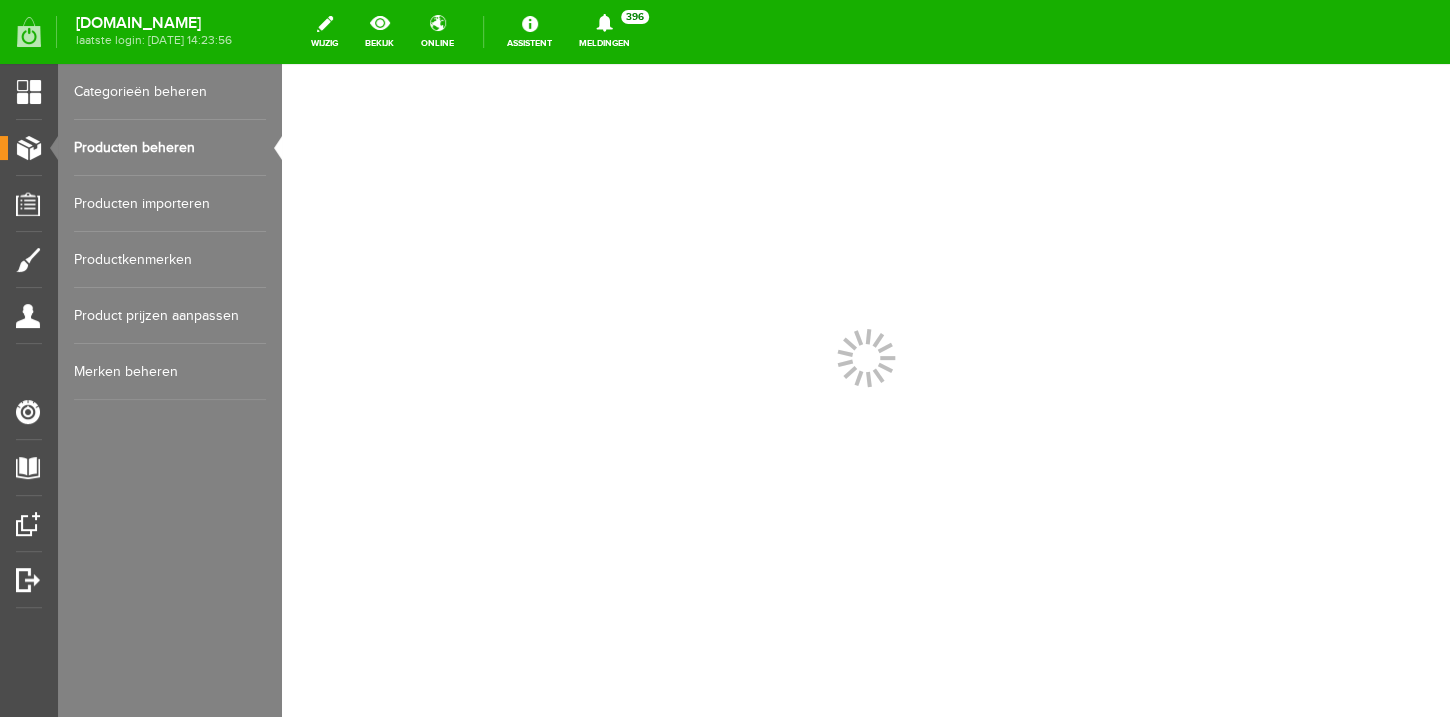 scroll, scrollTop: 0, scrollLeft: 0, axis: both 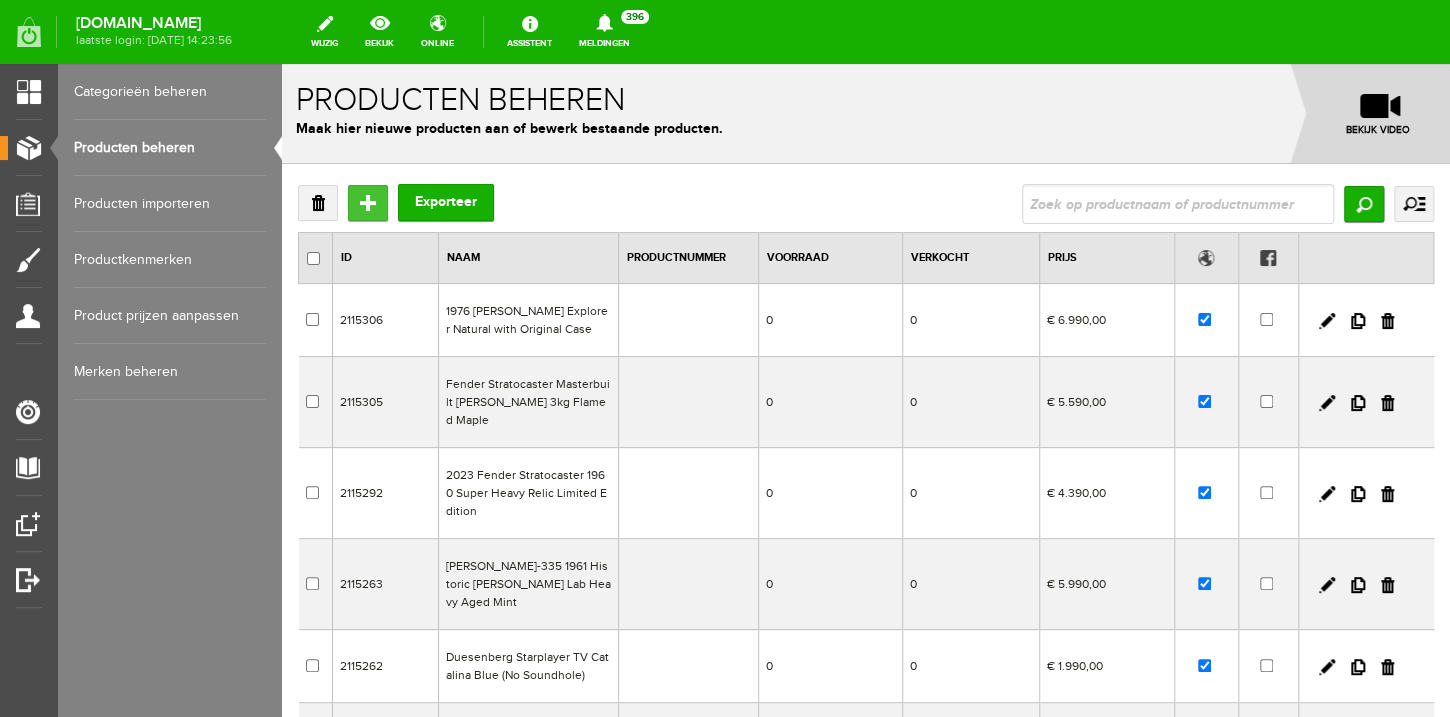 click on "Toevoegen" at bounding box center (368, 203) 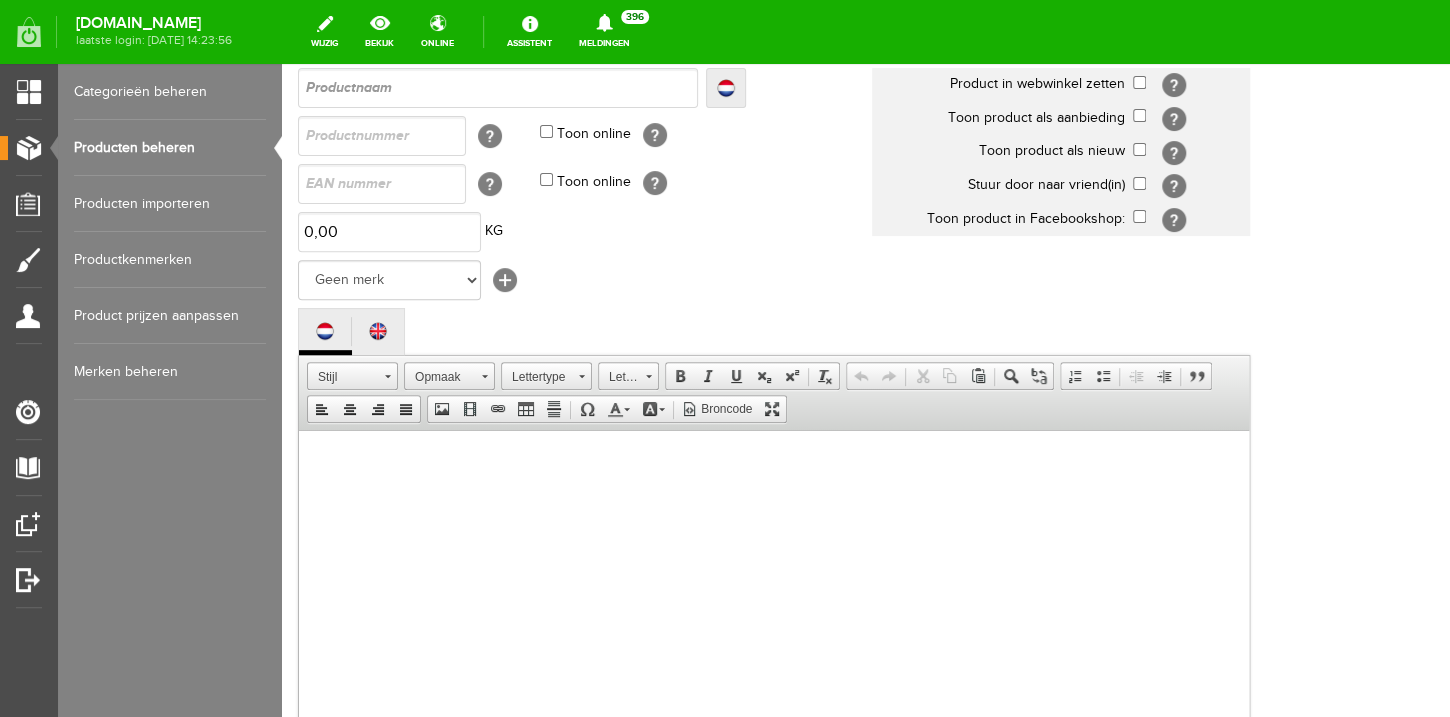 scroll, scrollTop: 192, scrollLeft: 0, axis: vertical 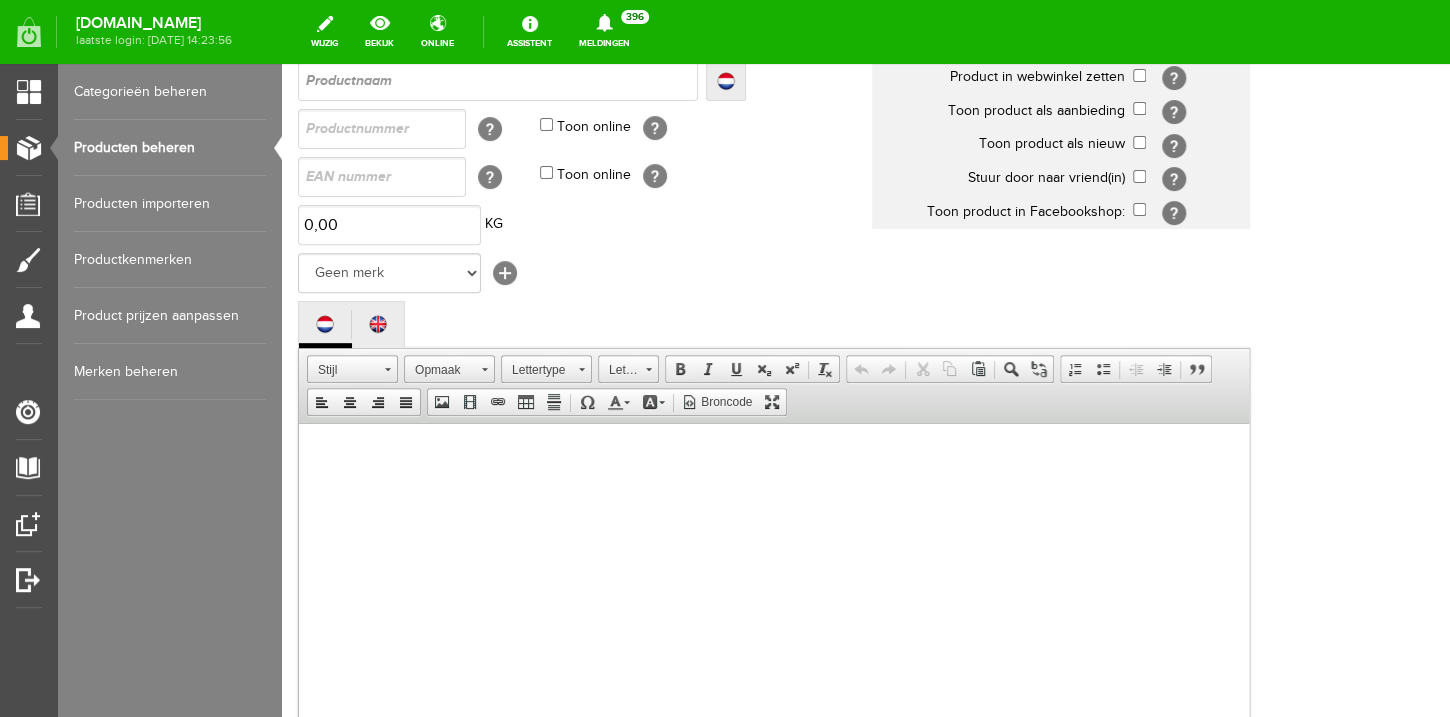 click at bounding box center (774, 613) 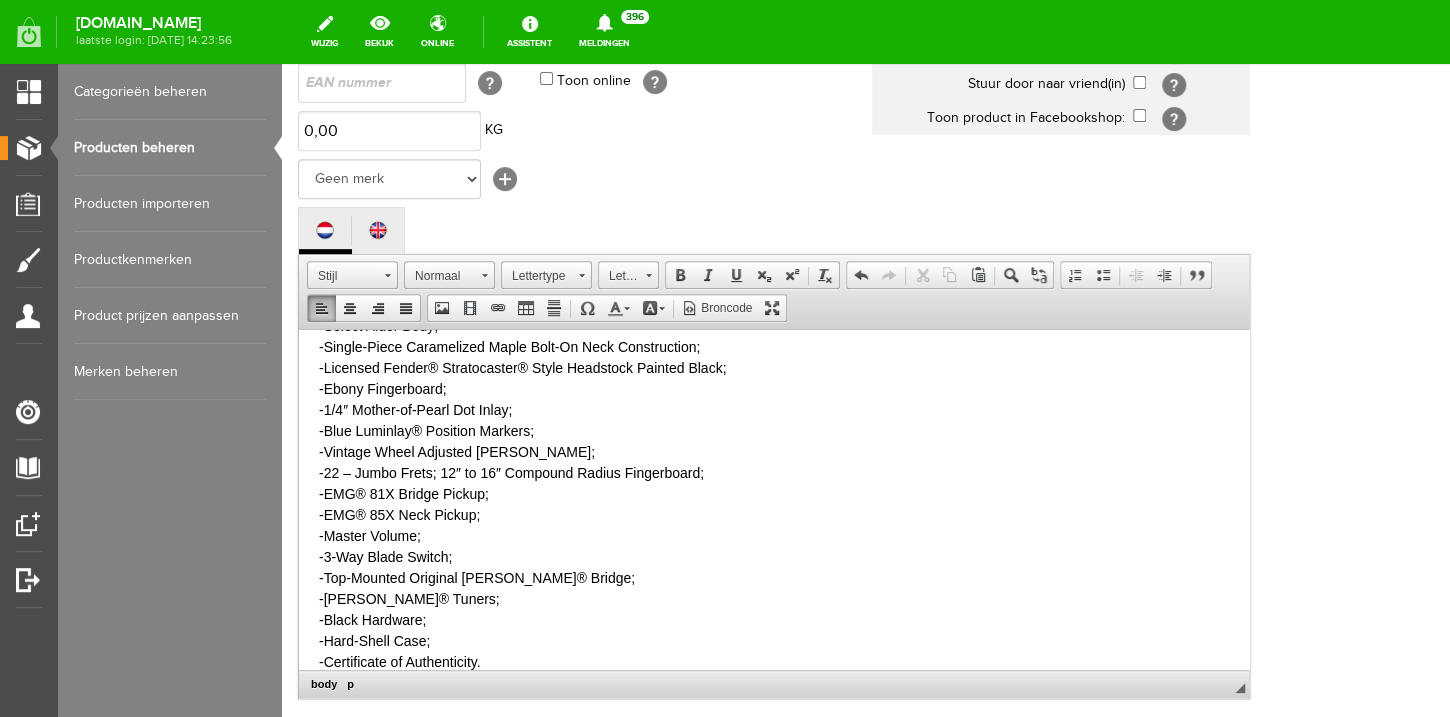 scroll, scrollTop: 0, scrollLeft: 0, axis: both 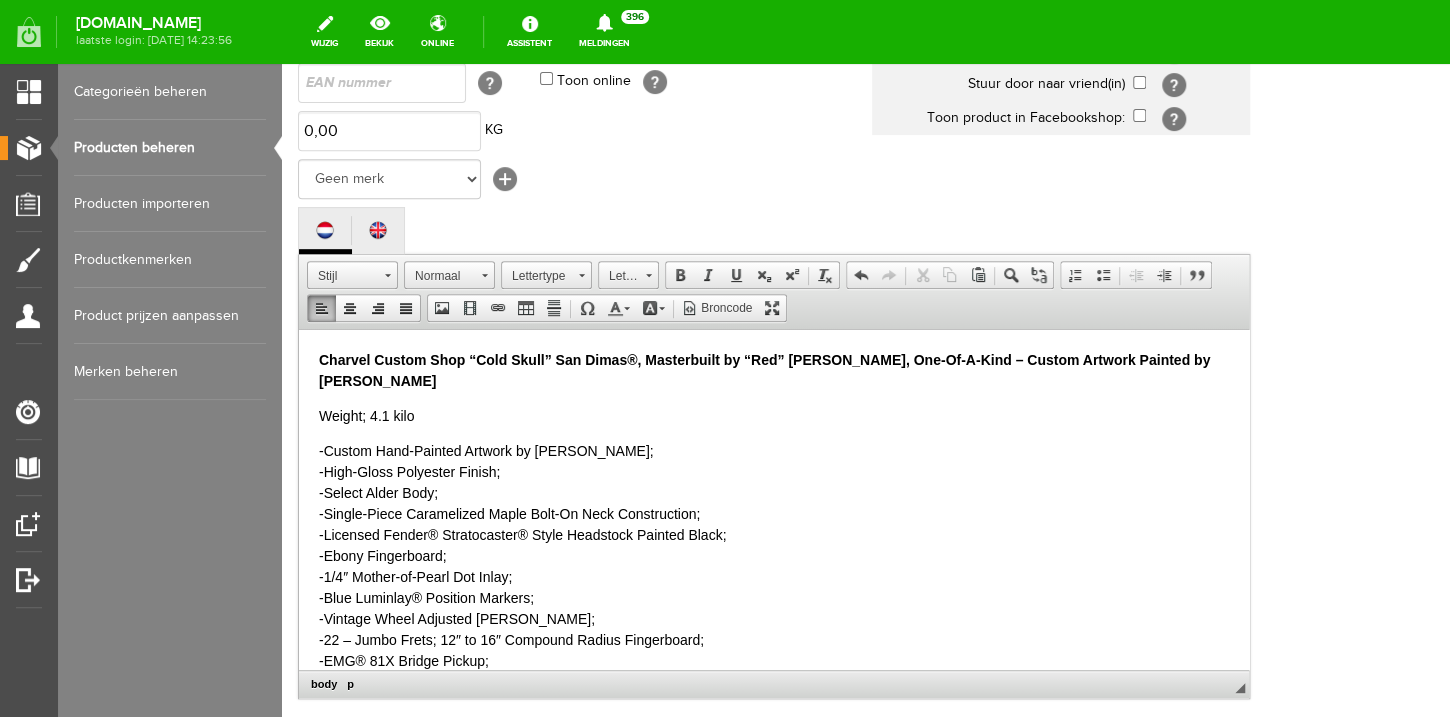 click on "Charvel Custom Shop “Cold Skull” San Dimas®, Masterbuilt by “Red” Dave Nichols, One-Of-A-Kind – Custom Artwork Painted by Johnnie Grez" at bounding box center [764, 369] 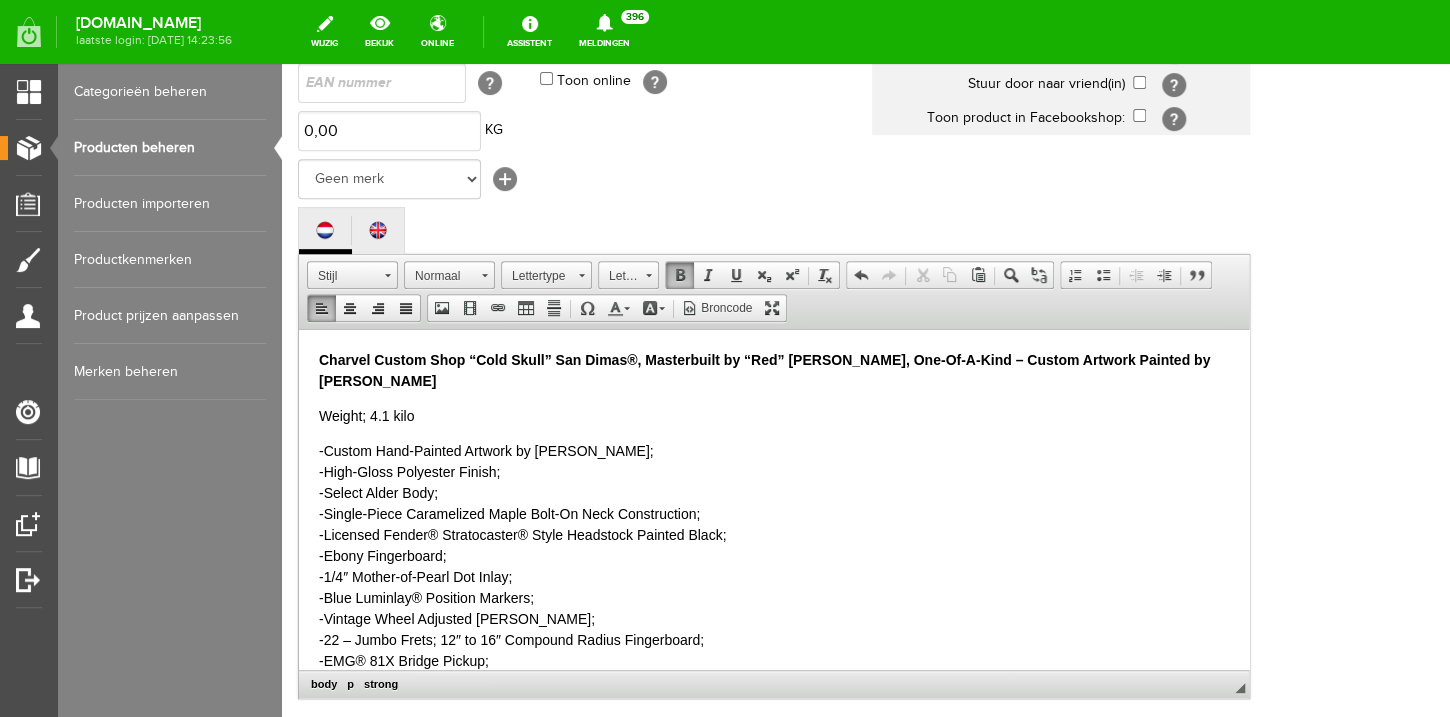 type 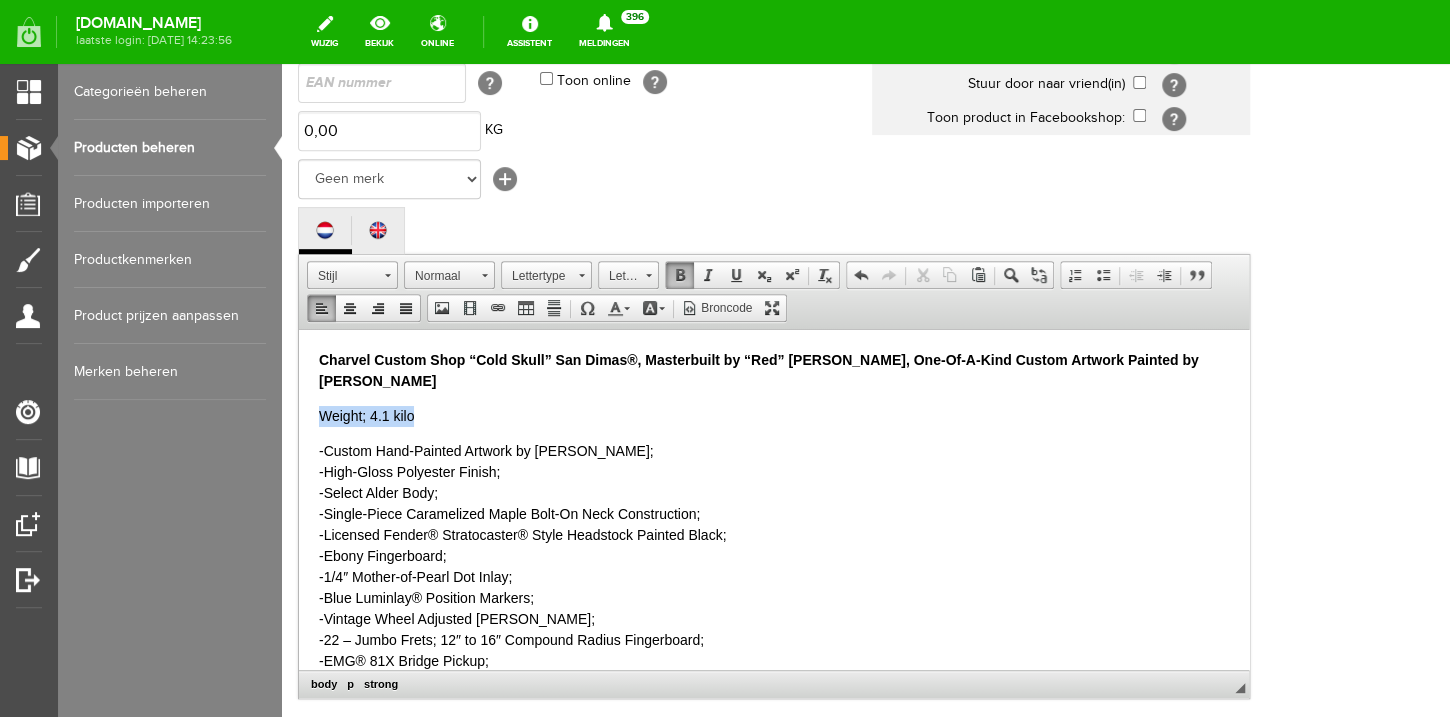 drag, startPoint x: 436, startPoint y: 420, endPoint x: 320, endPoint y: 415, distance: 116.10771 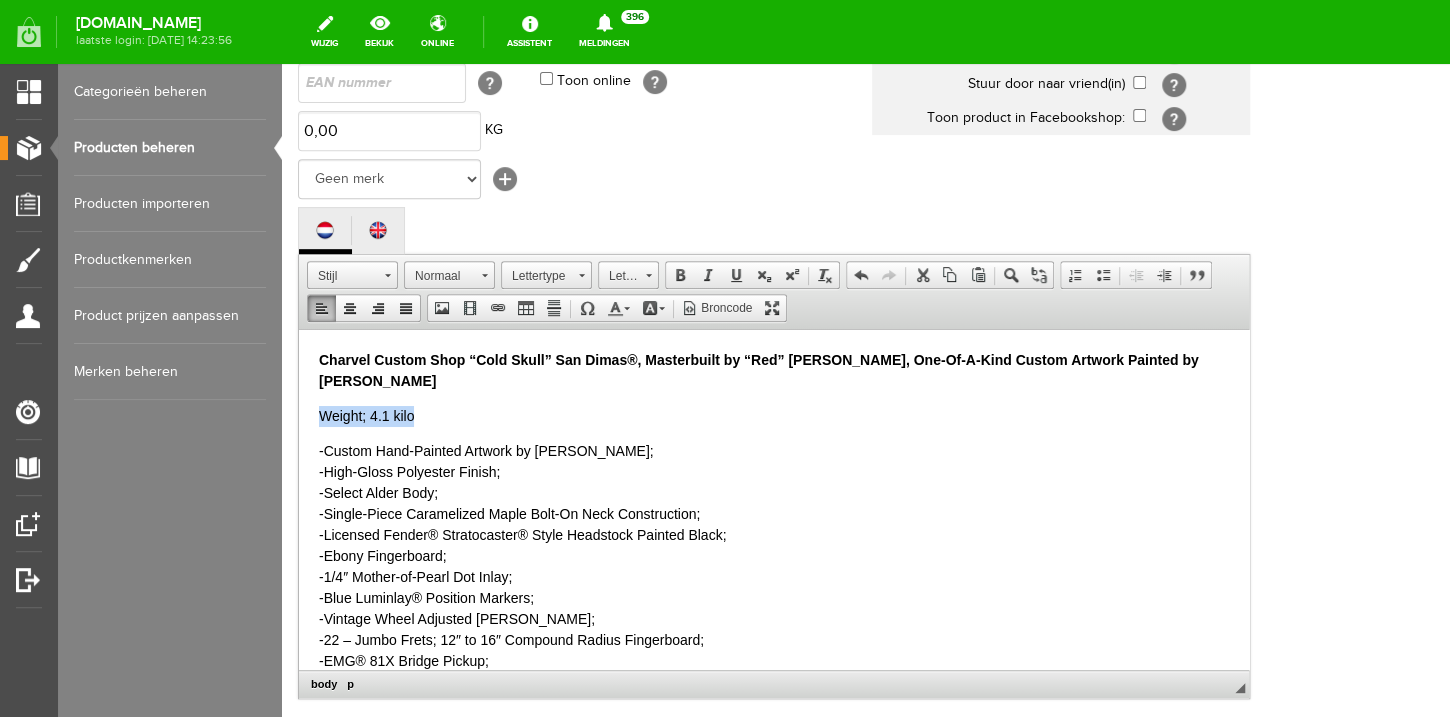 copy on "Weight; 4.1 kilo" 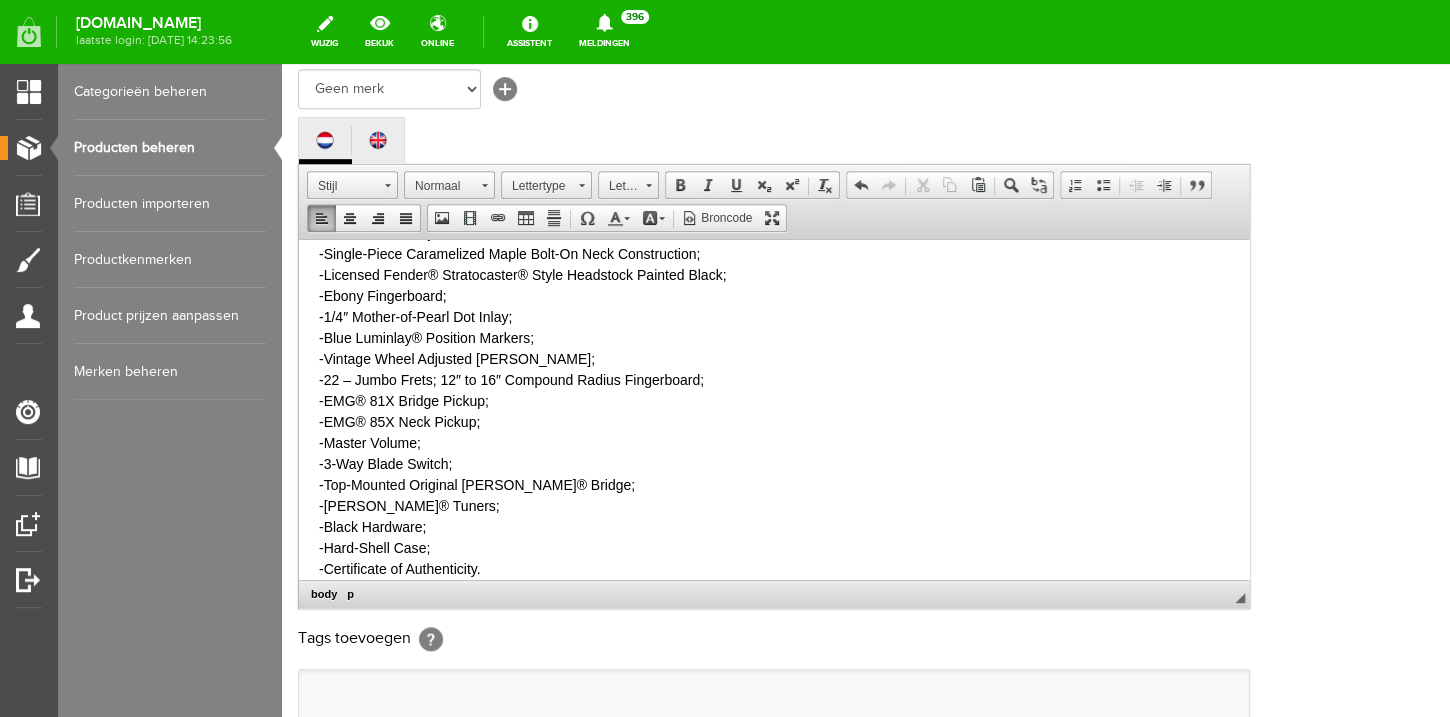 scroll, scrollTop: 446, scrollLeft: 0, axis: vertical 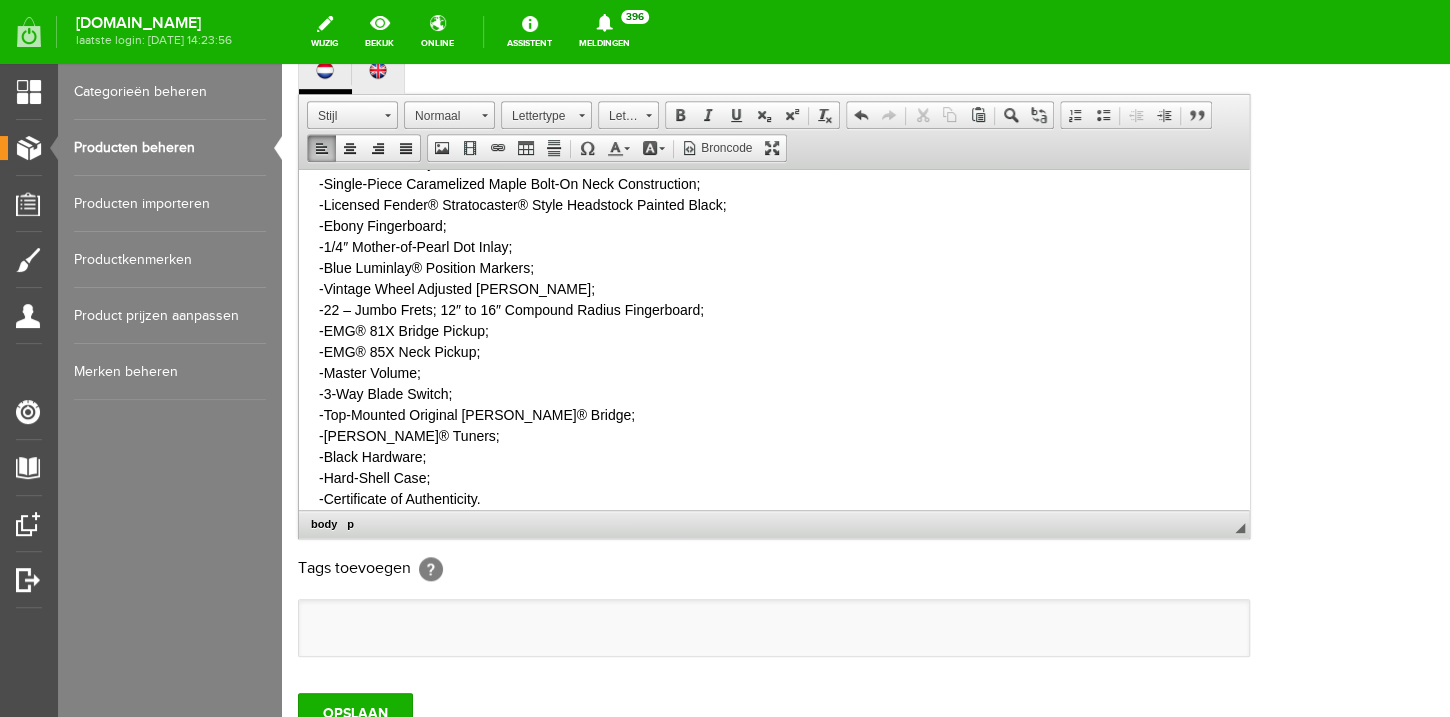 click on "-Custom Hand-Painted Artwork by Johnnie Grez; -High-Gloss Polyester Finish; -Select Alder Body; -Single-Piece Caramelized Maple Bolt-On Neck Construction; -Licensed Fender® Stratocaster® Style Headstock Painted Black; -Ebony Fingerboard; -1/4″ Mother-of-Pearl Dot Inlay; -Blue Luminlay® Position Markers; -Vintage Wheel Adjusted Truss Rod; -22 – Jumbo Frets; 12″ to 16″ Compound Radius Fingerboard; -EMG® 81X Bridge Pickup; -EMG® 85X Neck Pickup; -Master Volume; -3-Way Blade Switch; -Top-Mounted Original Floyd Rose® Bridge; -Schaller® Tuners; -Black Hardware; -Hard-Shell Case; -Certificate of Authenticity." at bounding box center [774, 309] 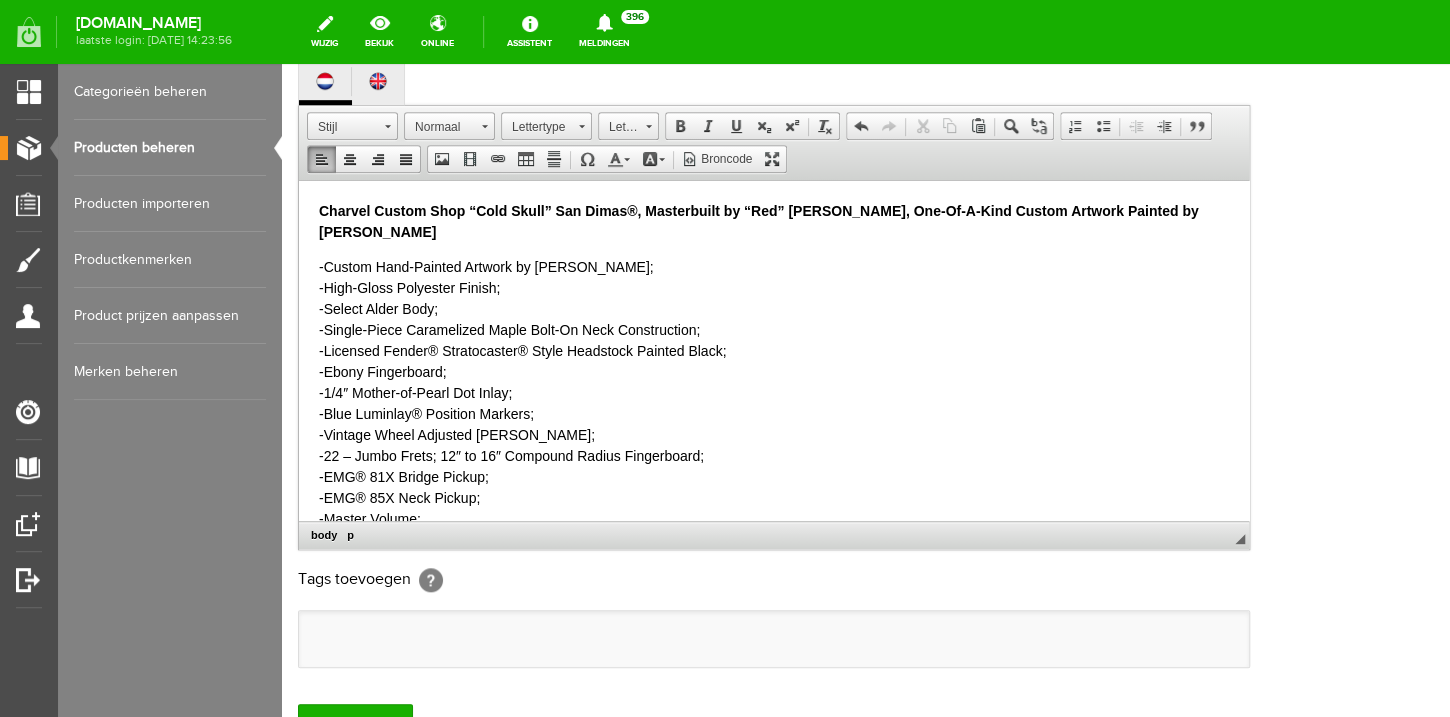 scroll, scrollTop: 430, scrollLeft: 0, axis: vertical 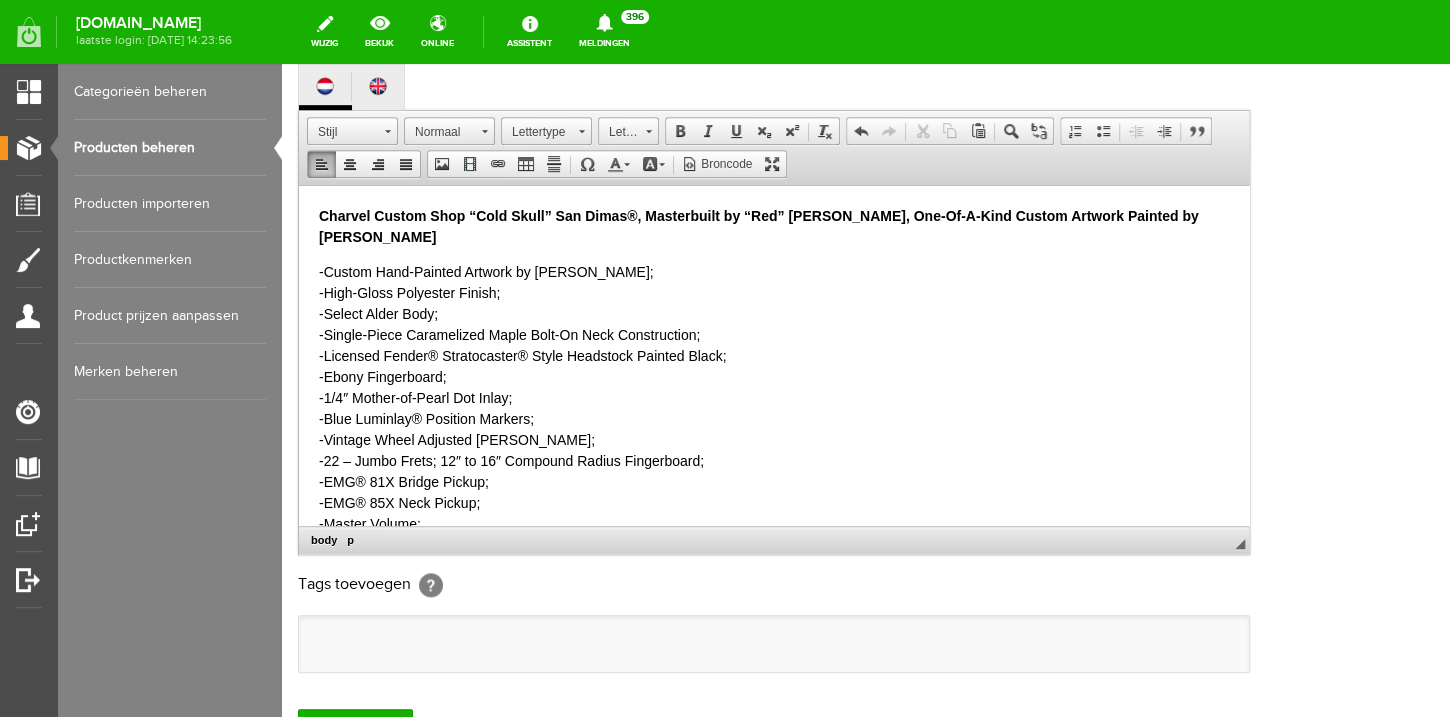 click on "Charvel Custom Shop “Cold Skull” San Dimas®, Masterbuilt by “Red” Dave Nichols, One-Of-A-Kind Custom Artwork Painted by Johnnie Grez" at bounding box center [774, 226] 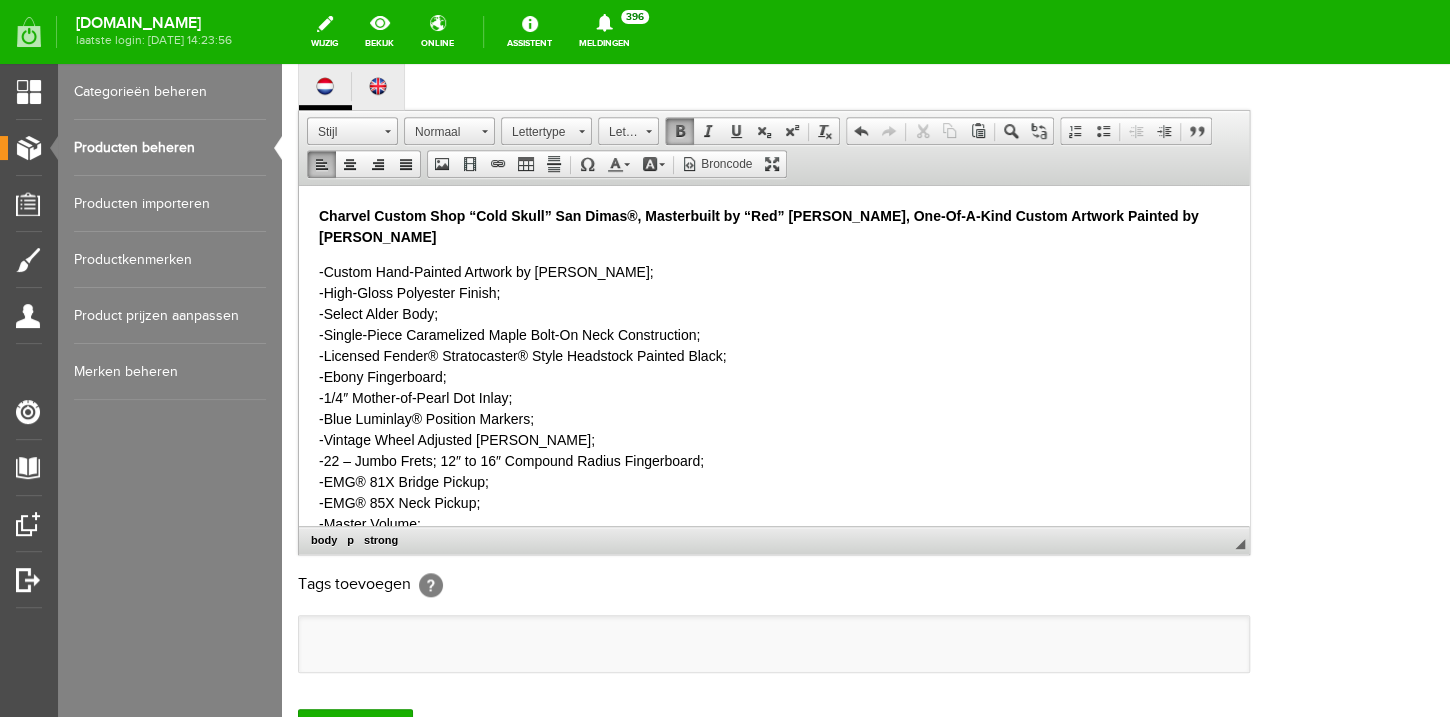 click on "Charvel Custom Shop “Cold Skull” San Dimas®, Masterbuilt by “Red” Dave Nichols, One-Of-A-Kind Custom Artwork Painted by Johnnie Grez -Custom Hand-Painted Artwork by Johnnie Grez; -High-Gloss Polyester Finish; -Select Alder Body; -Single-Piece Caramelized Maple Bolt-On Neck Construction; -Licensed Fender® Stratocaster® Style Headstock Painted Black; -Ebony Fingerboard; -1/4″ Mother-of-Pearl Dot Inlay; -Blue Luminlay® Position Markers; -Vintage Wheel Adjusted Truss Rod; -22 – Jumbo Frets; 12″ to 16″ Compound Radius Fingerboard; -EMG® 81X Bridge Pickup; -EMG® 85X Neck Pickup; -Master Volume; -3-Way Blade Switch; -Top-Mounted Original Floyd Rose® Bridge; -Schaller® Tuners; -Black Hardware; -Hard-Shell Case; -Certificate of Authenticity. Weight; 4.1 kilo" at bounding box center (774, 355) 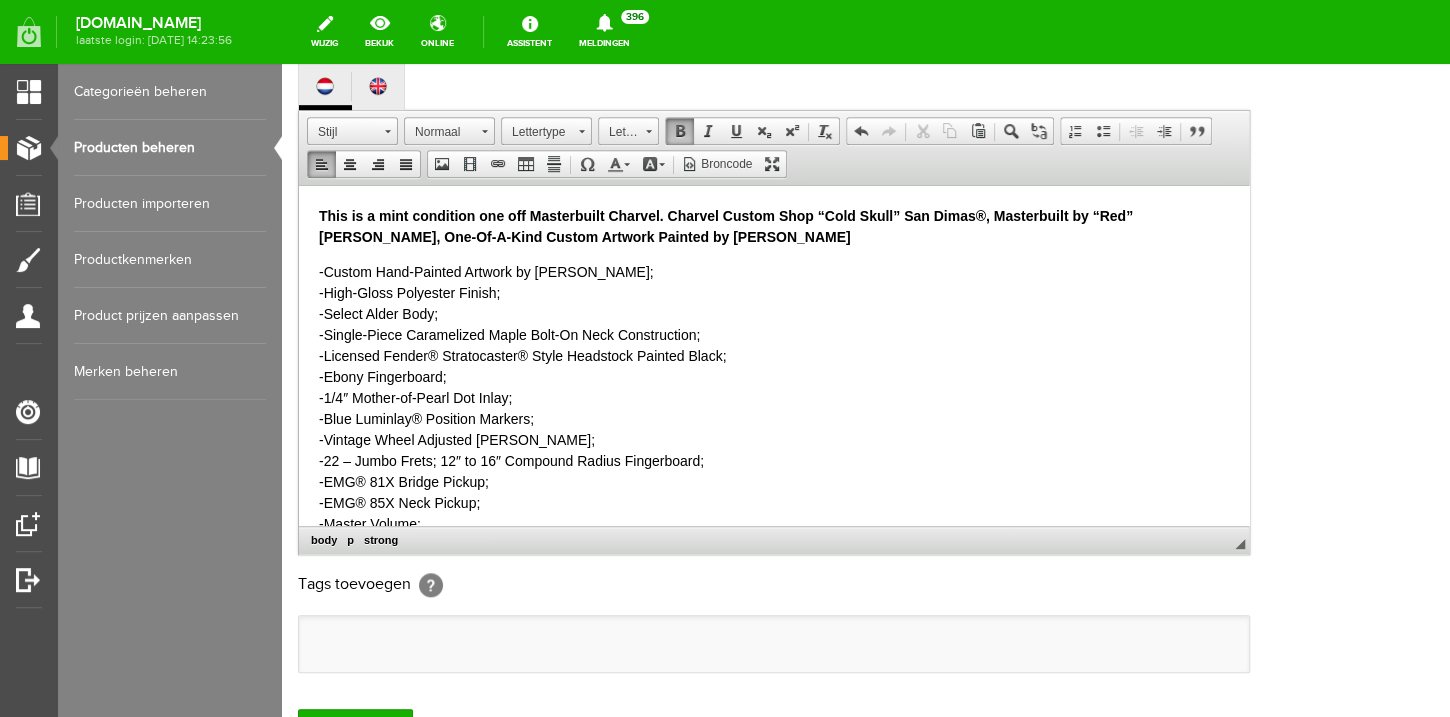 click on "This is a mint condition one off Masterbuilt Charvel. Charvel Custom Shop “Cold Skull” San Dimas®, Masterbuilt by “Red” Dave Nichols, One-Of-A-Kind Custom Artwork Painted by Johnnie Grez" at bounding box center (726, 225) 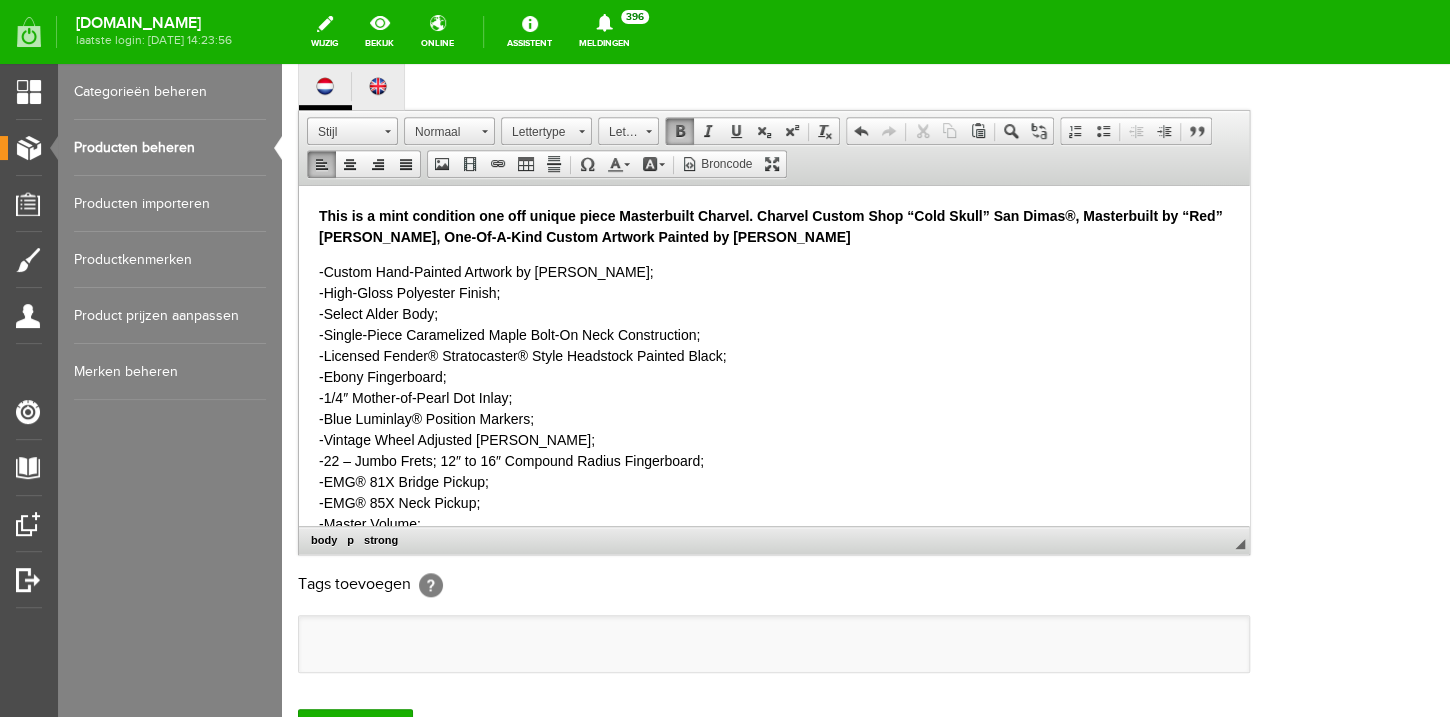 scroll, scrollTop: 205, scrollLeft: 0, axis: vertical 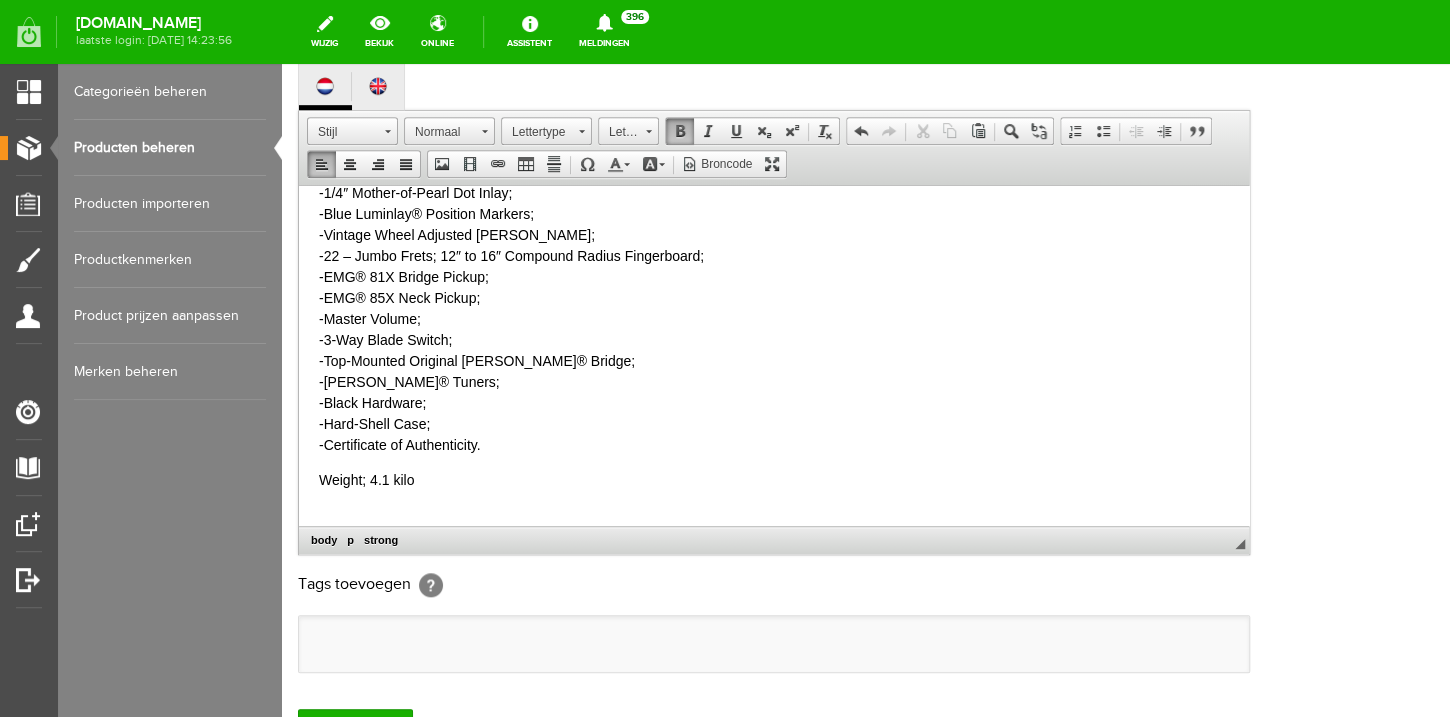 click on "Weight; 4.1 kilo" at bounding box center [774, 479] 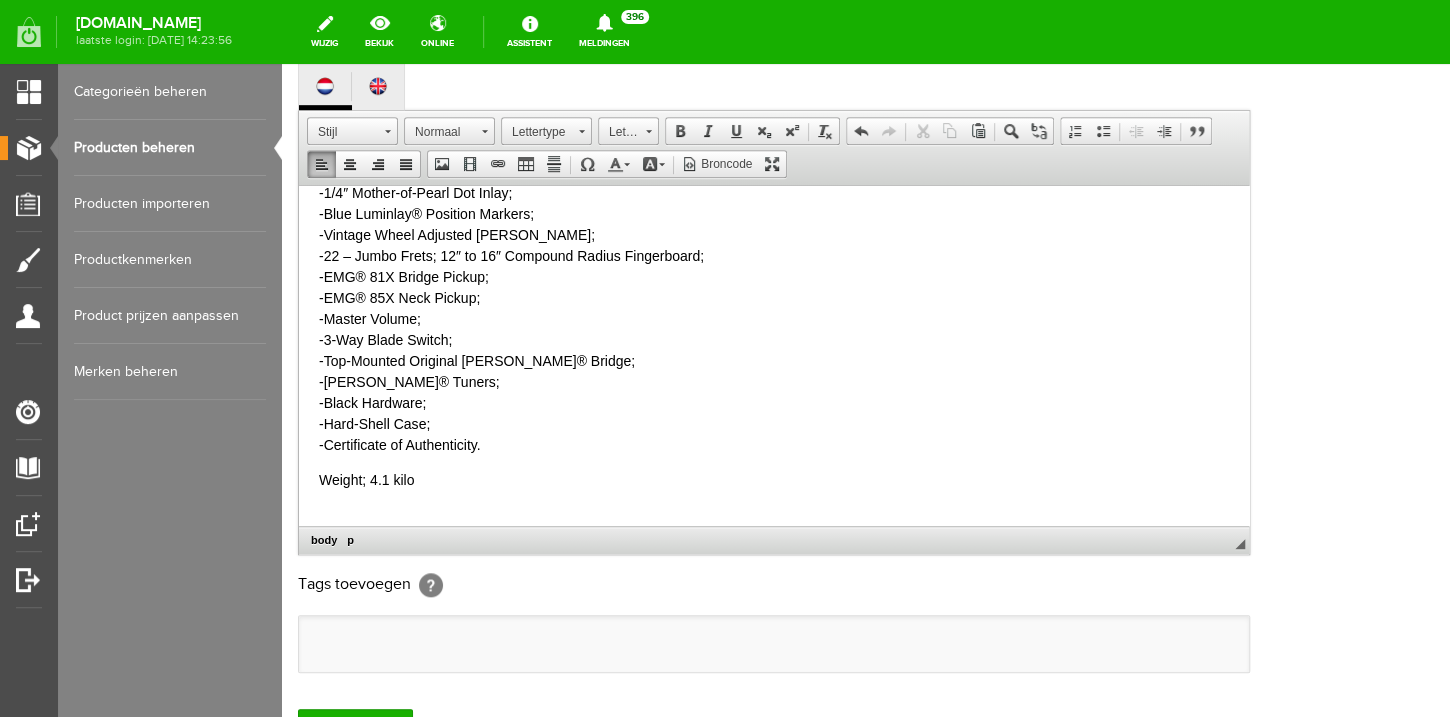 scroll, scrollTop: 237, scrollLeft: 0, axis: vertical 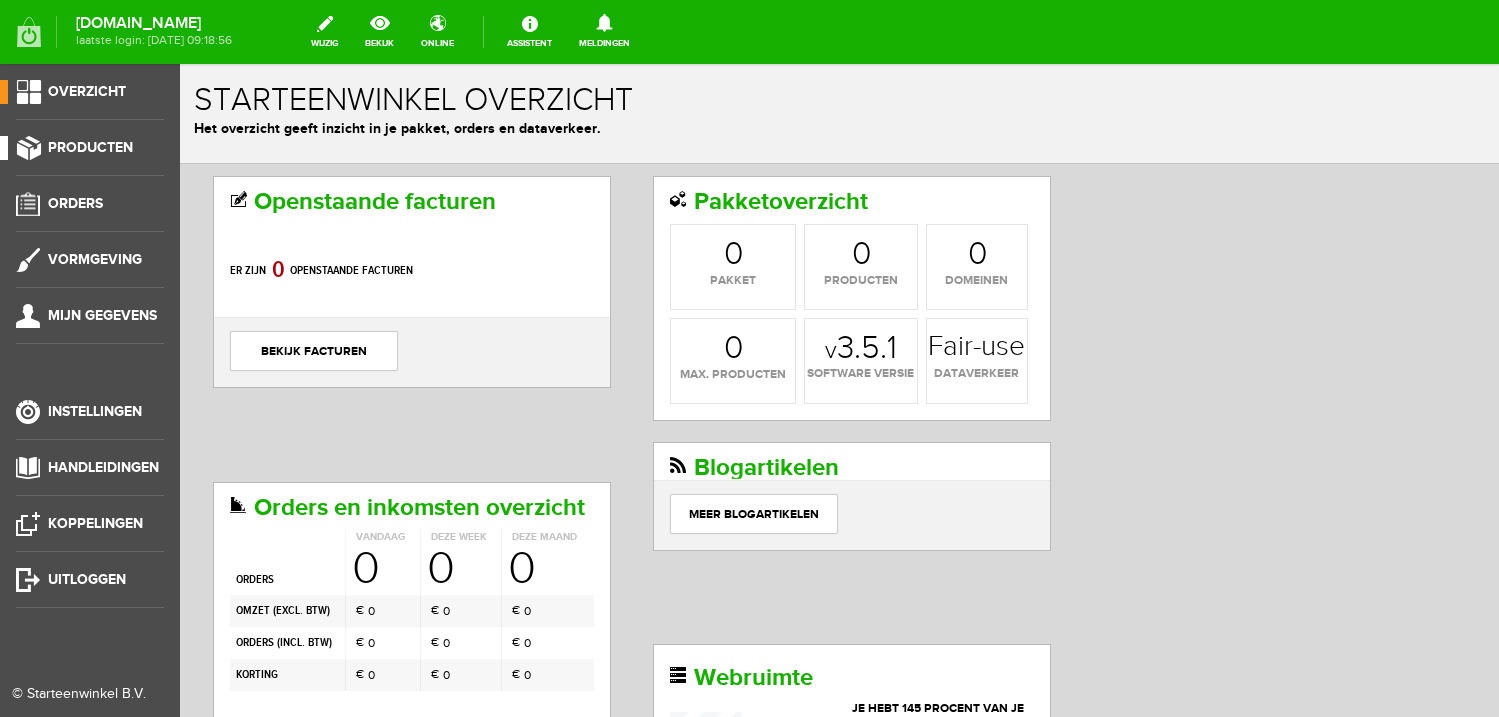 click on "Producten" at bounding box center (90, 147) 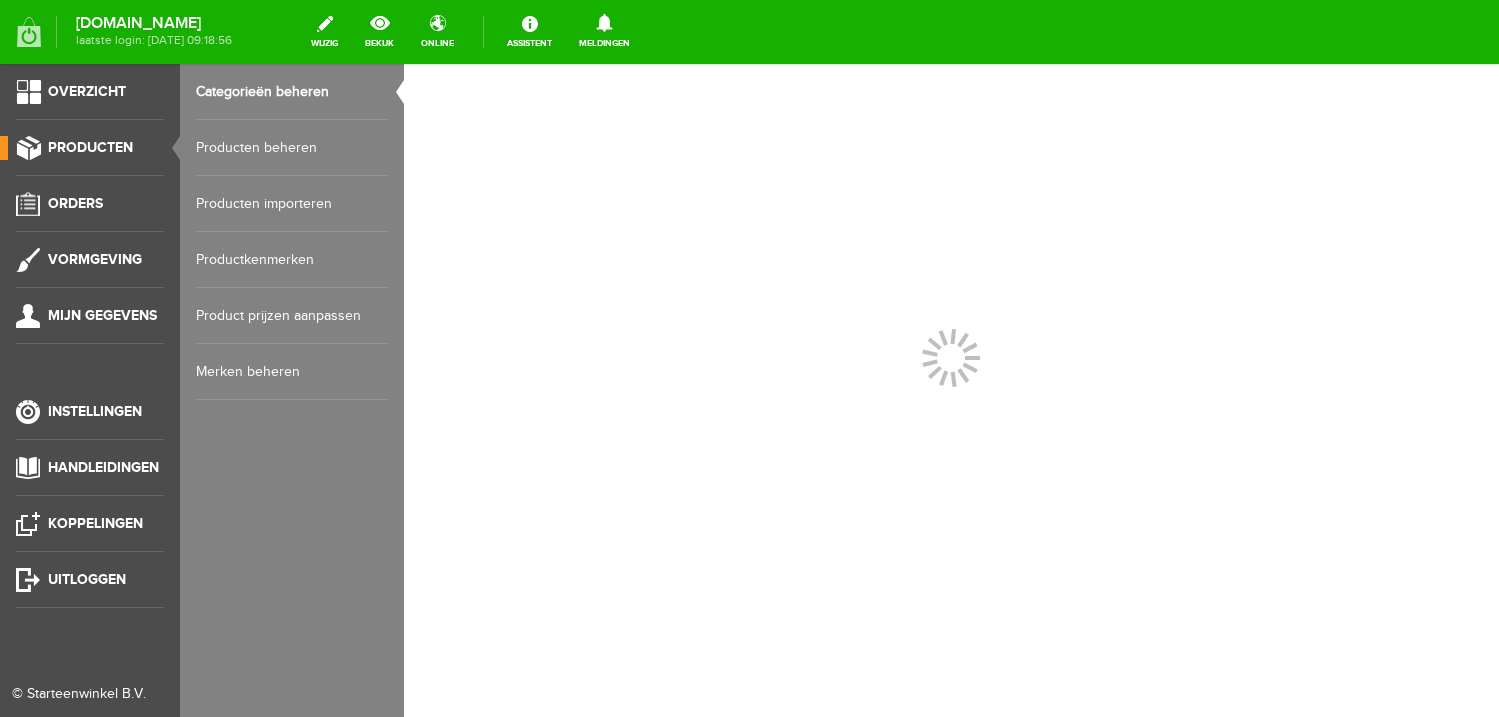 scroll, scrollTop: 0, scrollLeft: 0, axis: both 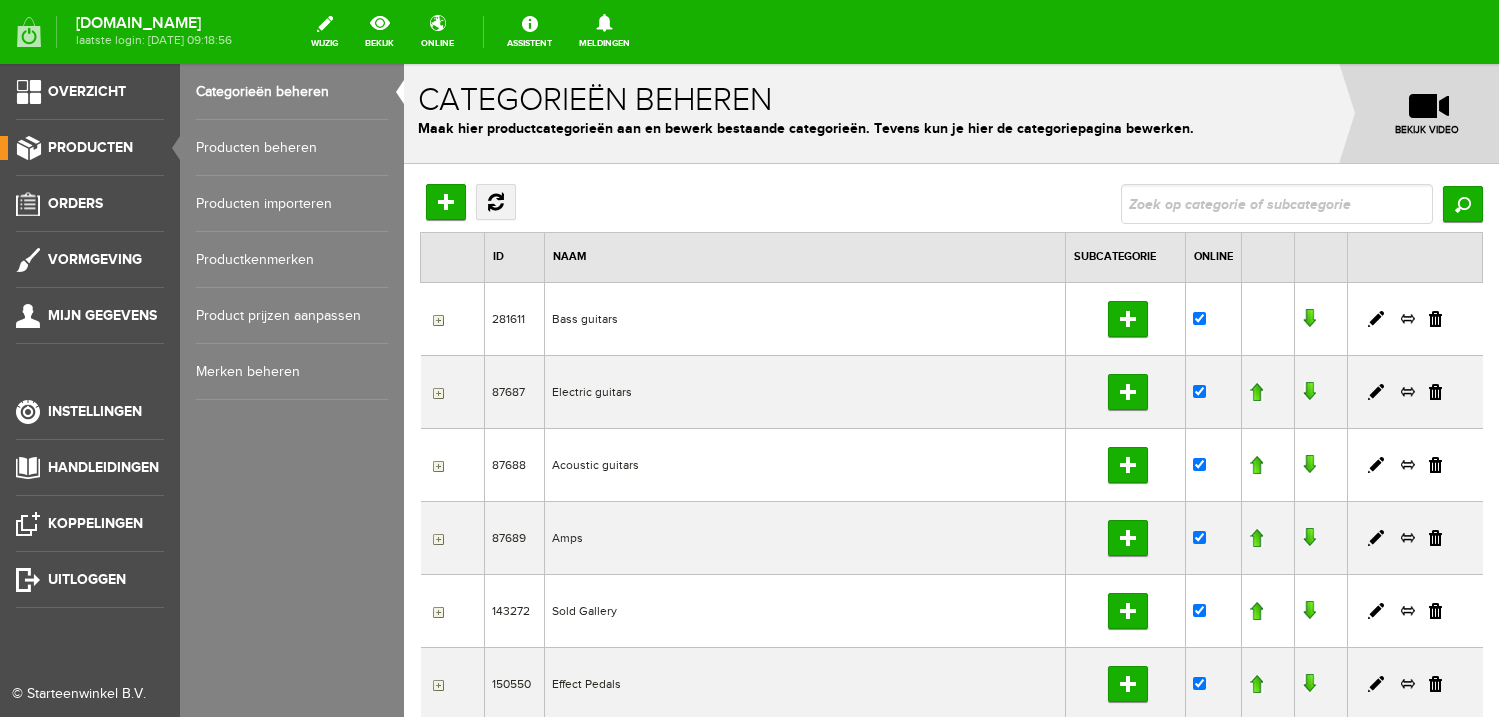 click on "Producten beheren" at bounding box center [292, 148] 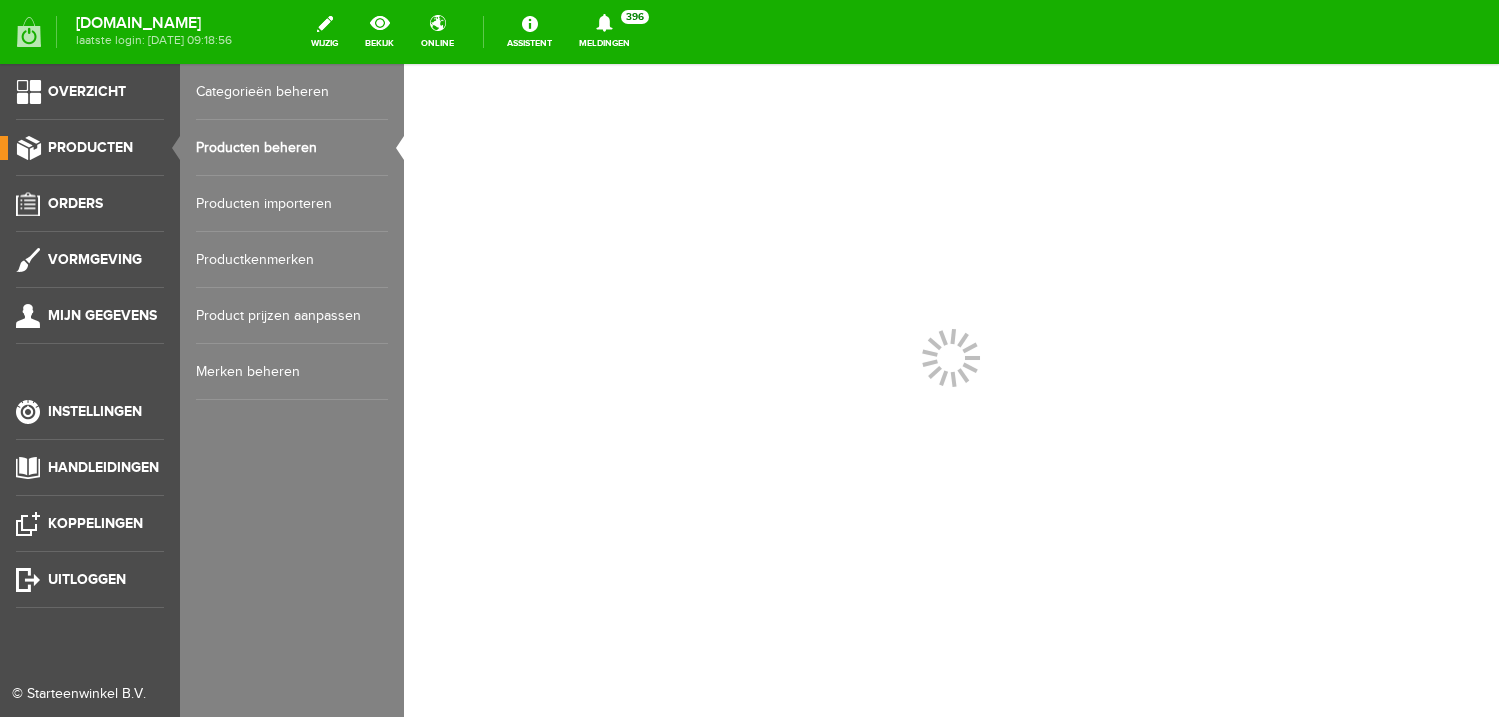 scroll, scrollTop: 0, scrollLeft: 0, axis: both 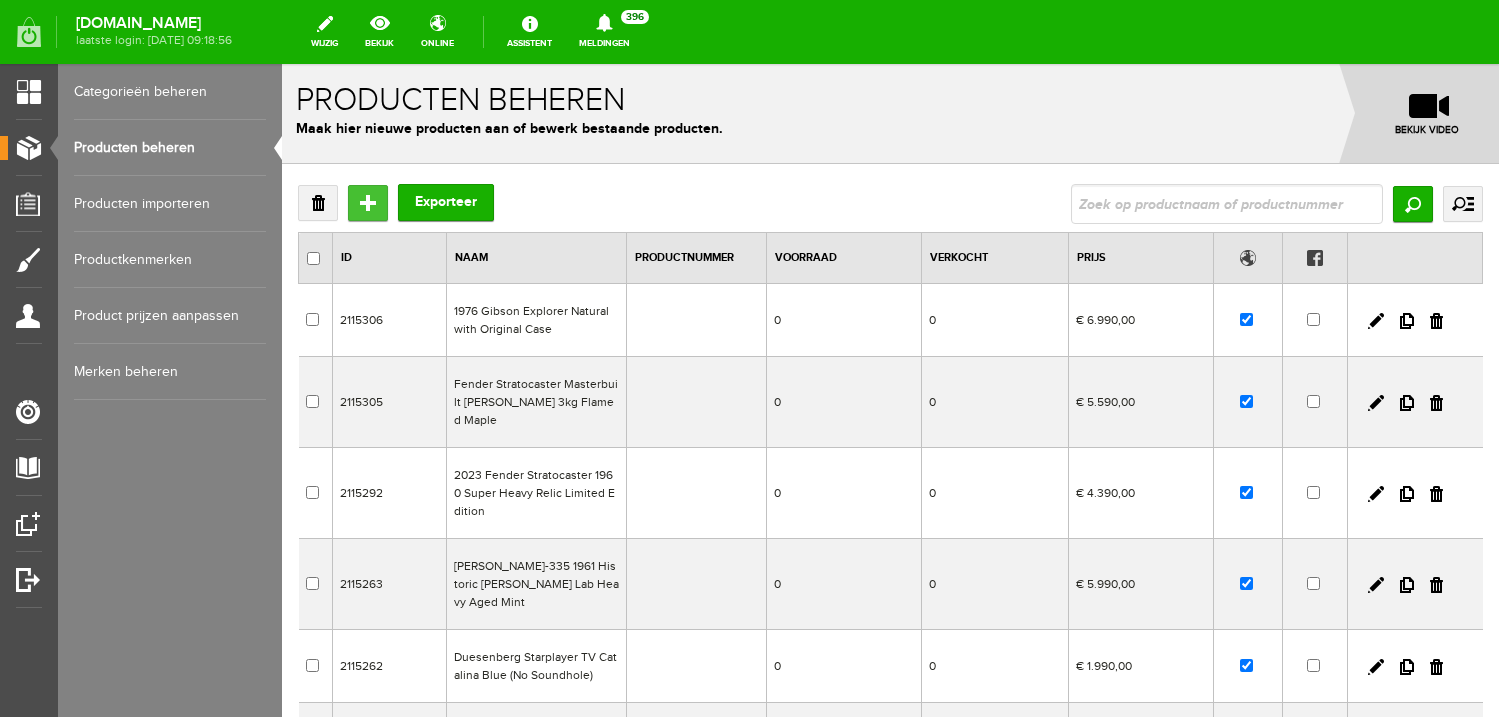 click on "Toevoegen" at bounding box center (368, 203) 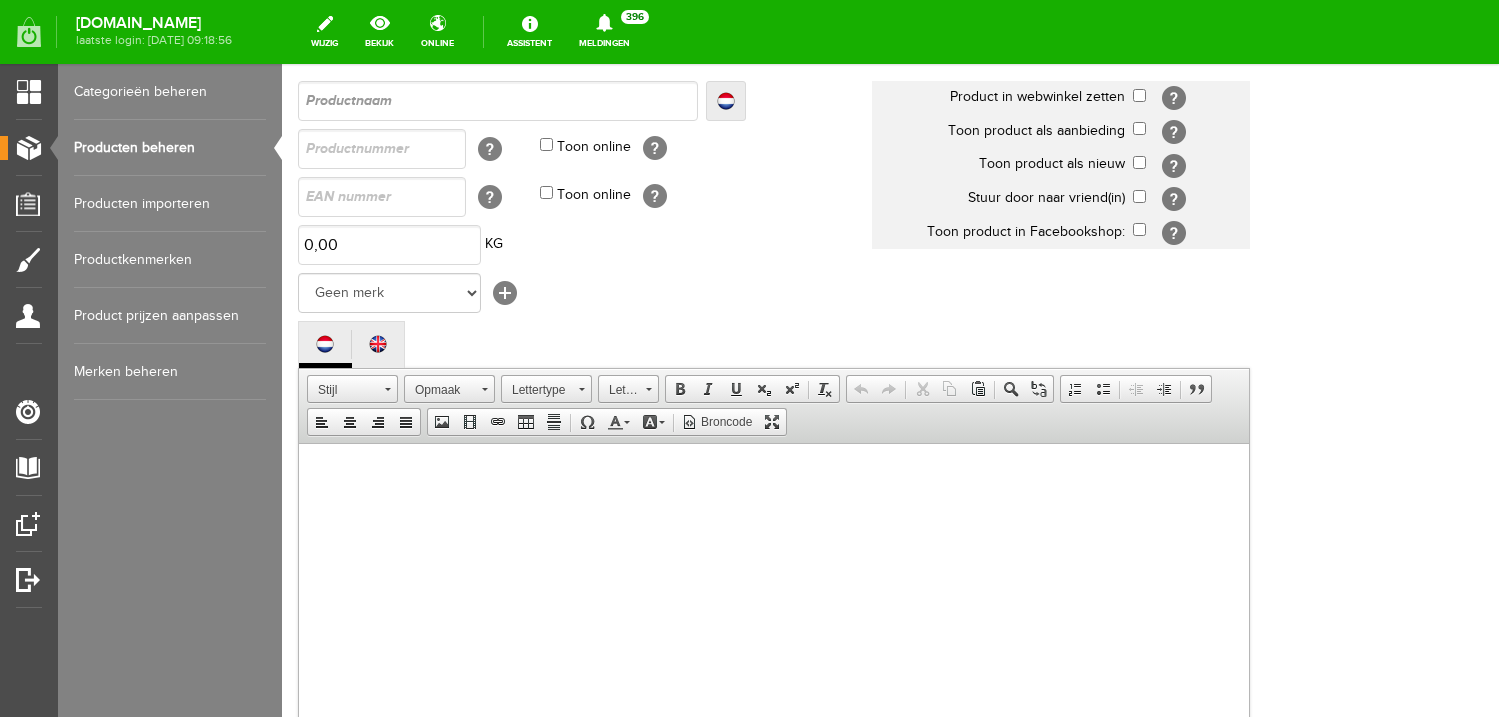 scroll, scrollTop: 224, scrollLeft: 0, axis: vertical 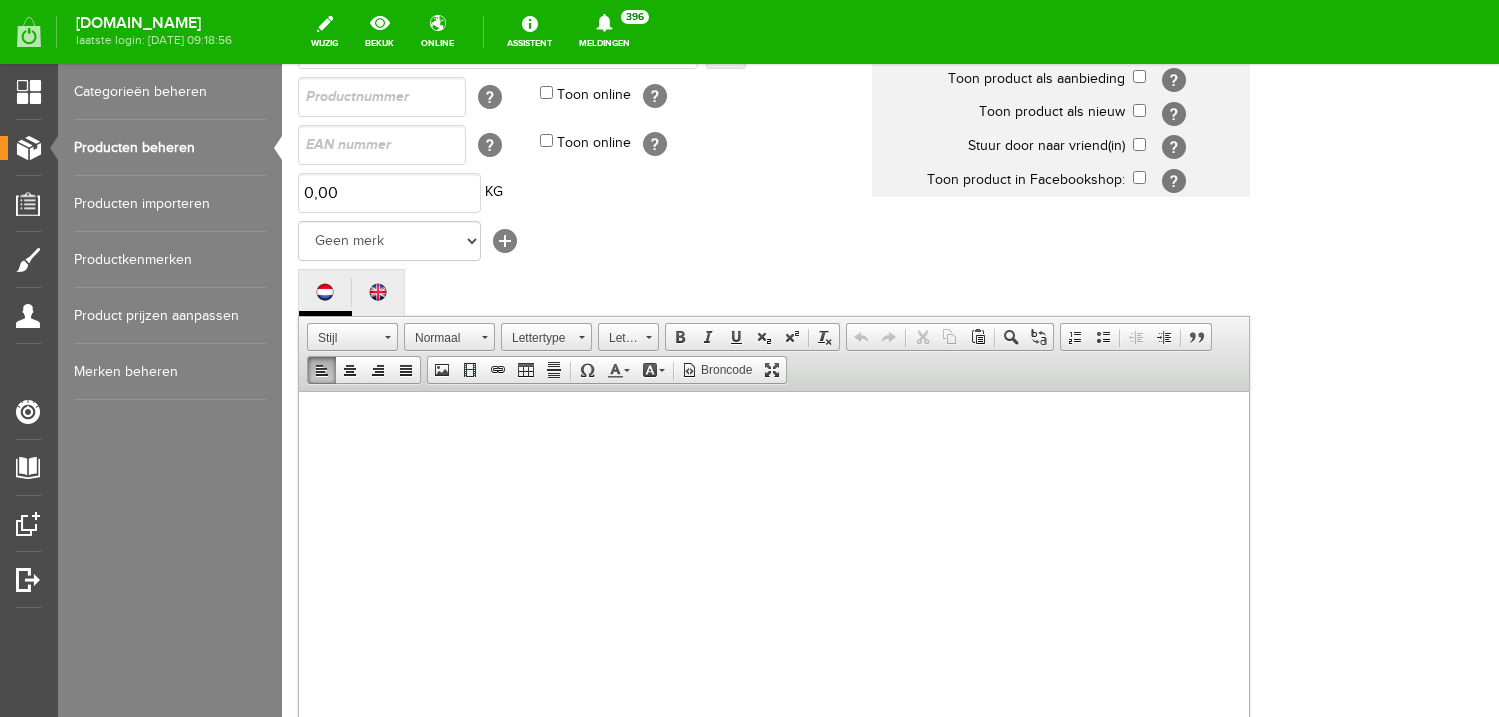 click at bounding box center [774, 581] 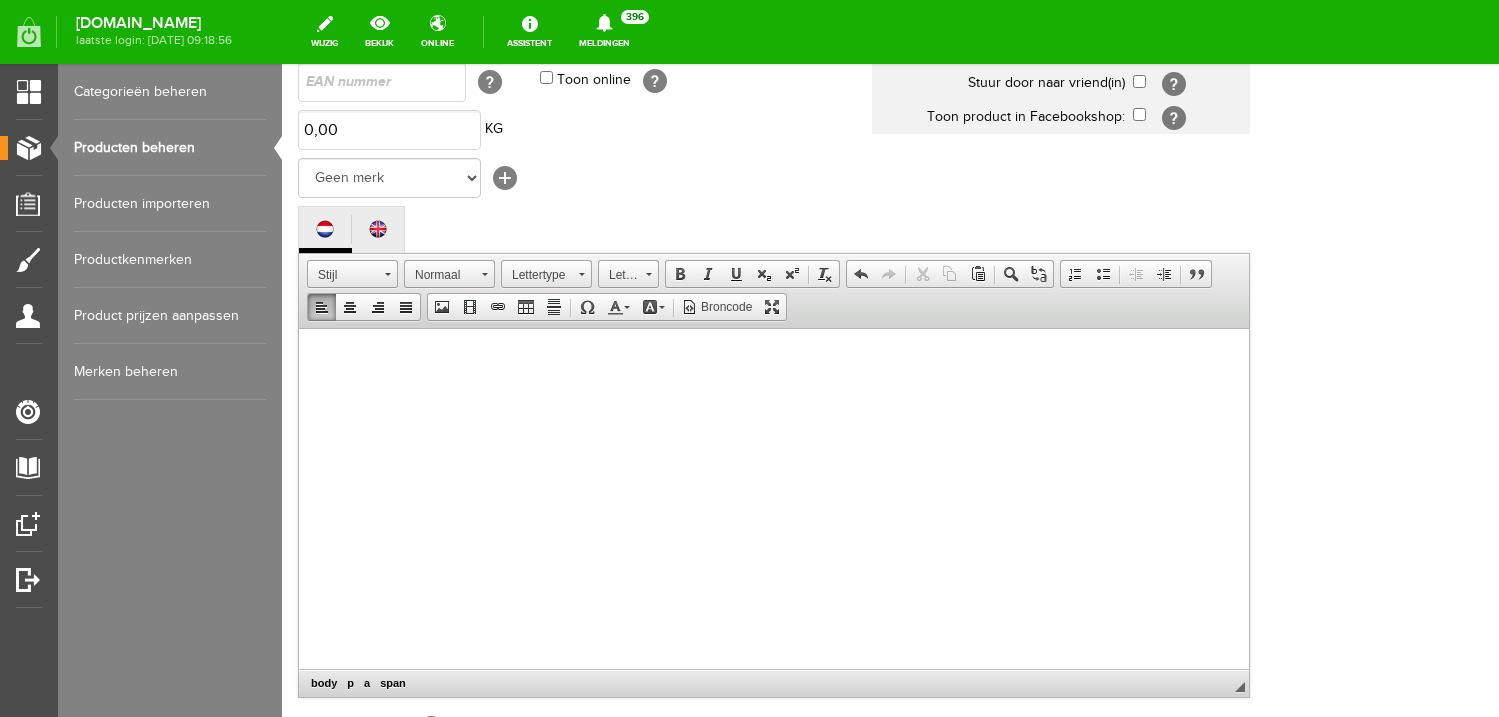 scroll, scrollTop: 6, scrollLeft: 0, axis: vertical 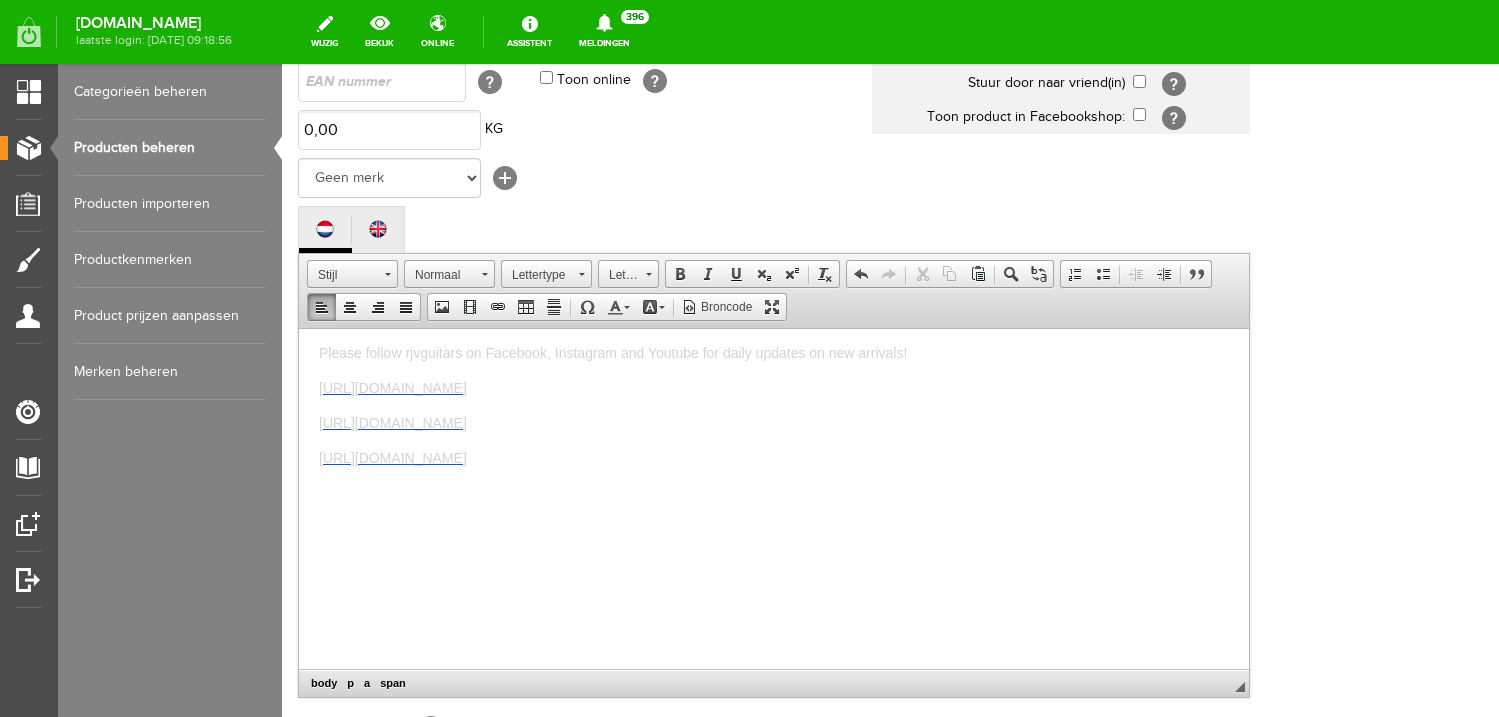 click on "Please follow rjvguitars on Facebook, Instagram and Youtube for daily updates on new arrivals! [URL][DOMAIN_NAME] [URL][DOMAIN_NAME] [URL][DOMAIN_NAME]" at bounding box center [774, 492] 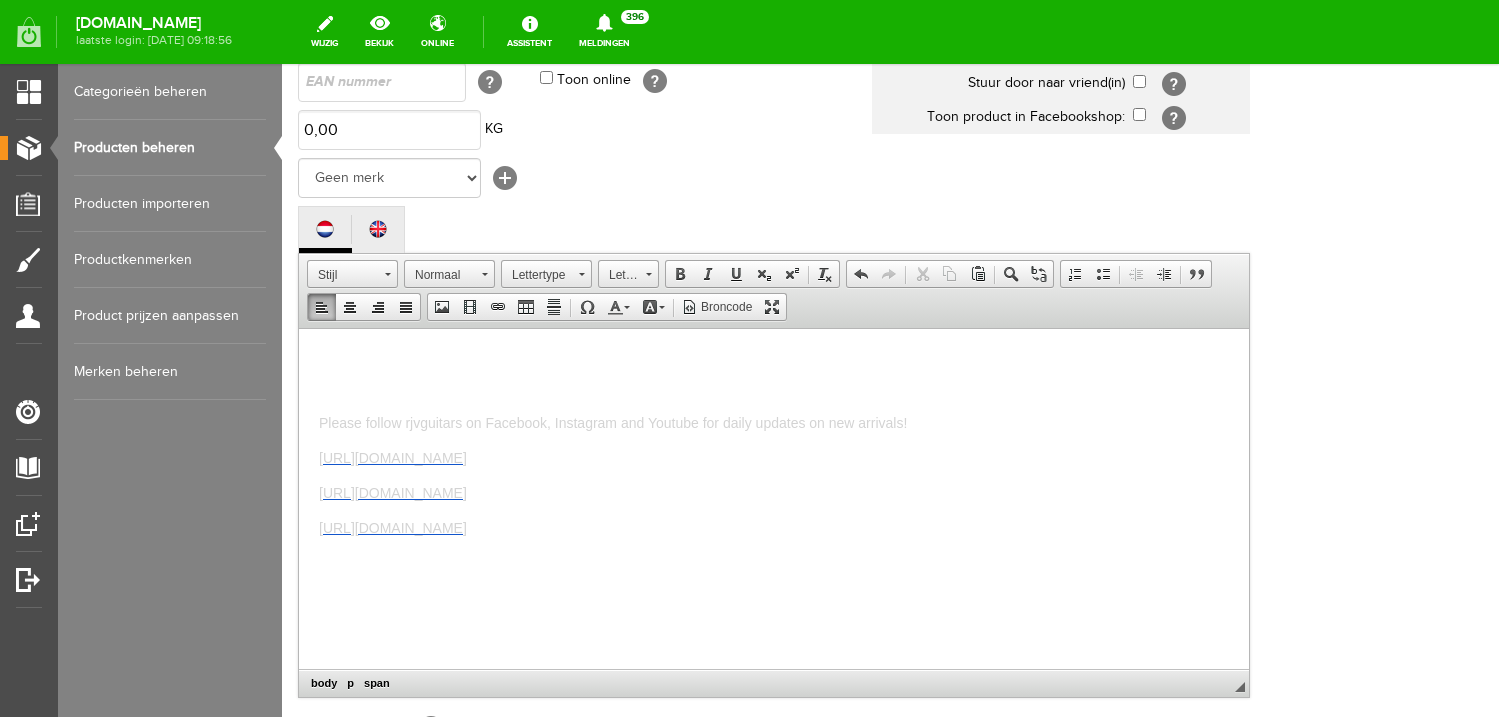 click at bounding box center [774, 352] 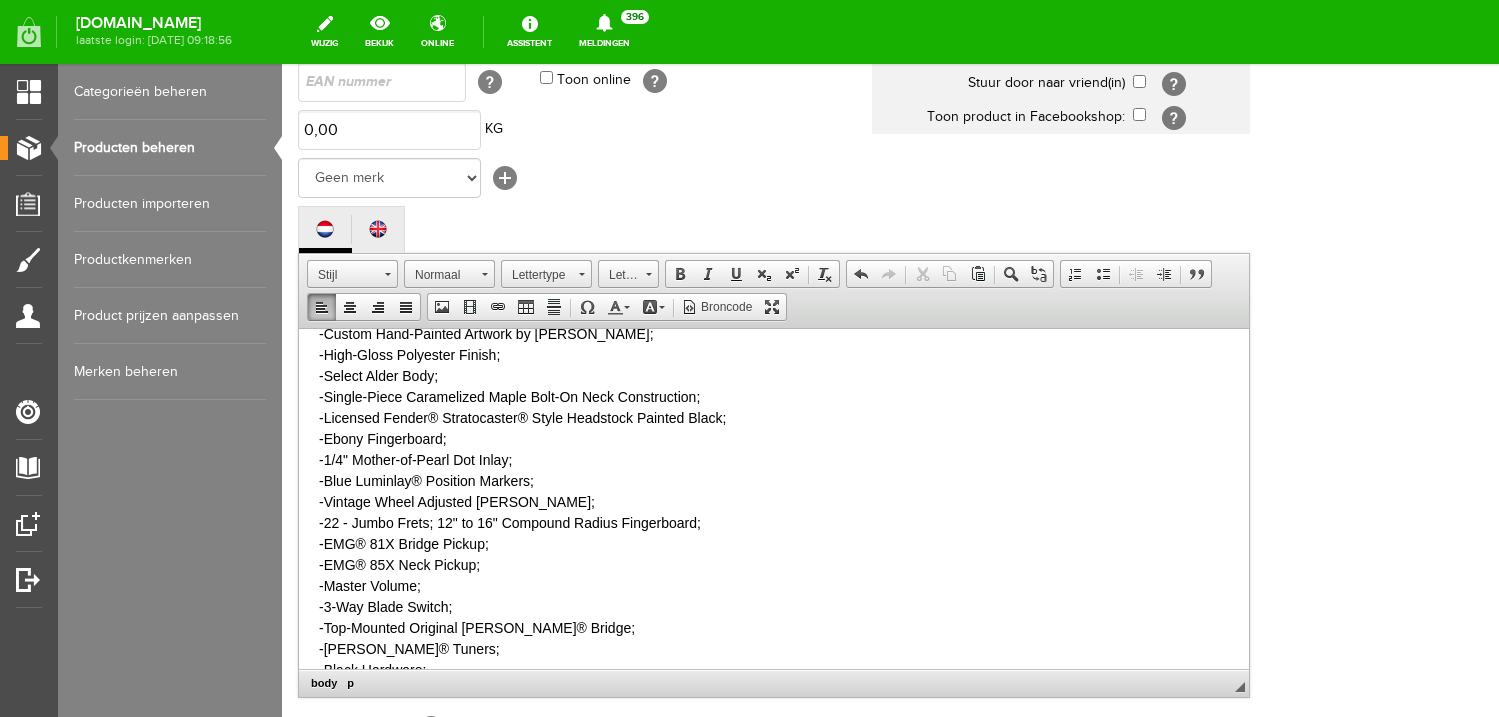 scroll, scrollTop: 0, scrollLeft: 0, axis: both 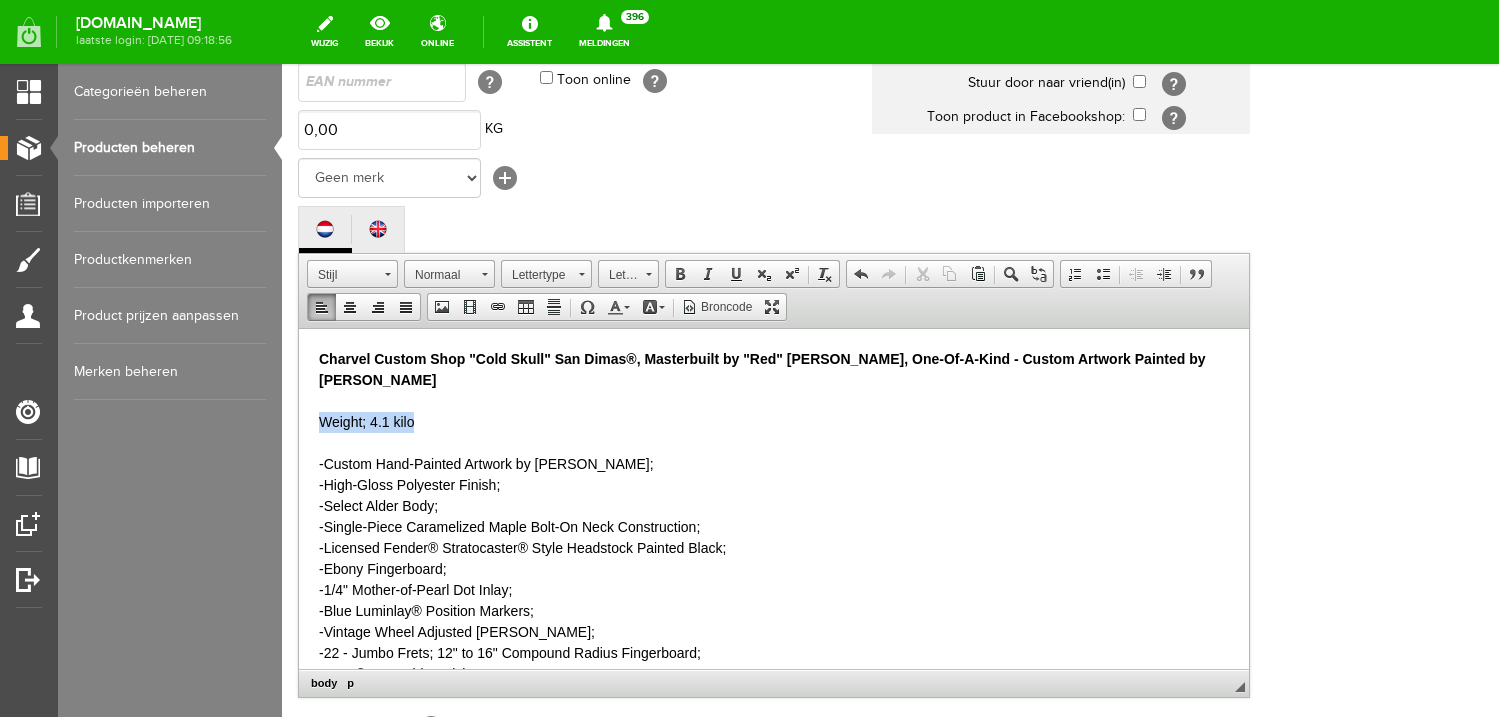 drag, startPoint x: 416, startPoint y: 424, endPoint x: 292, endPoint y: 425, distance: 124.004036 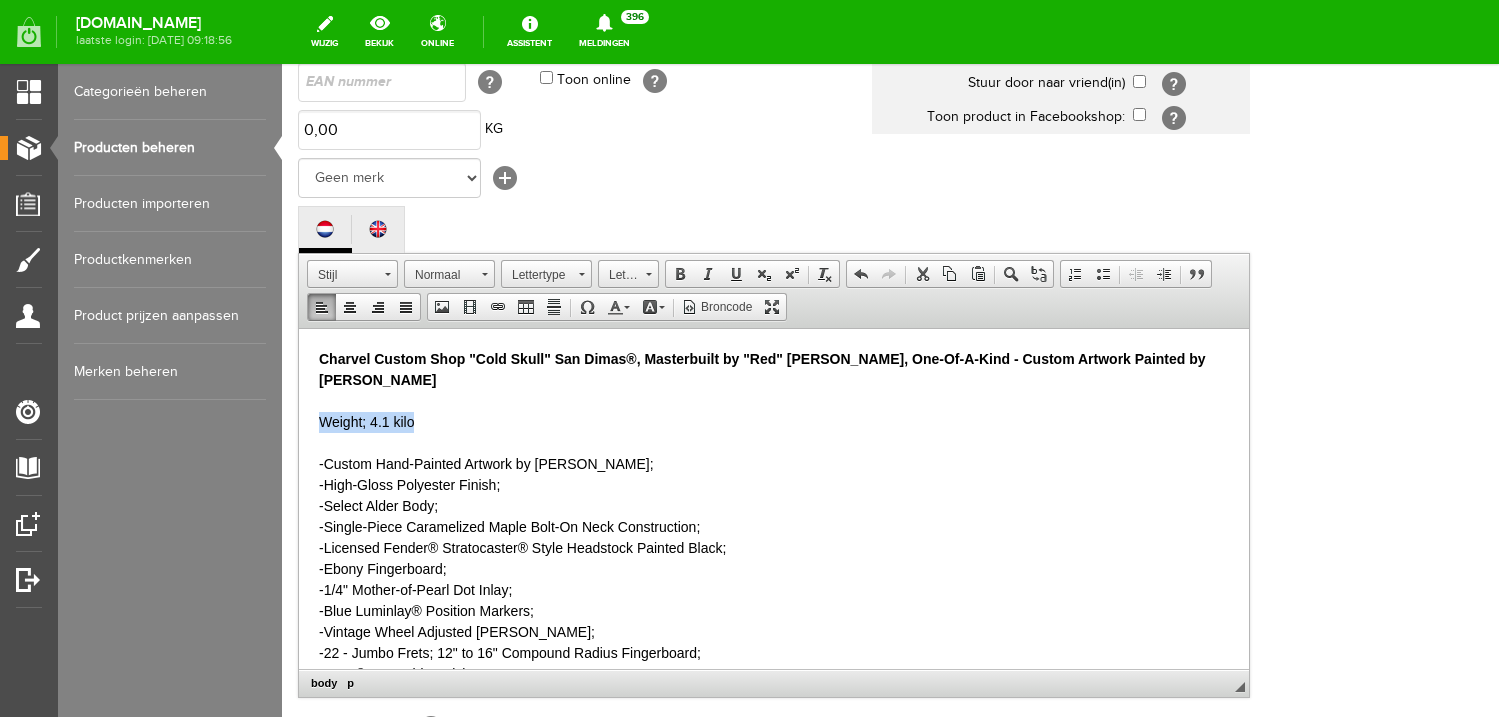 copy on "Weight; 4.1 kilo" 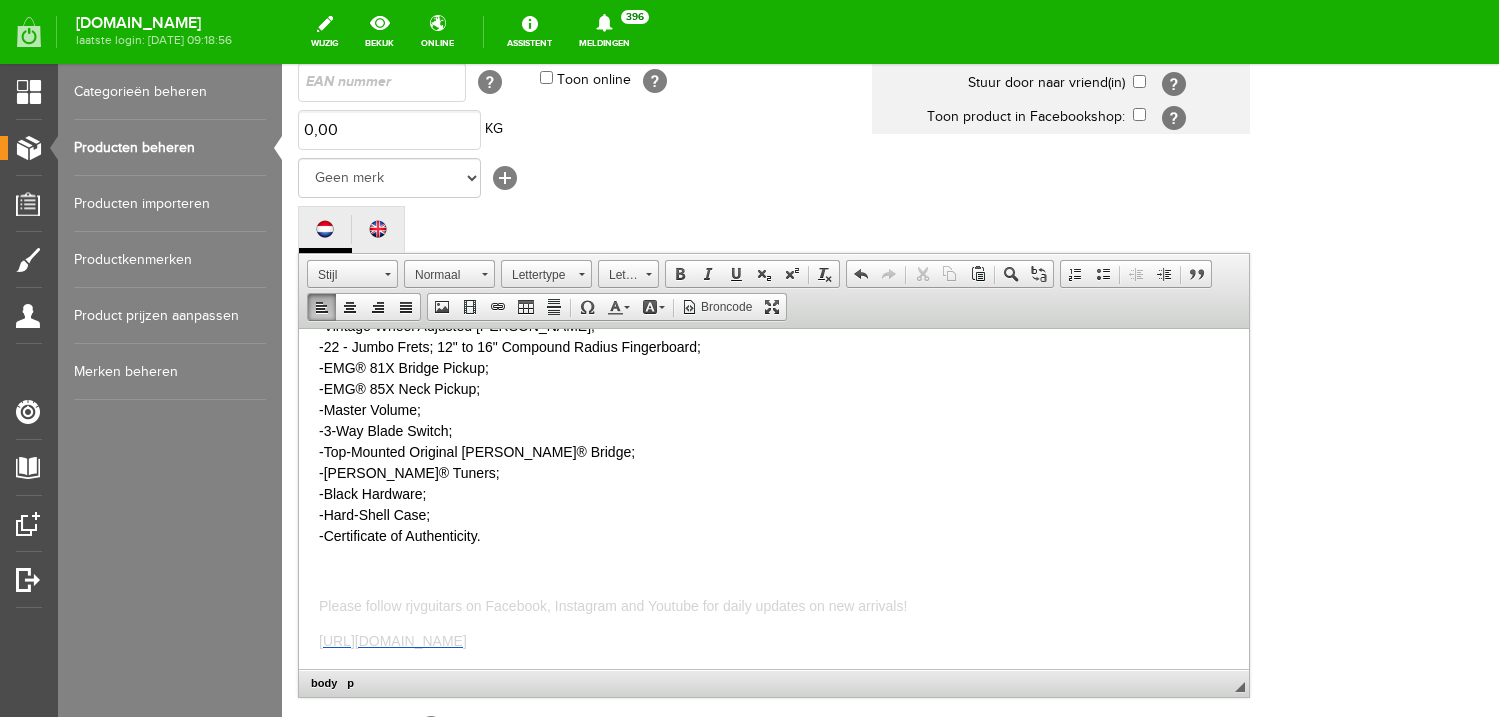 scroll, scrollTop: 317, scrollLeft: 0, axis: vertical 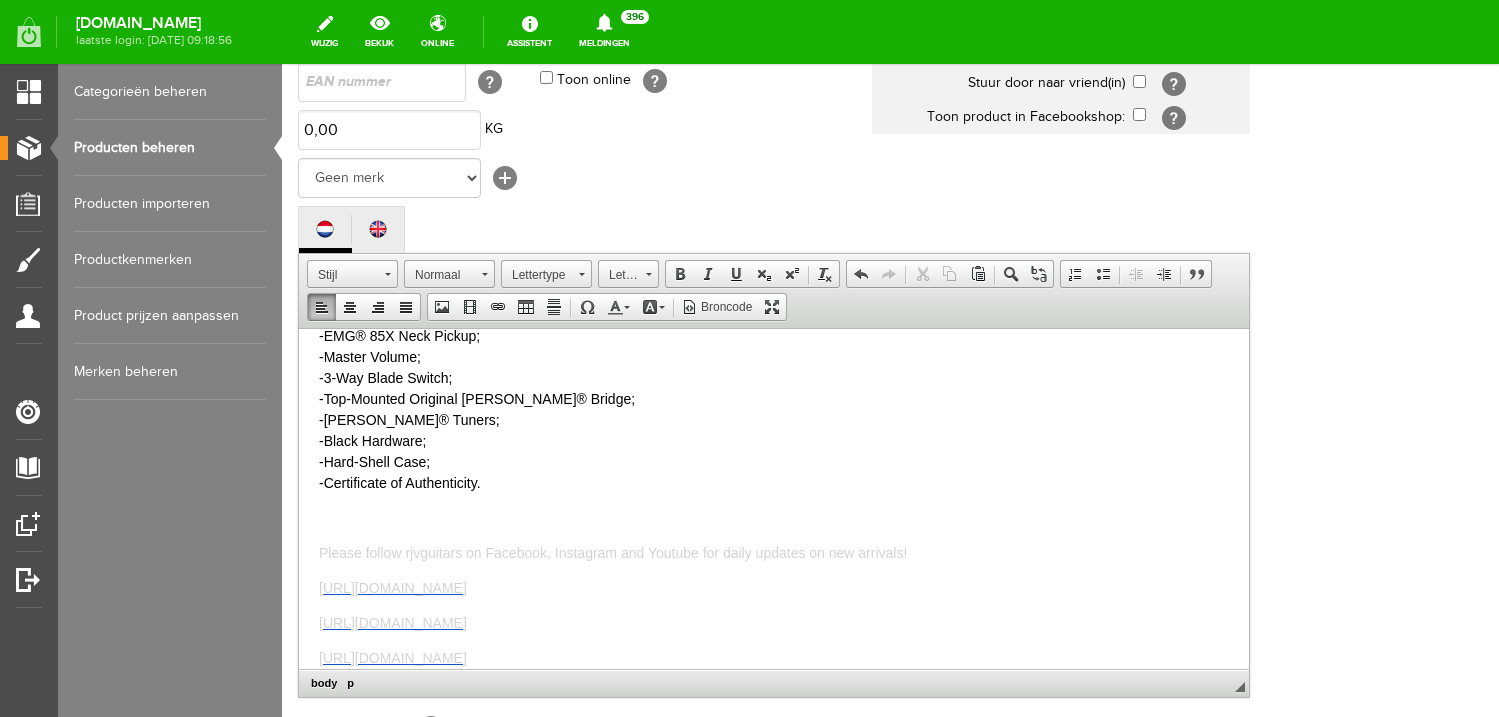 click on "Charvel Custom Shop "Cold Skull" San Dimas®, Masterbuilt by "Red" [PERSON_NAME], One-Of-A-Kind - Custom Artwork Painted by [PERSON_NAME] -Custom Hand-Painted Artwork by [PERSON_NAME]; -High-Gloss Polyester Finish; -Select Alder Body; -Single-Piece Caramelized Maple Bolt-On Neck Construction; -Licensed Fender® Stratocaster® Style Headstock Painted Black; -Ebony Fingerboard; -1/4" Mother-of-Pearl Dot Inlay; -Blue Luminlay® Position Markers; -Vintage Wheel Adjusted [PERSON_NAME]; -22 - Jumbo Frets; 12" to 16" Compound Radius Fingerboard; -EMG® 81X Bridge Pickup; -EMG® 85X Neck Pickup; -Master Volume; -3-Way Blade Switch; -Top-Mounted Original [PERSON_NAME]® Bridge; -[PERSON_NAME]® Tuners; -Black Hardware; -Hard-Shell Case; -Certificate of Authenticity." at bounding box center (774, 262) 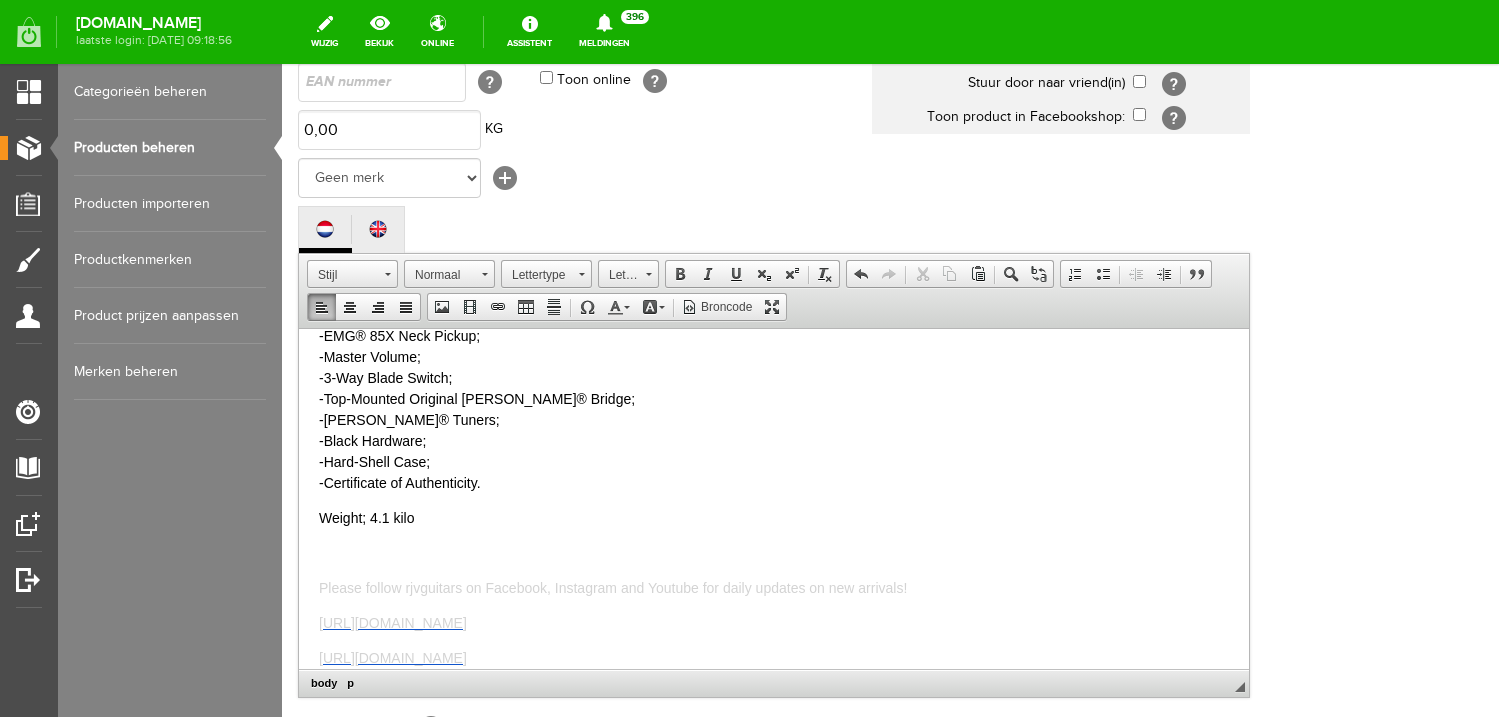 click on "Weight; 4.1 kilo" at bounding box center (774, 517) 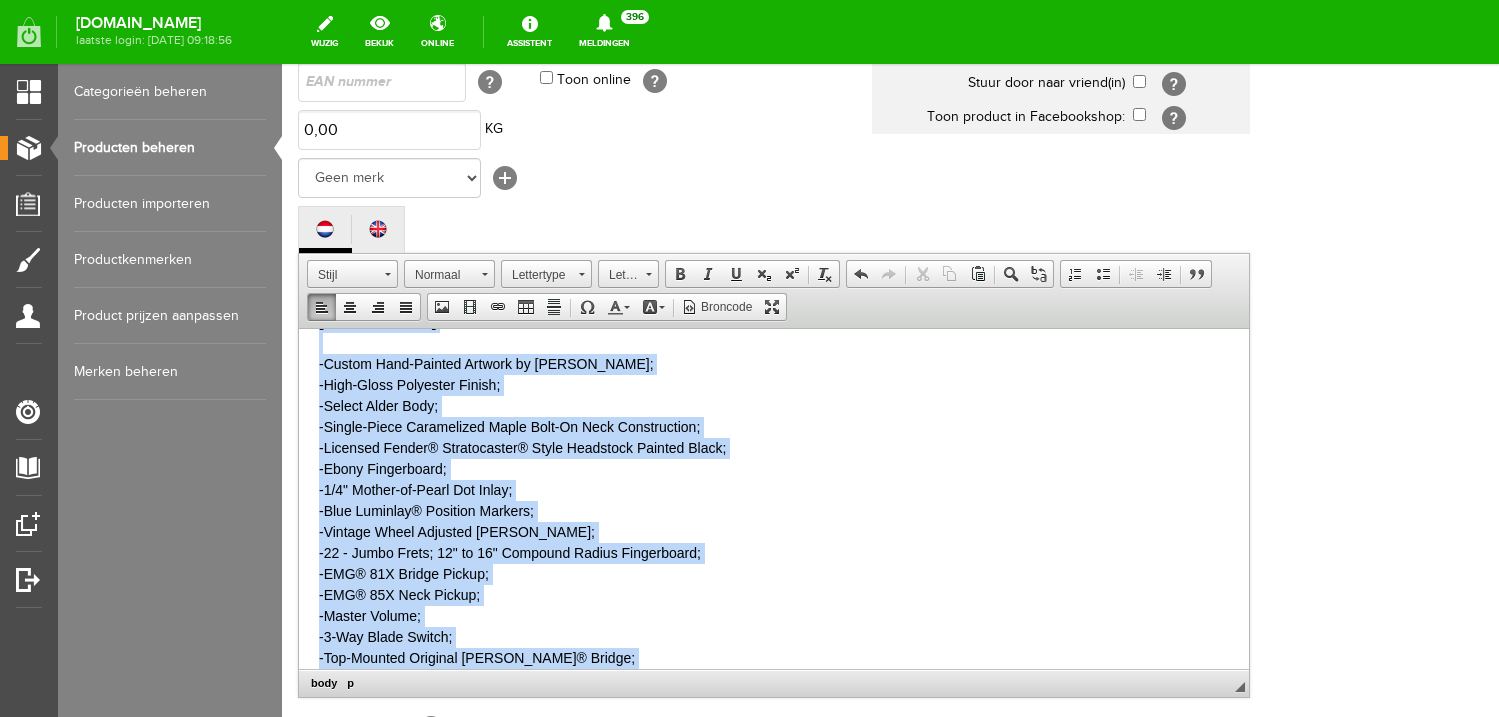 scroll, scrollTop: 0, scrollLeft: 0, axis: both 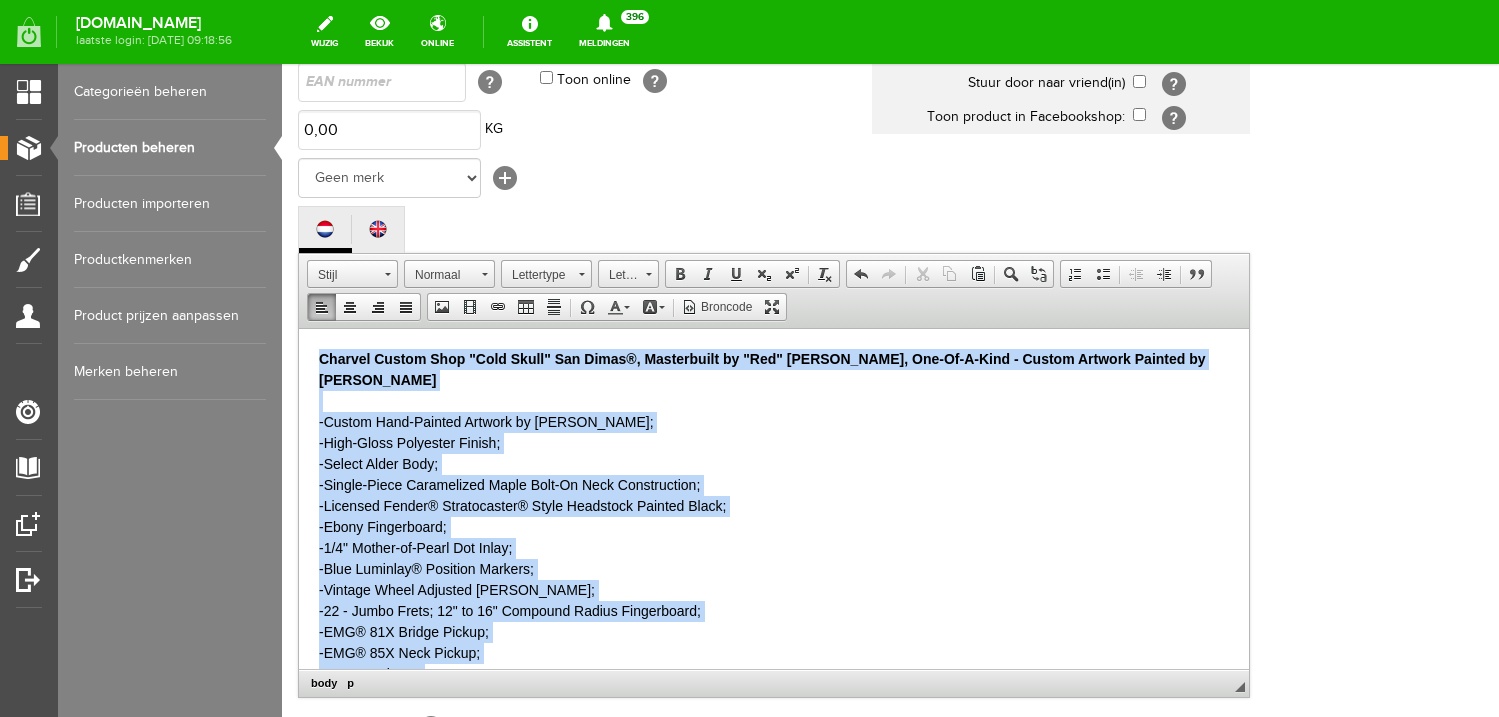 drag, startPoint x: 437, startPoint y: 515, endPoint x: 307, endPoint y: 212, distance: 329.71048 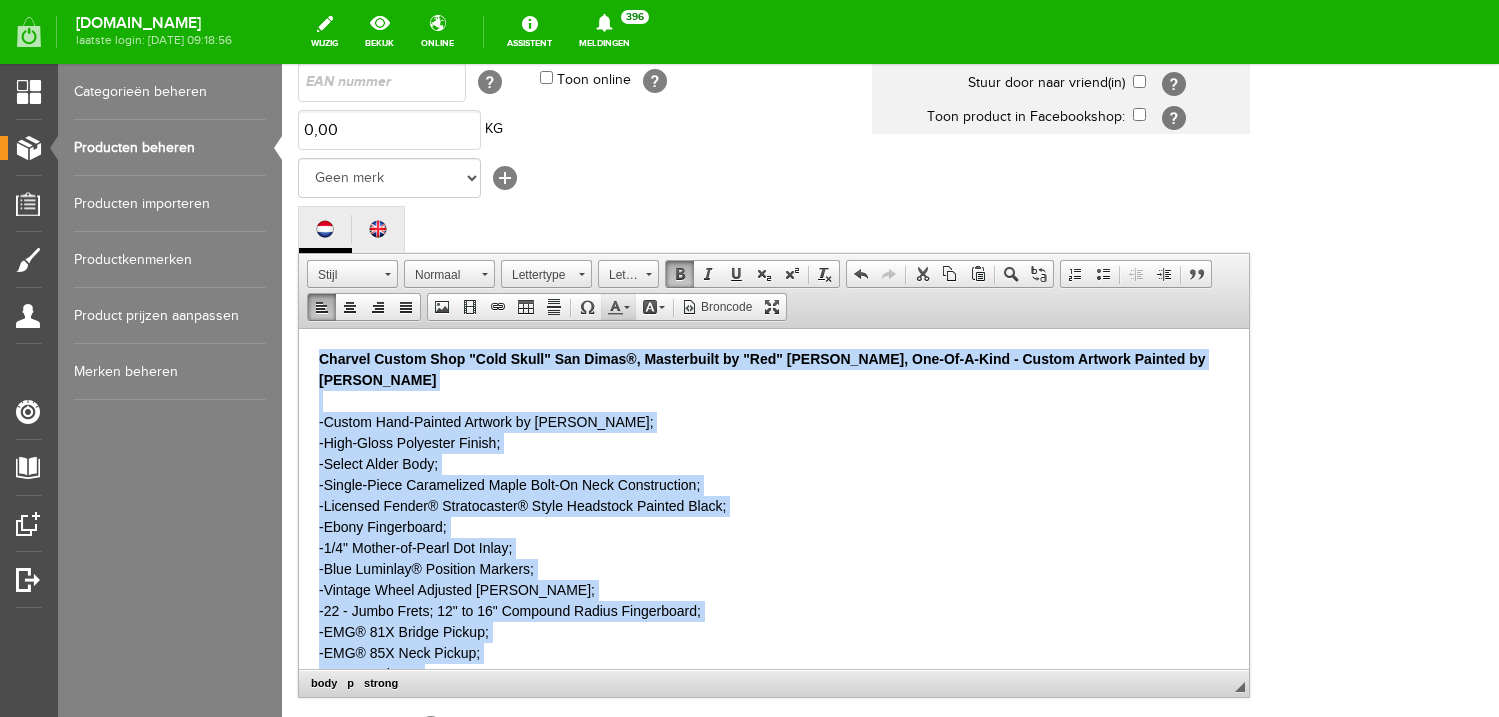 click at bounding box center [615, 307] 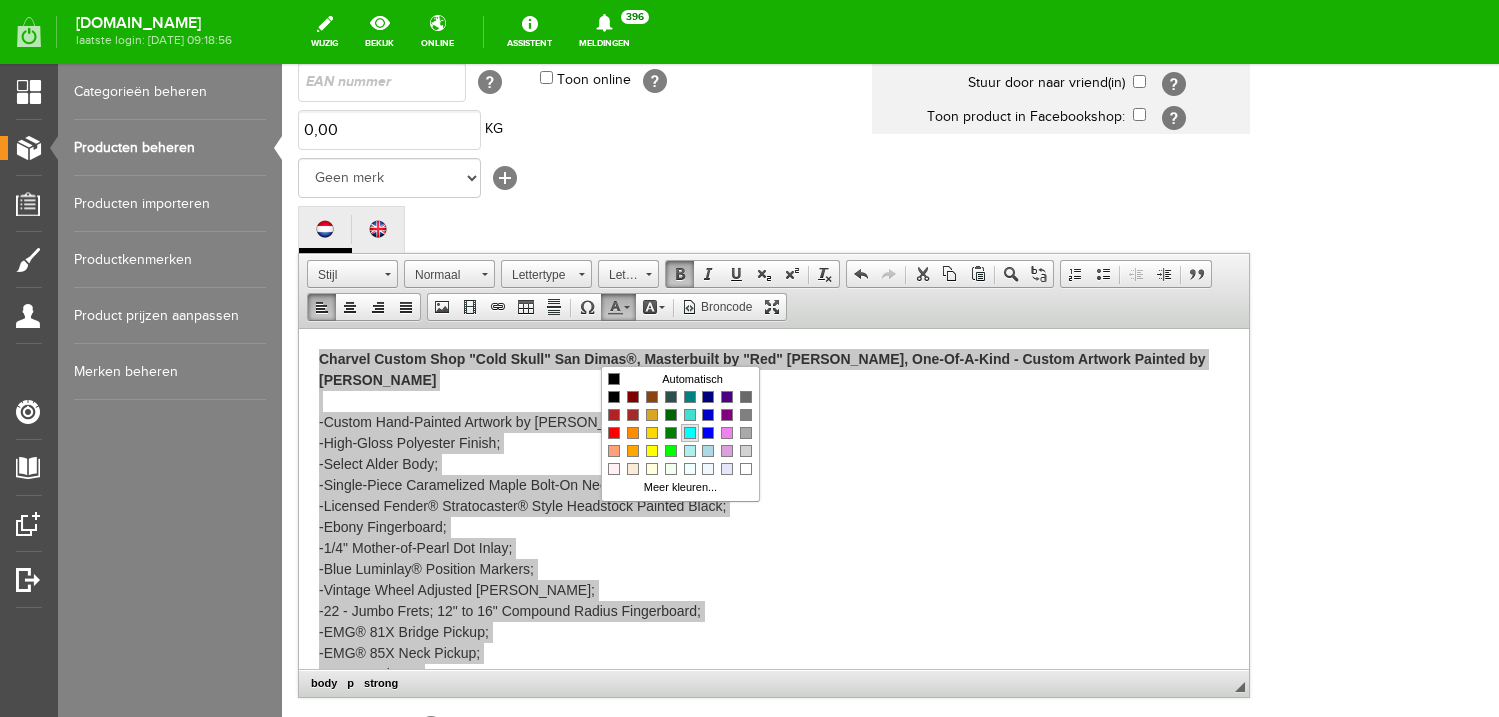 scroll, scrollTop: 0, scrollLeft: 0, axis: both 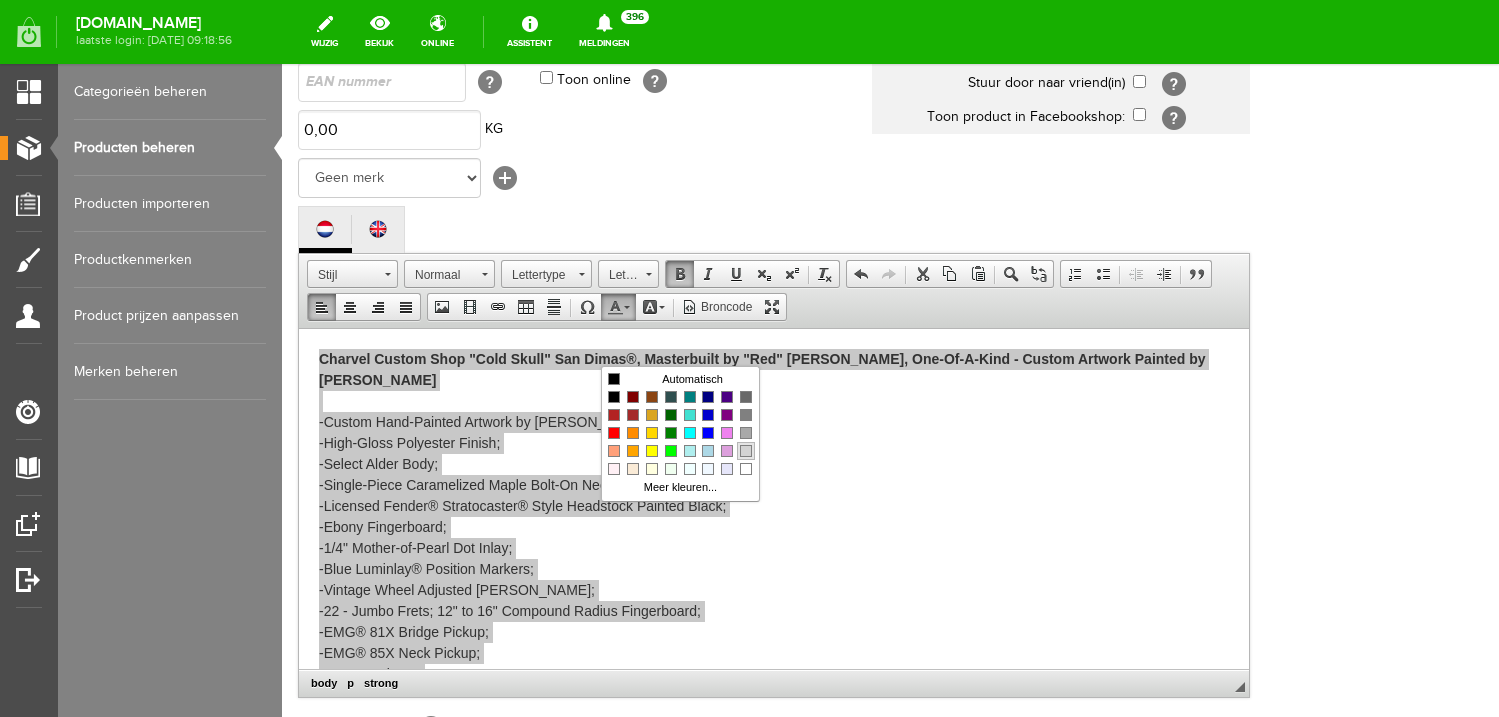 click at bounding box center (746, 451) 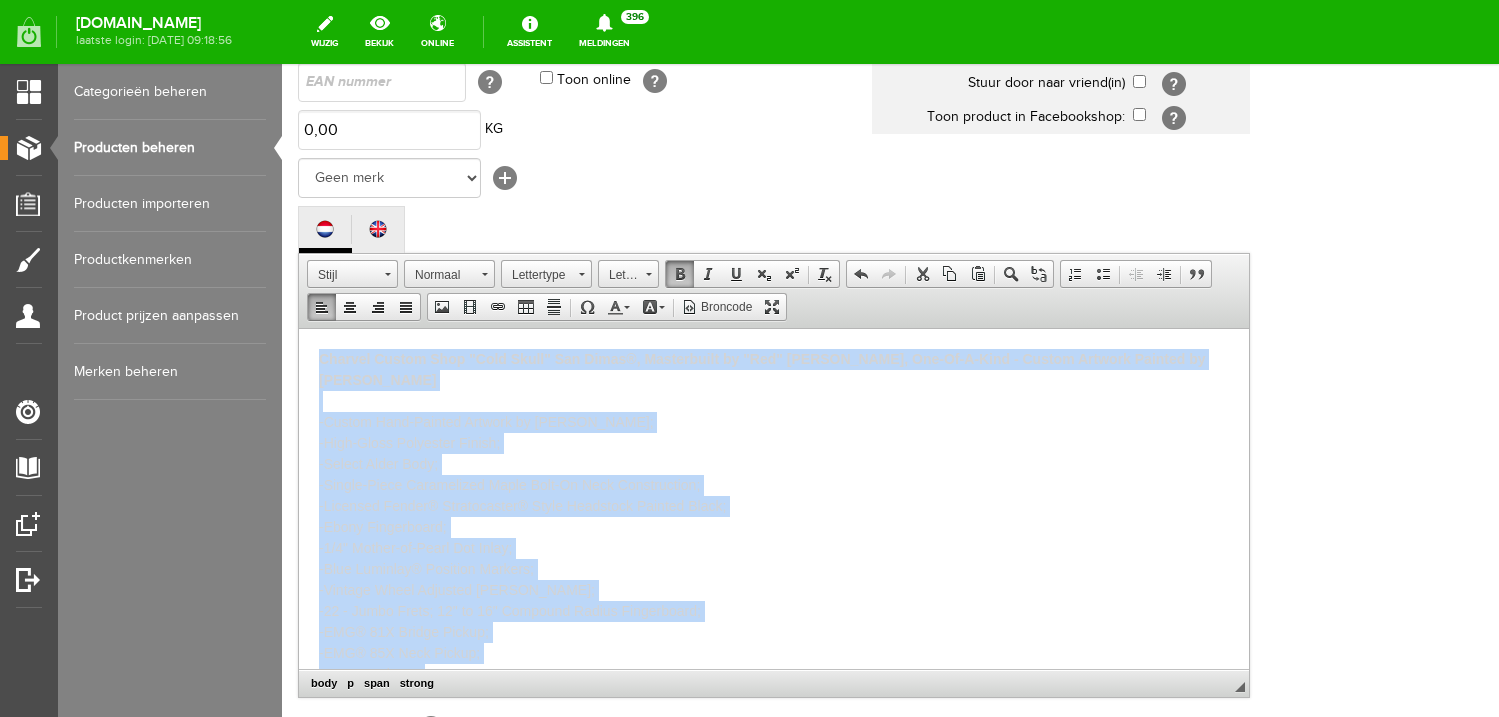 click on "Charvel Custom Shop "Cold Skull" San Dimas®, Masterbuilt by "Red" [PERSON_NAME], One-Of-A-Kind - Custom Artwork Painted by [PERSON_NAME]" at bounding box center (762, 368) 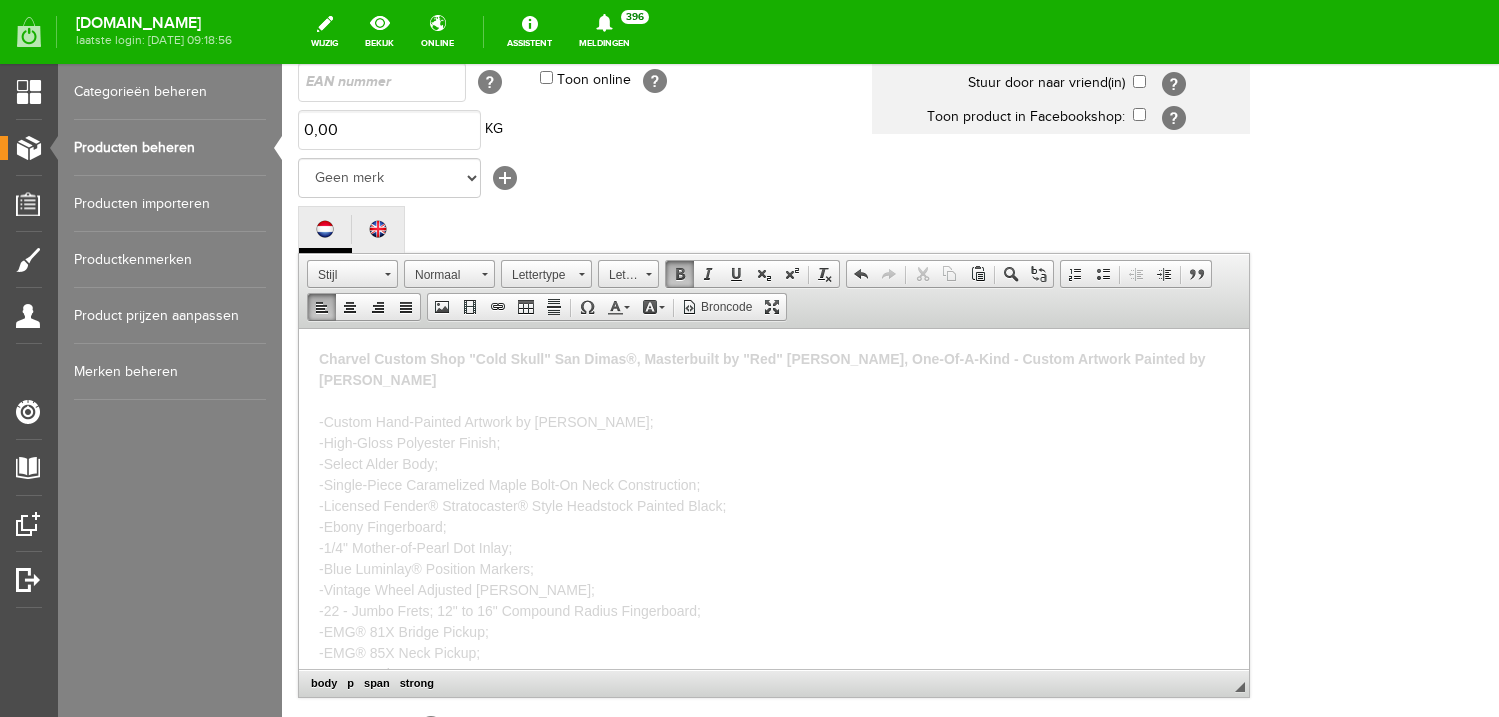 click on "Charvel Custom Shop "Cold Skull" San Dimas®, Masterbuilt by "Red" [PERSON_NAME], One-Of-A-Kind - Custom Artwork Painted by [PERSON_NAME]" at bounding box center (762, 368) 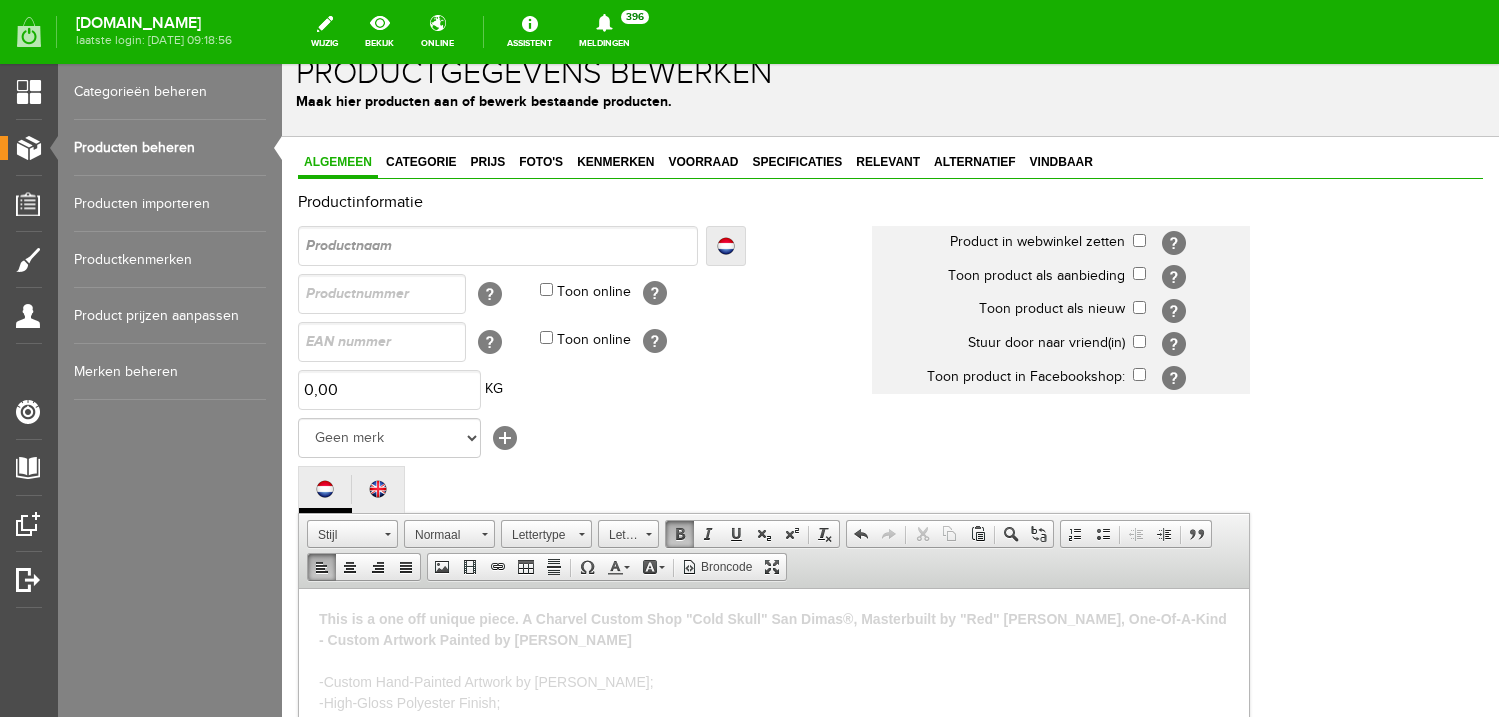 scroll, scrollTop: 15, scrollLeft: 0, axis: vertical 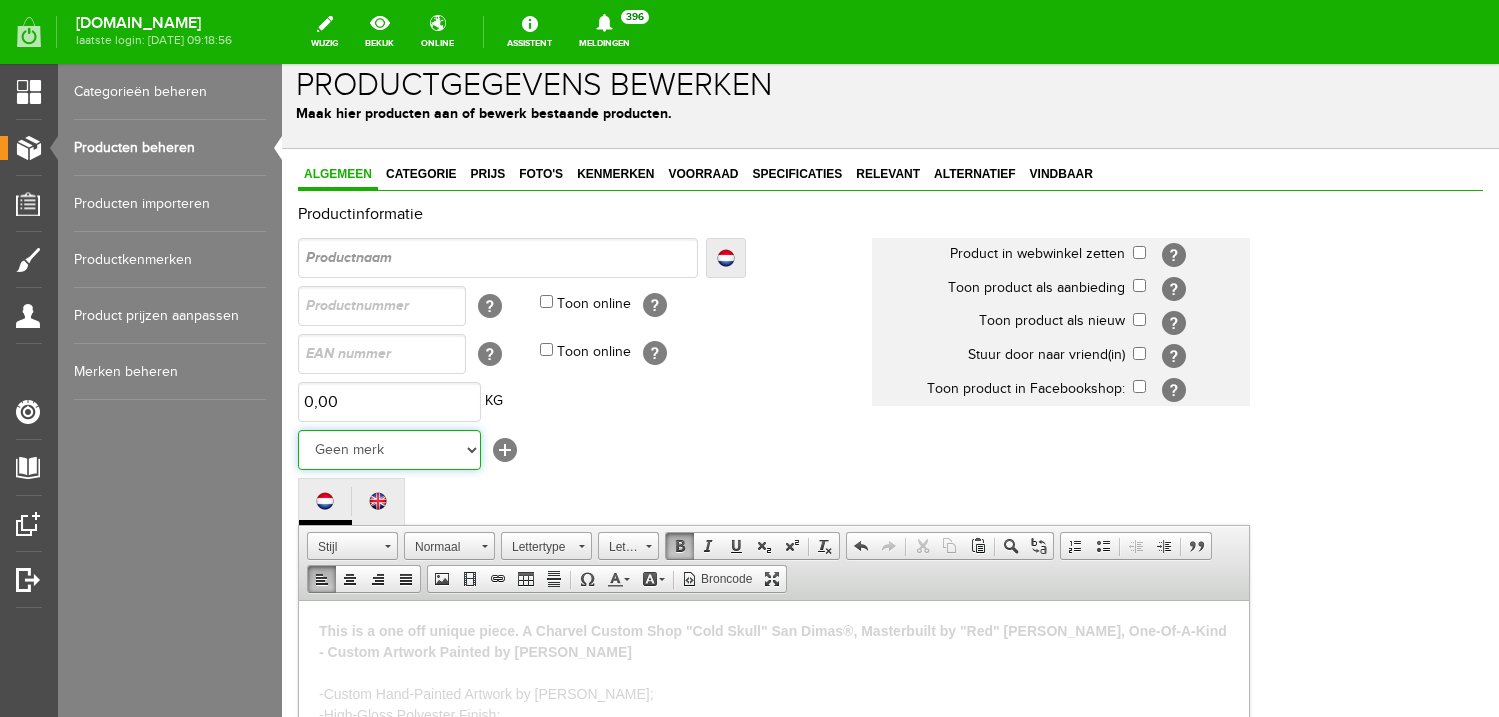 click on "Geen merk
Hymn
Peavey
Vox
Rickenbacker
[PERSON_NAME]
[PERSON_NAME]
[PERSON_NAME]
[PERSON_NAME]
[PERSON_NAME]
[PERSON_NAME]
Hook
Gretsch
[PERSON_NAME]
The Heritage
Haar
ESP
[PERSON_NAME]
EVH
Duesenberg
Marshall
Music Man
[PERSON_NAME]
Fender
Ibanez
PRS [PERSON_NAME]
Other brands" at bounding box center [389, 450] 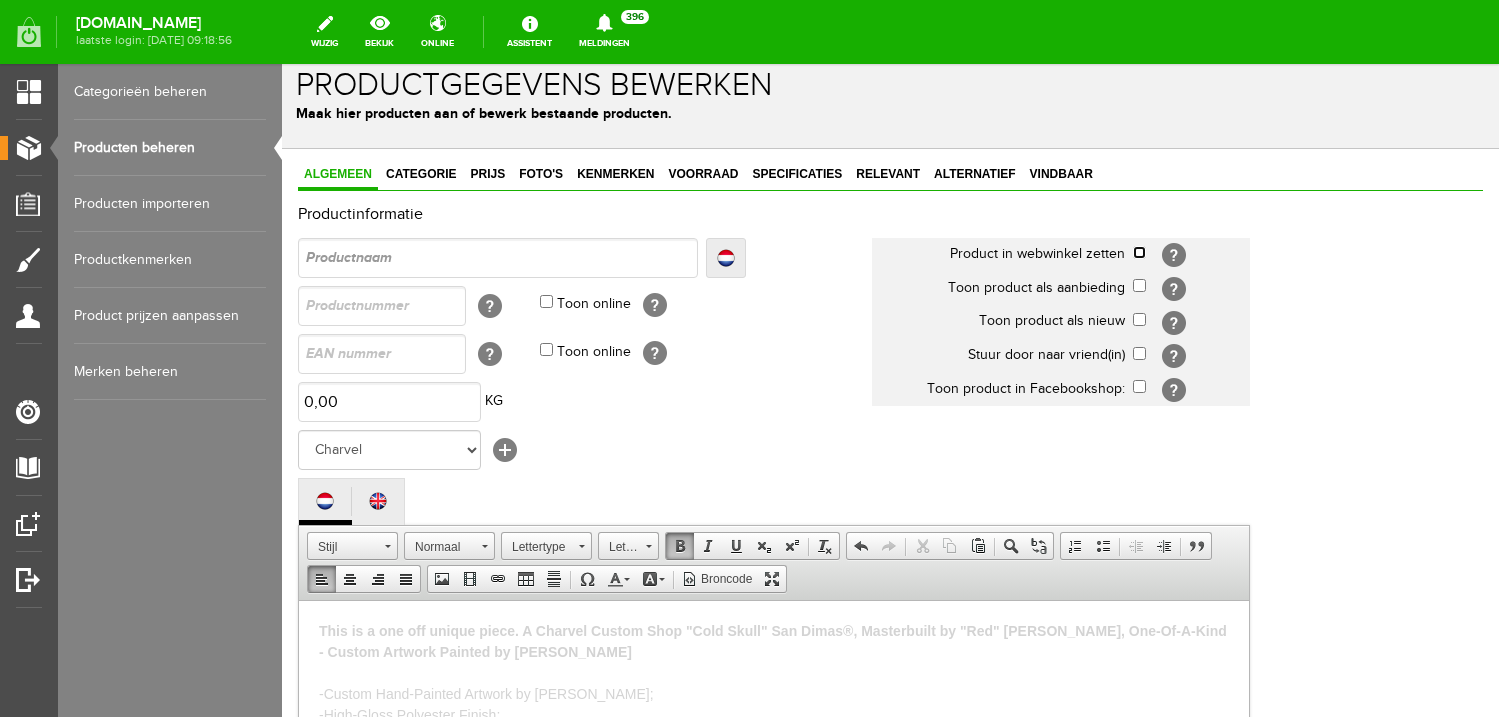 click at bounding box center (1139, 252) 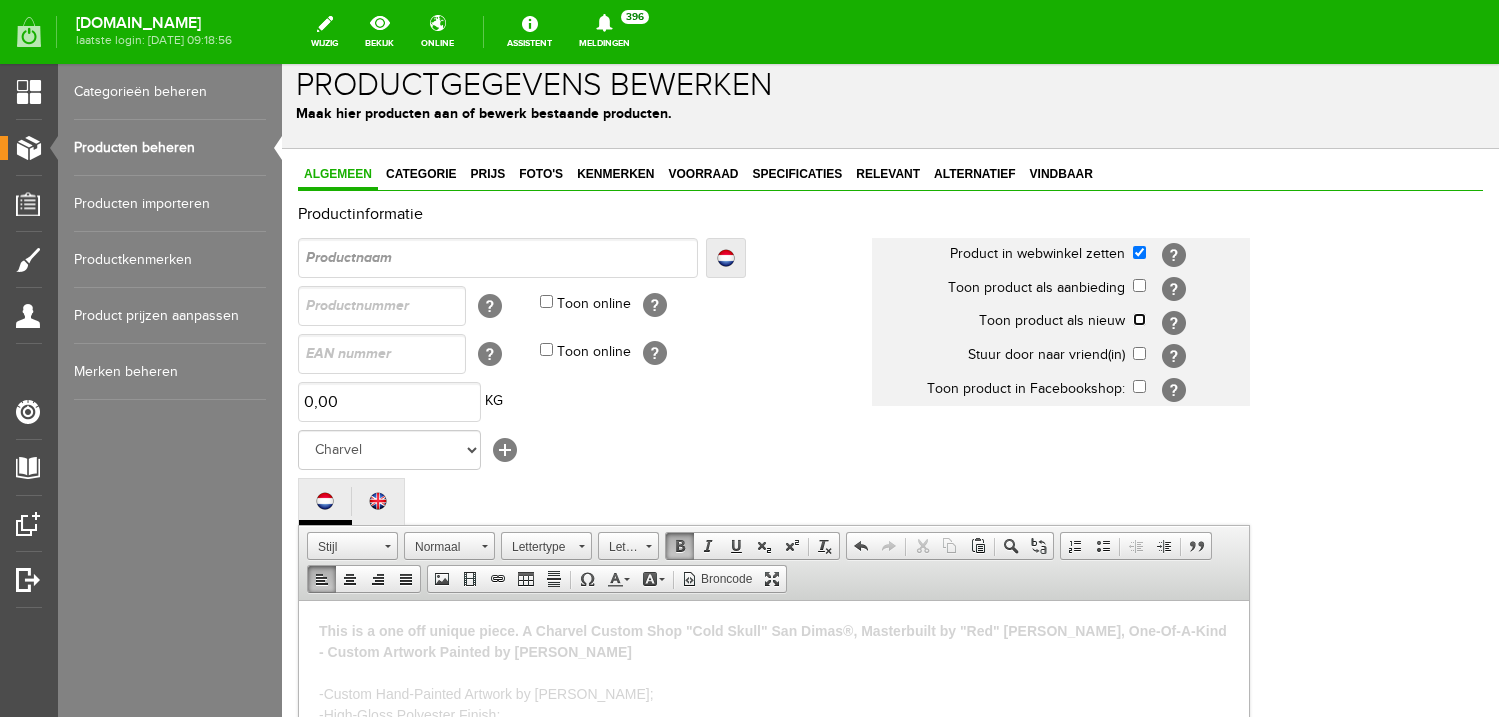 click at bounding box center [1139, 319] 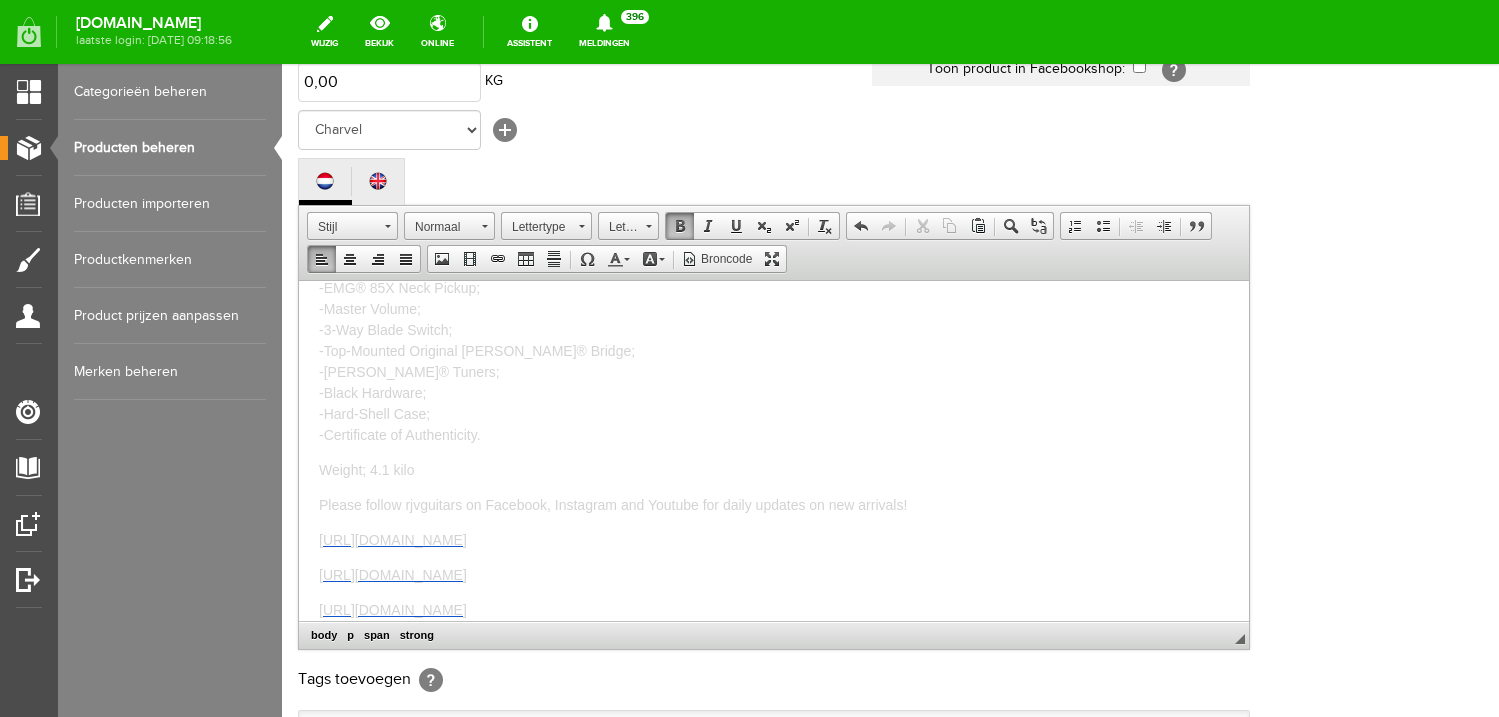 scroll, scrollTop: 607, scrollLeft: 0, axis: vertical 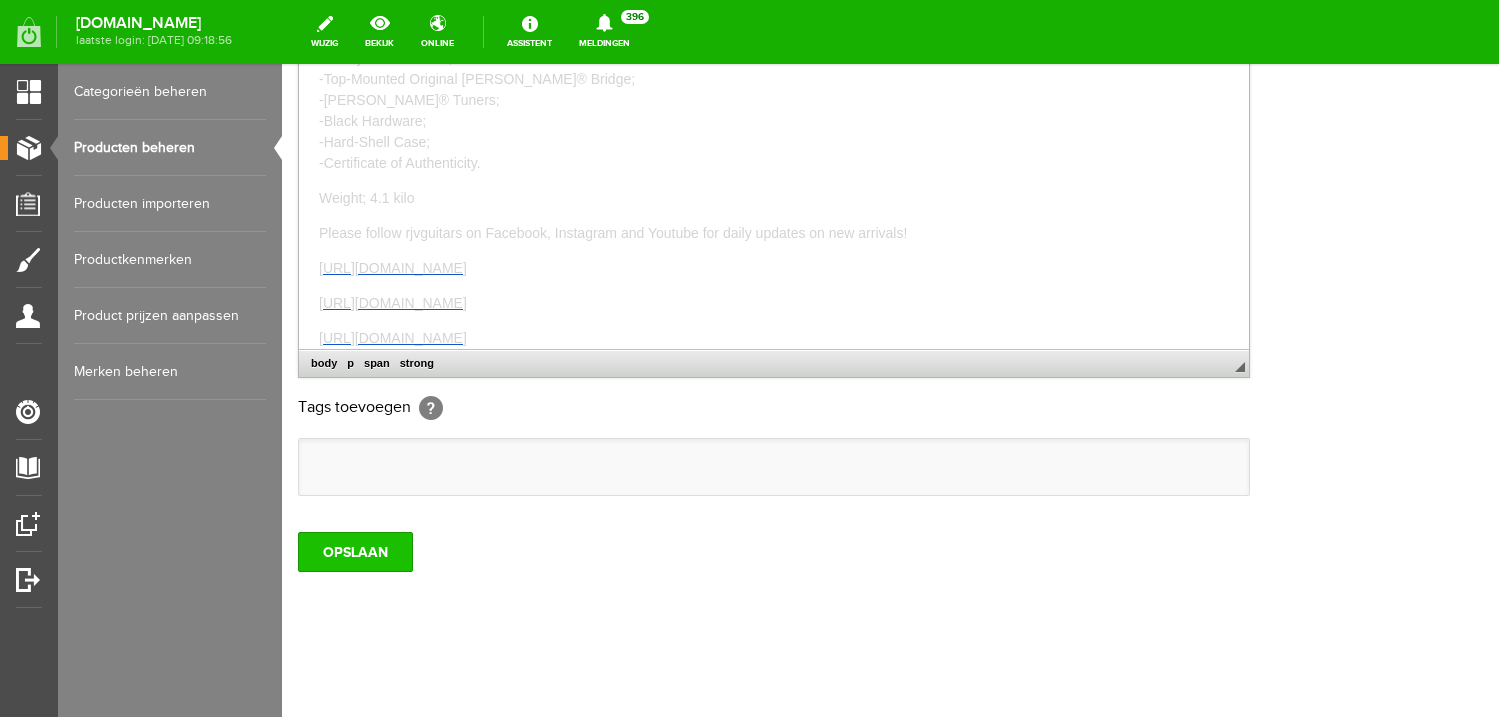 click on "OPSLAAN" at bounding box center (355, 552) 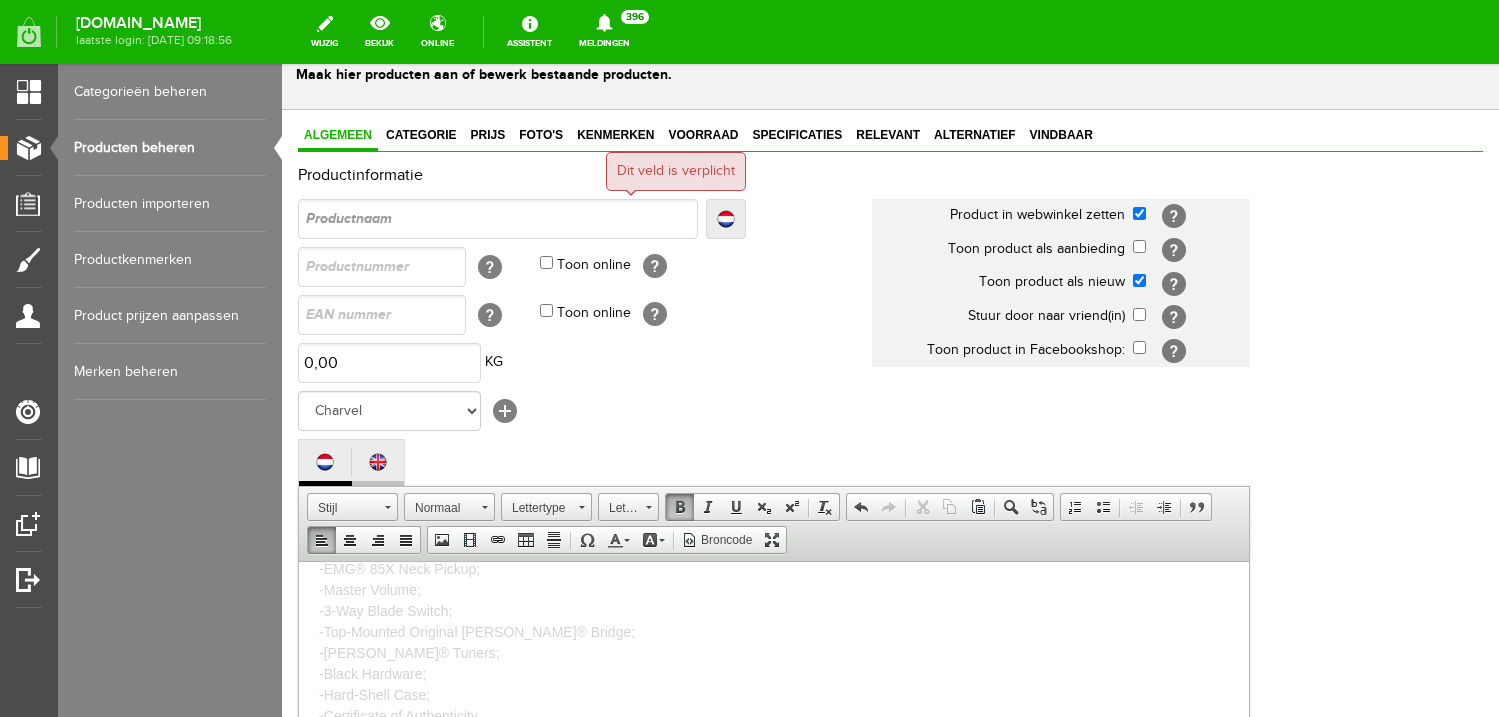 scroll, scrollTop: 0, scrollLeft: 0, axis: both 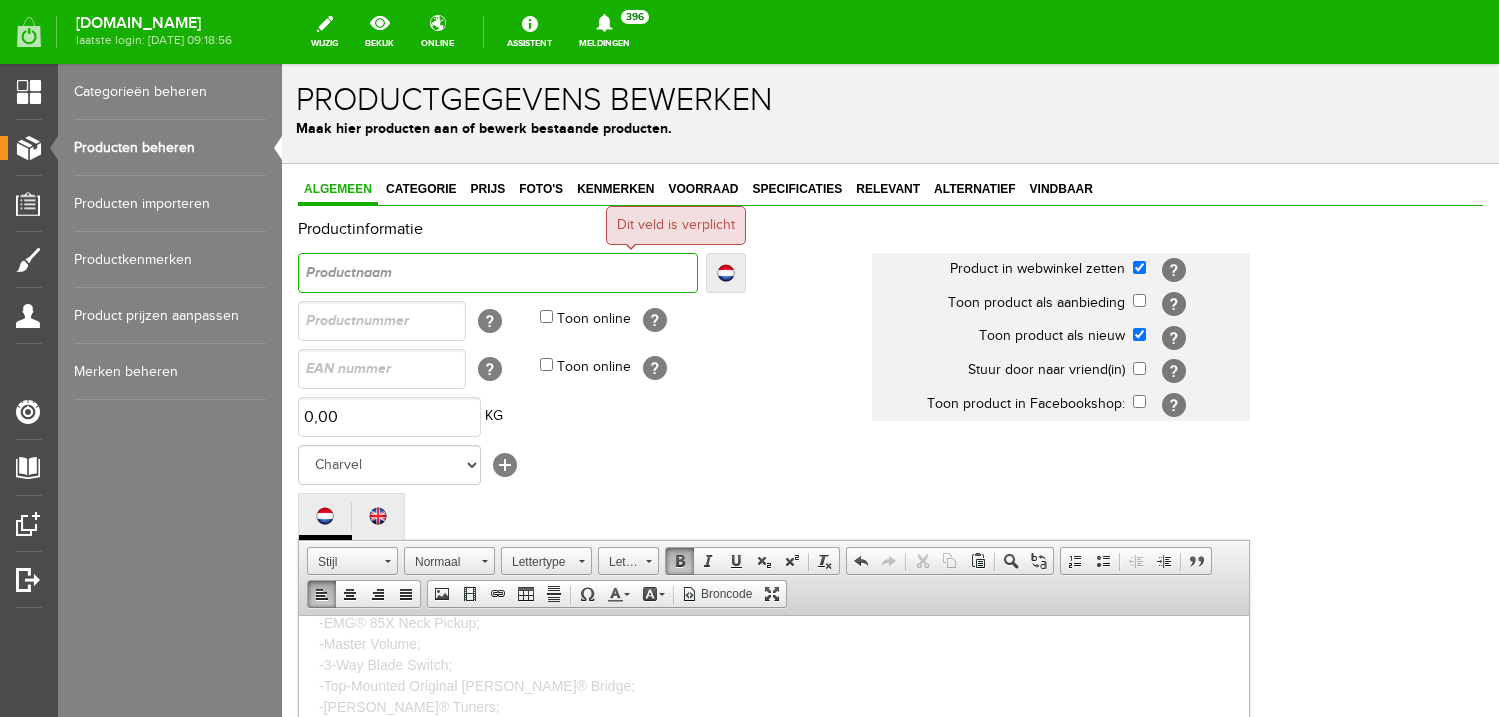 click at bounding box center (498, 273) 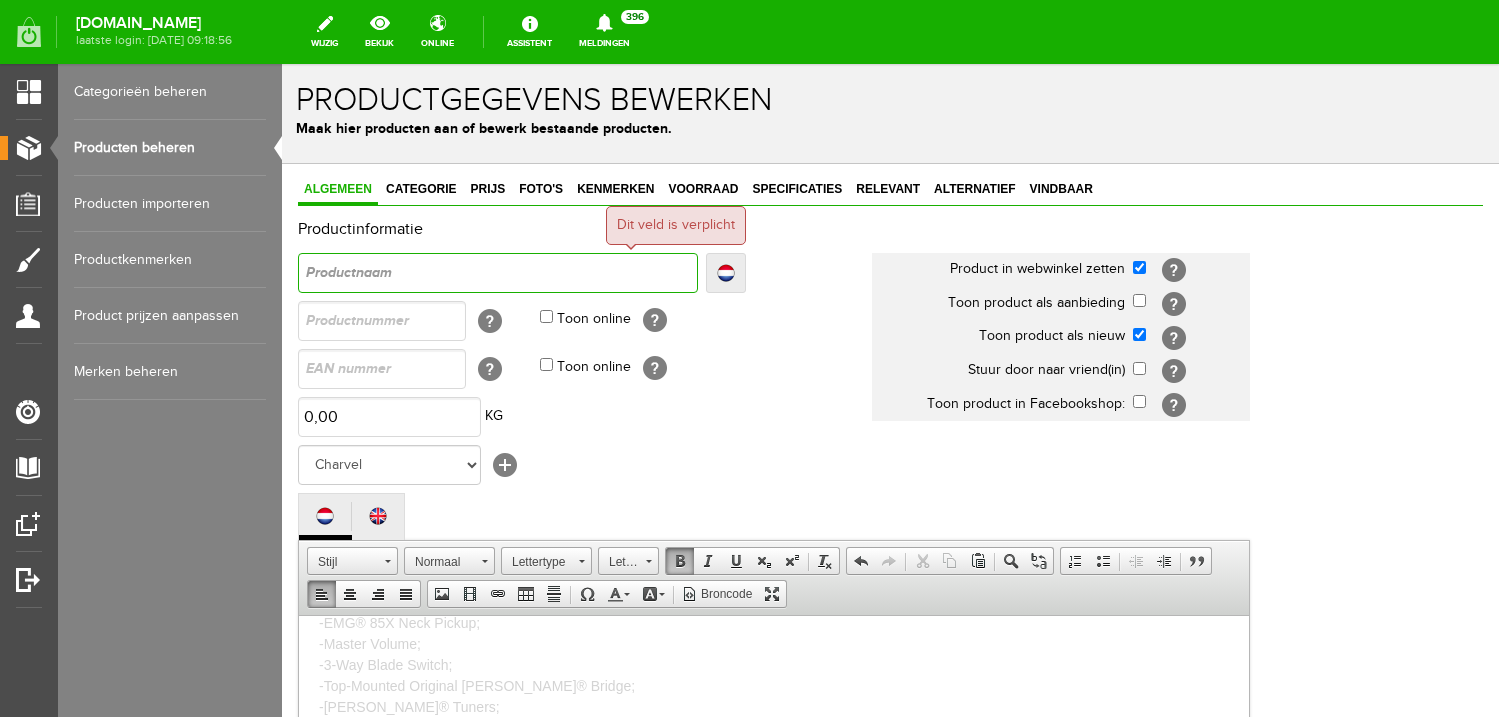 type on "C" 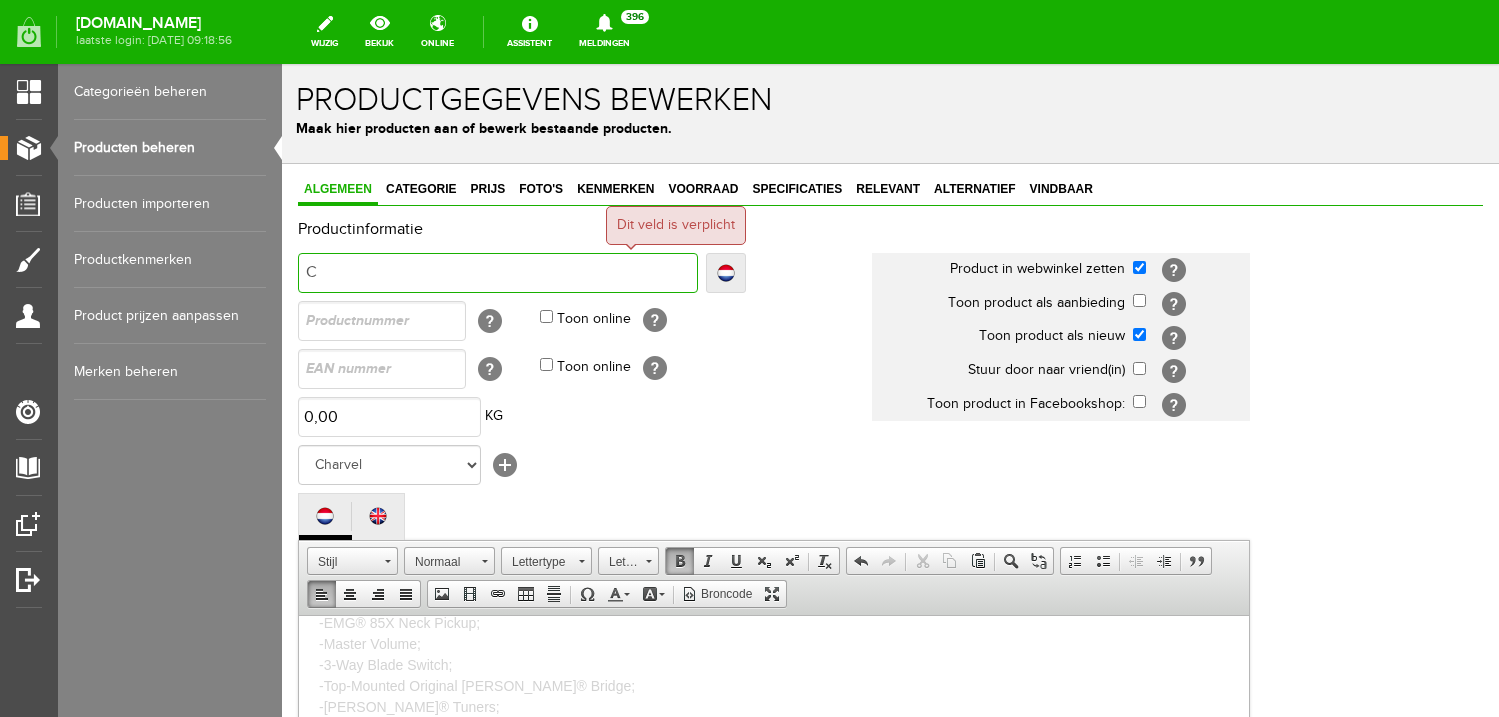 type on "C" 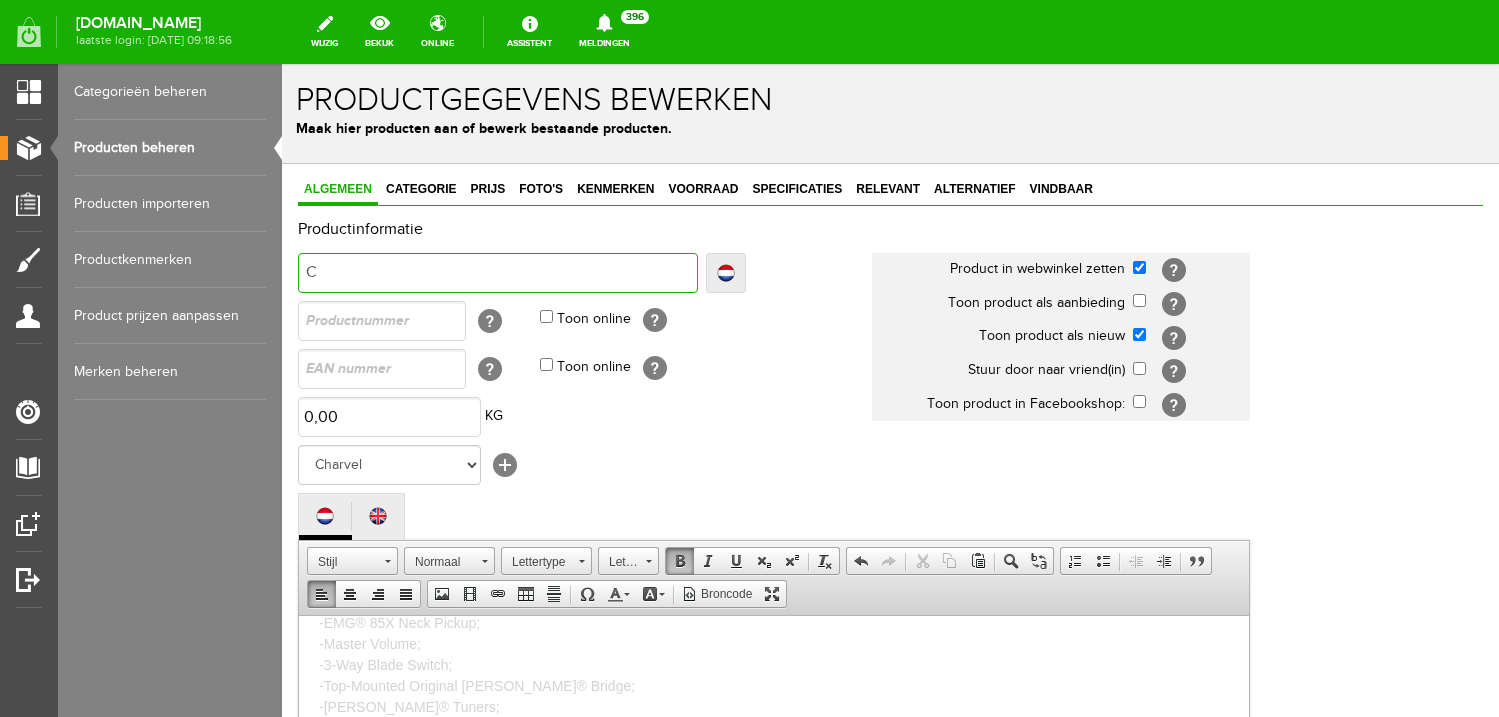 type on "Ch" 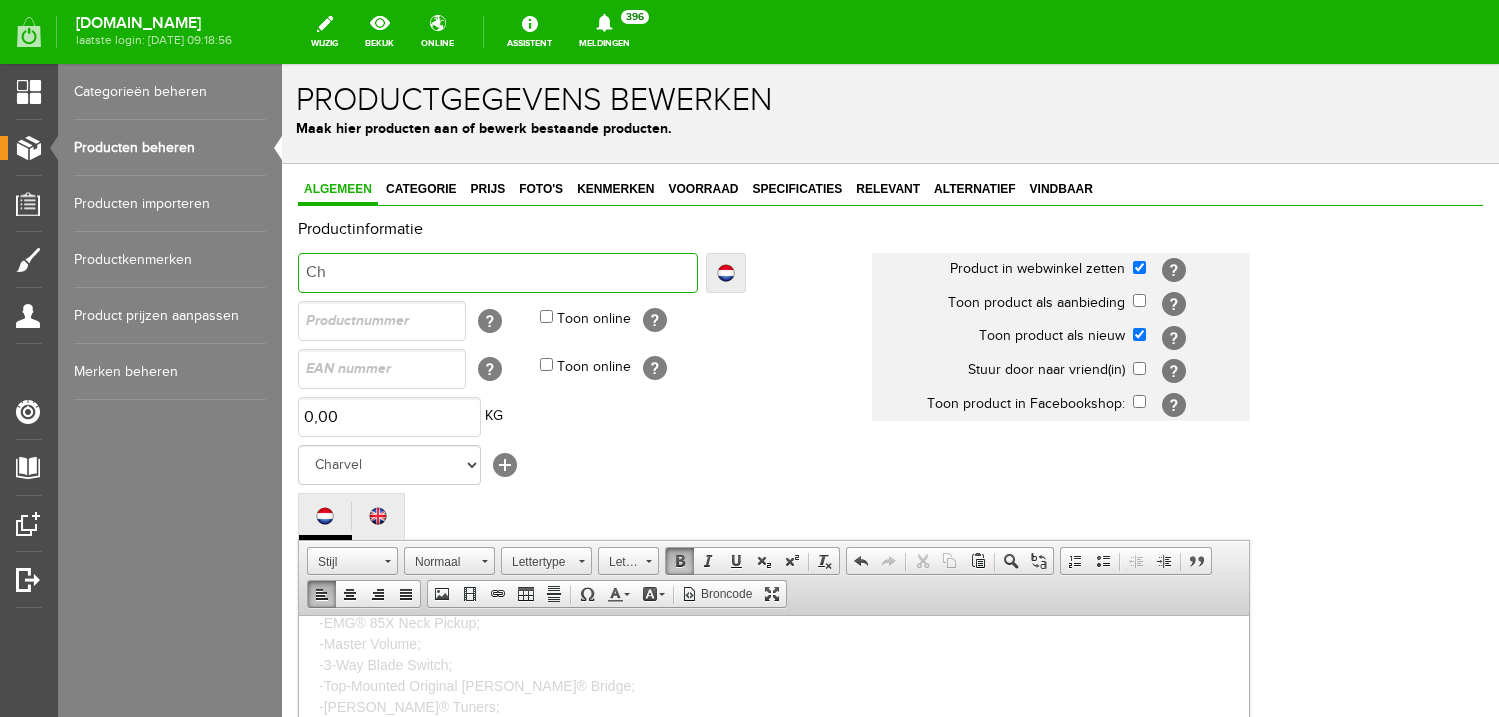 type on "Ch" 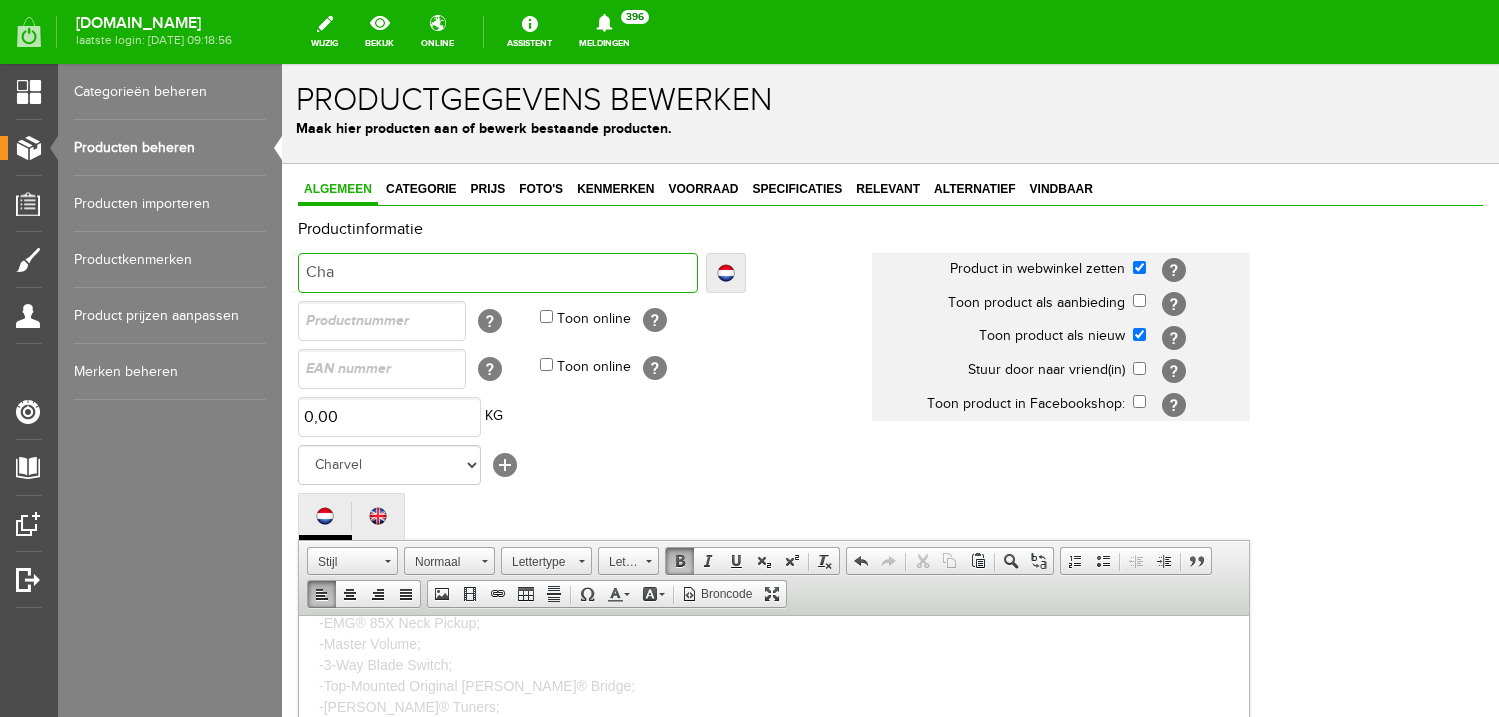 type on "Cha" 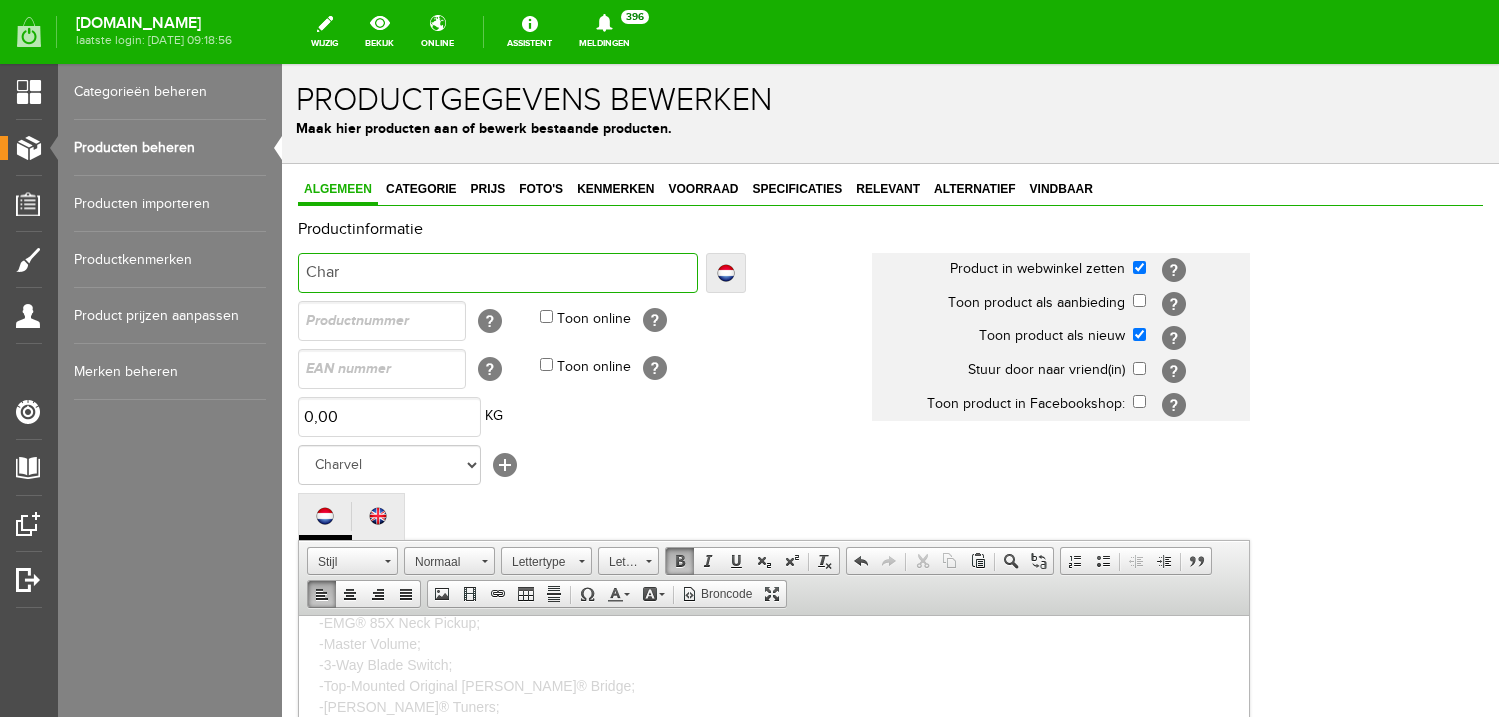 type on "Char" 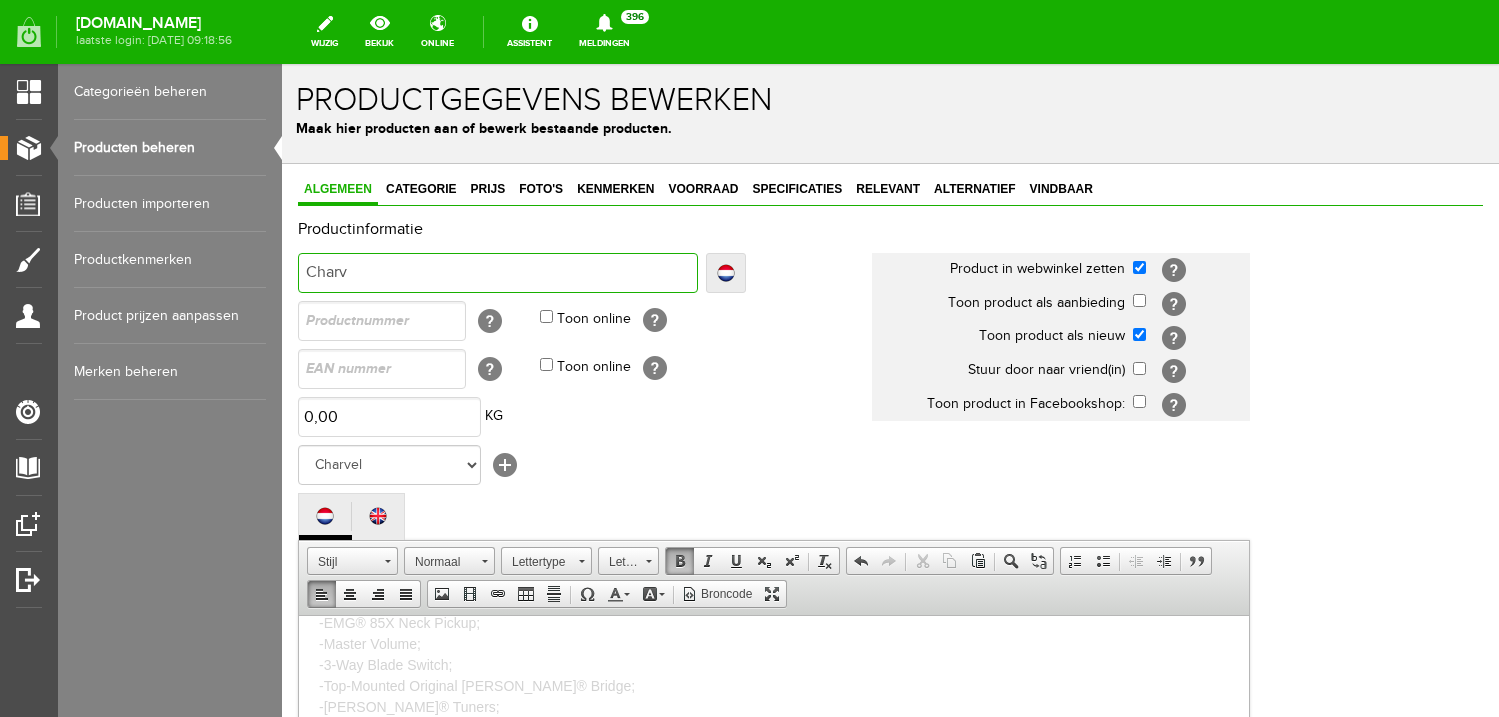 type on "Charv" 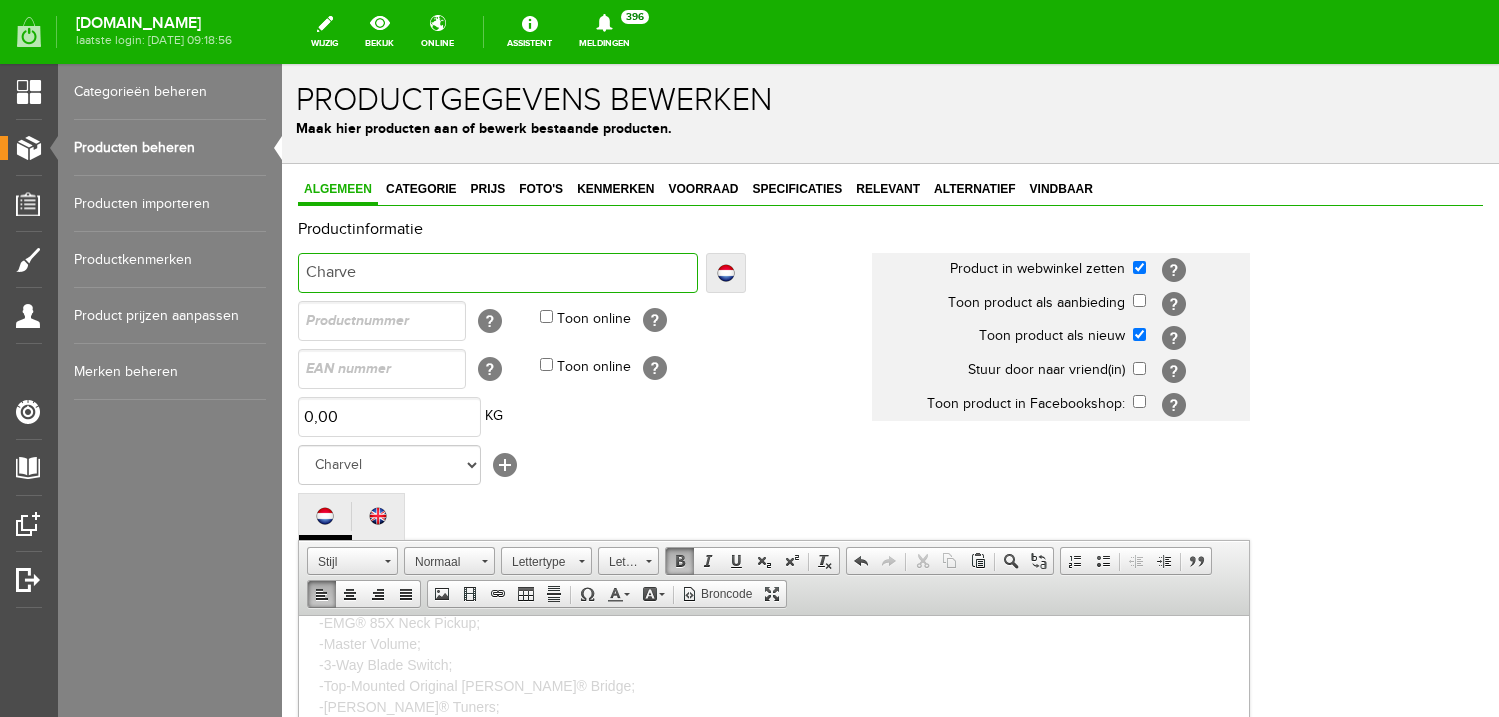 type on "Charve" 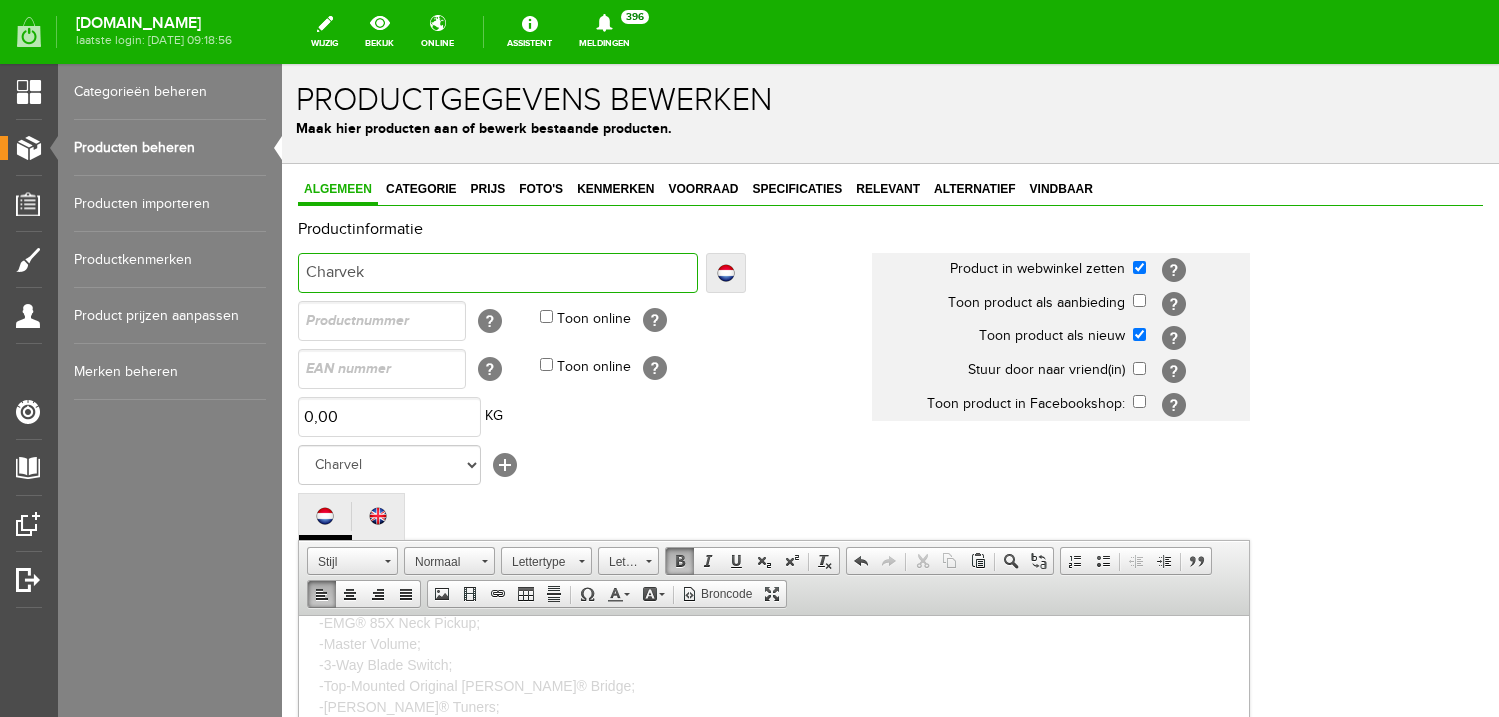 type on "Charvek" 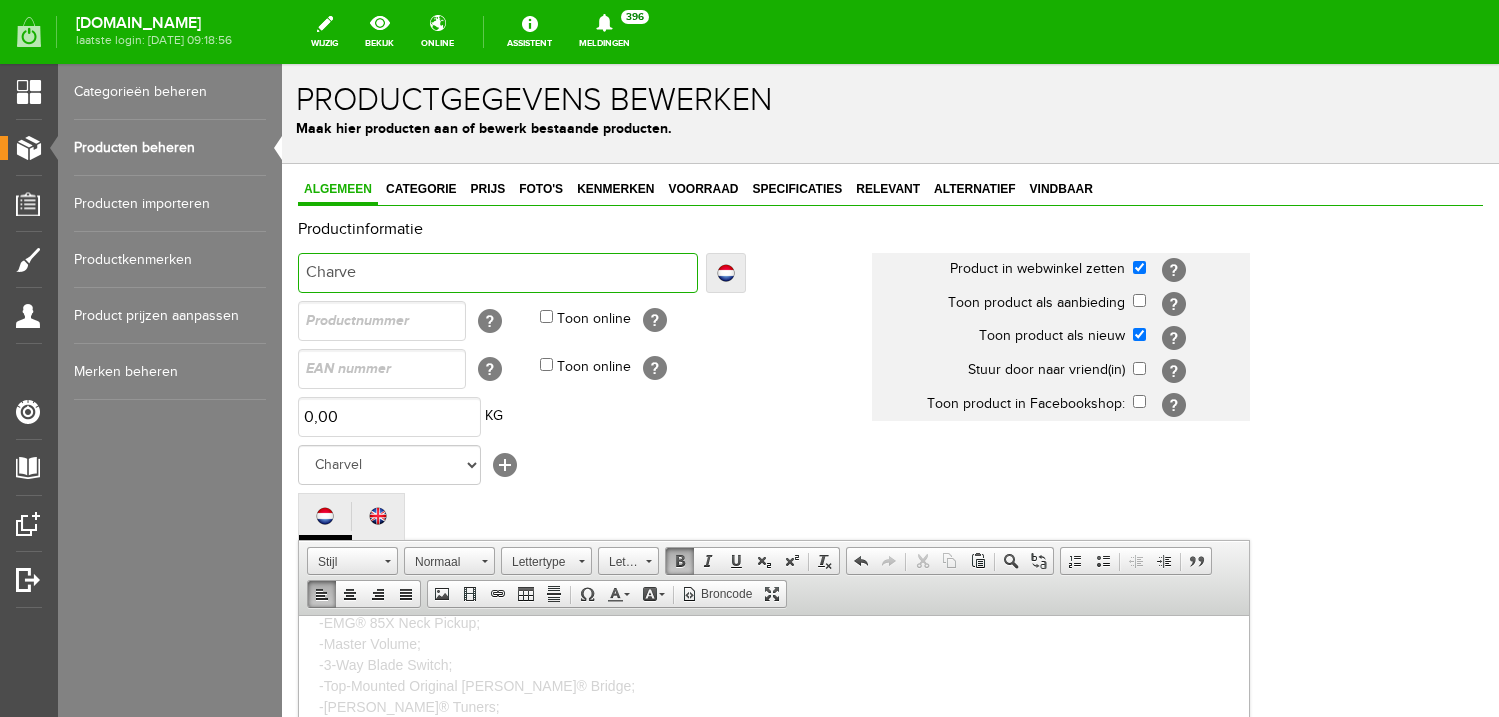 type on "Charve" 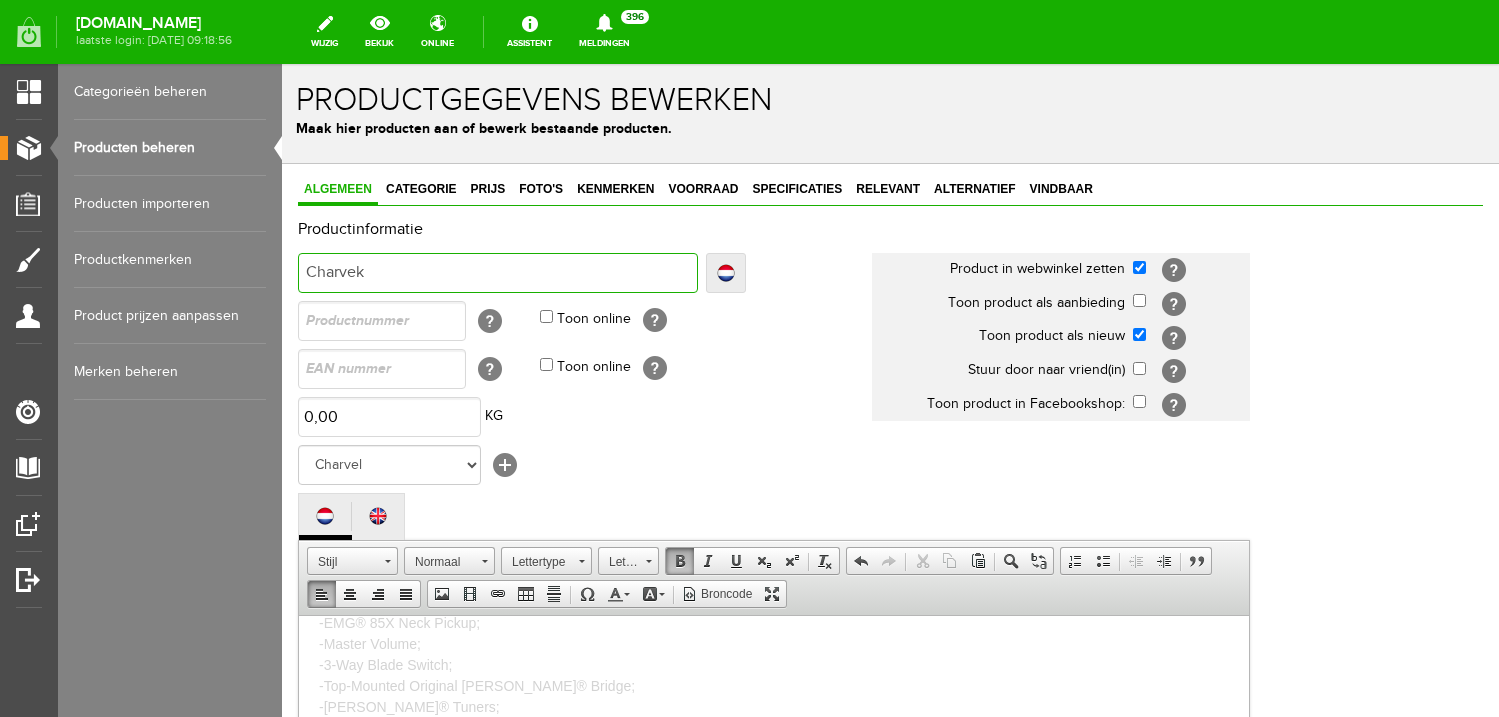 type on "Charvek" 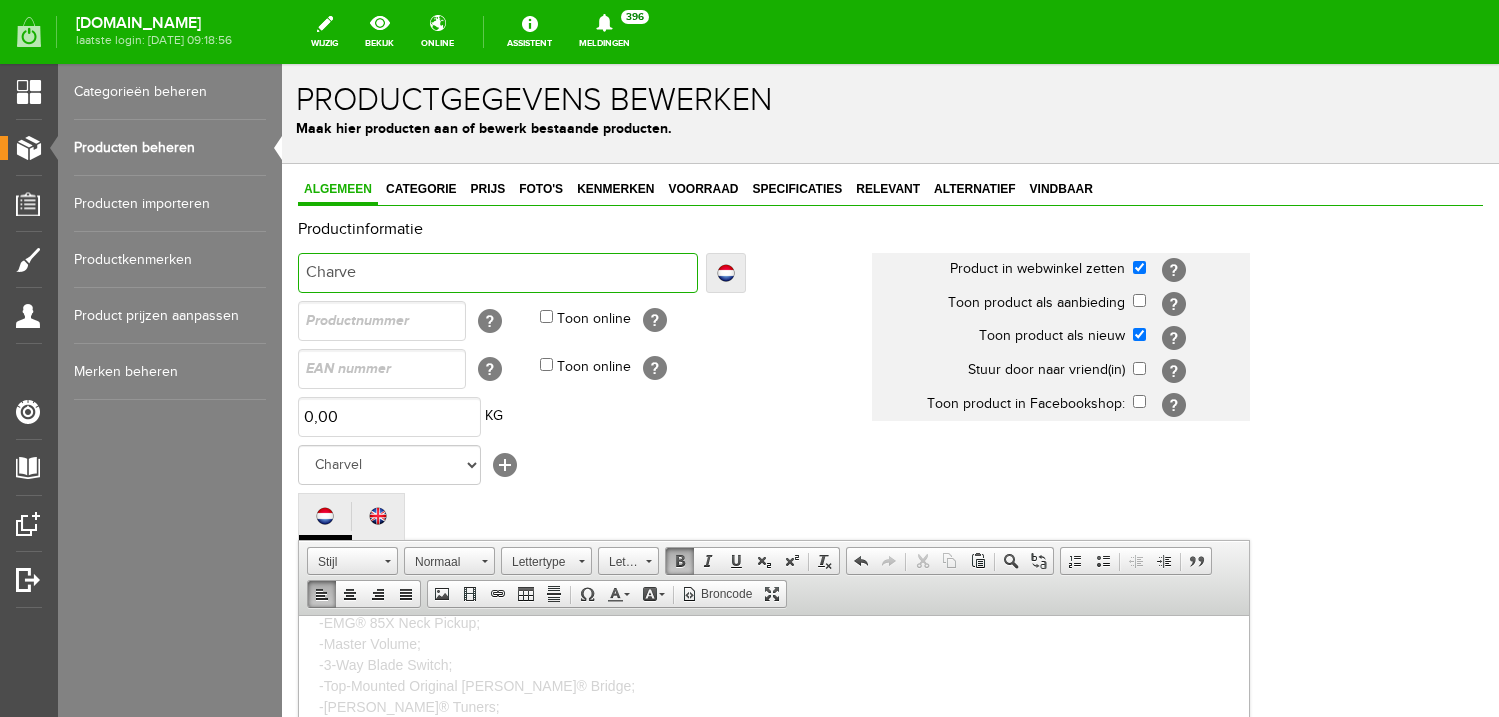 type on "Charve" 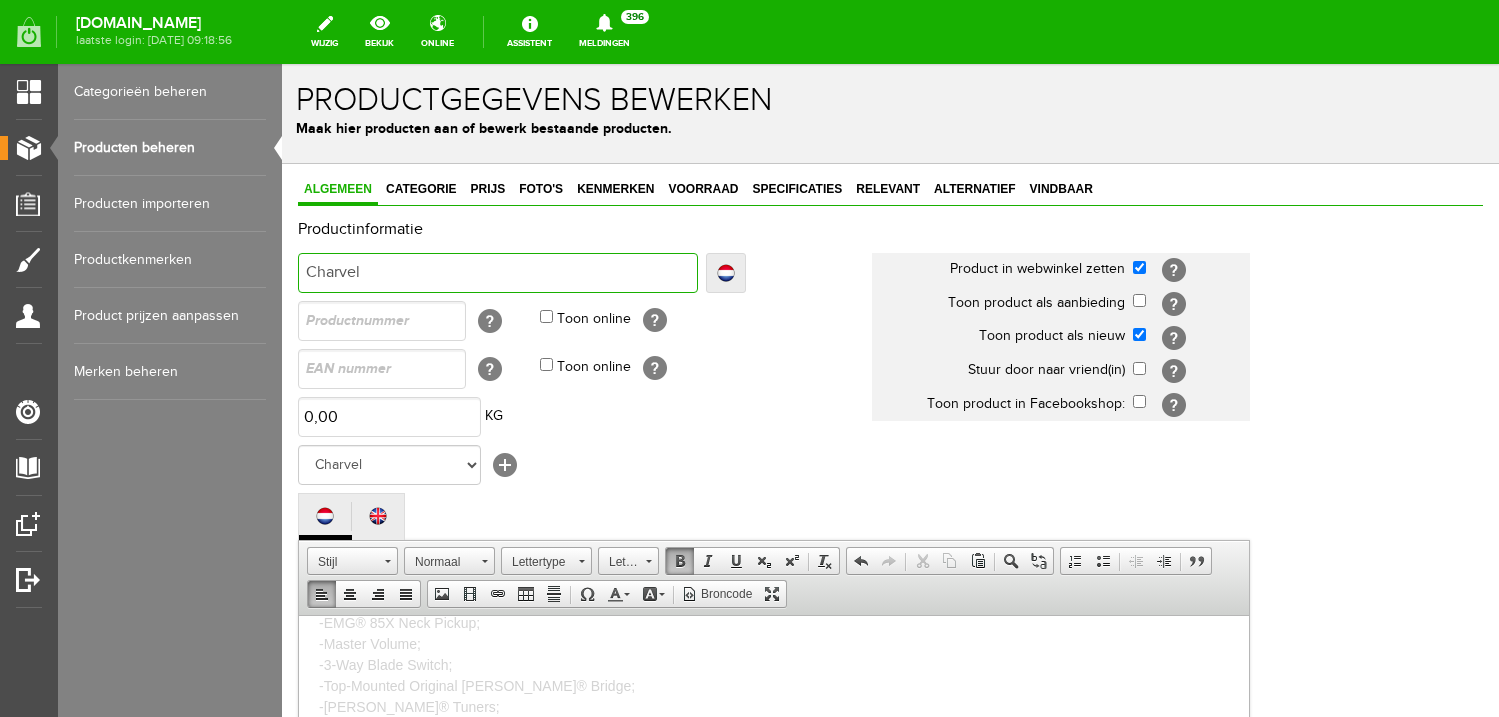 type on "Charvel" 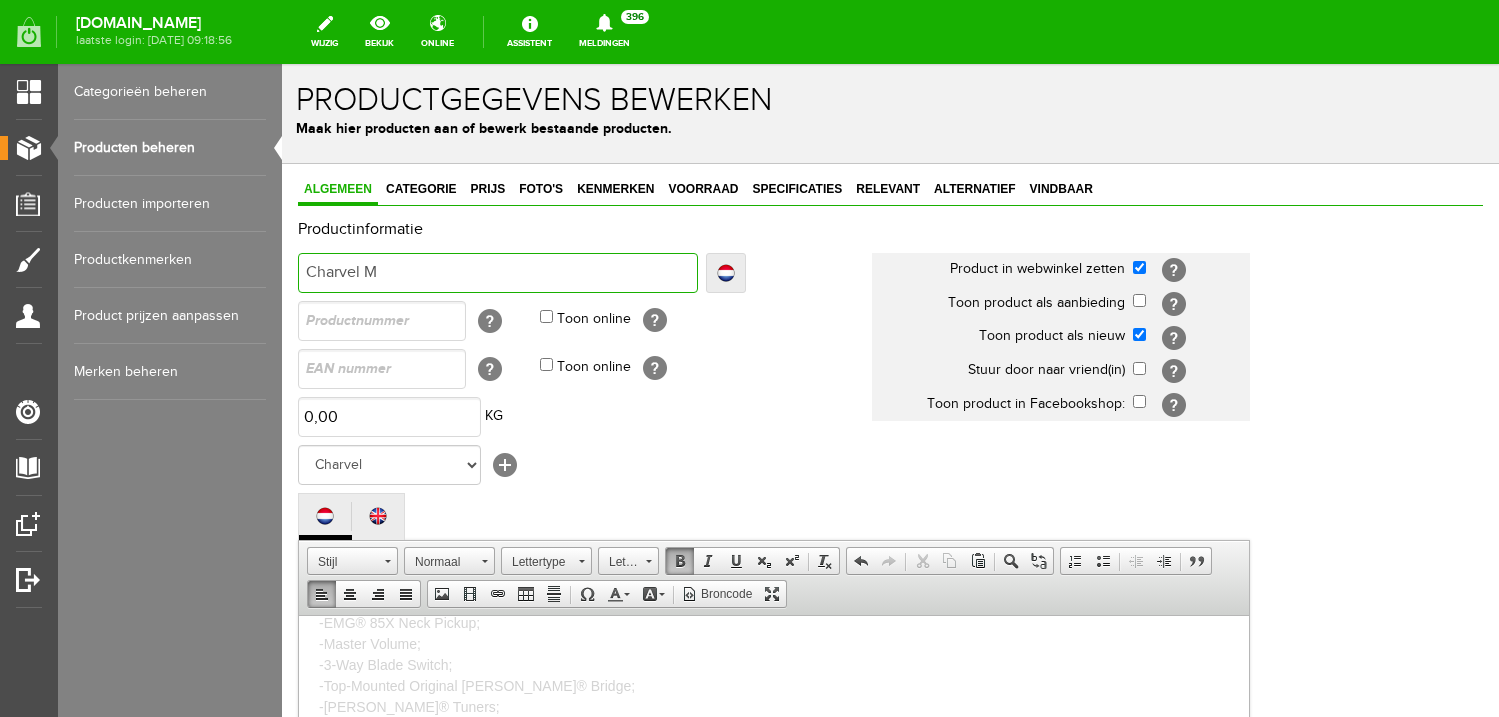 type on "Charvel M" 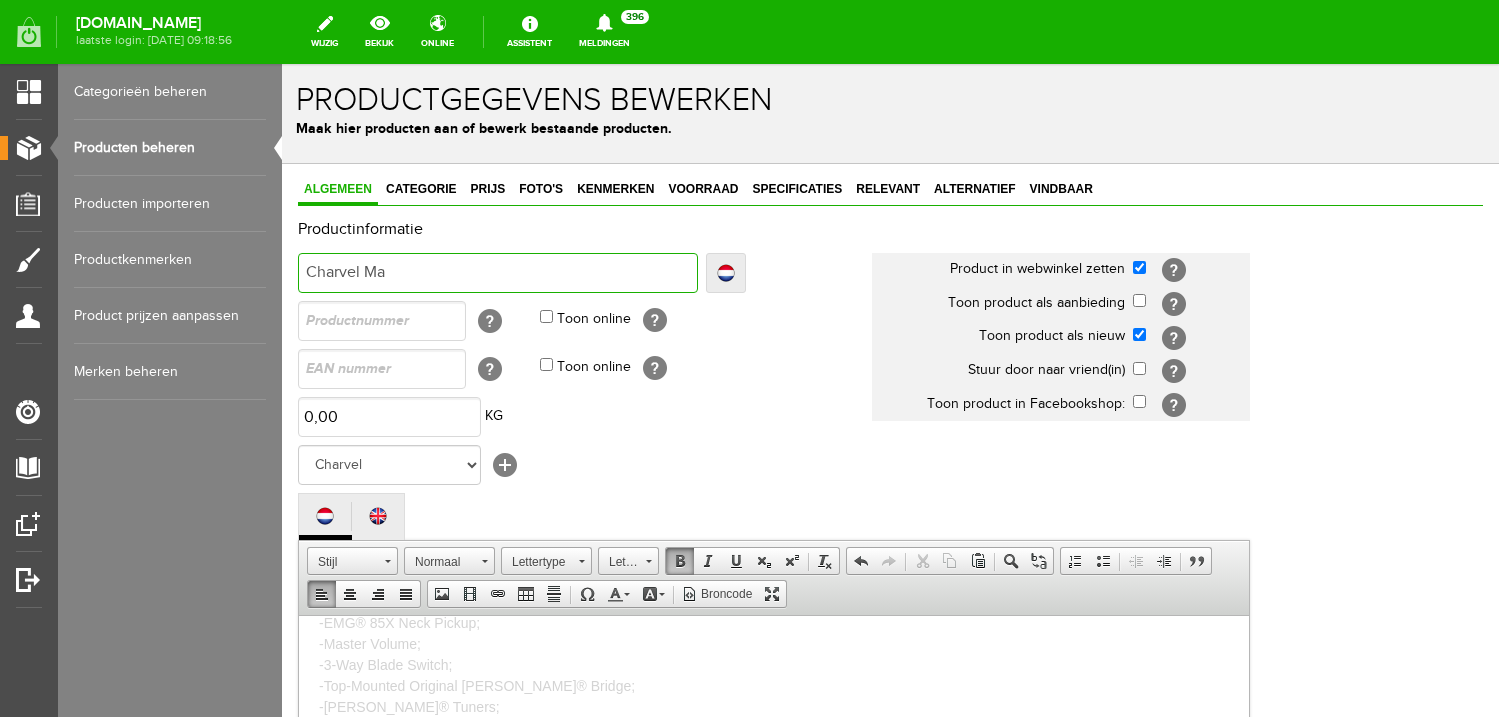 type on "Charvel Ma" 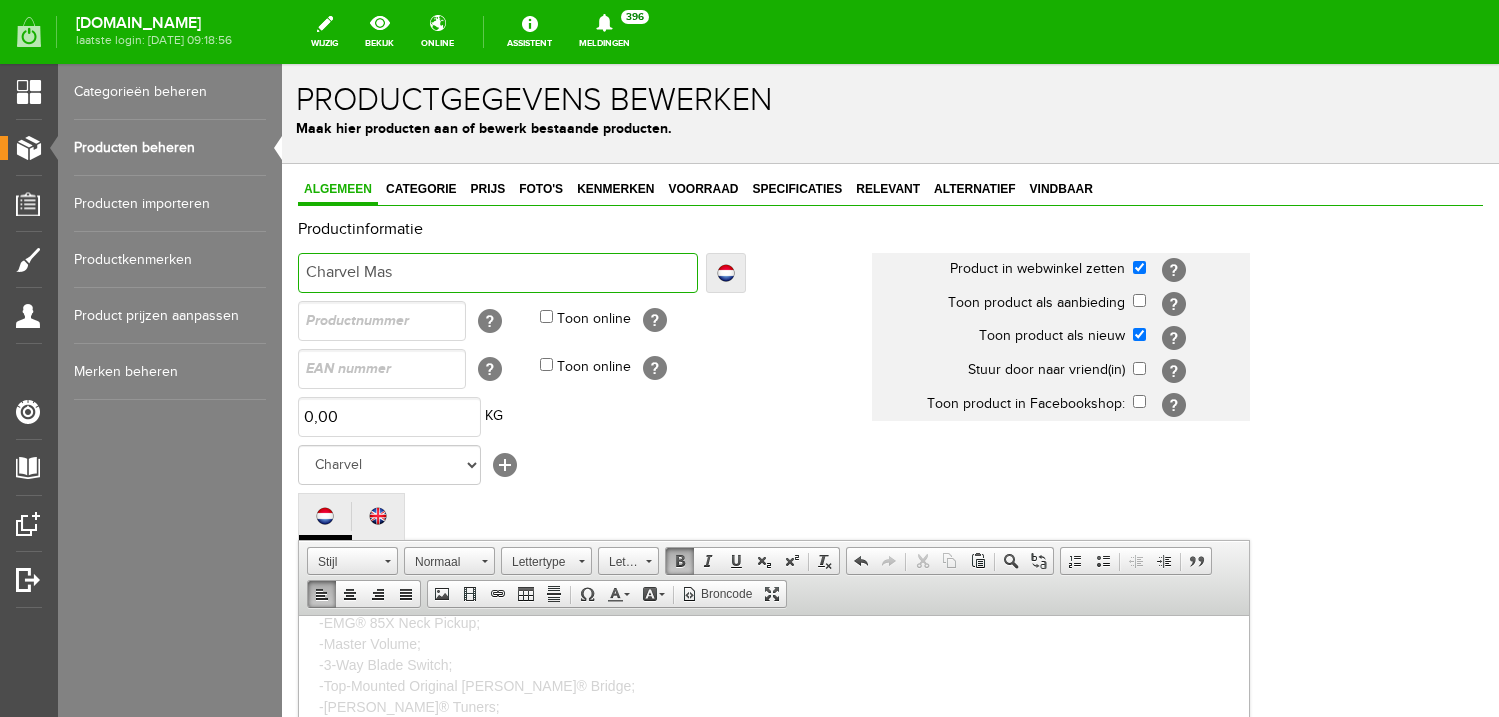 type on "Charvel Mas" 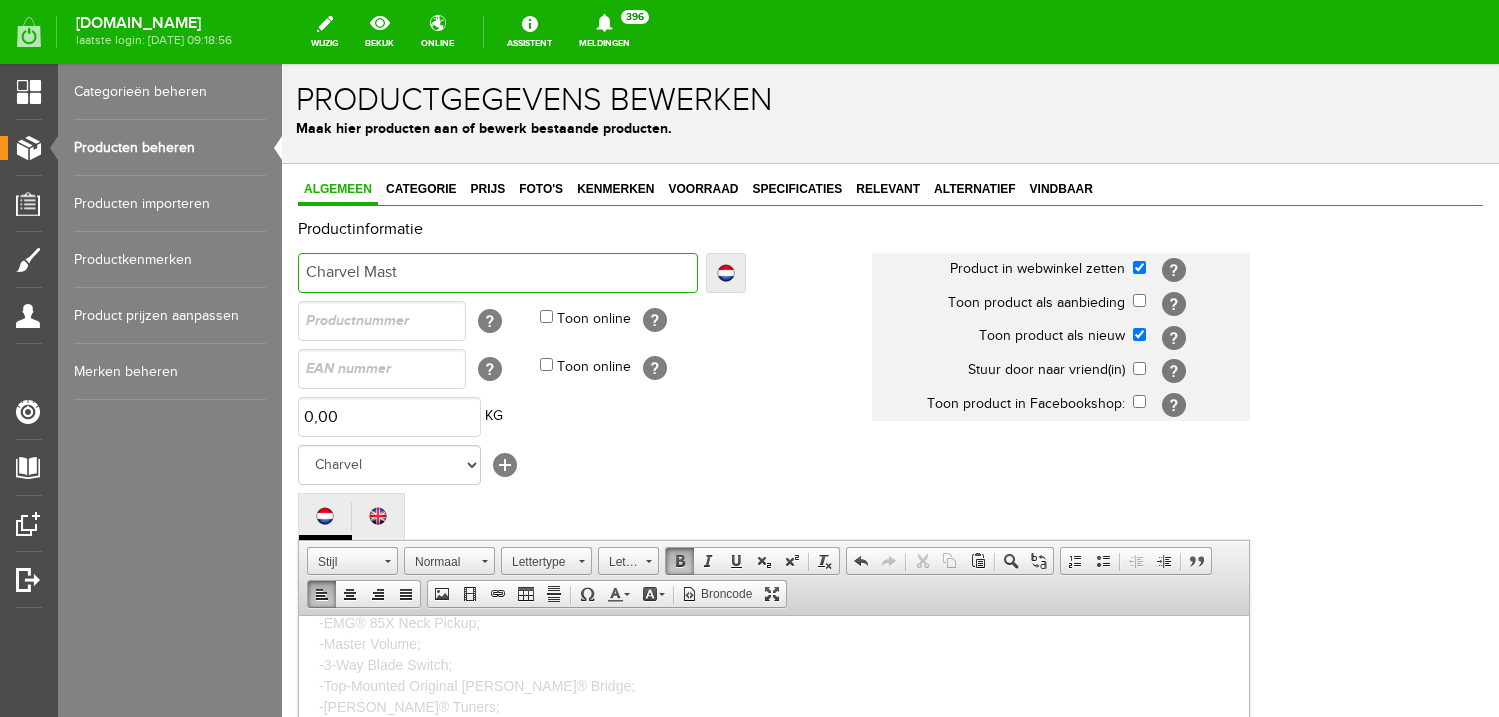 type on "Charvel Mast" 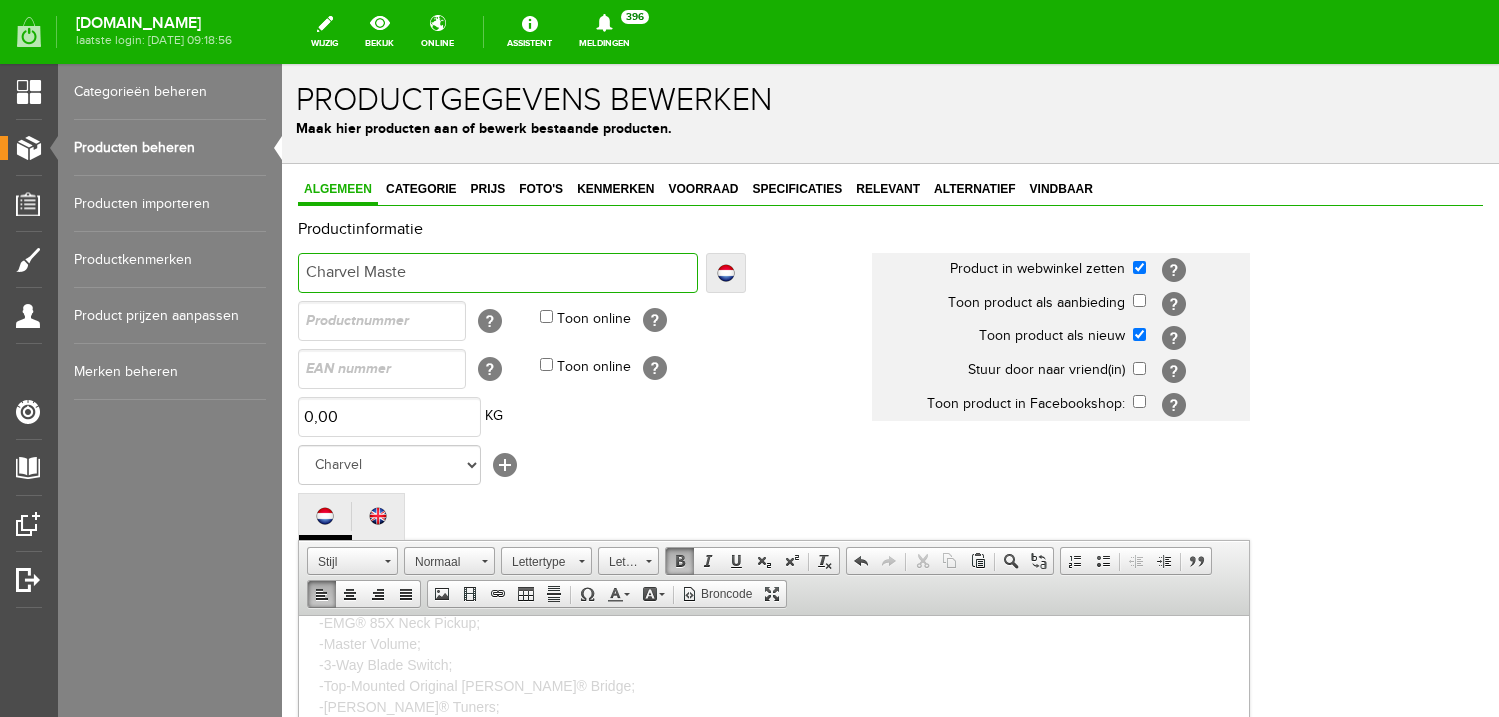type on "Charvel Maste" 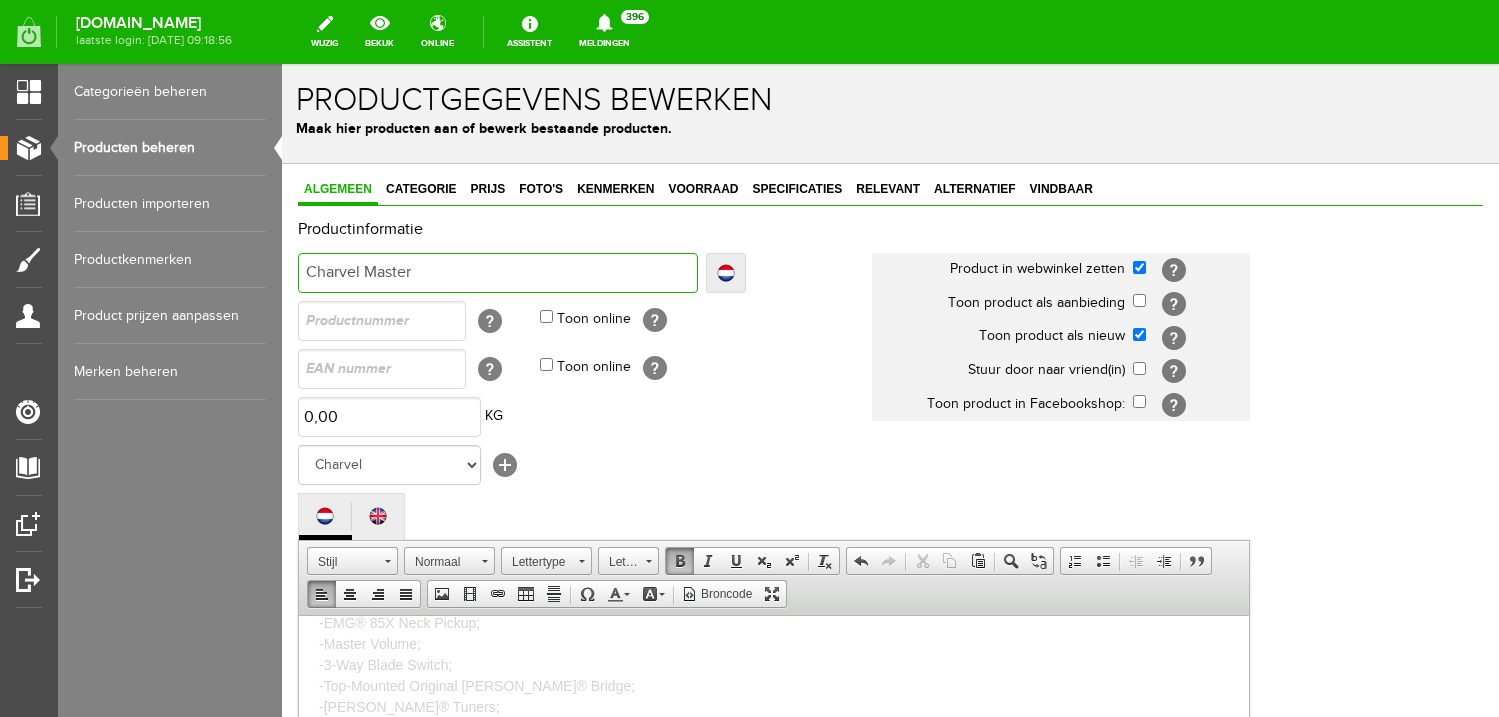 type on "Charvel Master" 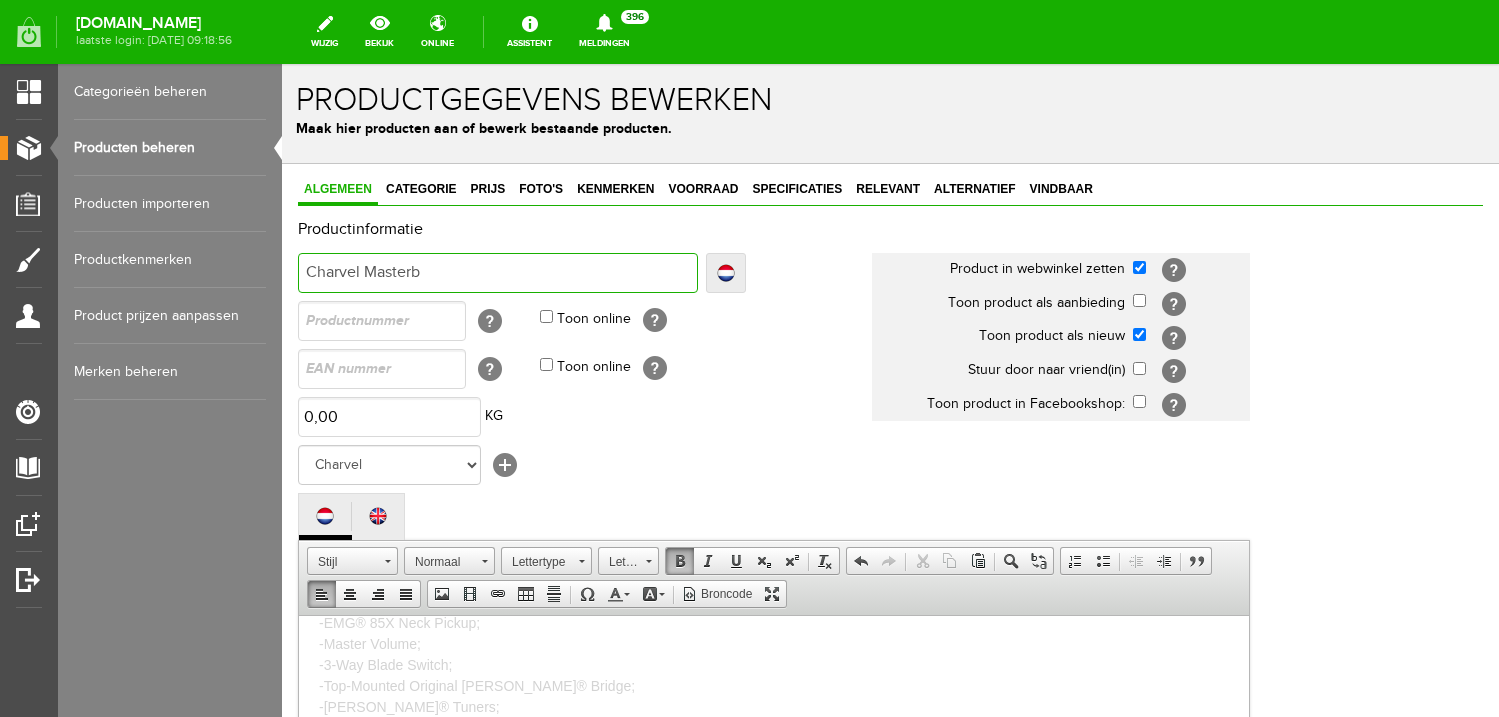 type on "Charvel Masterb" 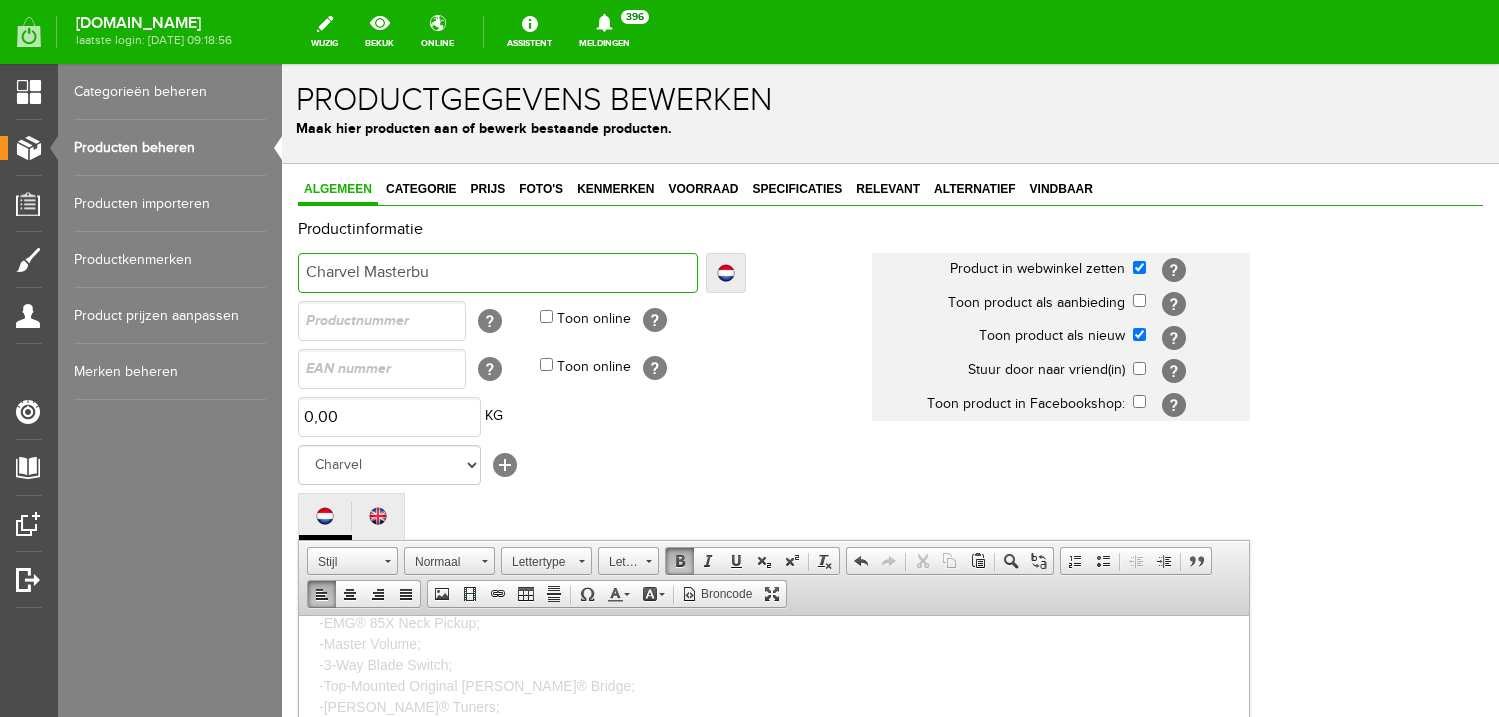 type on "Charvel Masterbu" 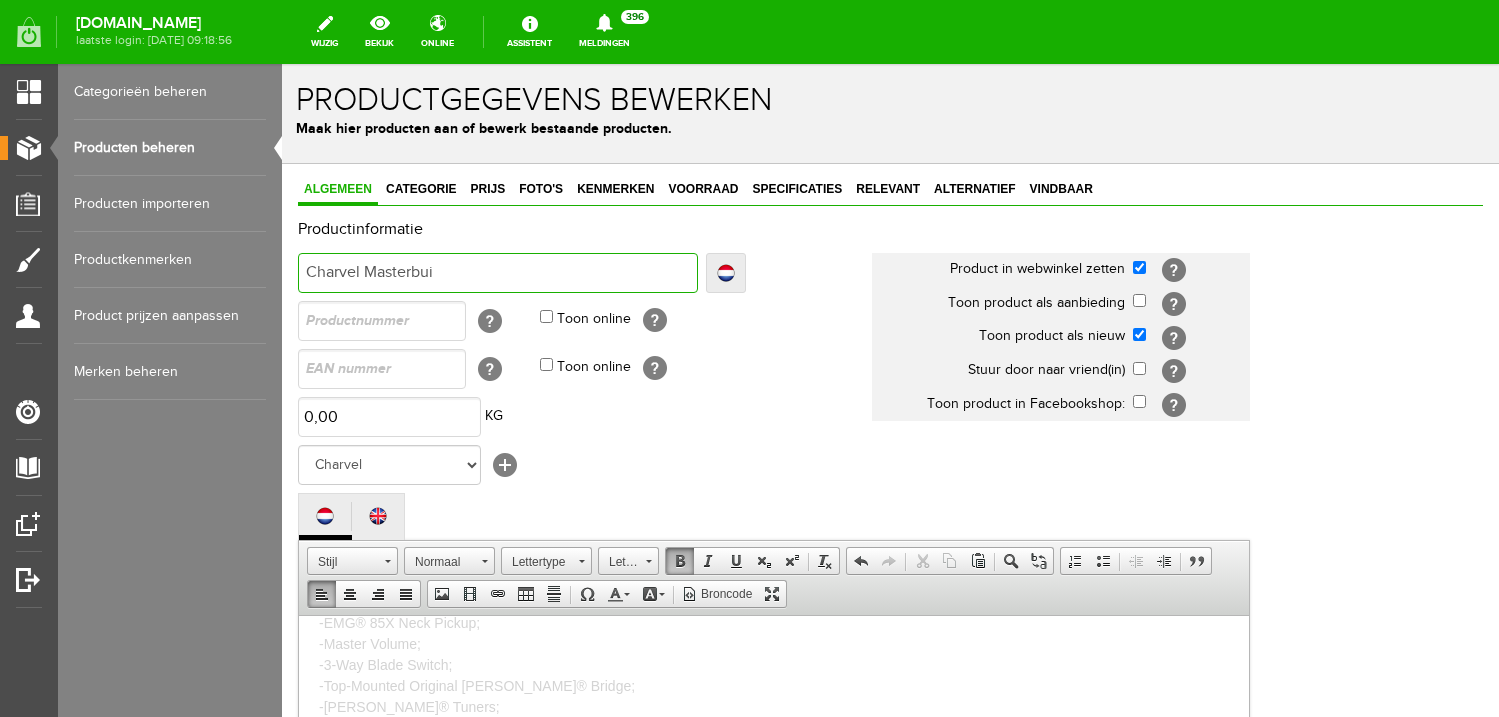 type on "Charvel Masterbui" 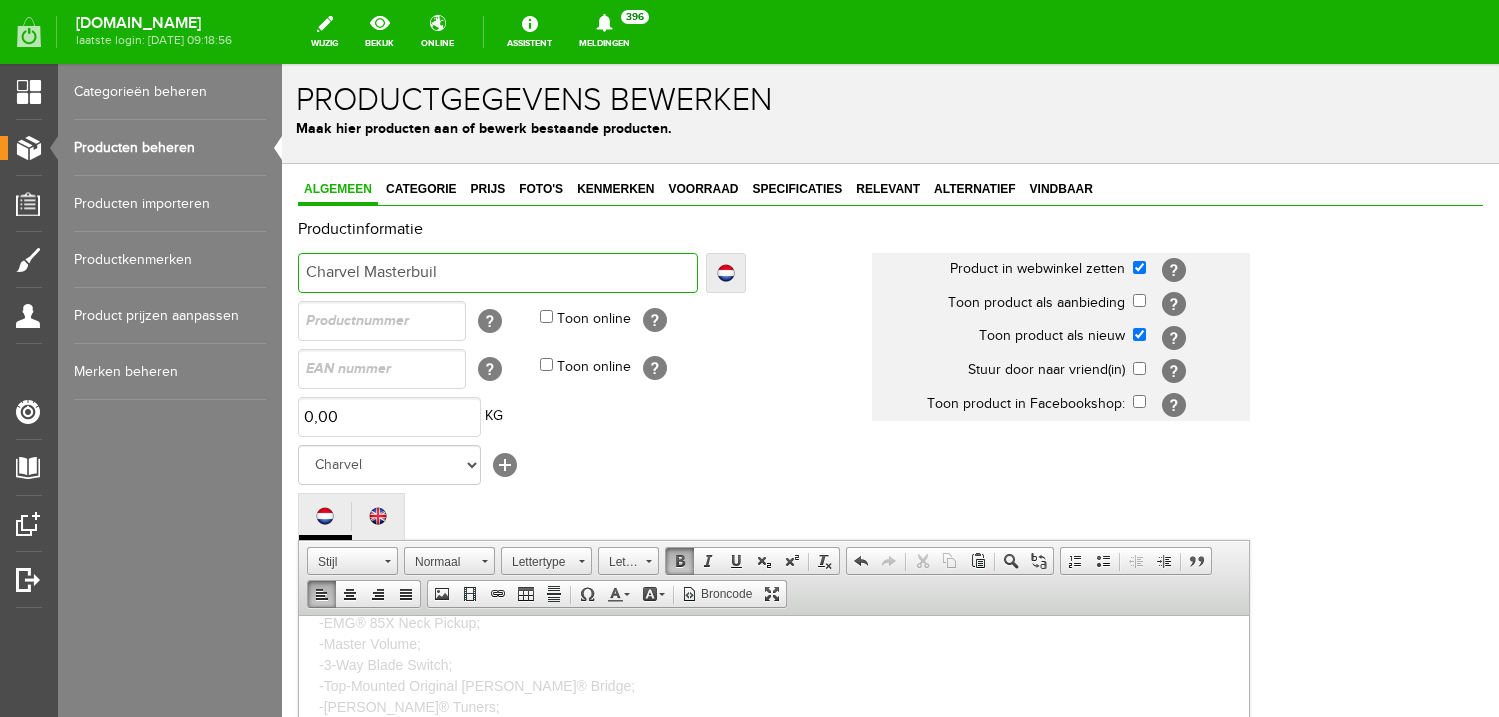 type on "Charvel Masterbuil" 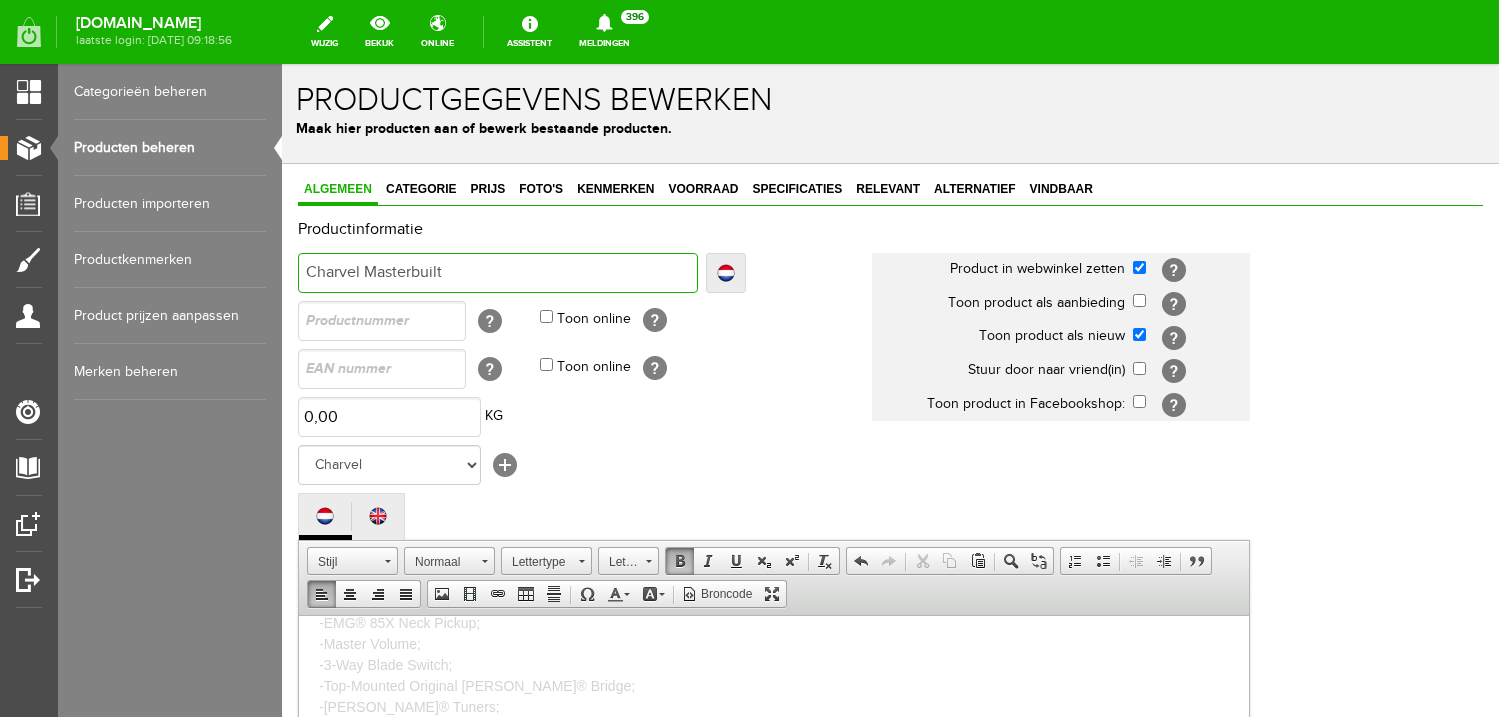 type on "Charvel Masterbuilt" 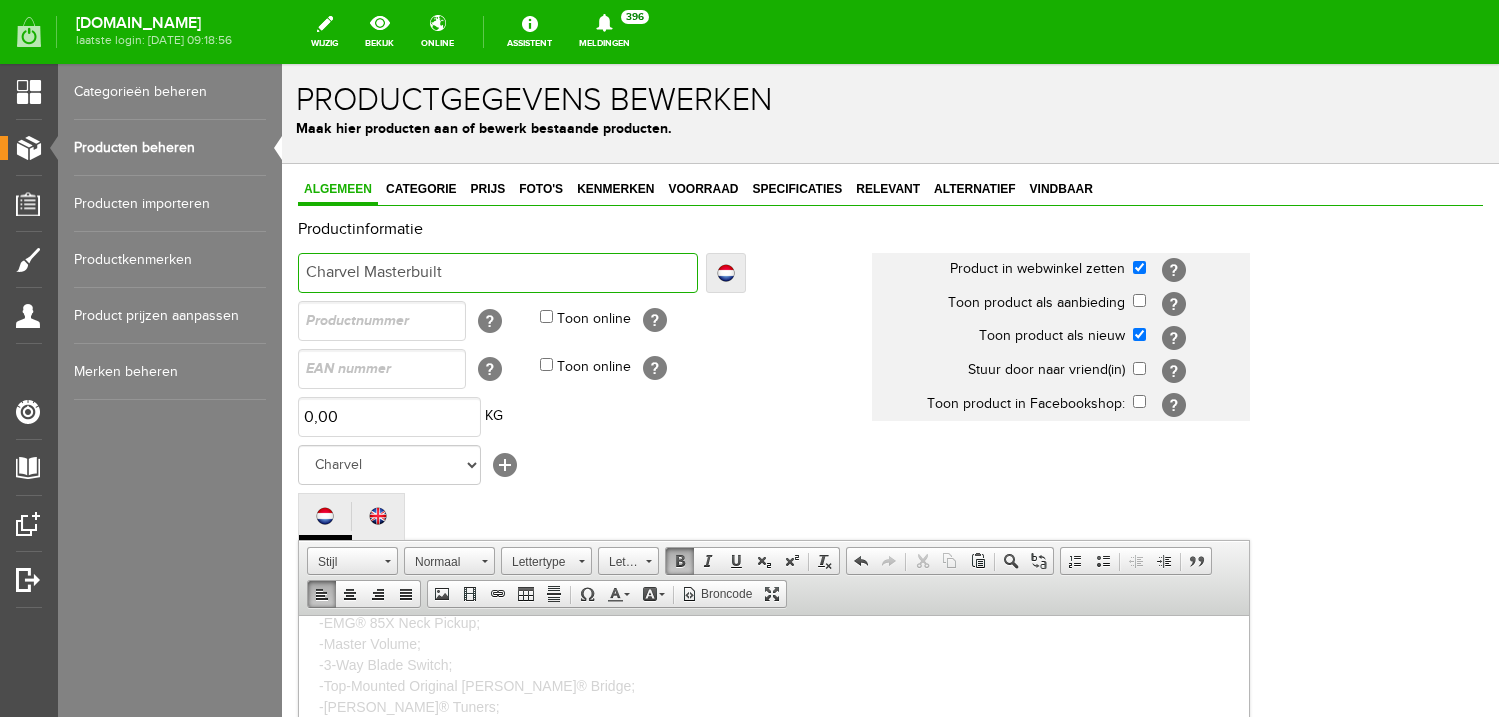 type on "Charvel Masterbuilt R" 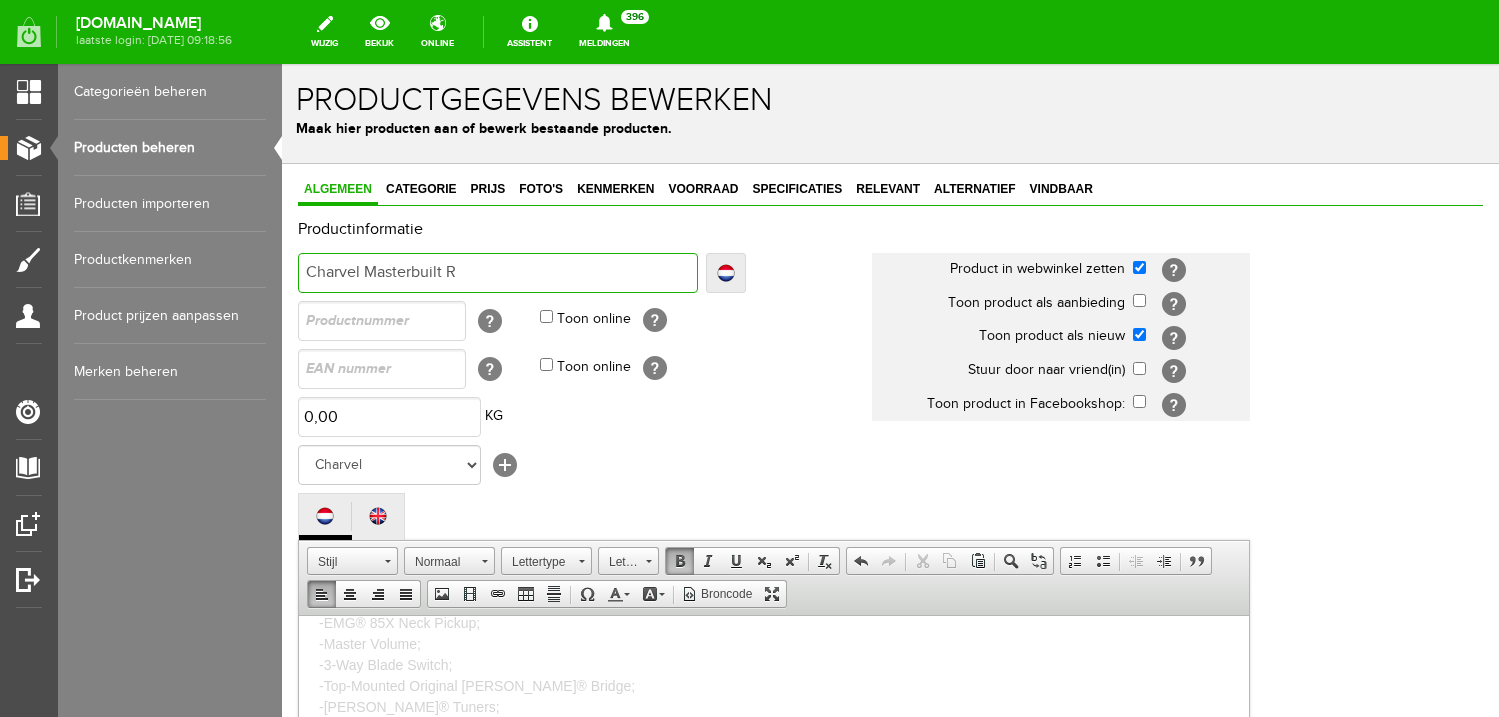 type on "Charvel Masterbuilt R" 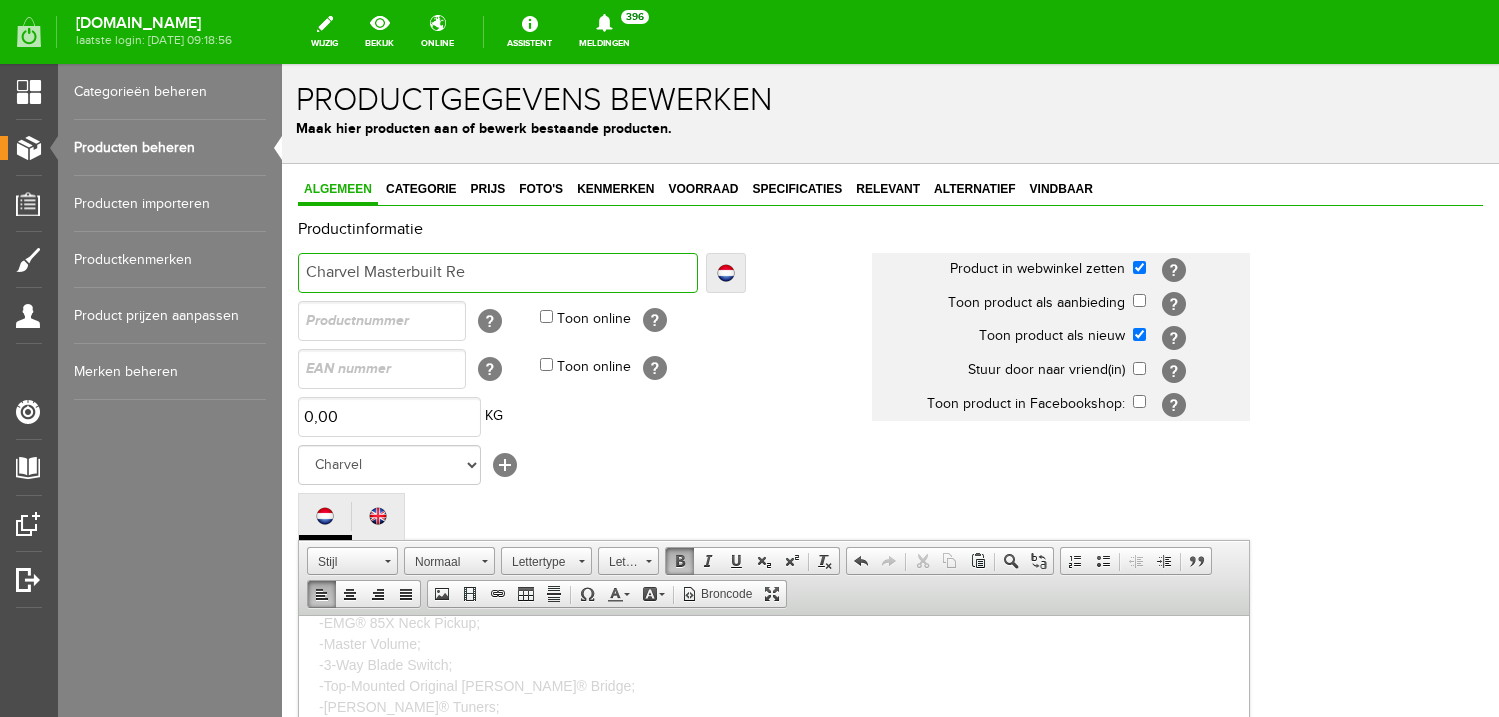 type on "Charvel Masterbuilt Re" 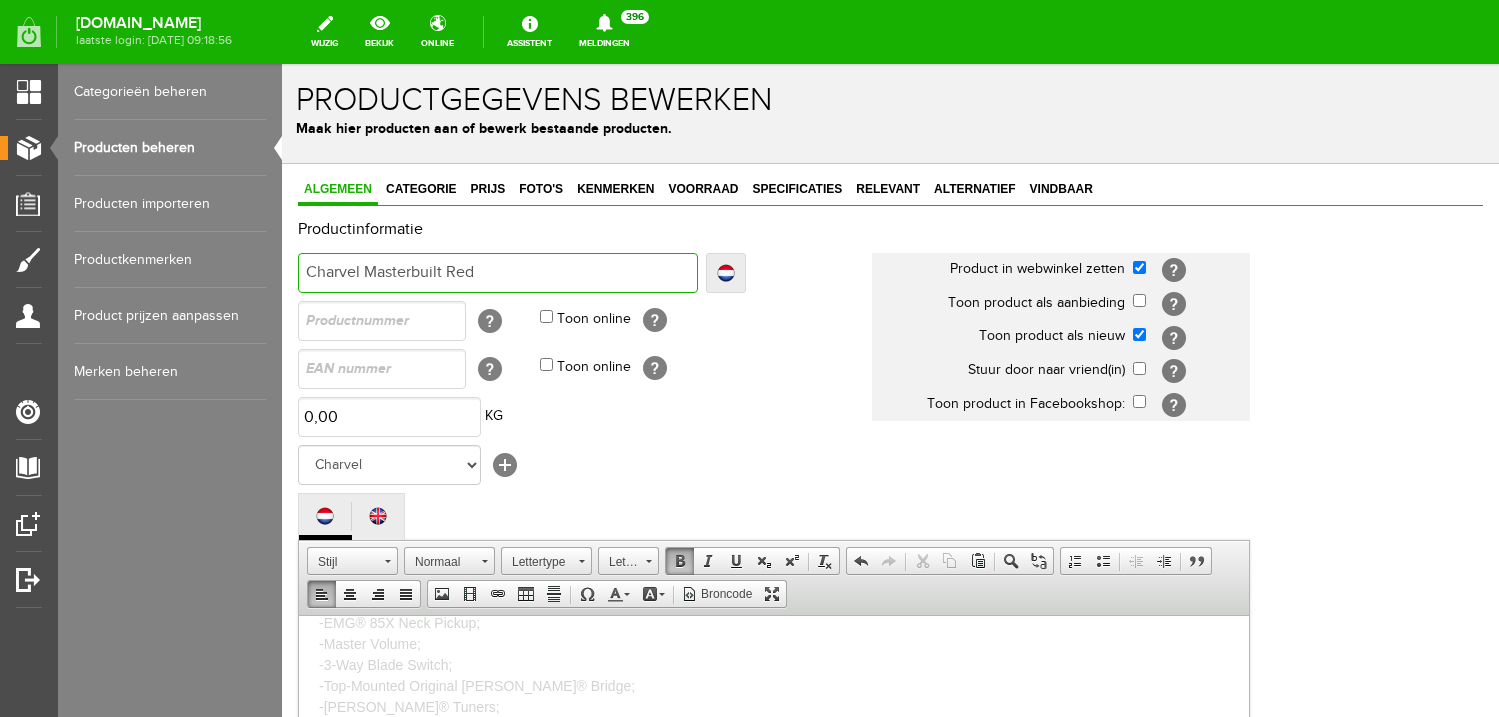 type on "Charvel Masterbuilt Red" 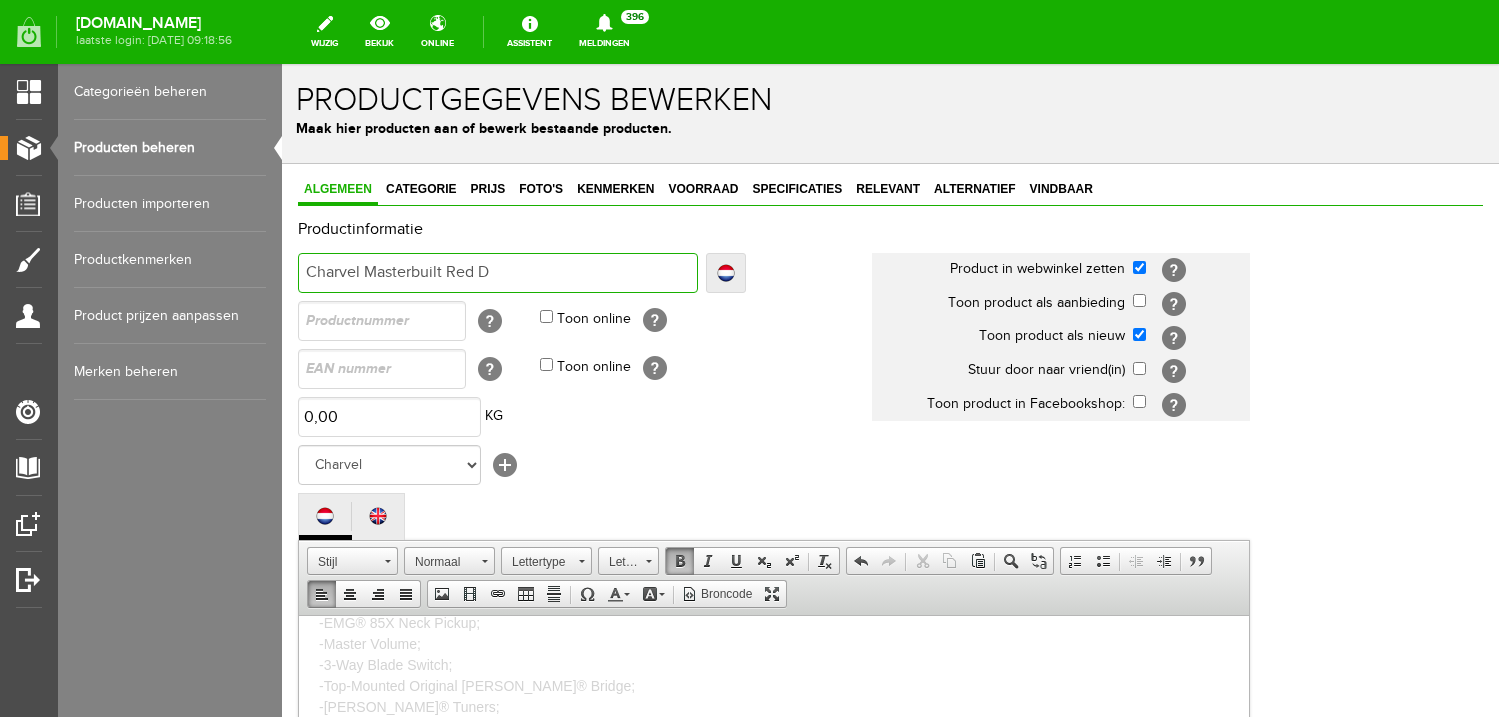 type on "Charvel Masterbuilt Red D" 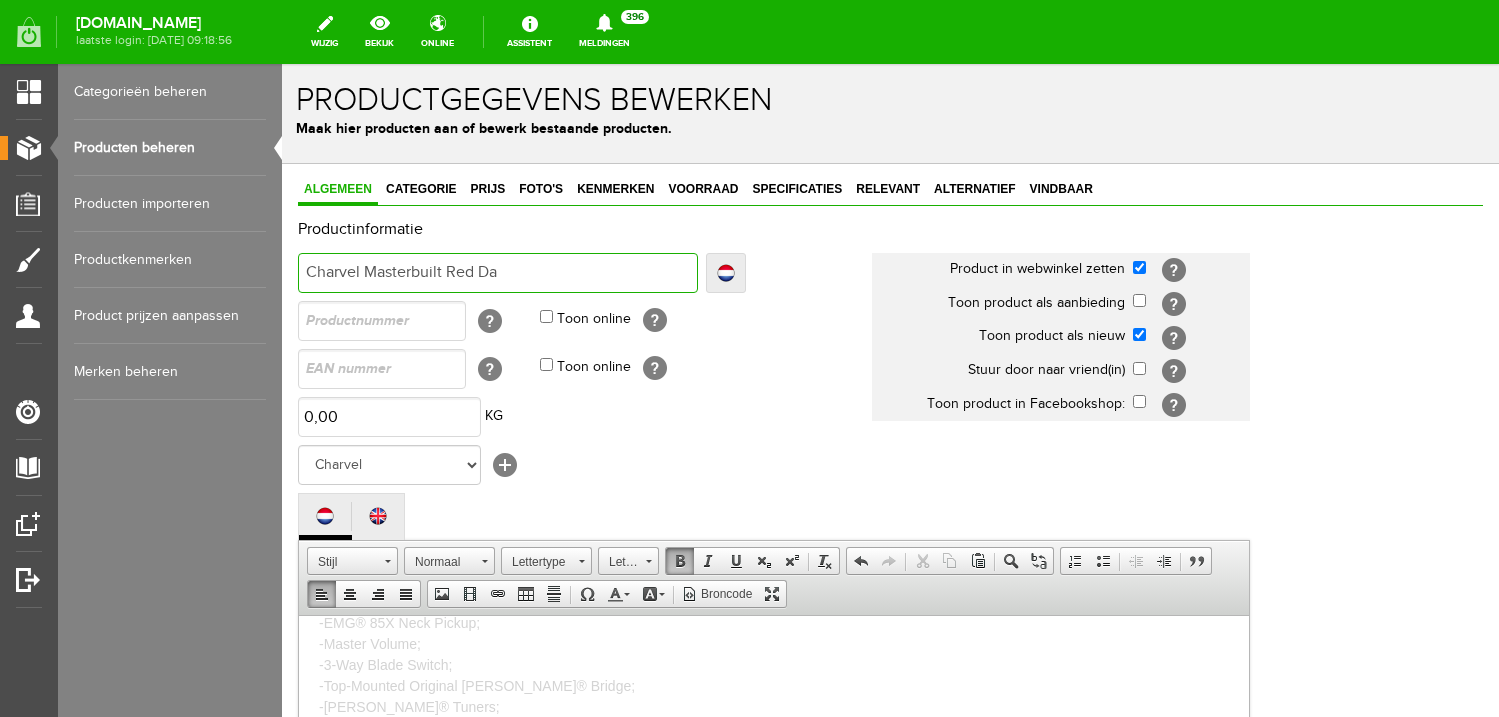 type on "Charvel Masterbuilt Red Da" 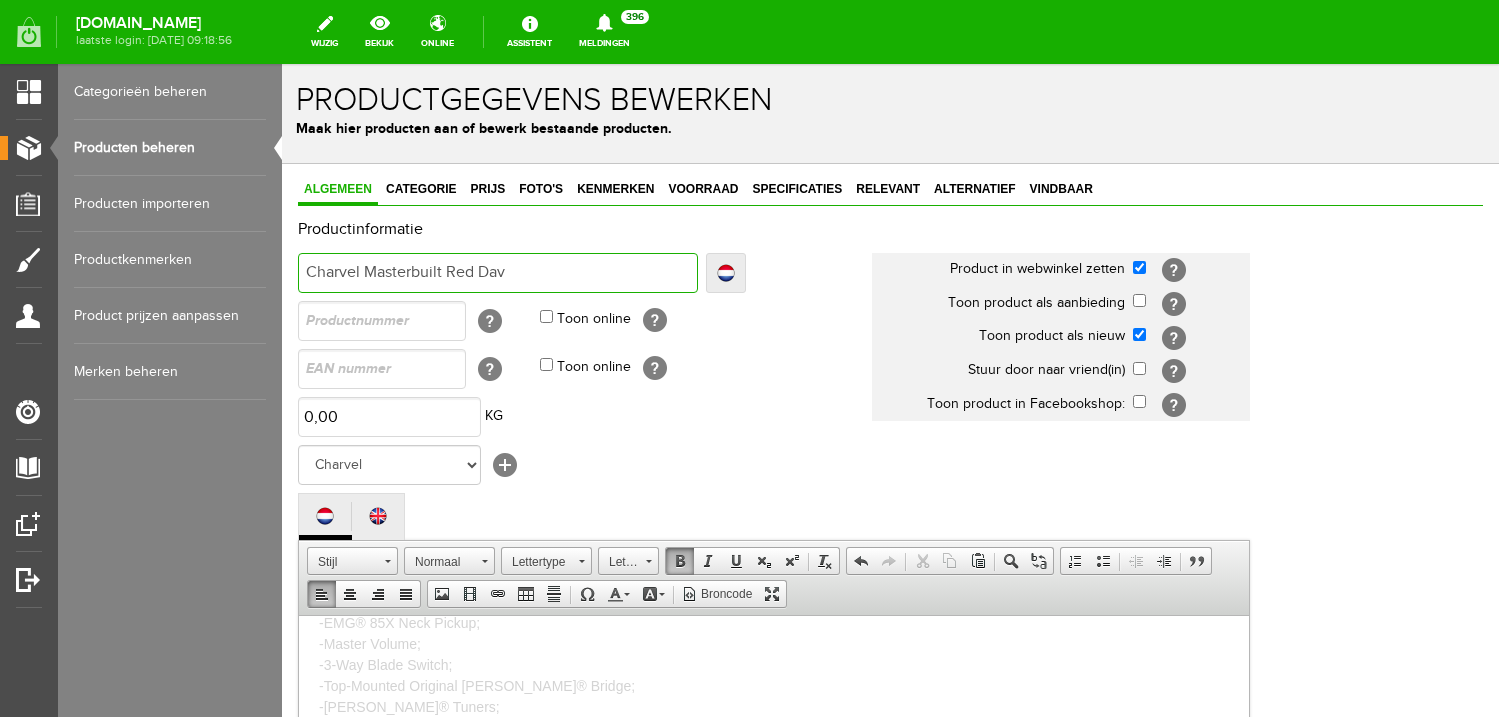 type on "Charvel Masterbuilt Red Dav" 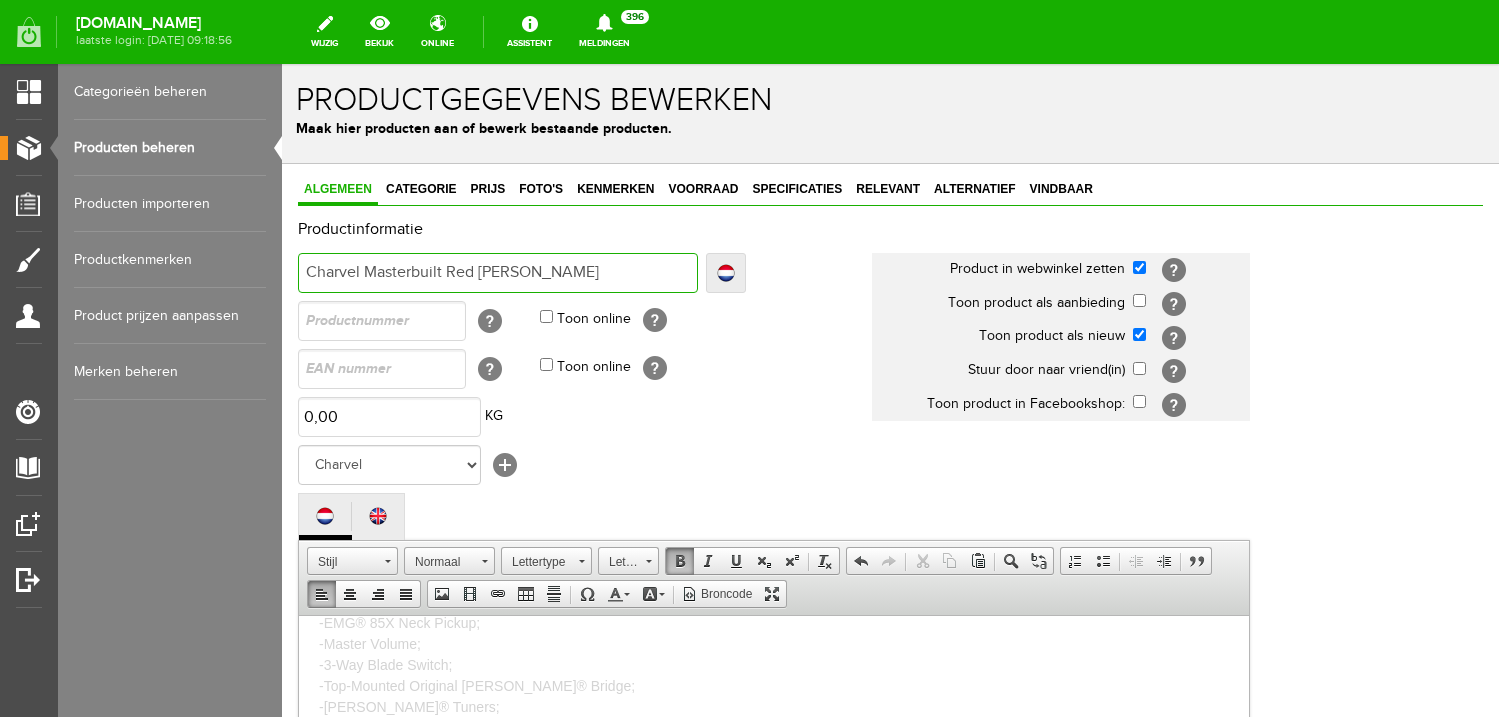 type on "Charvel Masterbuilt Red [PERSON_NAME]" 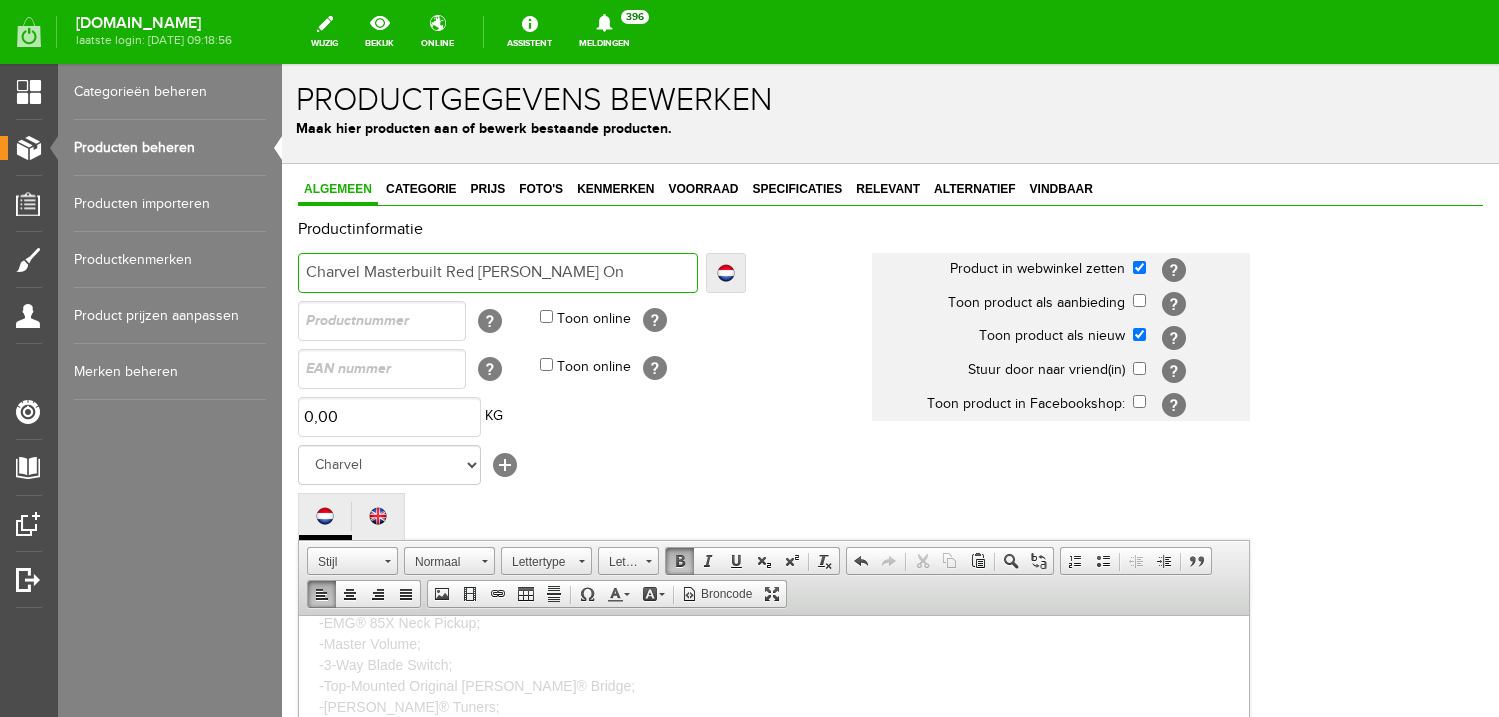 type on "Charvel Masterbuilt Red [PERSON_NAME] On" 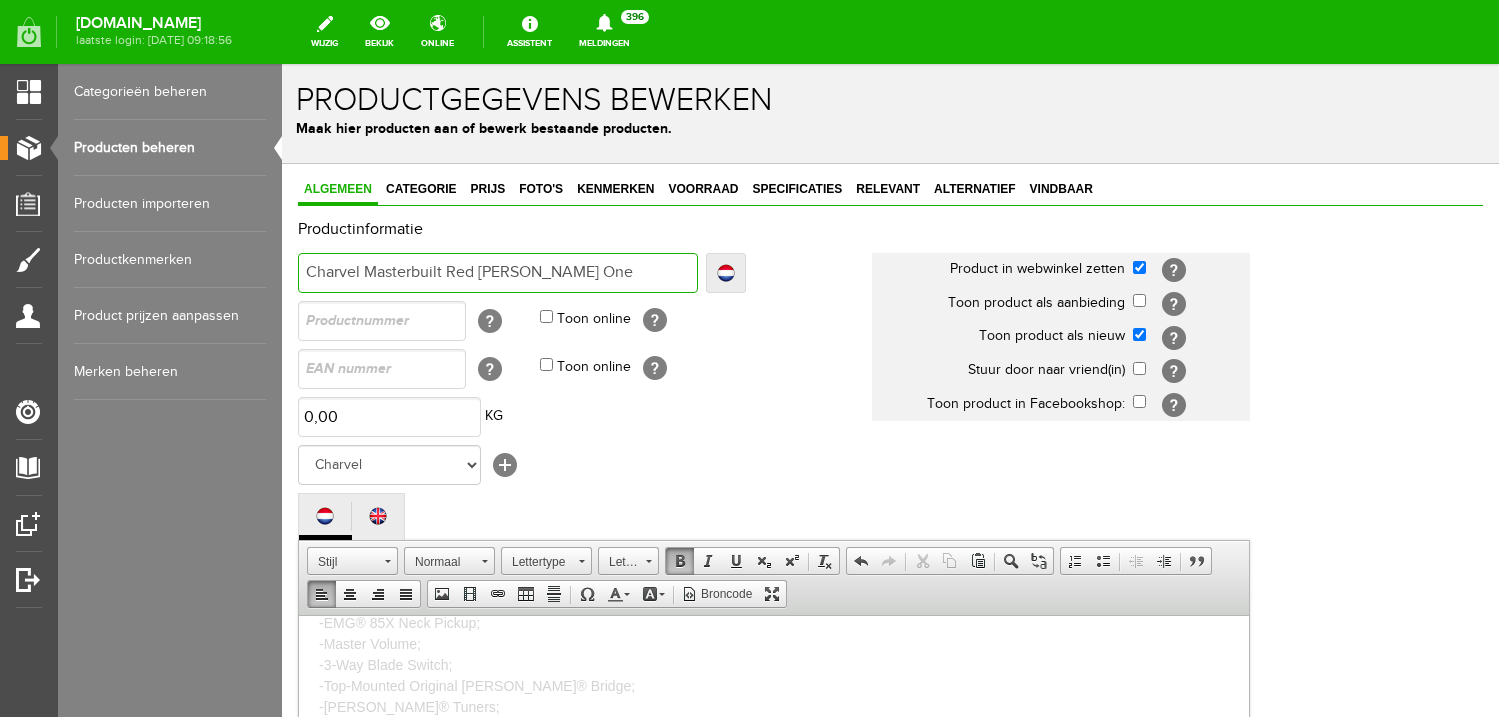 type on "Charvel Masterbuilt Red [PERSON_NAME] One" 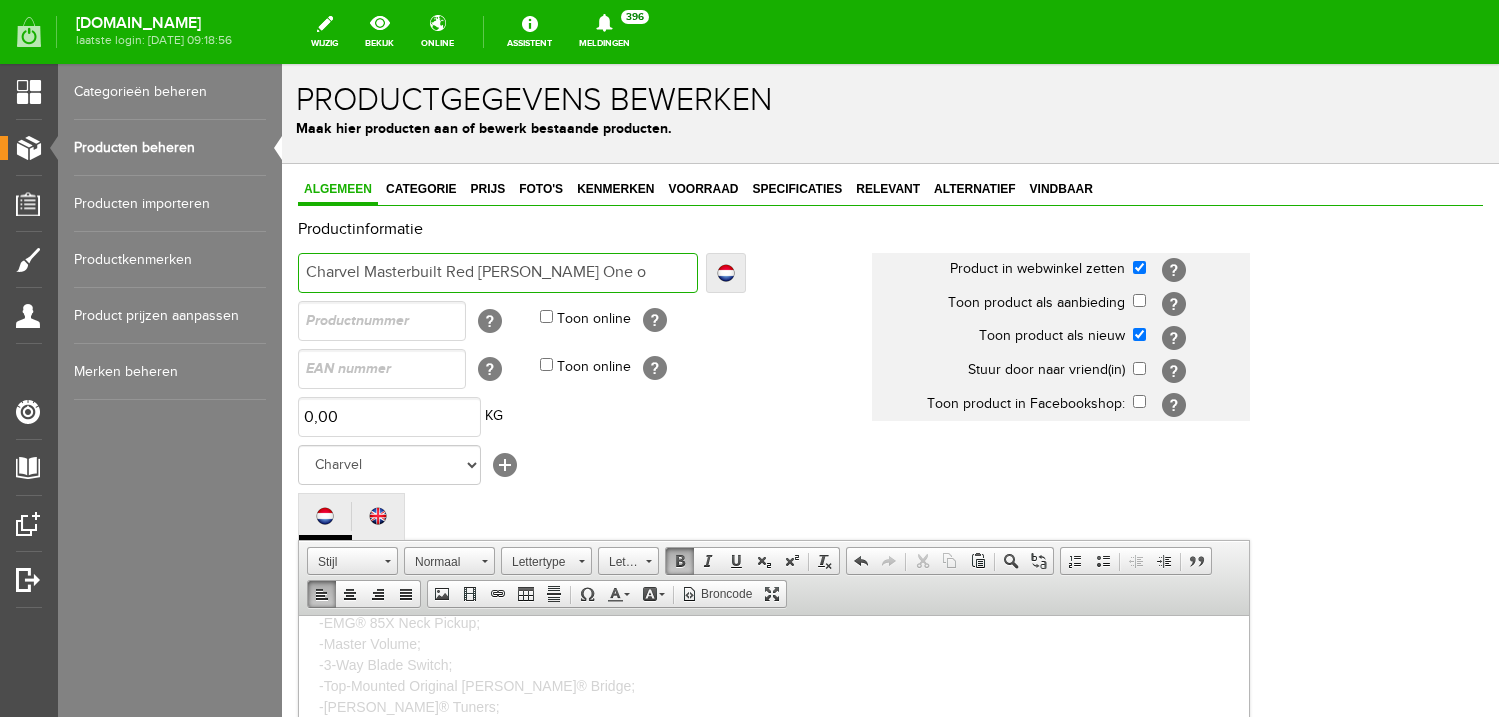 type on "Charvel Masterbuilt Red [PERSON_NAME] One o" 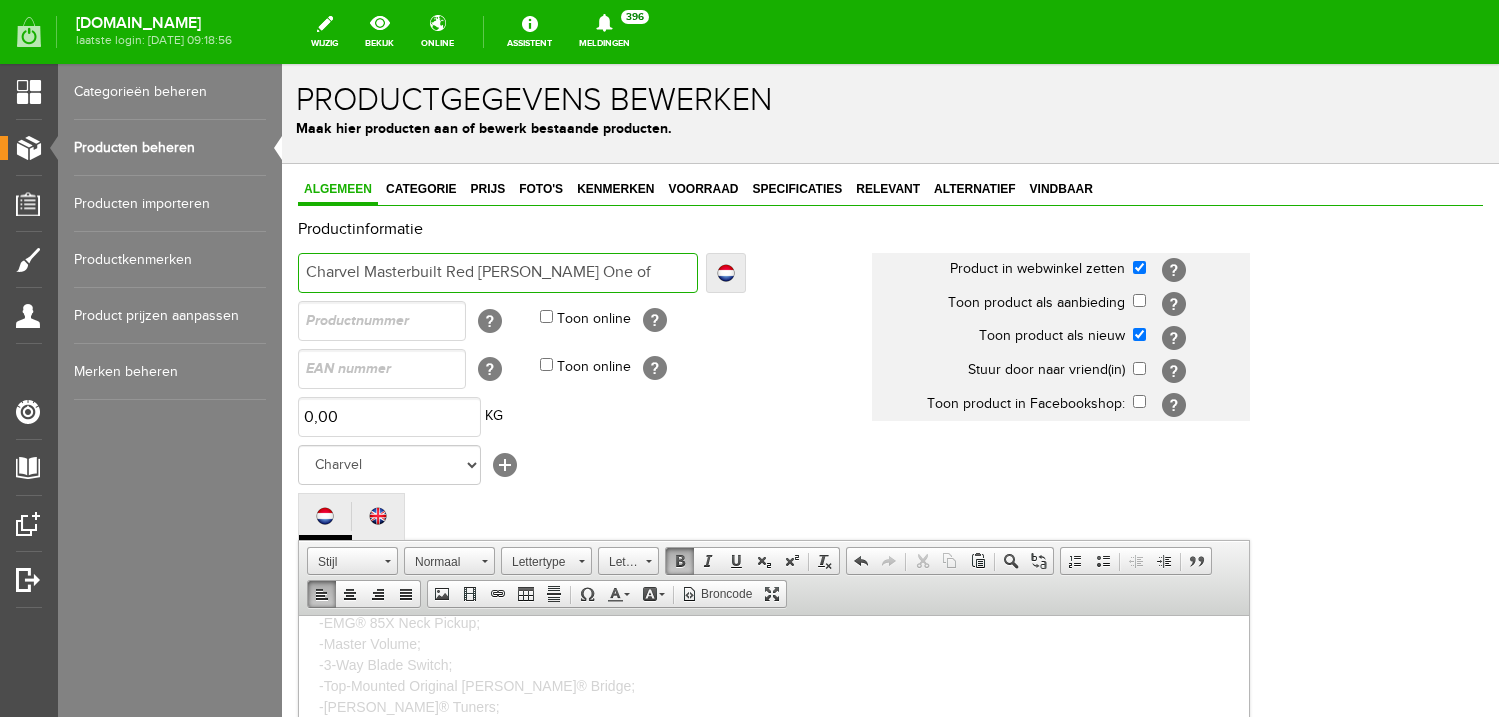 type on "Charvel Masterbuilt Red [PERSON_NAME] One of" 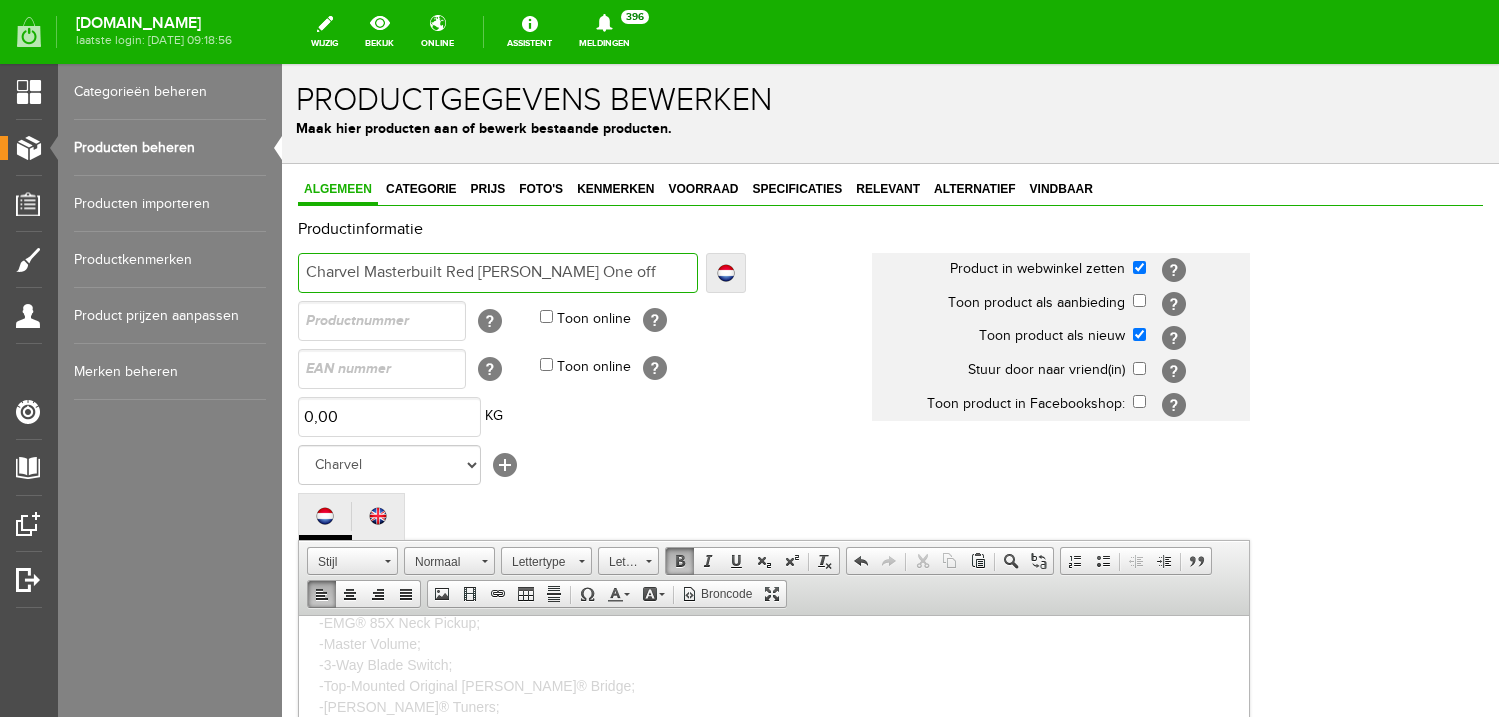type on "Charvel Masterbuilt Red [PERSON_NAME] One off" 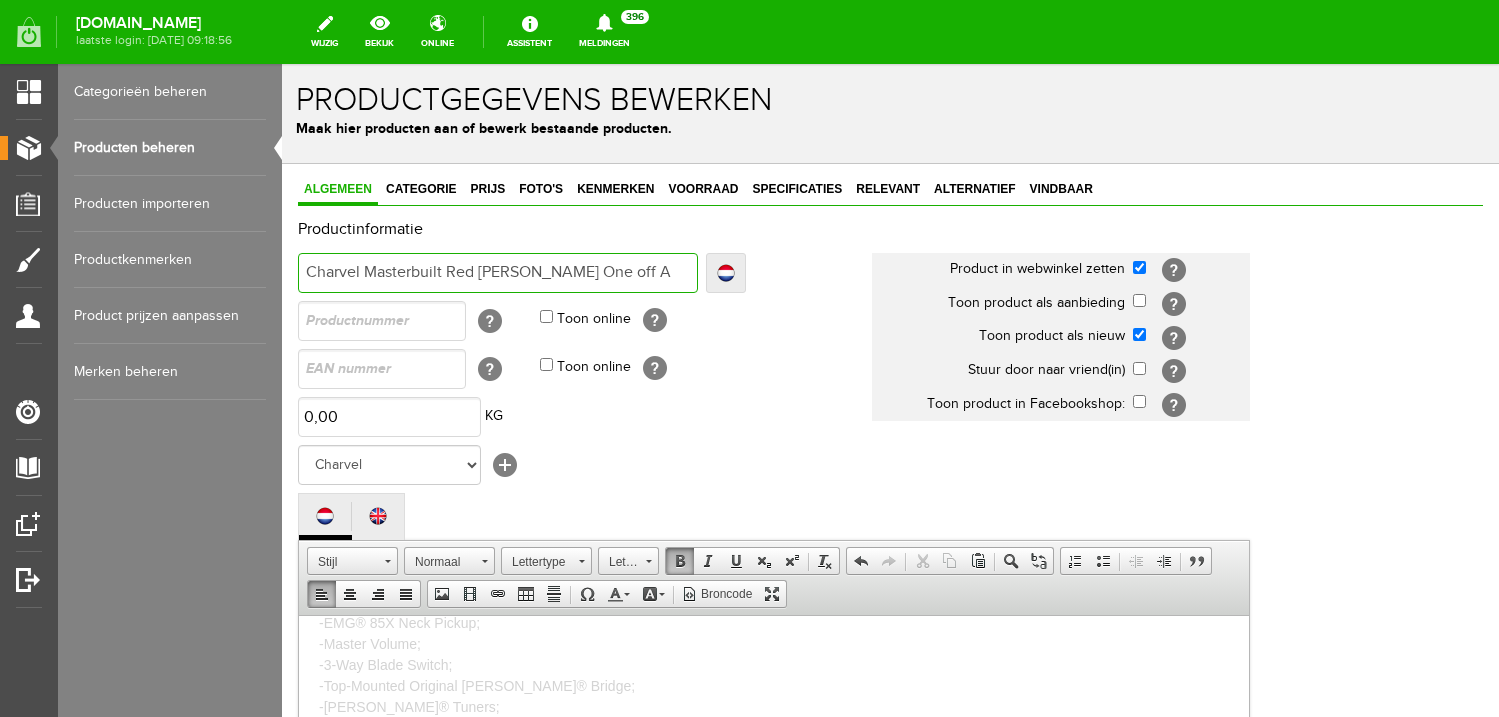 type on "Charvel Masterbuilt Red [PERSON_NAME] One off A" 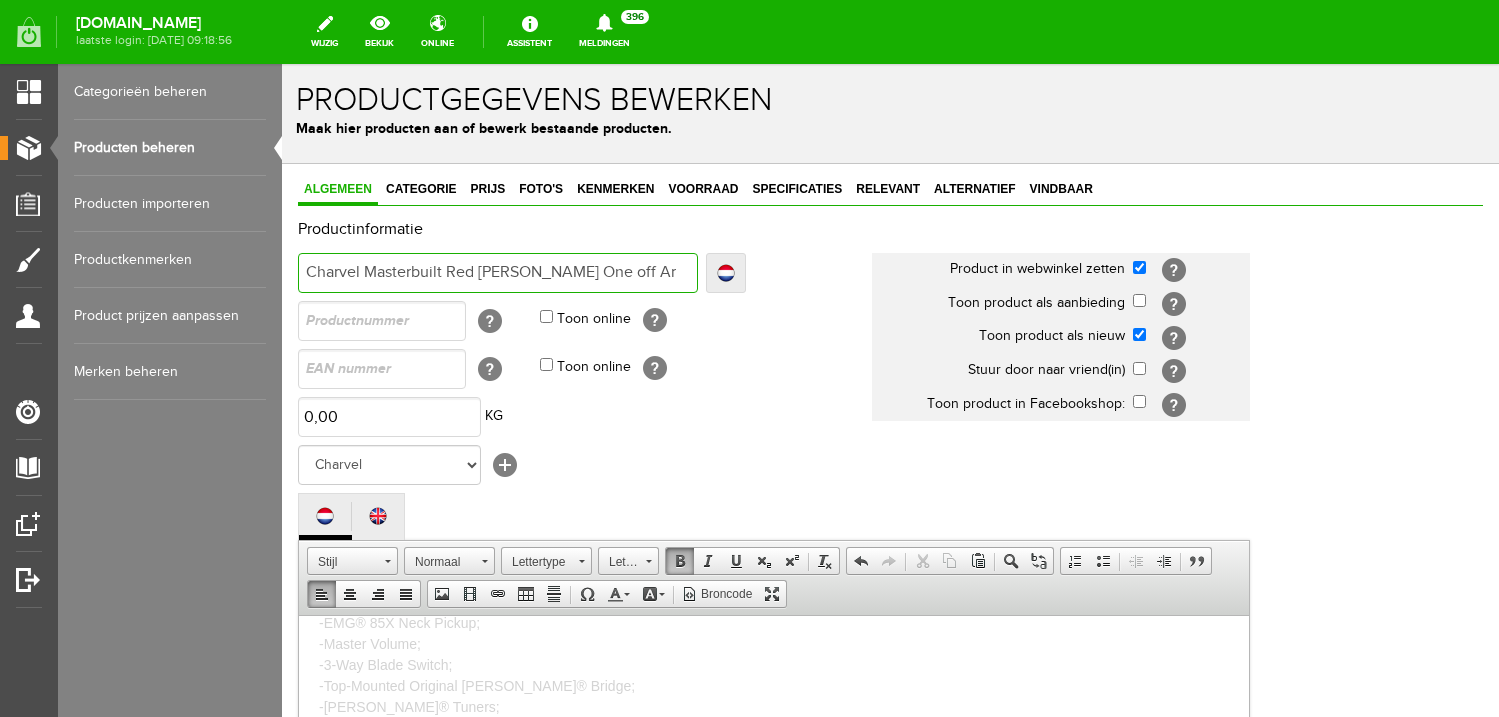 type on "Charvel Masterbuilt Red [PERSON_NAME] One off Ar" 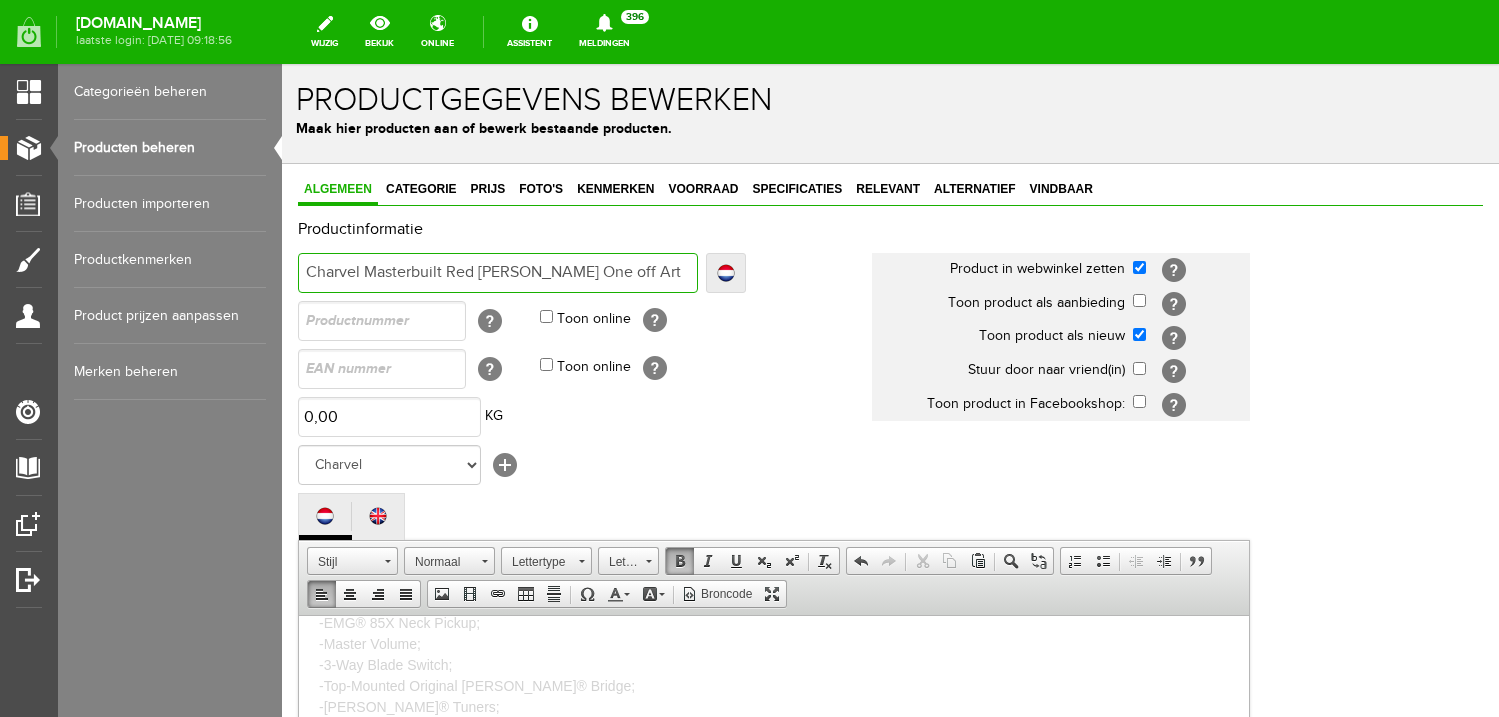 type on "Charvel Masterbuilt Red [PERSON_NAME] One off Art" 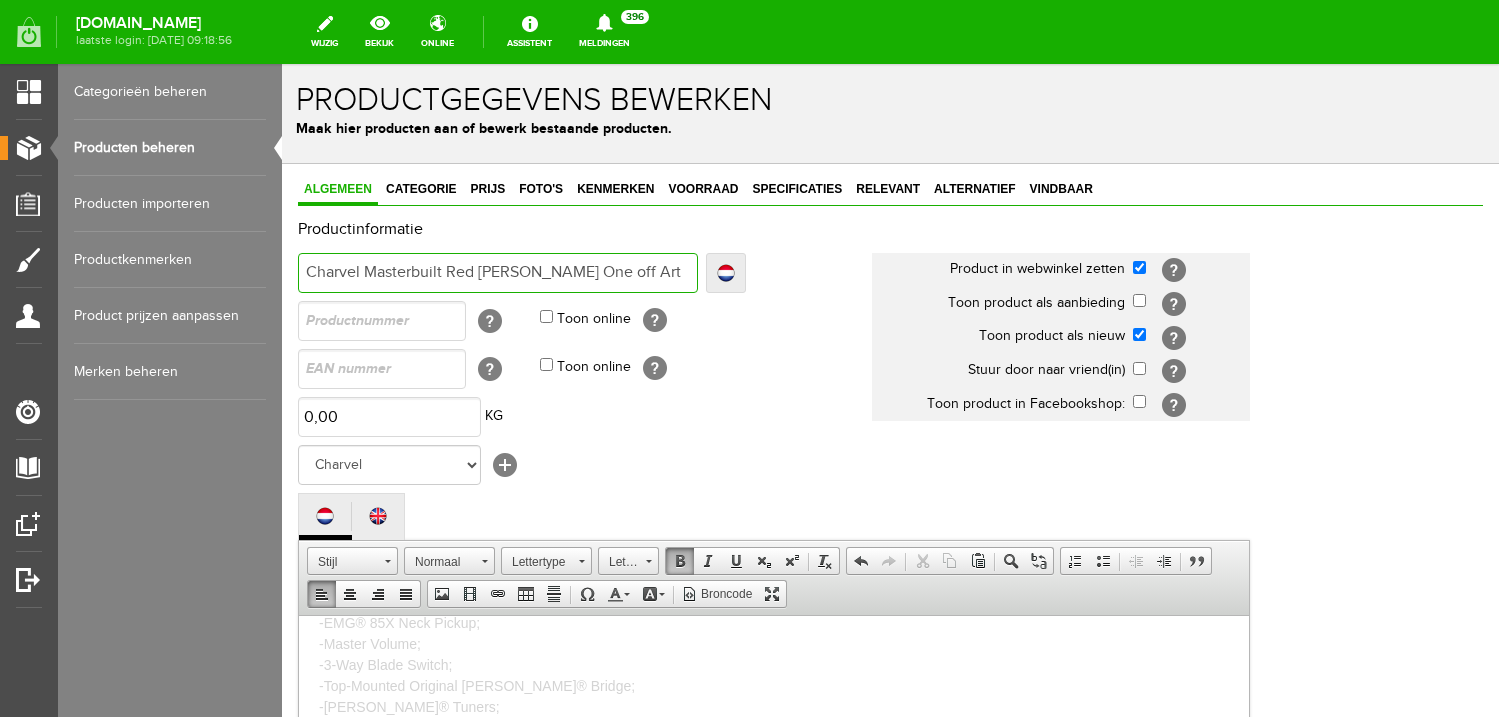 paste on "Custom Shop "Cold Skull" San Dimas®, Masterbuilt by "Red" [PERSON_NAME], One-Of-A-Kind - Custom Artwork Painted by [PERSON_NAME]" 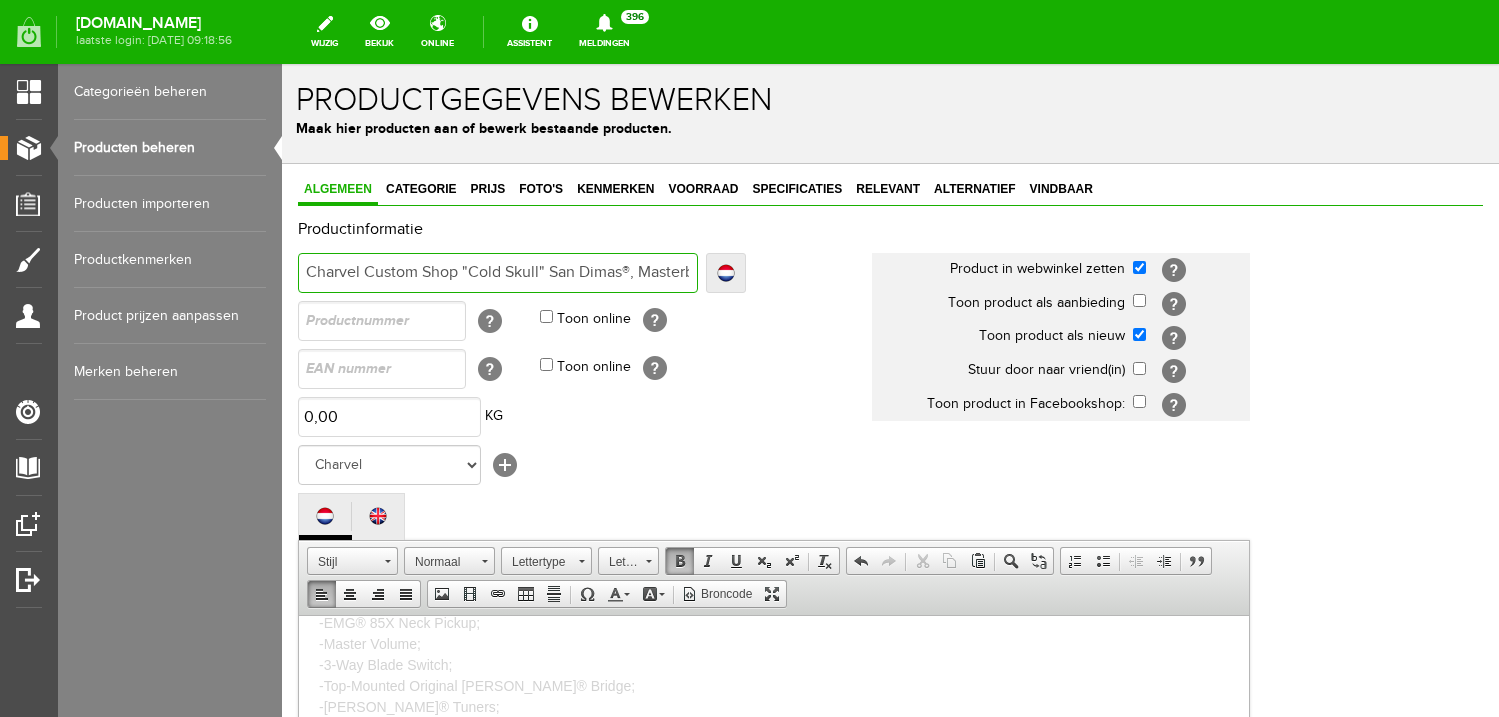 type on "Charvel Custom Shop "Cold Skull" San Dimas®, Masterbuilt by "Red" [PERSON_NAME], One-Of-A-Kind - Custom Artwork Painted by [PERSON_NAME]" 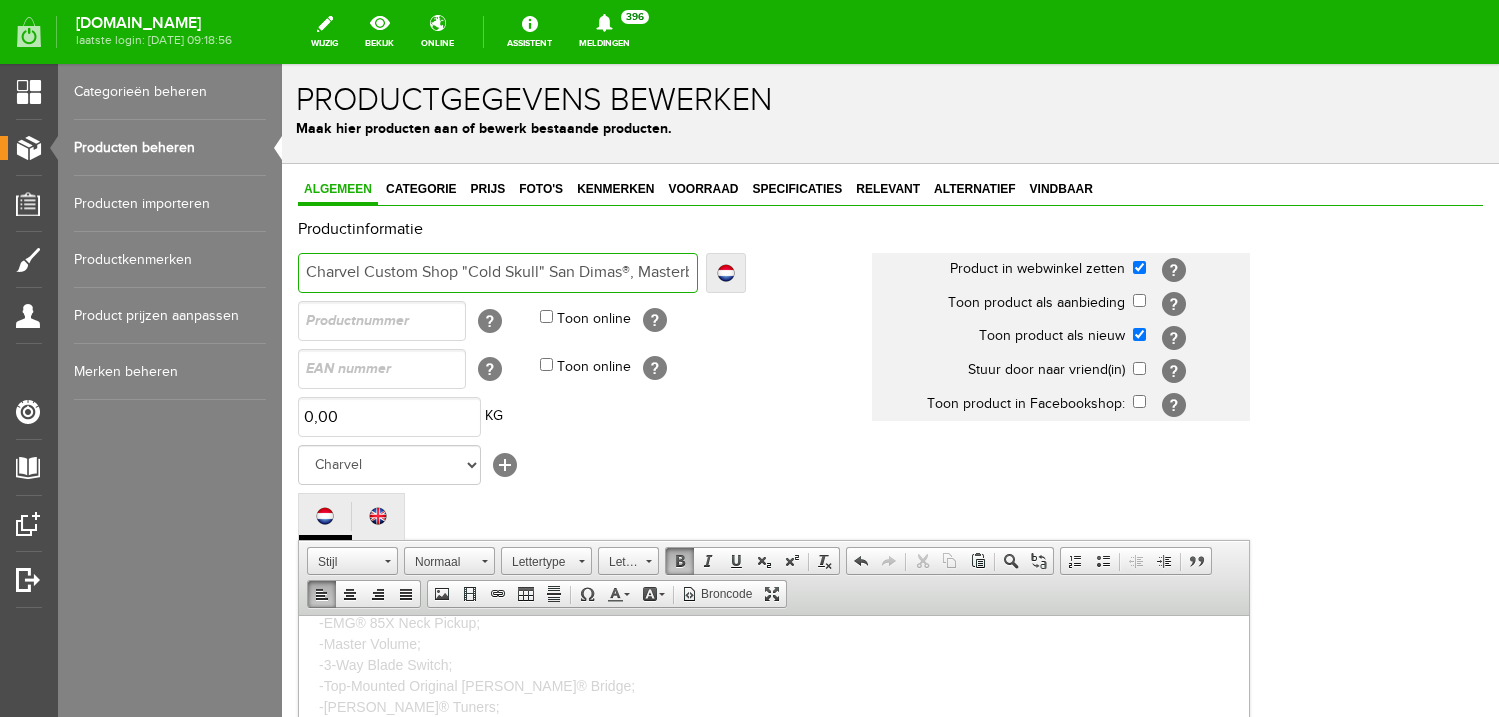 scroll, scrollTop: 0, scrollLeft: 601, axis: horizontal 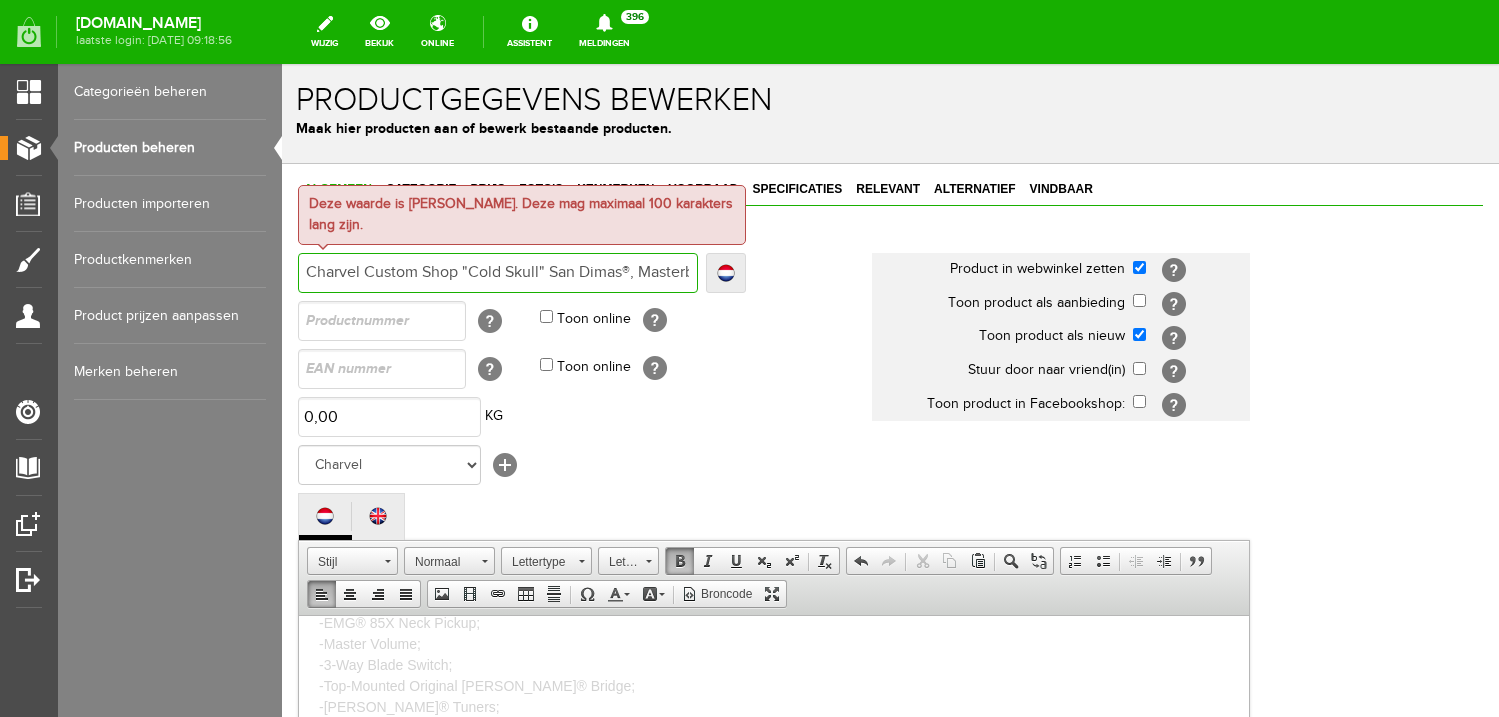 drag, startPoint x: 415, startPoint y: 280, endPoint x: 186, endPoint y: 264, distance: 229.55827 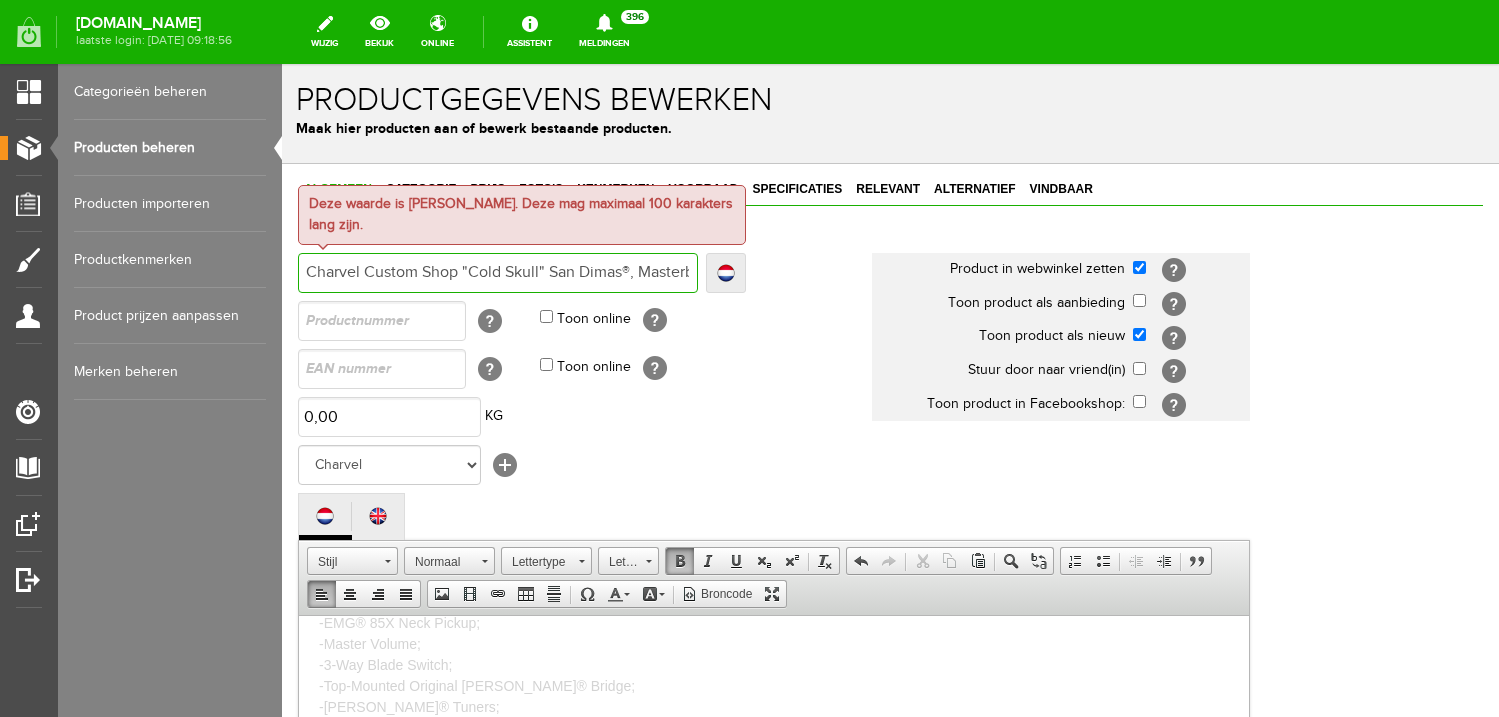 click on "Charvel Custom Shop "Cold Skull" San Dimas®, Masterbuilt by "Red" [PERSON_NAME], One-Of-A-Kind - Custom Artwork Painted by [PERSON_NAME]" at bounding box center (498, 273) 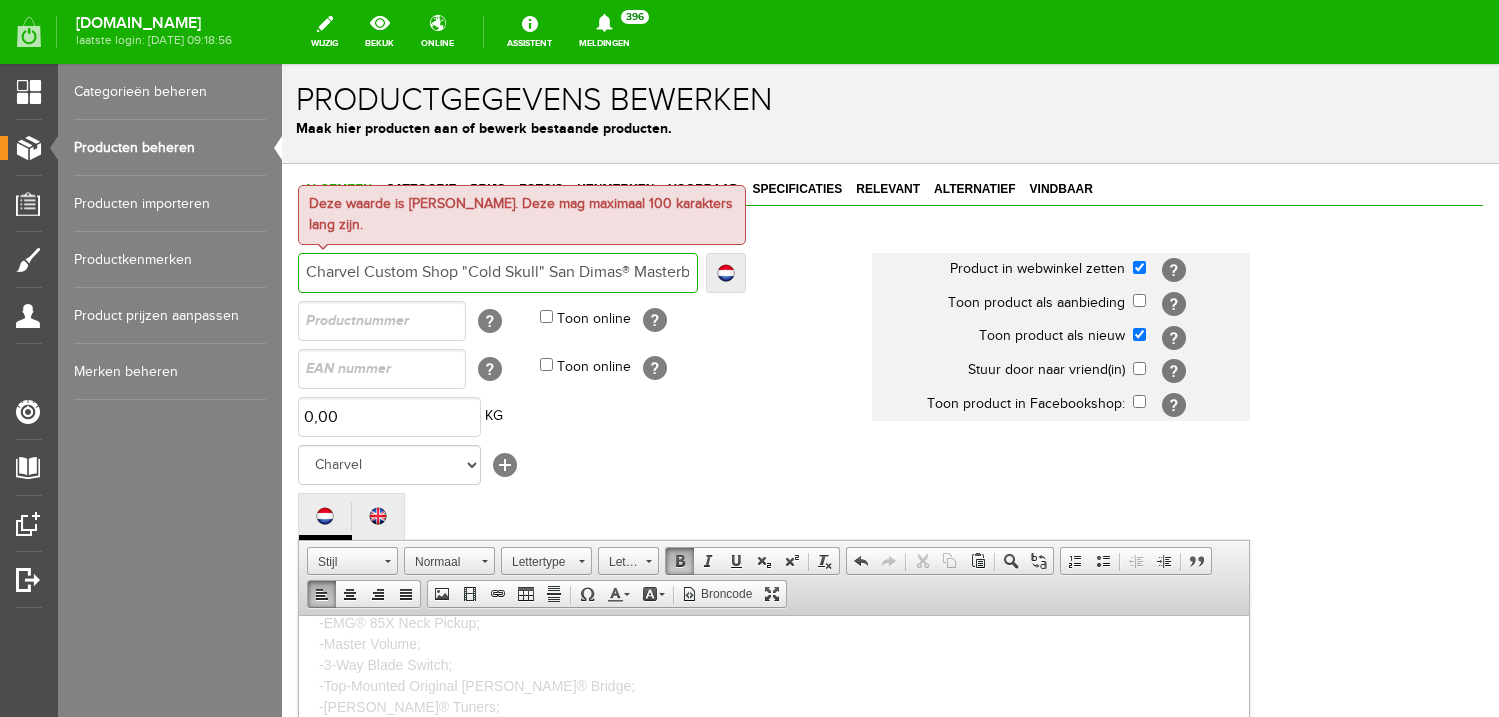 type on "Charvel Custom Shop "Cold Skull" San Dimas® Masterbuilt by "Red" [PERSON_NAME], One-Of-A-Kind - Custom Artwork Painted by [PERSON_NAME]" 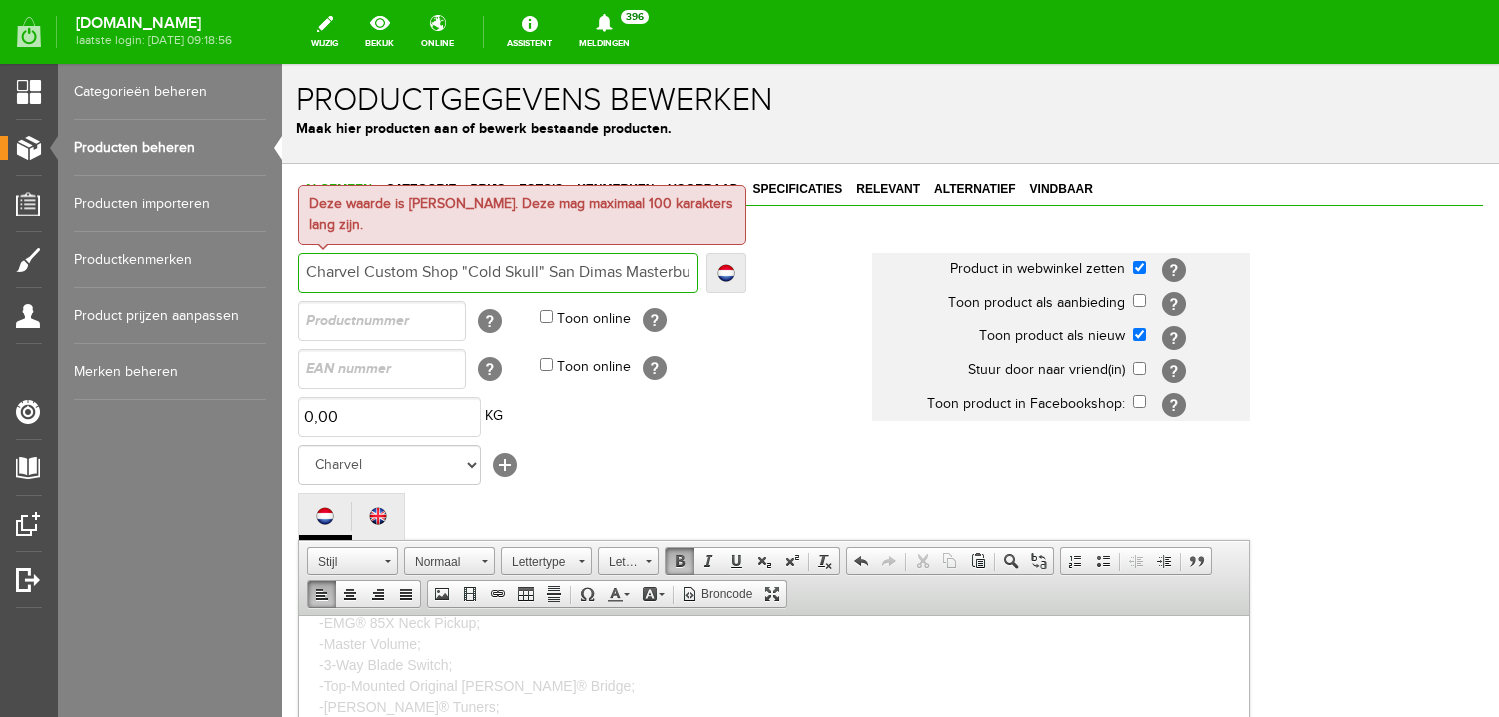 type on "Charvel Custom Shop "Cold Skull" San Dimas Masterbuilt by "Red" [PERSON_NAME], One-Of-A-Kind - Custom Artwork Painted by [PERSON_NAME]" 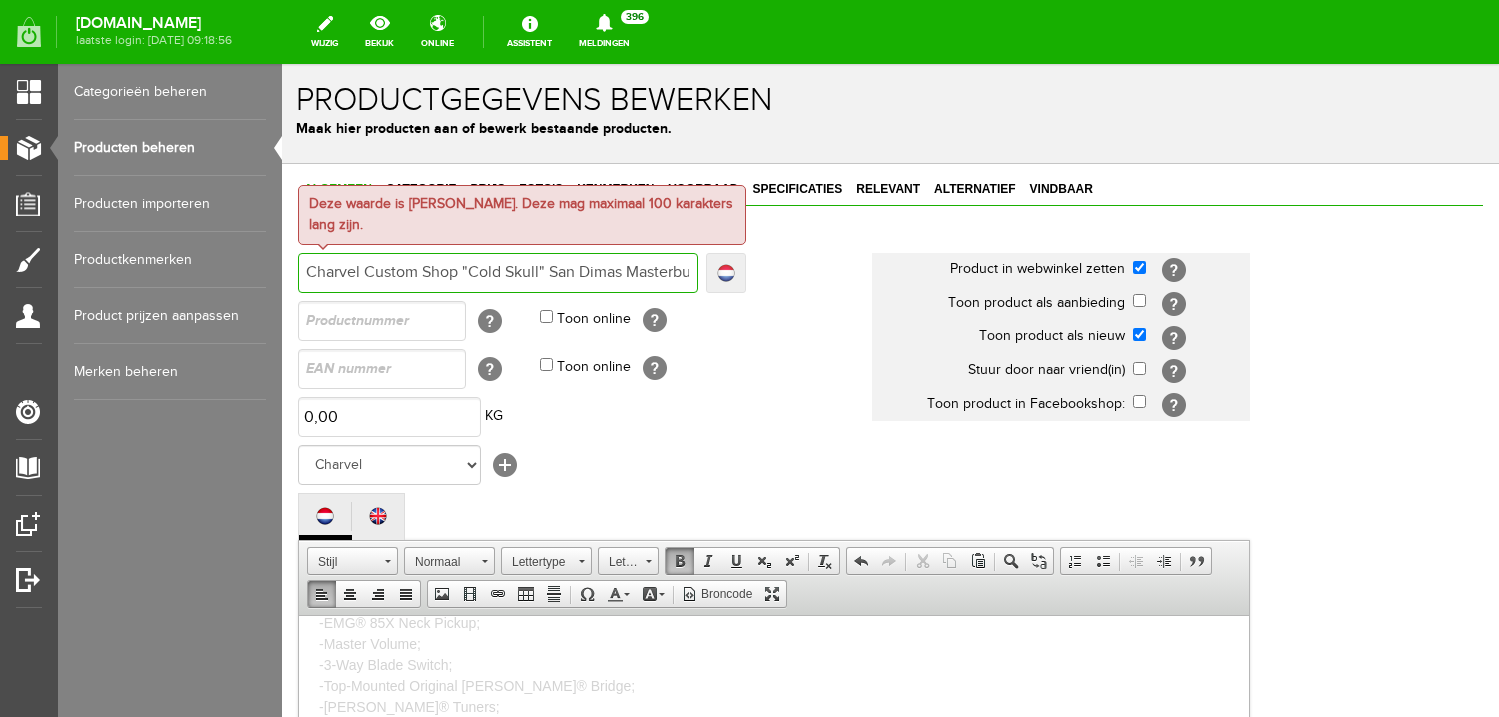 drag, startPoint x: 654, startPoint y: 264, endPoint x: 708, endPoint y: 273, distance: 54.74486 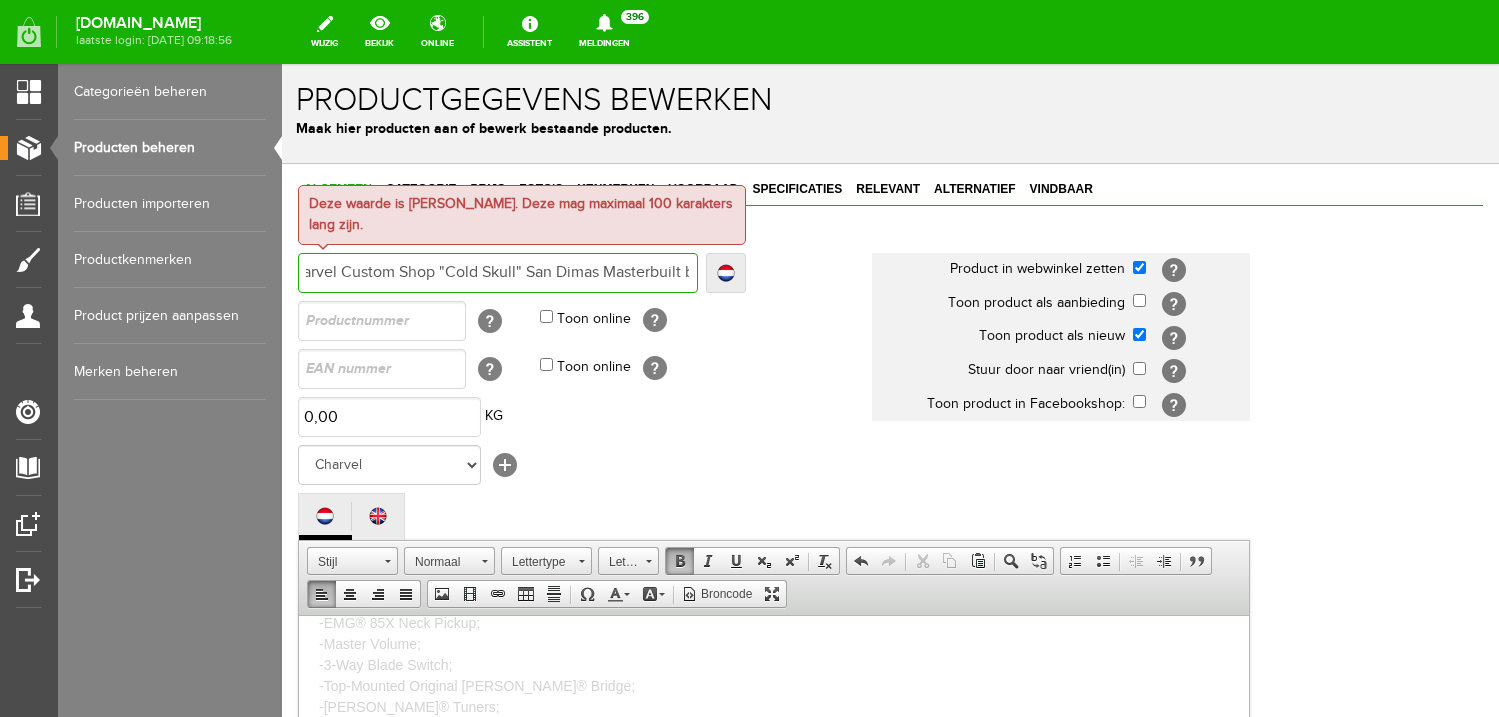 click on "Charvel Custom Shop "Cold Skull" San Dimas Masterbuilt by "Red" [PERSON_NAME], One-Of-A-Kind - Custom Artwork Painted by [PERSON_NAME]" at bounding box center [498, 273] 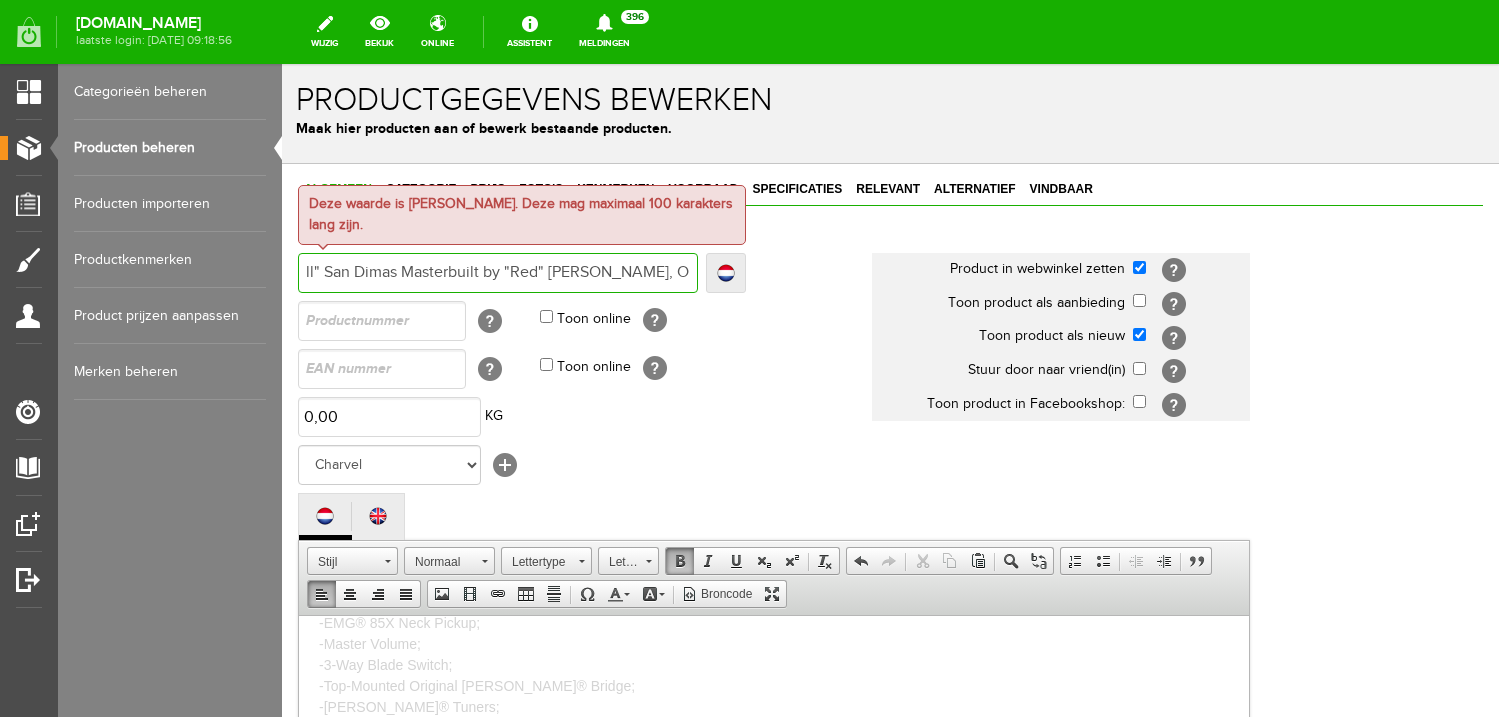 scroll, scrollTop: 0, scrollLeft: 339, axis: horizontal 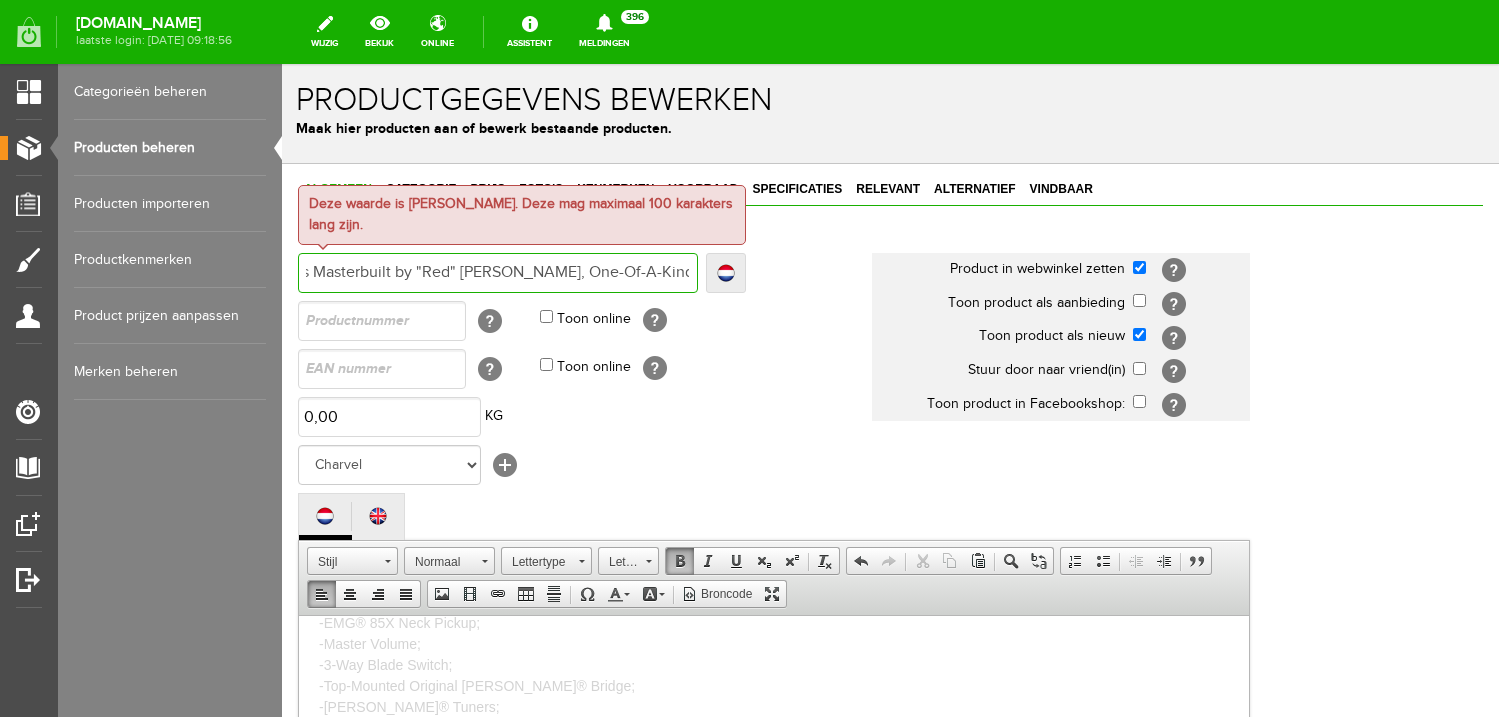 drag, startPoint x: 649, startPoint y: 273, endPoint x: 718, endPoint y: 274, distance: 69.00725 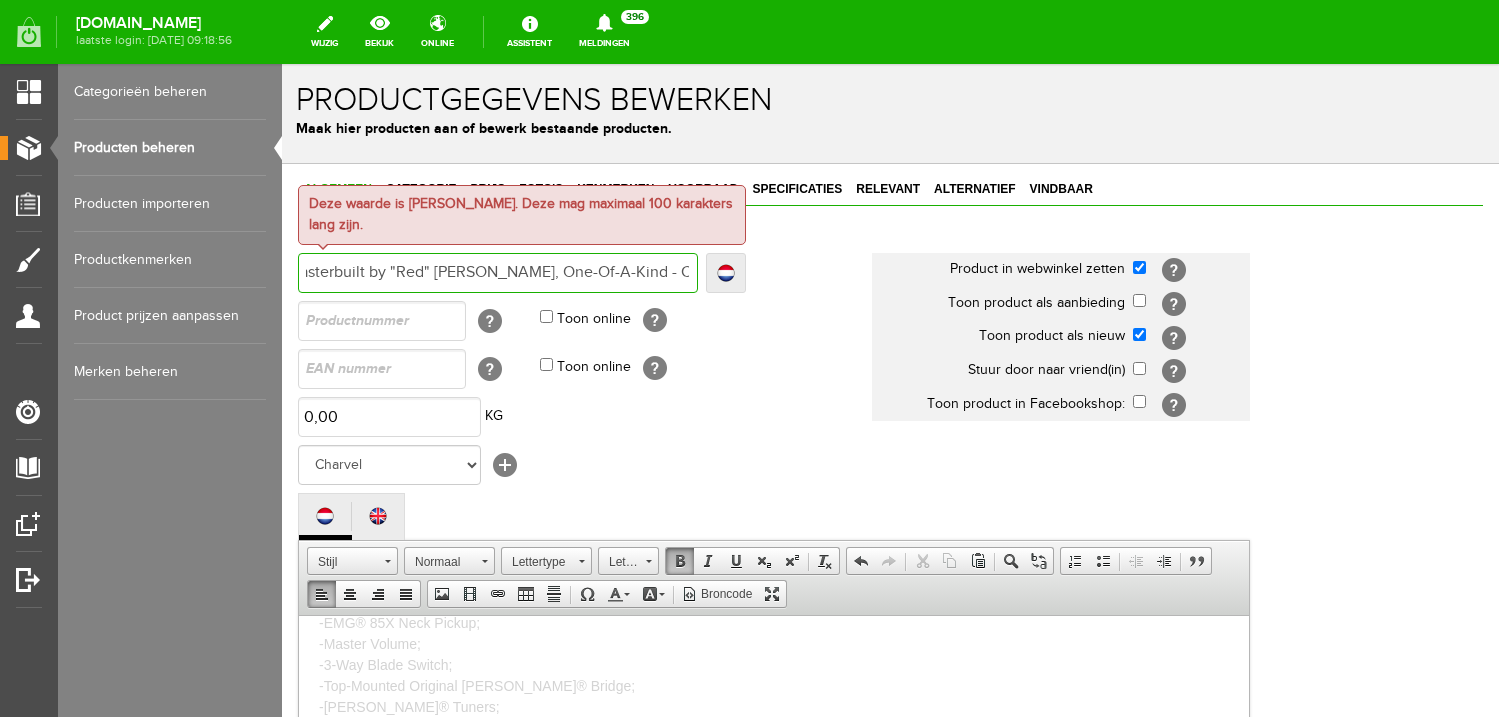 click on "Charvel Custom Shop "Cold Skull" San Dimas Masterbuilt by "Red" [PERSON_NAME], One-Of-A-Kind - Custom Artwork Painted by [PERSON_NAME]" at bounding box center [498, 273] 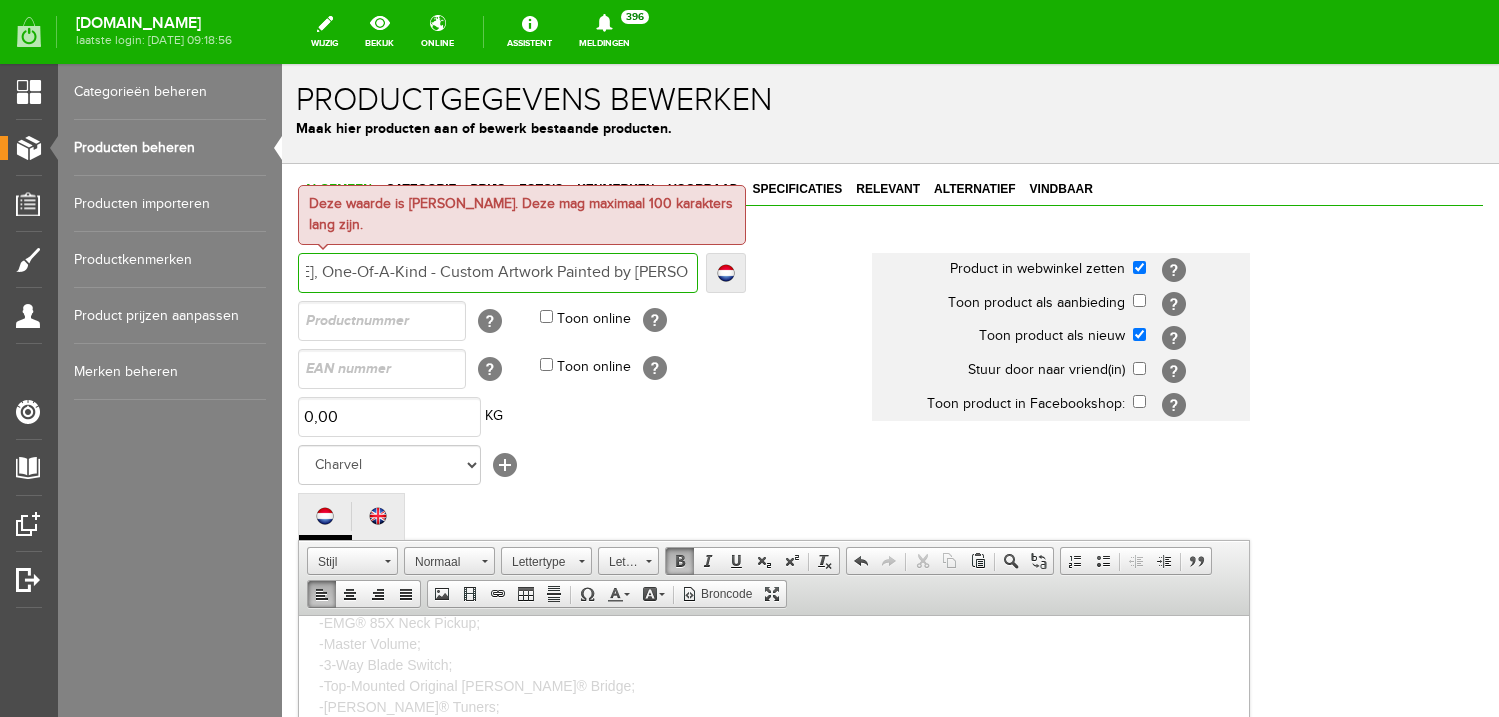 scroll, scrollTop: 0, scrollLeft: 589, axis: horizontal 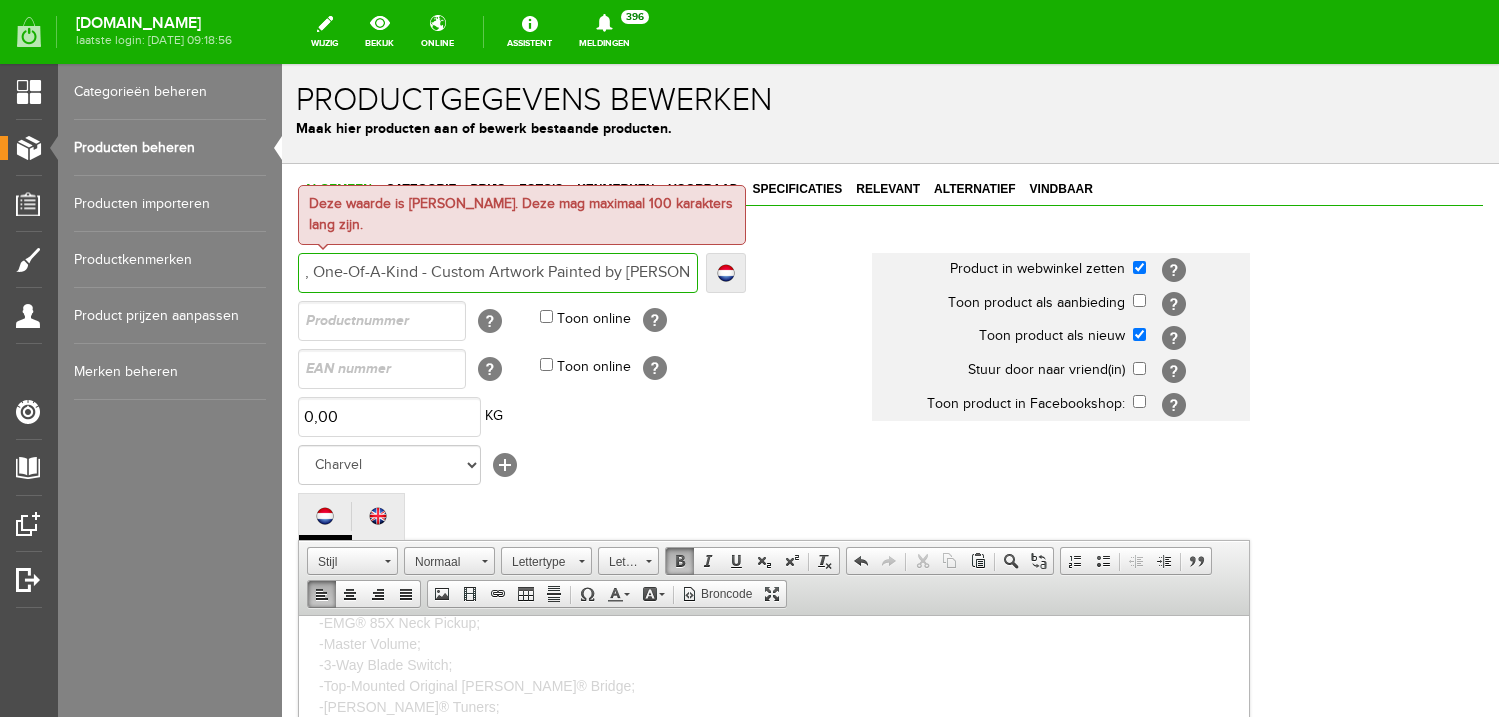 drag, startPoint x: 536, startPoint y: 271, endPoint x: 404, endPoint y: 275, distance: 132.0606 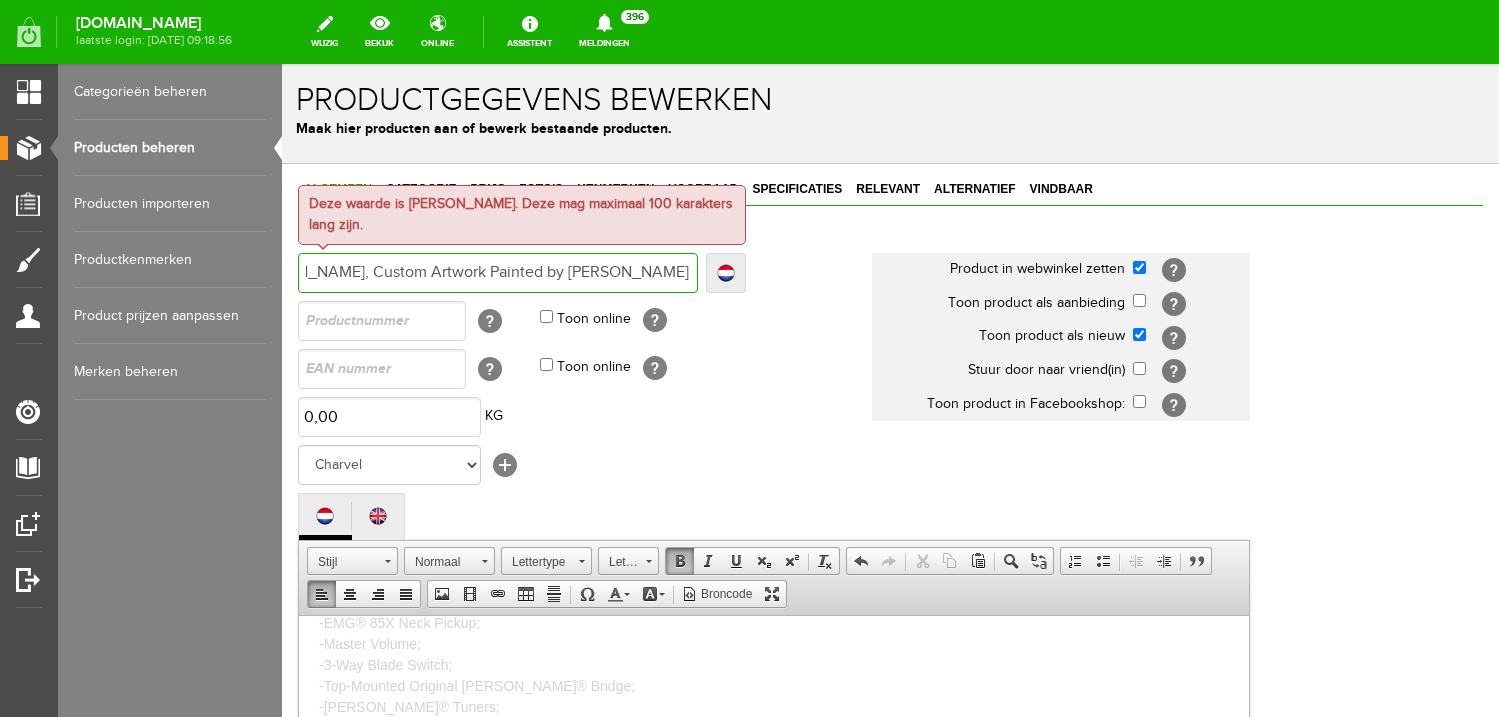 type on "Charvel Custom Shop "Cold Skull" San Dimas Masterbuilt by "Red" [PERSON_NAME], Custom Artwork Painted by [PERSON_NAME]" 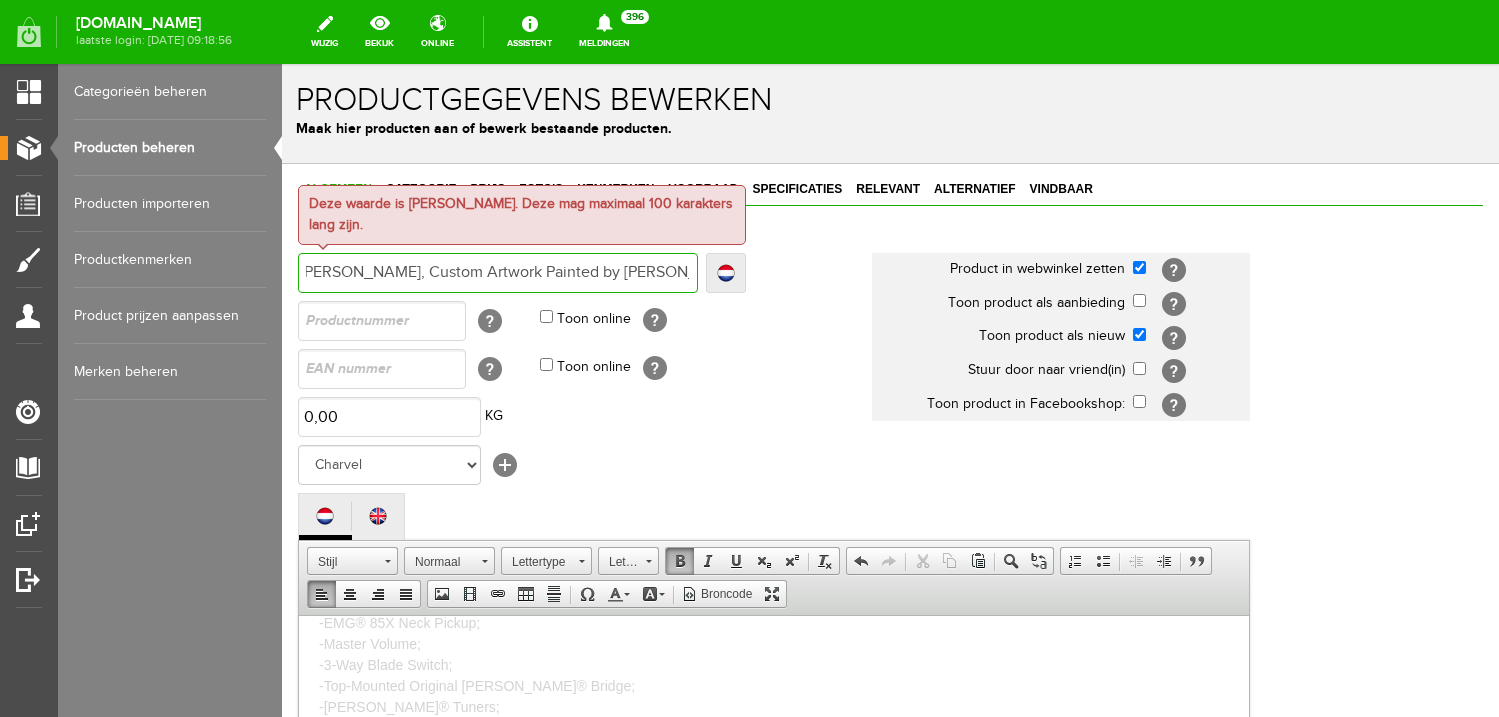 type on "Charvel Custom Shop "Cold Skull" San Dimas Masterbuilt by "Red" [PERSON_NAME],Custom Artwork Painted by [PERSON_NAME]" 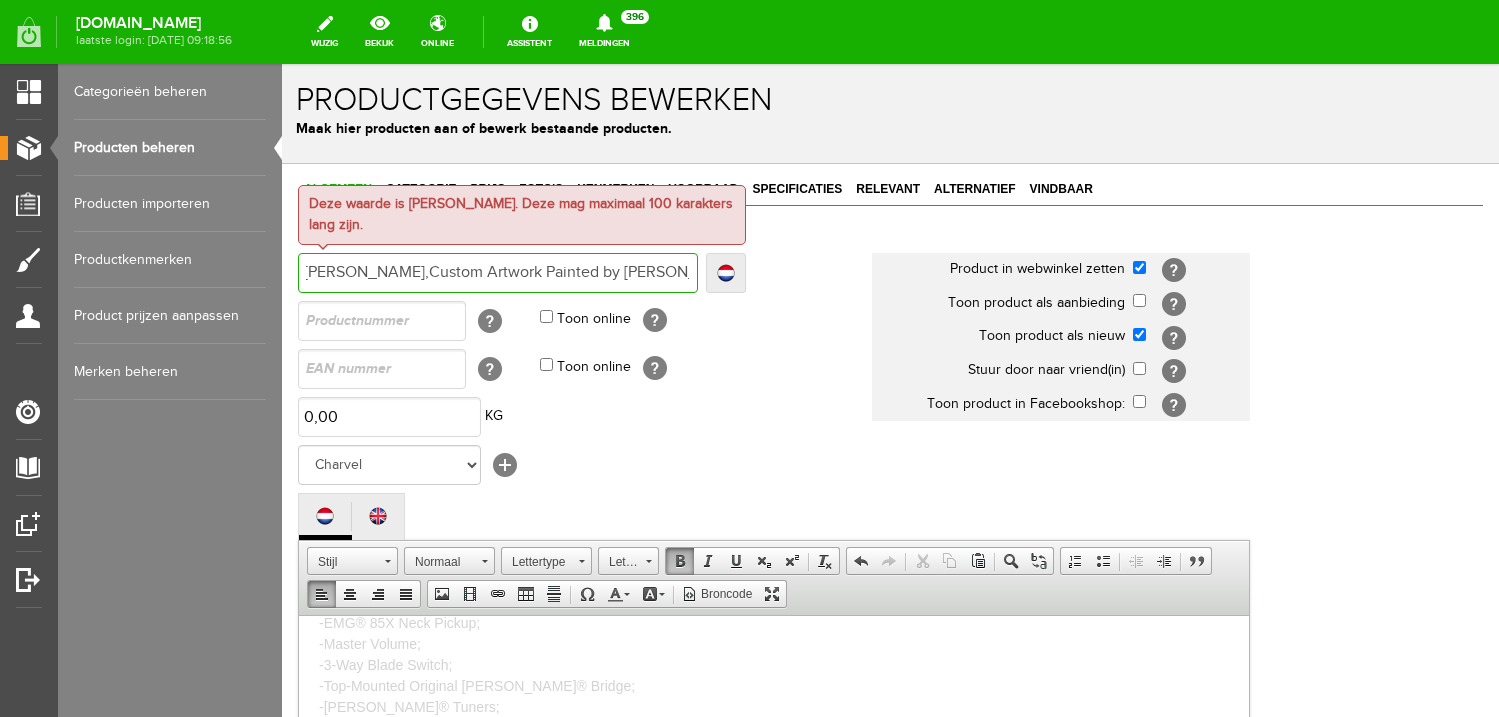 type on "Charvel Custom Shop "Cold Skull" San Dimas Masterbuilt by "Red" [PERSON_NAME],Custom Artwork Painted by [PERSON_NAME]" 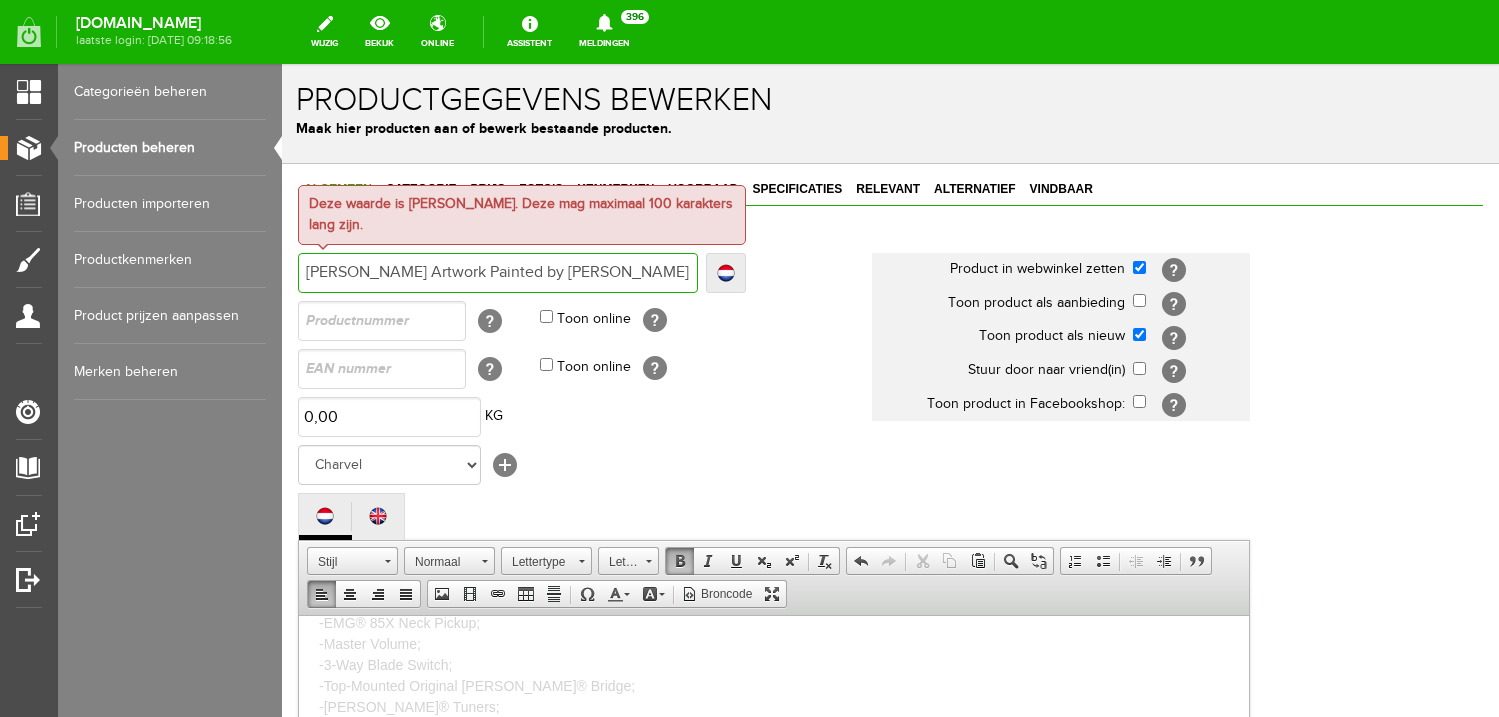 scroll, scrollTop: 0, scrollLeft: 465, axis: horizontal 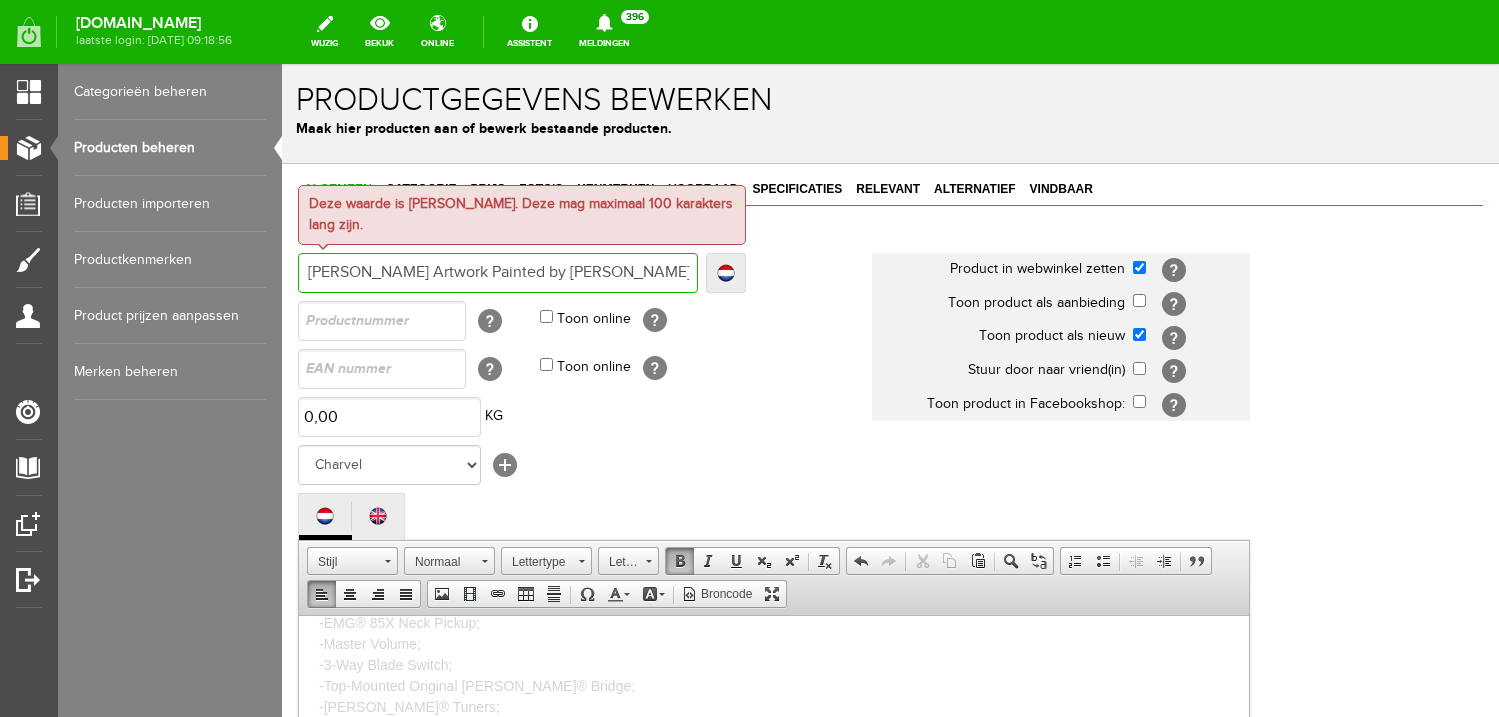type on "Charvel Custom Shop "Cold Skull" San Dimas Masterbuilt by "Red" [PERSON_NAME] Artwork Painted by [PERSON_NAME]" 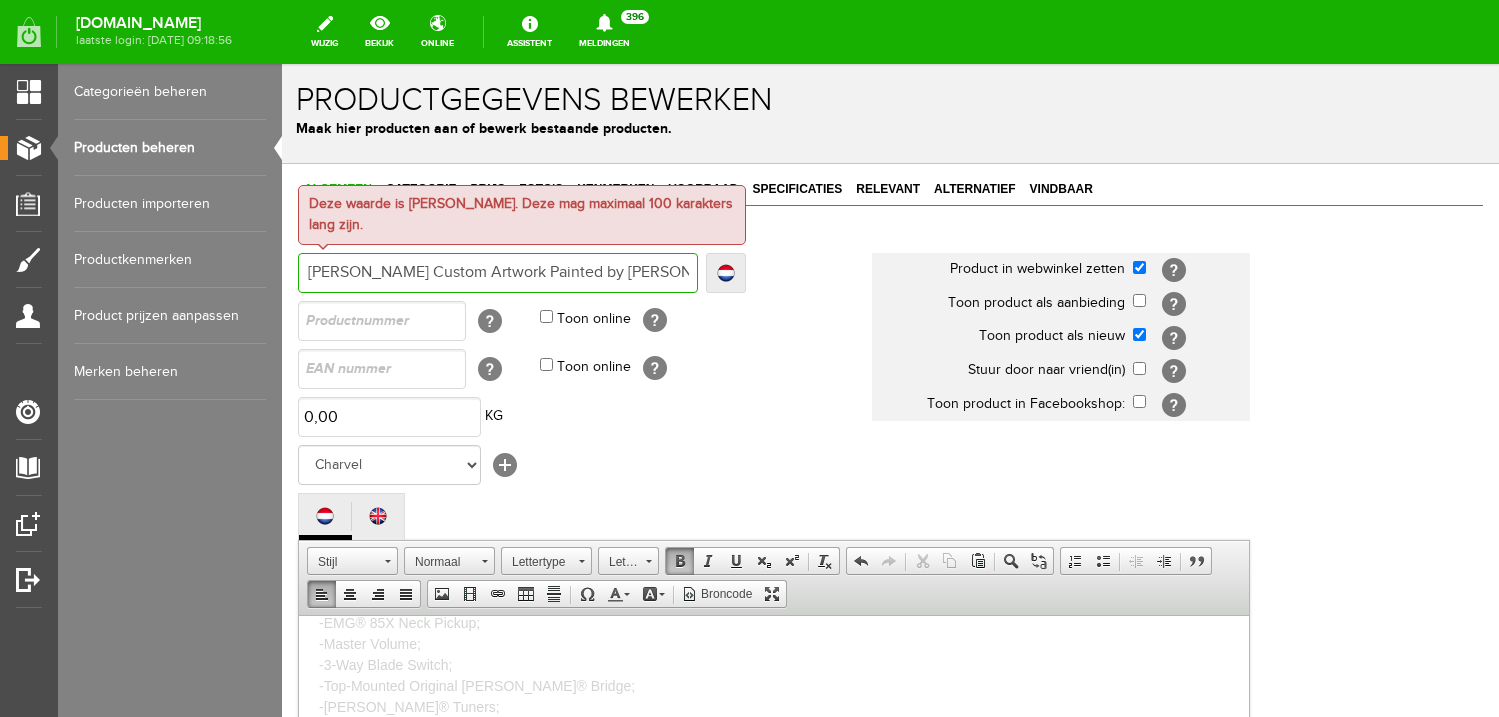 type on "Charvel Custom Shop "Cold Skull" San Dimas Masterbuilt by "Red" [PERSON_NAME] Custom Artwork Painted by [PERSON_NAME]" 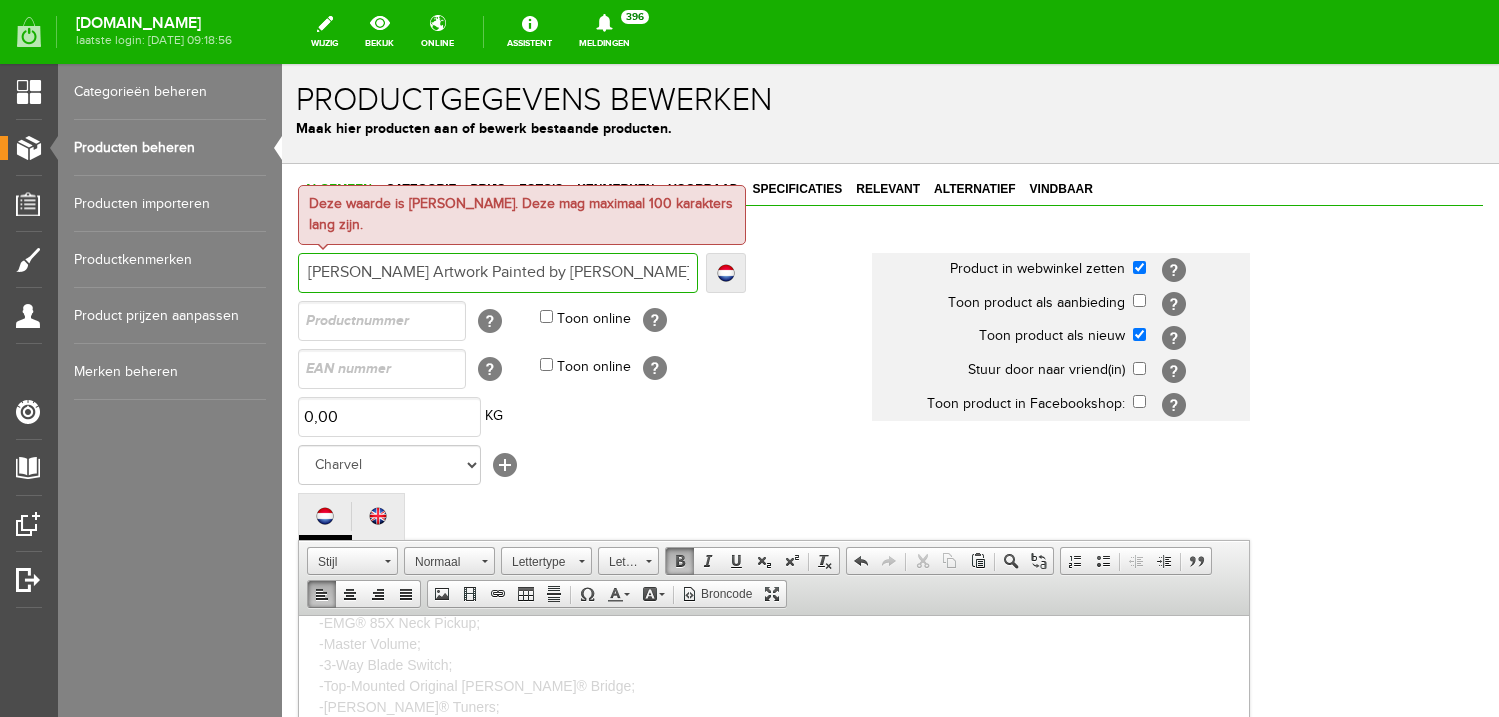 type on "Charvel Custom Shop "Cold Skull" San Dimas Masterbuilt by "Red" [PERSON_NAME] Artwork Painted by [PERSON_NAME]" 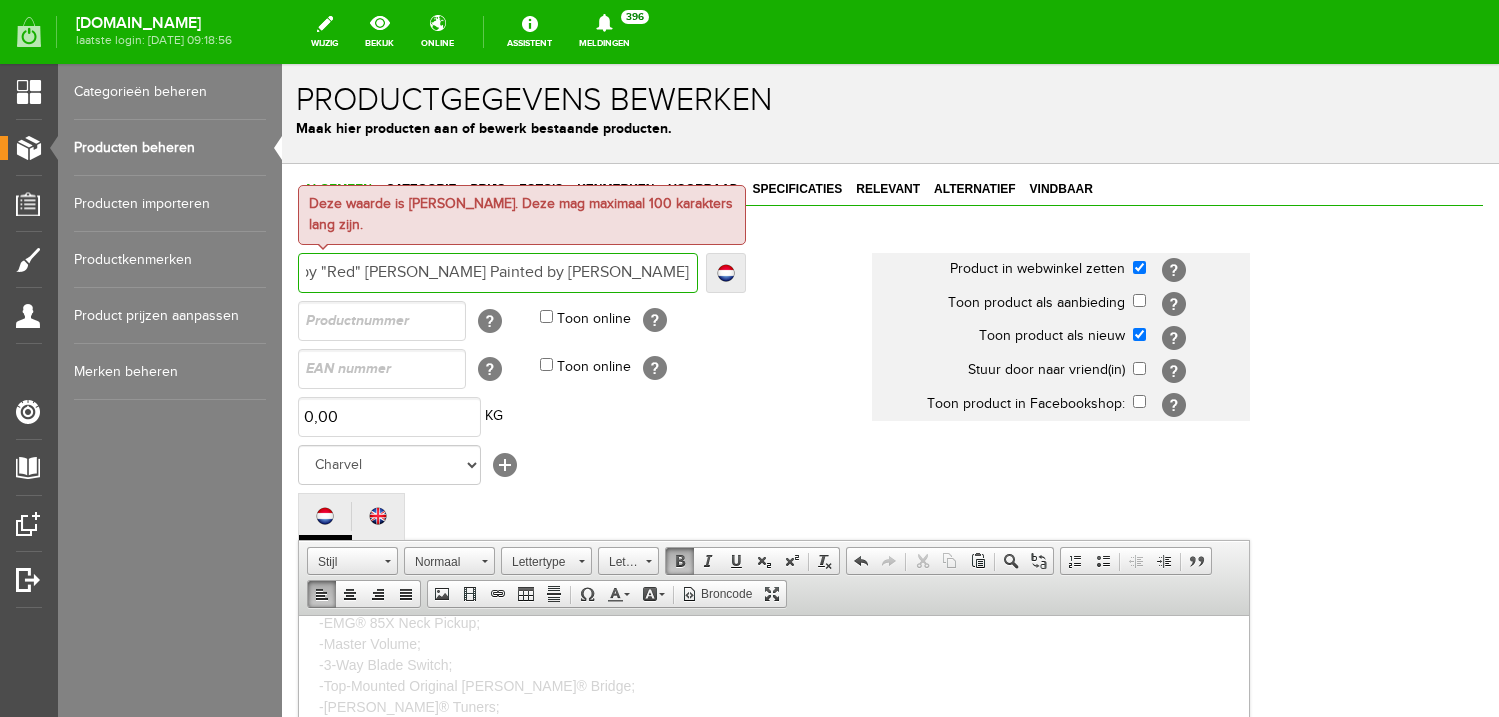 type on "Charvel Custom Shop "Cold Skull" San Dimas Masterbuilt by "Red" [PERSON_NAME] Painted by [PERSON_NAME]" 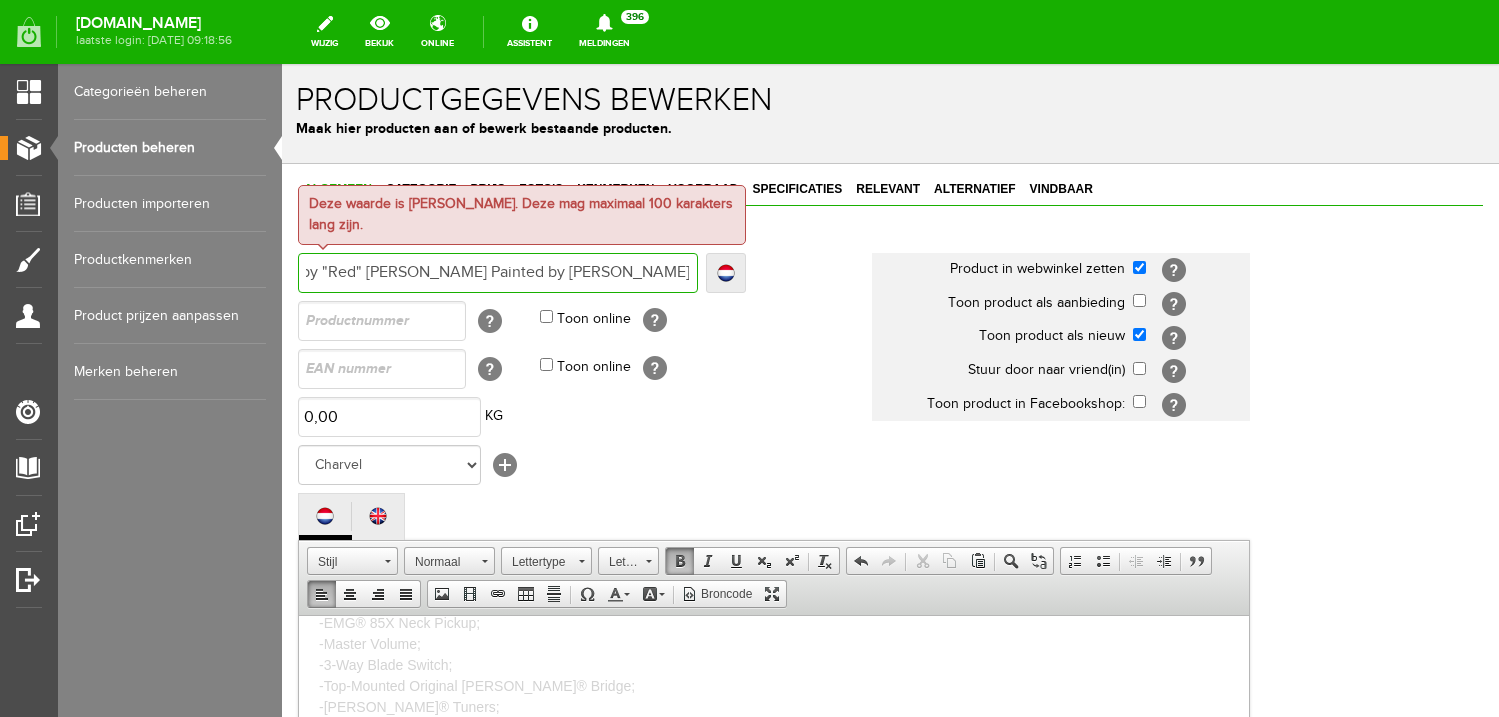 type on "Charvel Custom Shop "Cold Skull" San Dimas Masterbuilt by "Red" [PERSON_NAME] Artwork Painted by [PERSON_NAME]" 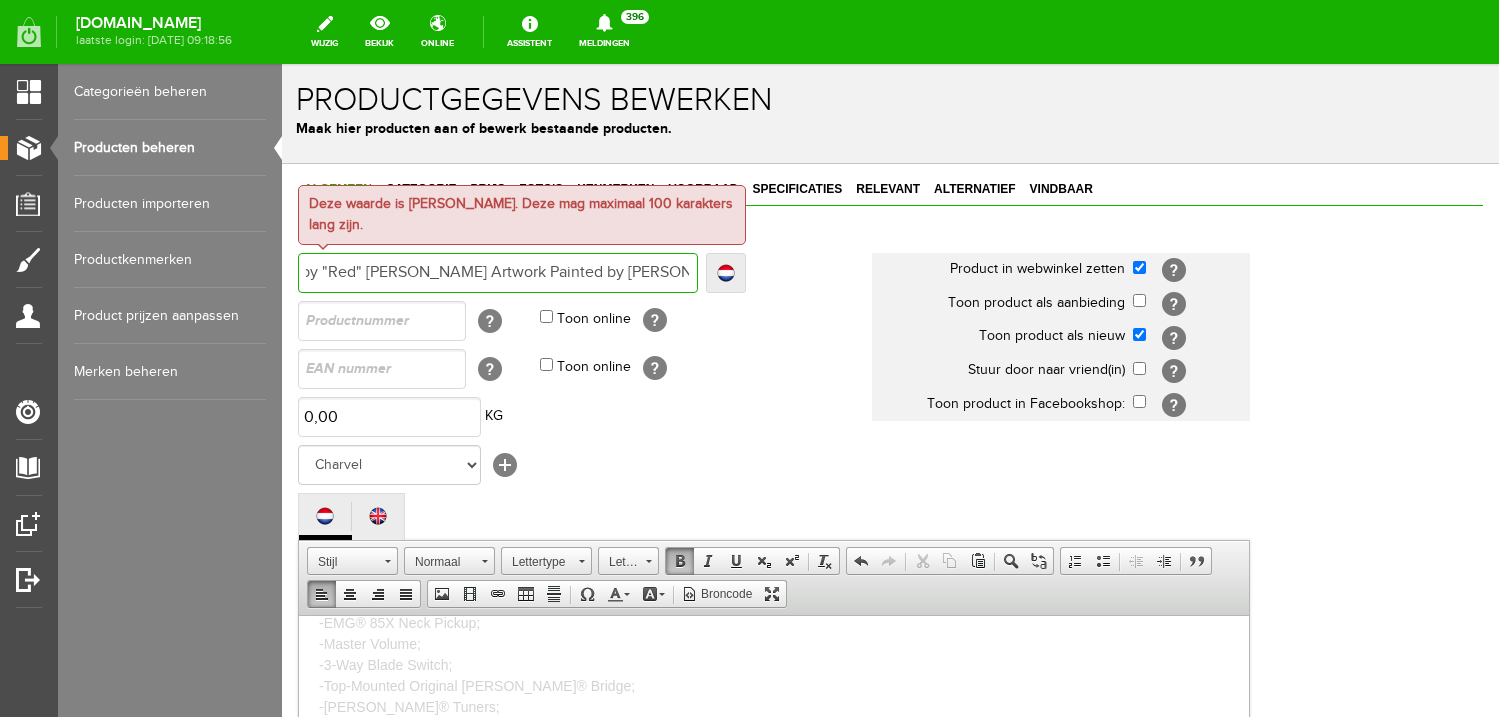 type on "Charvel Custom Shop "Cold Skull" San Dimas Masterbuilt by "Red" [PERSON_NAME] Artwork Painted by [PERSON_NAME]" 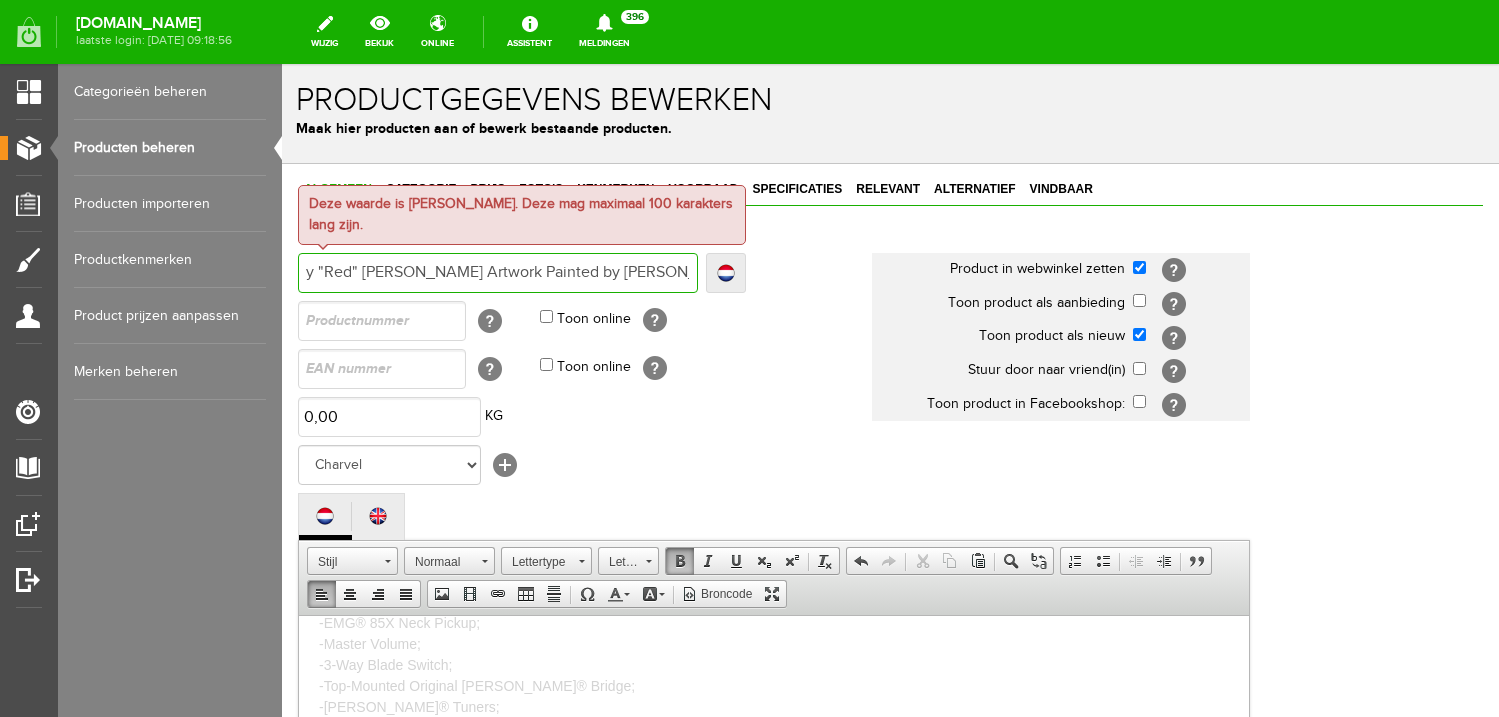 drag, startPoint x: 466, startPoint y: 273, endPoint x: 788, endPoint y: 271, distance: 322.00623 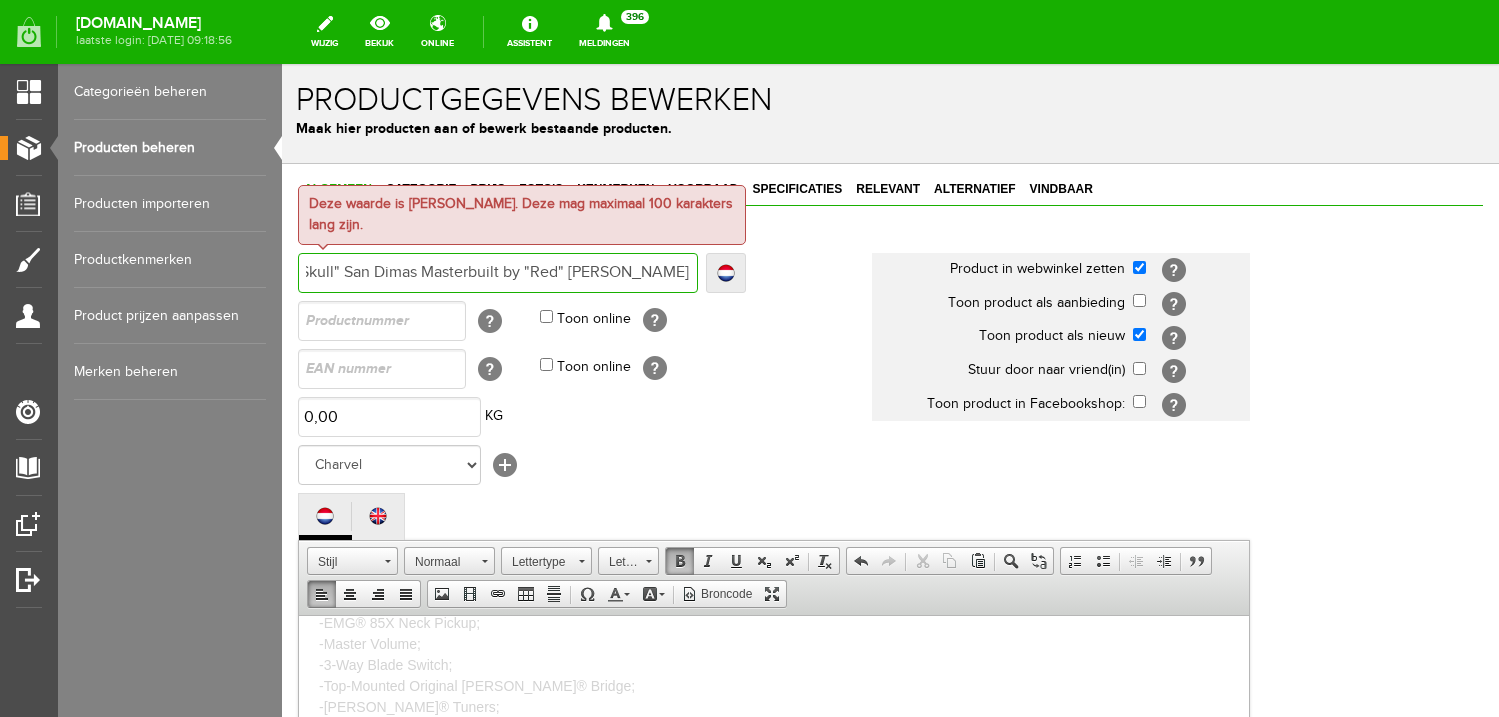 type on "Charvel Custom Shop "Cold Skull" San Dimas Masterbuilt by "Red" [PERSON_NAME]" 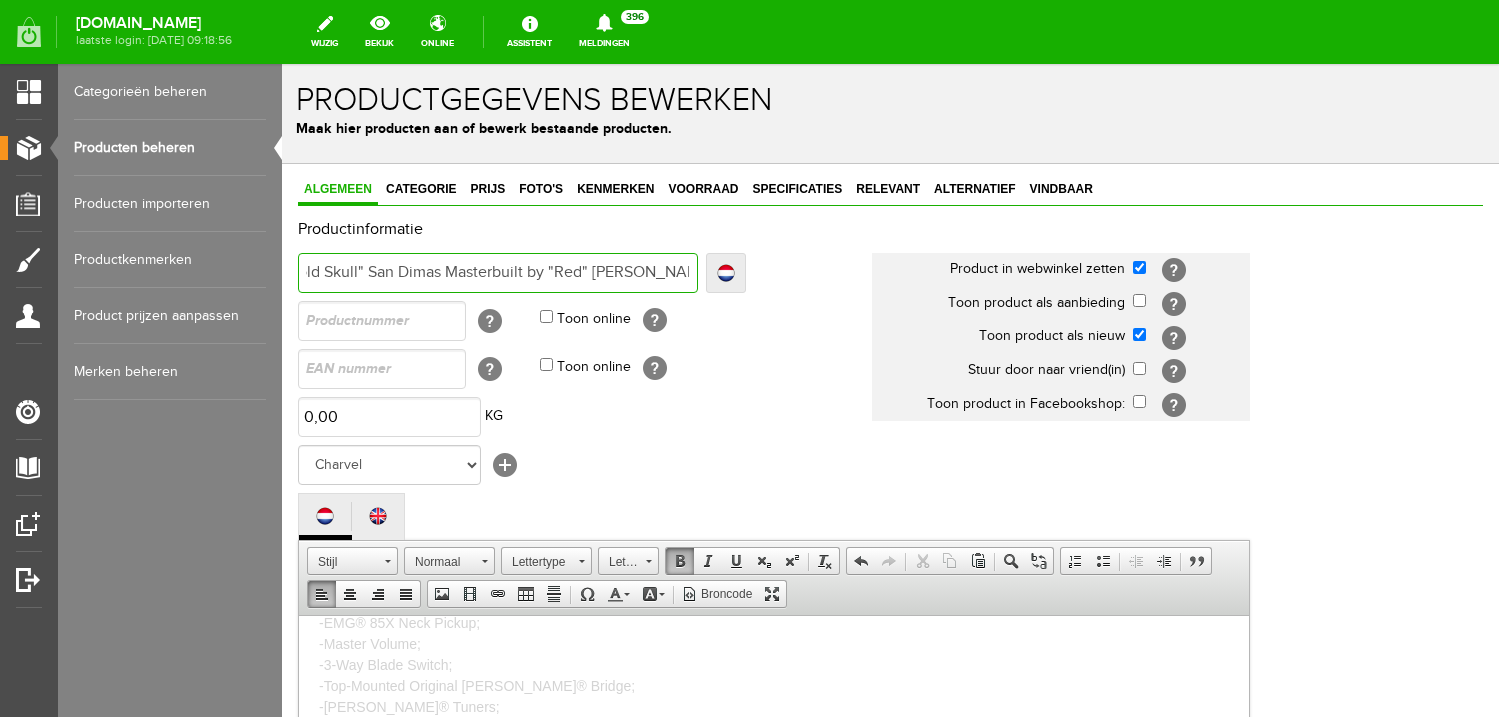 type on "Charvel Custom Shop "Cold Skull" San Dimas Masterbuilt by "Red" [PERSON_NAME]" 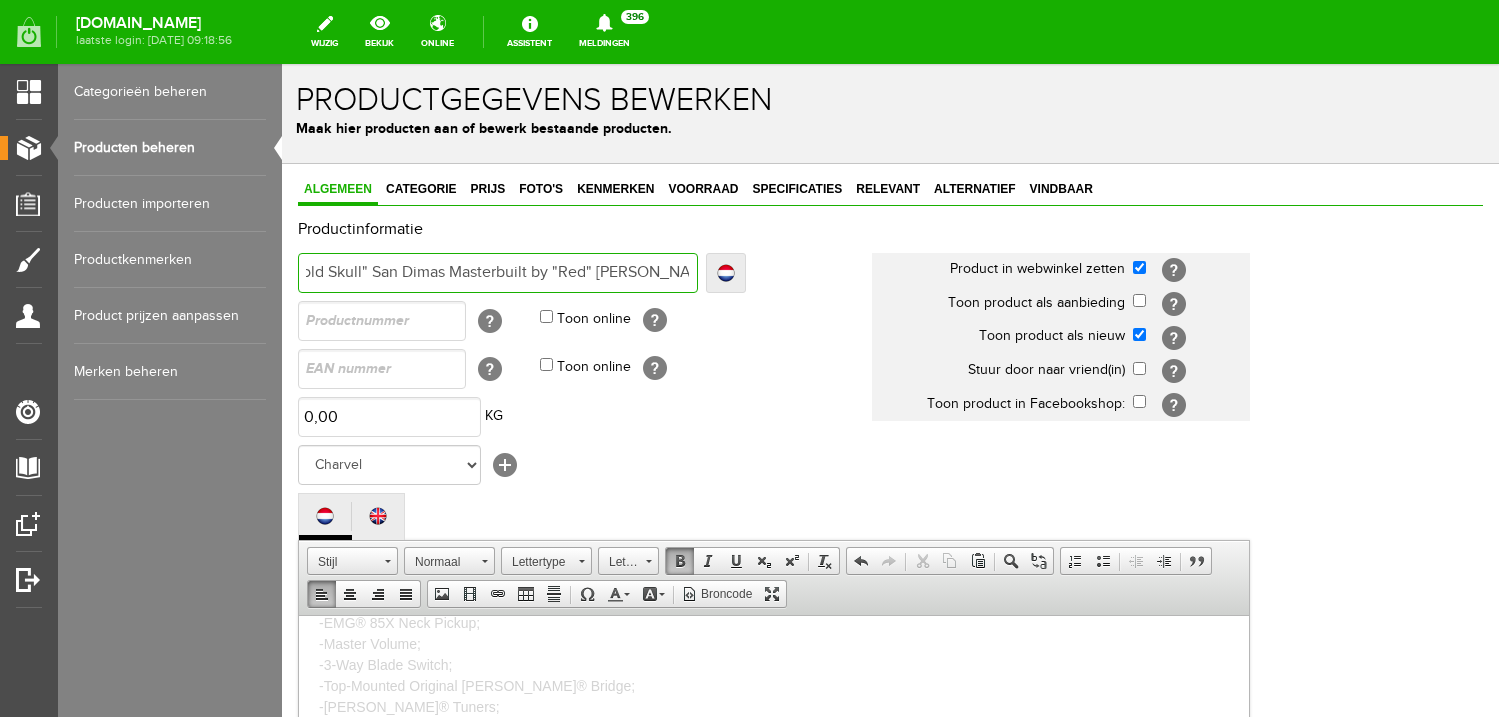type on "Charvel Custom Shop "Cold Skull" San Dimas Masterbuilt by "Red" [PERSON_NAME]" 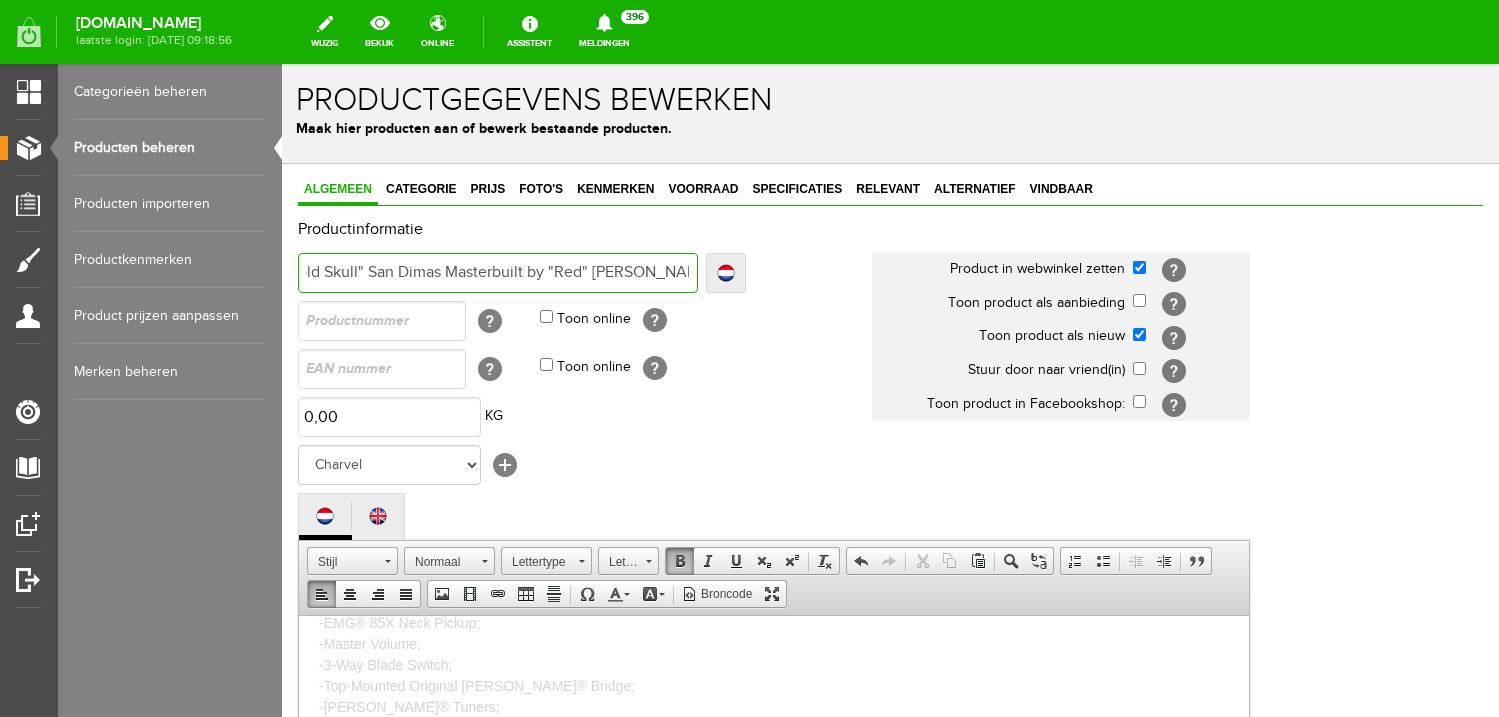 type on "Charvel Custom Shop "Cold Skull" San Dimas Masterbuilt by "Red" [PERSON_NAME] U" 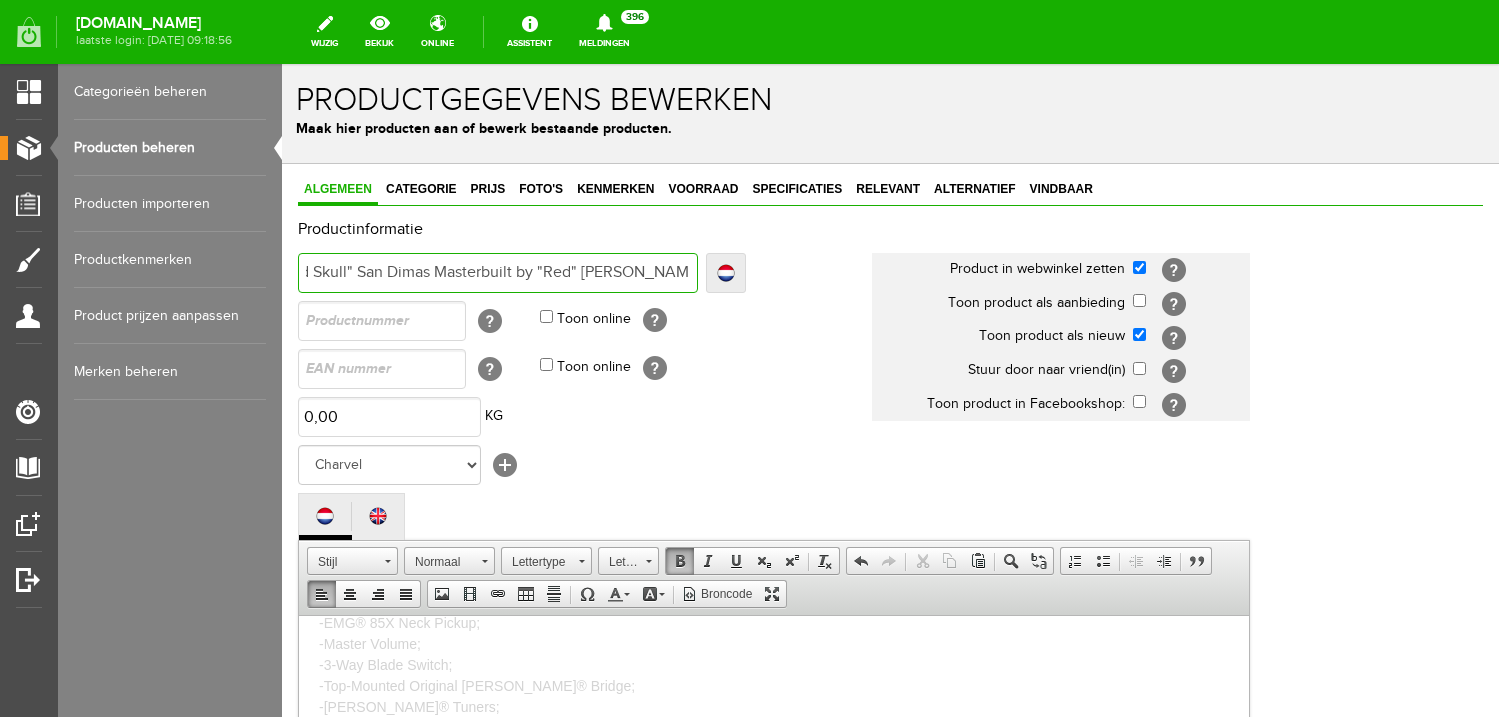 type on "Charvel Custom Shop "Cold Skull" San Dimas Masterbuilt by "Red" [PERSON_NAME] U" 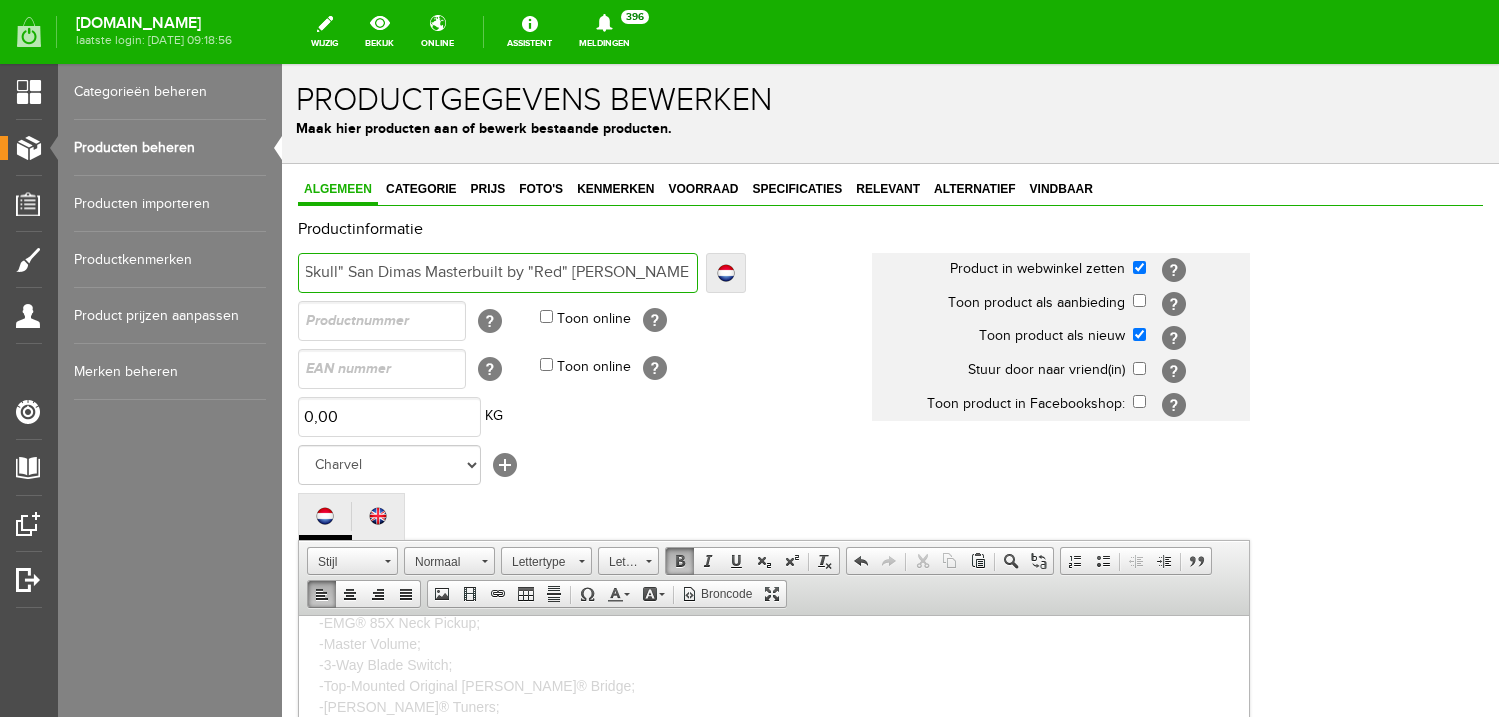 type on "Charvel Custom Shop "Cold Skull" San Dimas Masterbuilt by "Red" [PERSON_NAME] Uni" 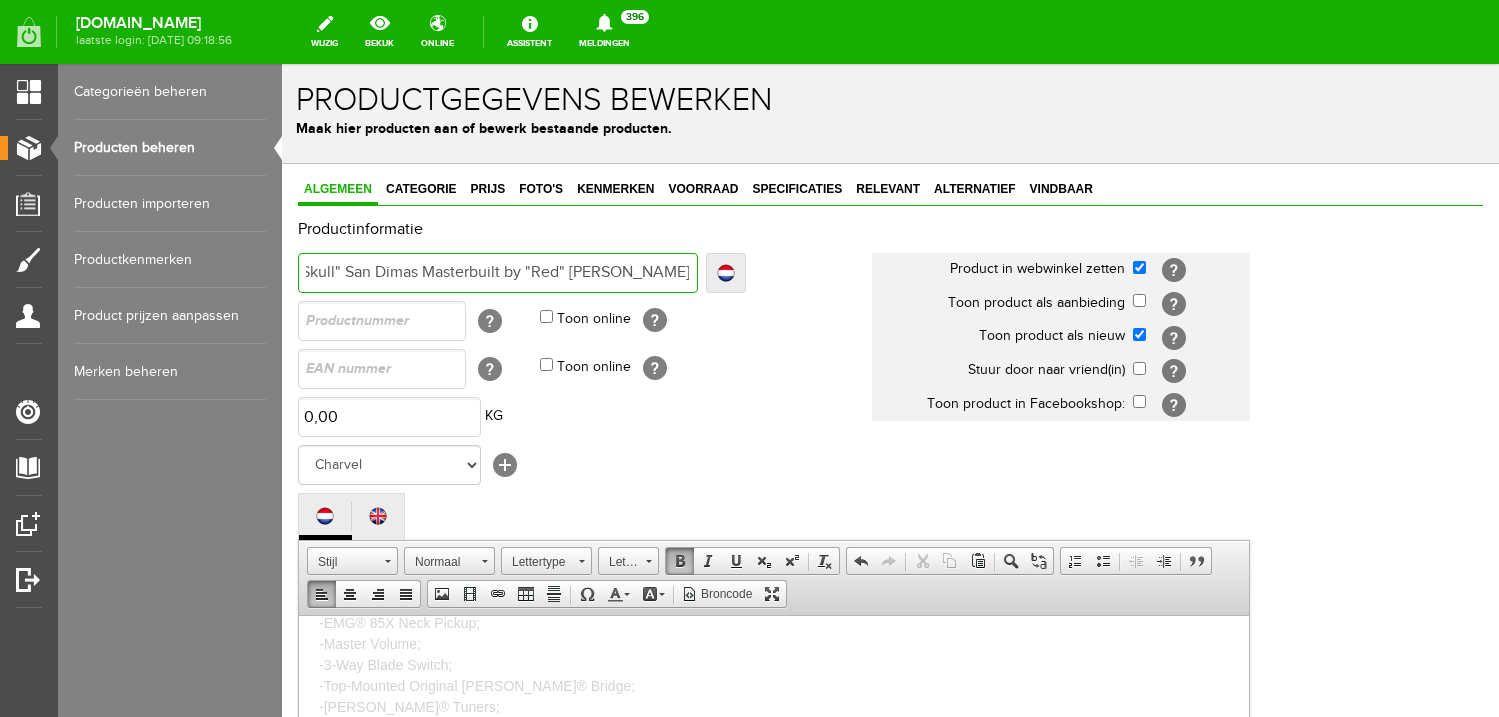 type on "Charvel Custom Shop "Cold Skull" San Dimas Masterbuilt by "Red" [PERSON_NAME] Un" 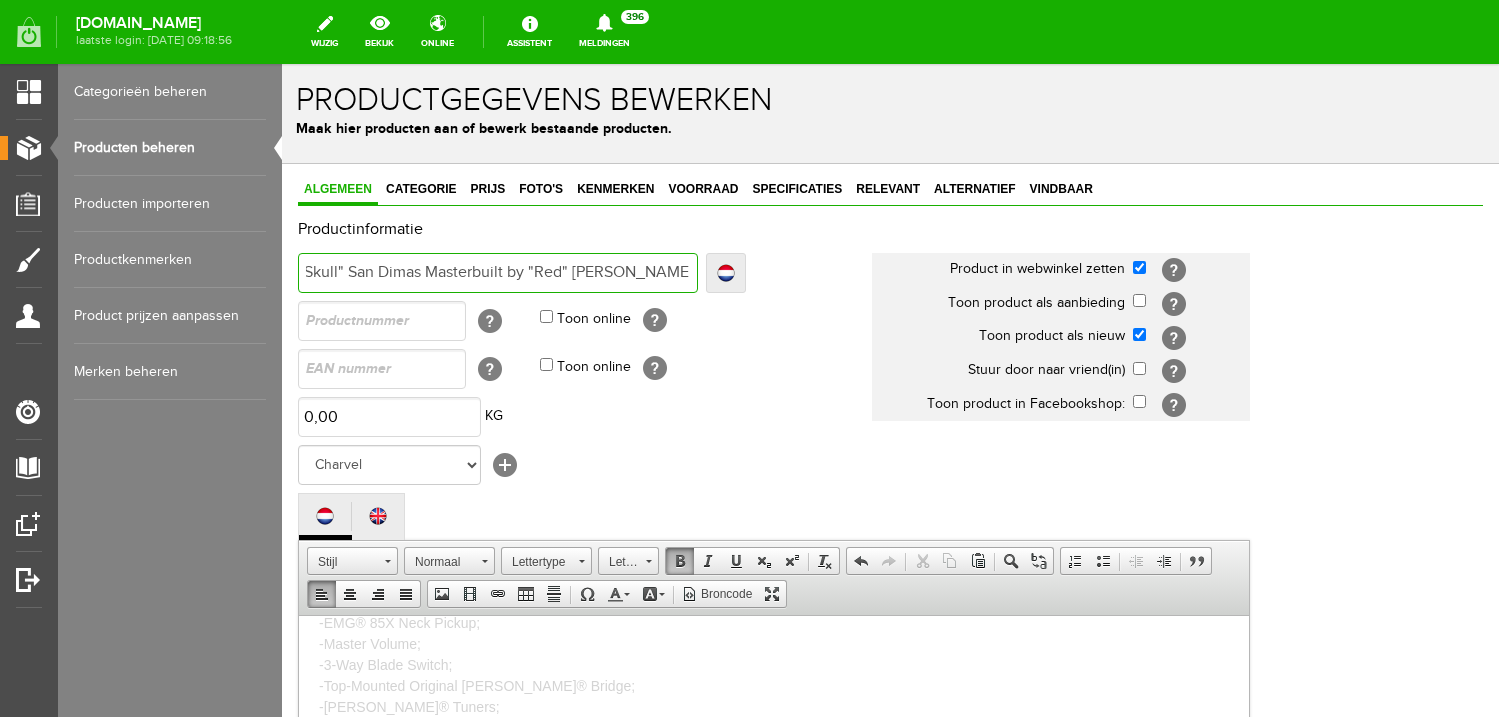 type on "Charvel Custom Shop "Cold Skull" San Dimas Masterbuilt by "Red" [PERSON_NAME] U" 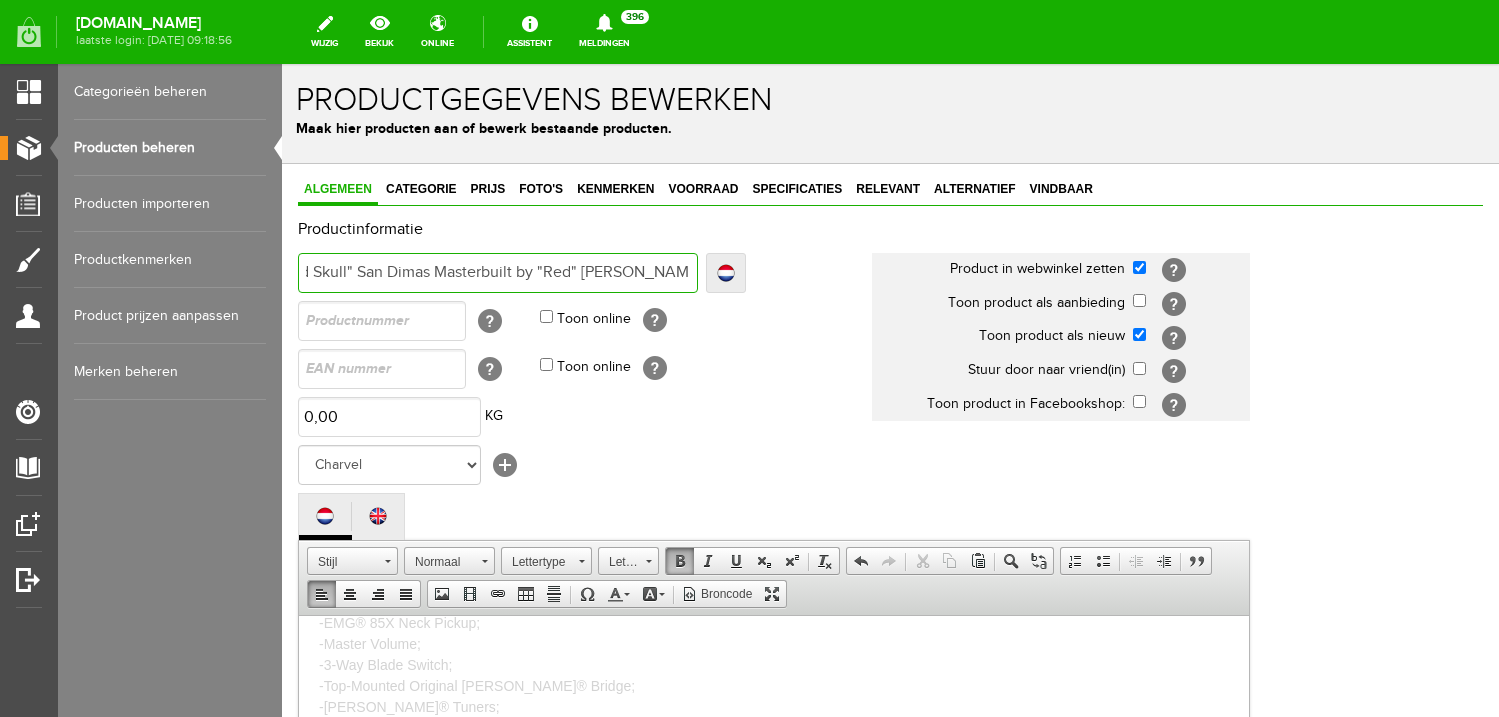 type on "Charvel Custom Shop "Cold Skull" San Dimas Masterbuilt by "Red" [PERSON_NAME] U" 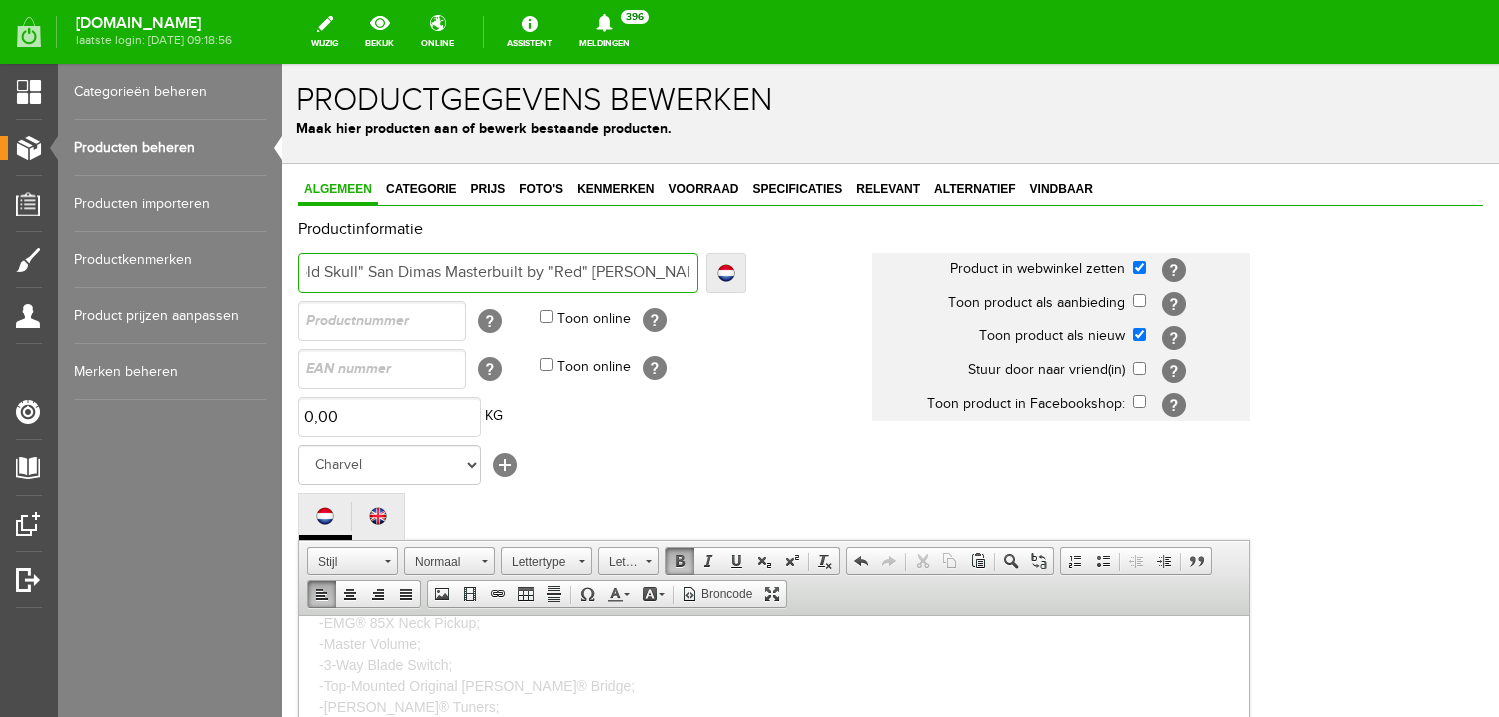 type on "Charvel Custom Shop "Cold Skull" San Dimas Masterbuilt by "Red" [PERSON_NAME] O" 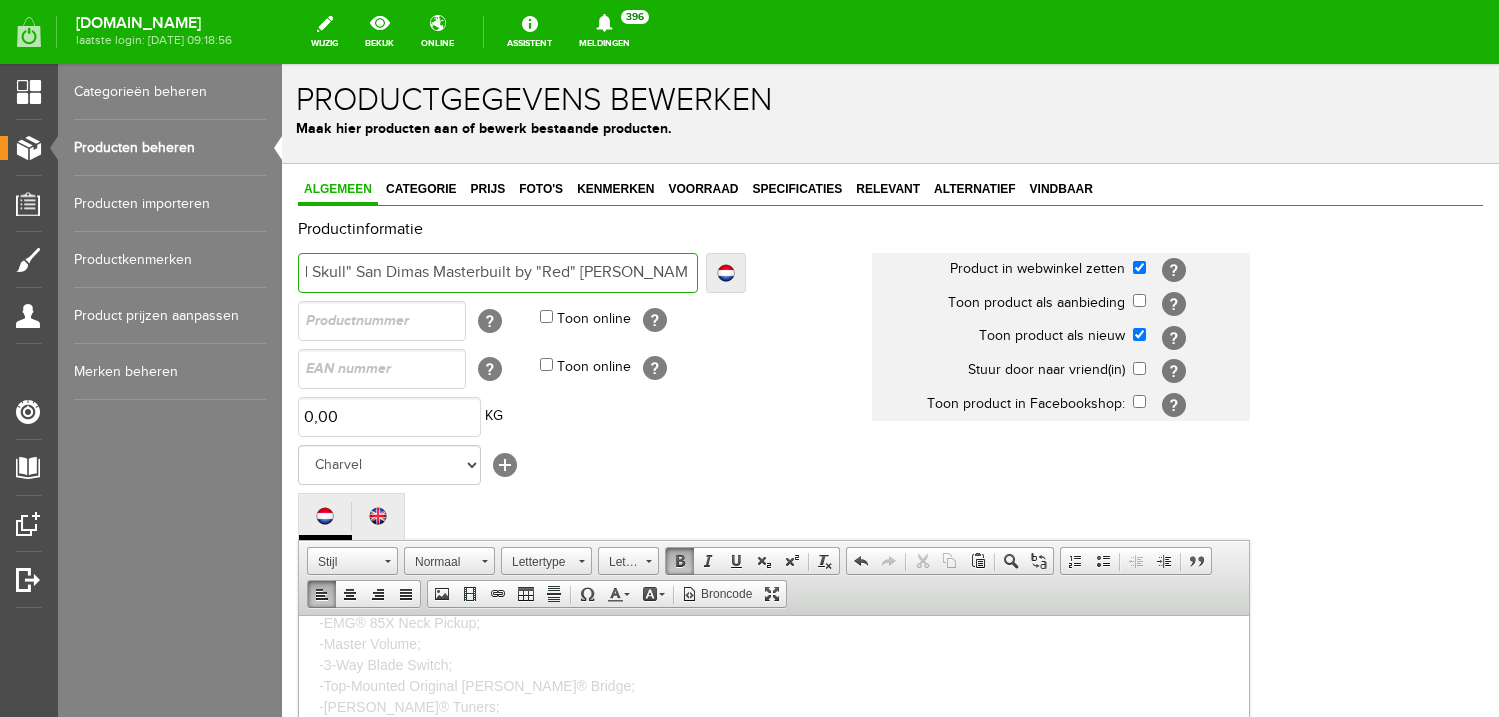type on "Charvel Custom Shop "Cold Skull" San Dimas Masterbuilt by "Red" [PERSON_NAME] On" 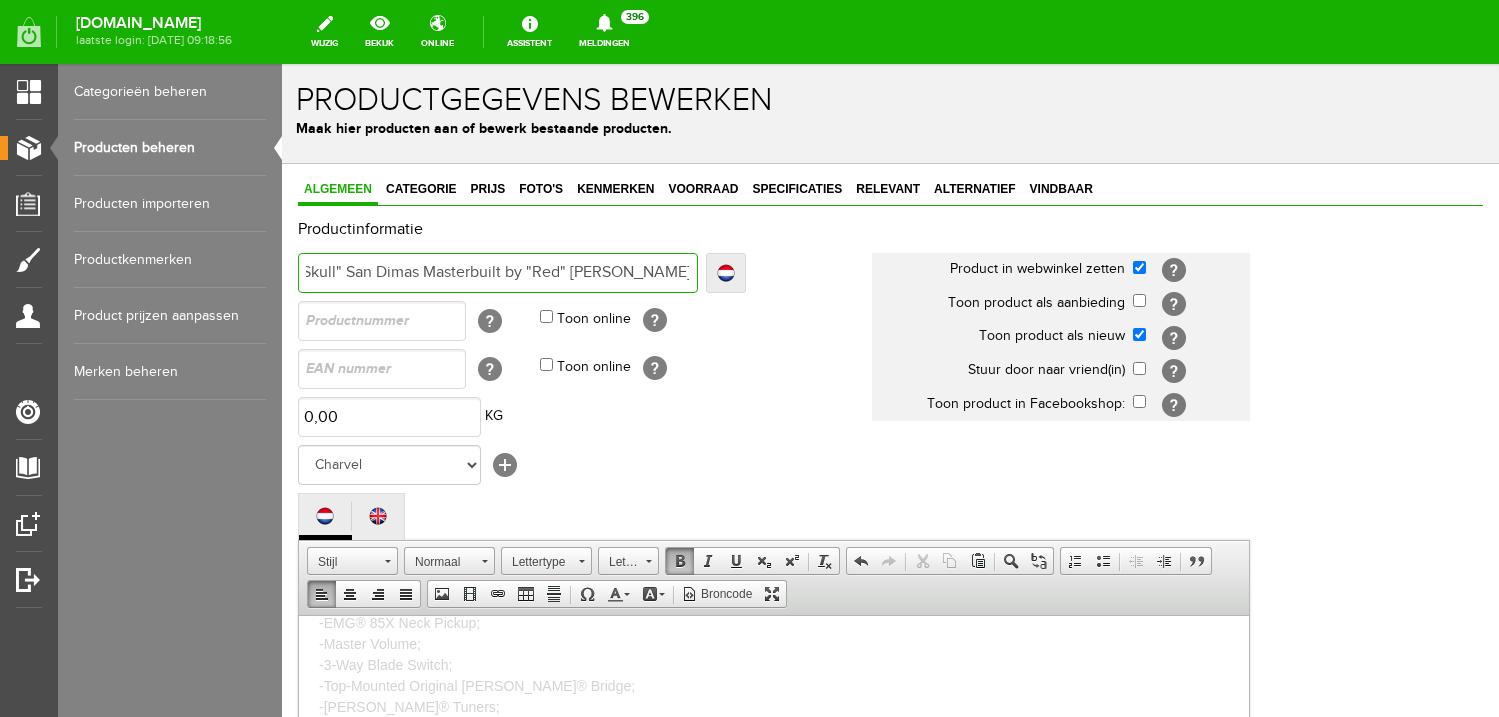 type on "Charvel Custom Shop "Cold Skull" San Dimas Masterbuilt by "Red" [PERSON_NAME] One" 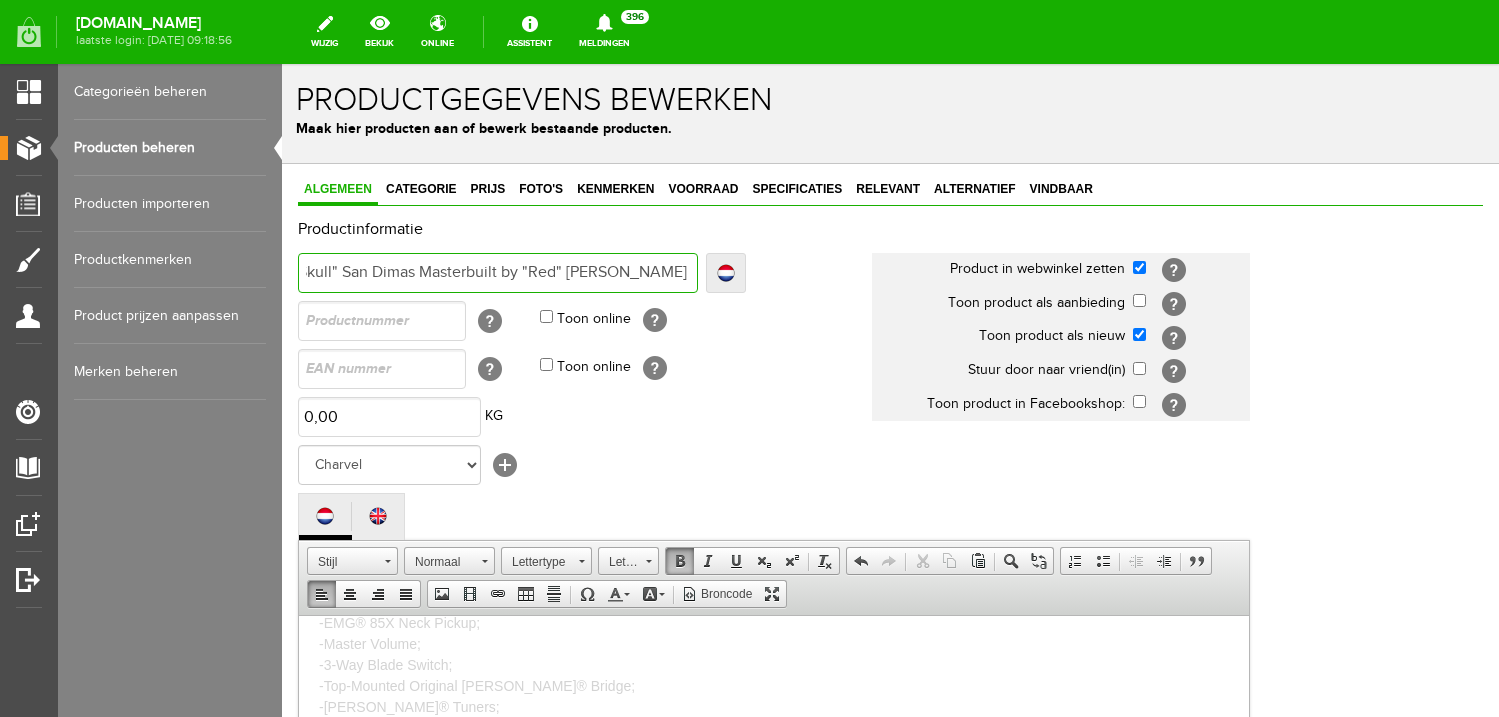 type on "Charvel Custom Shop "Cold Skull" San Dimas Masterbuilt by "Red" [PERSON_NAME] One" 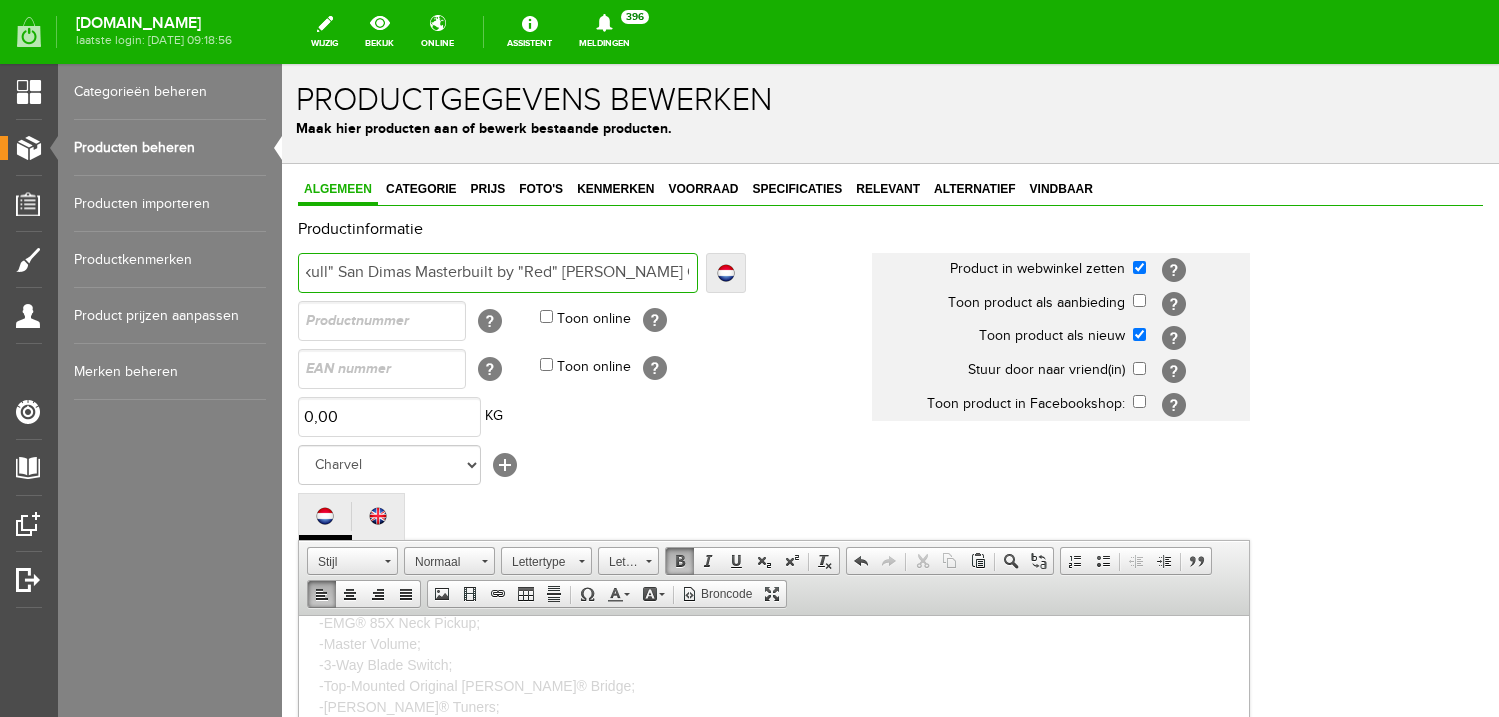 type on "Charvel Custom Shop "Cold Skull" San Dimas Masterbuilt by "Red" [PERSON_NAME] One" 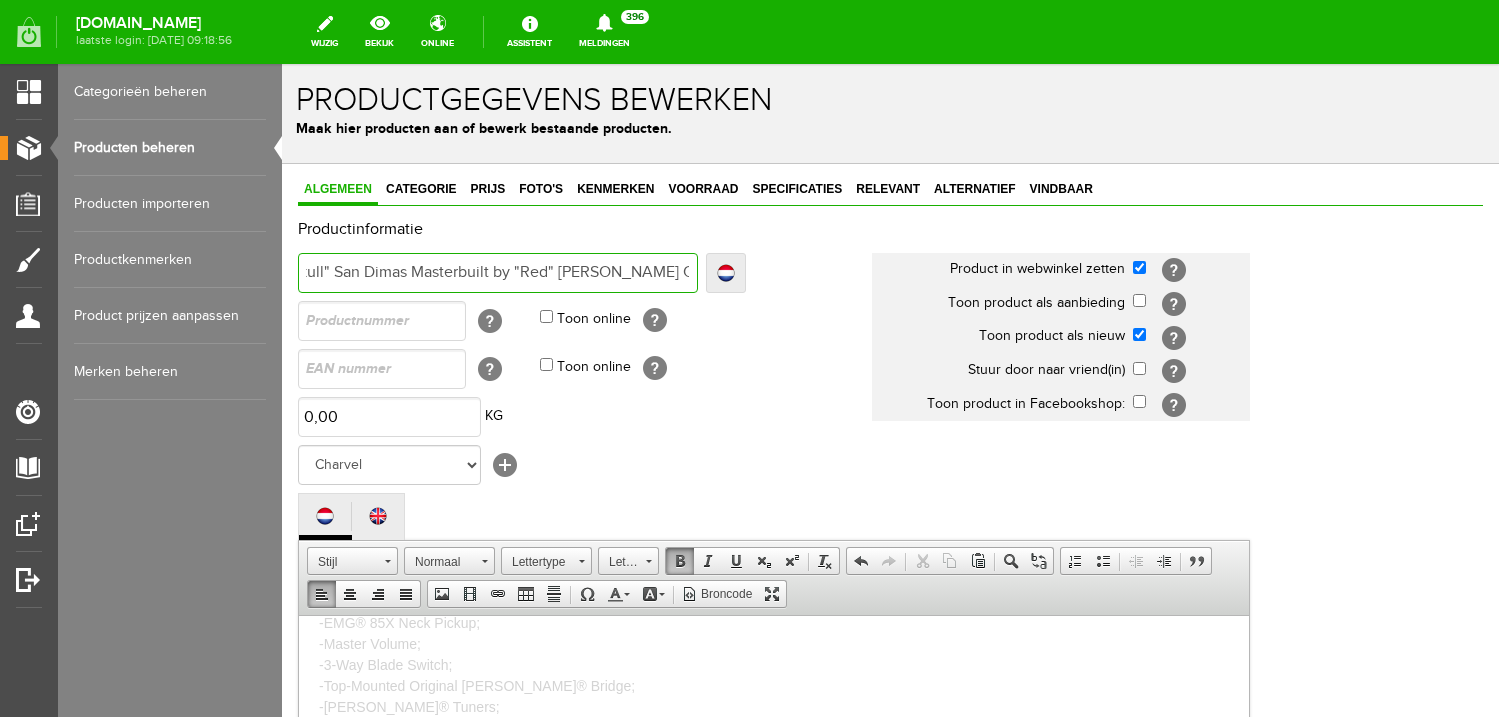 type on "Charvel Custom Shop "Cold Skull" San Dimas Masterbuilt by "Red" [PERSON_NAME] One f" 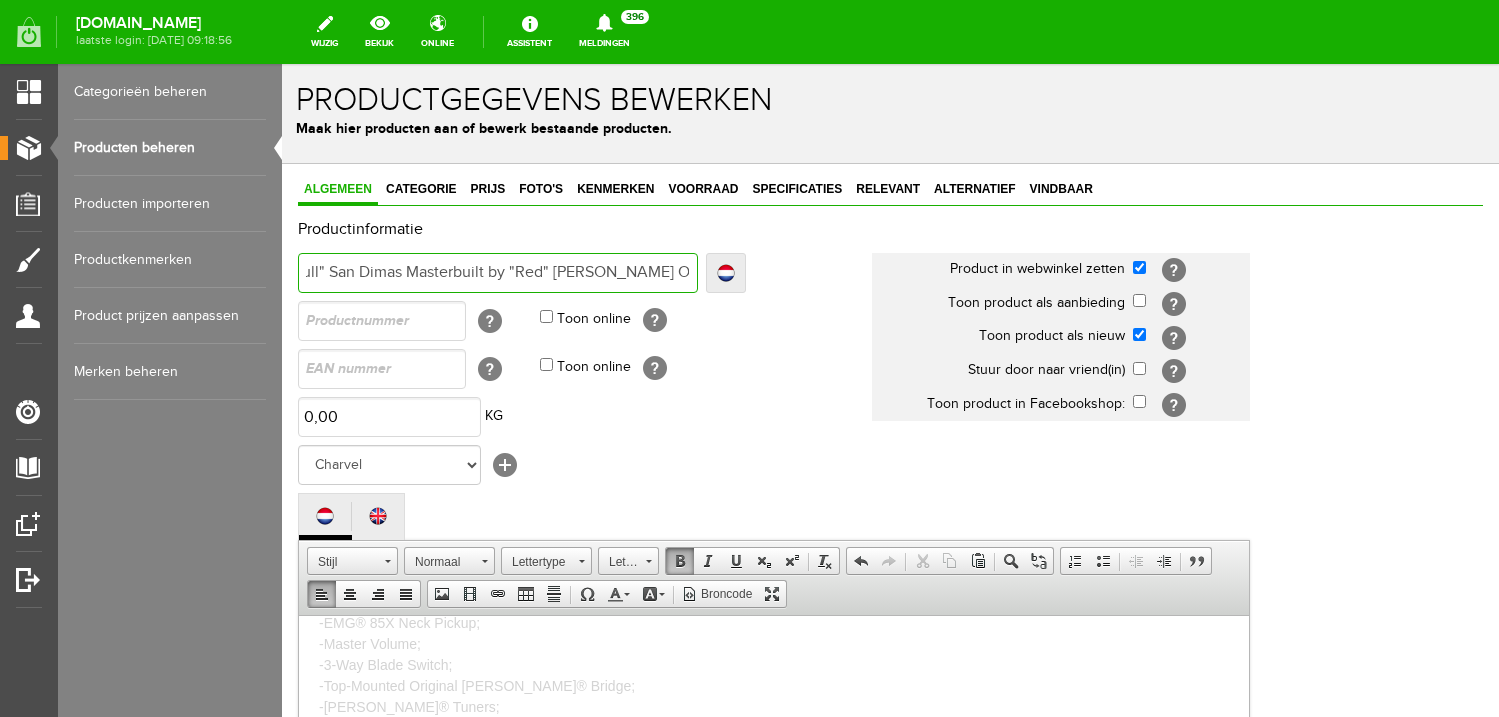 type on "Charvel Custom Shop "Cold Skull" San Dimas Masterbuilt by "Red" [PERSON_NAME] One ff" 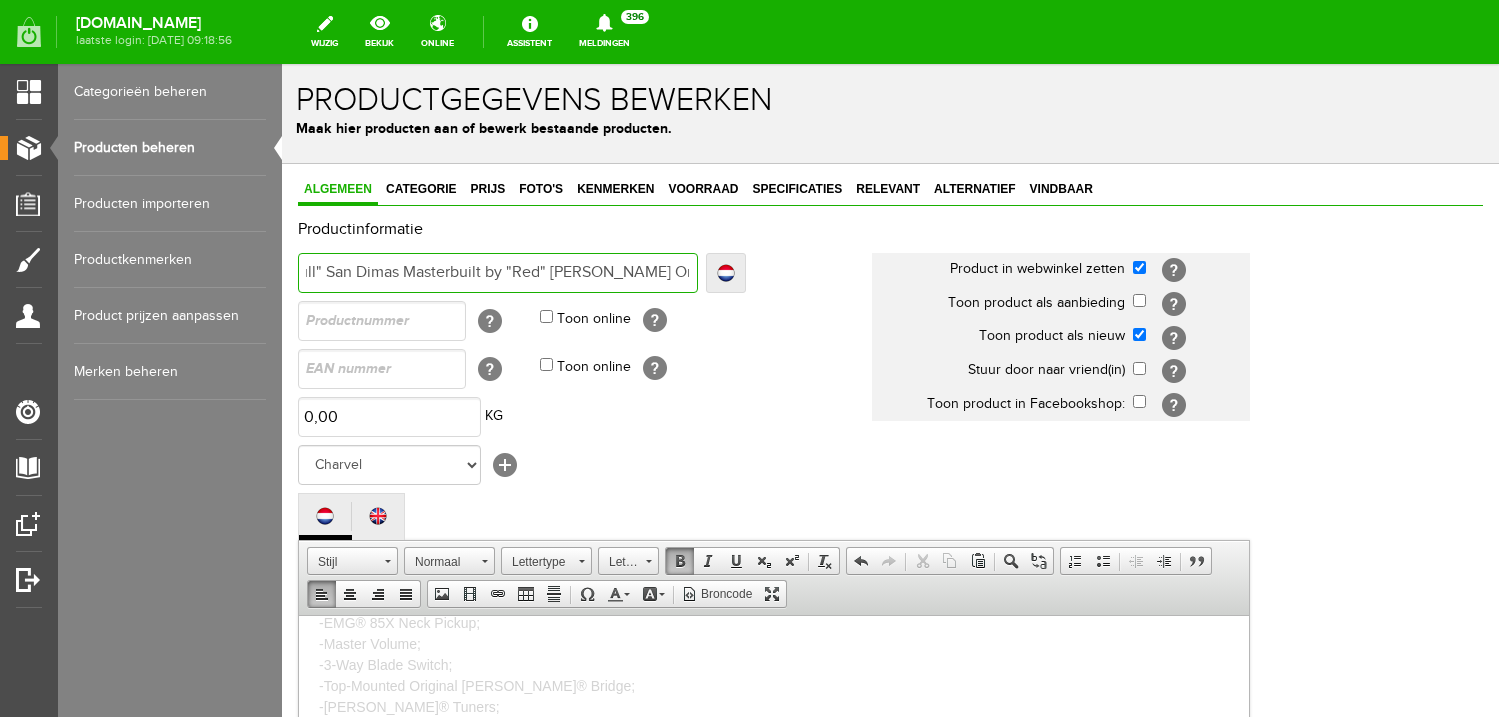 type on "Charvel Custom Shop "Cold Skull" San Dimas Masterbuilt by "Red" [PERSON_NAME] One ff" 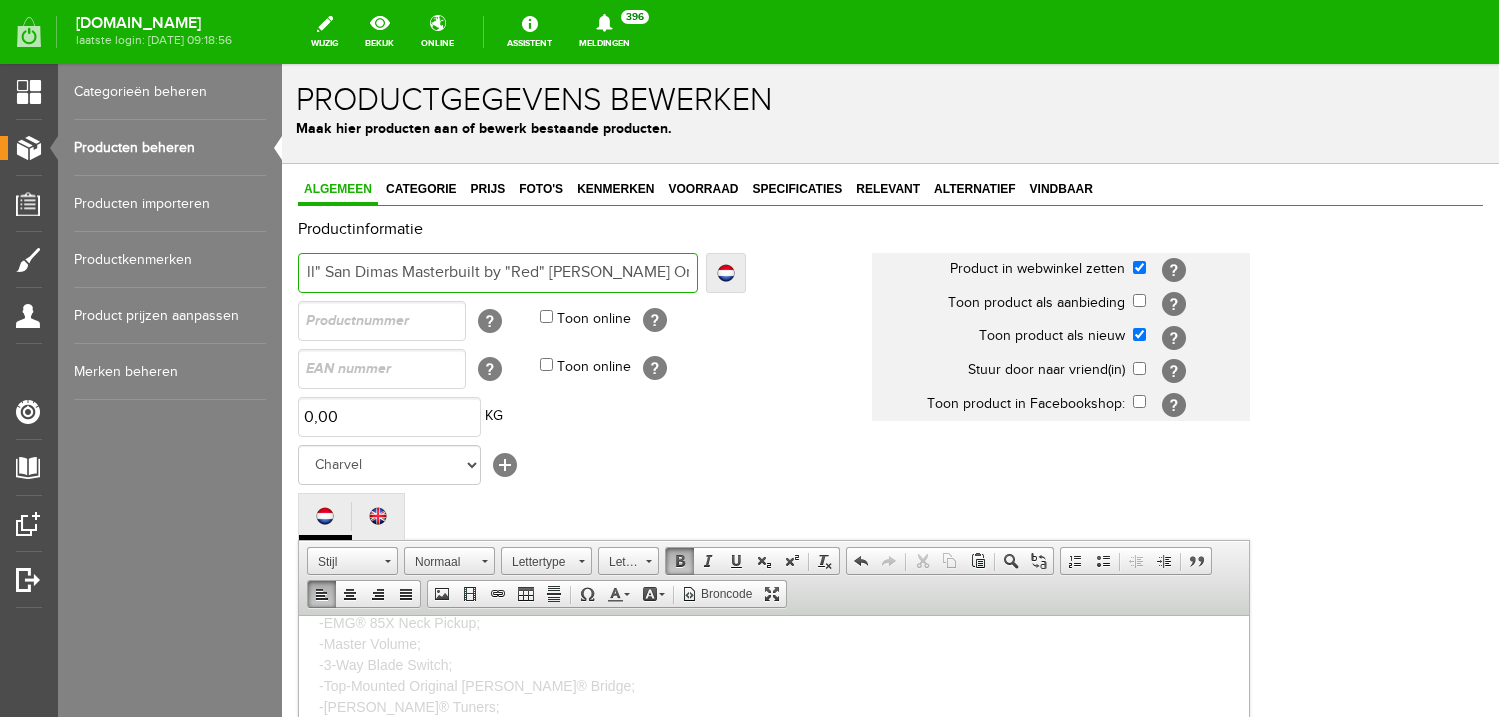 type on "Charvel Custom Shop "Cold Skull" San Dimas Masterbuilt by "Red" [PERSON_NAME] One f" 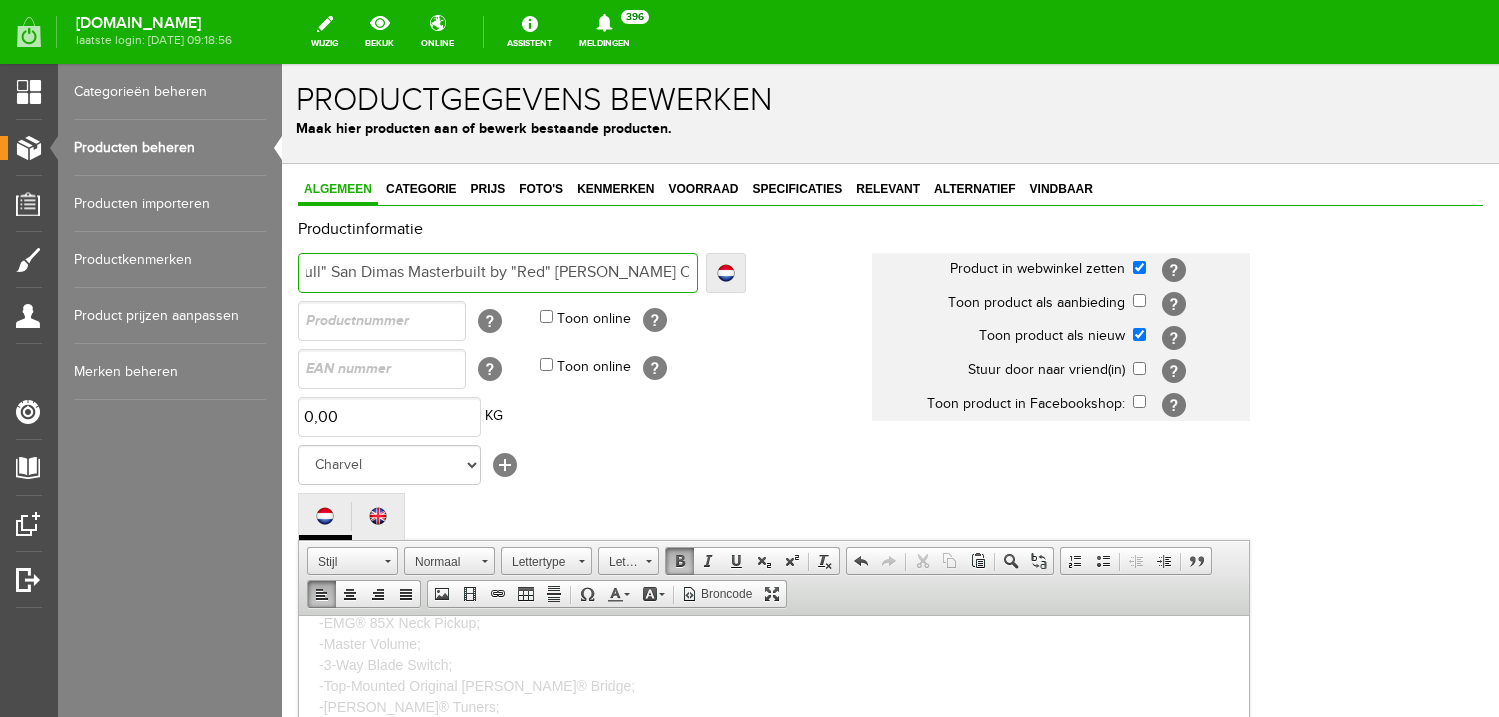 type on "Charvel Custom Shop "Cold Skull" San Dimas Masterbuilt by "Red" [PERSON_NAME] One" 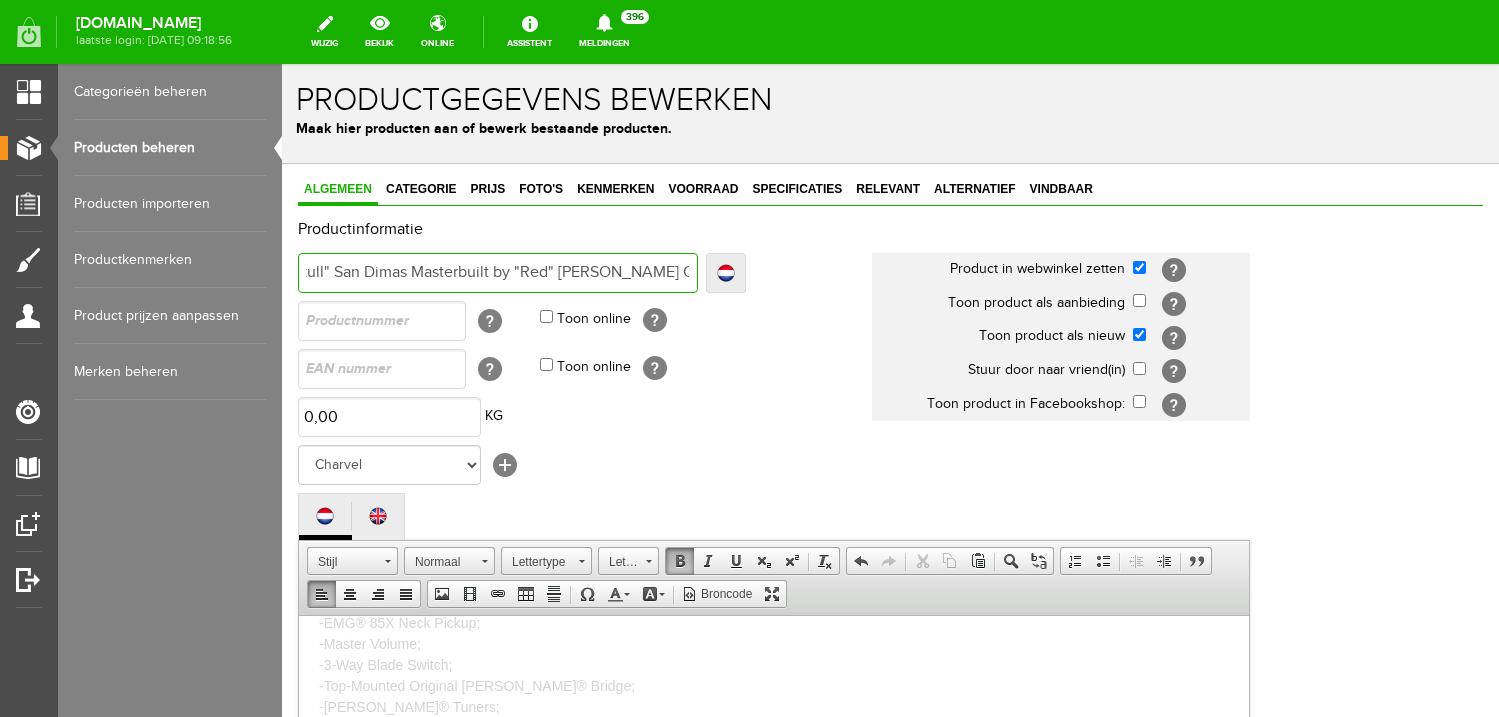 type on "Charvel Custom Shop "Cold Skull" San Dimas Masterbuilt by "Red" [PERSON_NAME] One" 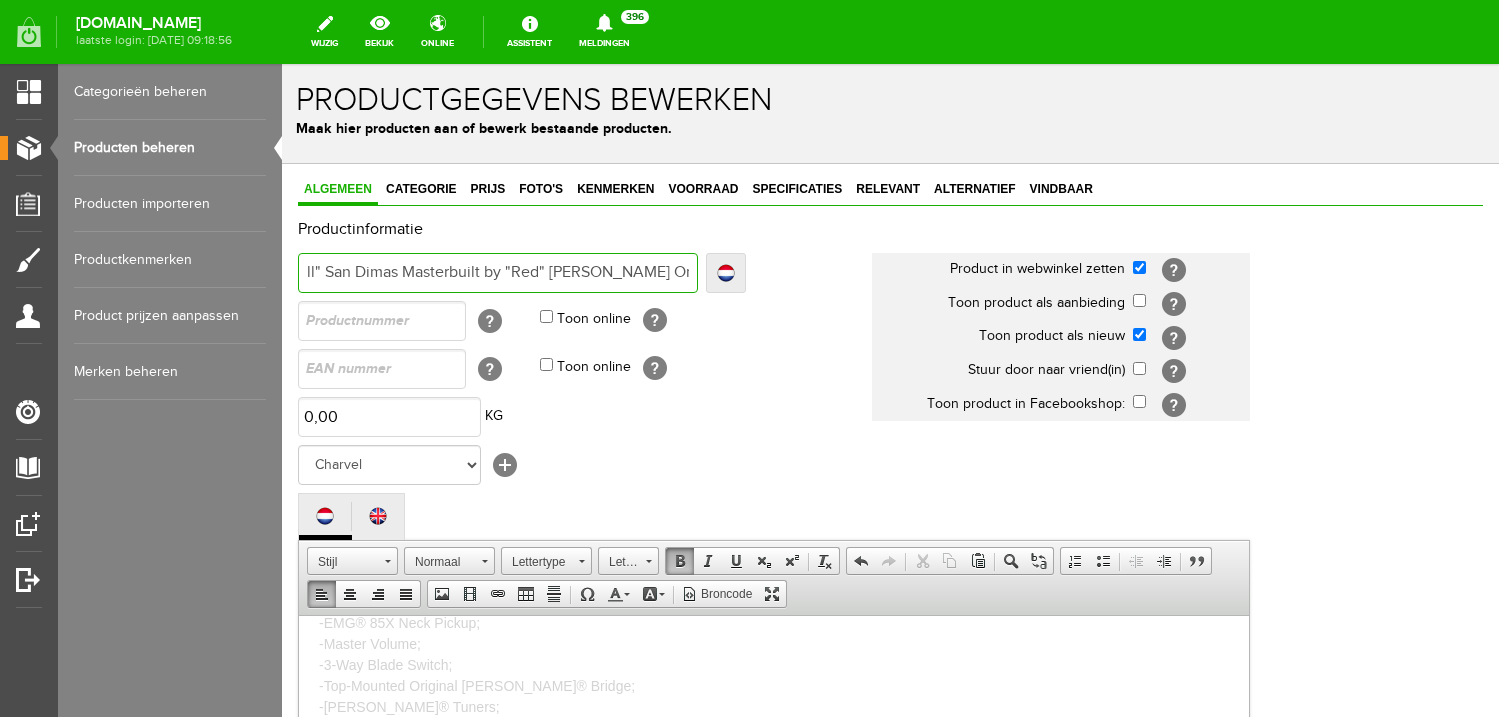 type on "Charvel Custom Shop "Cold Skull" San Dimas Masterbuilt by "Red" [PERSON_NAME] One of" 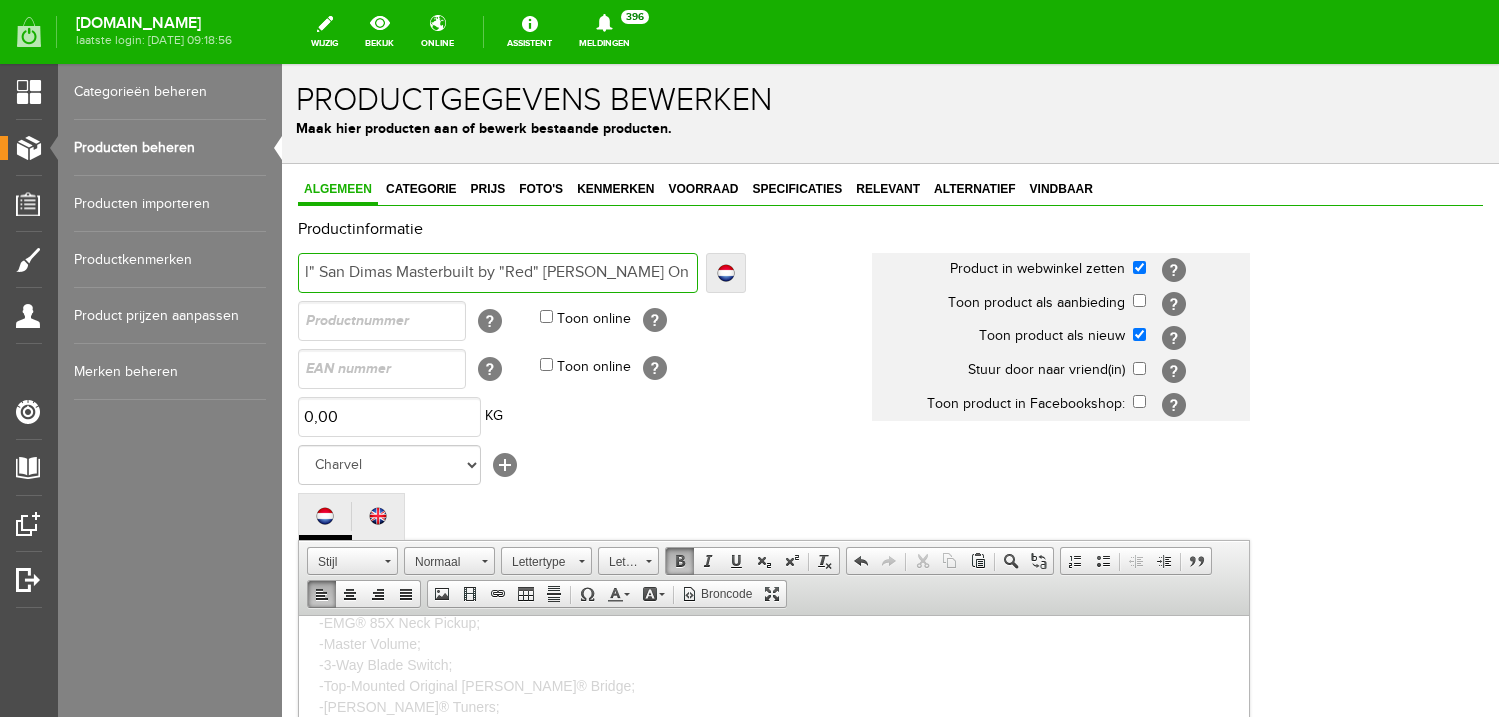 type on "Charvel Custom Shop "Cold Skull" San Dimas Masterbuilt by "Red" [PERSON_NAME] One off" 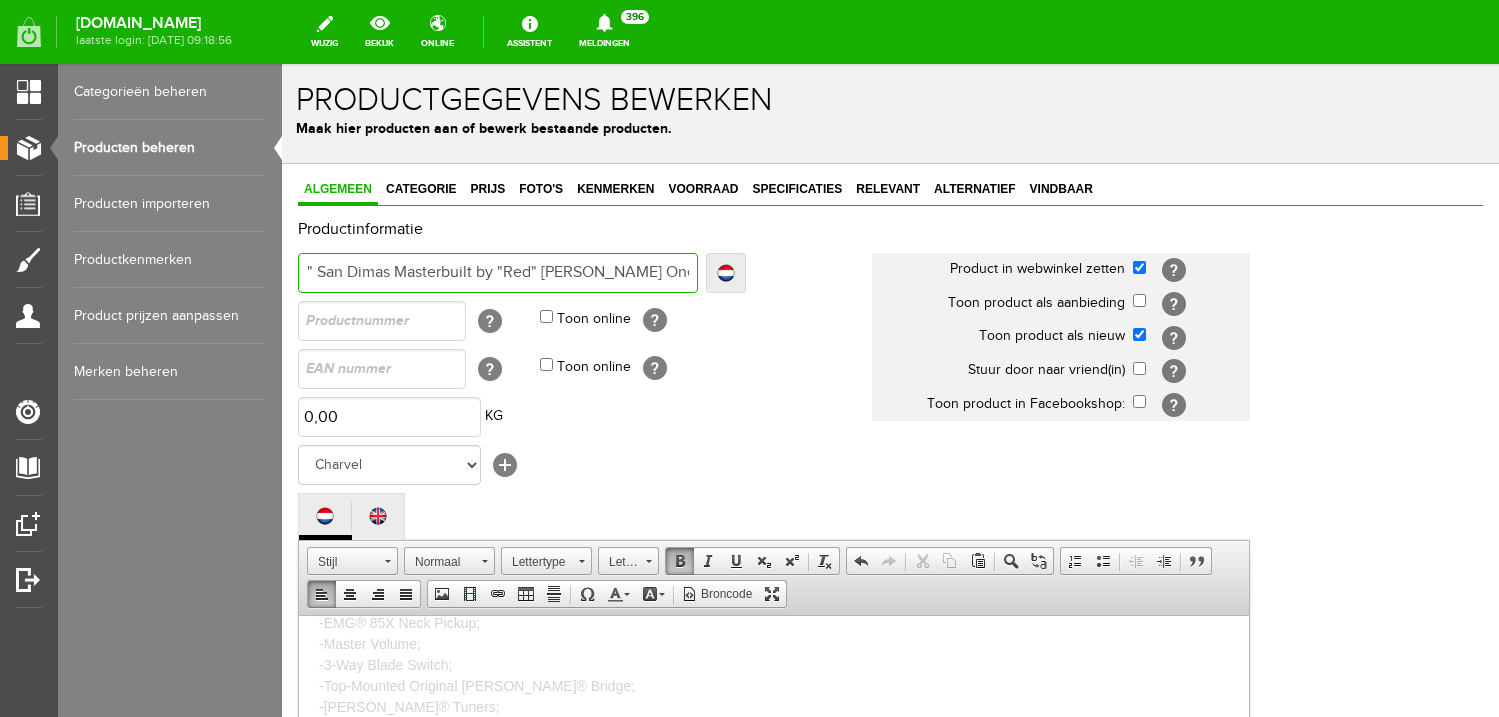 type on "Charvel Custom Shop "Cold Skull" San Dimas Masterbuilt by "Red" [PERSON_NAME] One off" 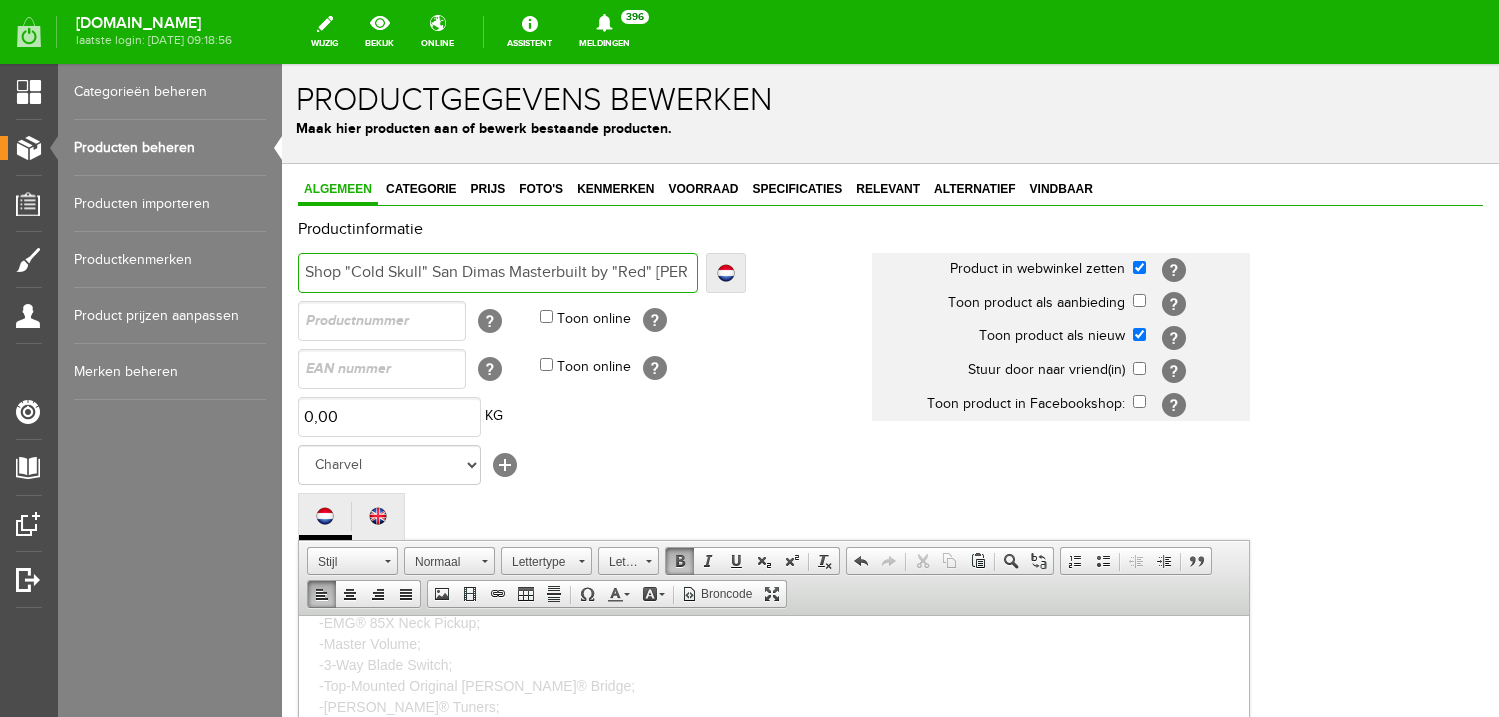 scroll, scrollTop: 0, scrollLeft: 0, axis: both 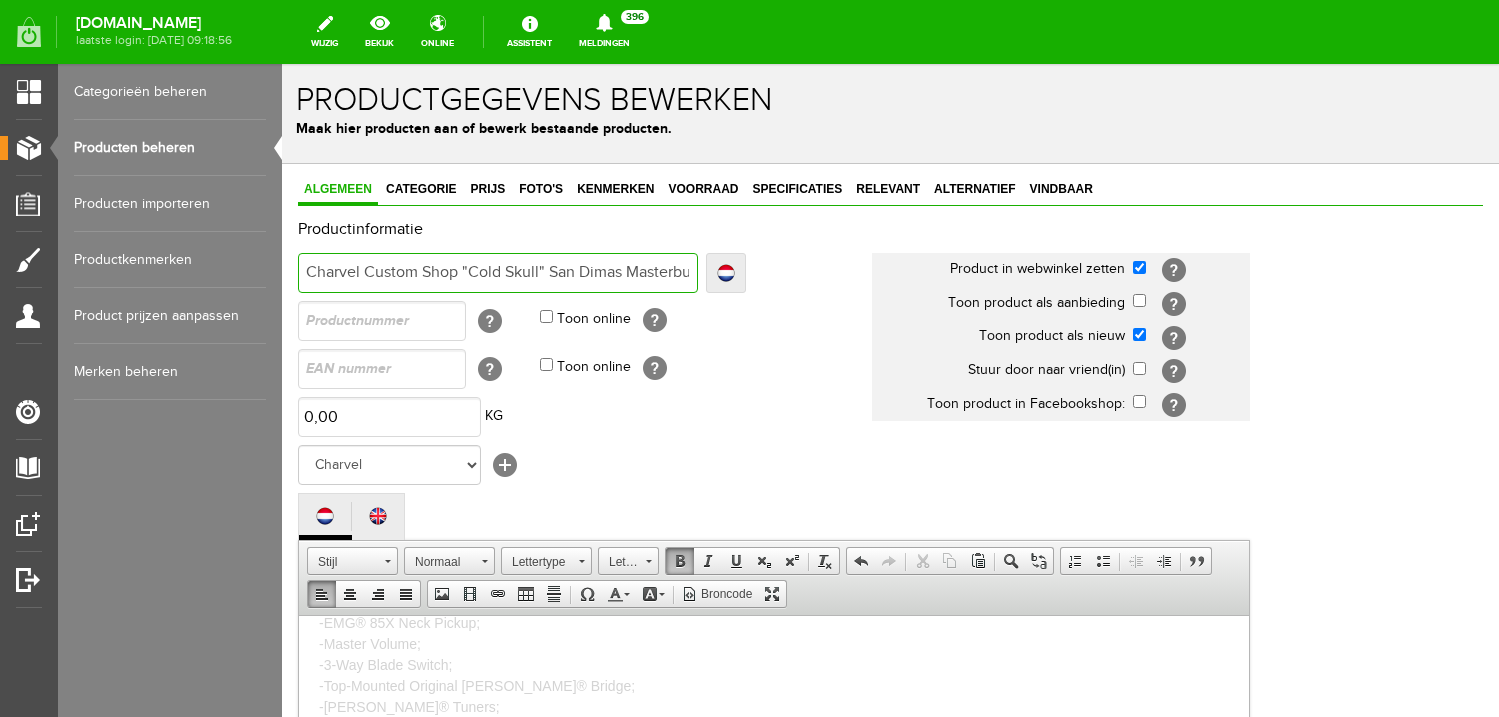 drag, startPoint x: 370, startPoint y: 265, endPoint x: 276, endPoint y: 261, distance: 94.08507 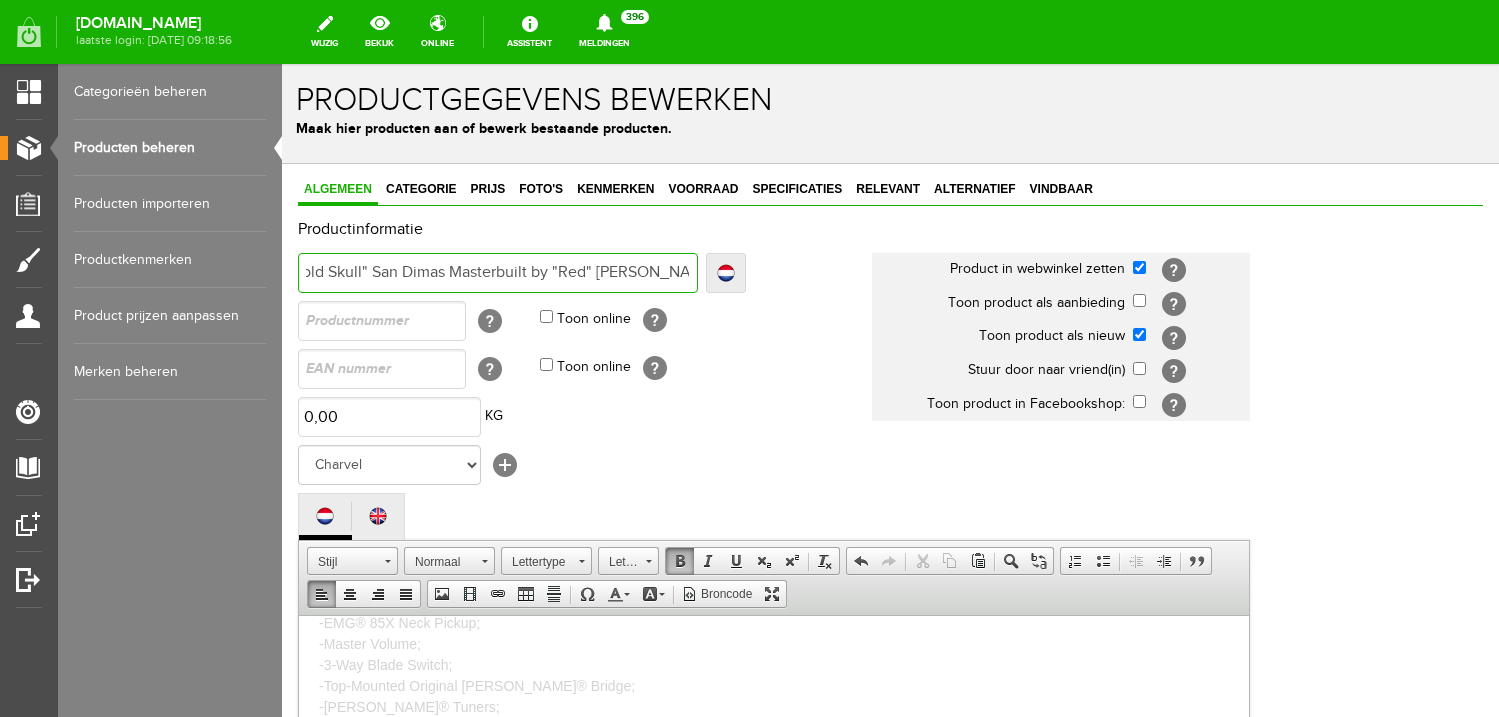 drag, startPoint x: 491, startPoint y: 269, endPoint x: 708, endPoint y: 266, distance: 217.02074 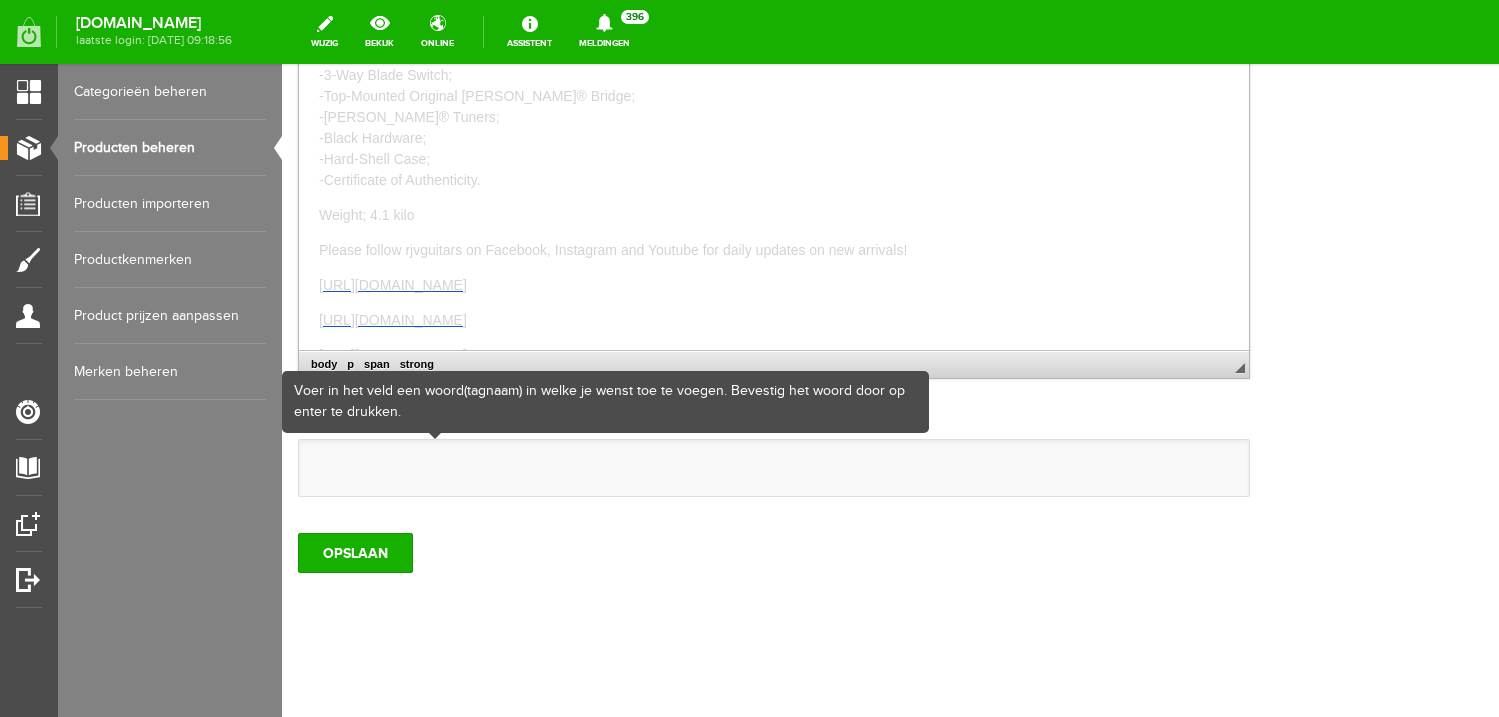 scroll, scrollTop: 659, scrollLeft: 0, axis: vertical 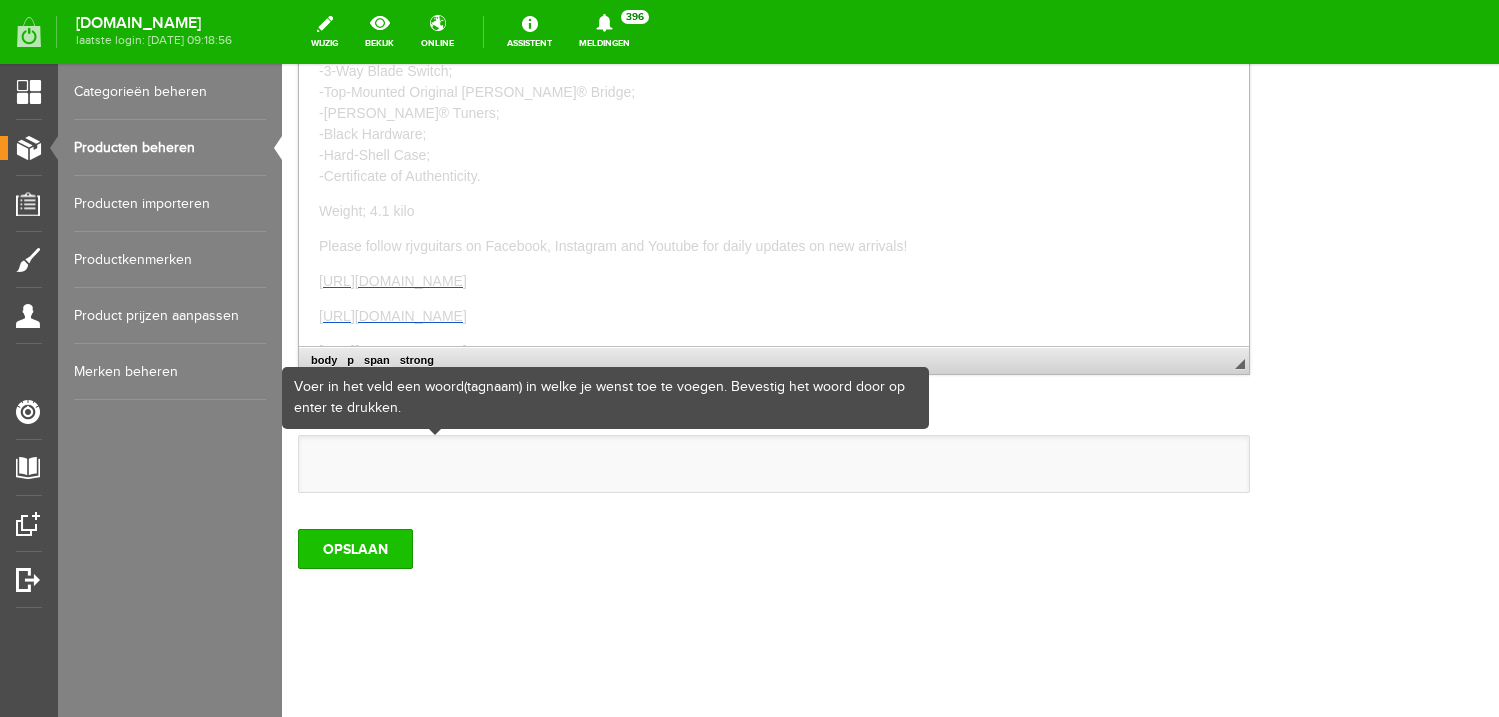 type on "Charvel Custom Shop "Cold Skull" San Dimas Masterbuilt by "Red" [PERSON_NAME] One off" 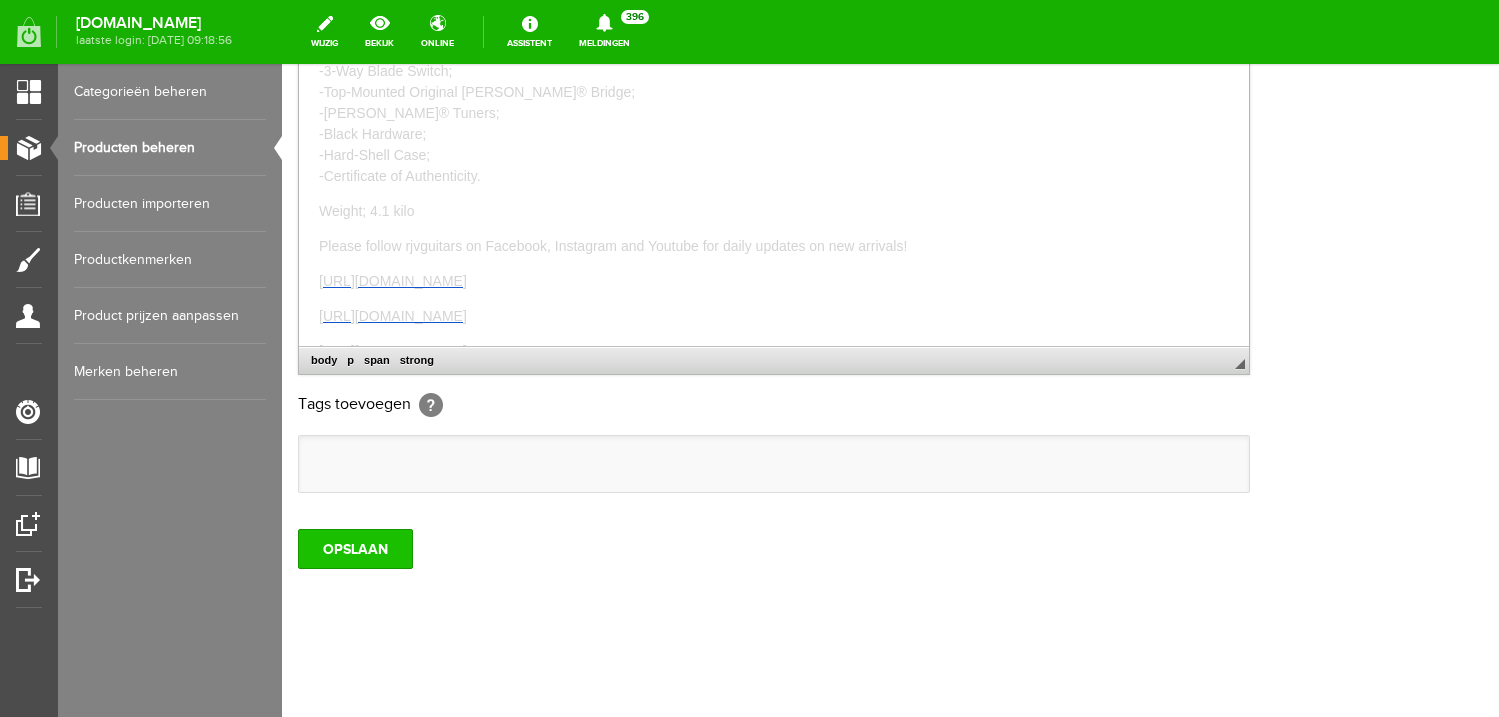 click on "OPSLAAN" at bounding box center (355, 549) 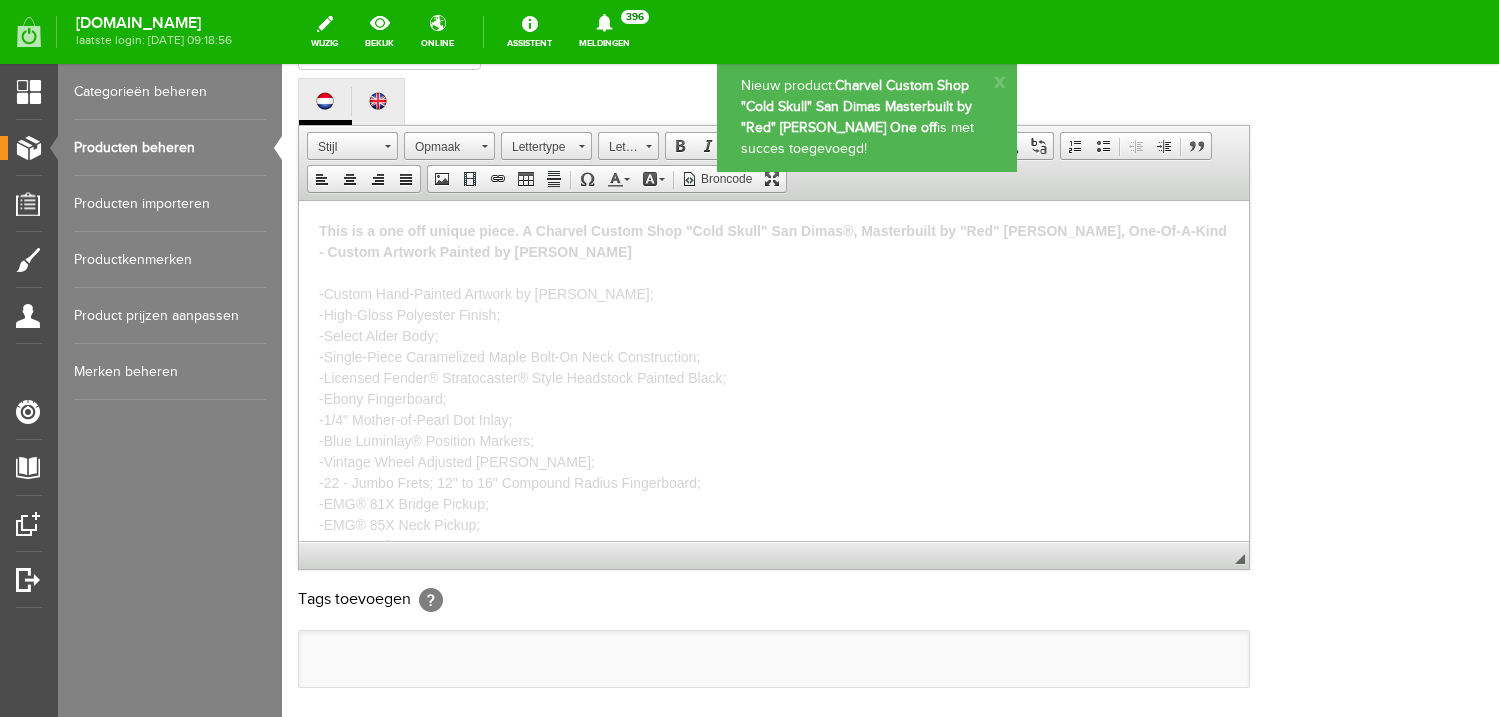 scroll, scrollTop: 0, scrollLeft: 0, axis: both 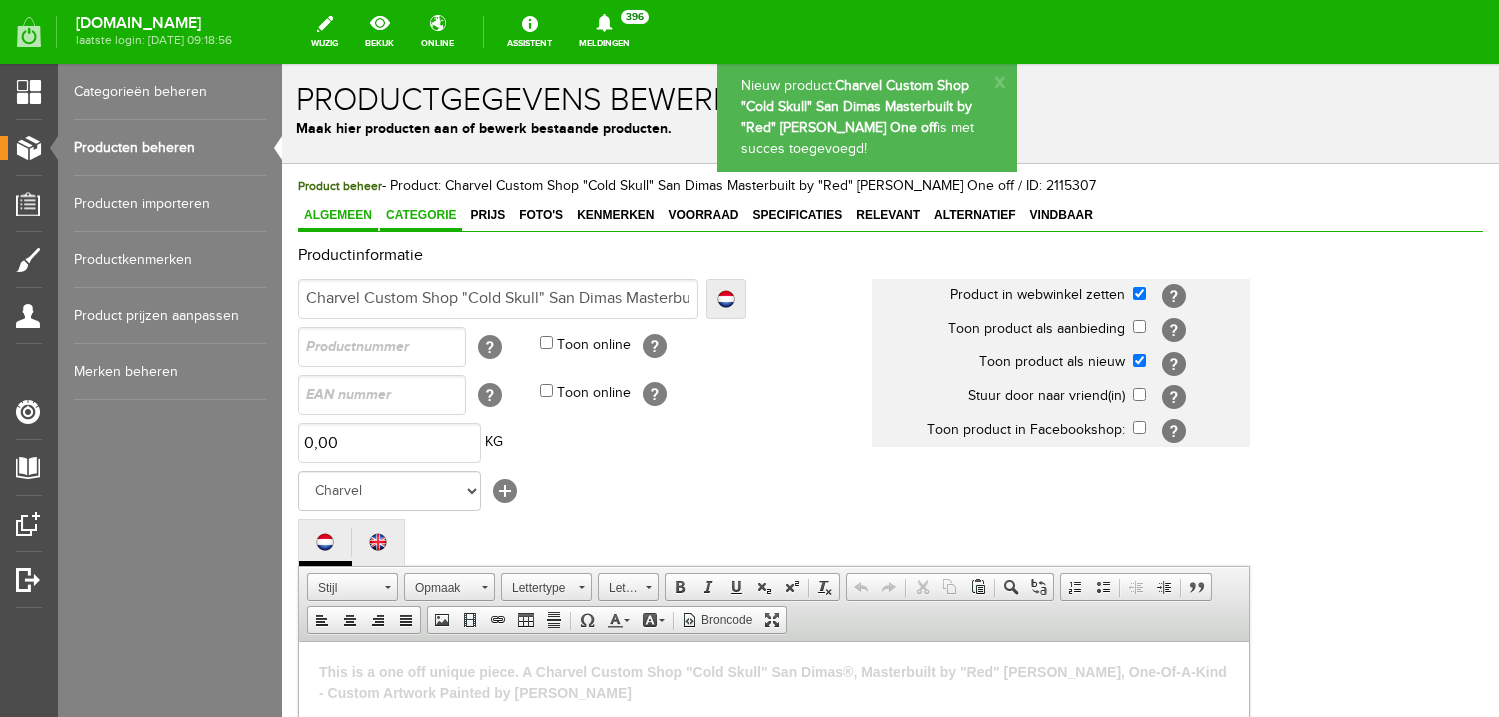 click on "Categorie" at bounding box center [421, 215] 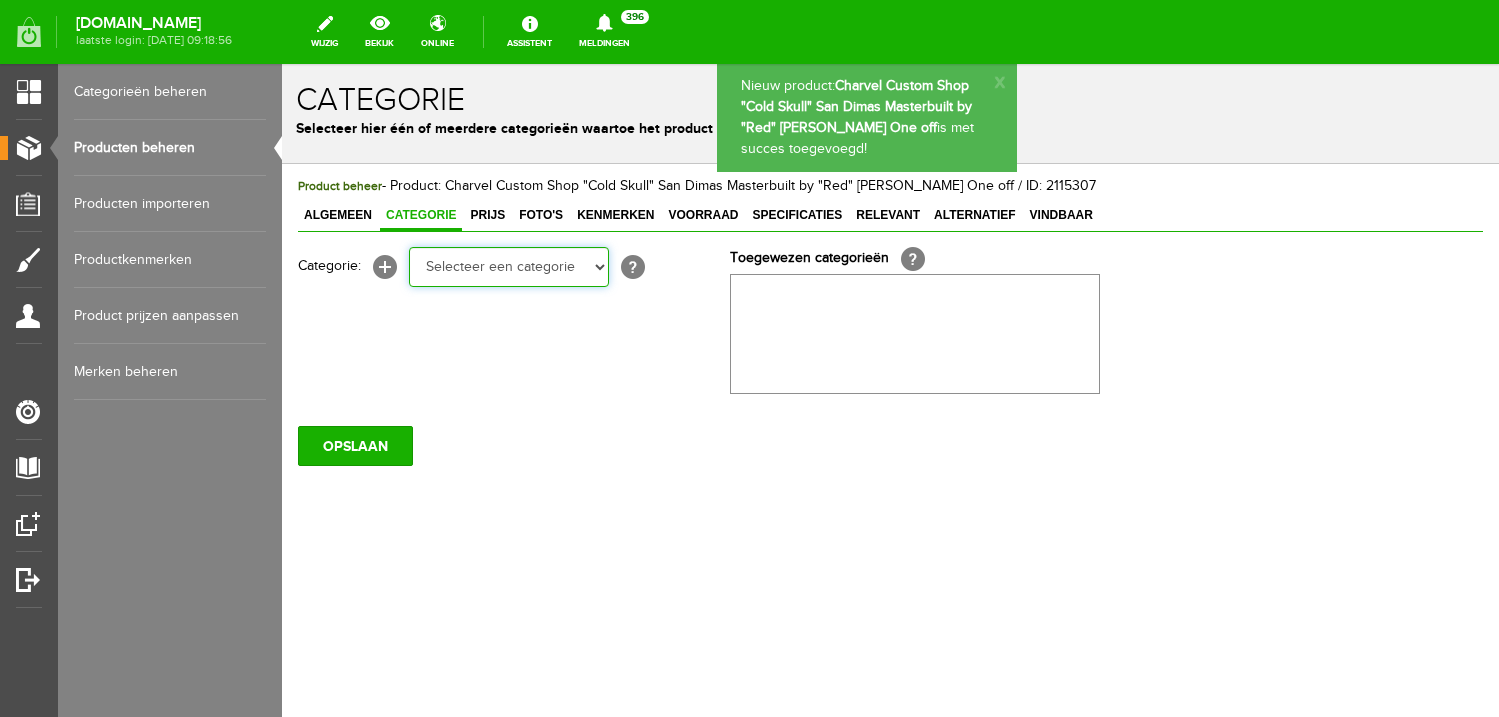 select on "87687" 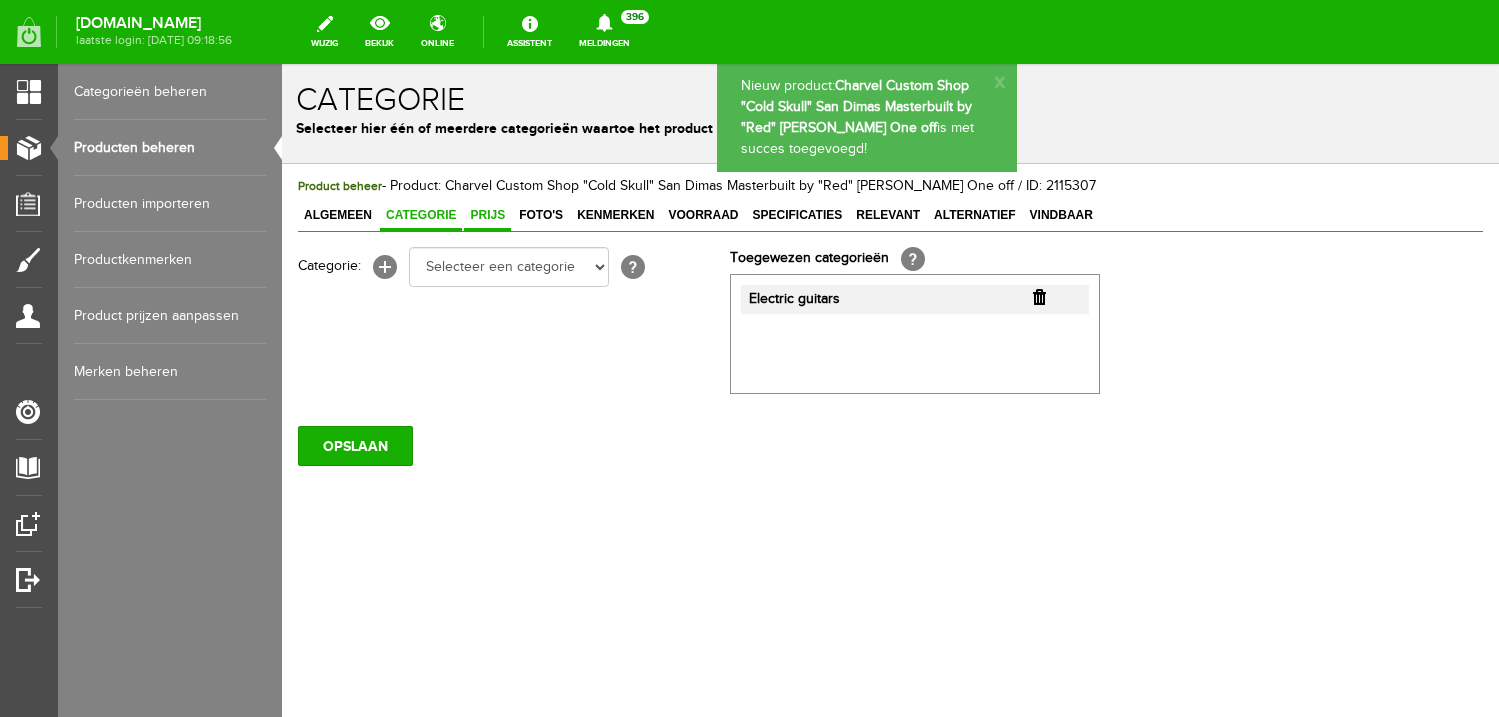 click on "Prijs" at bounding box center (487, 215) 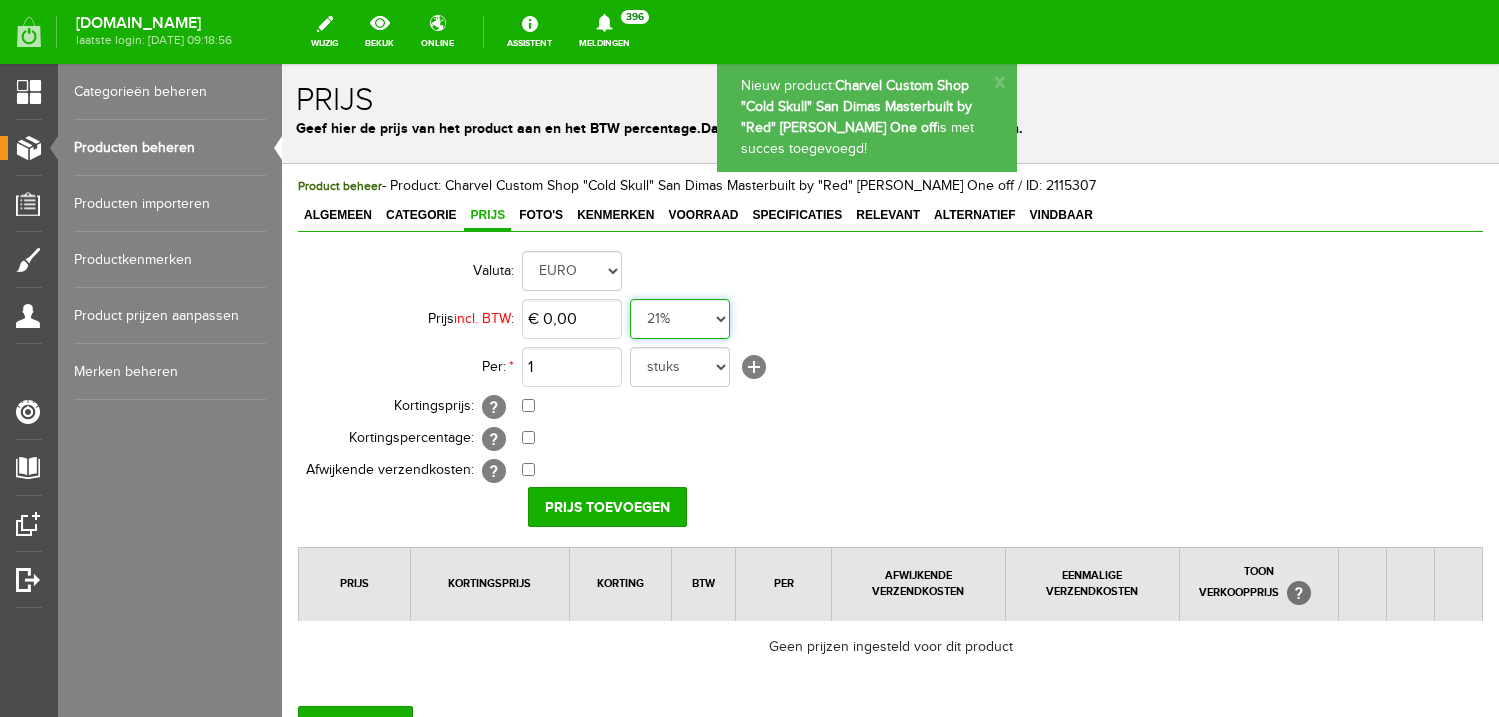 select on "0,00" 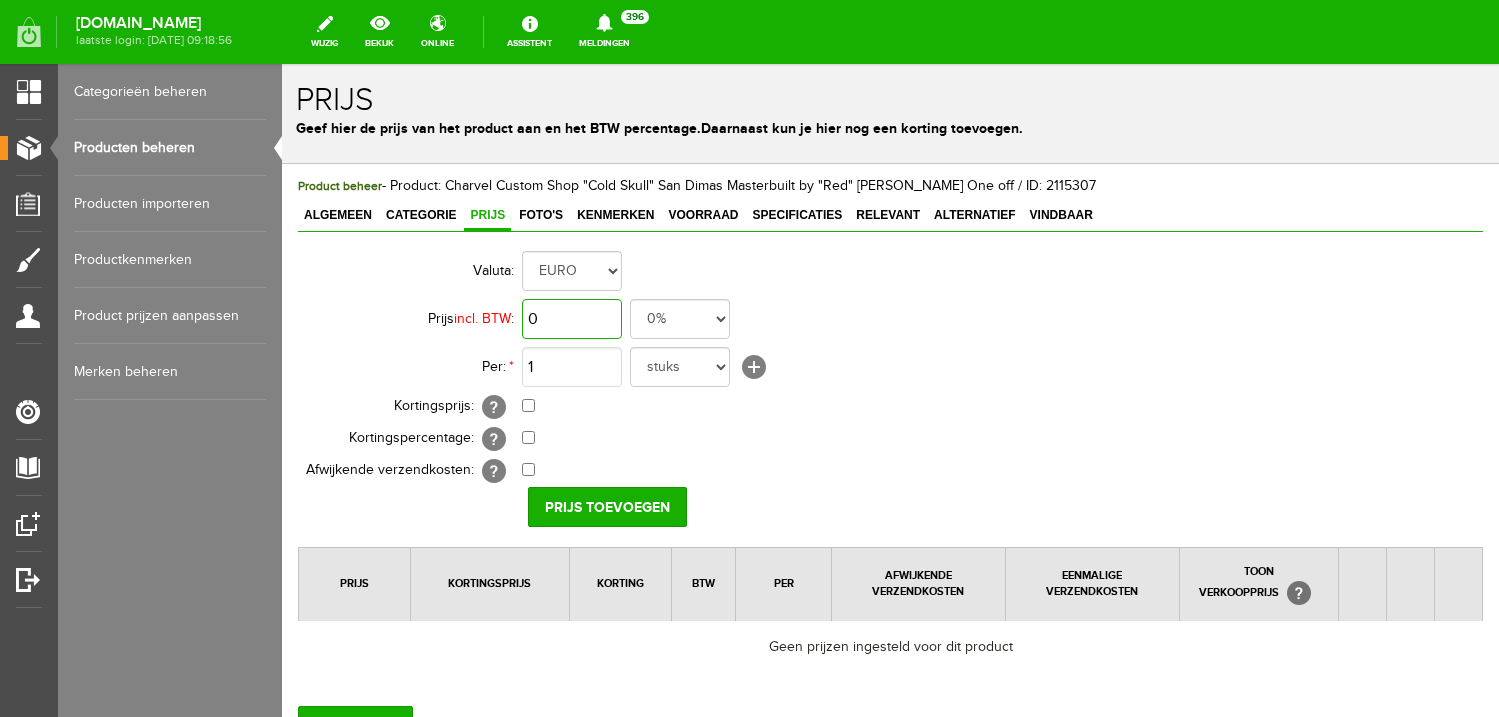 click on "0" at bounding box center [572, 319] 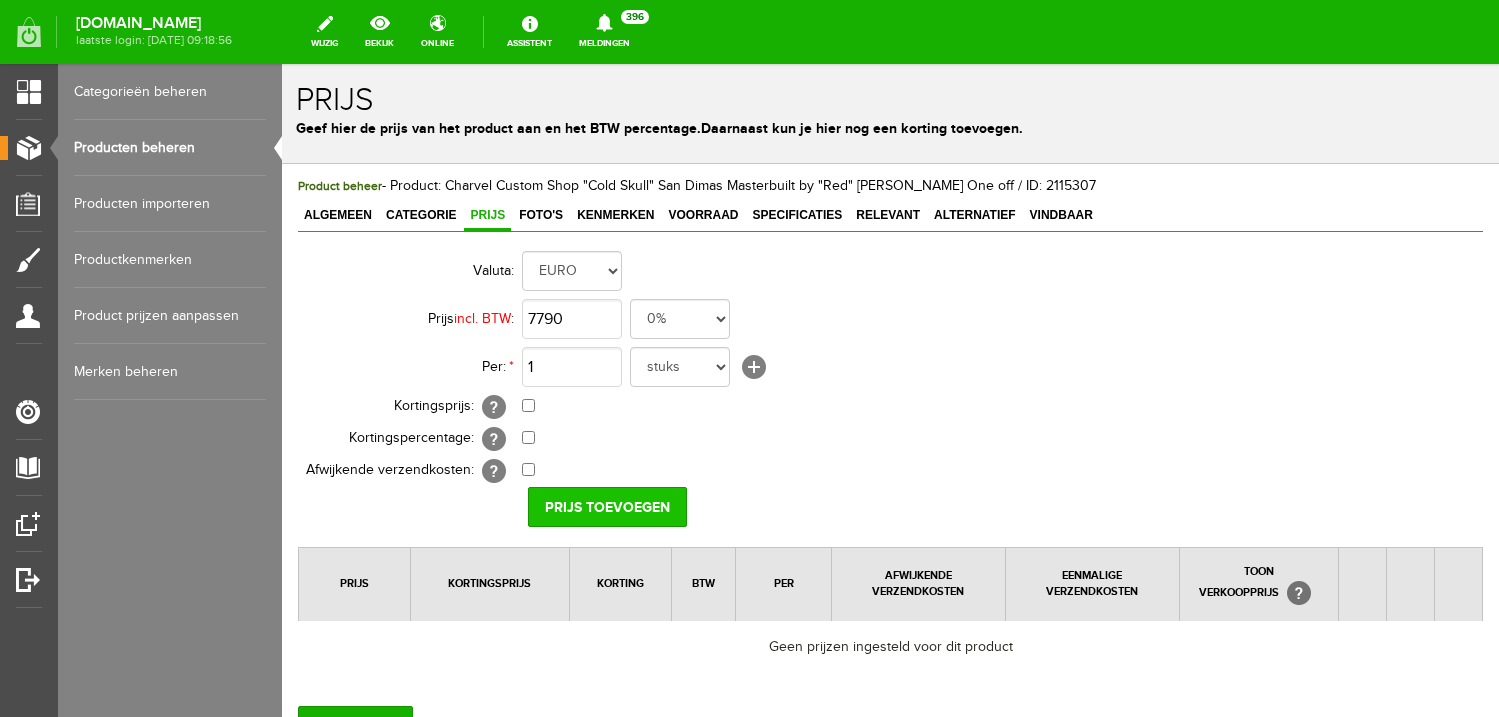 type on "€ 7.790,00" 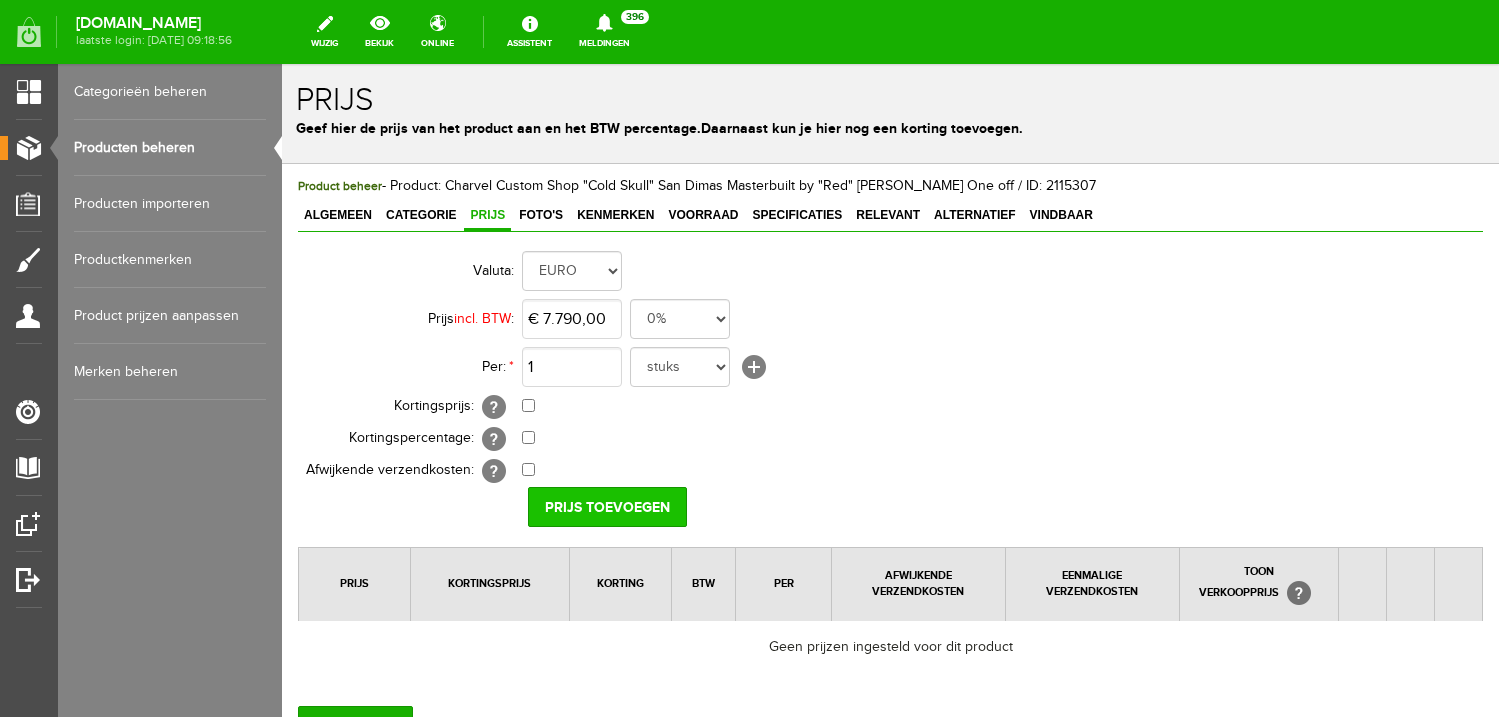 click on "Prijs toevoegen" at bounding box center (607, 507) 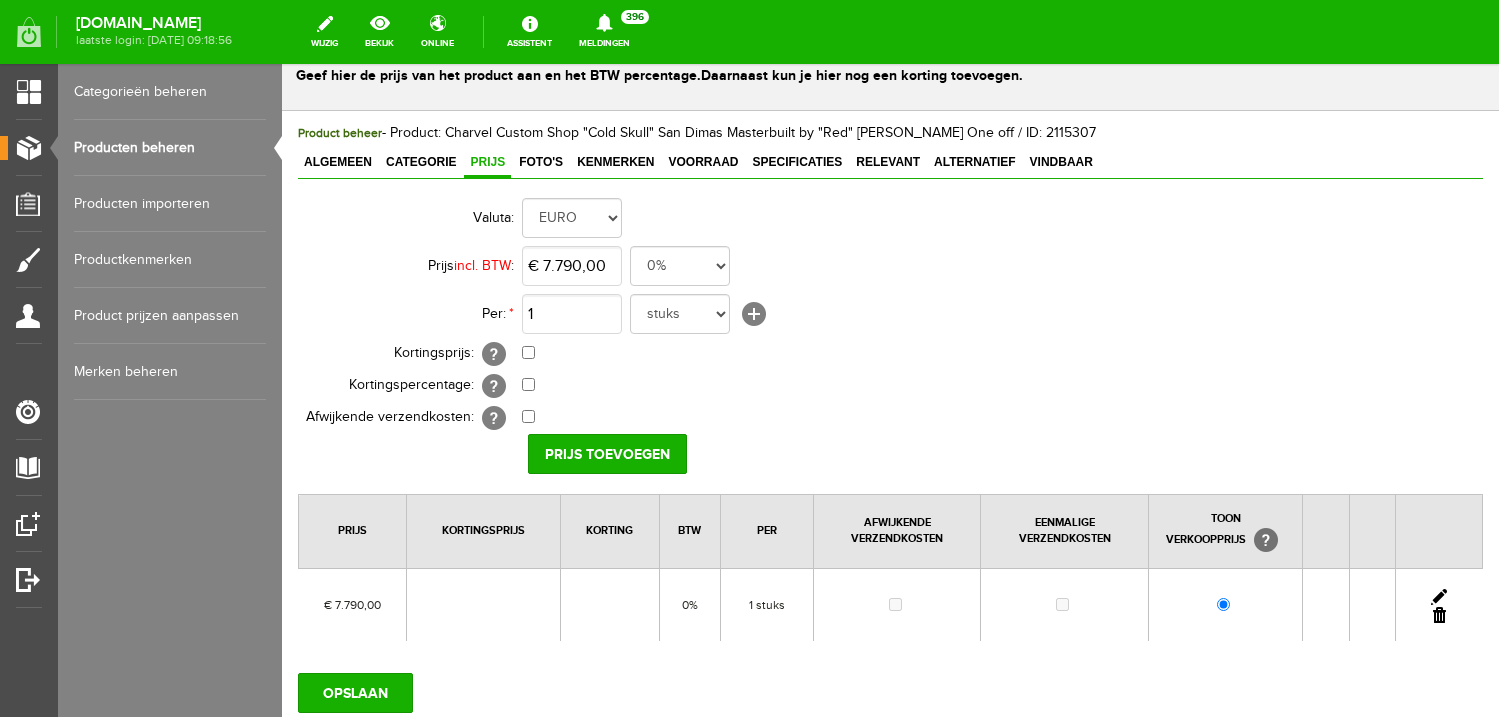 scroll, scrollTop: 128, scrollLeft: 0, axis: vertical 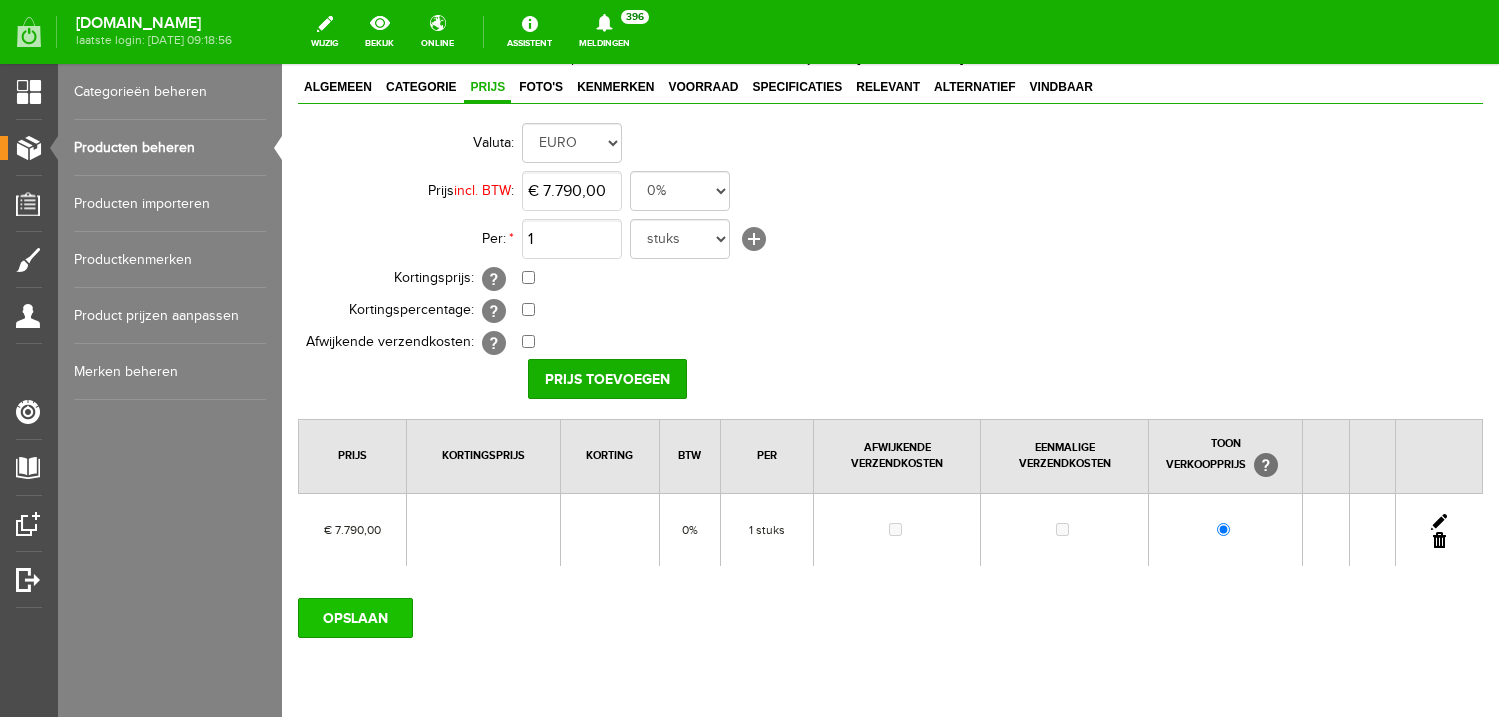click on "OPSLAAN" at bounding box center [355, 618] 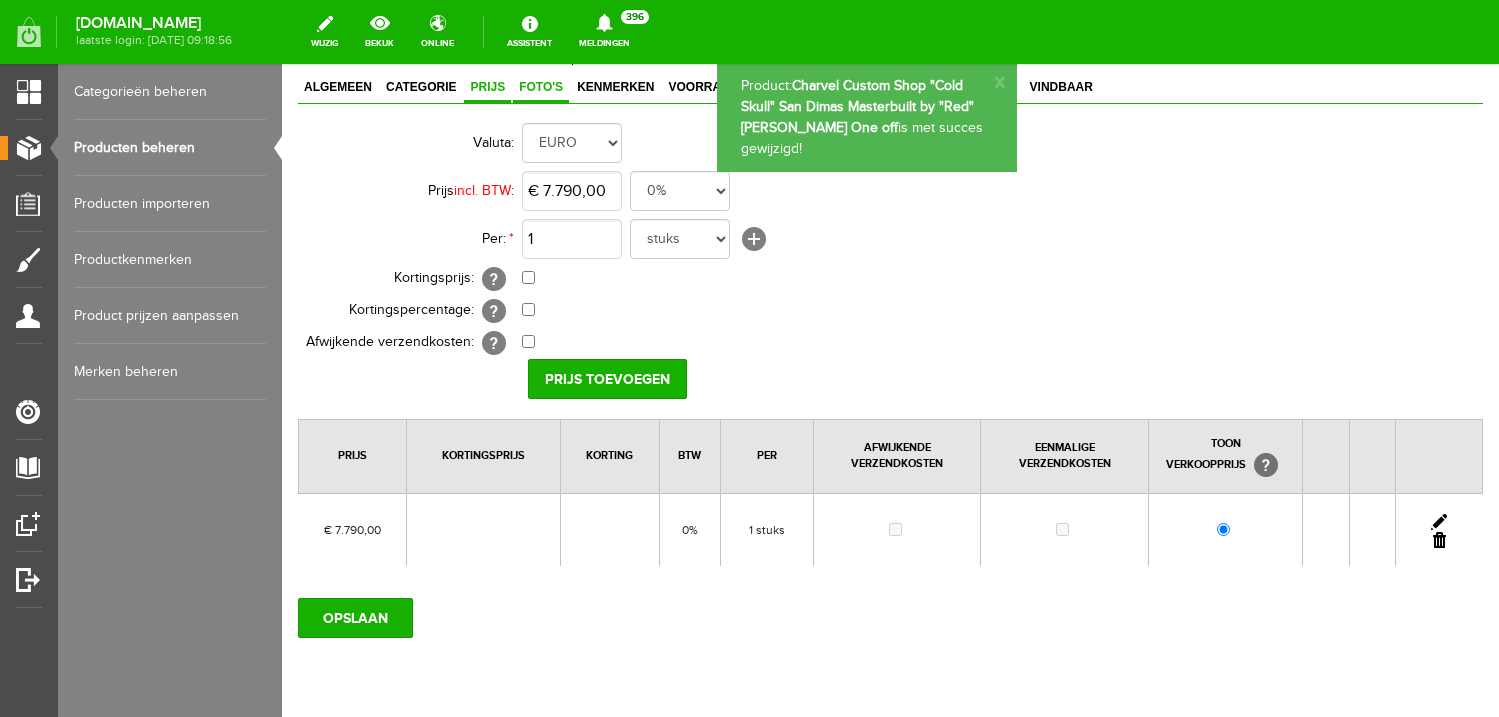 click on "Foto's" at bounding box center [541, 88] 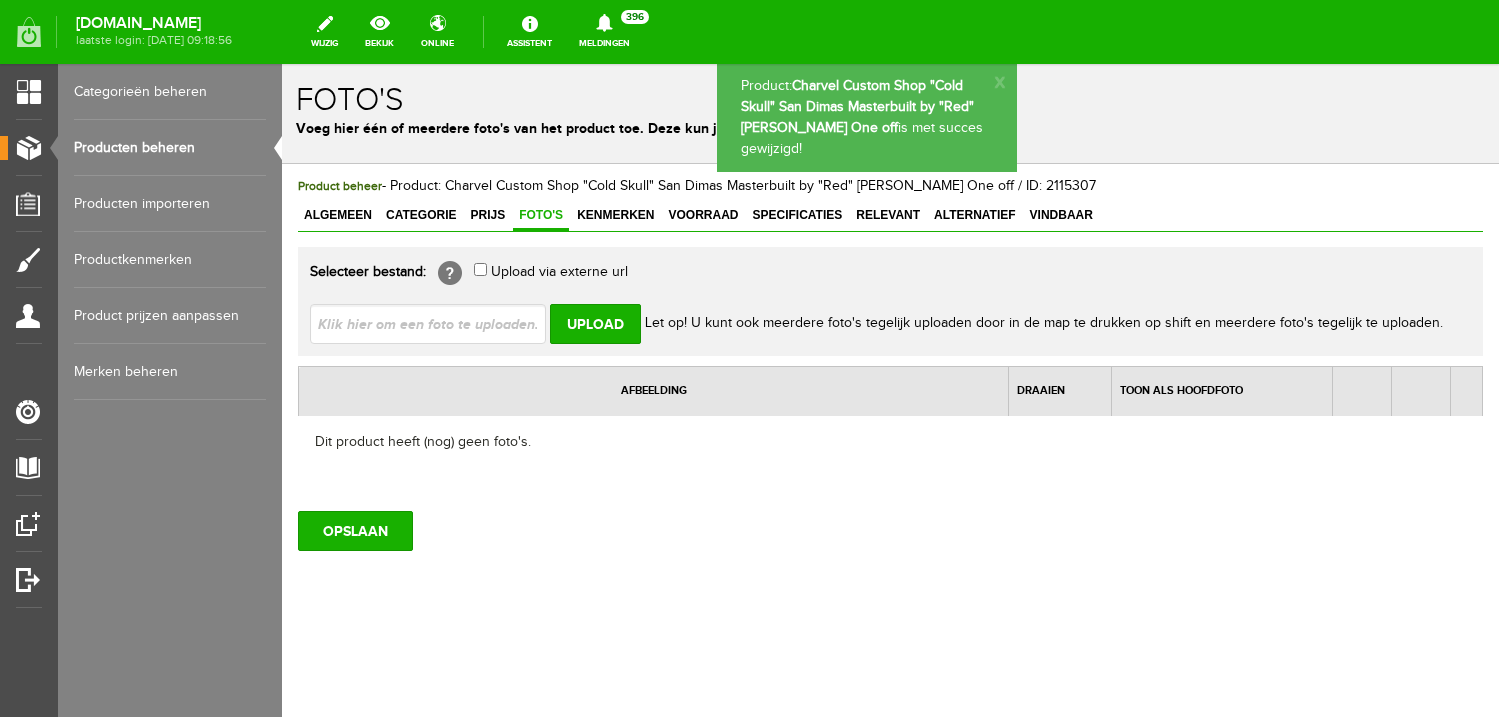 click at bounding box center [436, 323] 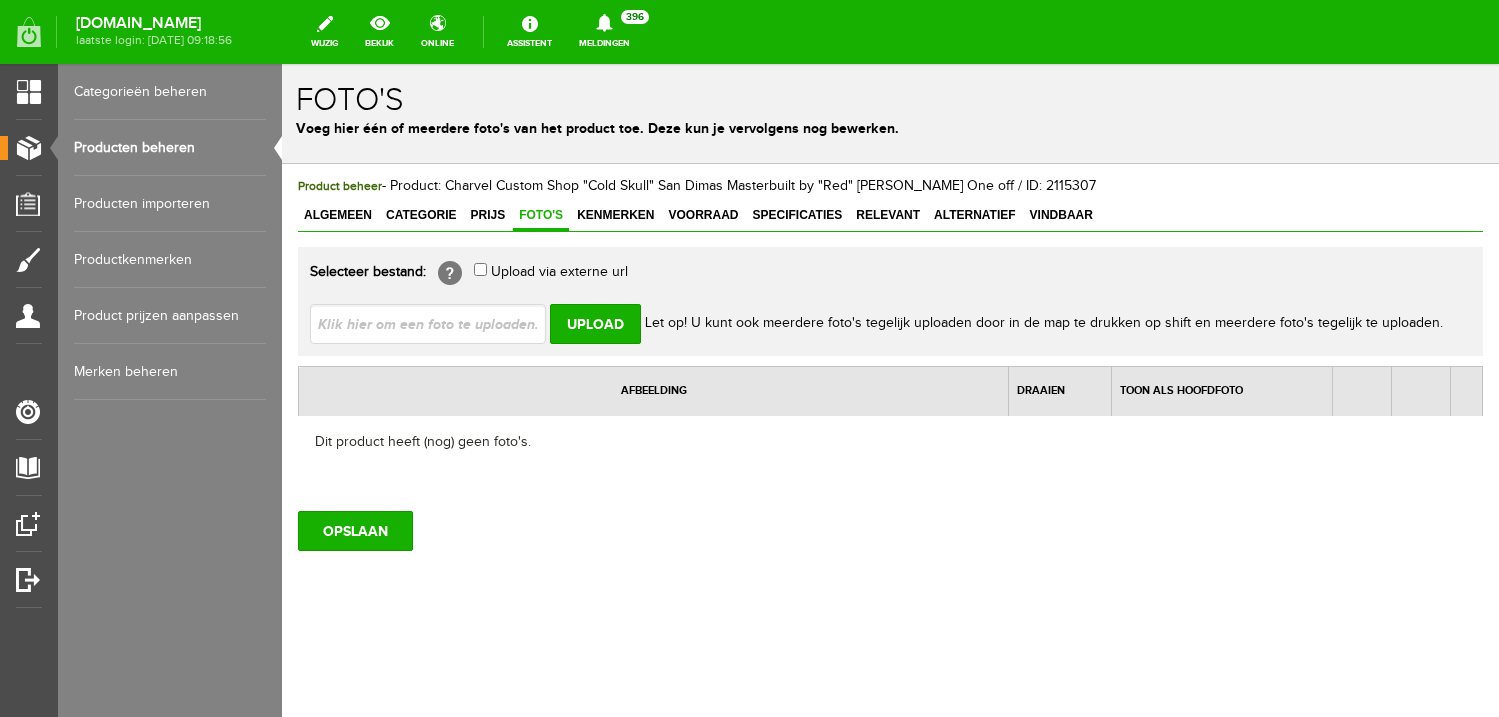 type on "C:\fakepath\IMG_1546.JPG" 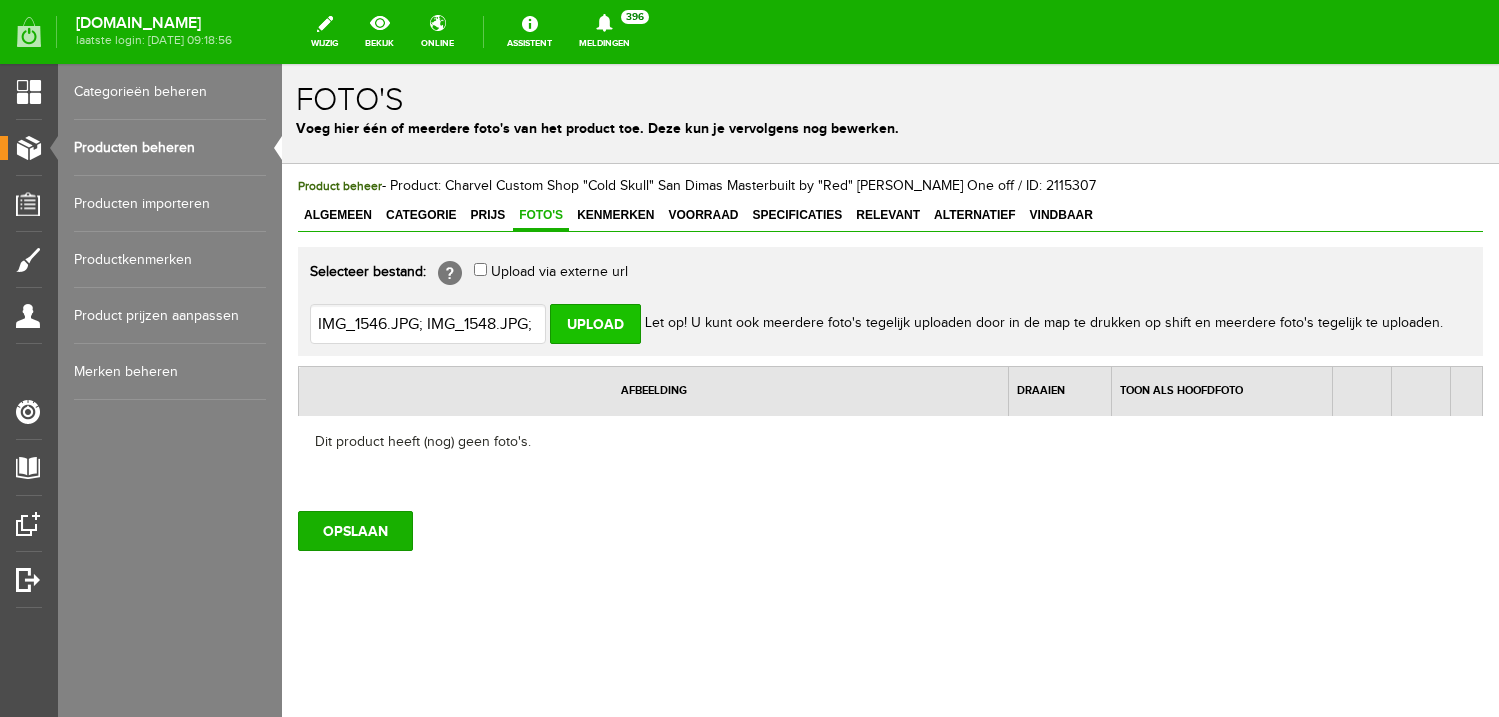 click on "Upload" at bounding box center [595, 324] 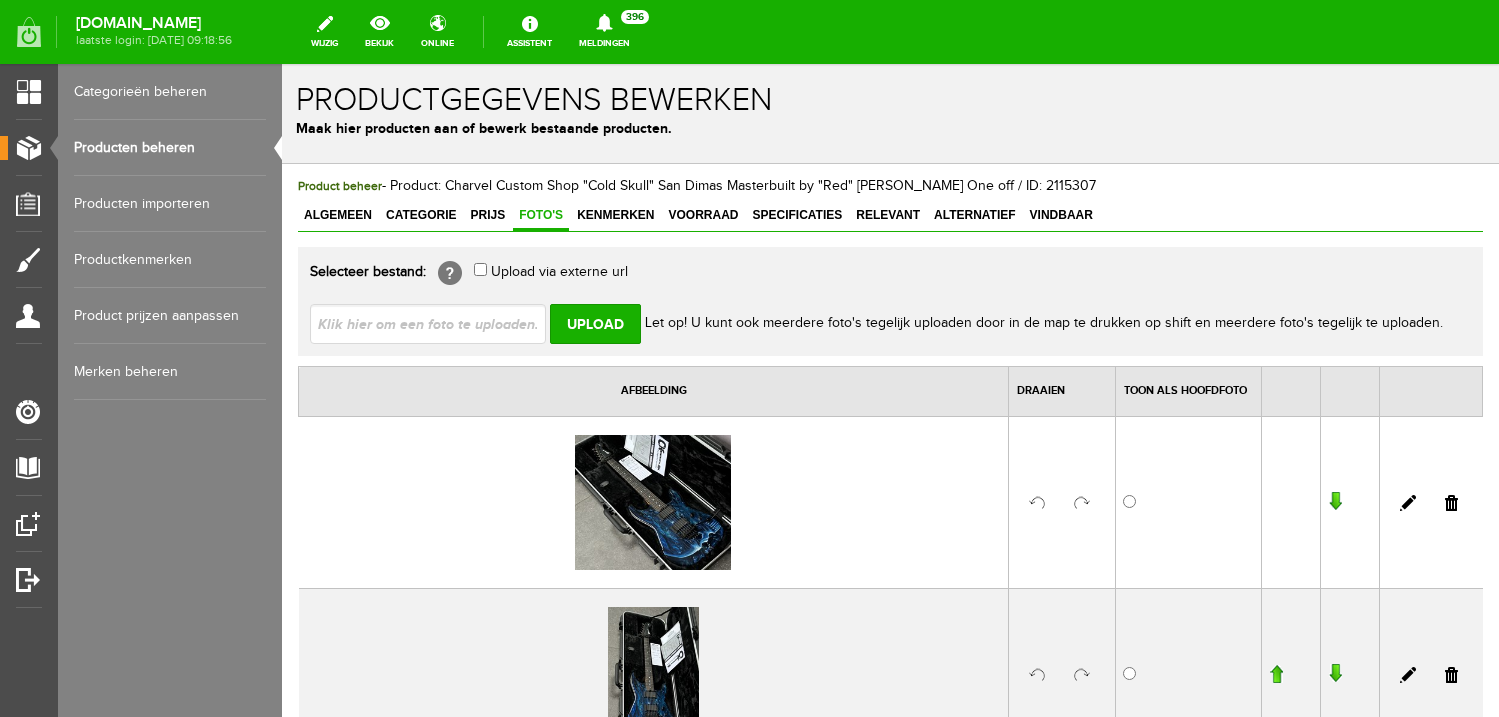 scroll, scrollTop: 0, scrollLeft: 0, axis: both 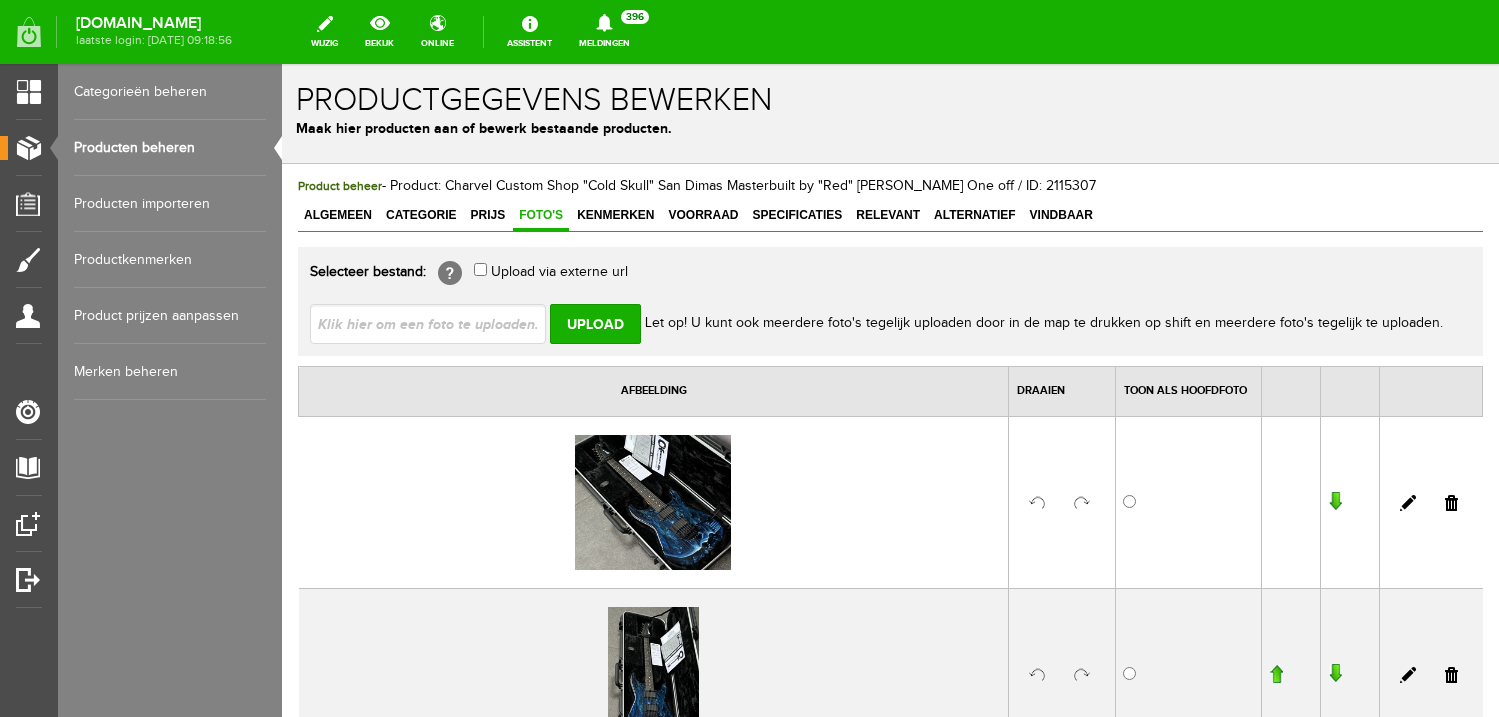 type on "C:\fakepath\IMG_1539.JPG" 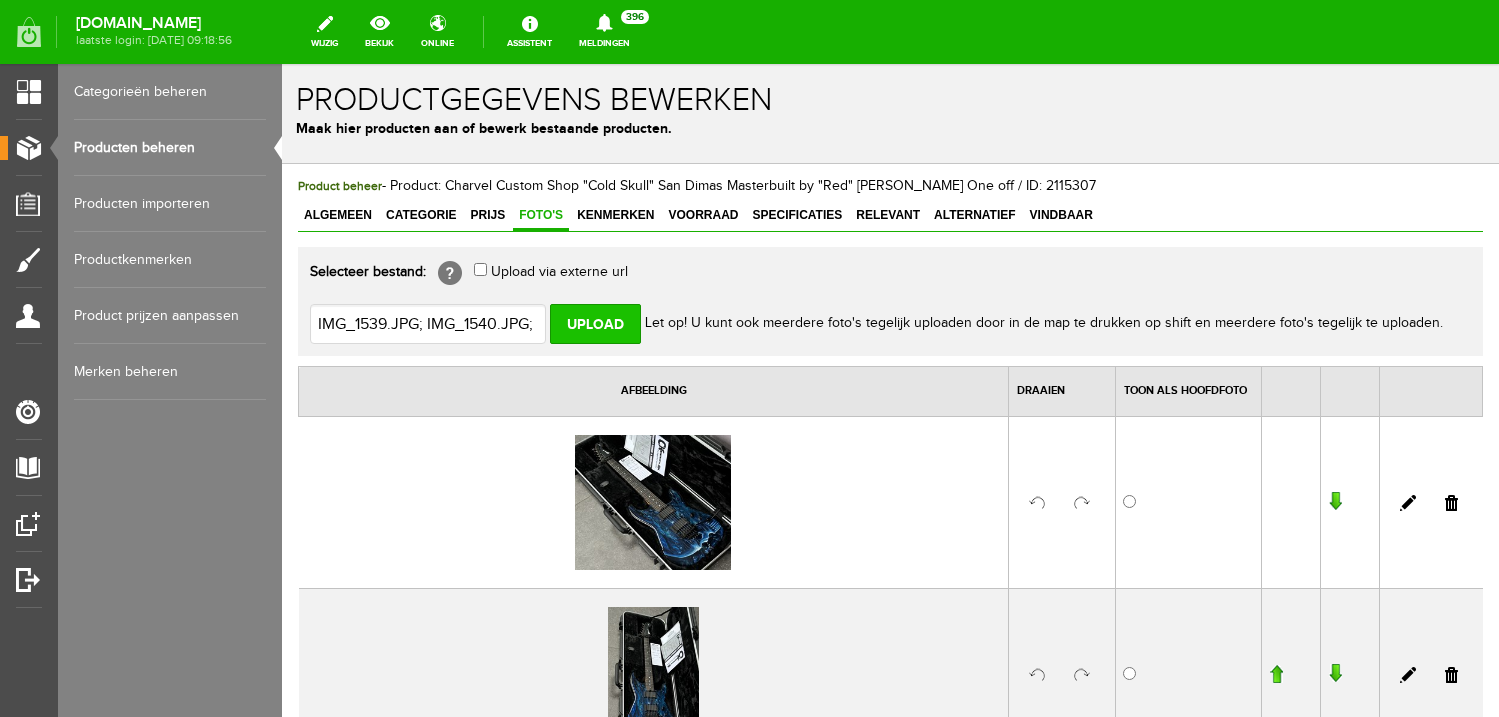 click on "Upload" at bounding box center [595, 324] 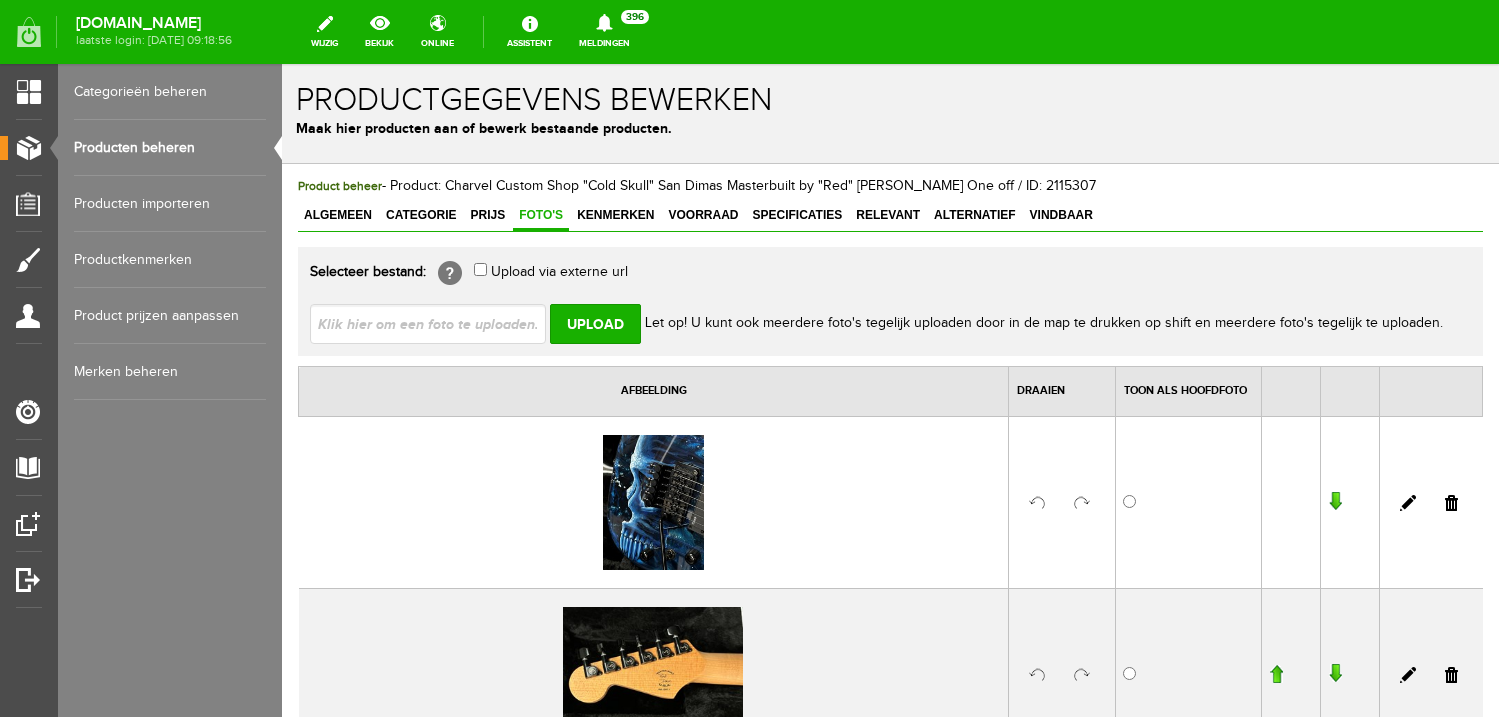 scroll, scrollTop: 0, scrollLeft: 0, axis: both 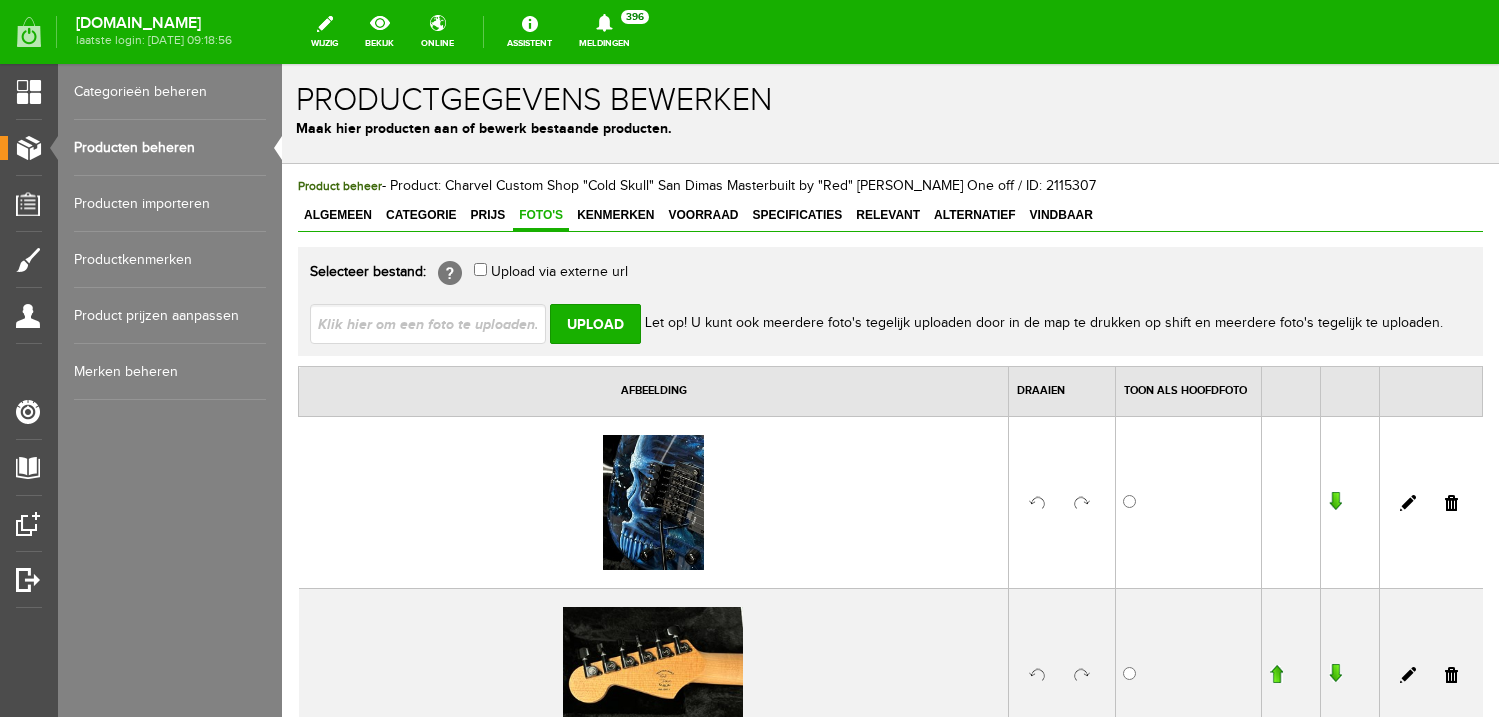 type on "C:\fakepath\IMG_1528.JPG" 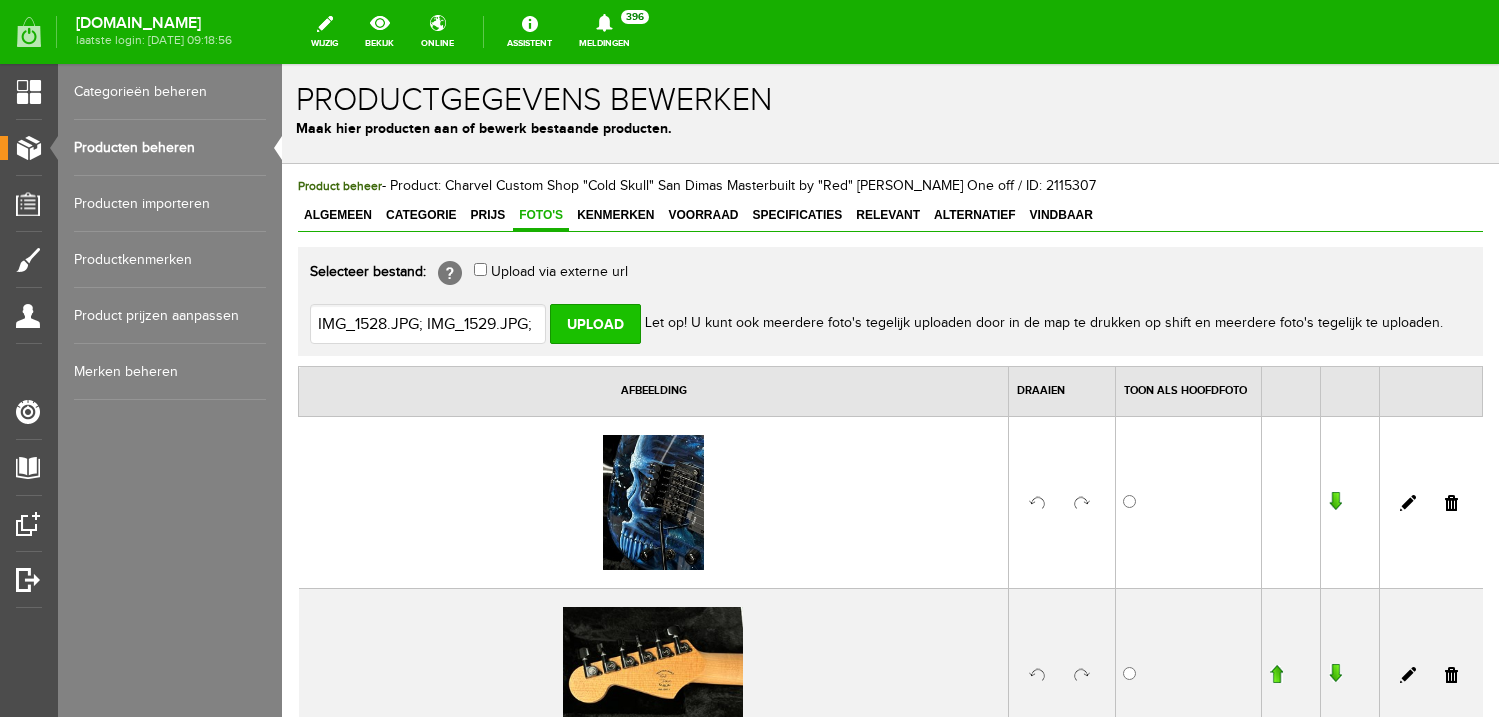 click on "Upload" at bounding box center (595, 324) 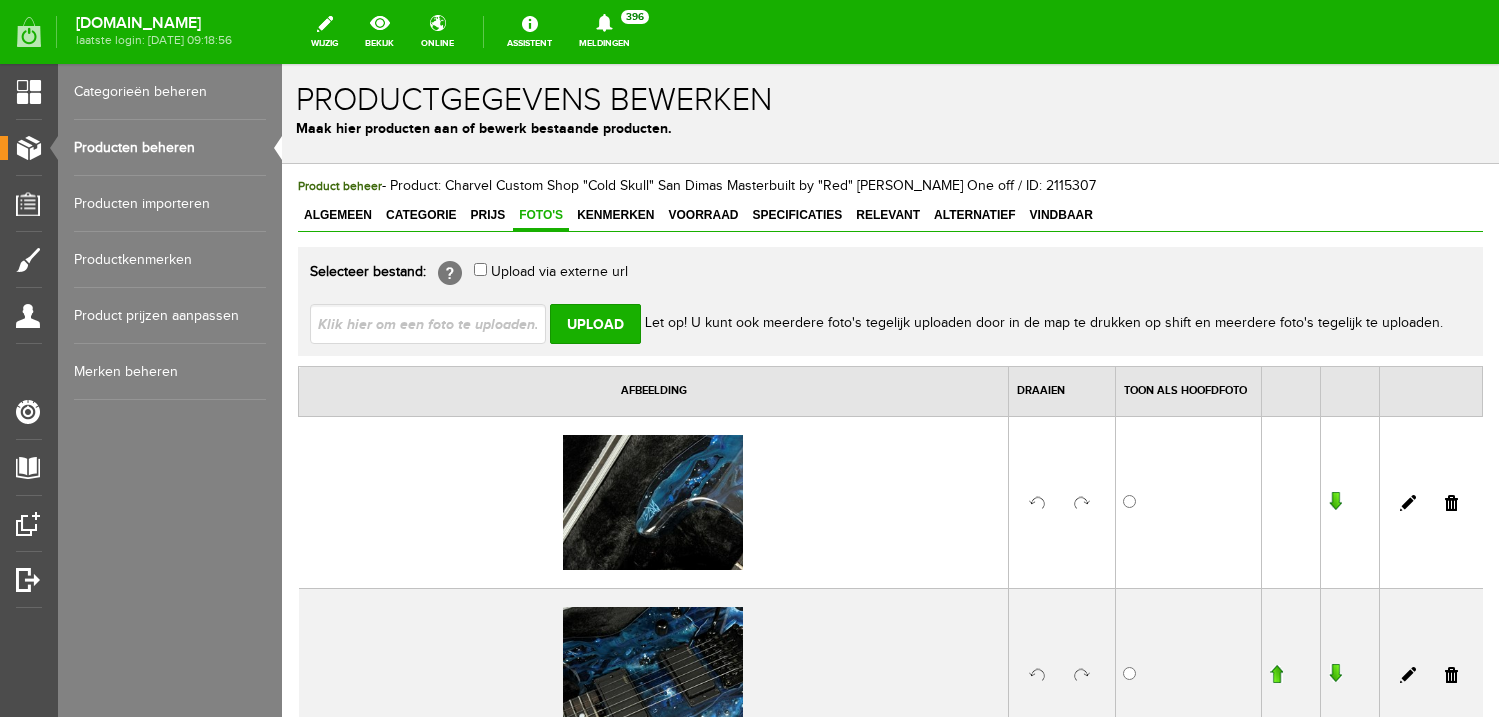 scroll, scrollTop: 0, scrollLeft: 0, axis: both 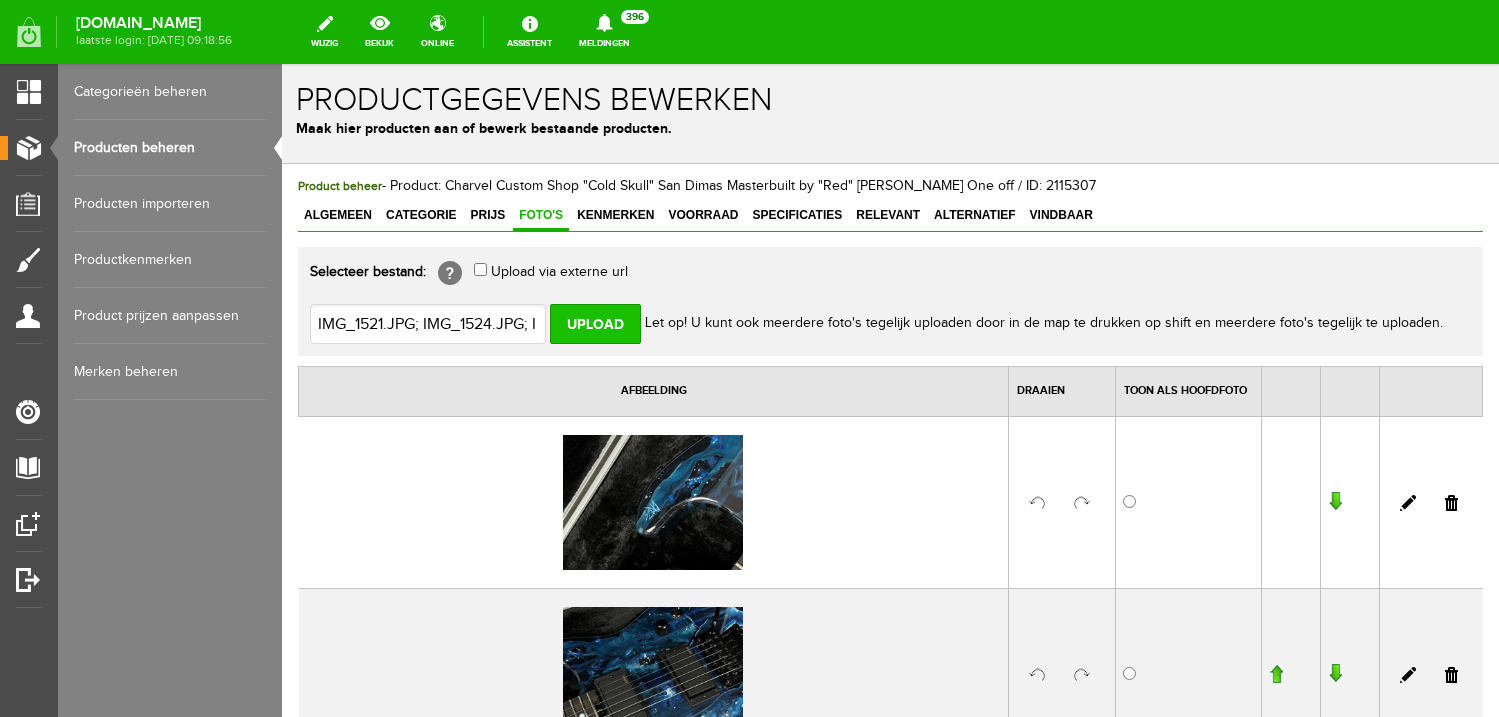 click on "Upload" at bounding box center [595, 324] 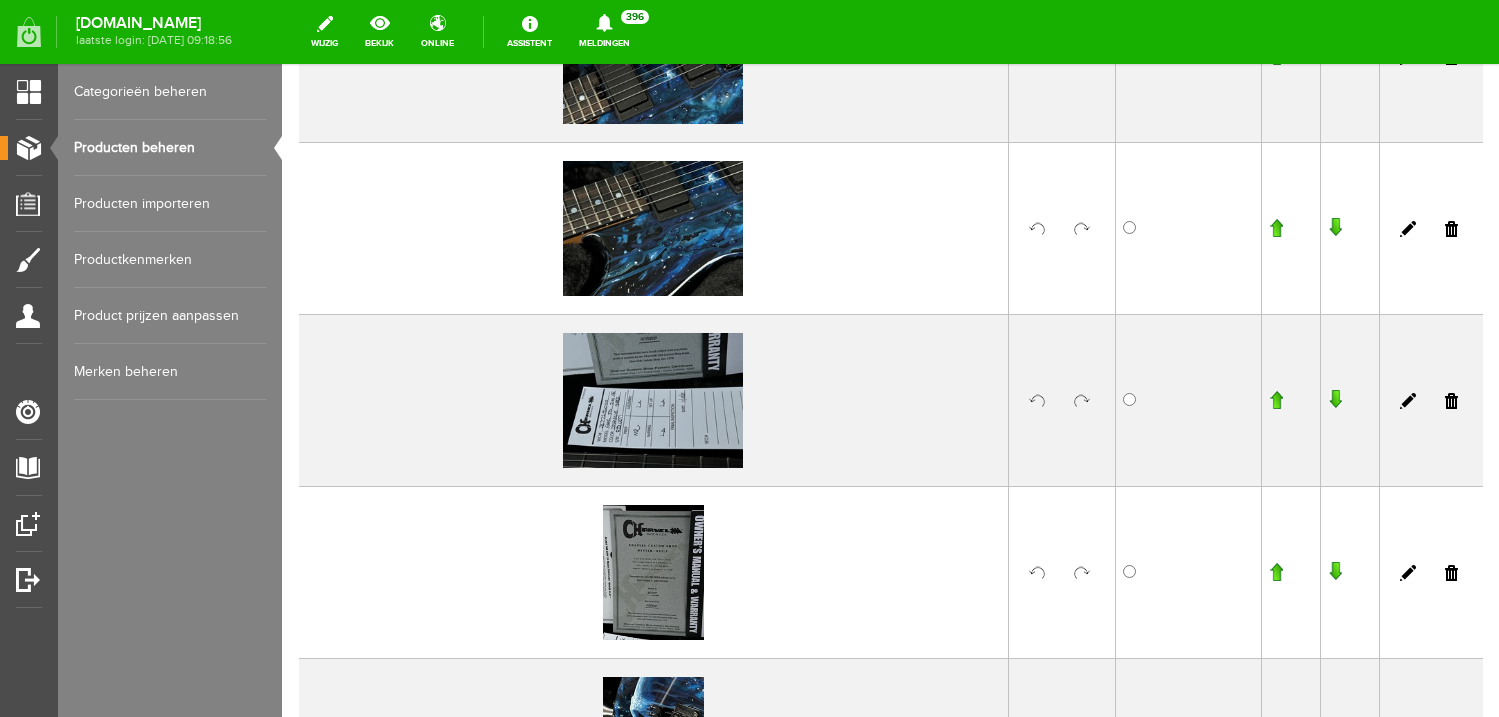 scroll, scrollTop: 1344, scrollLeft: 0, axis: vertical 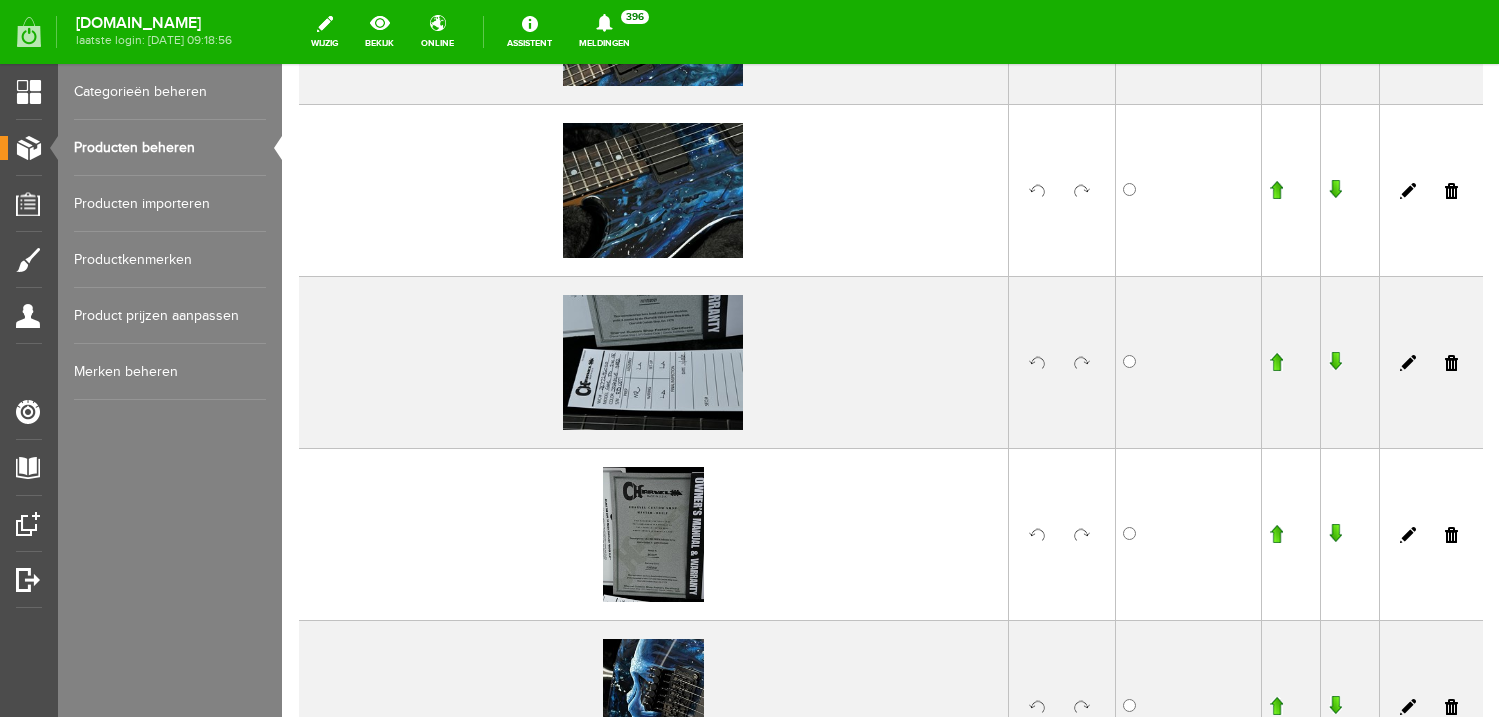 click at bounding box center (1082, 535) 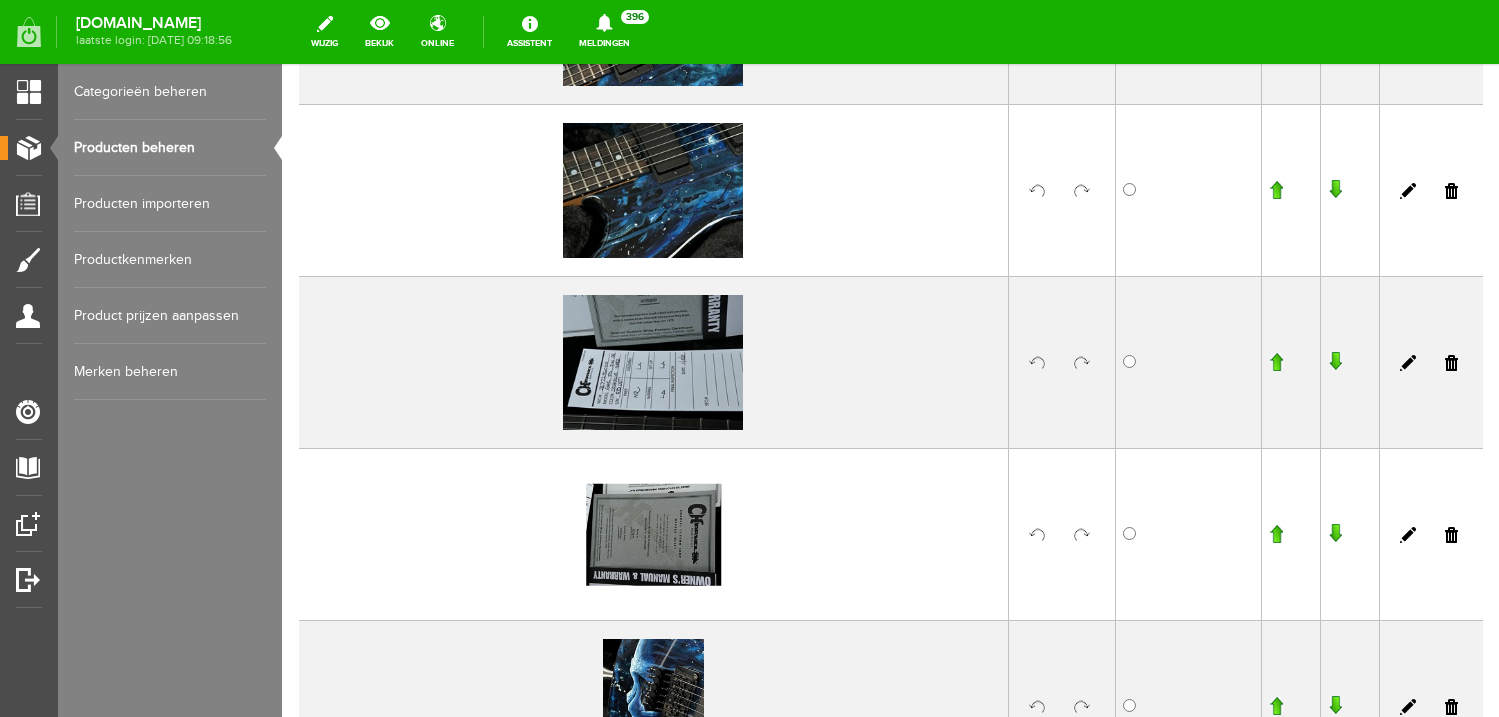 scroll, scrollTop: 1728, scrollLeft: 0, axis: vertical 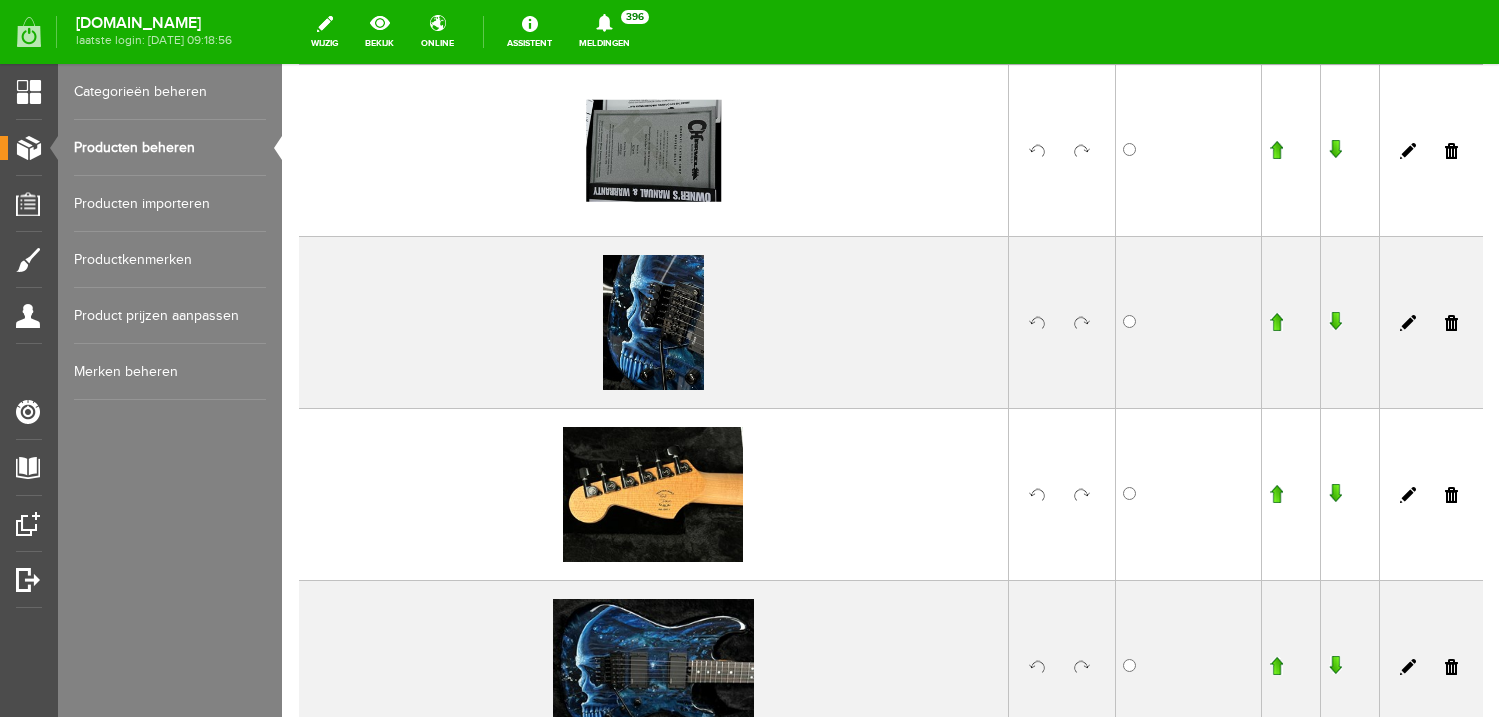 click at bounding box center [1082, 323] 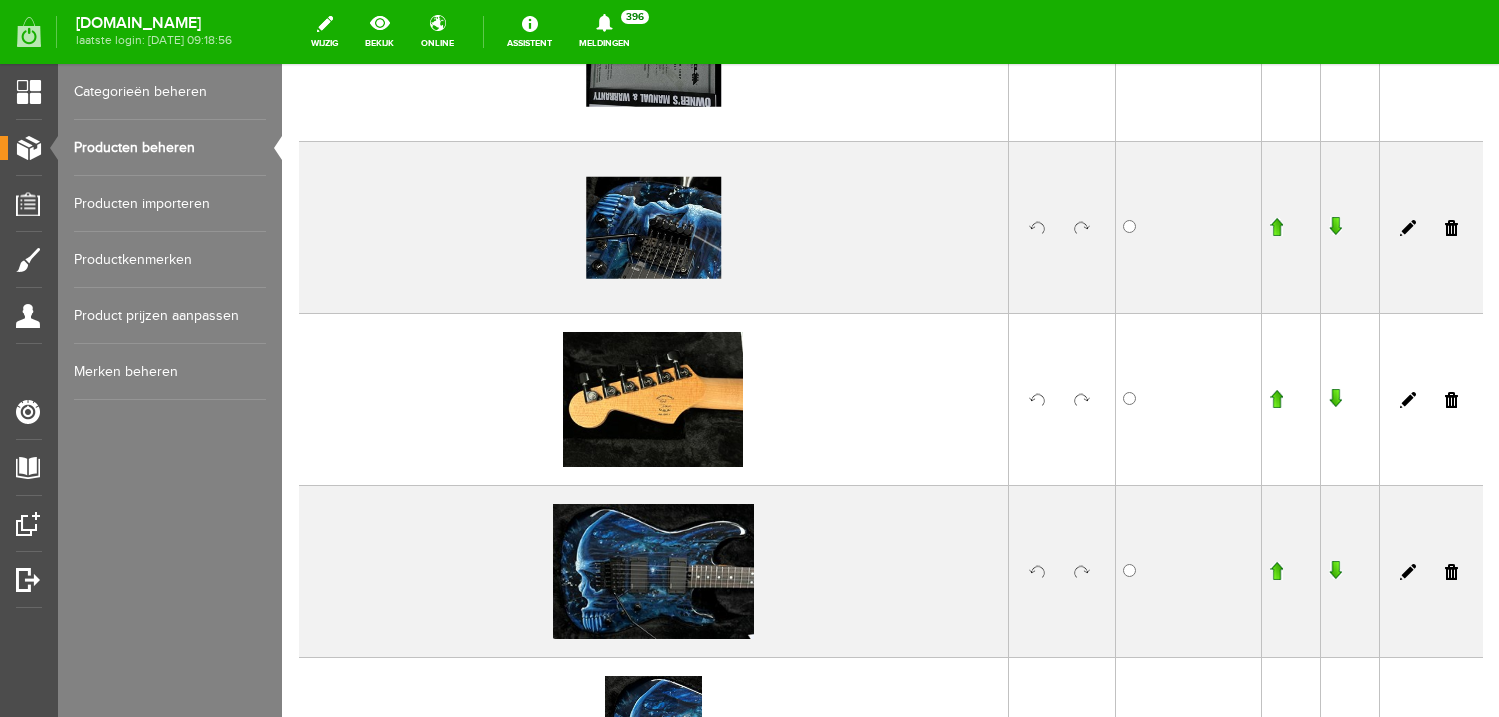 scroll, scrollTop: 1825, scrollLeft: 0, axis: vertical 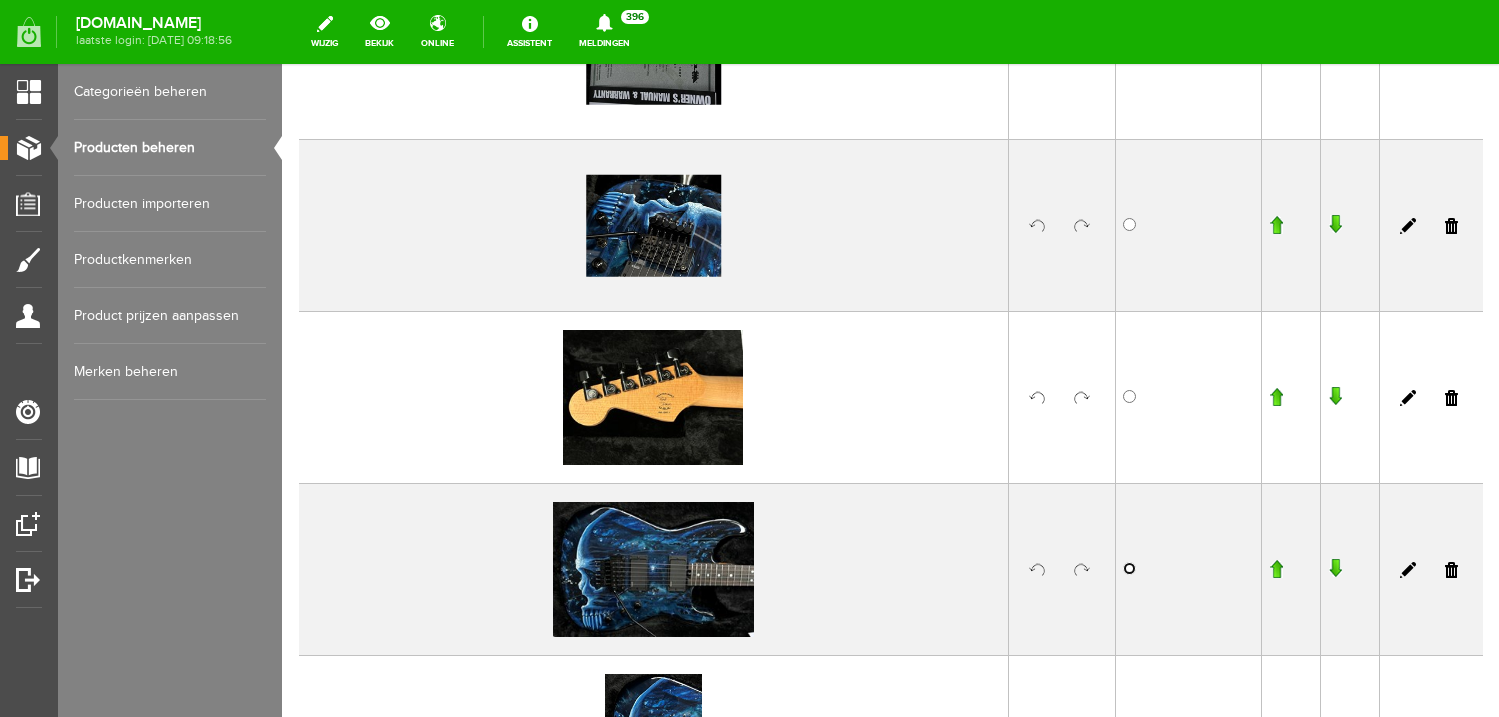 click at bounding box center (1129, 568) 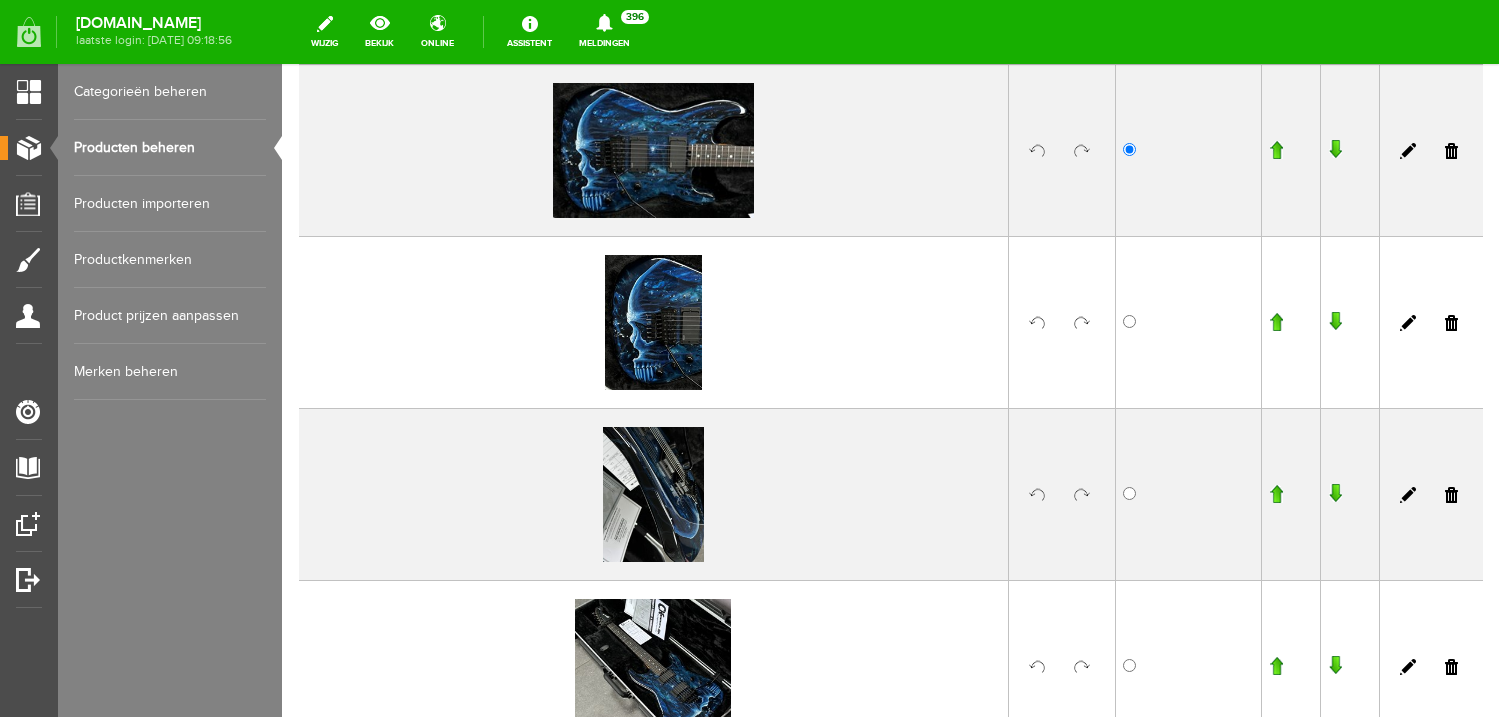 scroll, scrollTop: 2321, scrollLeft: 0, axis: vertical 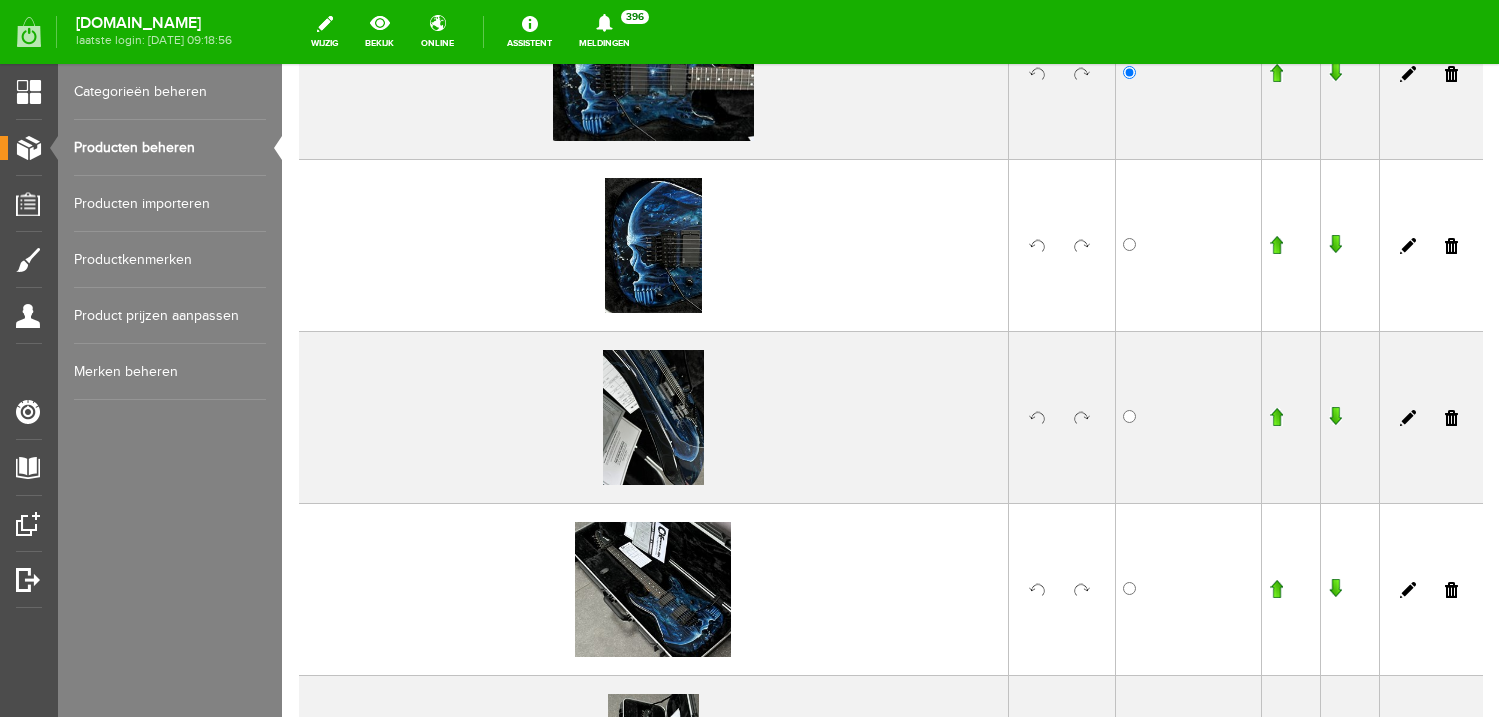 click at bounding box center (1037, 418) 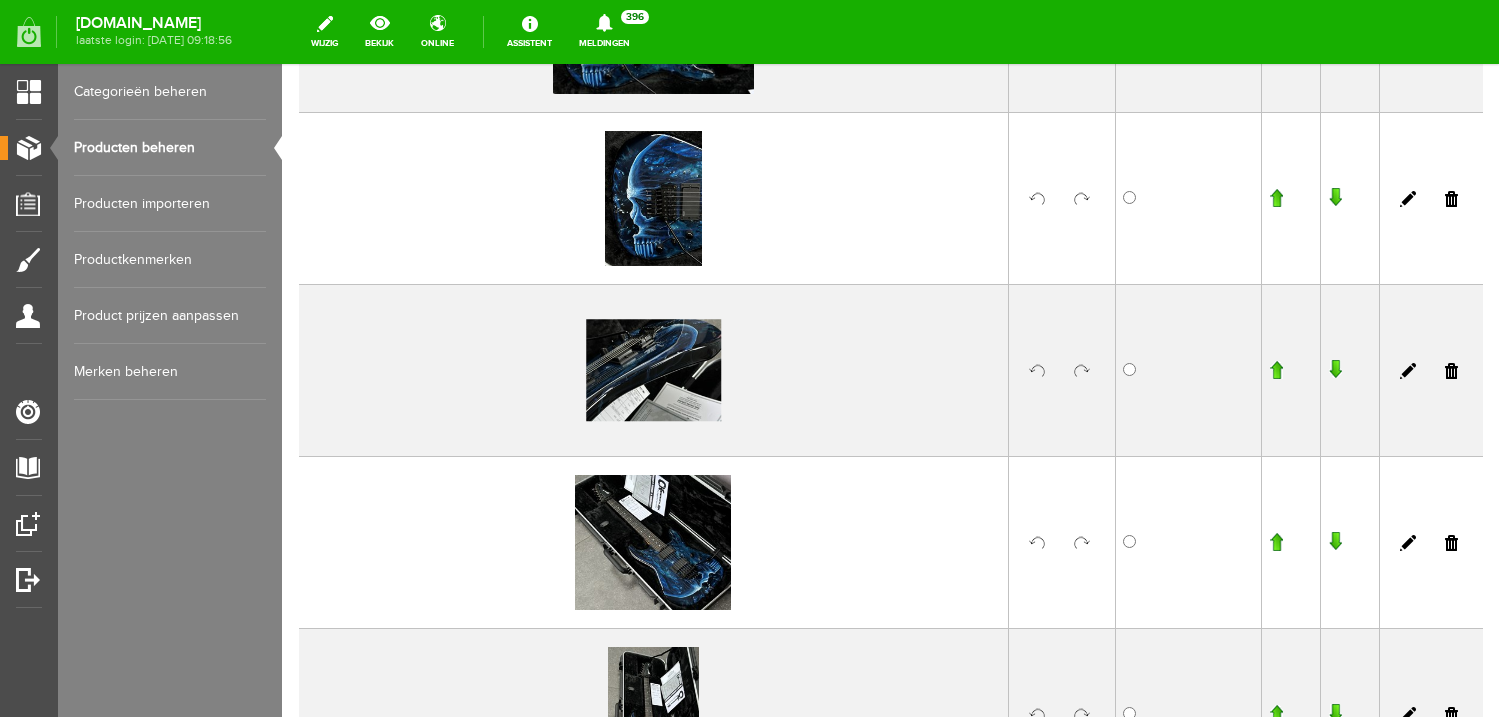 scroll, scrollTop: 2562, scrollLeft: 0, axis: vertical 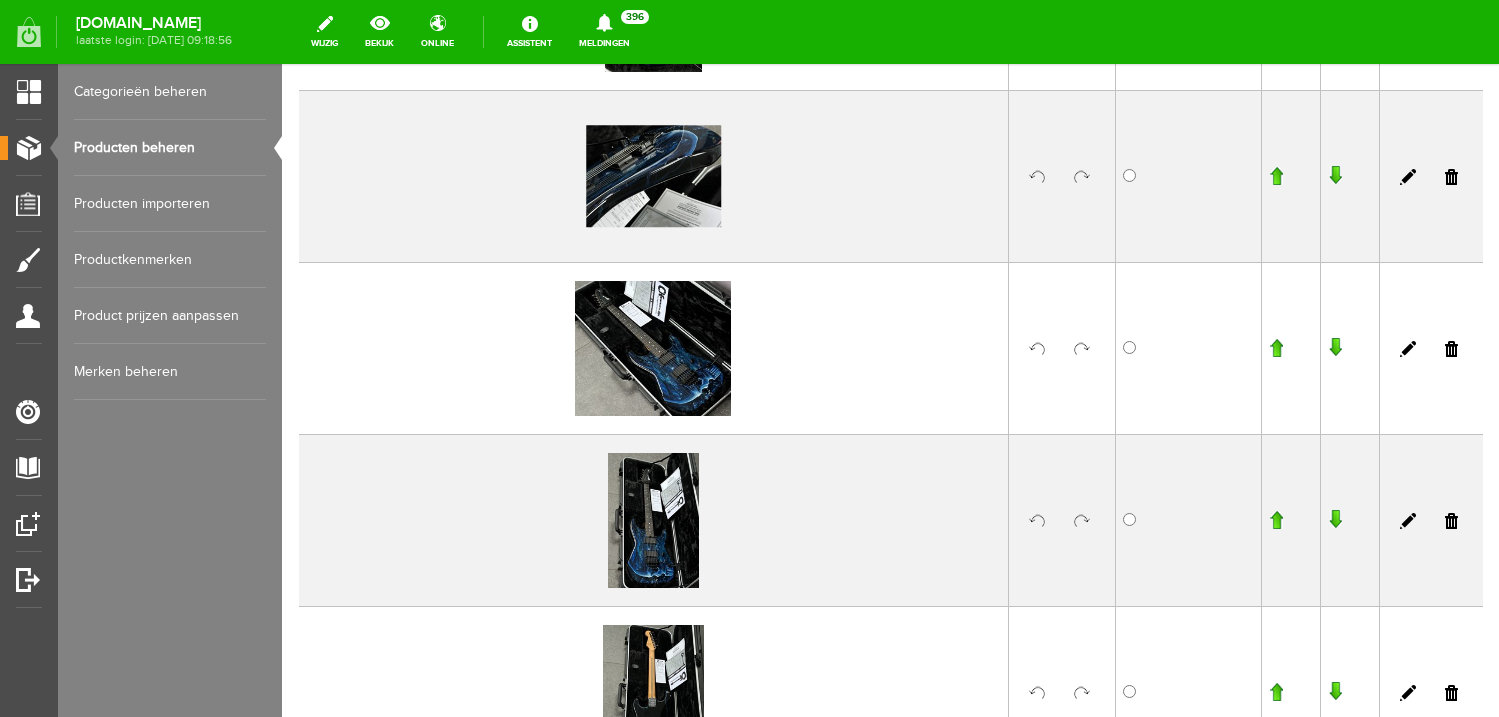 click at bounding box center (1082, 693) 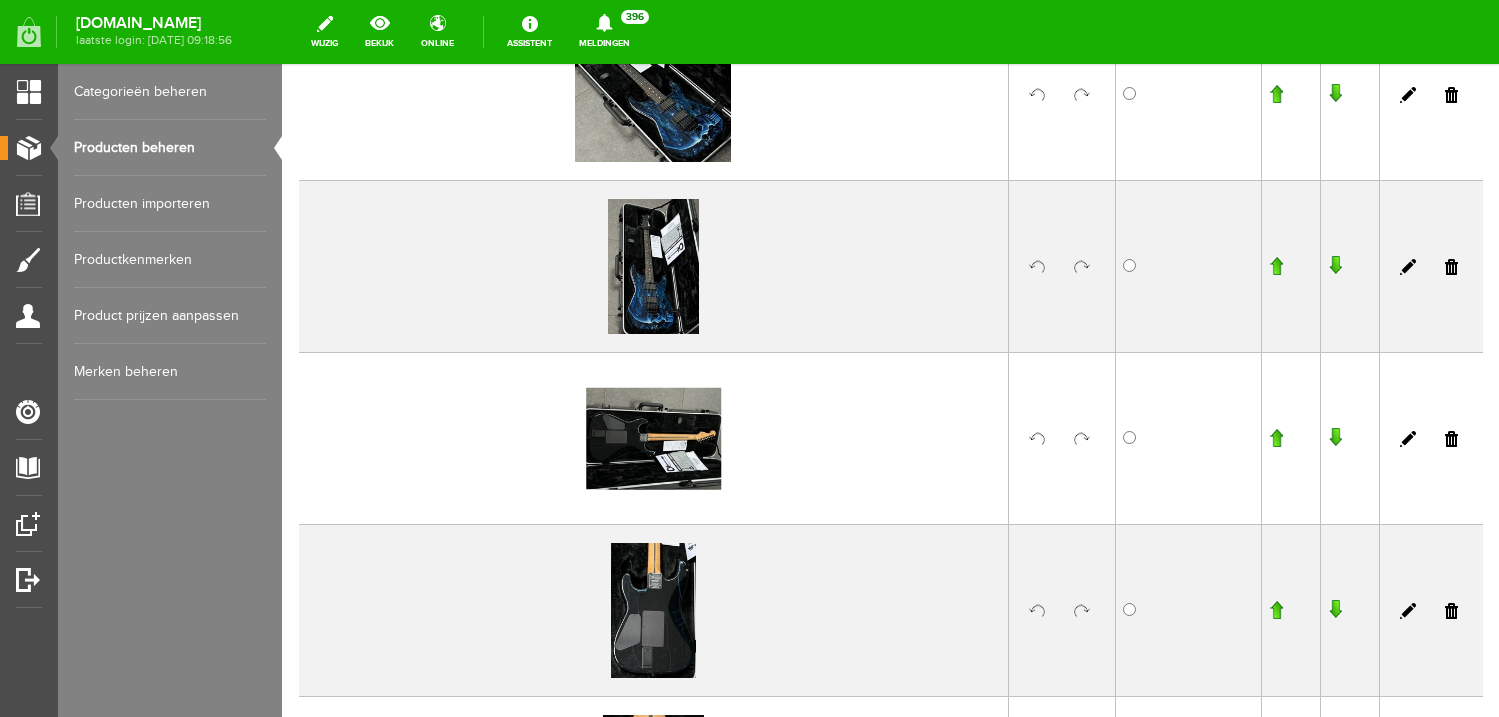 scroll, scrollTop: 3075, scrollLeft: 0, axis: vertical 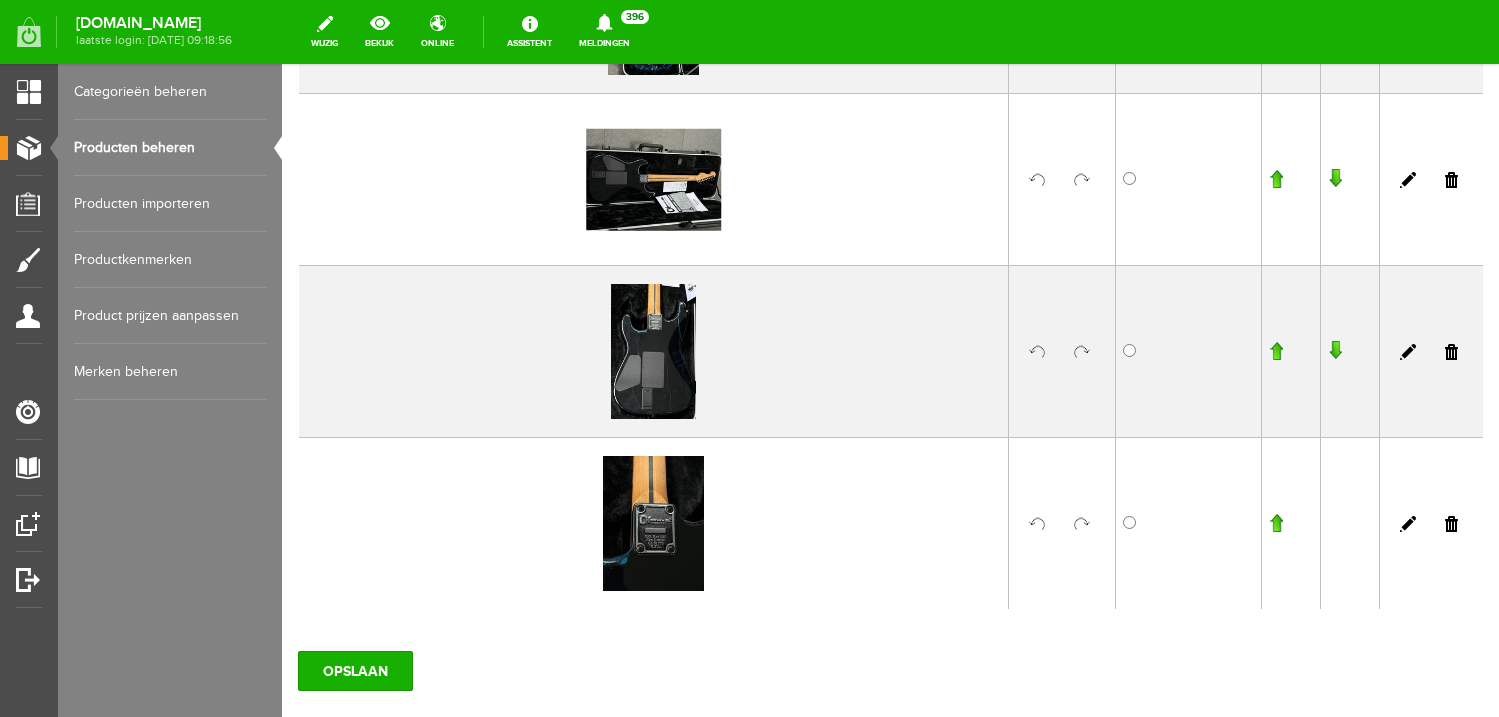 click at bounding box center [1082, 524] 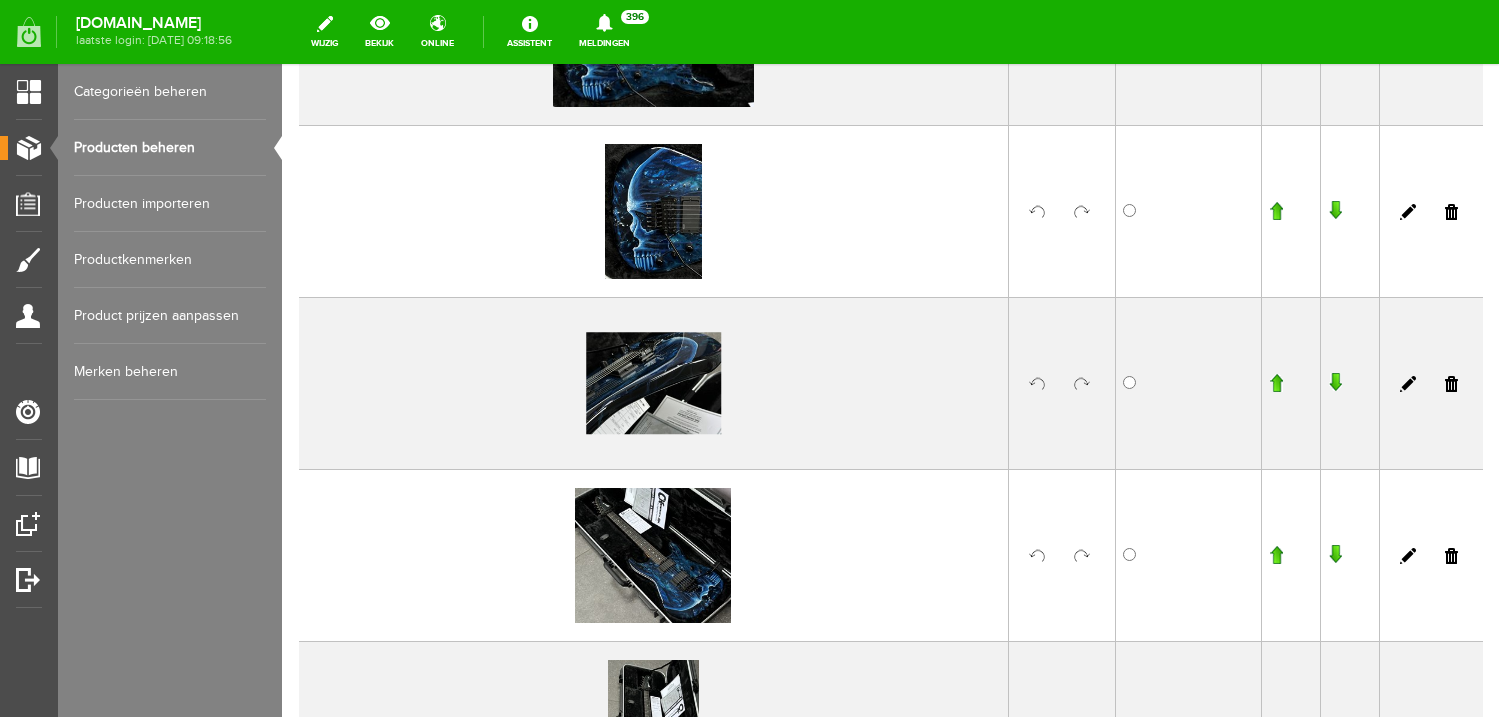 scroll, scrollTop: 2595, scrollLeft: 0, axis: vertical 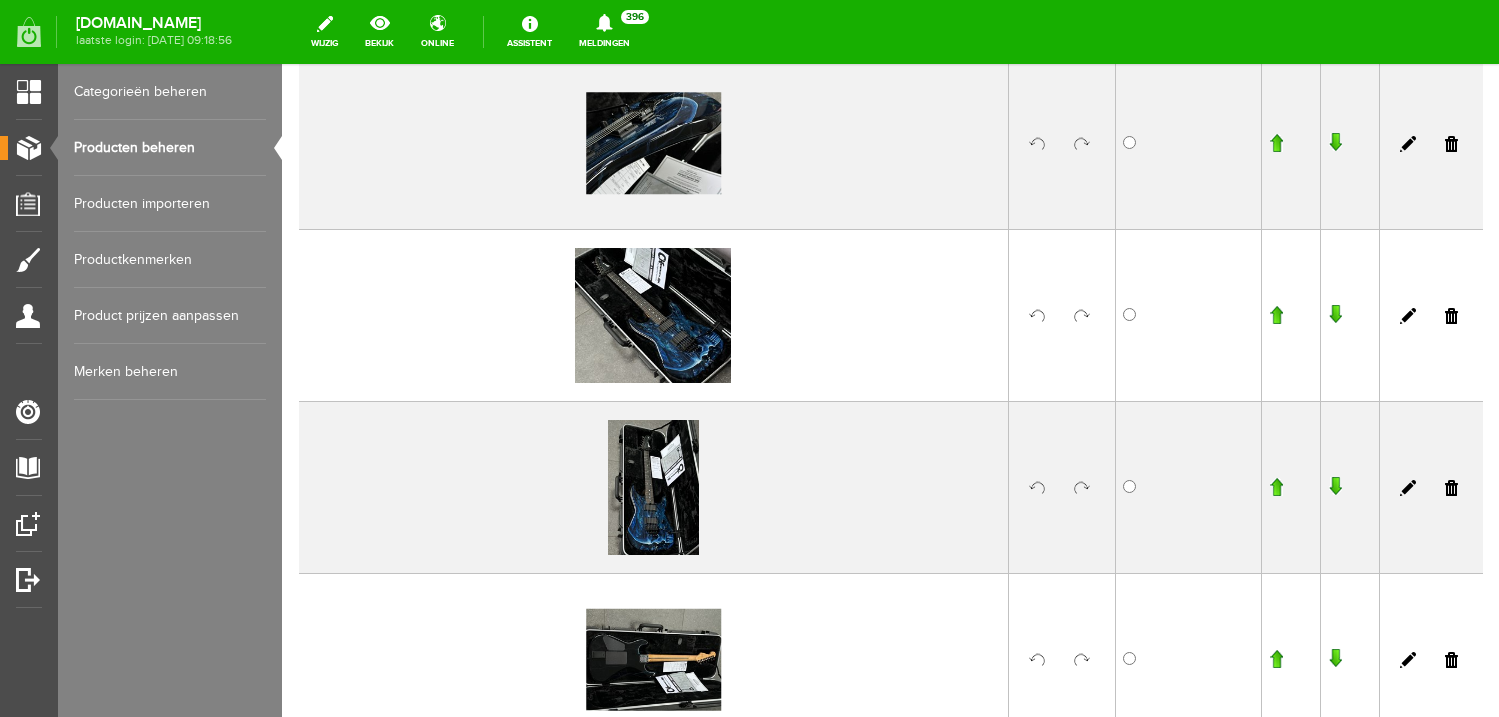 click at bounding box center [1290, 315] 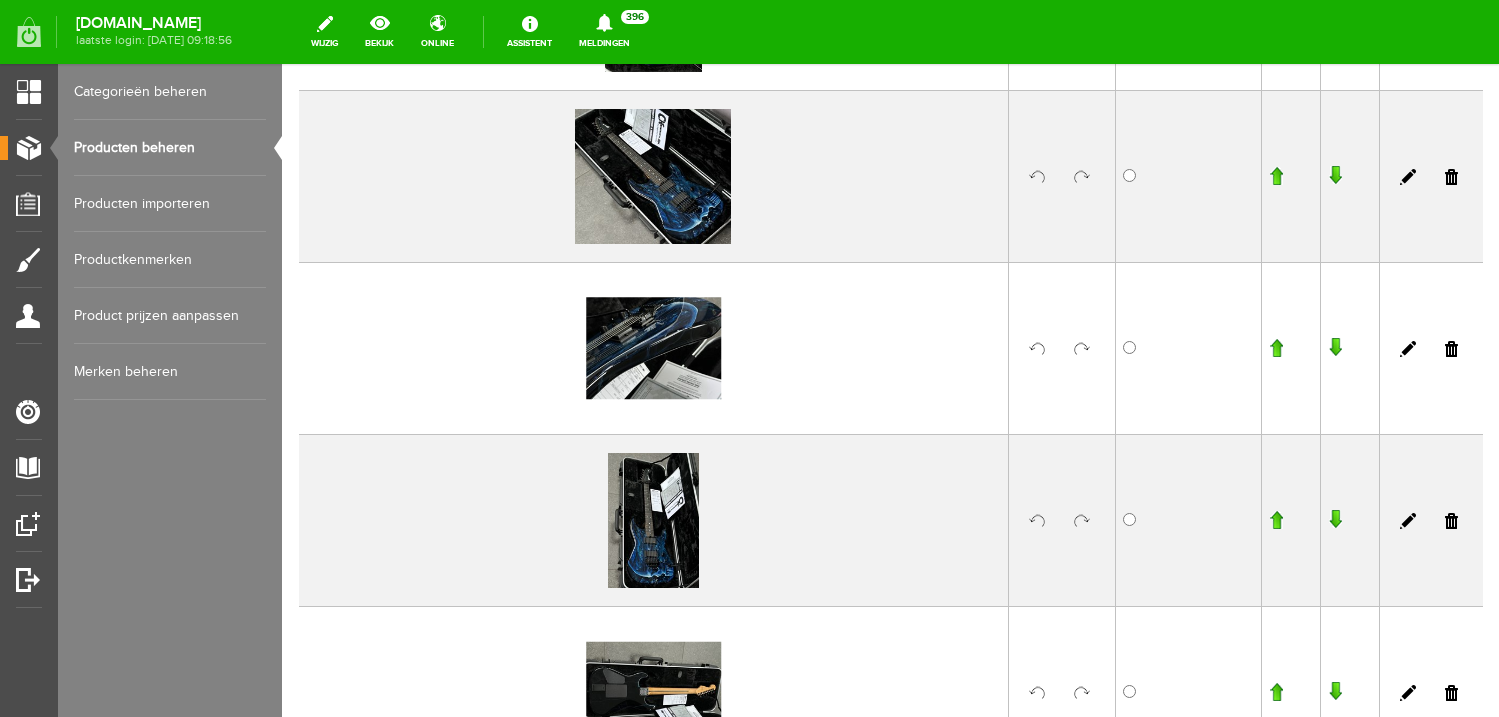 scroll, scrollTop: 2388, scrollLeft: 0, axis: vertical 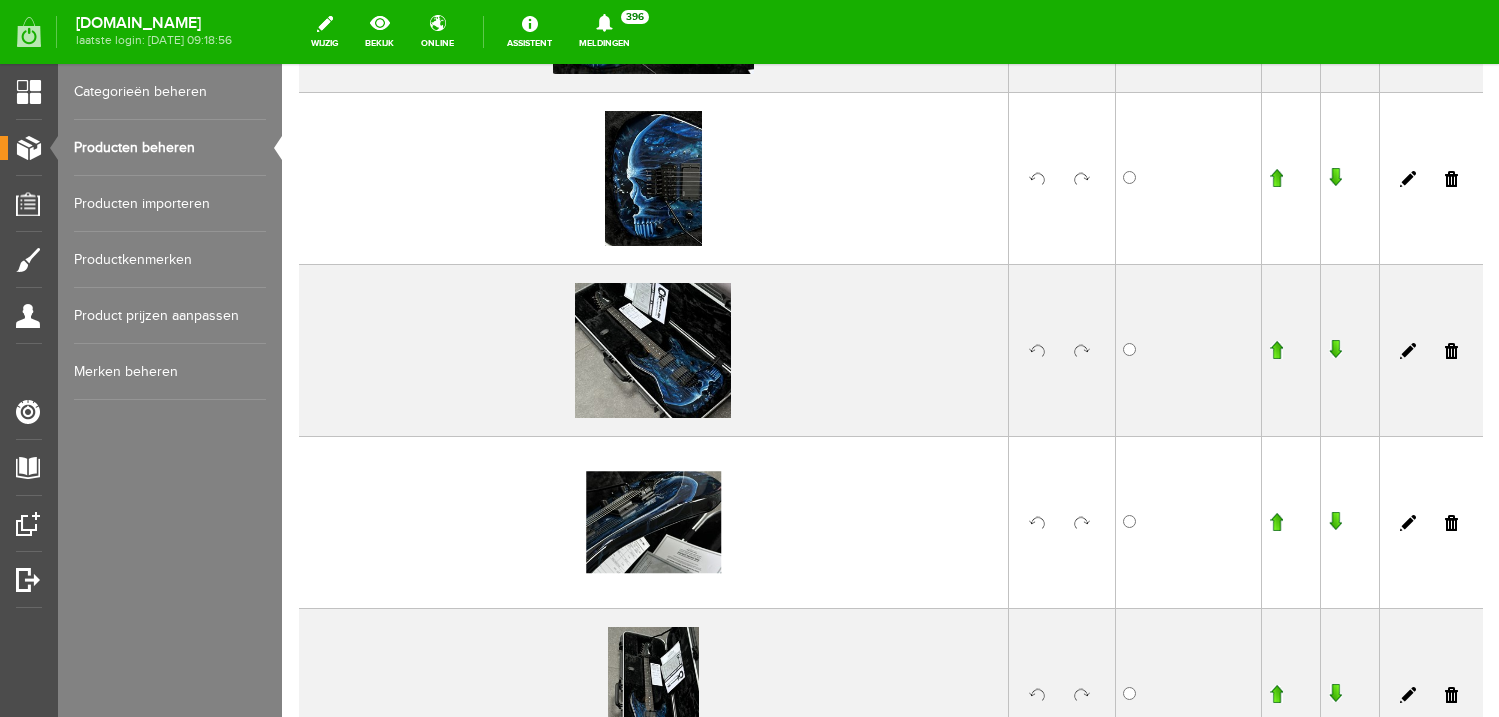 click at bounding box center [1276, 350] 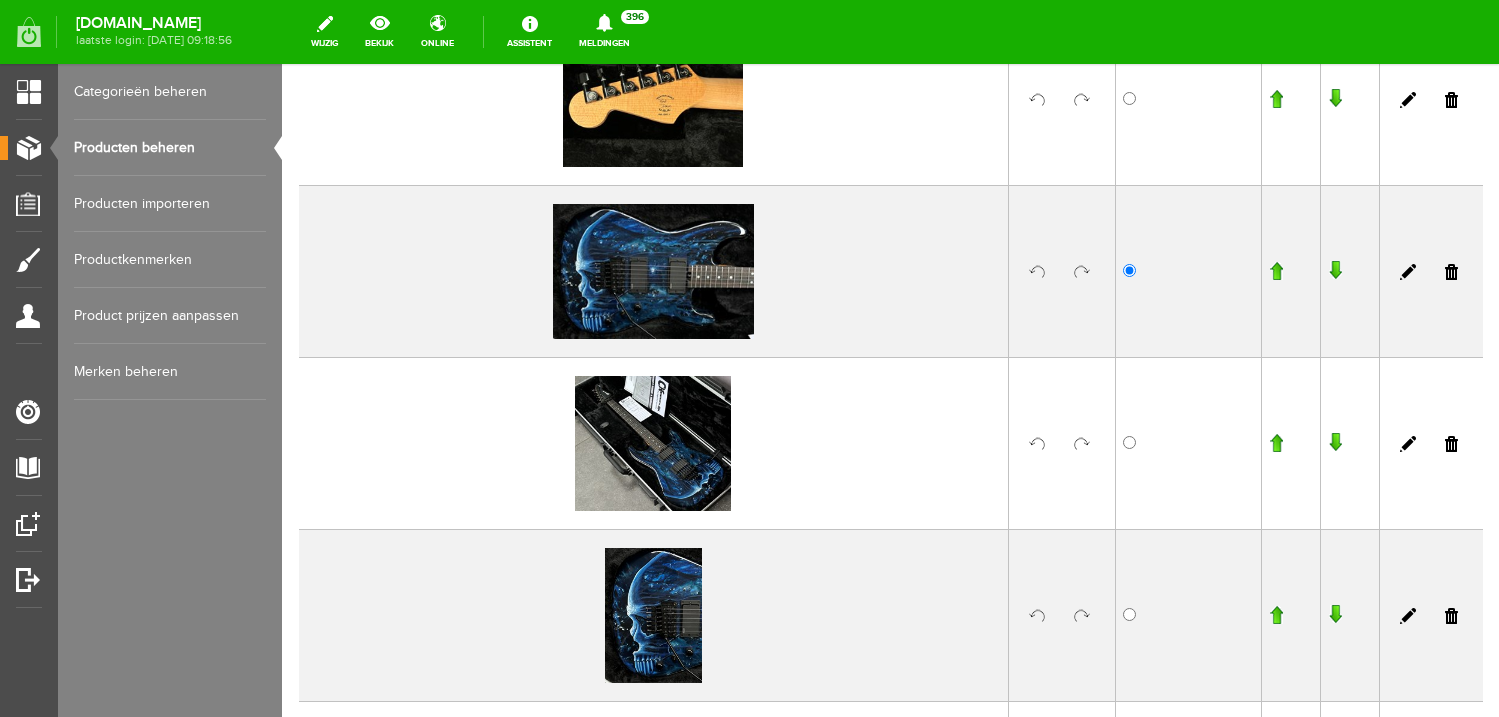 scroll, scrollTop: 2068, scrollLeft: 0, axis: vertical 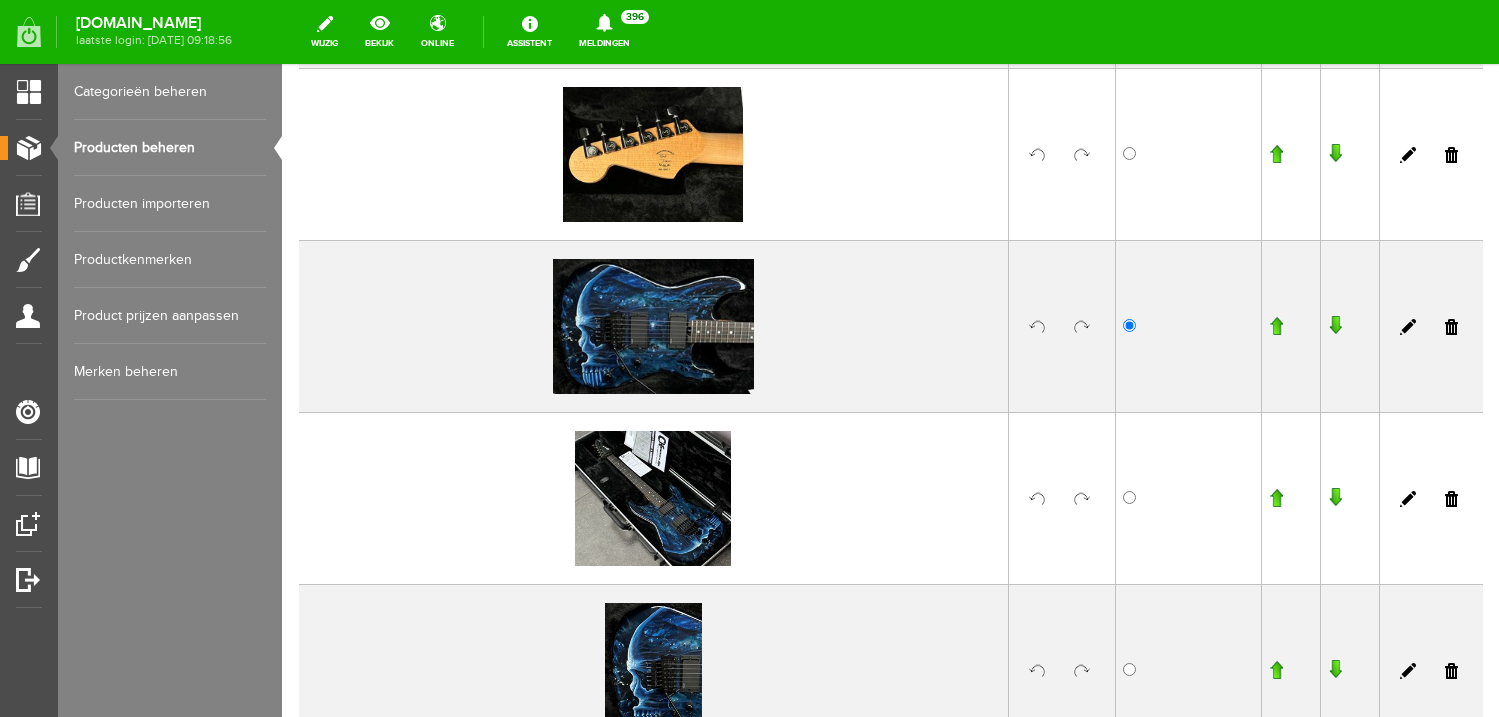 click at bounding box center [1276, 498] 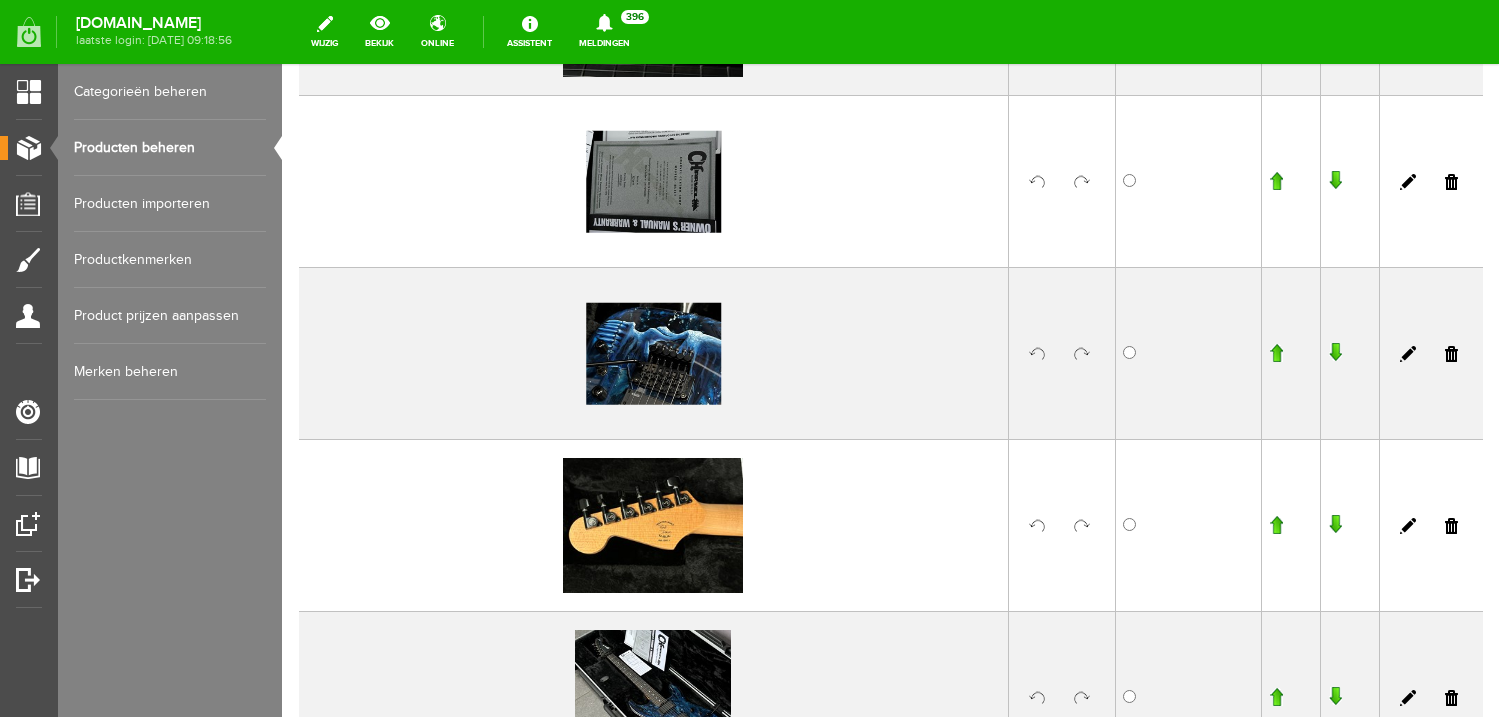 scroll, scrollTop: 1861, scrollLeft: 0, axis: vertical 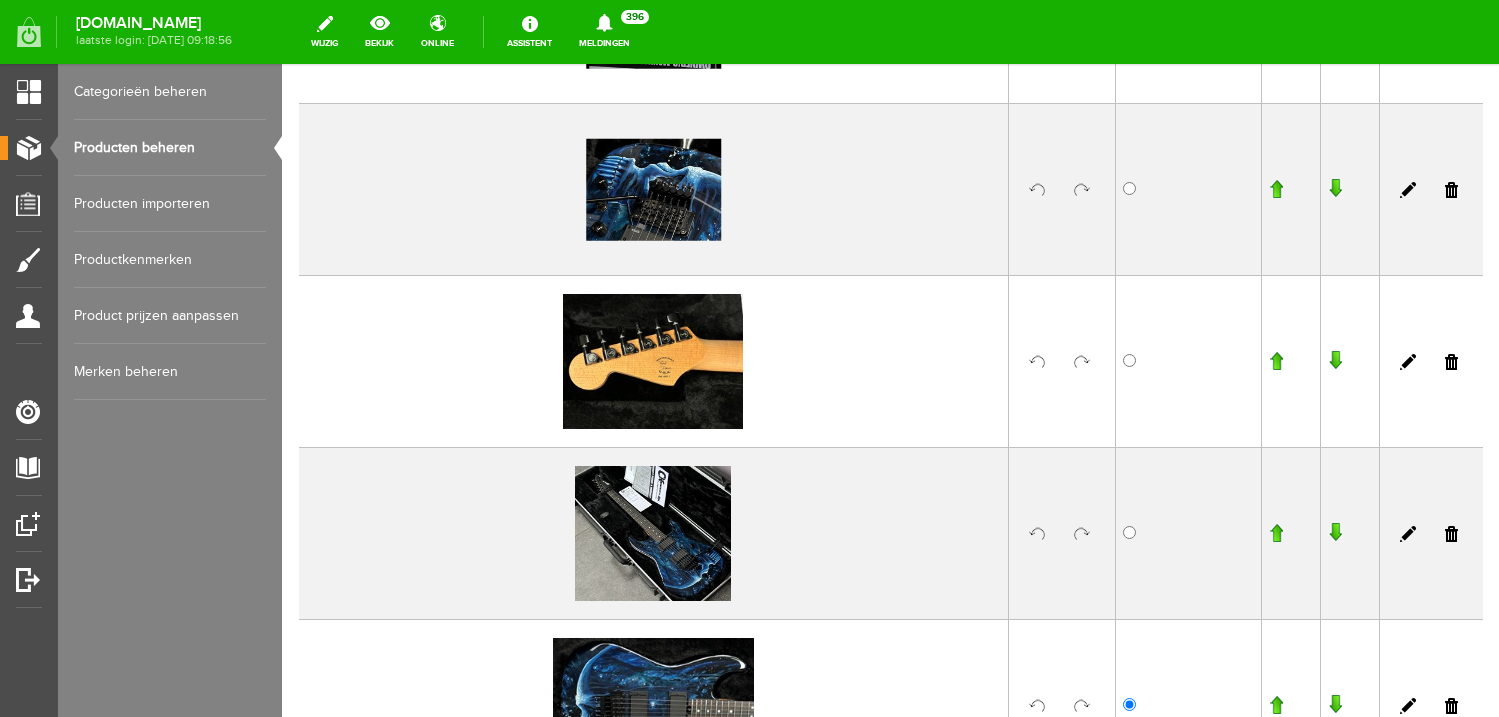 click at bounding box center [1290, 533] 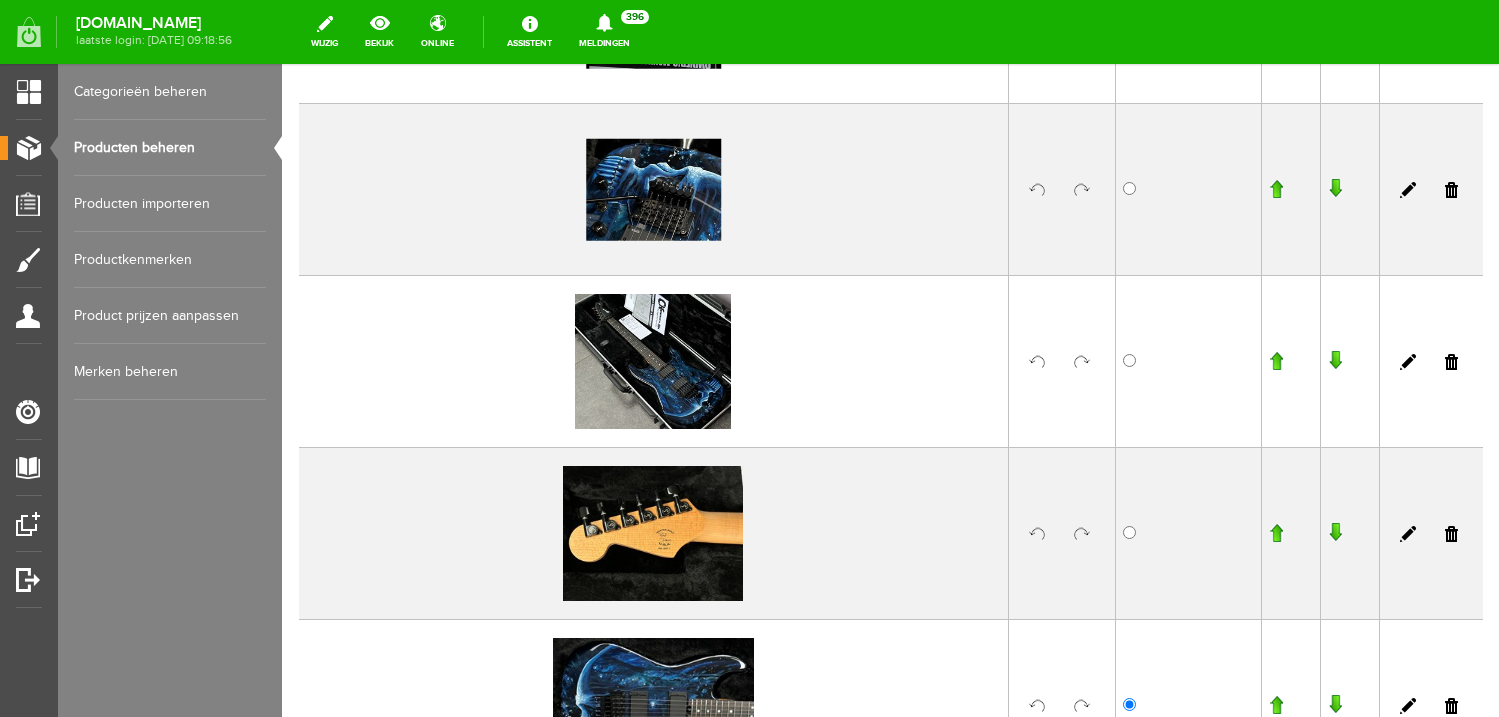 scroll, scrollTop: 1862, scrollLeft: 0, axis: vertical 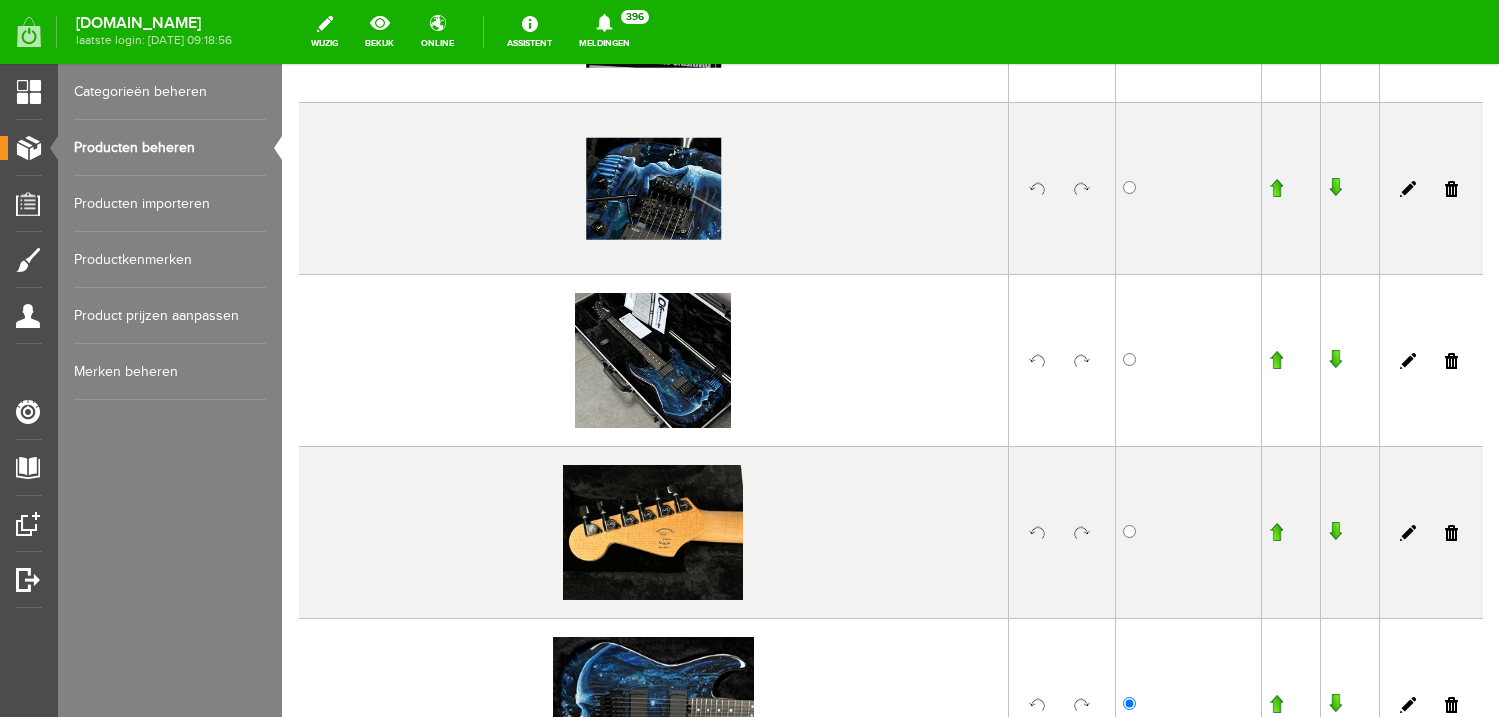 click at bounding box center [1276, 360] 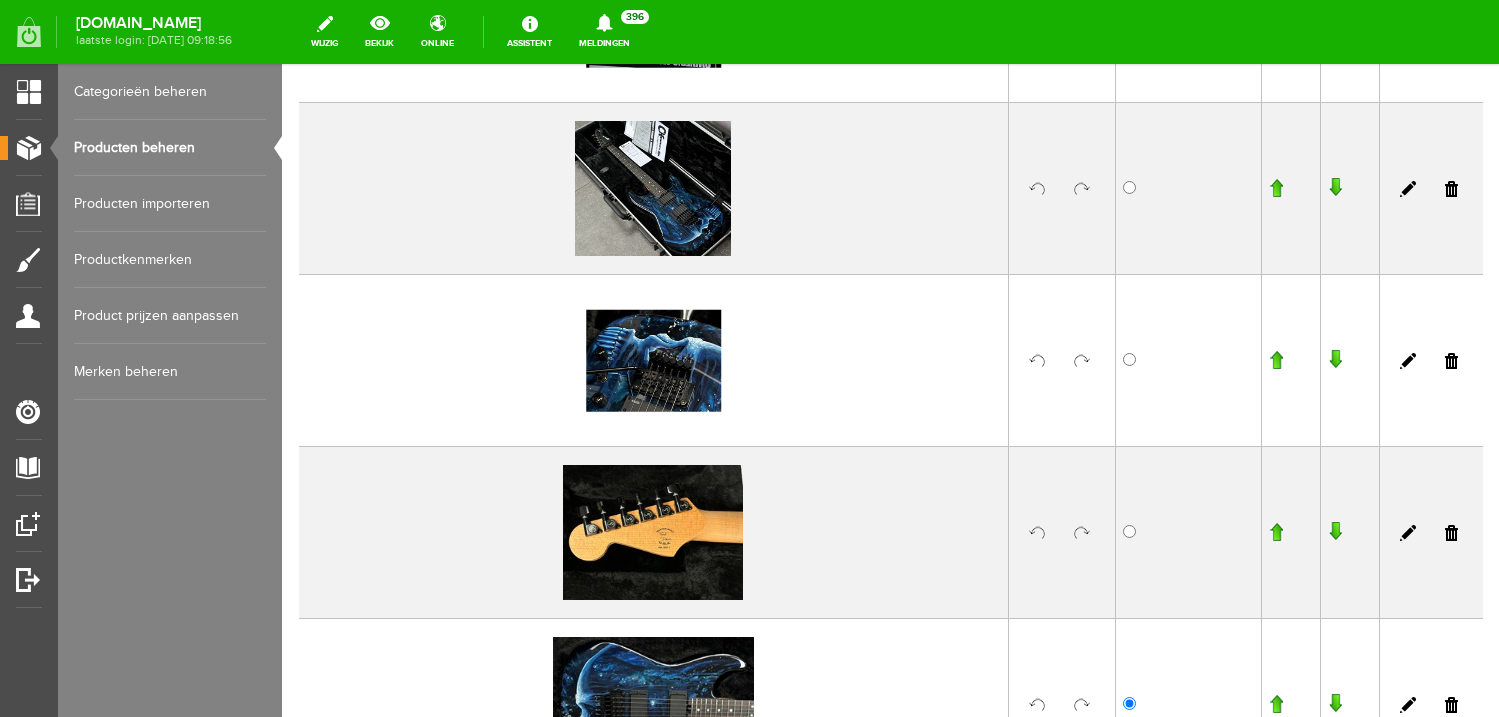 scroll, scrollTop: 1590, scrollLeft: 0, axis: vertical 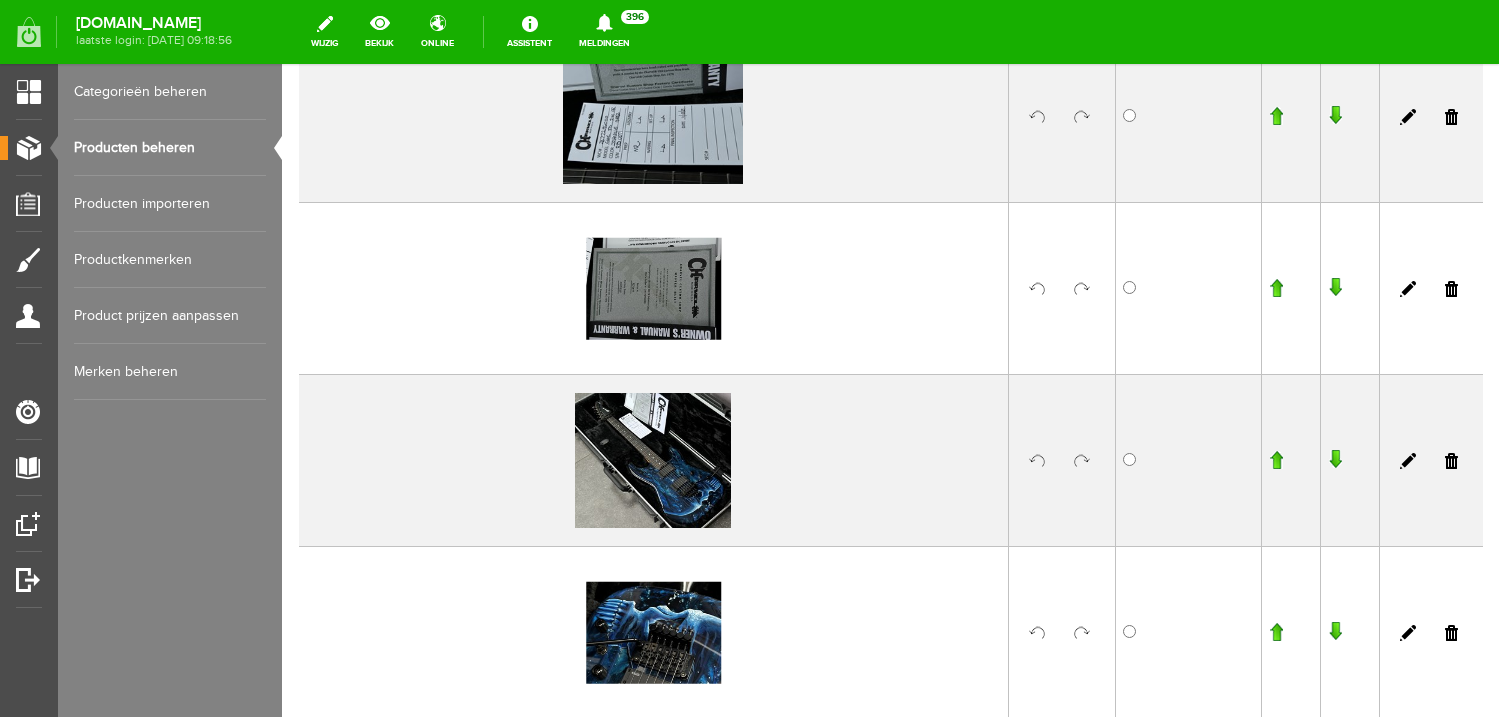 click at bounding box center (1276, 460) 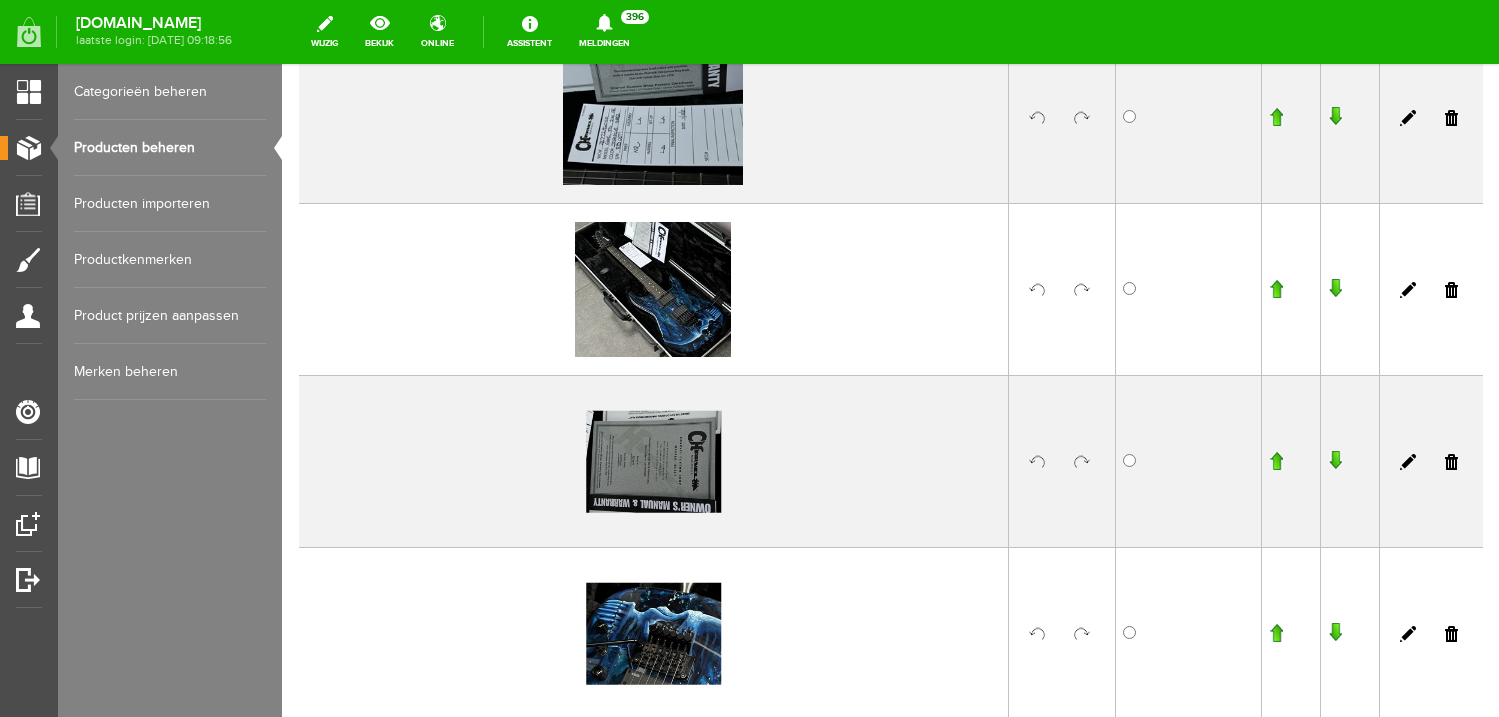 scroll, scrollTop: 1367, scrollLeft: 0, axis: vertical 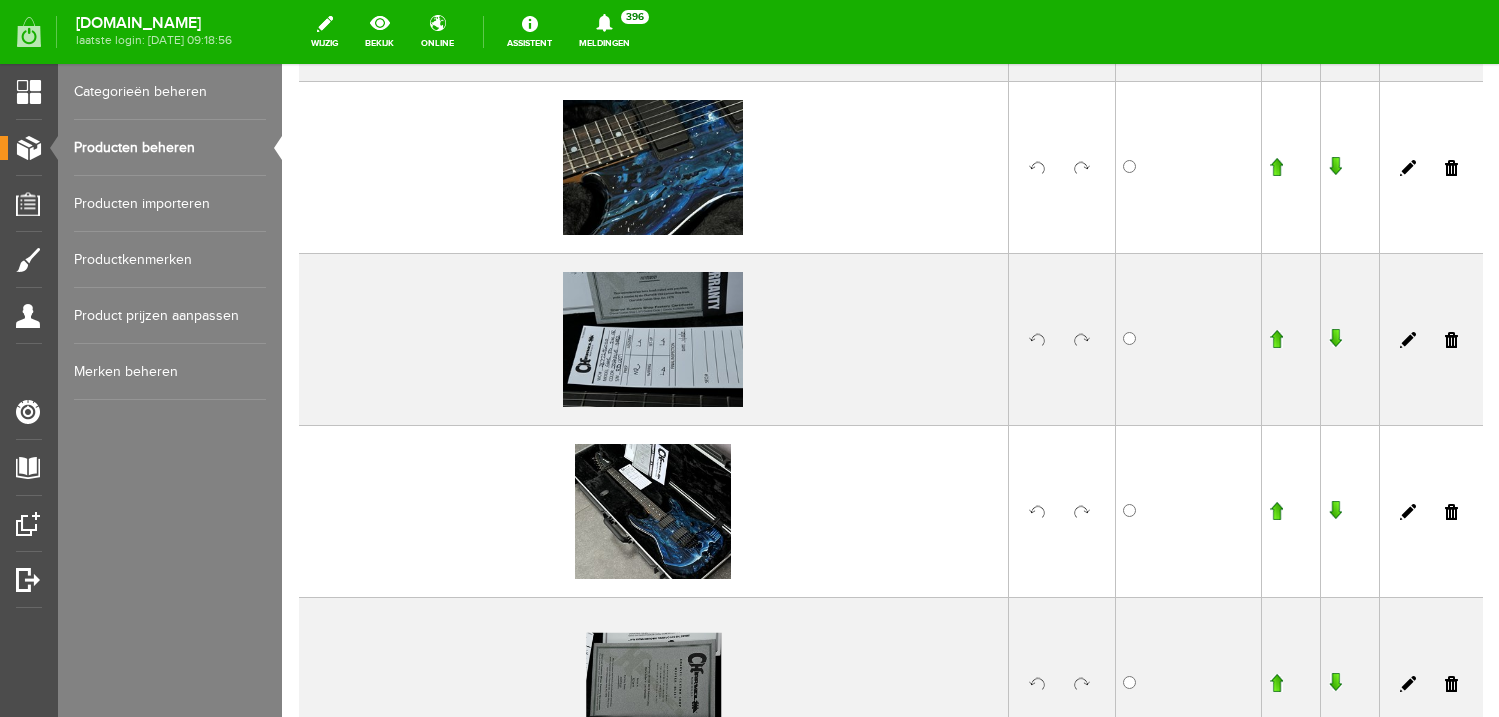 click at bounding box center (1276, 511) 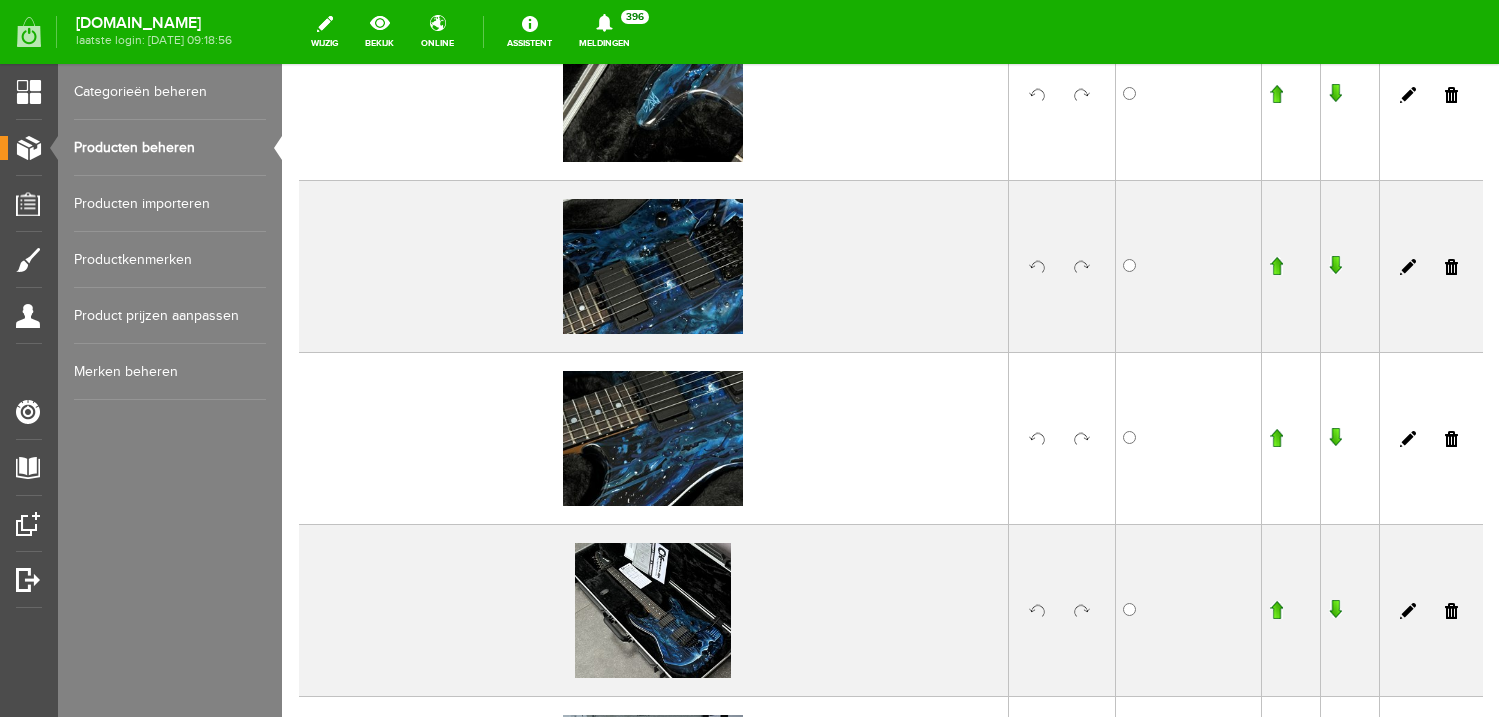 scroll, scrollTop: 1128, scrollLeft: 0, axis: vertical 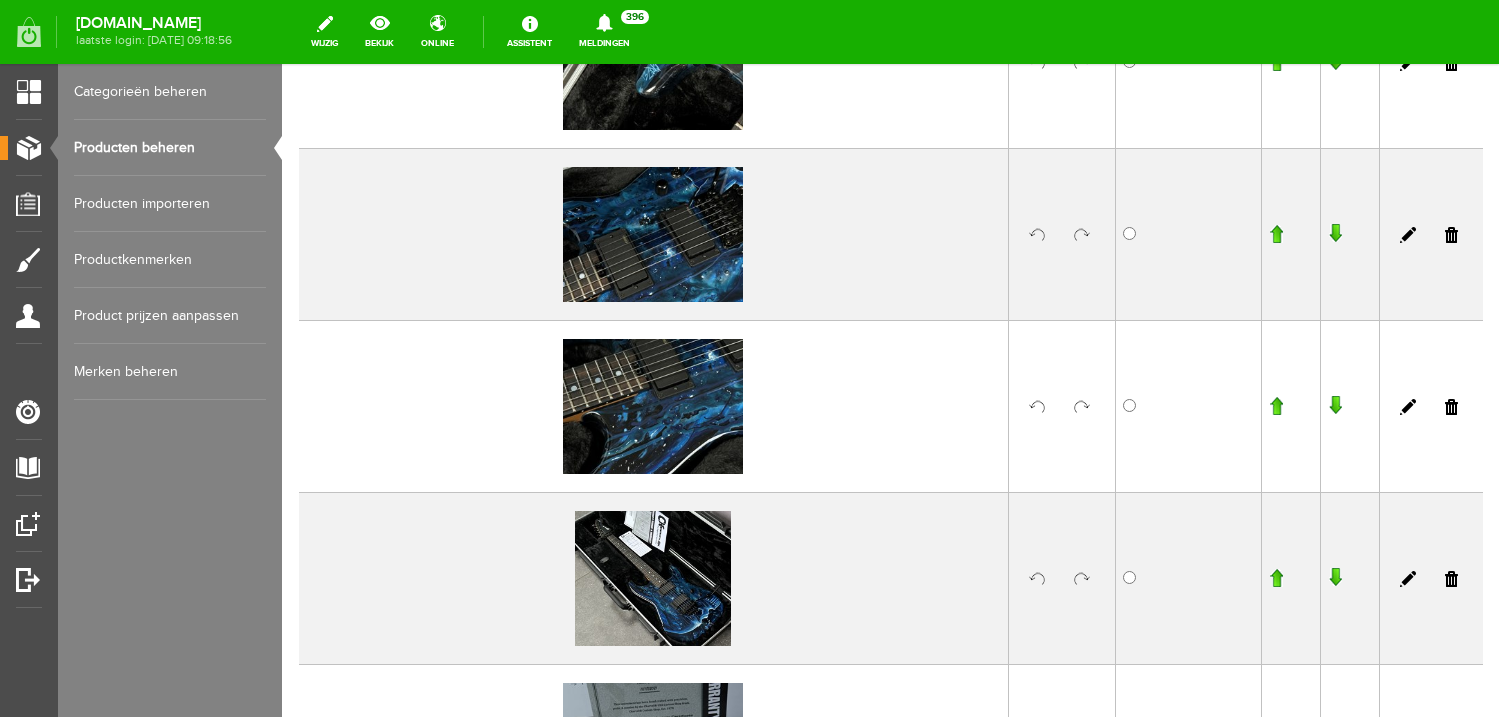 click at bounding box center (1276, 578) 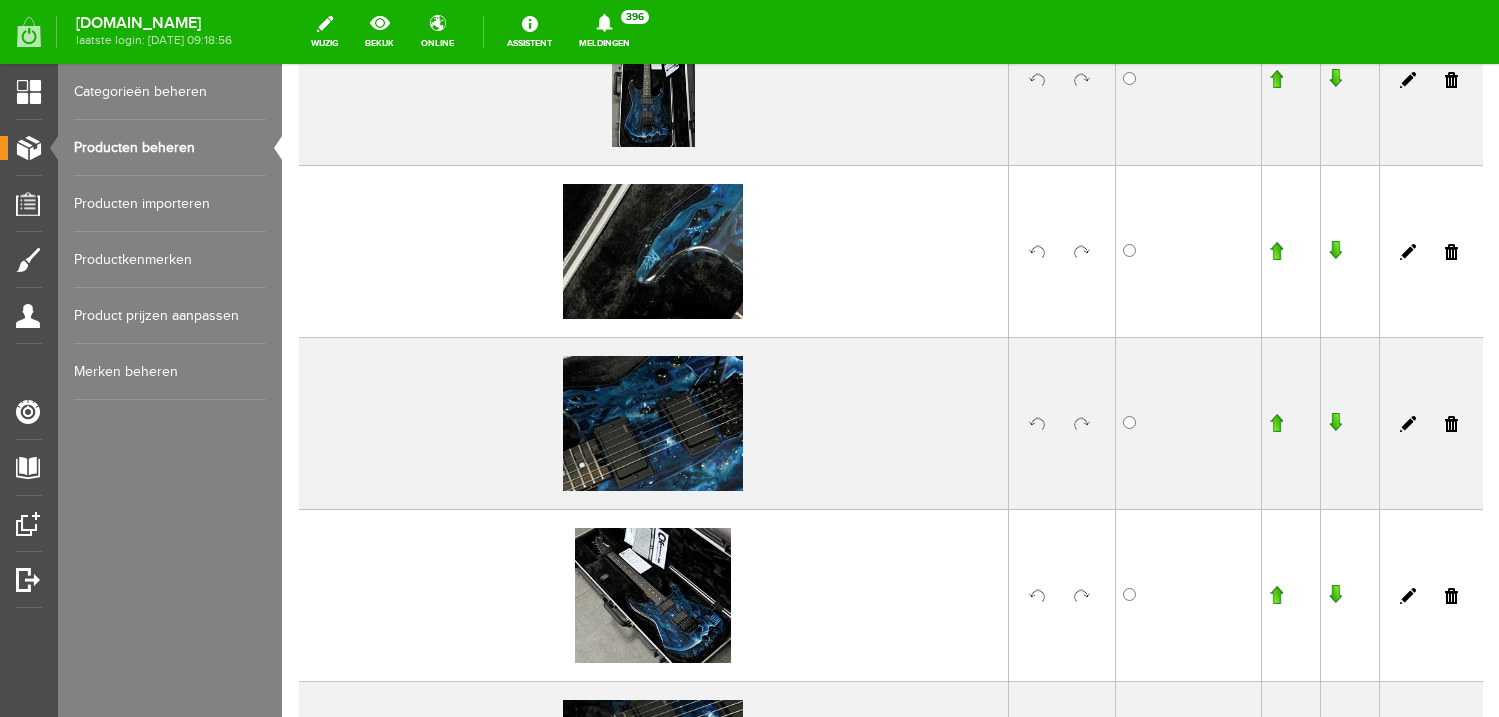scroll, scrollTop: 936, scrollLeft: 0, axis: vertical 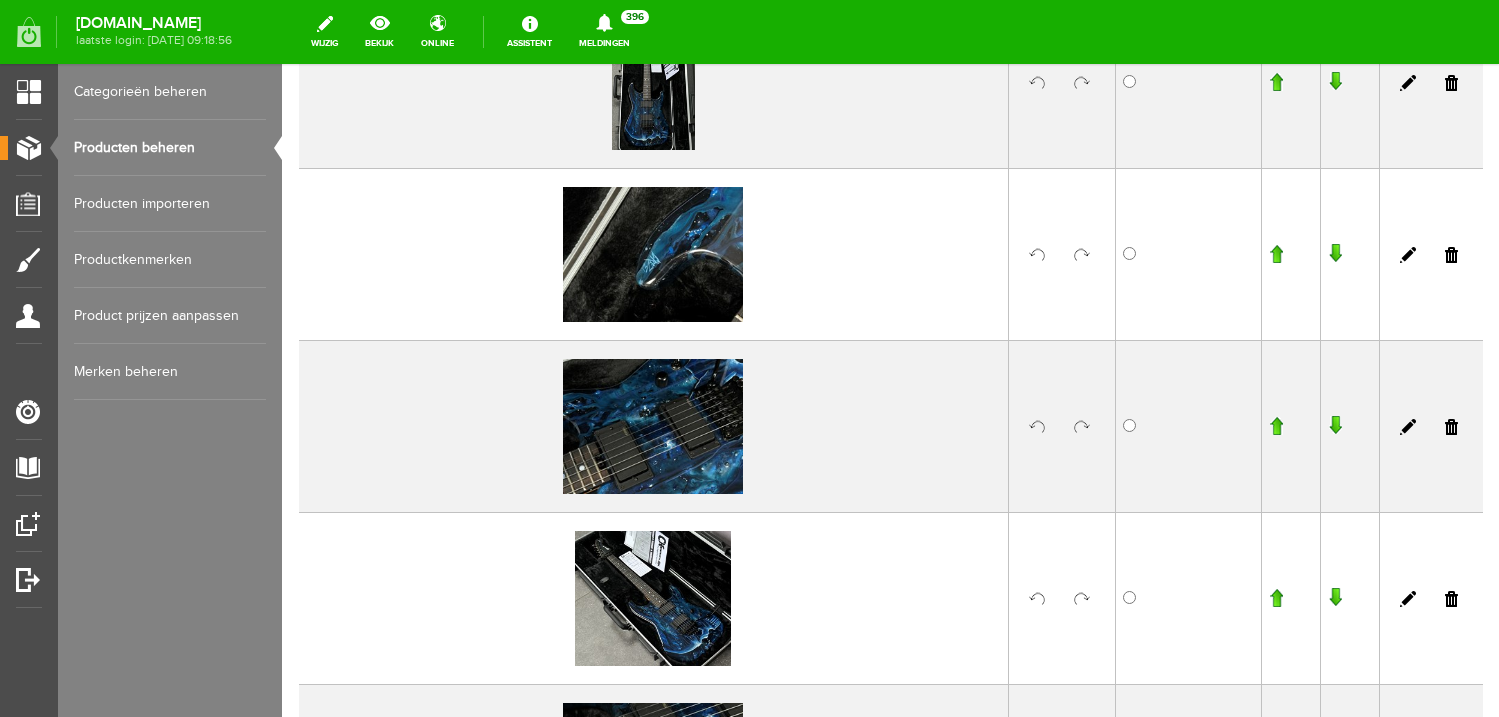 click at bounding box center [1276, 598] 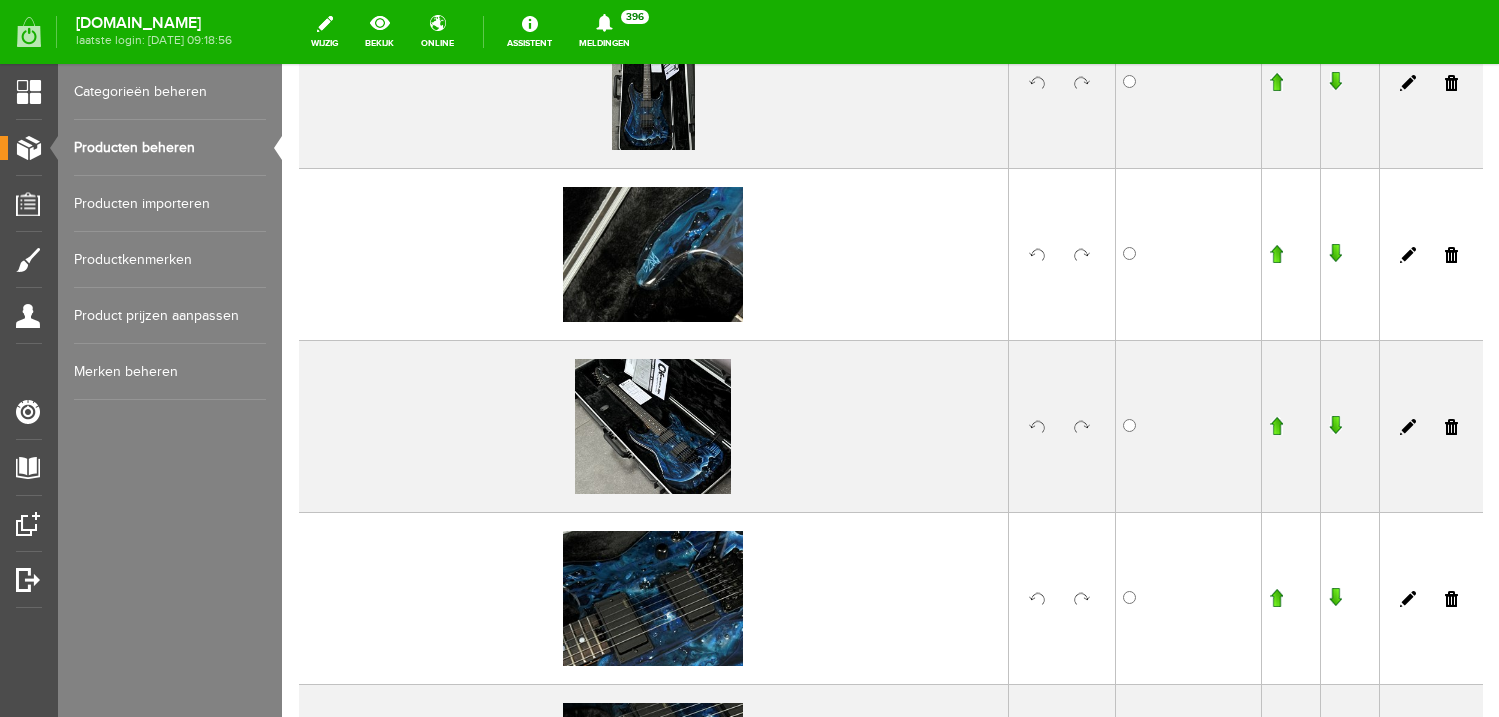 scroll, scrollTop: 937, scrollLeft: 0, axis: vertical 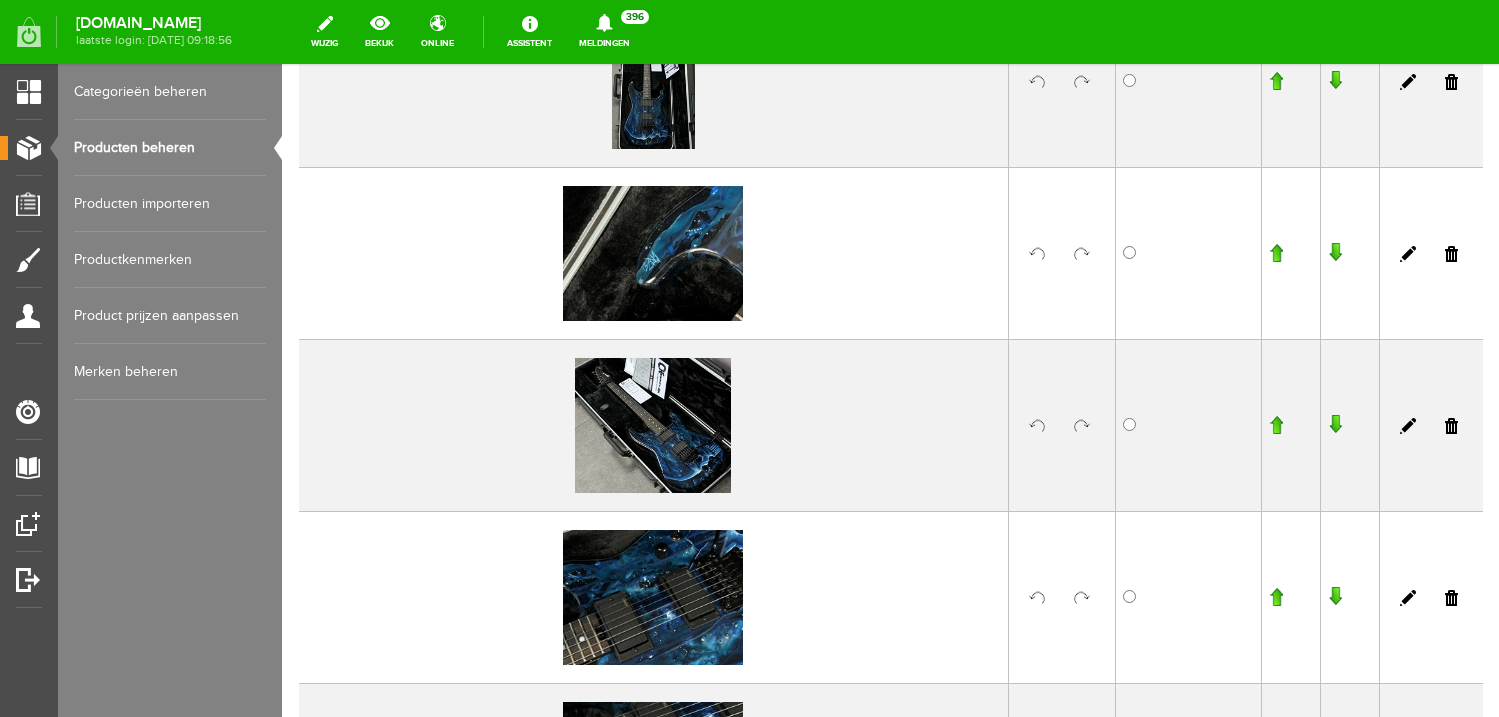 click at bounding box center [1276, 425] 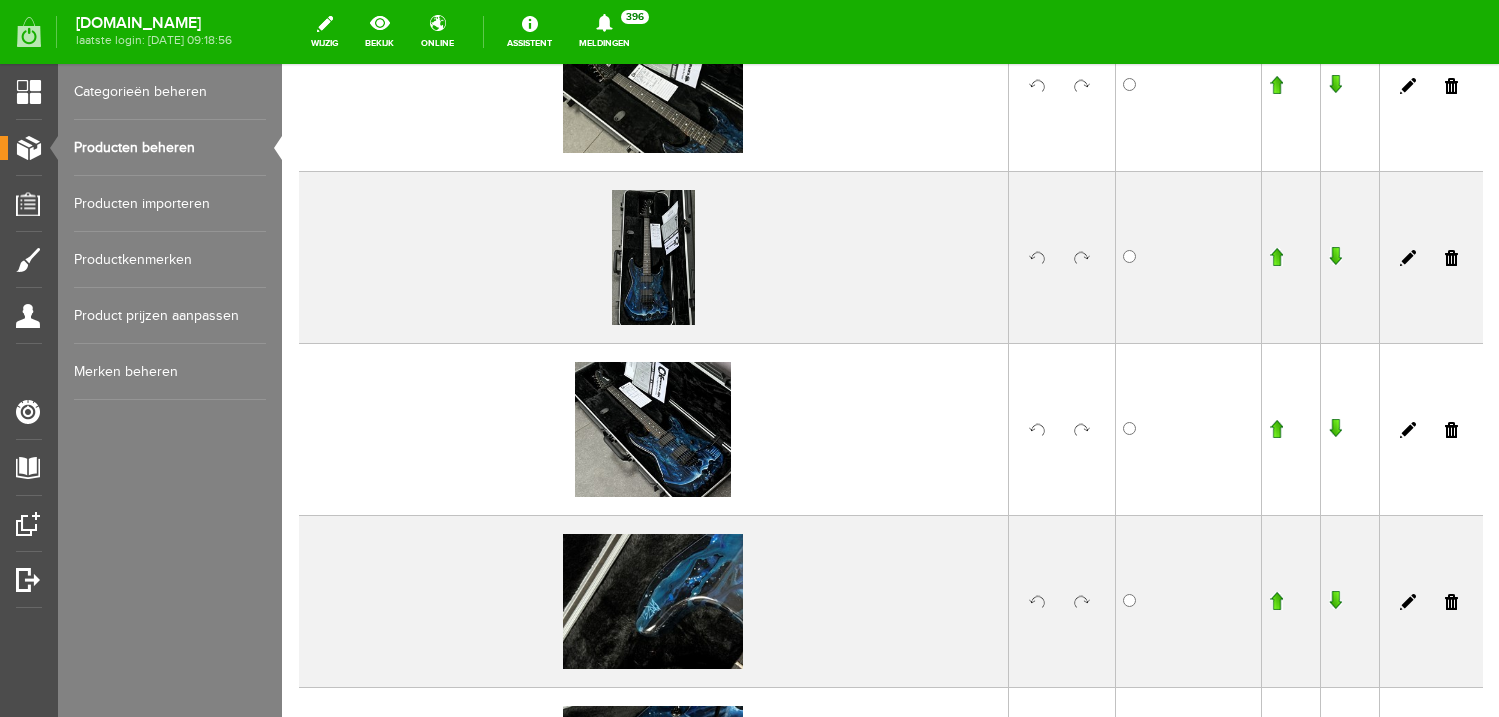 scroll, scrollTop: 665, scrollLeft: 0, axis: vertical 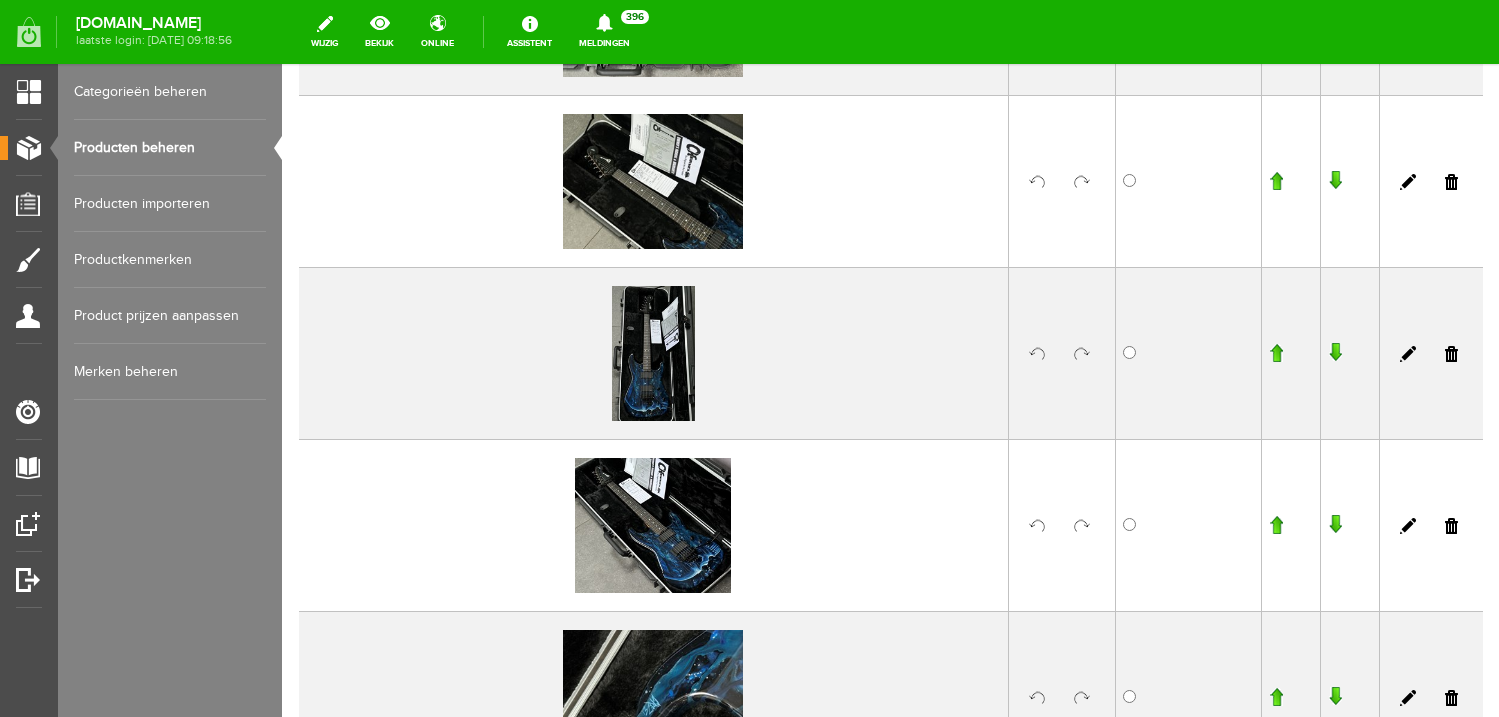 click at bounding box center (1276, 525) 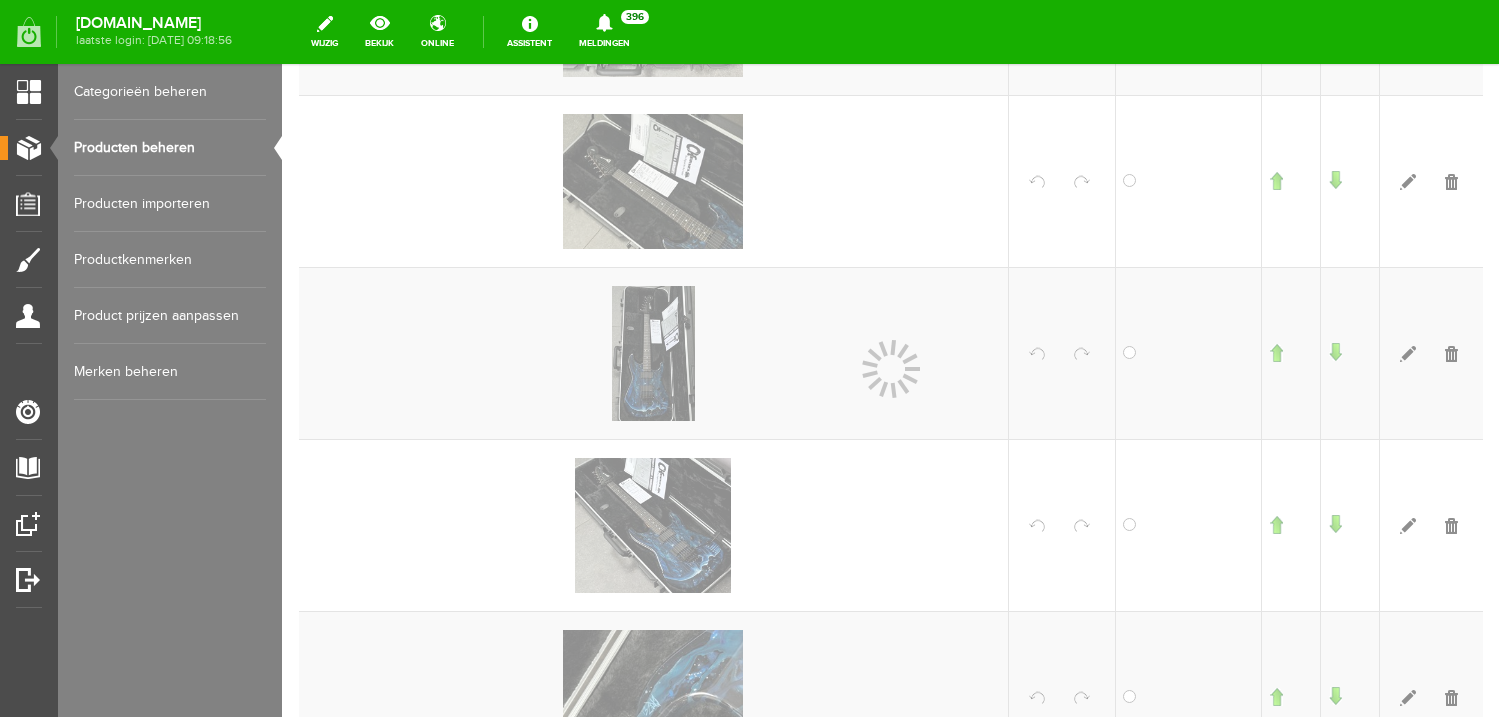 scroll, scrollTop: 666, scrollLeft: 0, axis: vertical 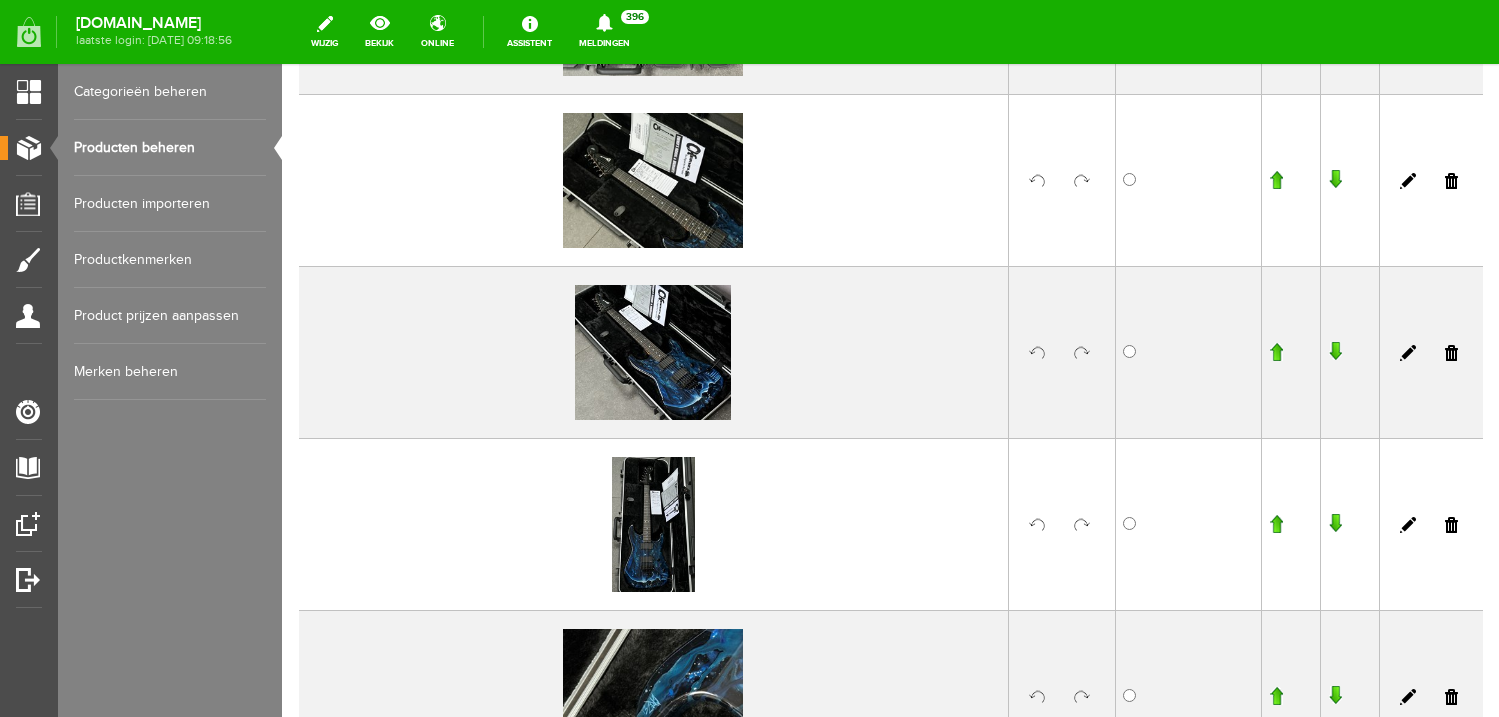 click at bounding box center [1276, 352] 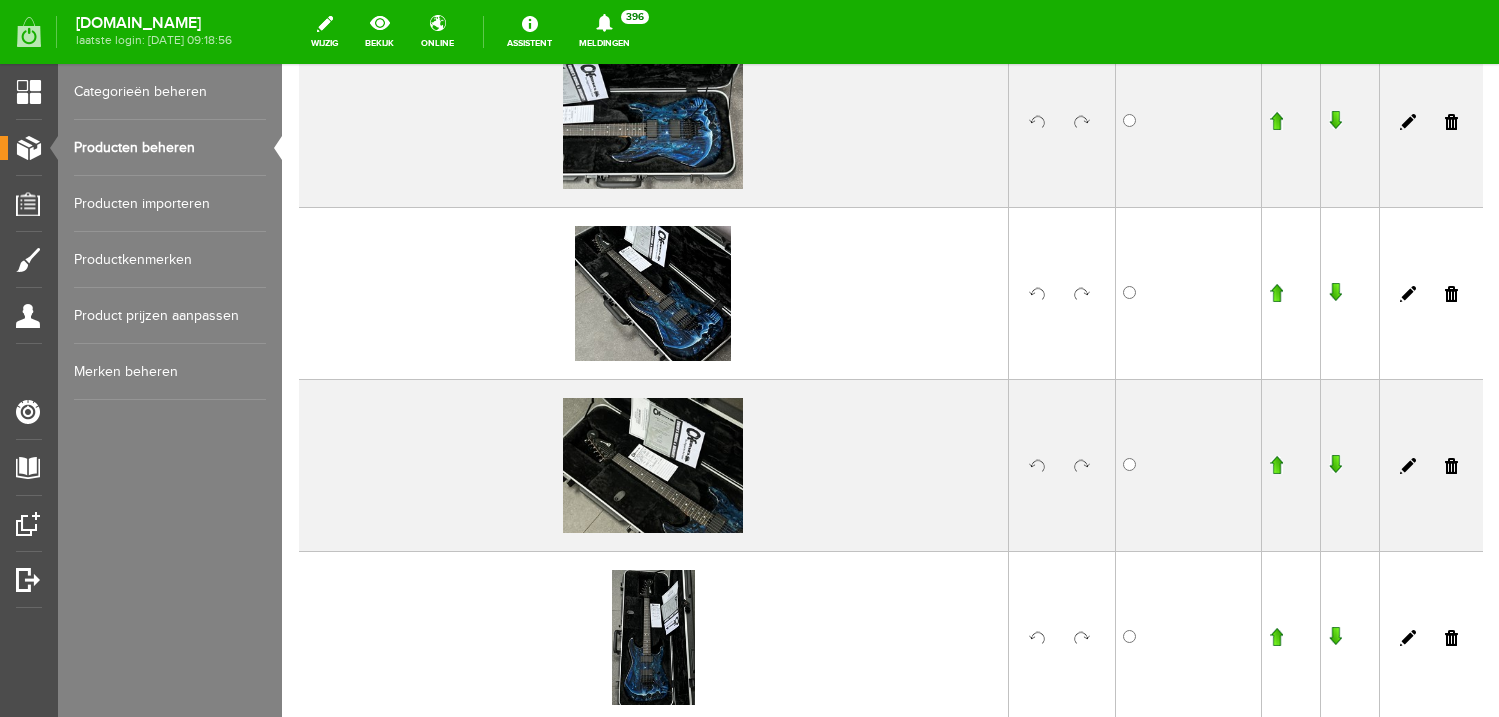 scroll, scrollTop: 491, scrollLeft: 0, axis: vertical 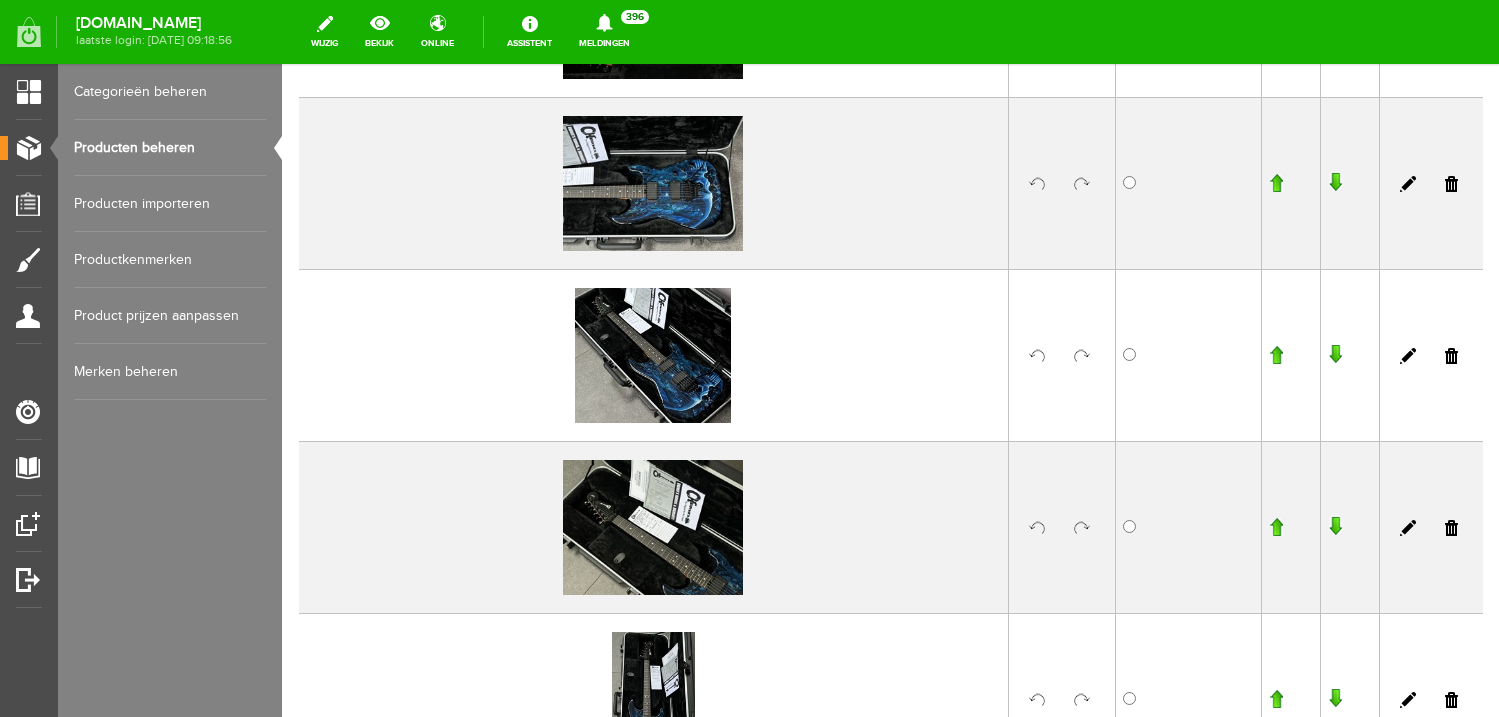 click at bounding box center [1276, 355] 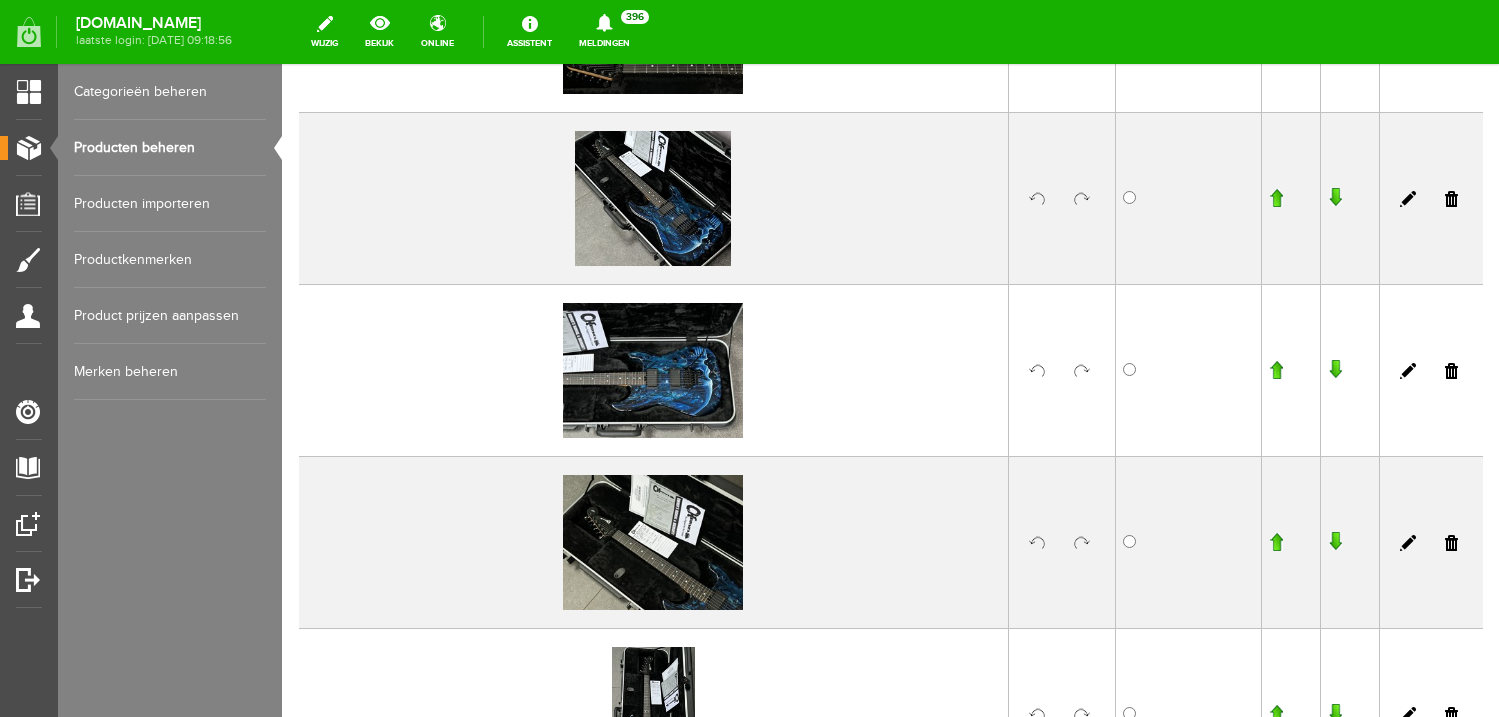 scroll, scrollTop: 315, scrollLeft: 0, axis: vertical 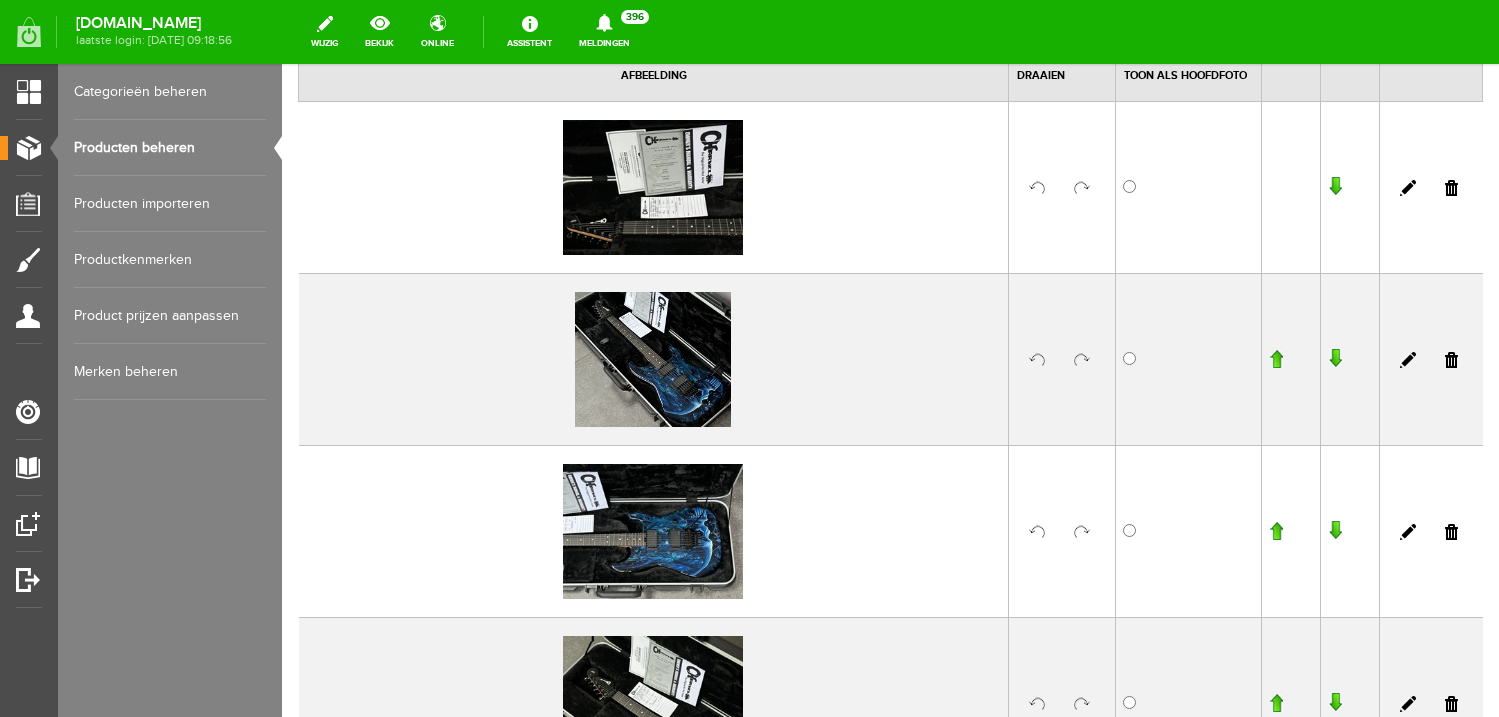 click at bounding box center [1276, 359] 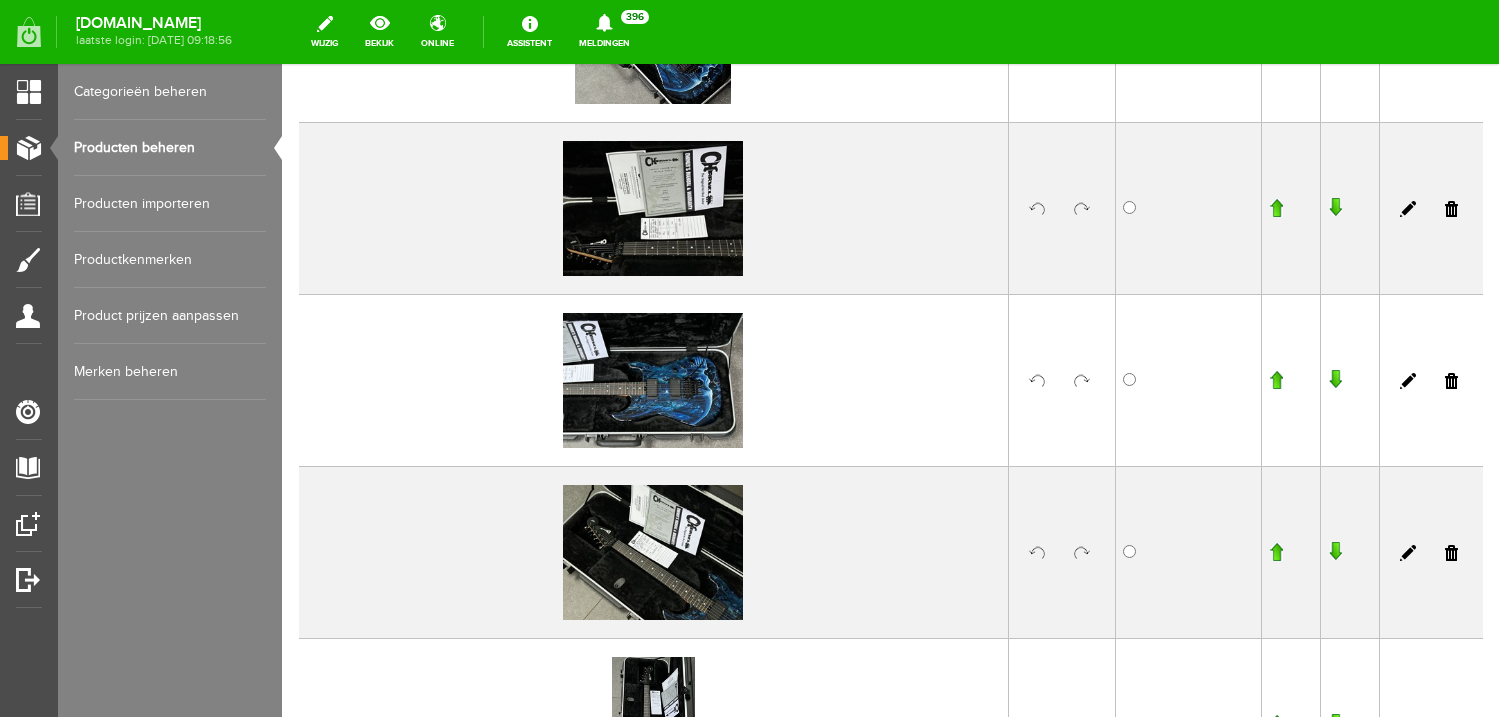 scroll, scrollTop: 492, scrollLeft: 0, axis: vertical 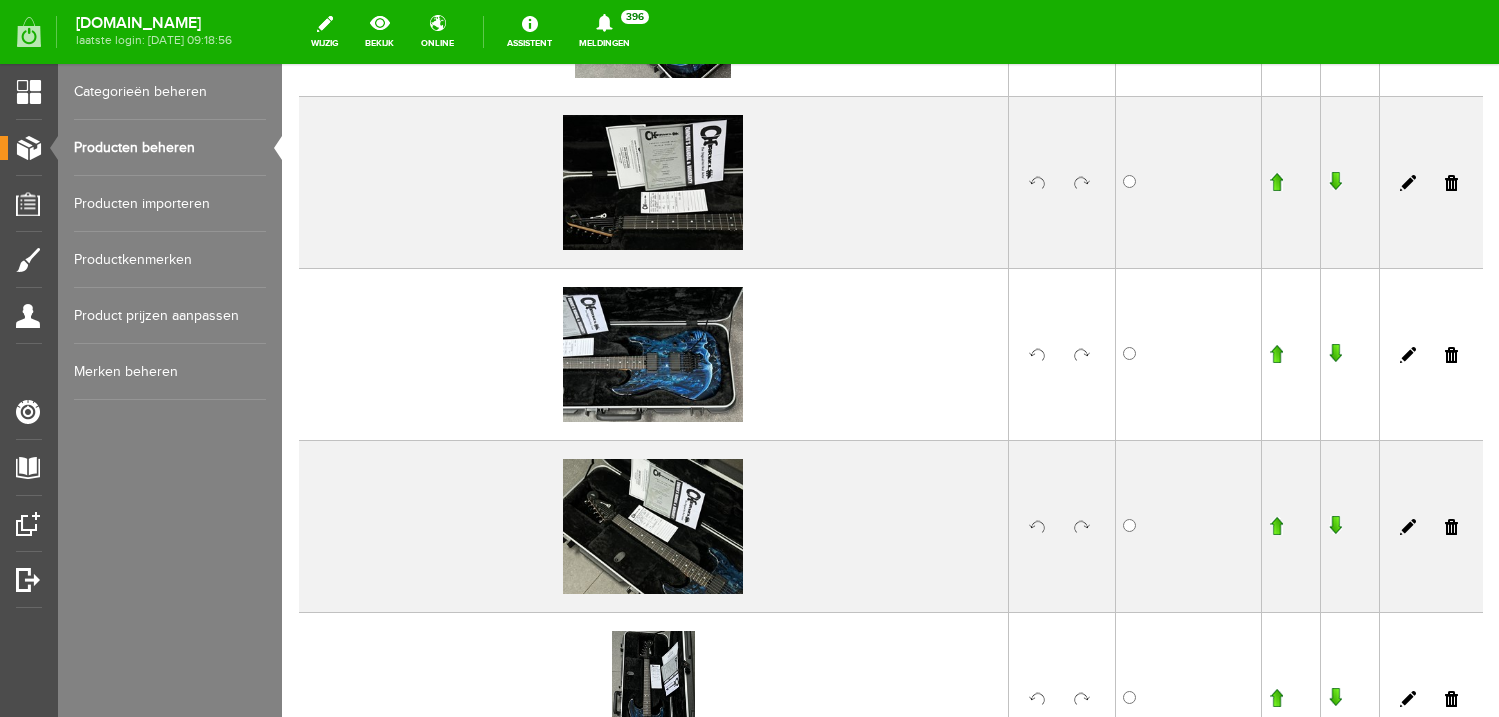 click at bounding box center [1276, 354] 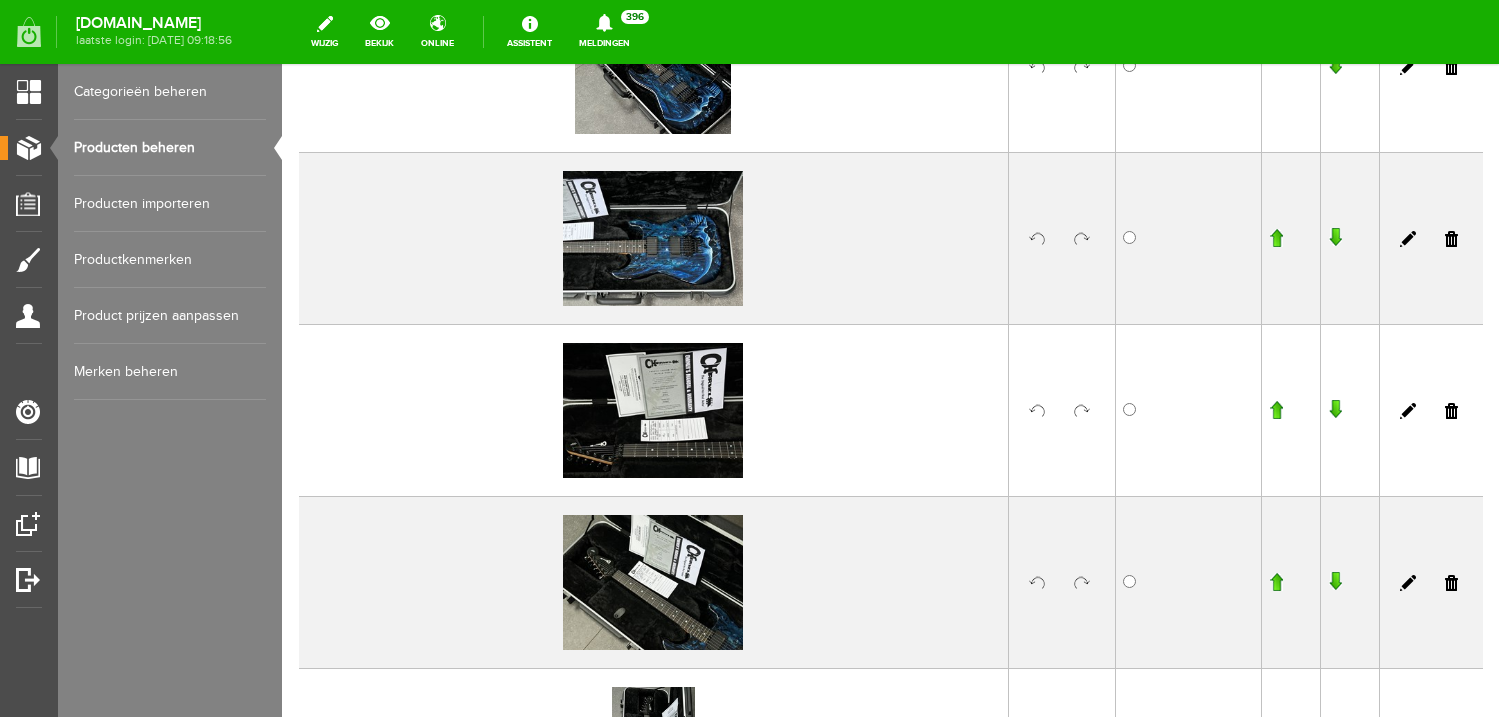 scroll, scrollTop: 268, scrollLeft: 0, axis: vertical 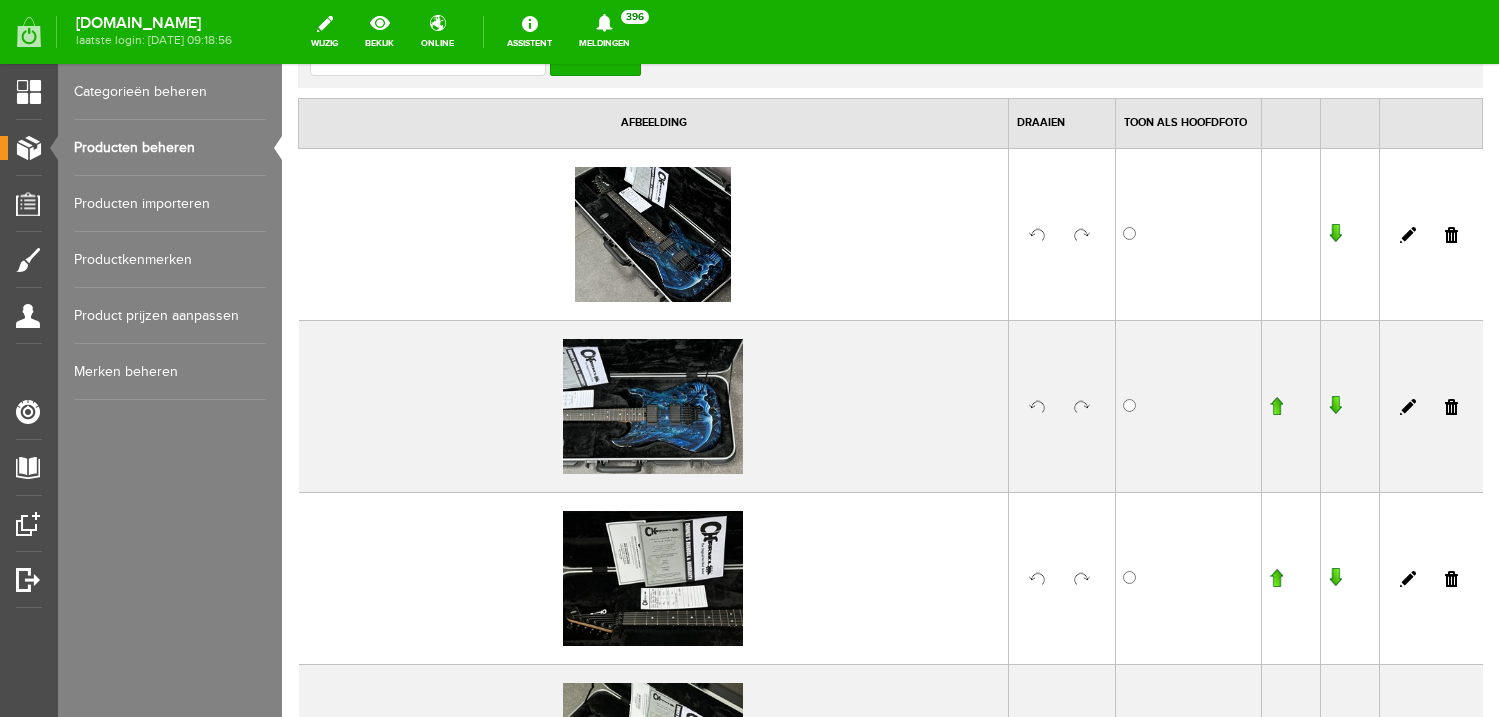 click at bounding box center (1276, 406) 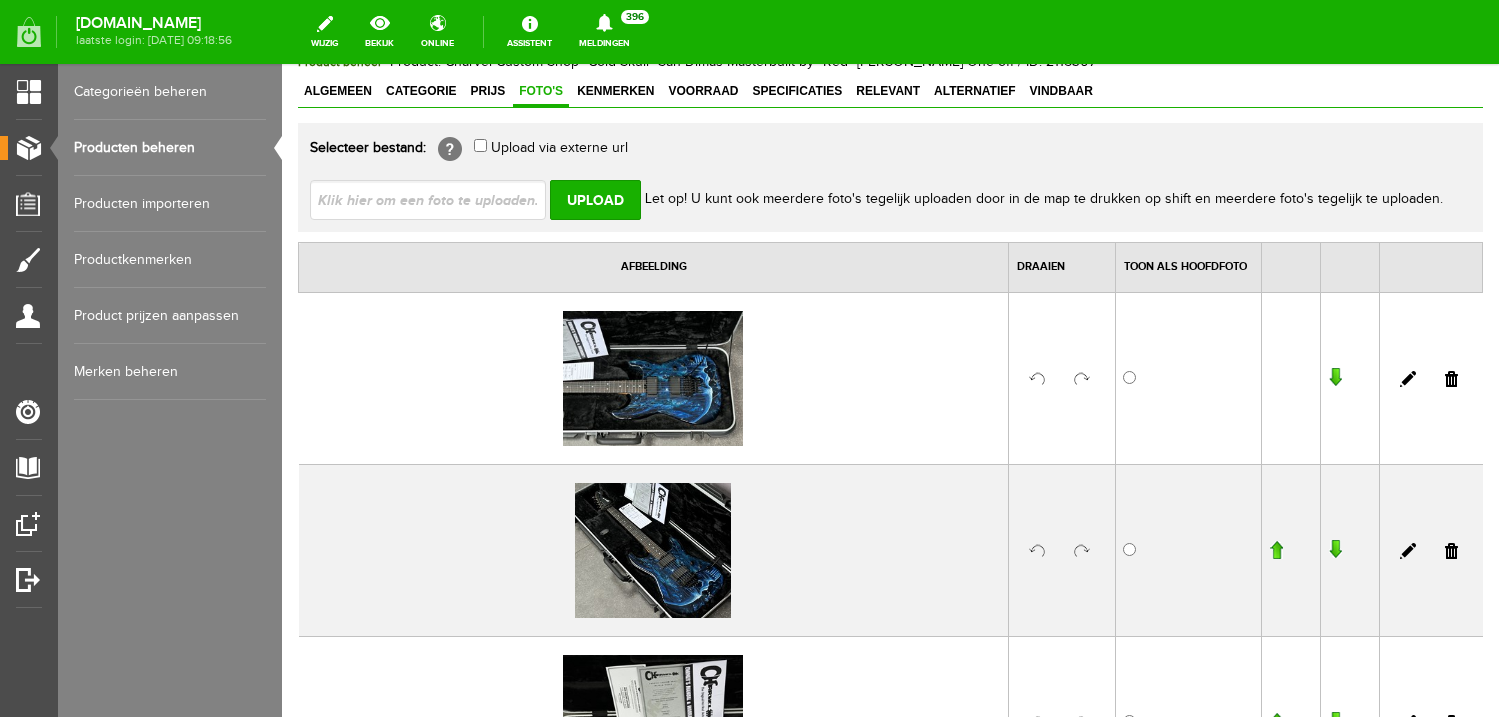 scroll, scrollTop: 300, scrollLeft: 0, axis: vertical 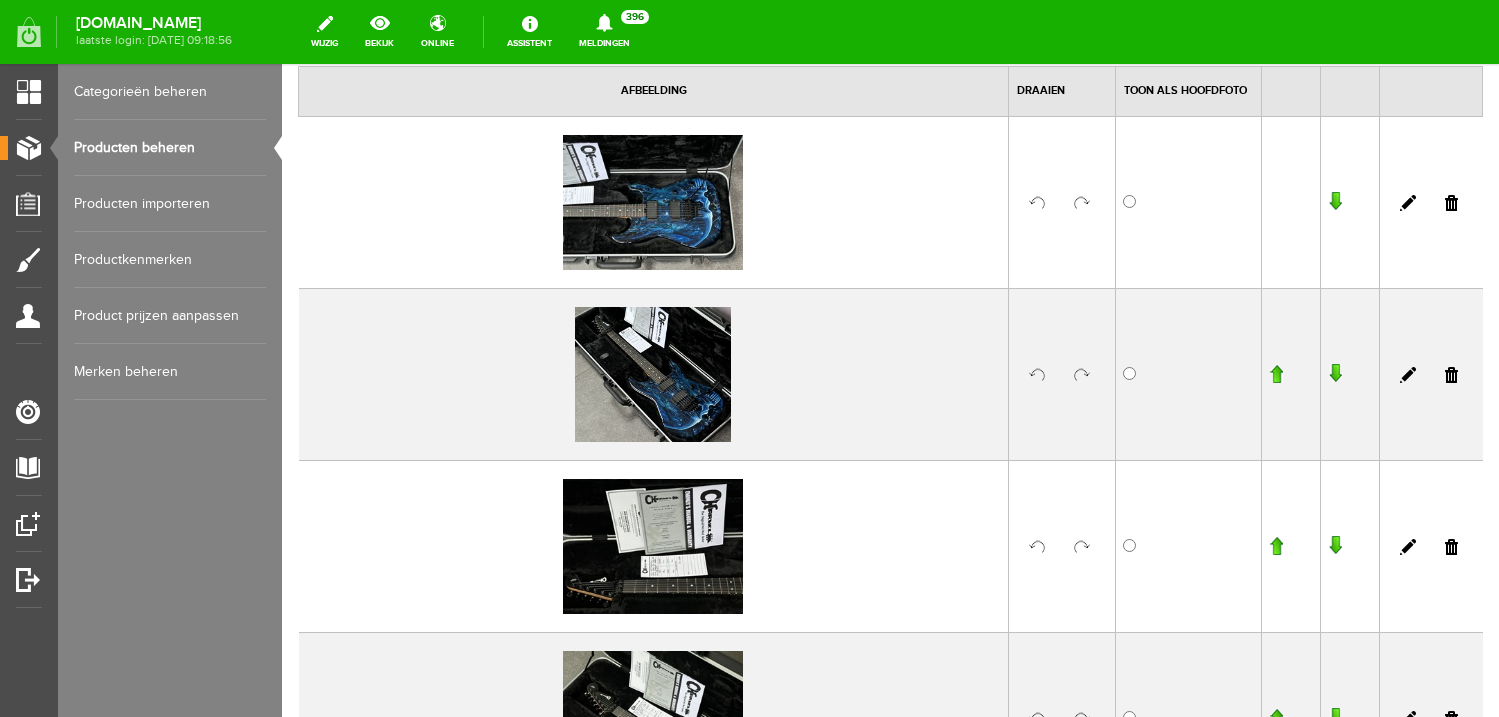 click at bounding box center [1276, 374] 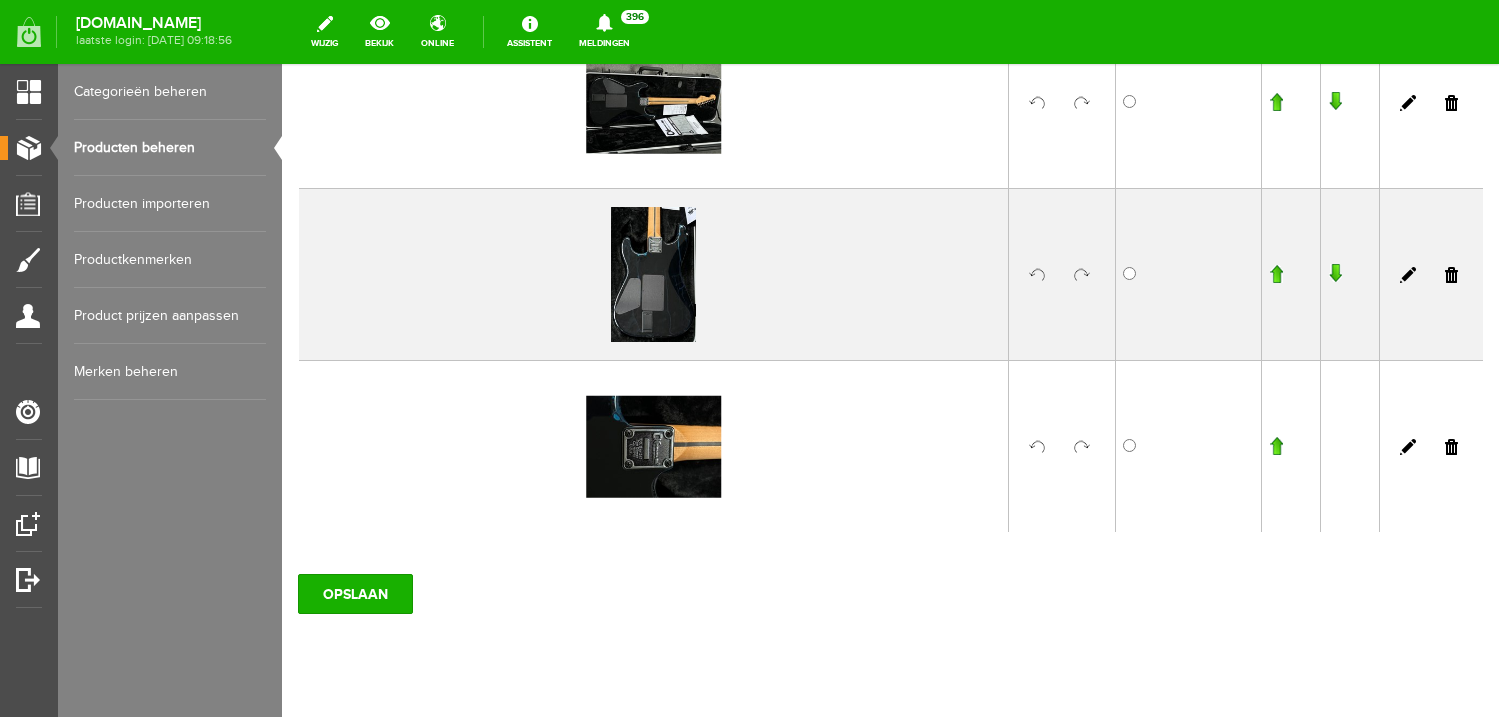 scroll, scrollTop: 3197, scrollLeft: 0, axis: vertical 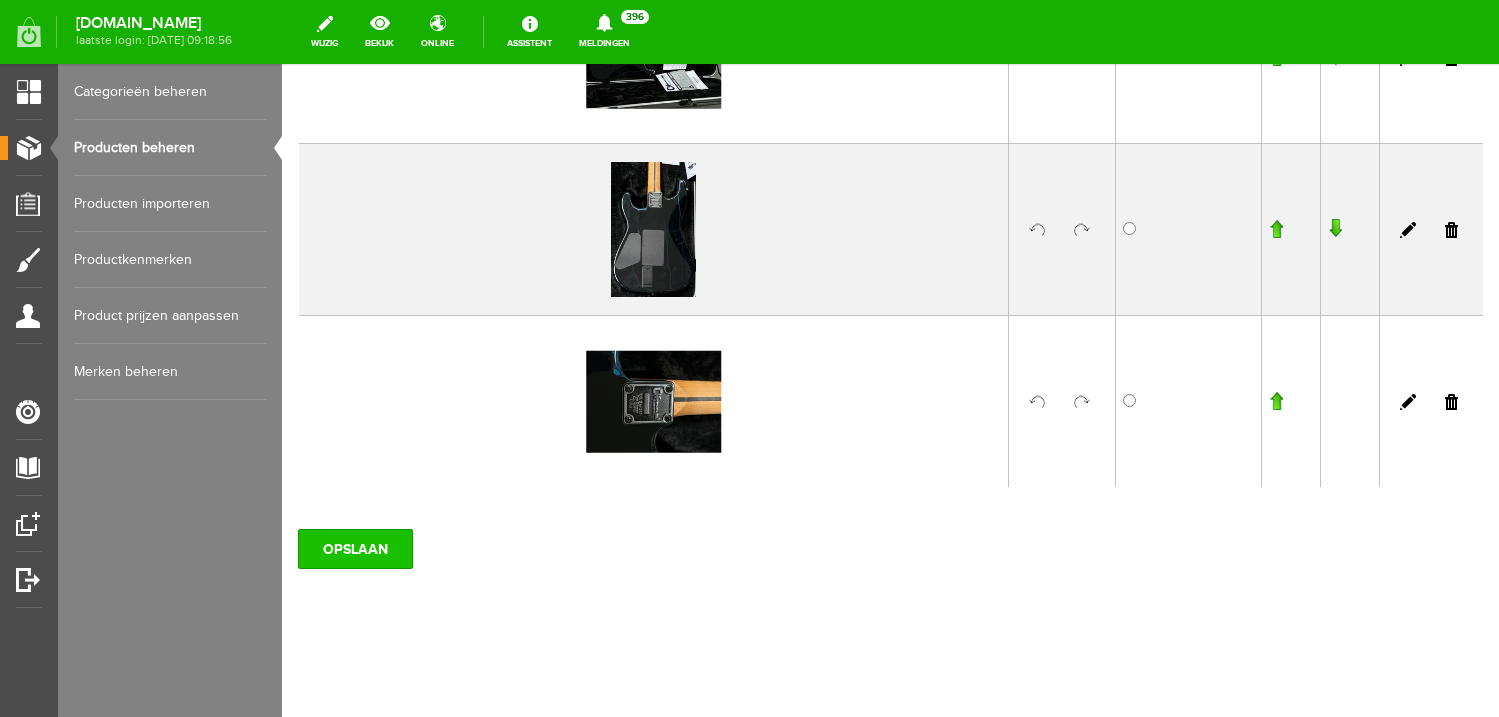 click on "OPSLAAN" at bounding box center [355, 549] 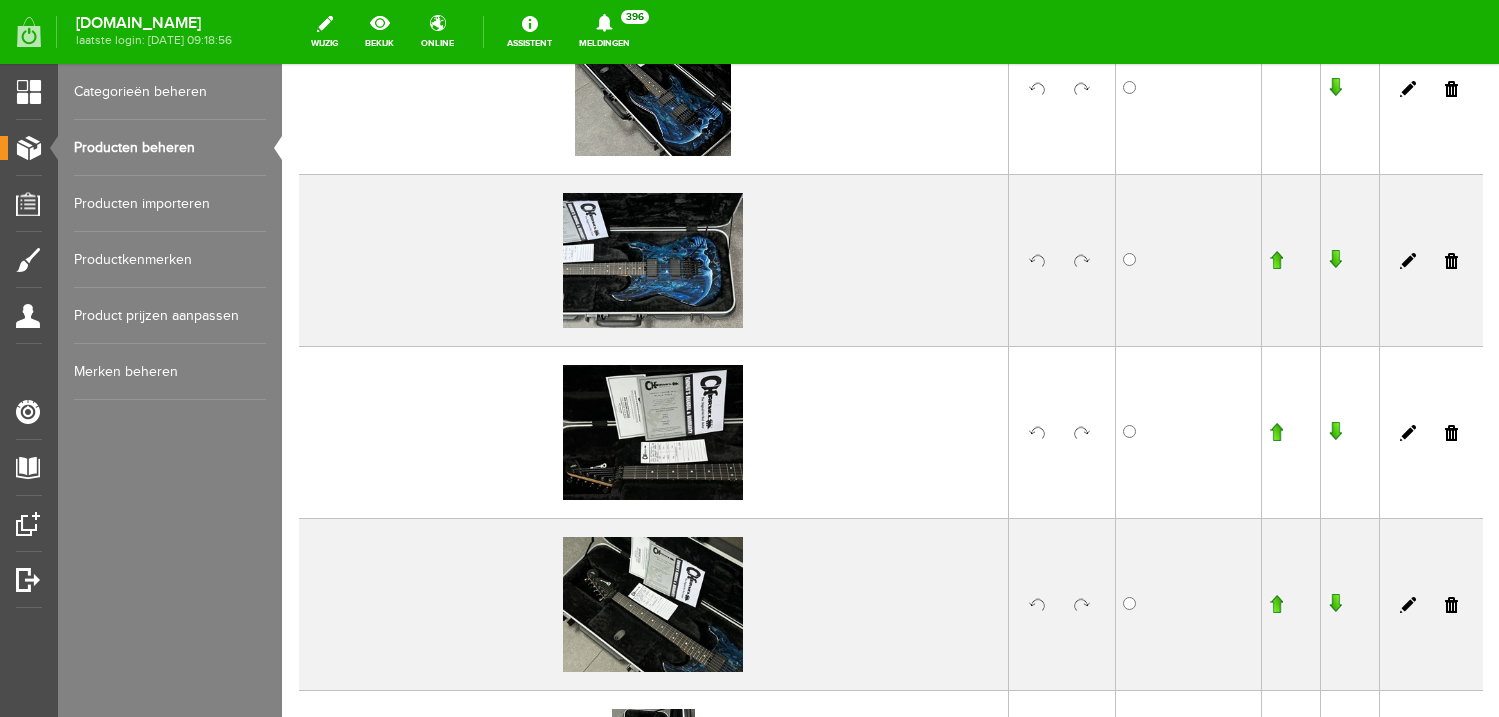 scroll, scrollTop: 0, scrollLeft: 0, axis: both 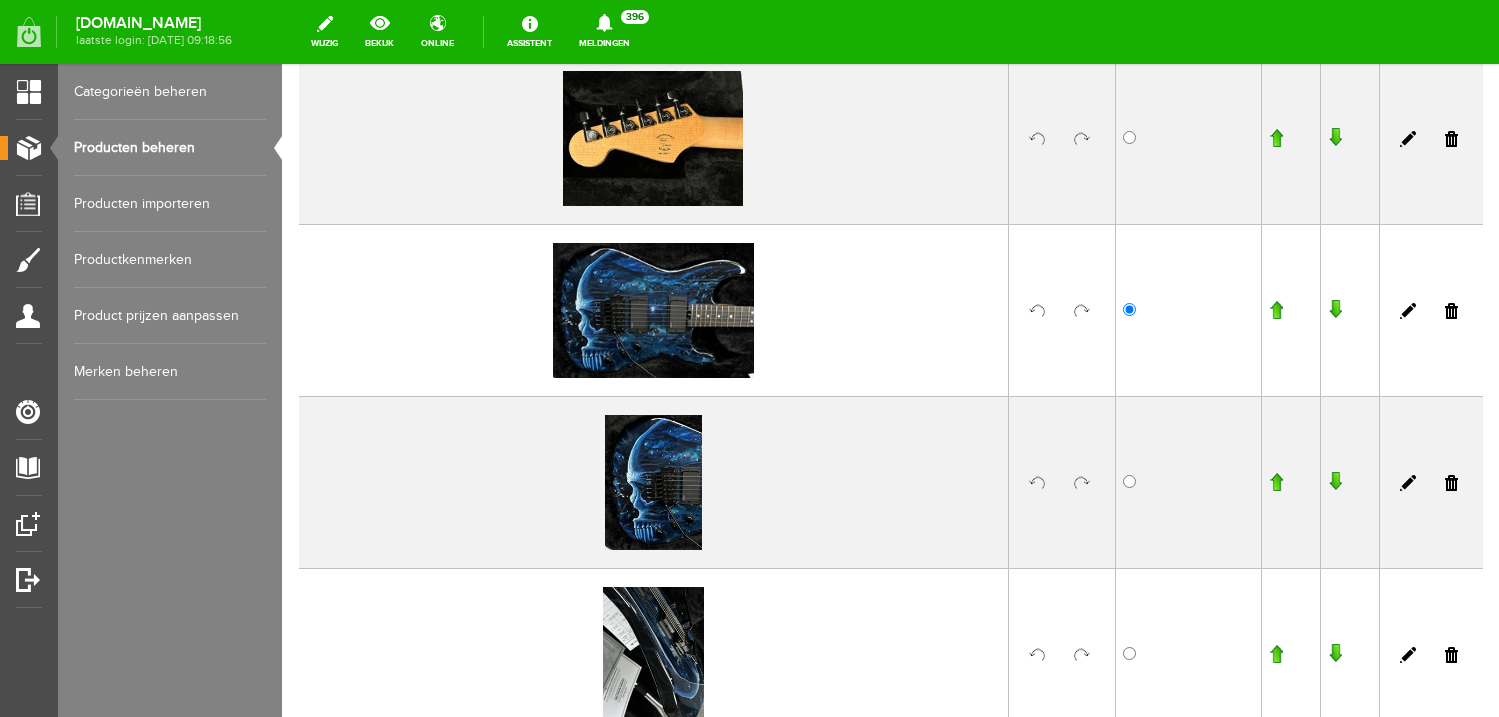 click at bounding box center [1276, 310] 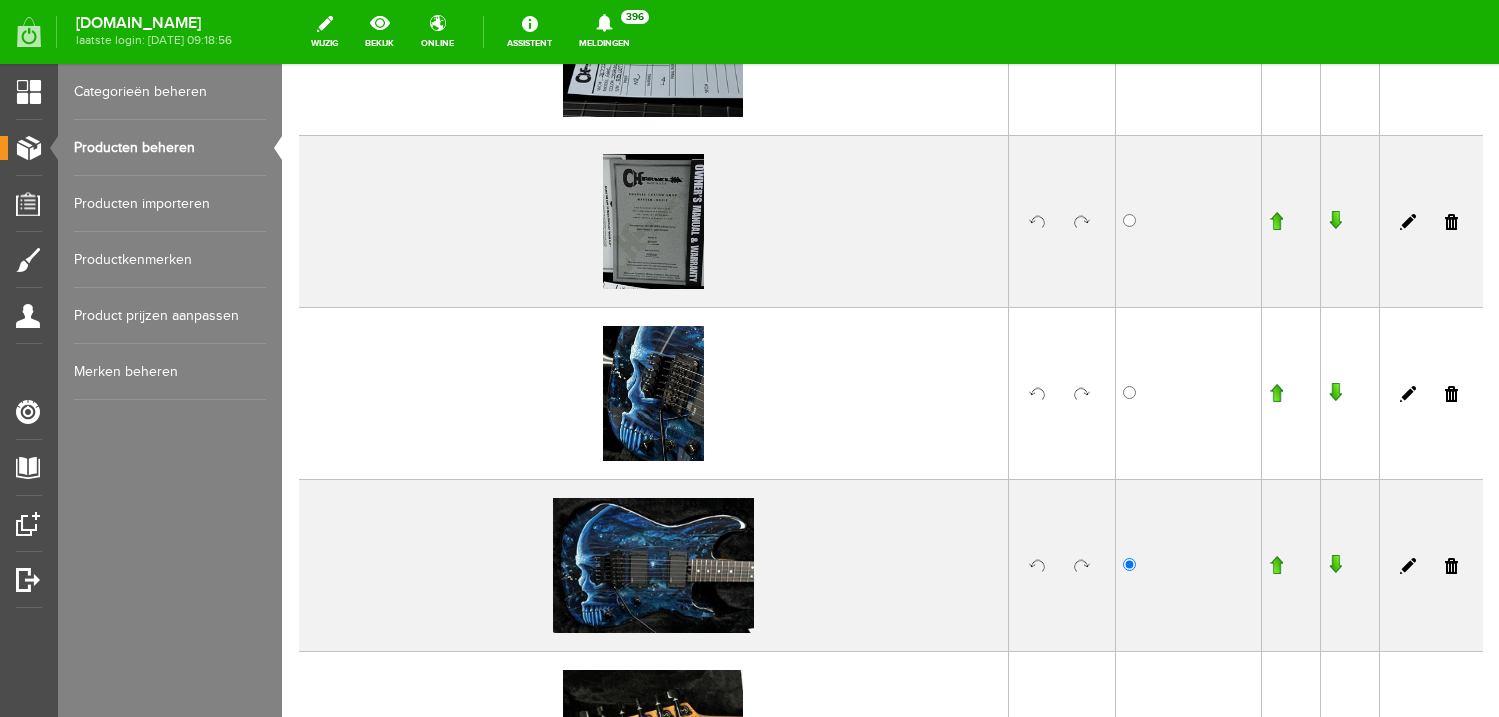scroll, scrollTop: 1824, scrollLeft: 0, axis: vertical 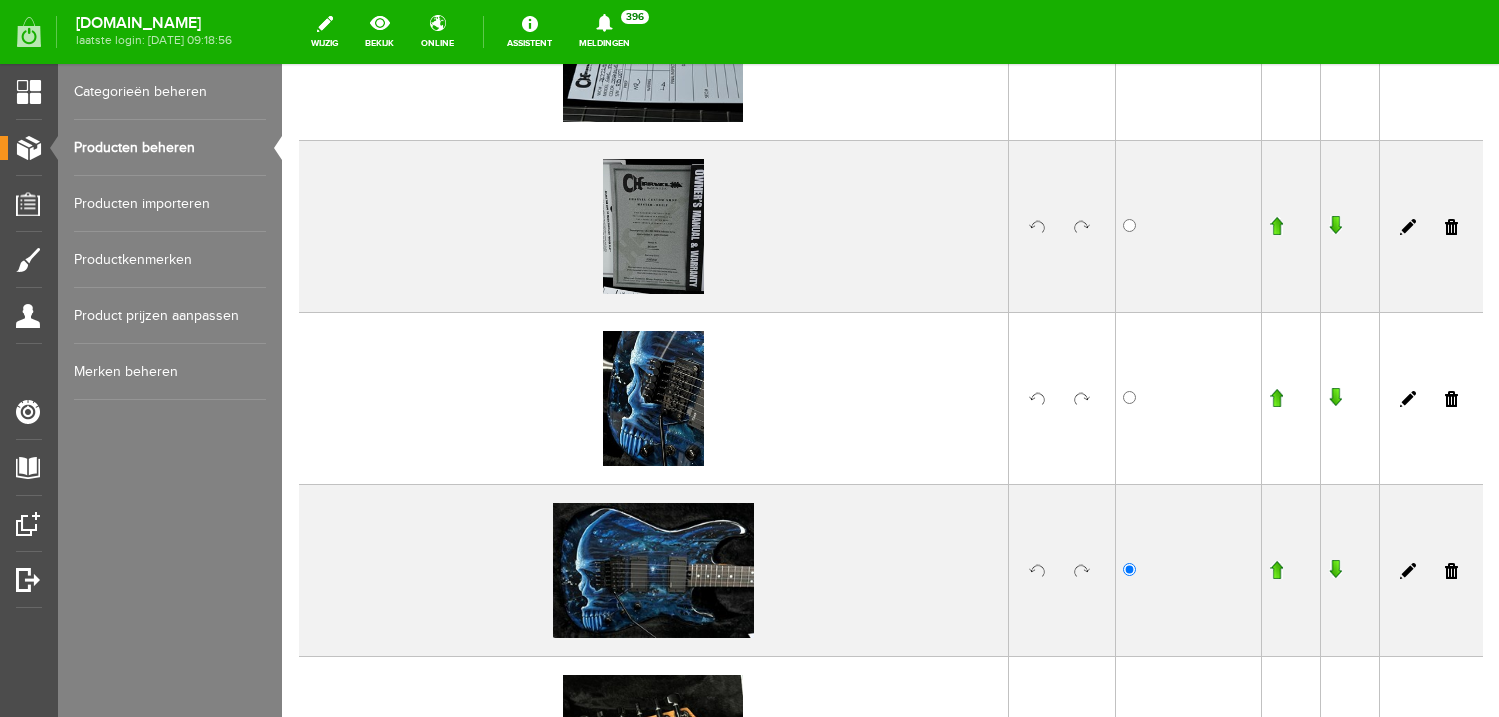 click at bounding box center [1276, 570] 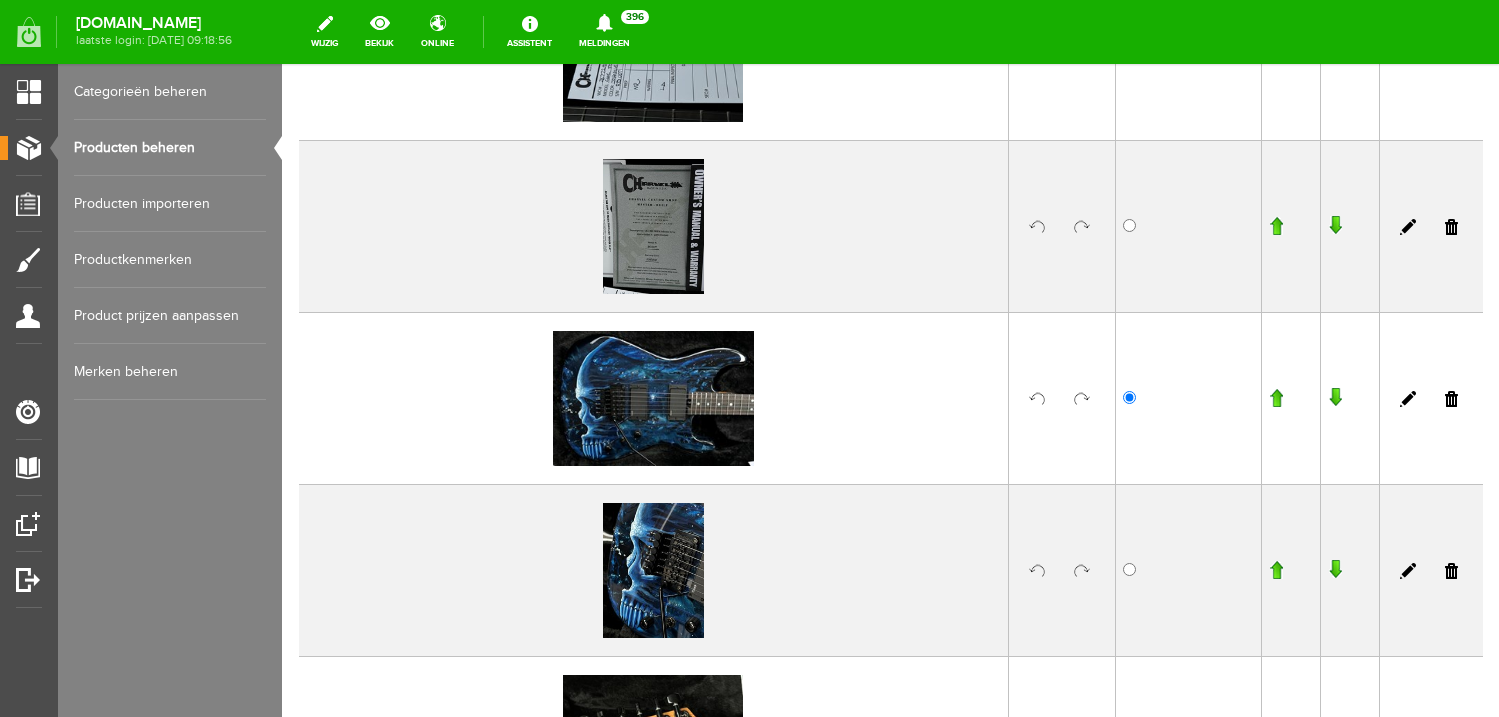 scroll, scrollTop: 1825, scrollLeft: 0, axis: vertical 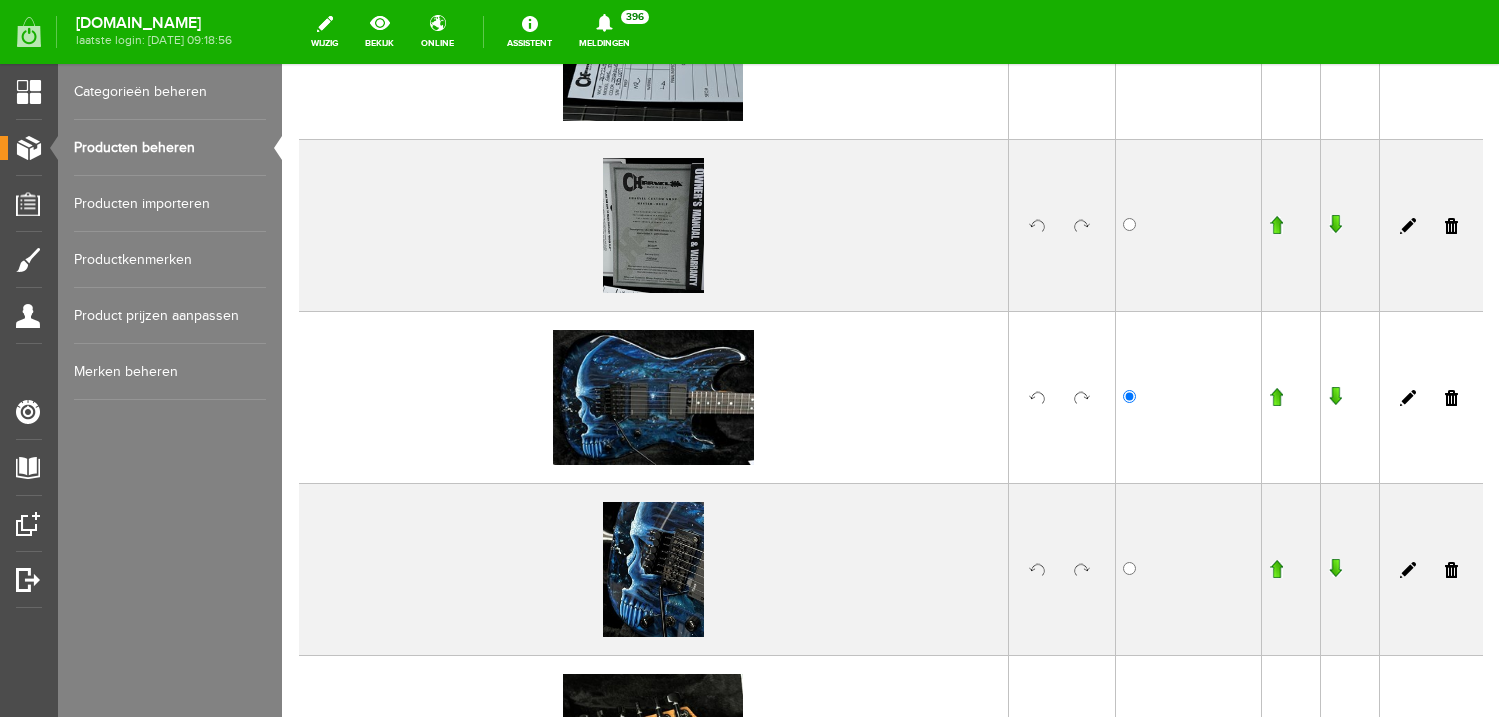 click at bounding box center (1276, 397) 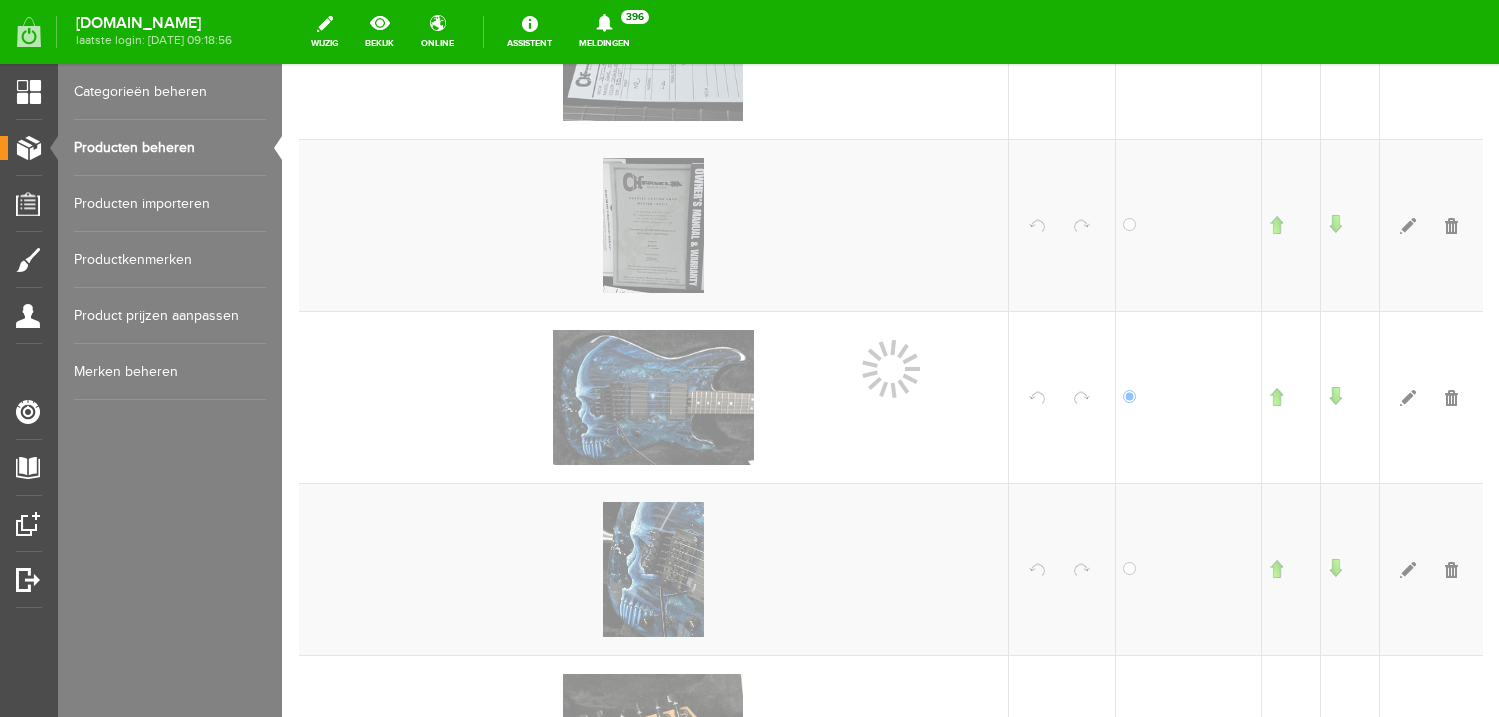 scroll, scrollTop: 1825, scrollLeft: 0, axis: vertical 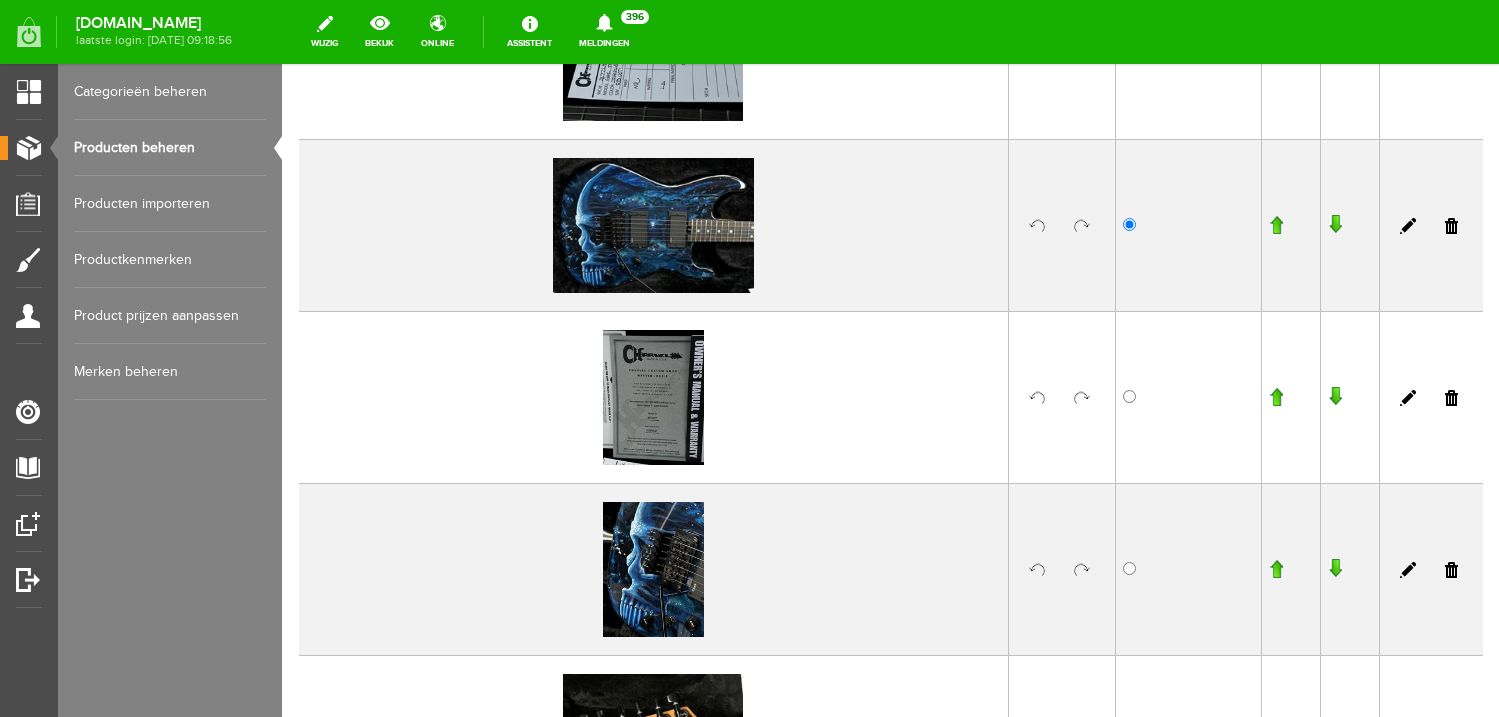 click at bounding box center [1276, 225] 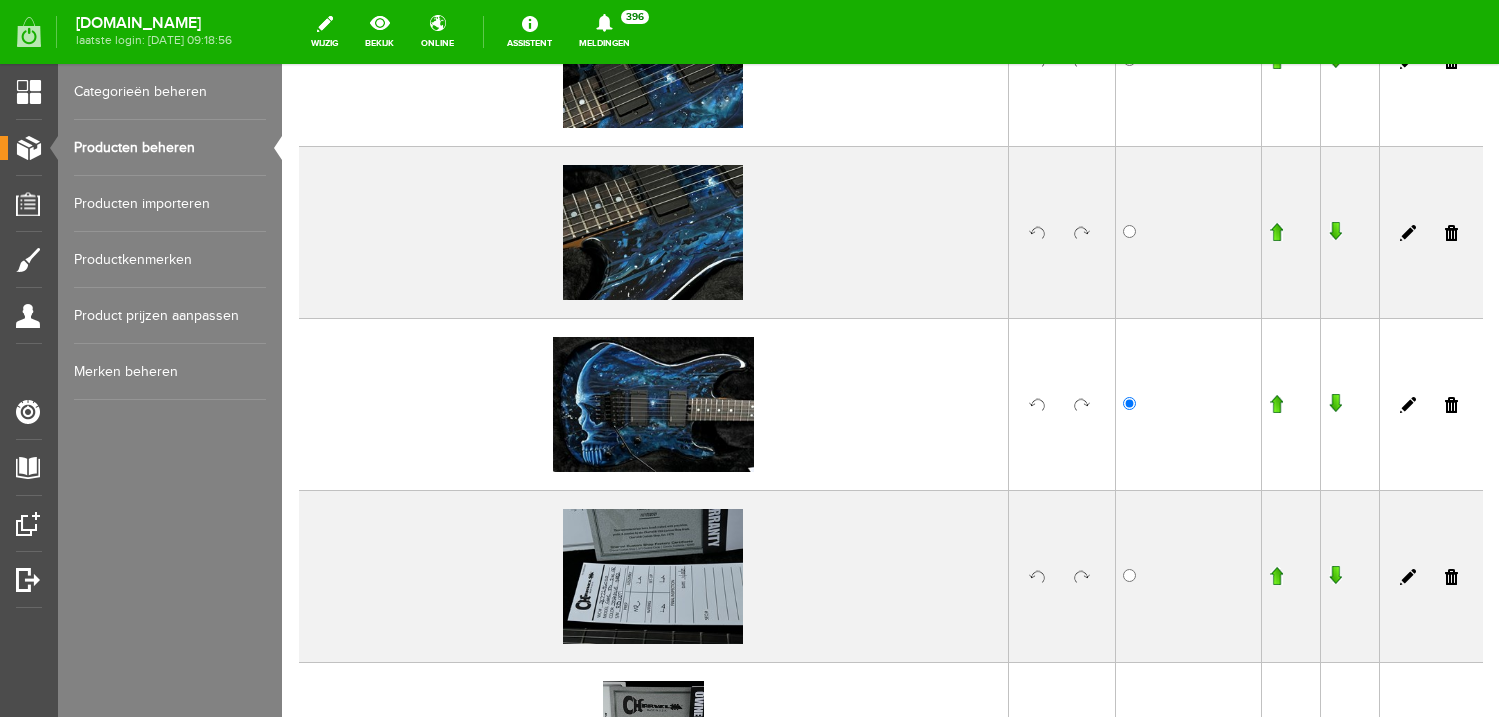 click at bounding box center (1276, 404) 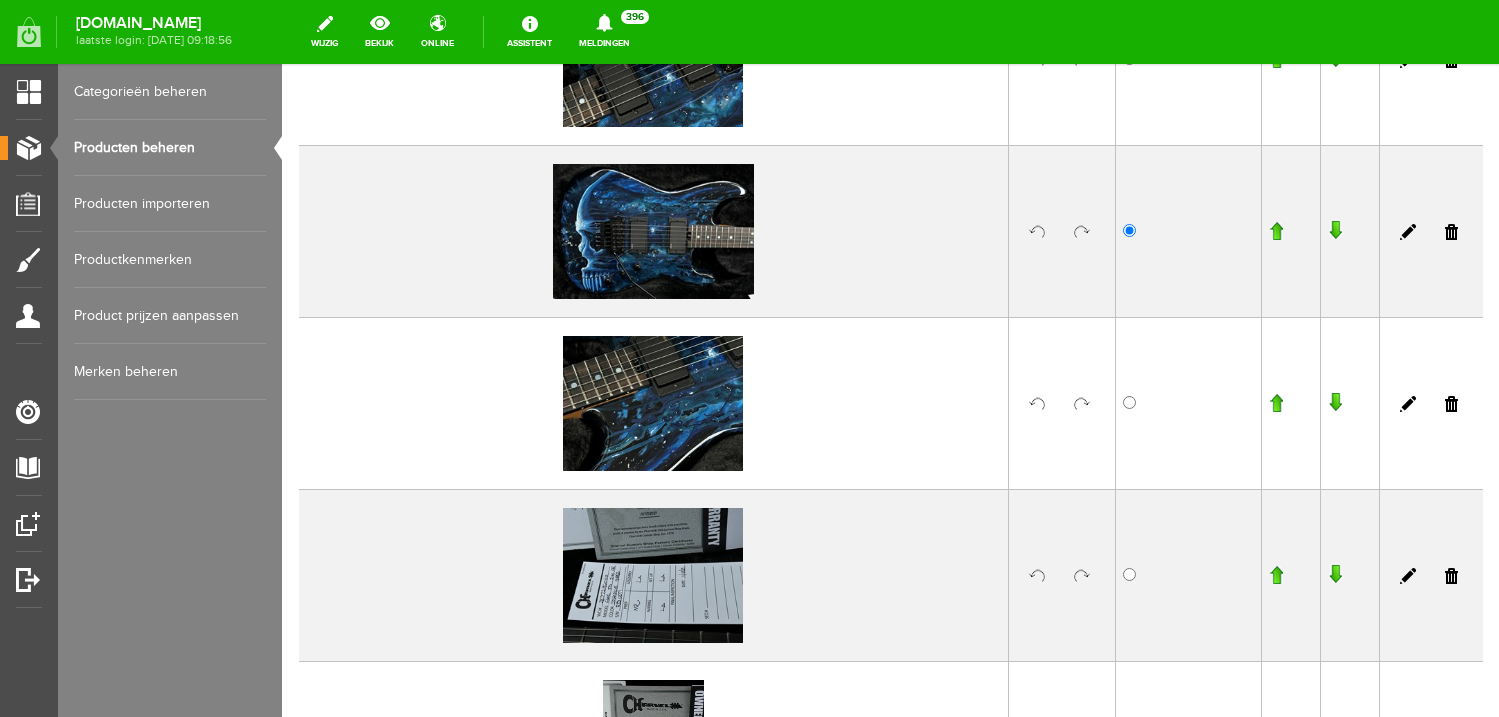 click at bounding box center [1276, 231] 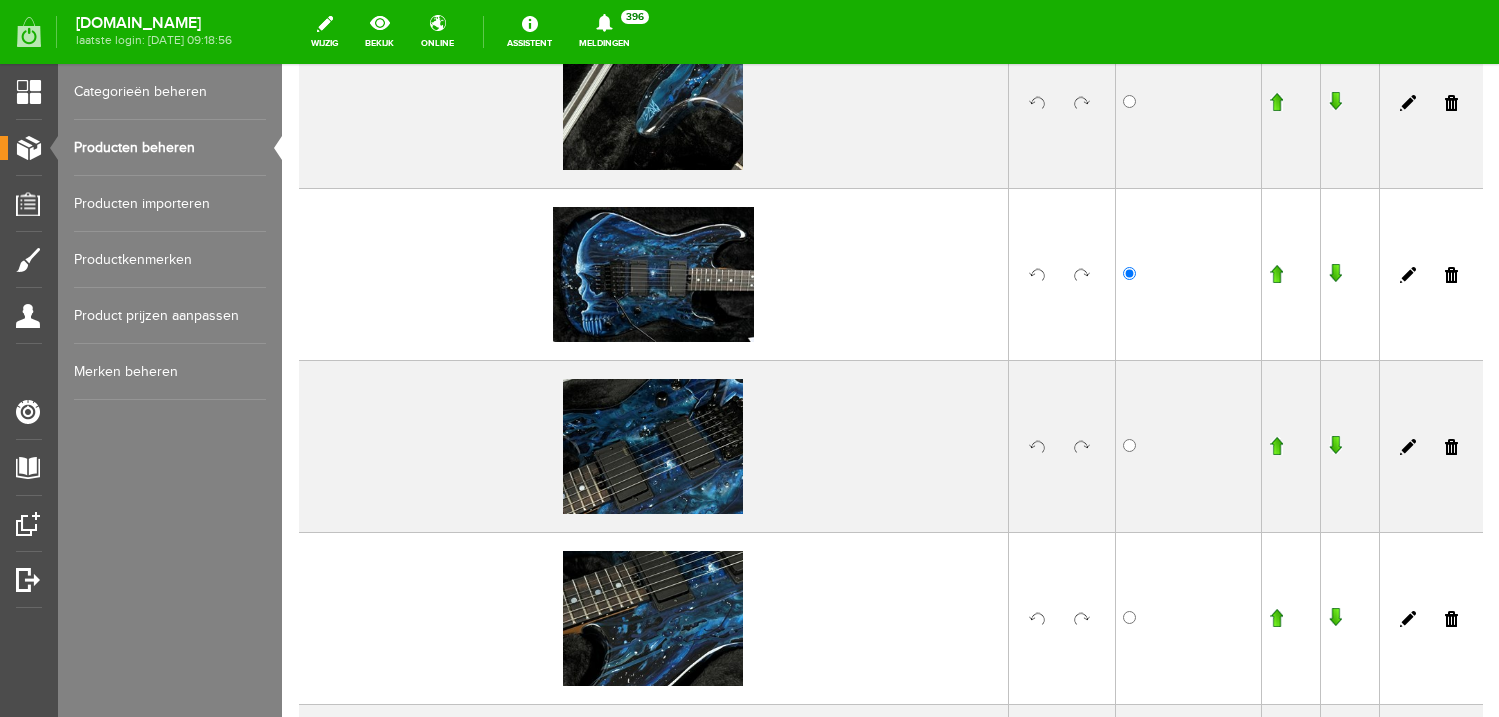 scroll, scrollTop: 1123, scrollLeft: 0, axis: vertical 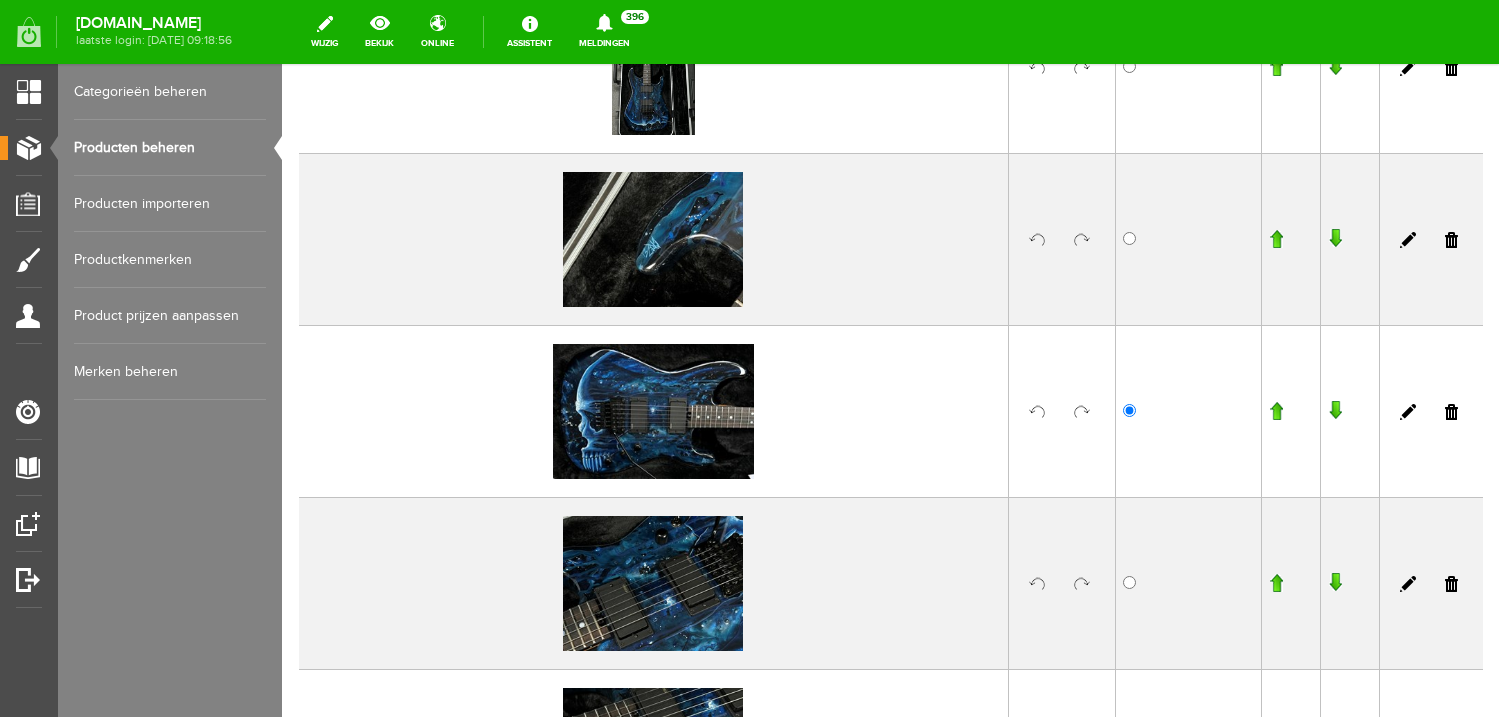 click at bounding box center (1276, 411) 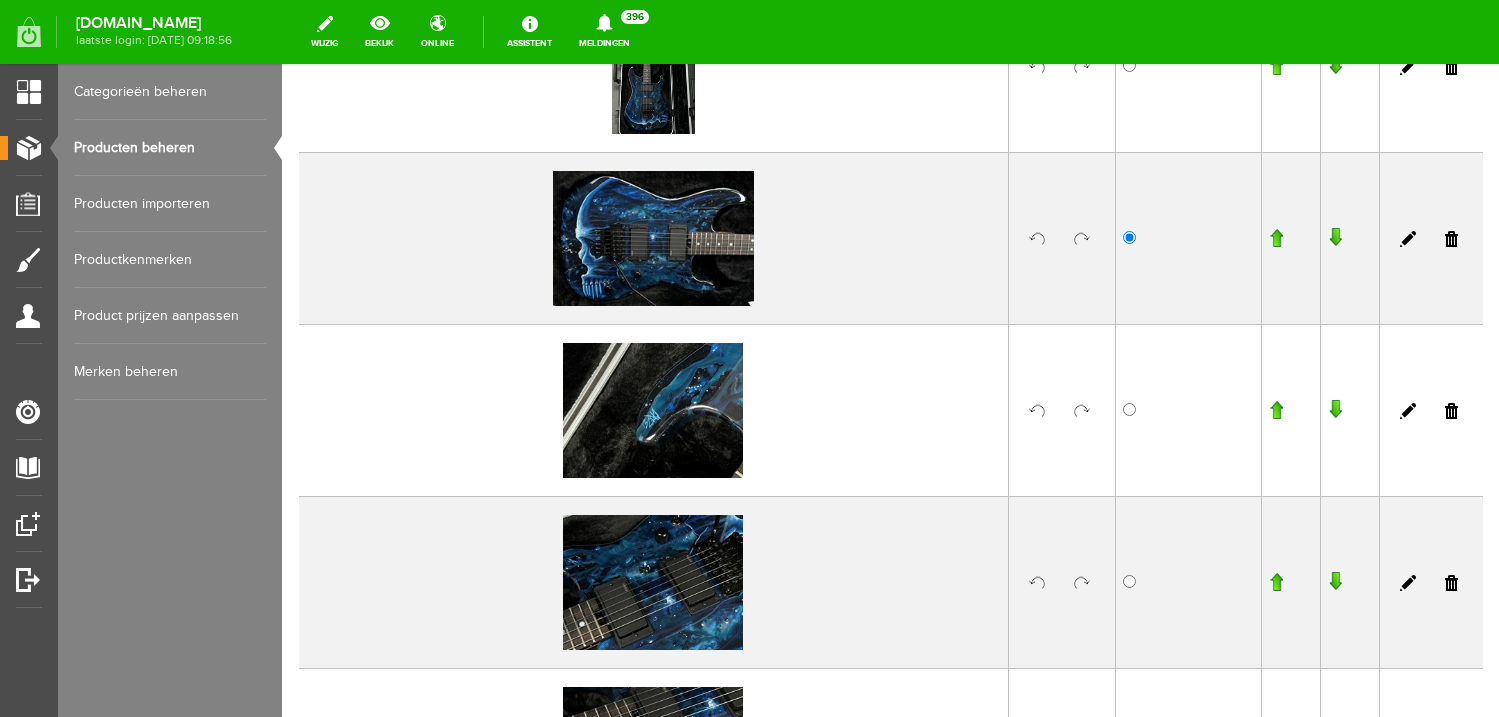 click at bounding box center [1276, 238] 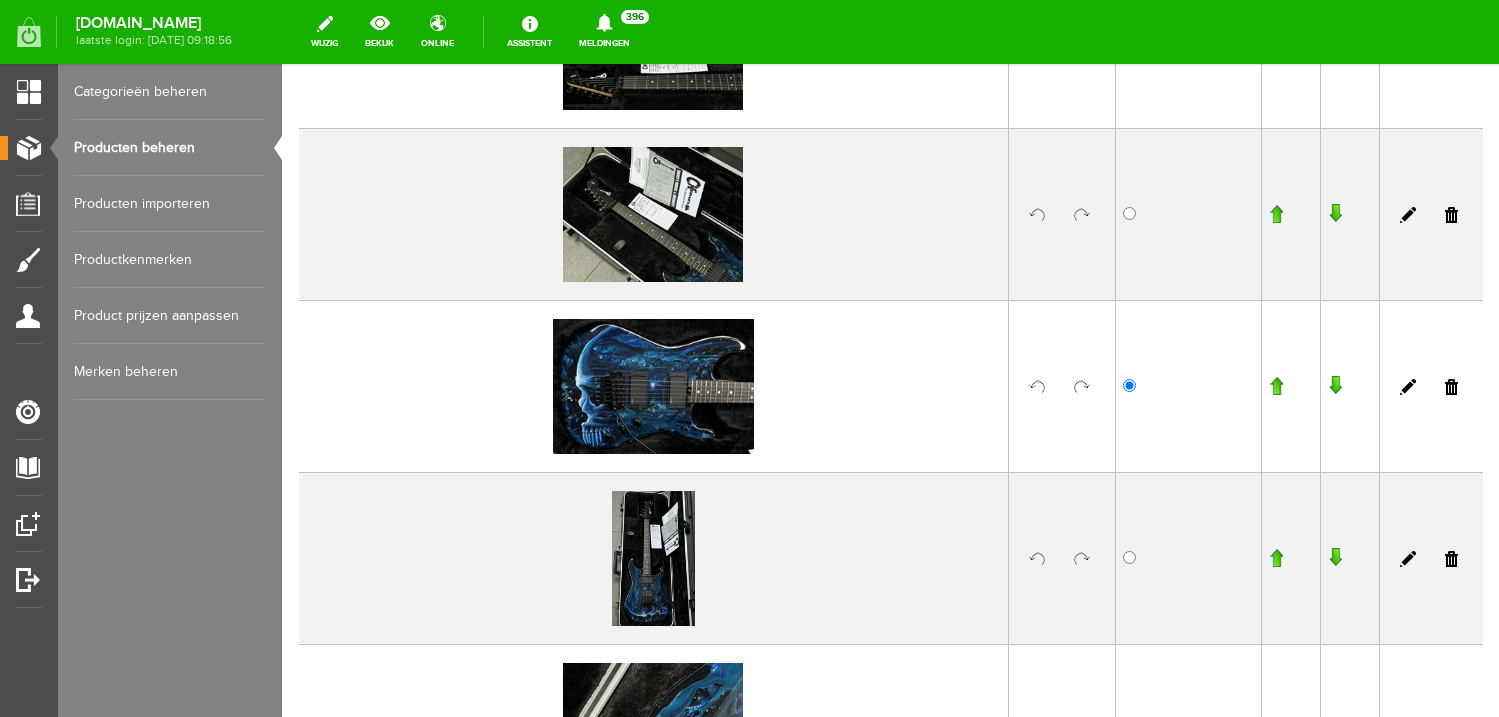 scroll, scrollTop: 676, scrollLeft: 0, axis: vertical 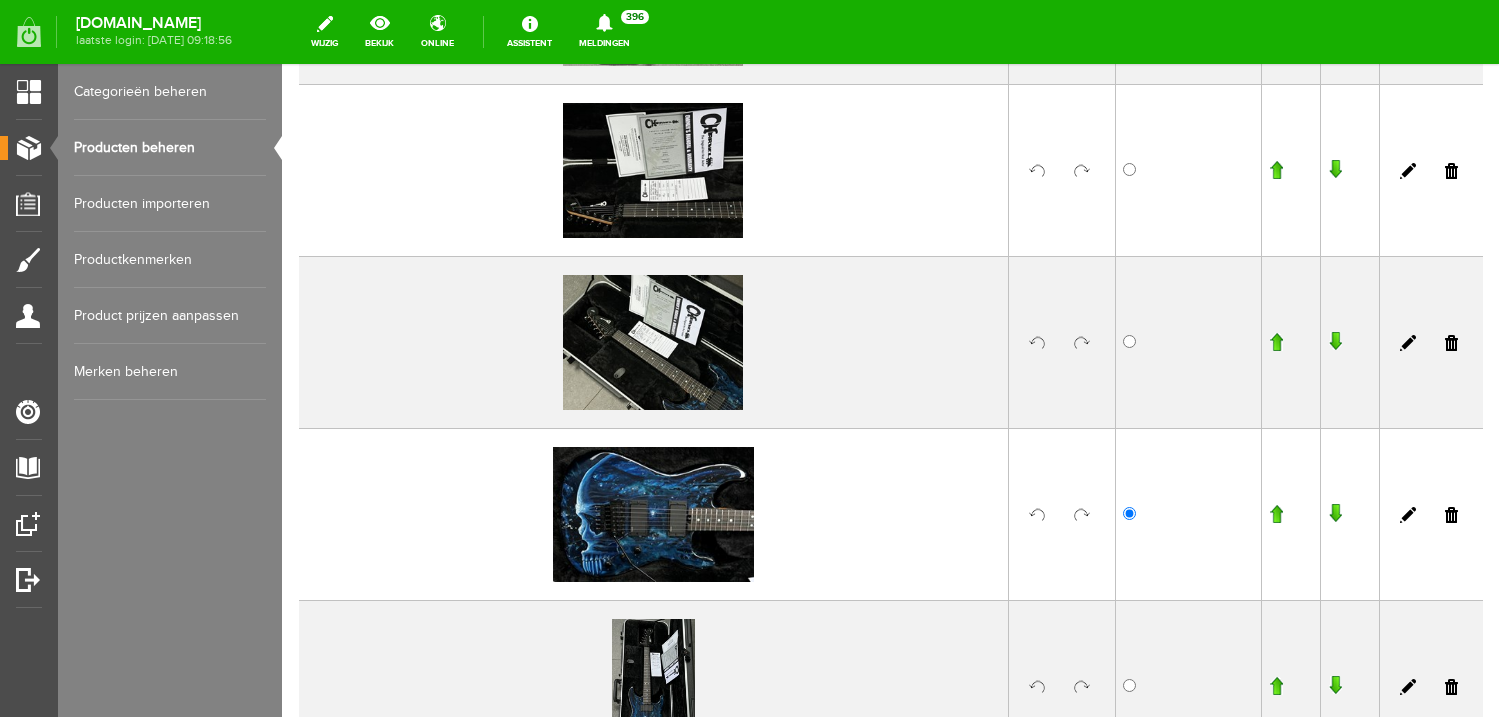 click at bounding box center (1276, 514) 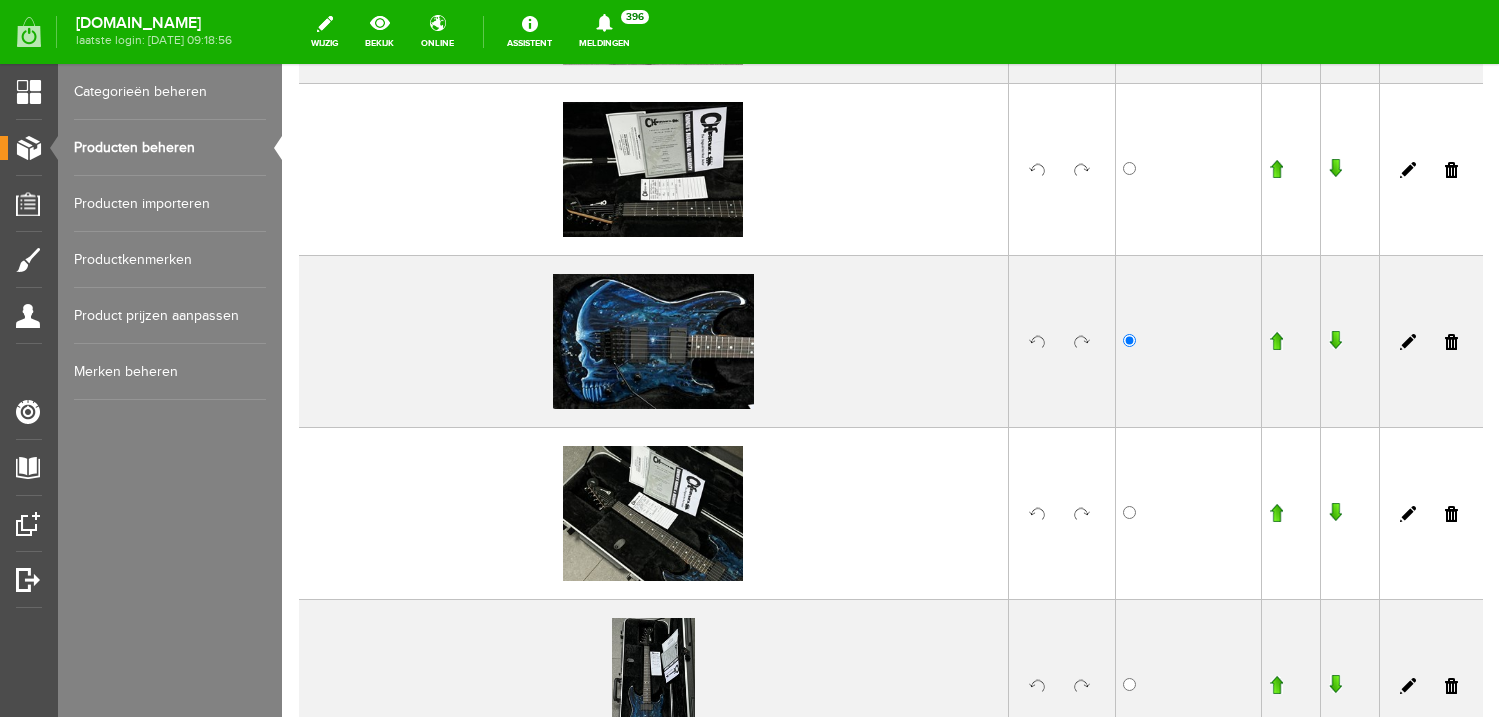 click at bounding box center [1276, 341] 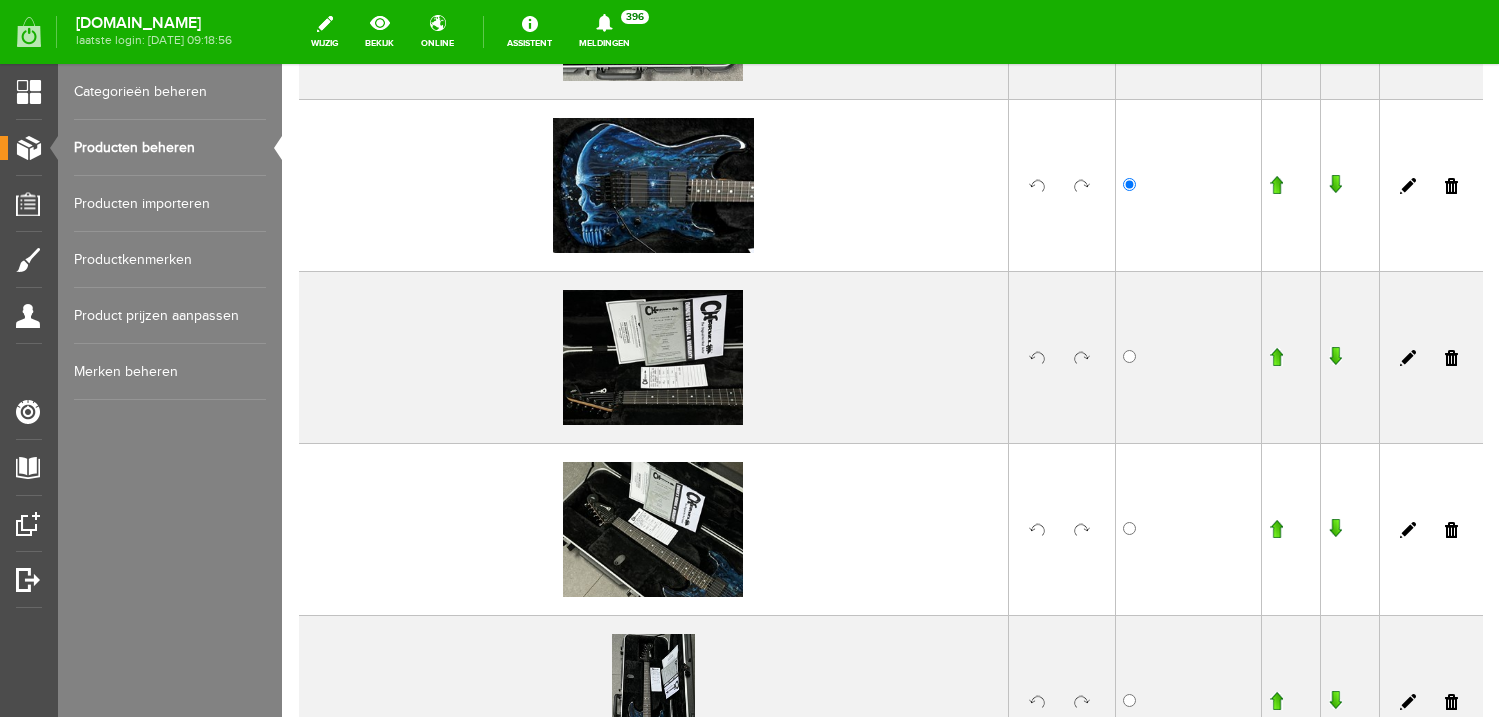 scroll, scrollTop: 358, scrollLeft: 0, axis: vertical 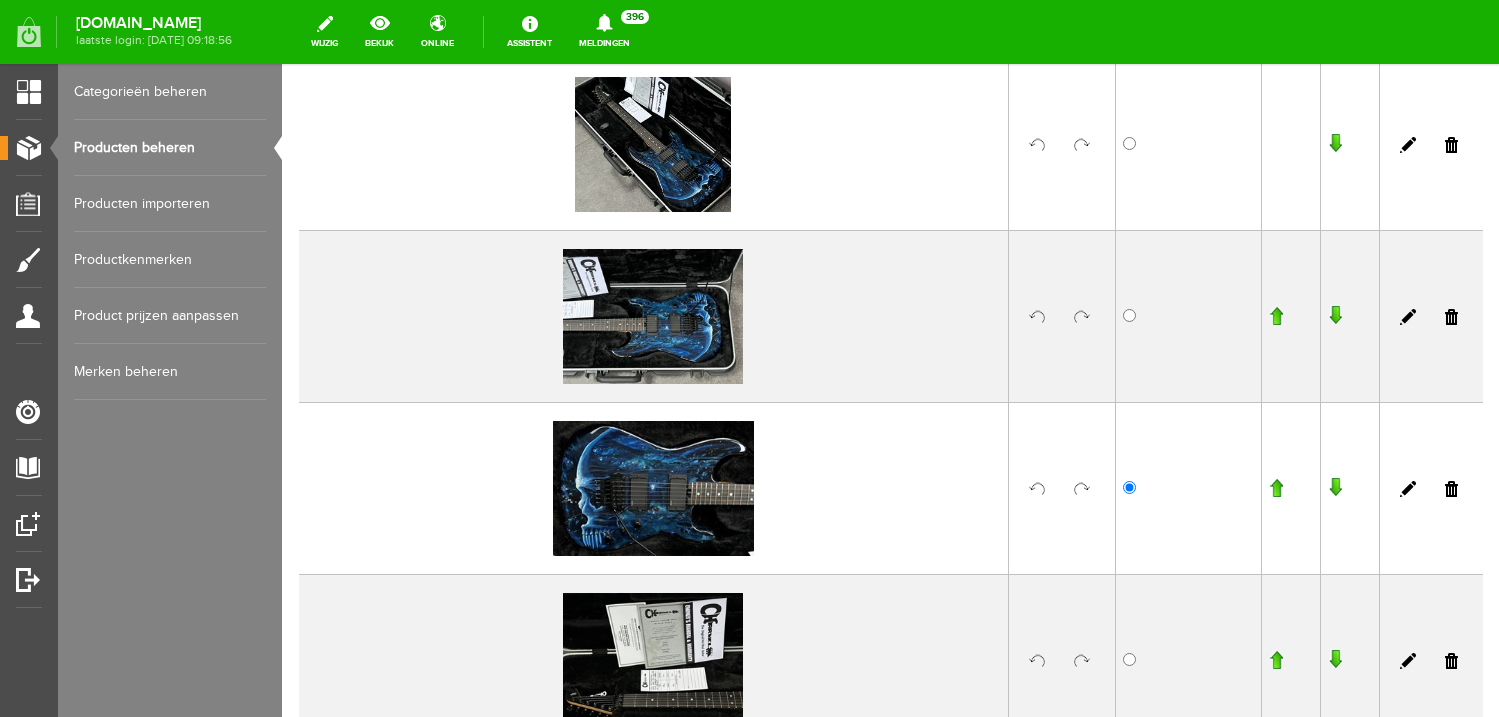 click at bounding box center (1276, 488) 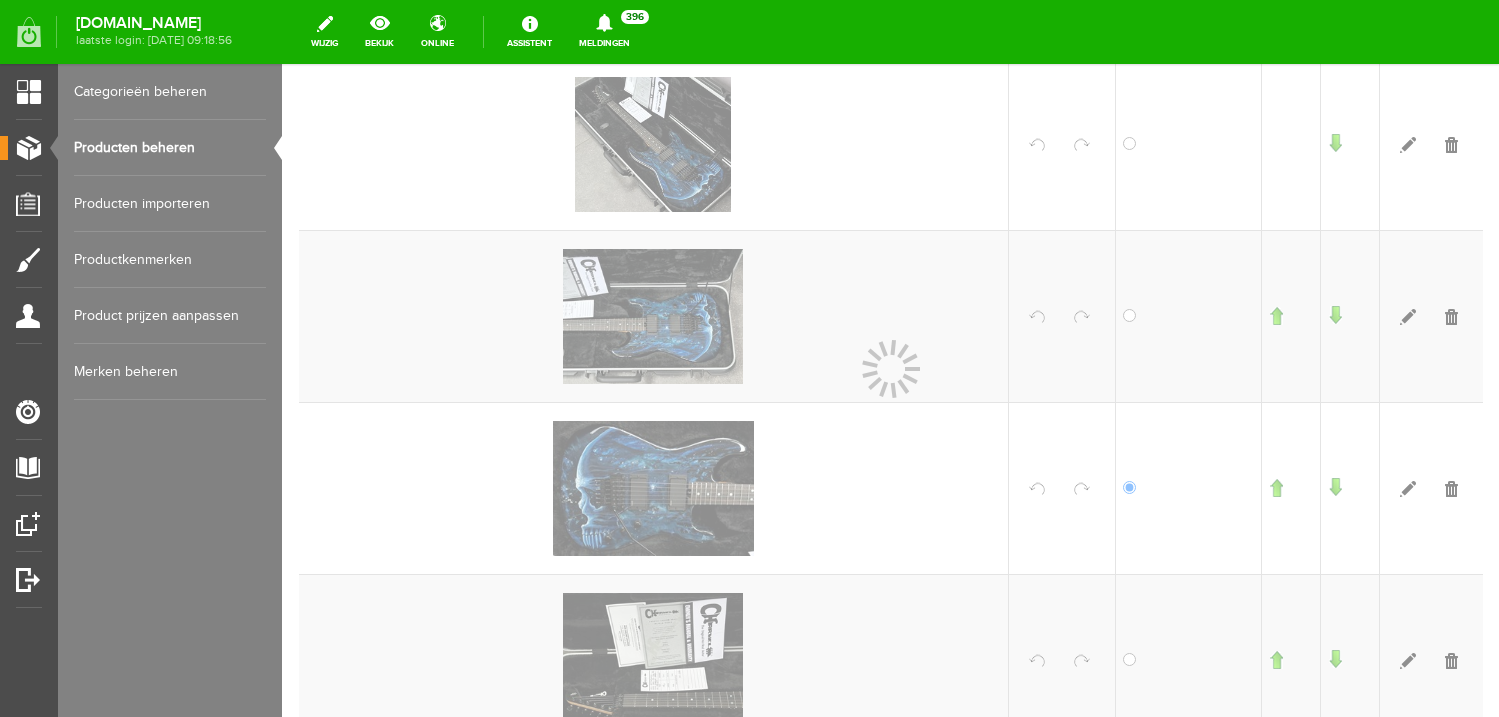 scroll, scrollTop: 358, scrollLeft: 0, axis: vertical 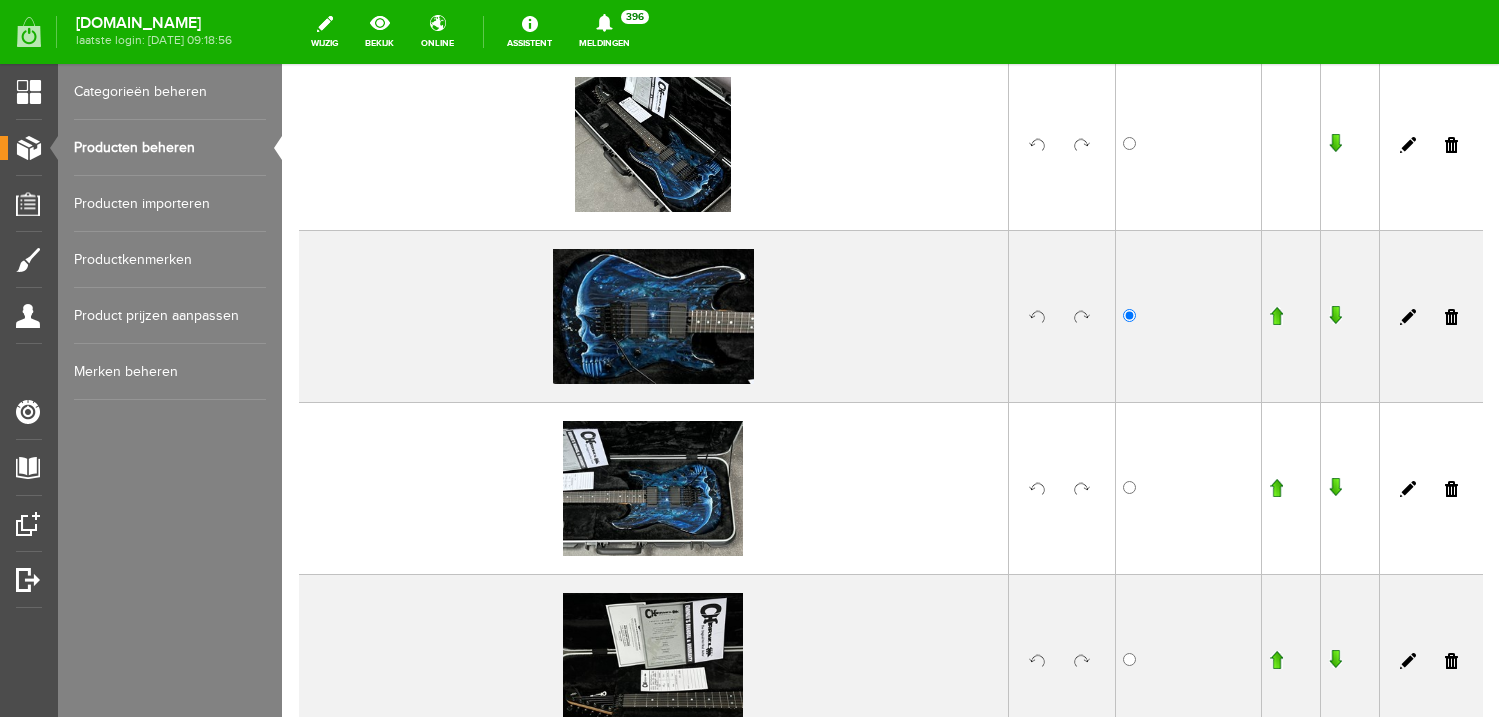 click at bounding box center [1290, 316] 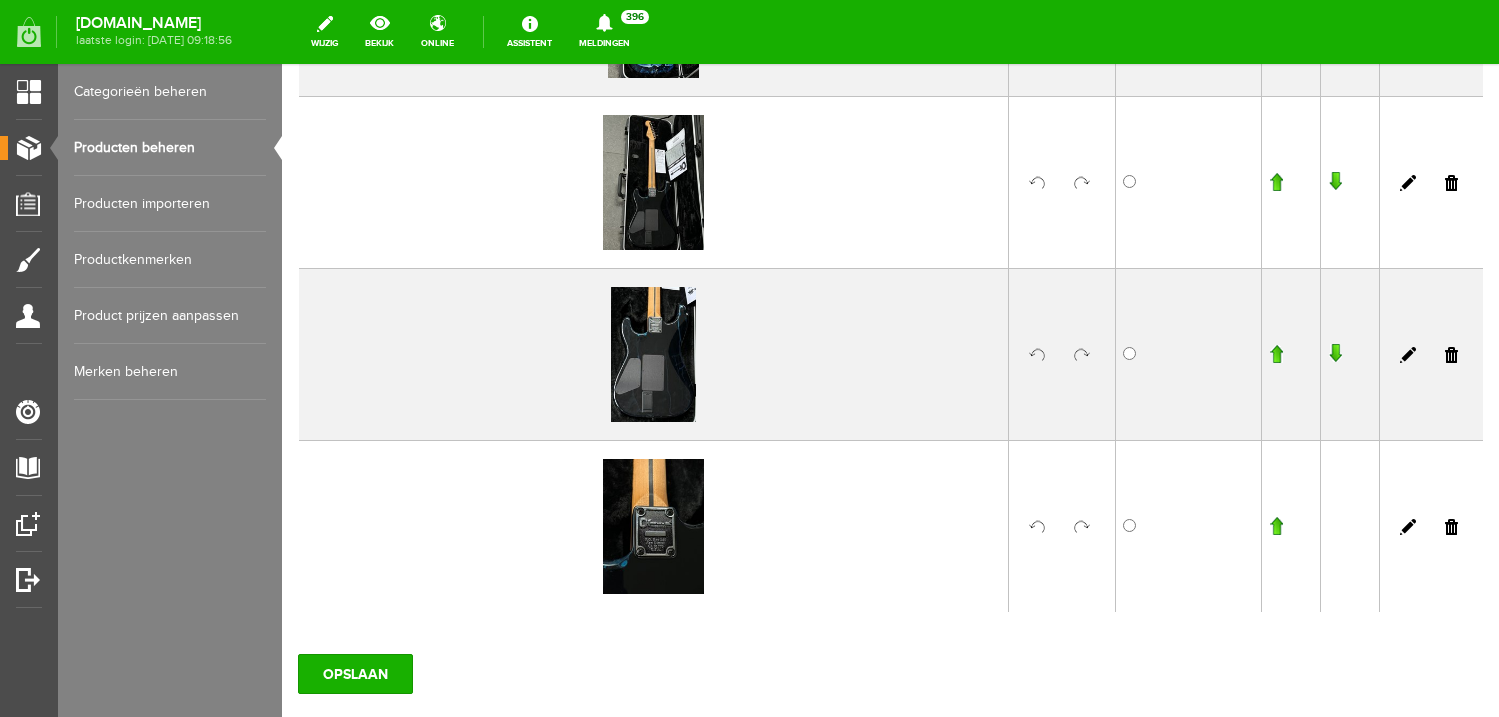 scroll, scrollTop: 3197, scrollLeft: 0, axis: vertical 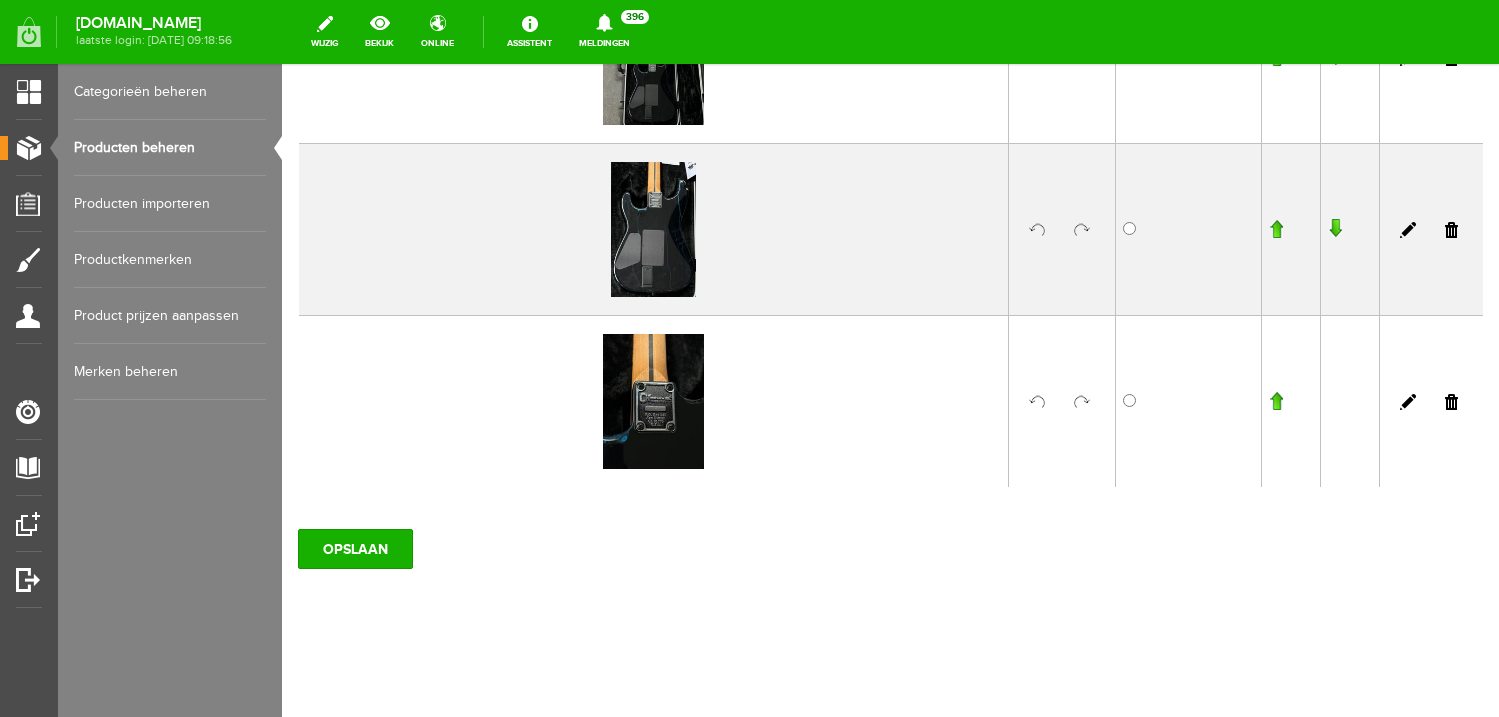 click on "OPSLAAN" at bounding box center (890, 541) 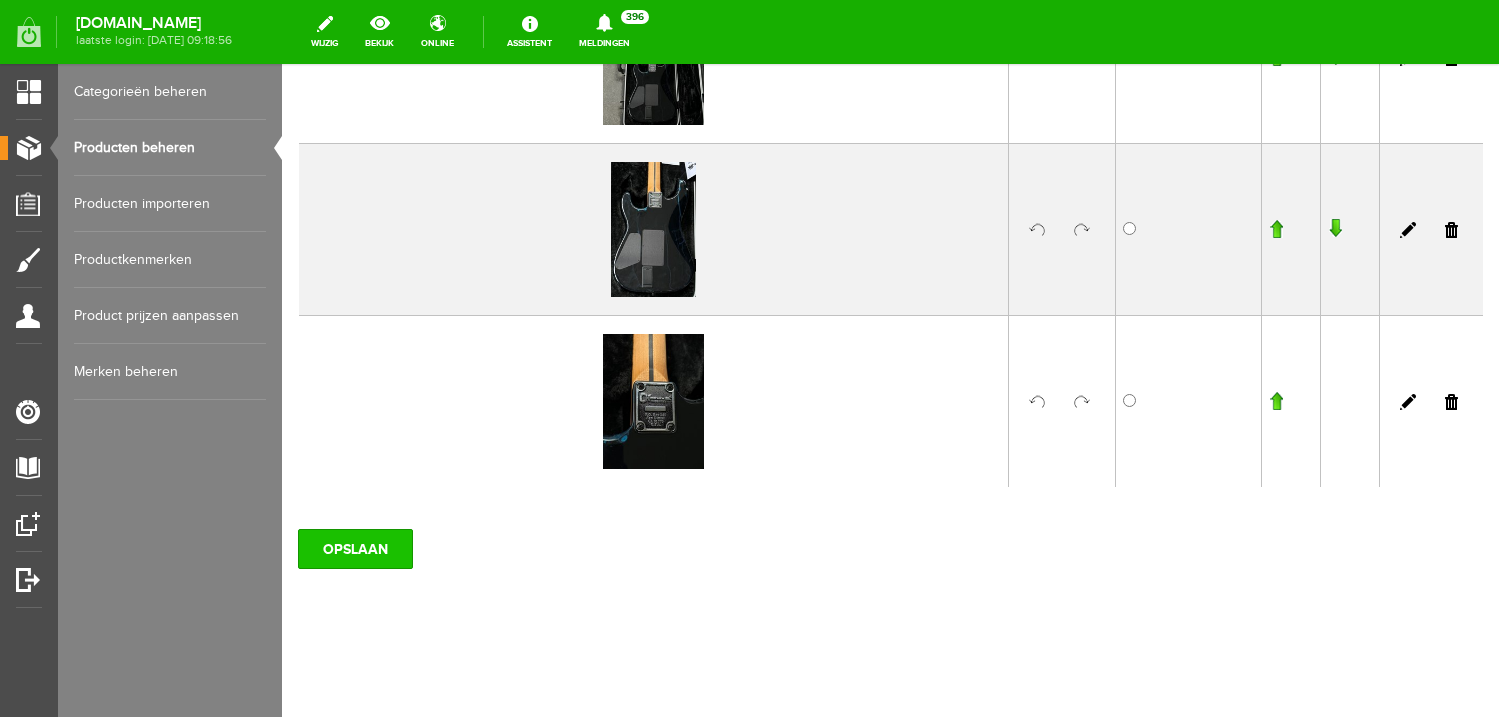 click on "OPSLAAN" at bounding box center [355, 549] 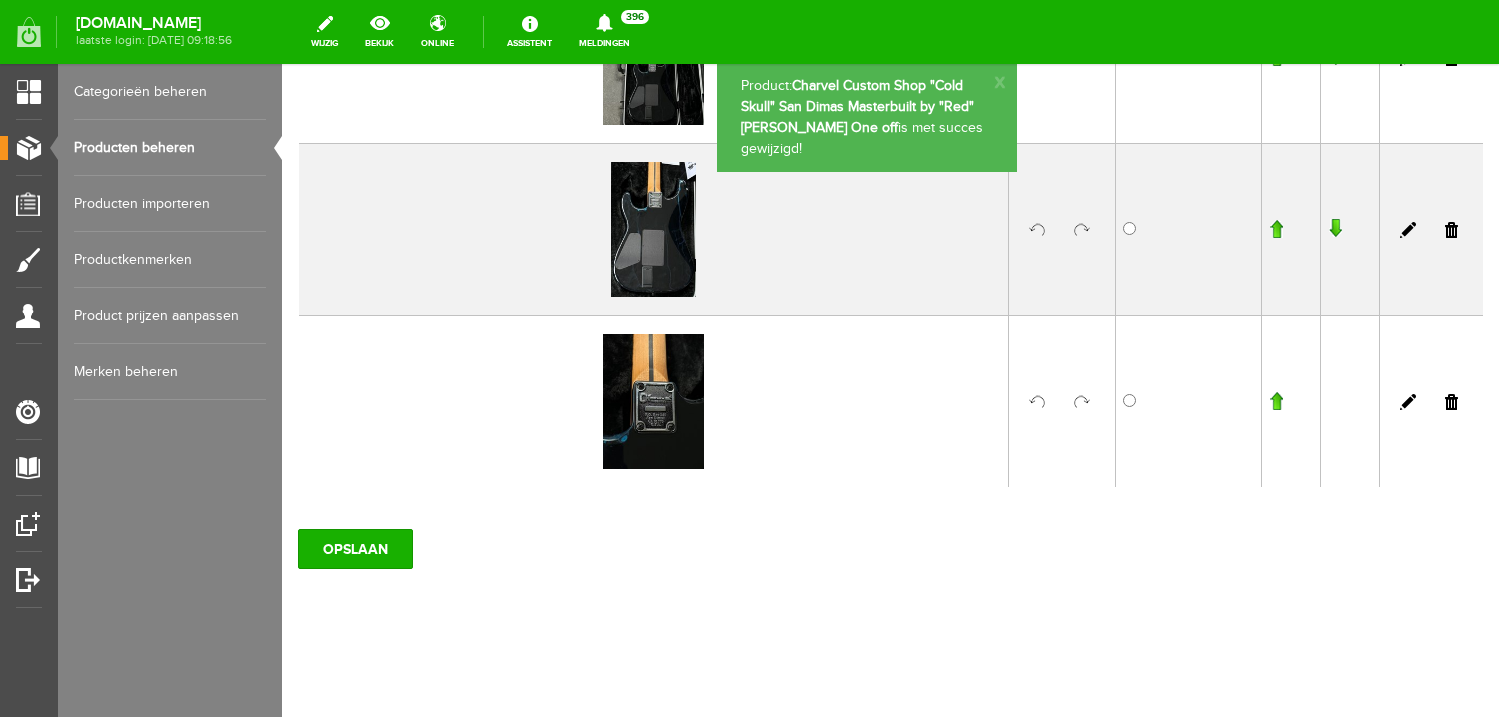 scroll, scrollTop: 3197, scrollLeft: 0, axis: vertical 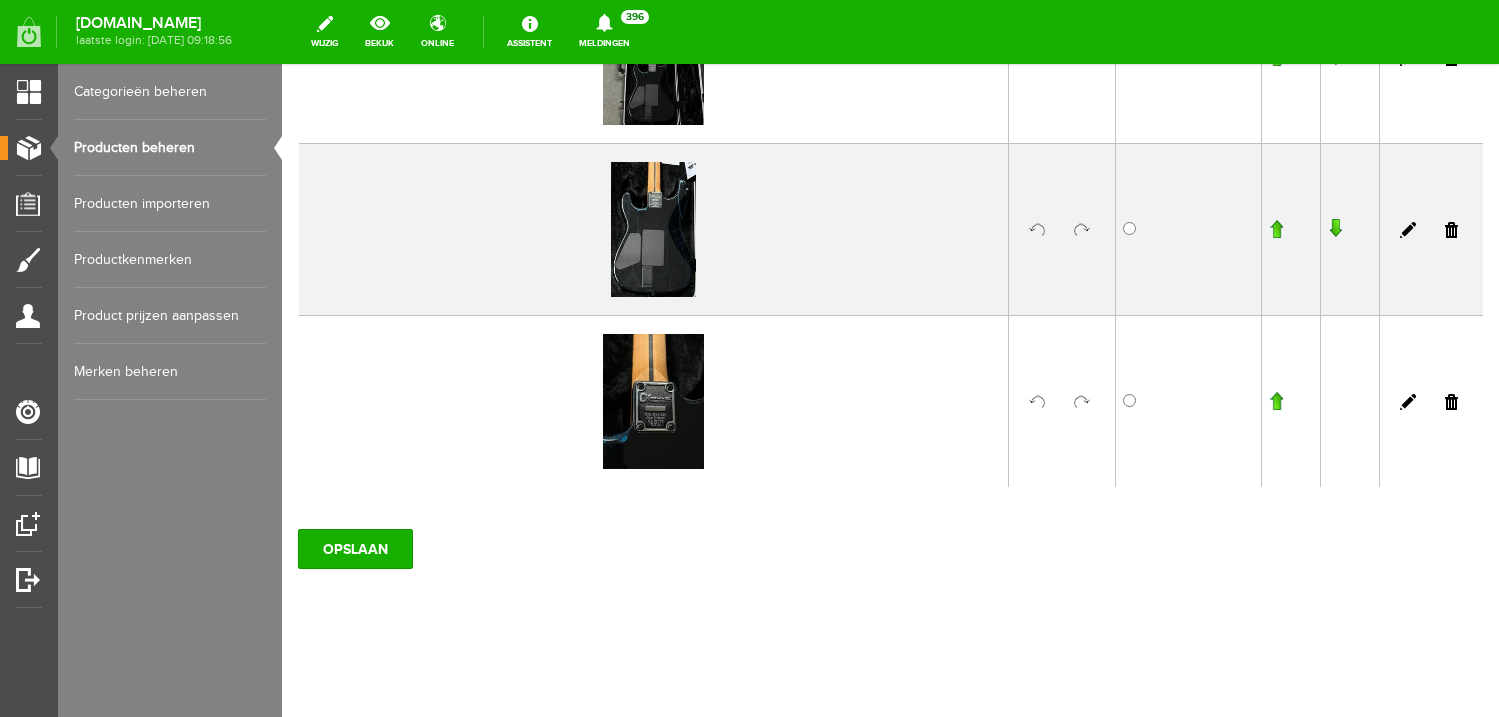 click on "Producten beheren" at bounding box center (170, 148) 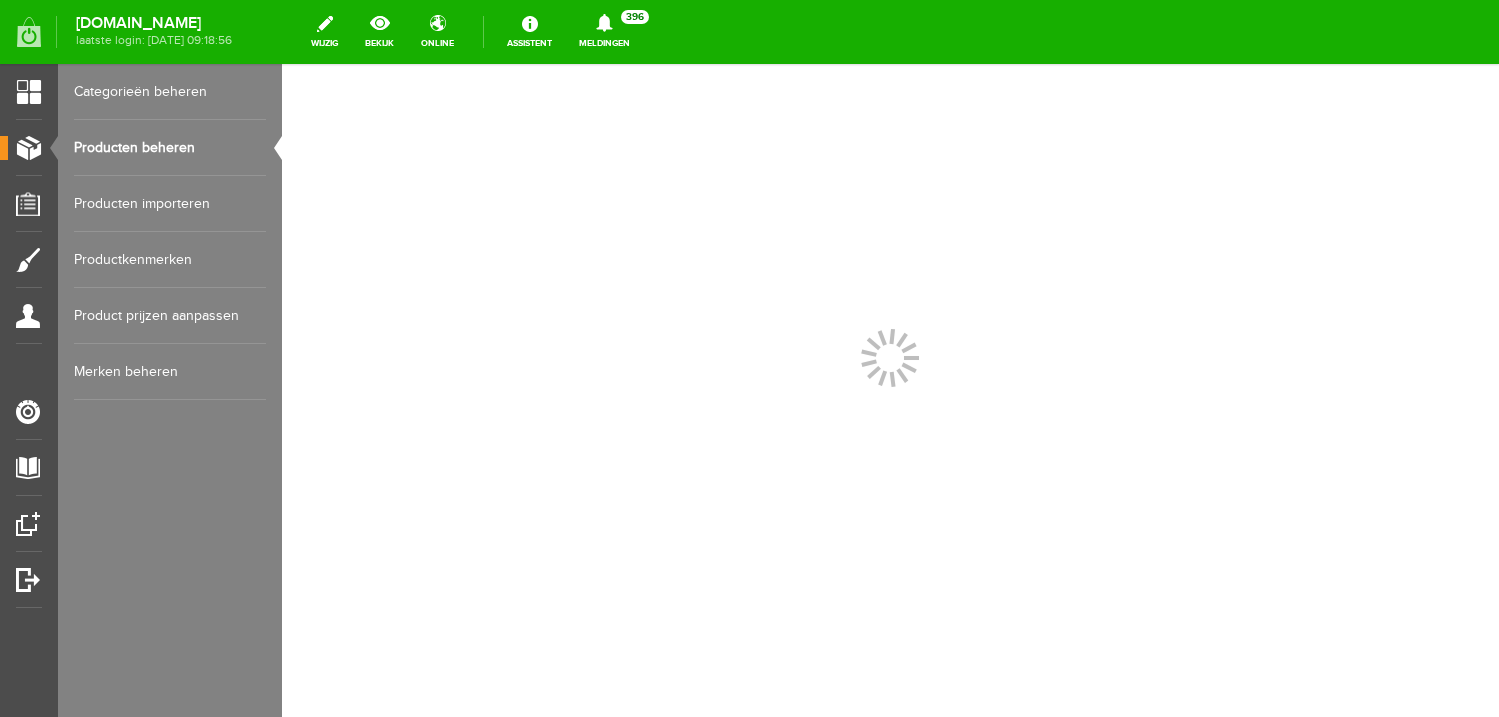 scroll, scrollTop: 0, scrollLeft: 0, axis: both 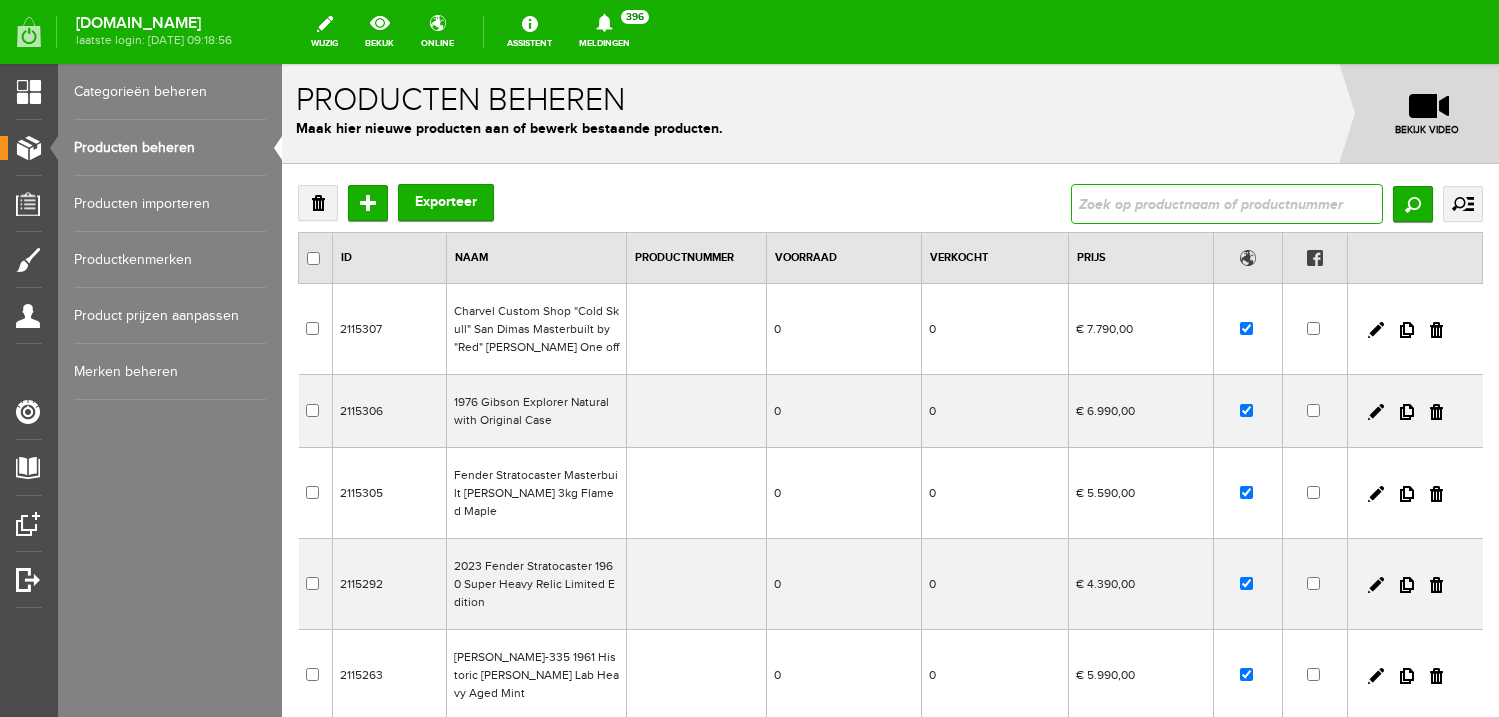 click at bounding box center [1227, 204] 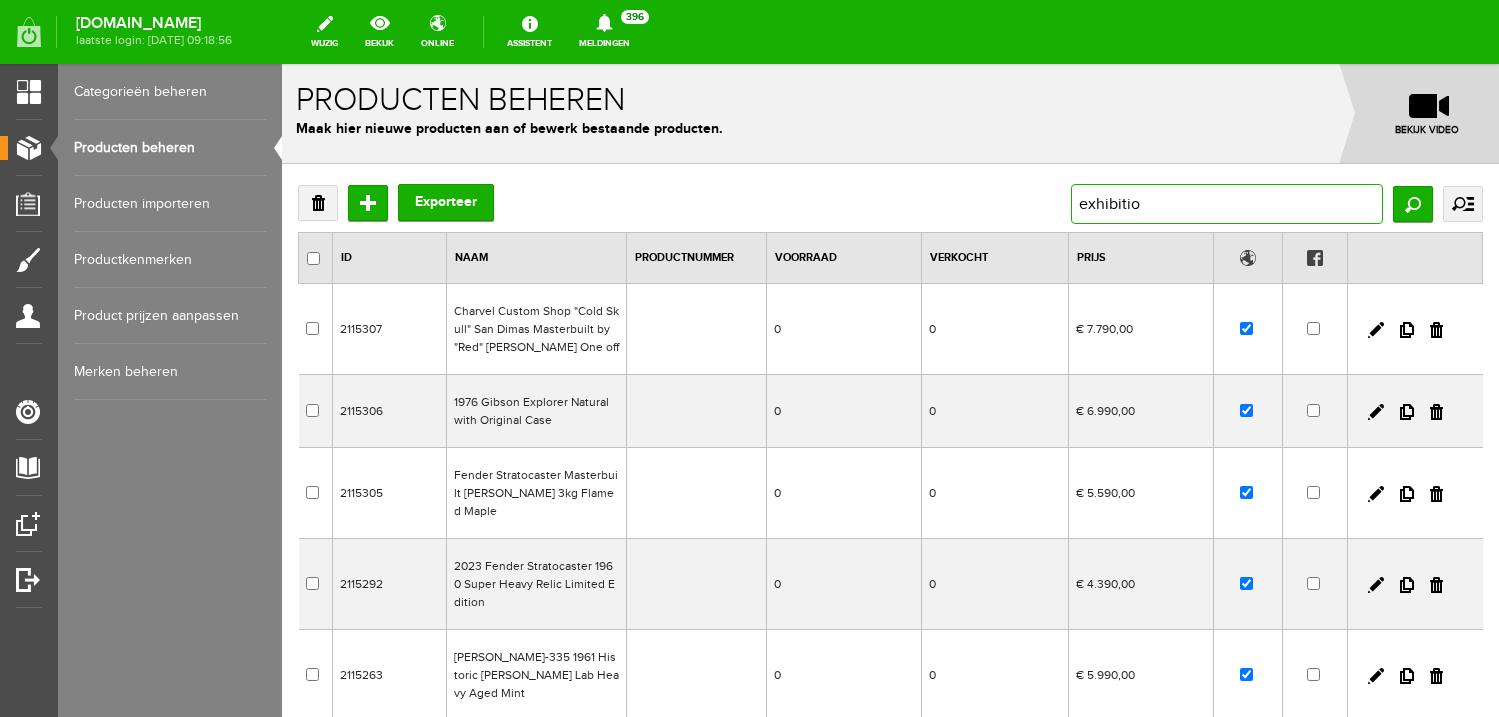 type on "exhibition" 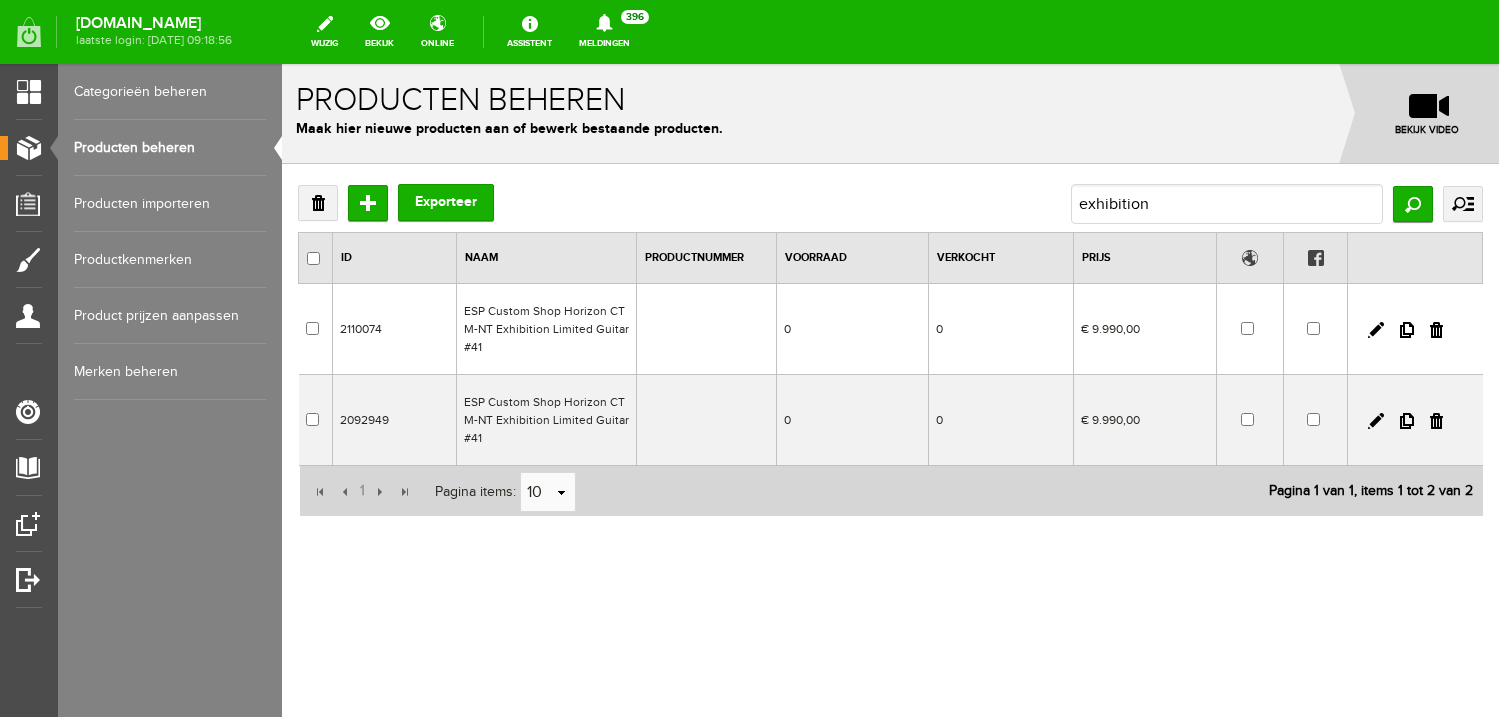 click on "ESP Custom Shop Horizon CTM-NT Exhibition Limited Guitar #41" at bounding box center (546, 329) 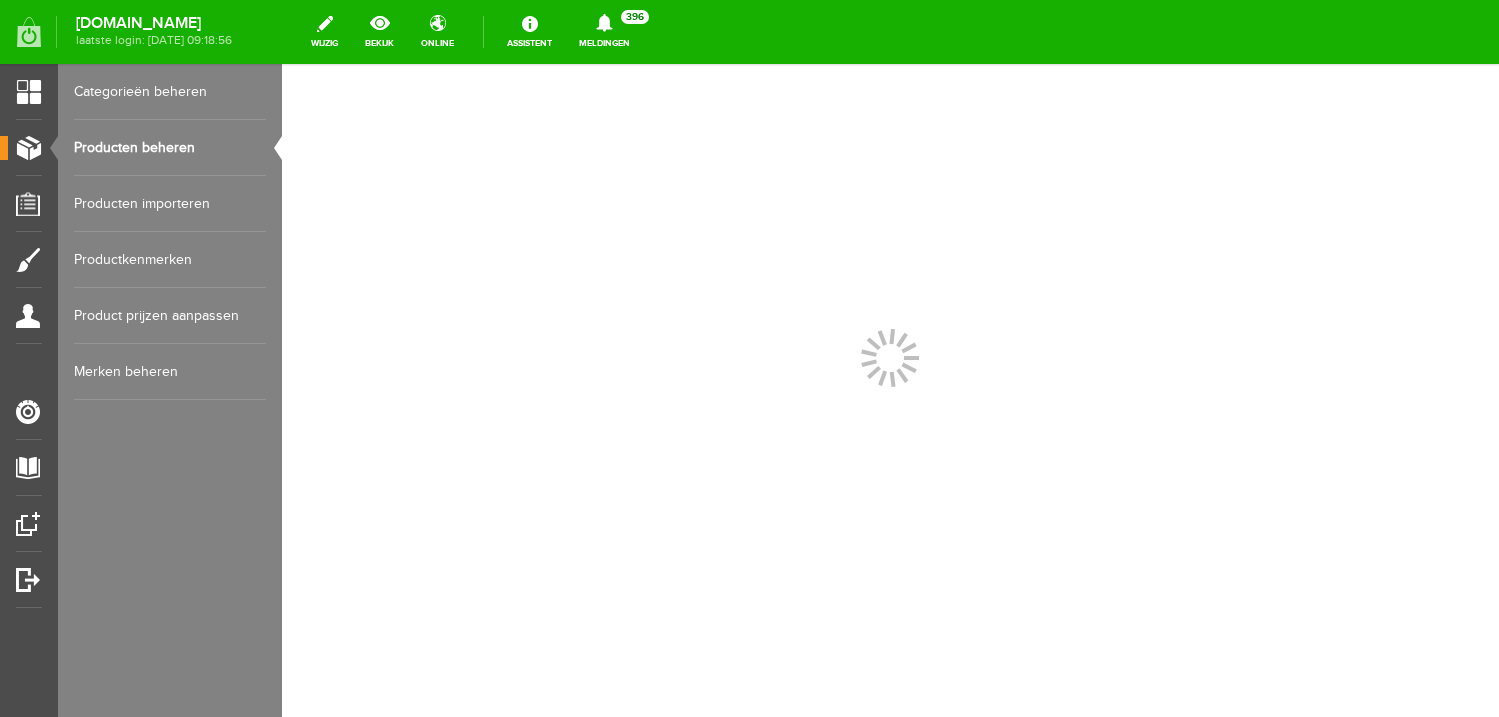 scroll, scrollTop: 0, scrollLeft: 0, axis: both 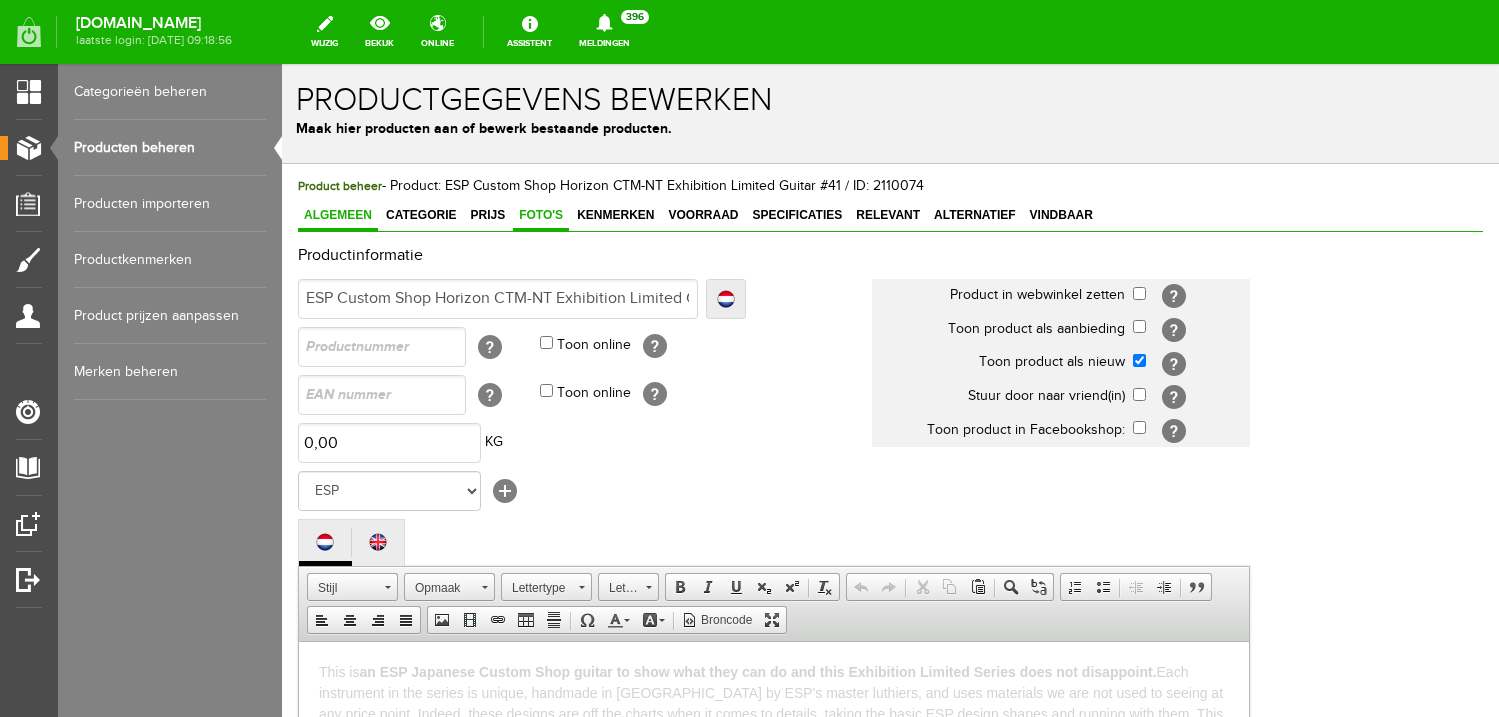 click on "Foto's" at bounding box center [541, 215] 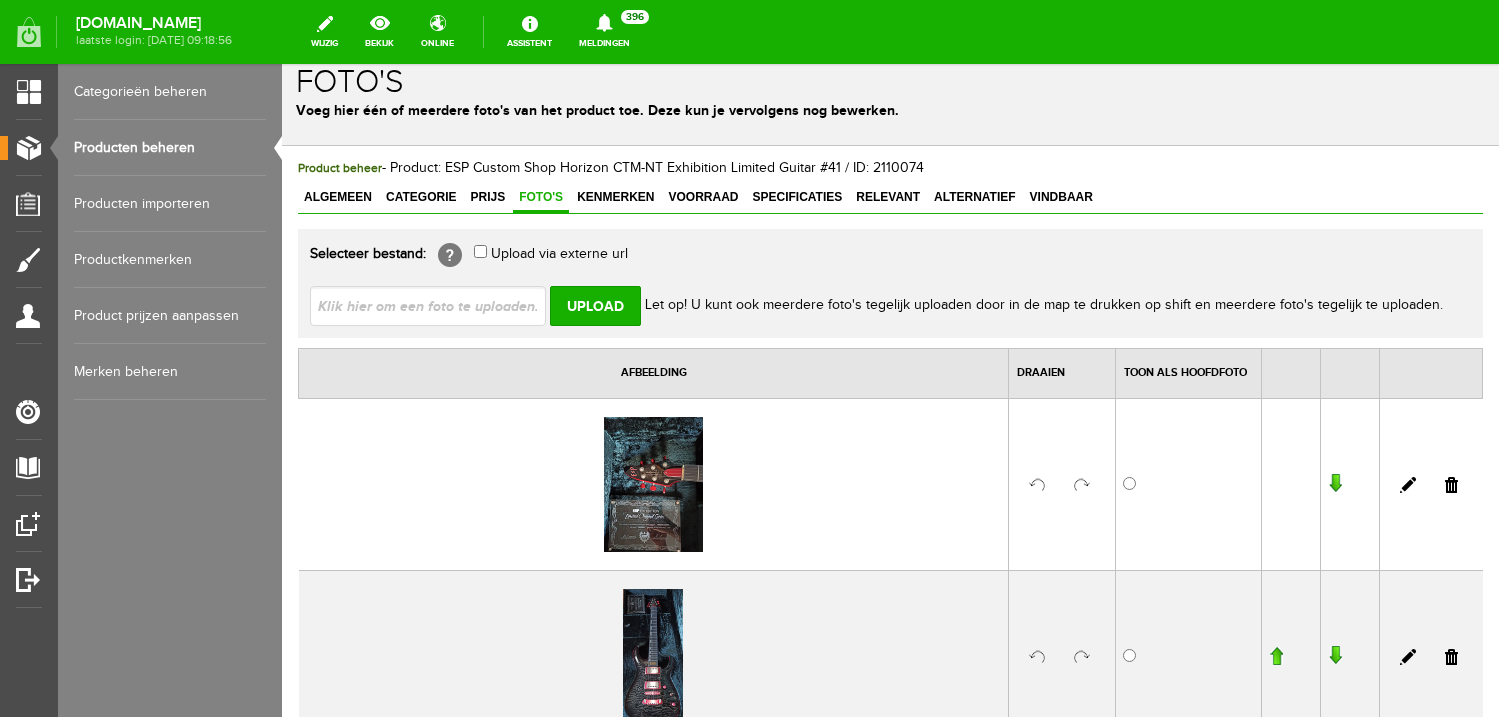 scroll, scrollTop: 0, scrollLeft: 0, axis: both 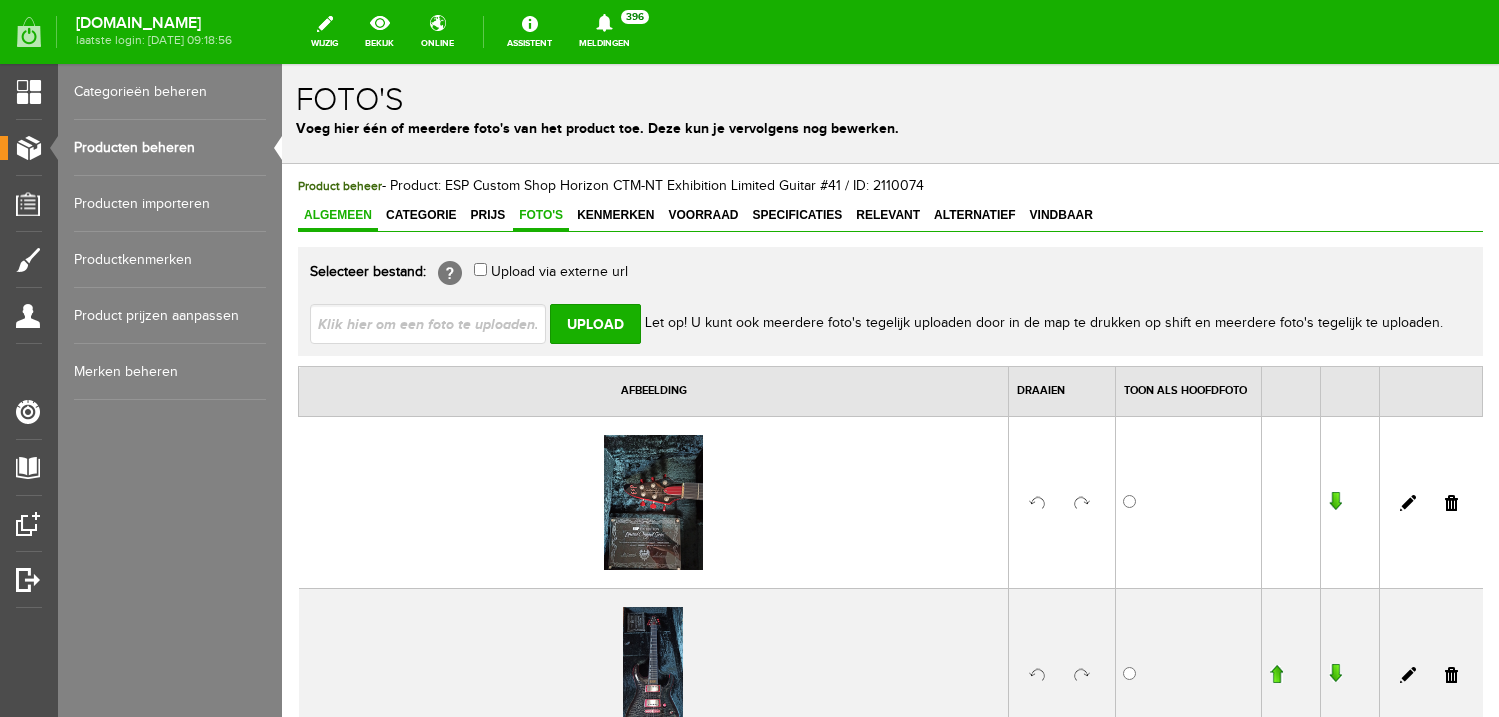 click on "Algemeen" at bounding box center [338, 215] 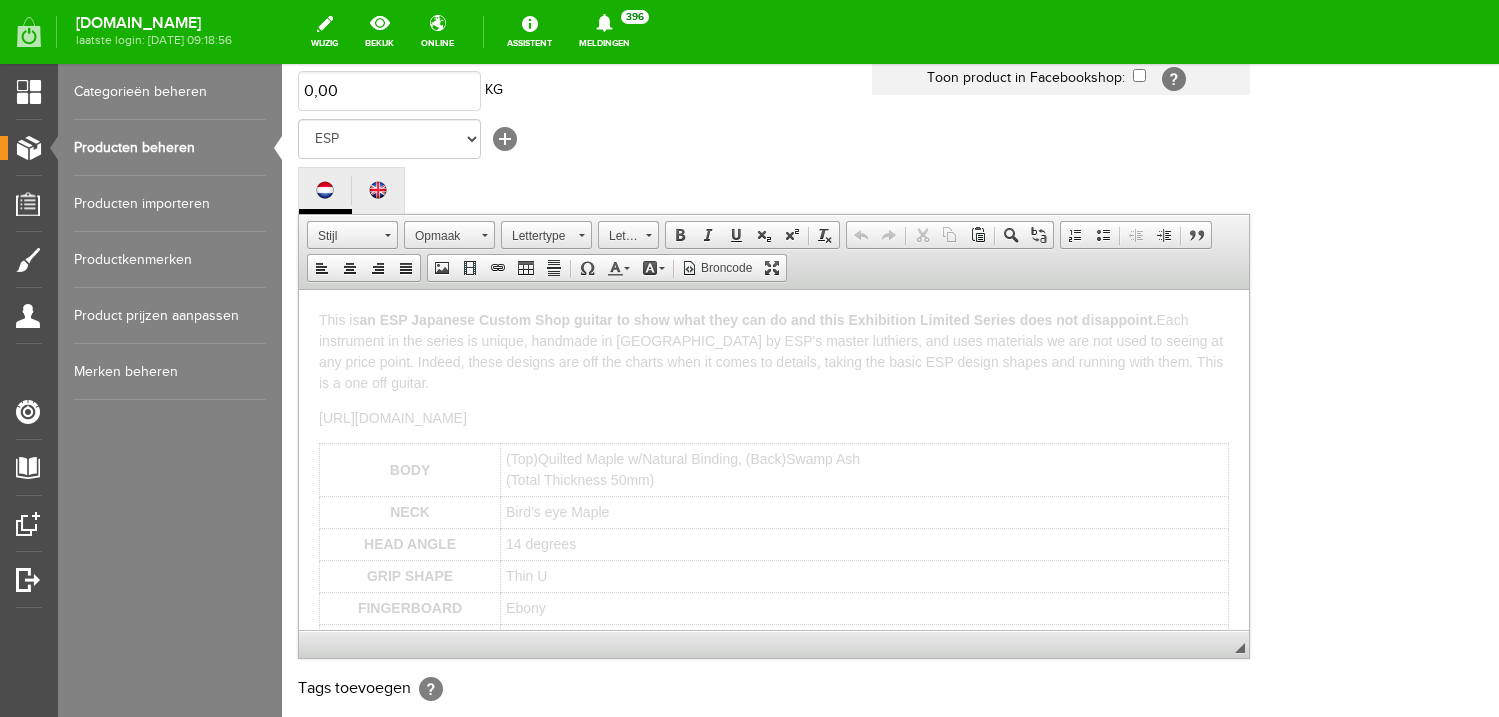 scroll, scrollTop: 0, scrollLeft: 0, axis: both 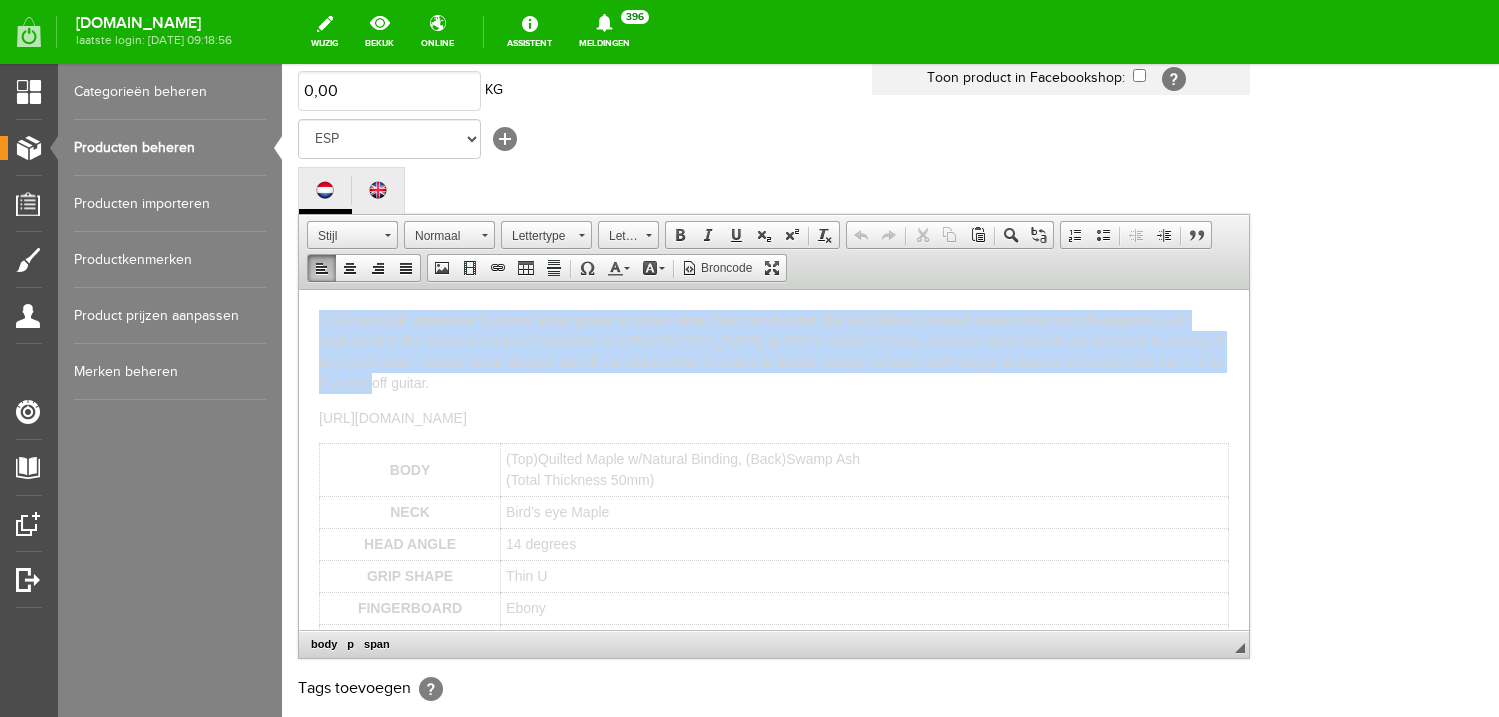 drag, startPoint x: 382, startPoint y: 384, endPoint x: 309, endPoint y: 320, distance: 97.082436 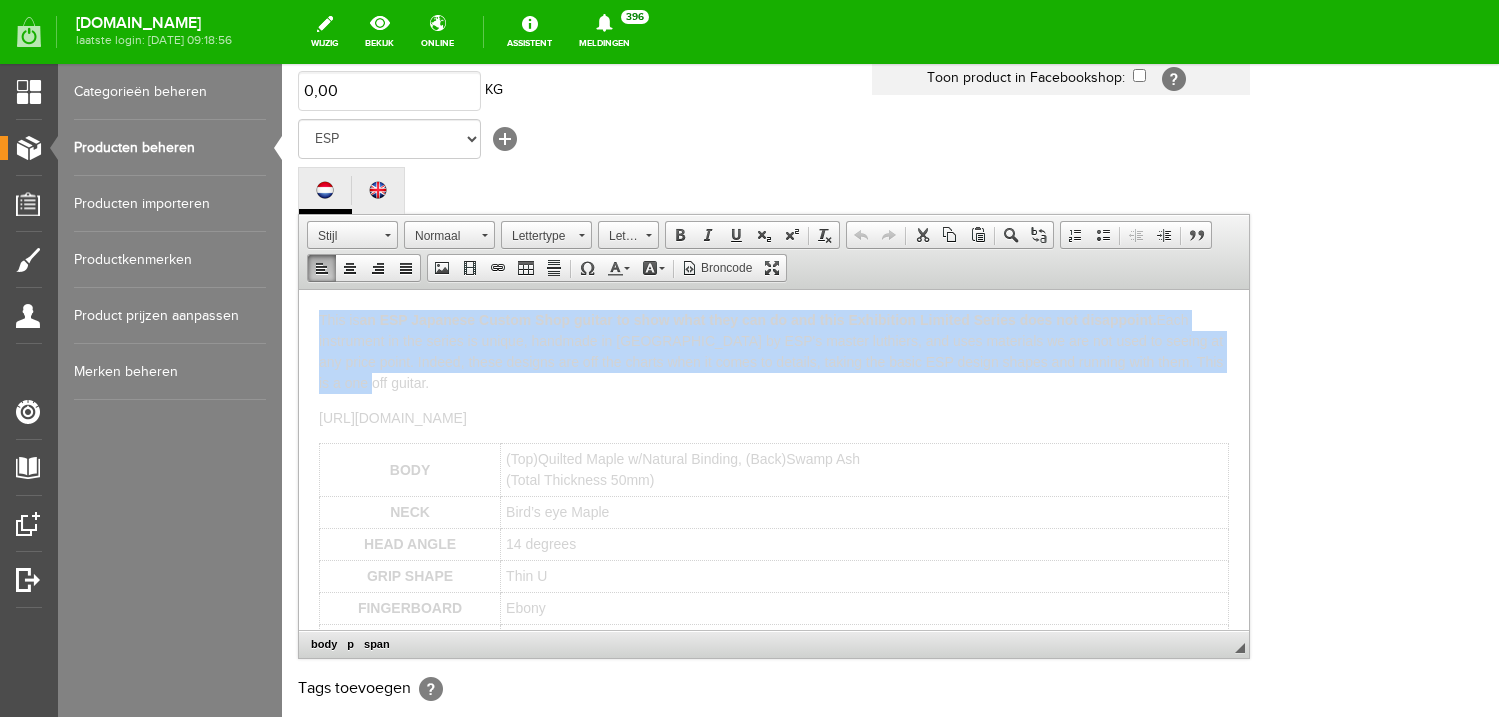 copy on "This is  an ESP Japanese Custom Shop guitar to show what they can do and this Exhibition Limited Series does not disappoint.  Each instrument in the series is unique, handmade in [GEOGRAPHIC_DATA] by ESP's master luthiers, and uses materials we are not used to seeing at any price point. Indeed, these designs are off the charts when it comes to details, taking the basic ESP design shapes and running with them. This is a one off guitar." 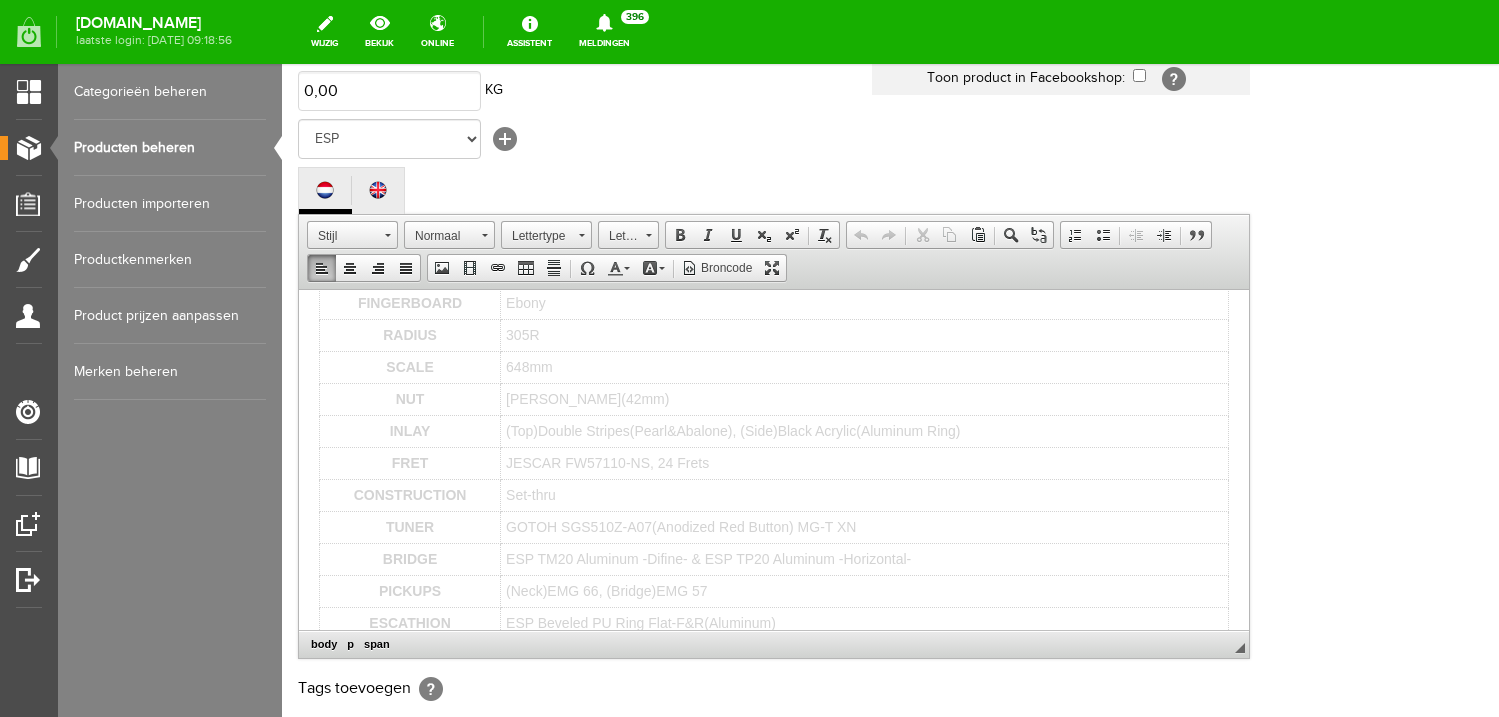 scroll, scrollTop: 0, scrollLeft: 0, axis: both 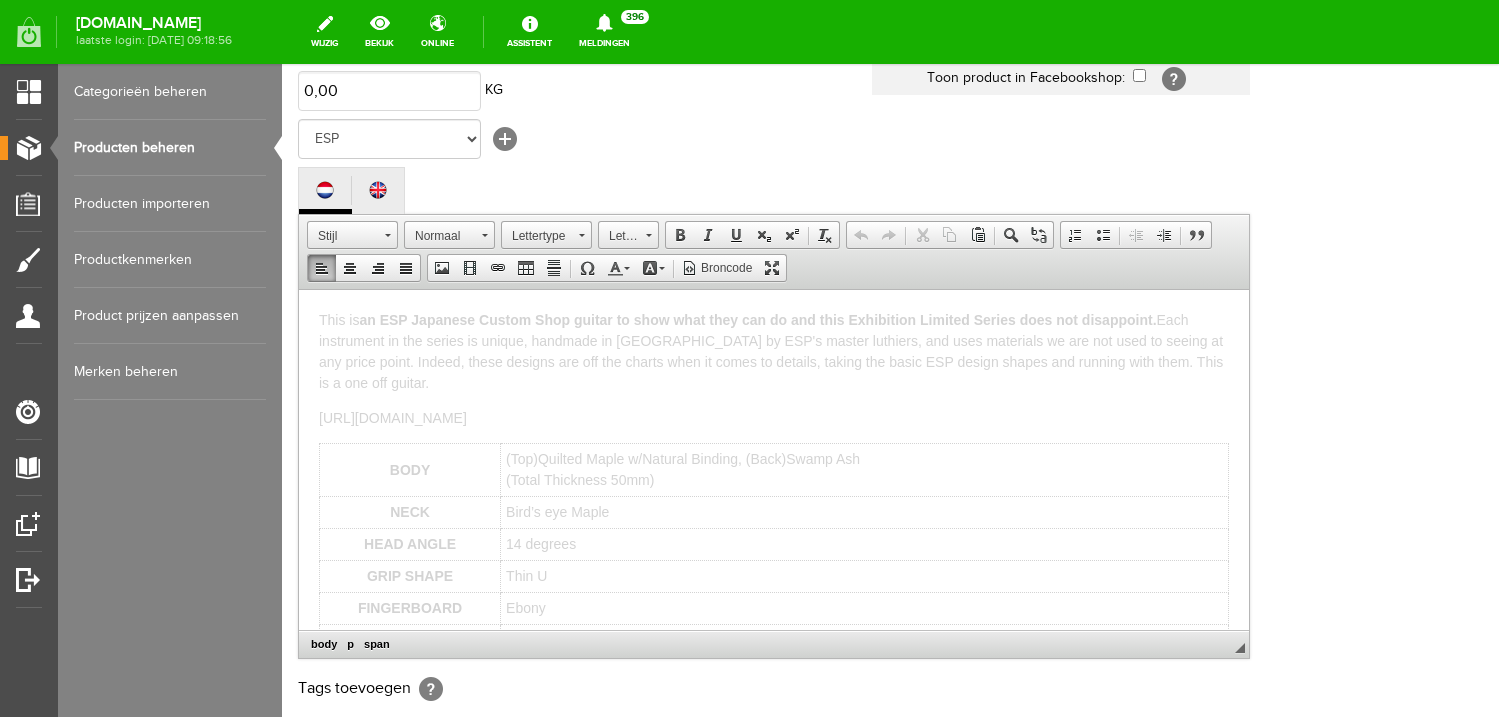 click on "Producten beheren" at bounding box center (170, 148) 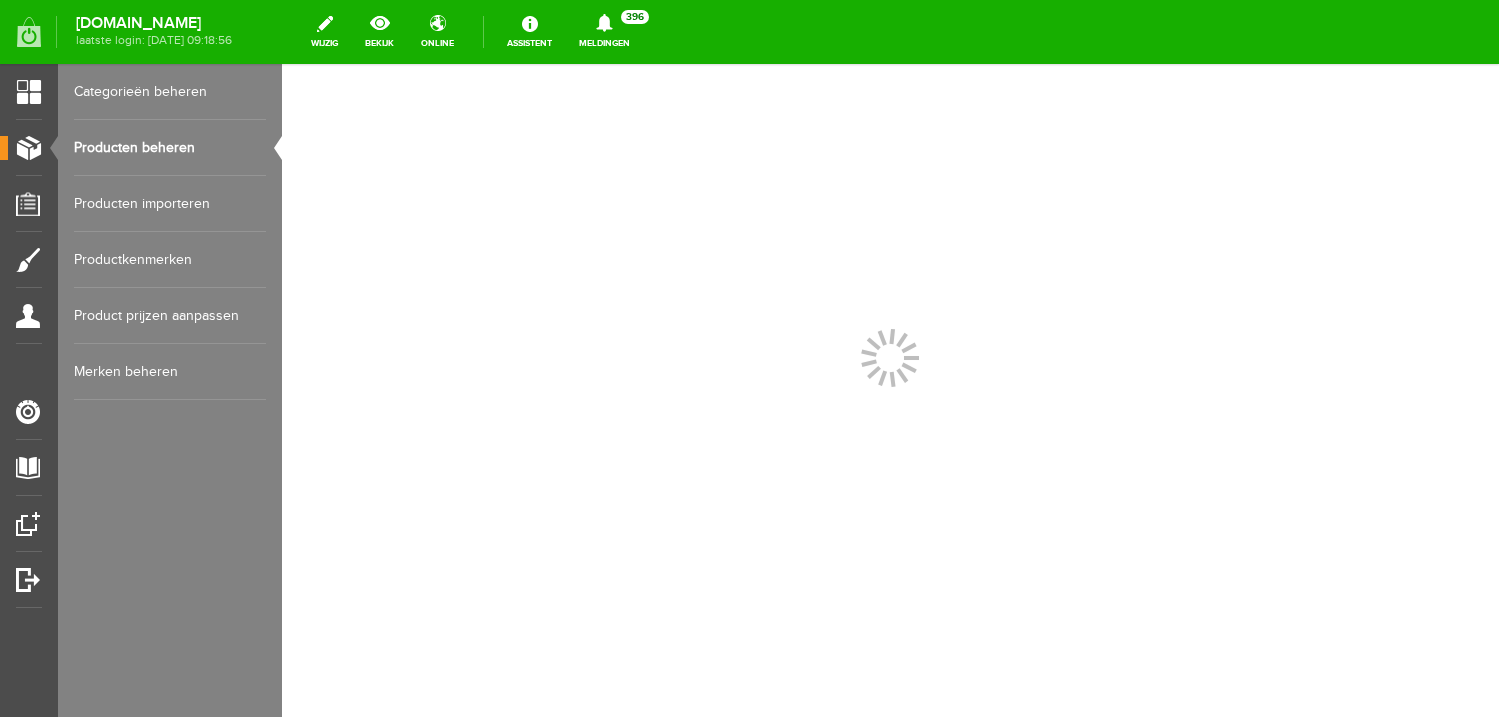 scroll, scrollTop: 0, scrollLeft: 0, axis: both 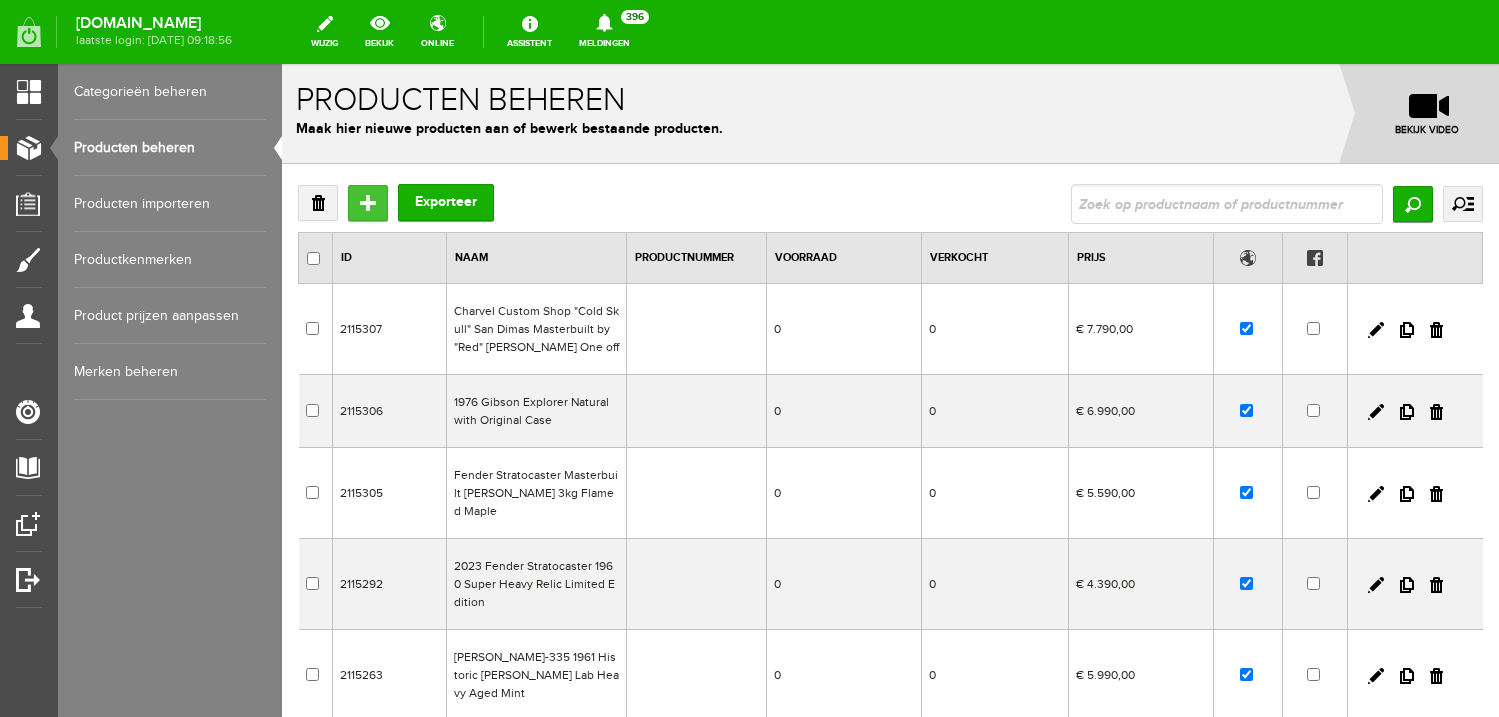 click on "Toevoegen" at bounding box center (368, 203) 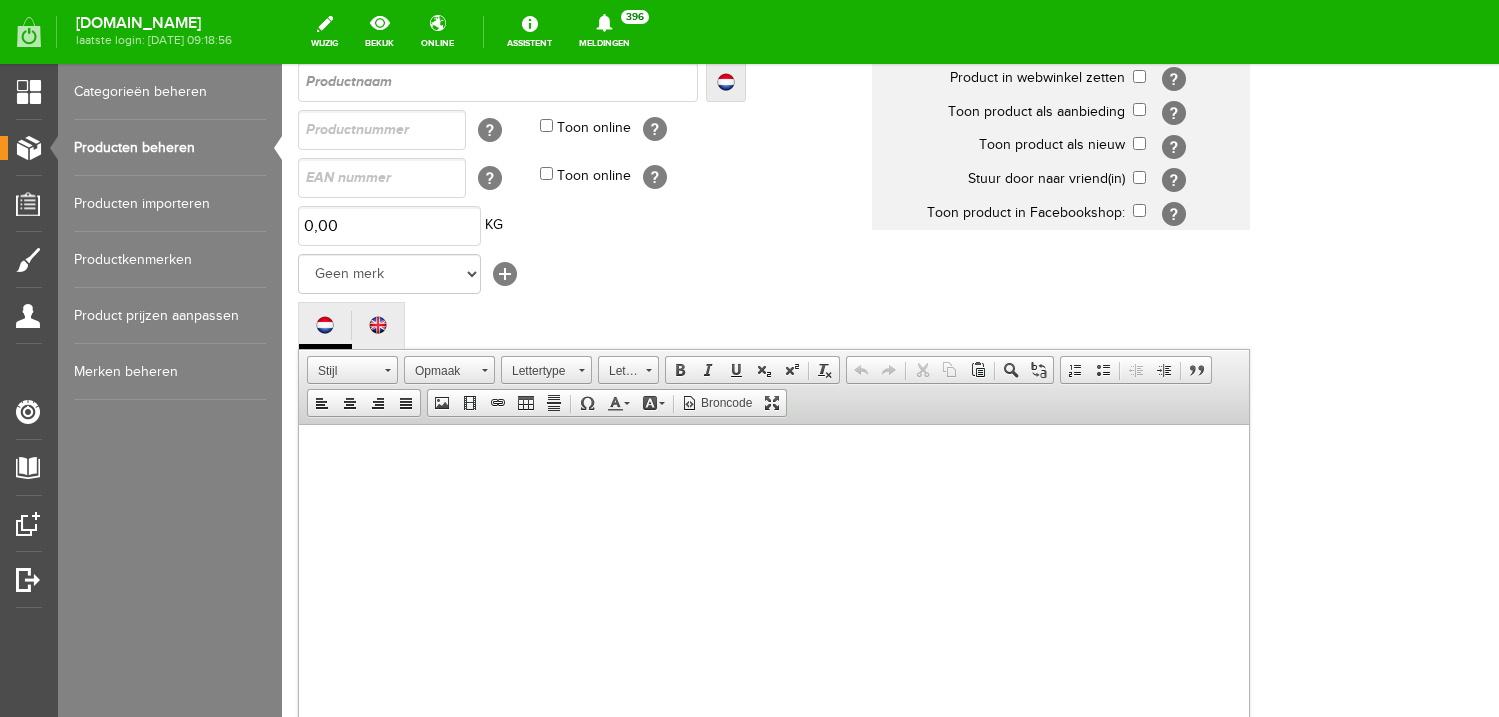 scroll, scrollTop: 416, scrollLeft: 0, axis: vertical 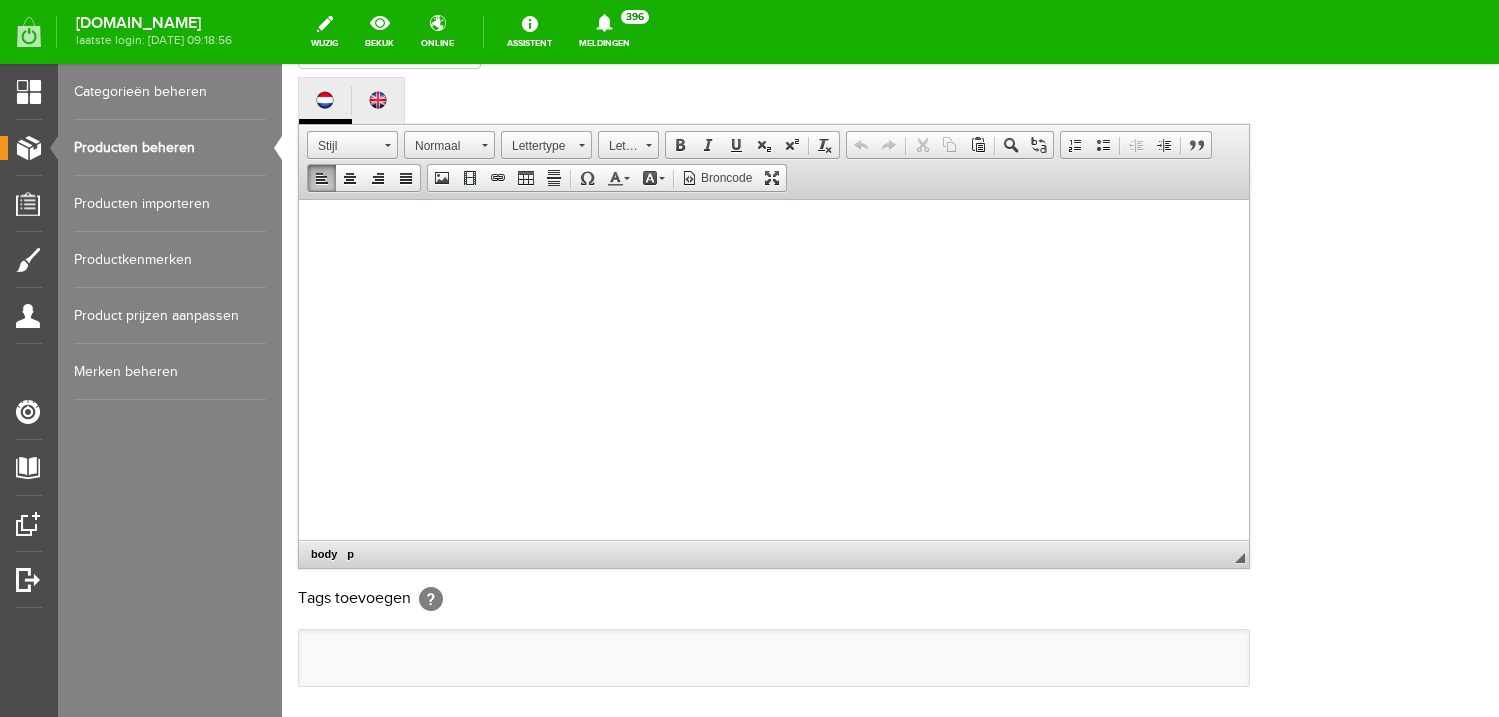 click at bounding box center (774, 389) 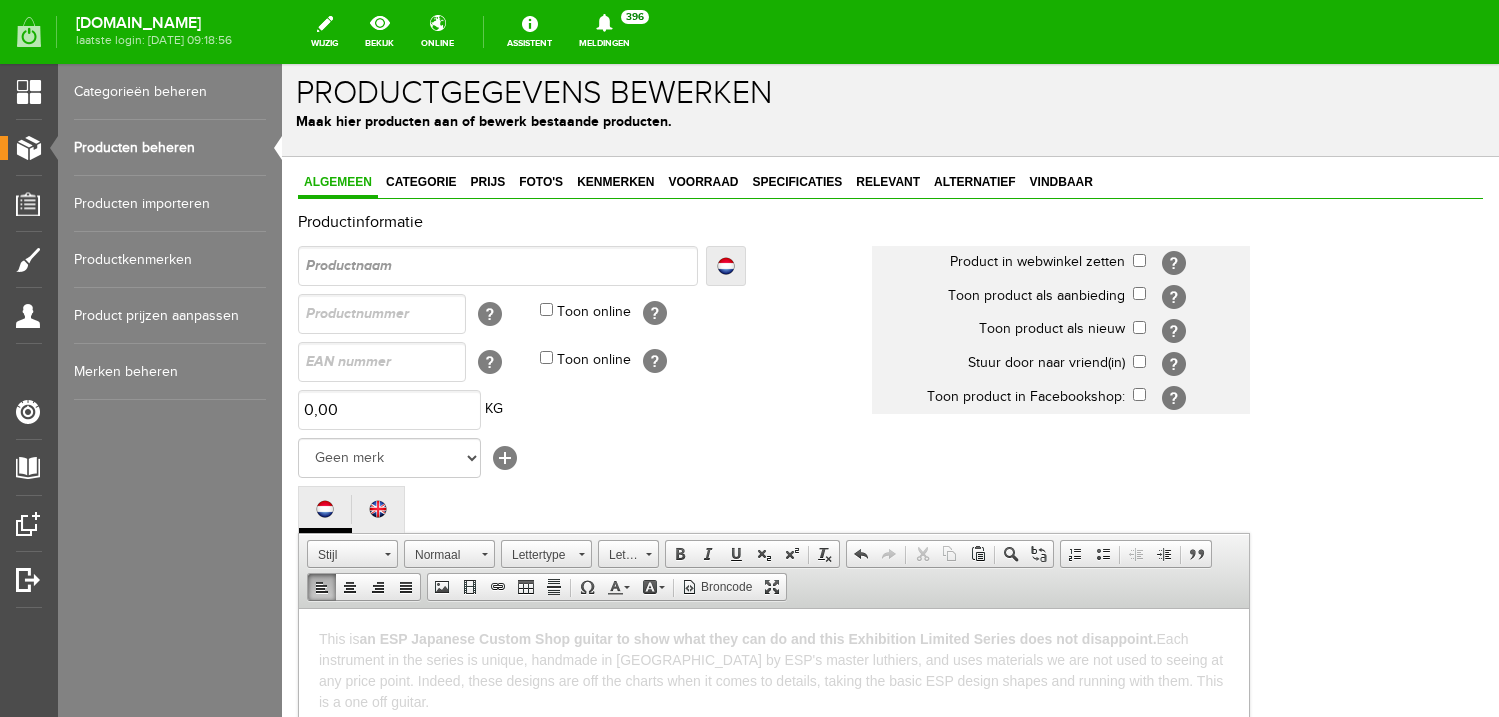 scroll, scrollTop: 0, scrollLeft: 0, axis: both 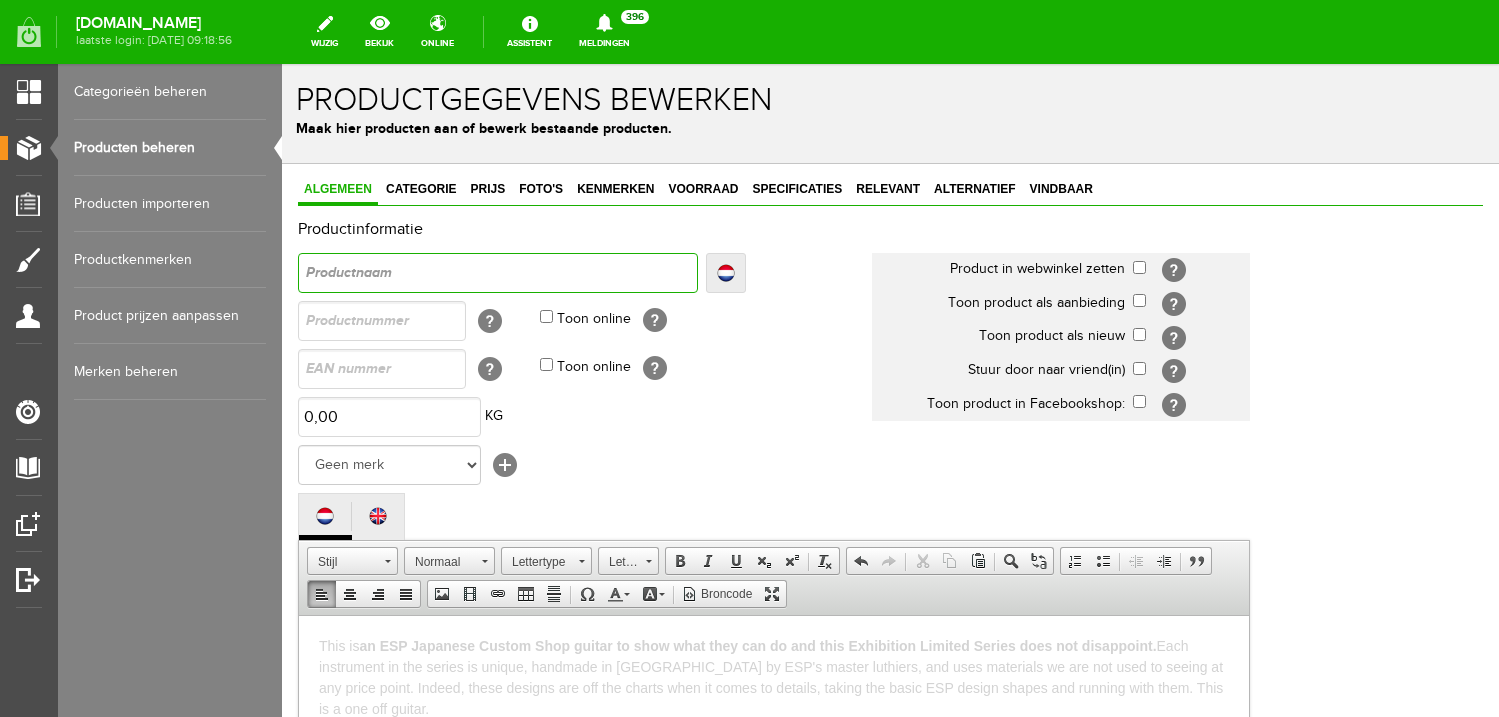 click at bounding box center (498, 273) 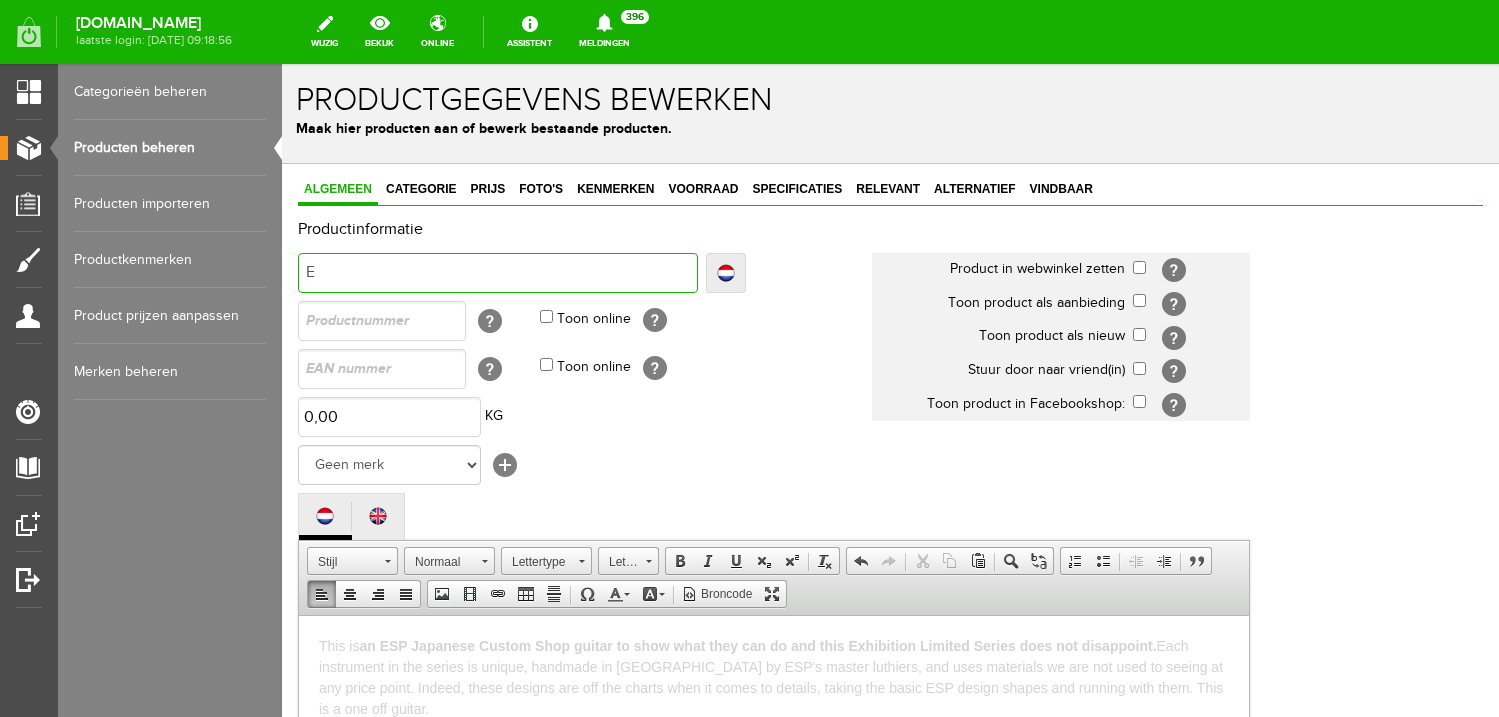 type on "E" 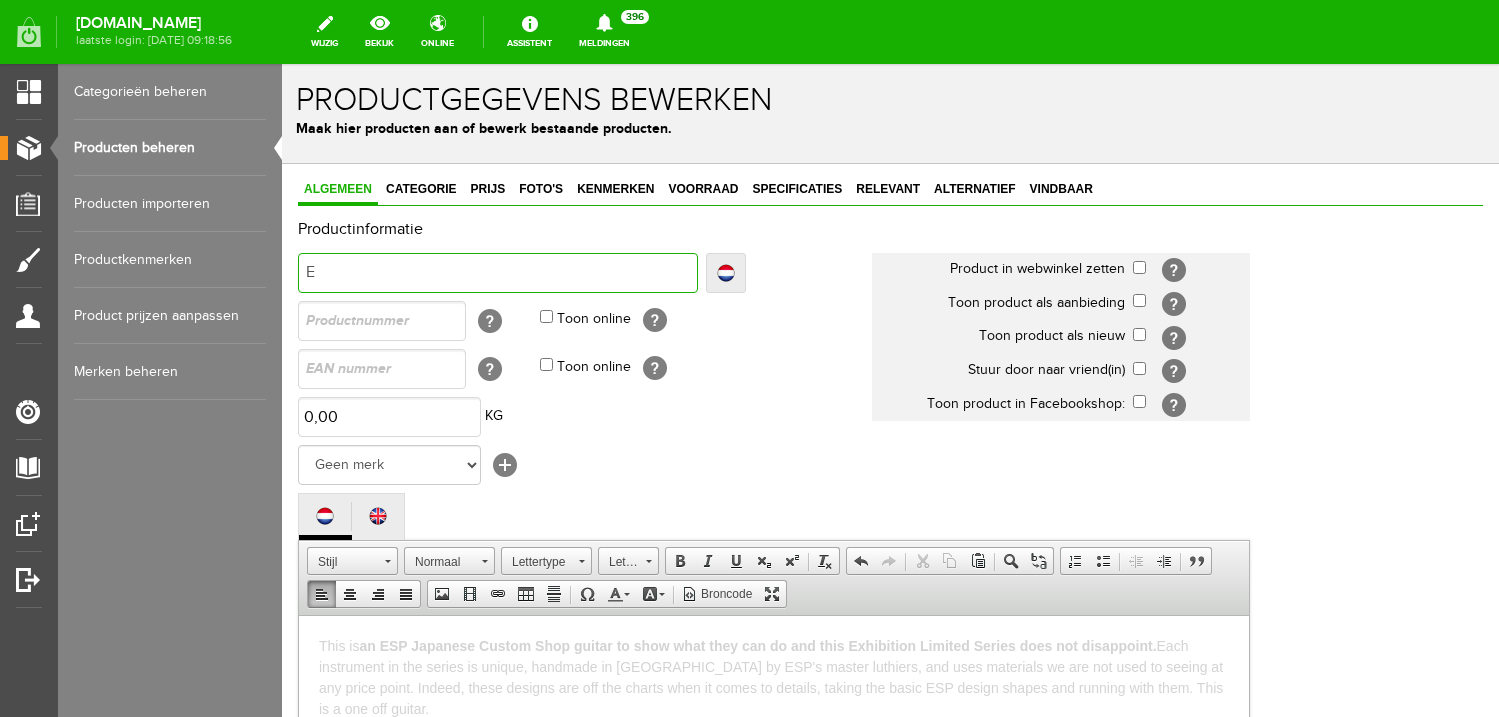 type on "ES" 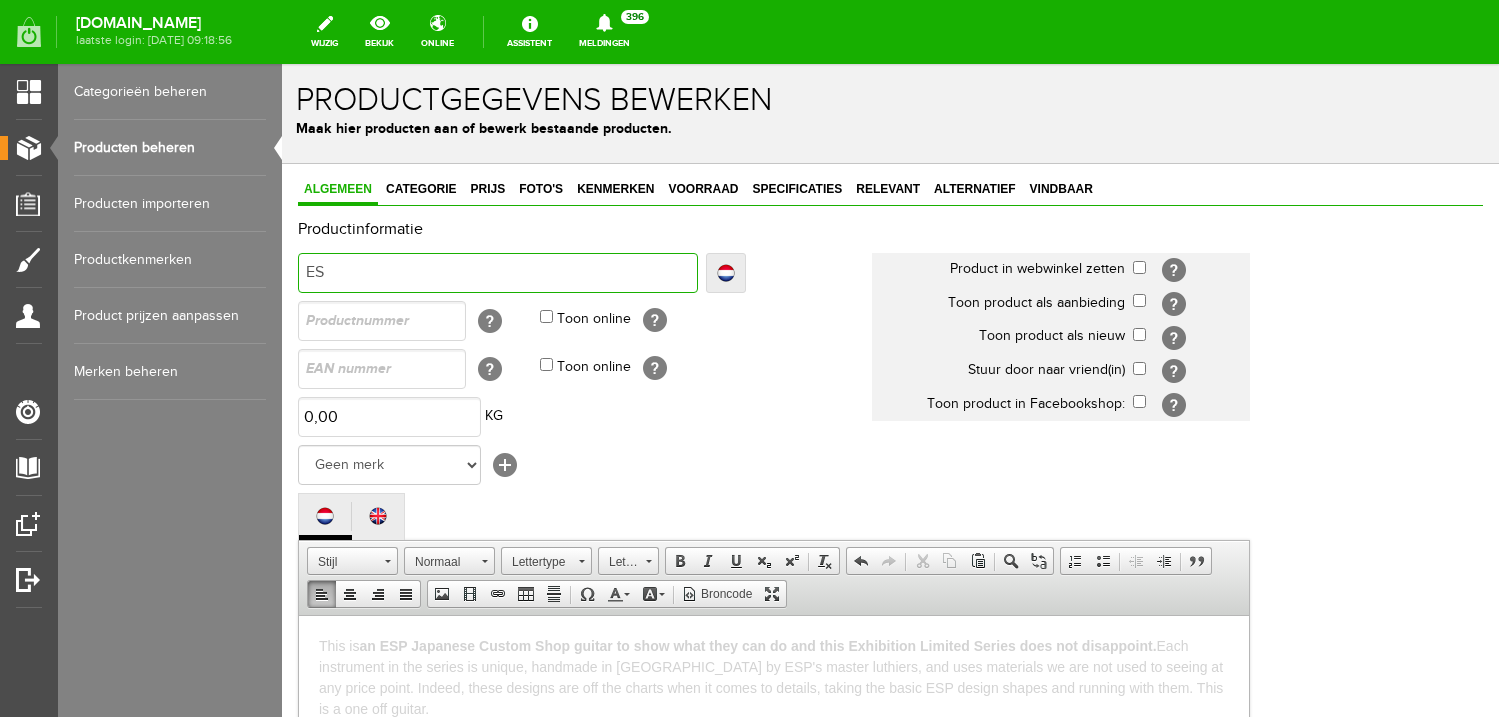 type on "ES" 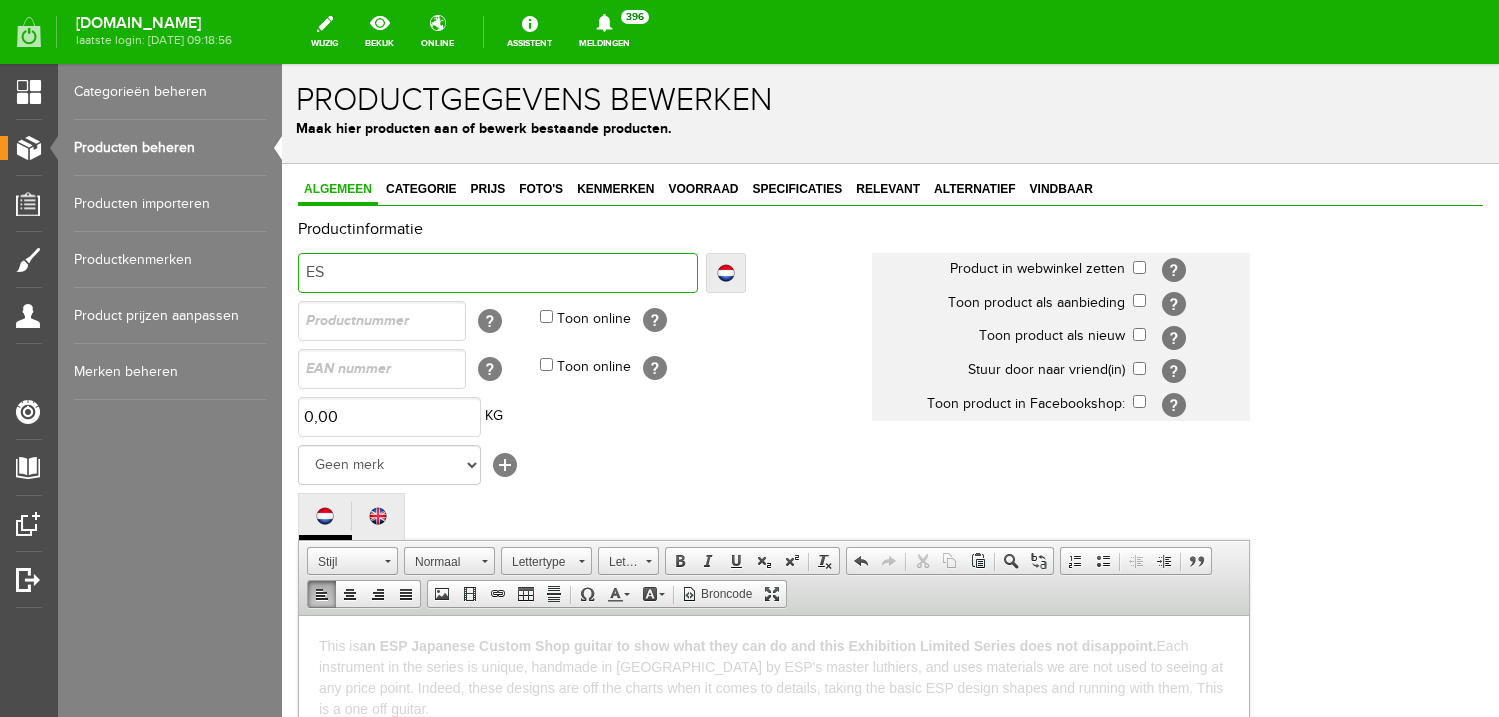 type on "ESP" 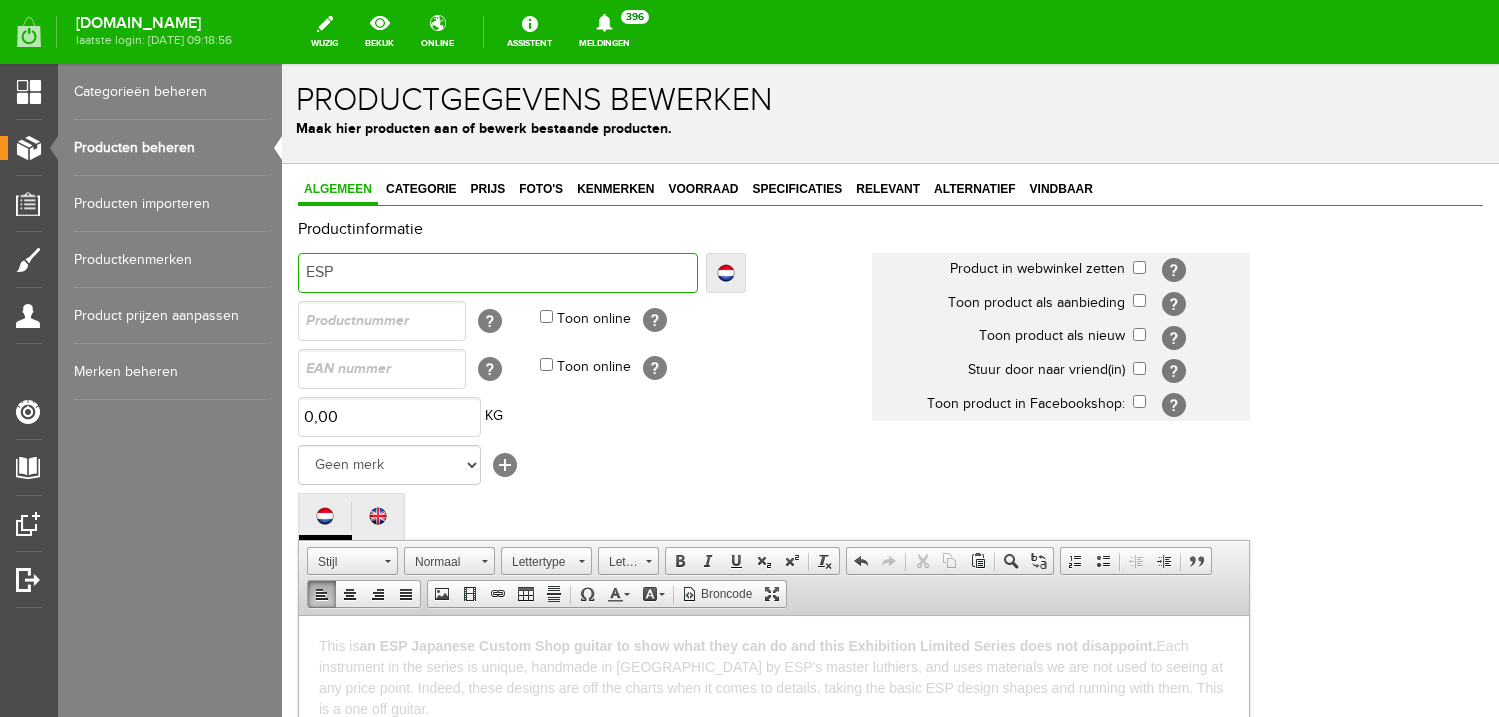 type on "ESP" 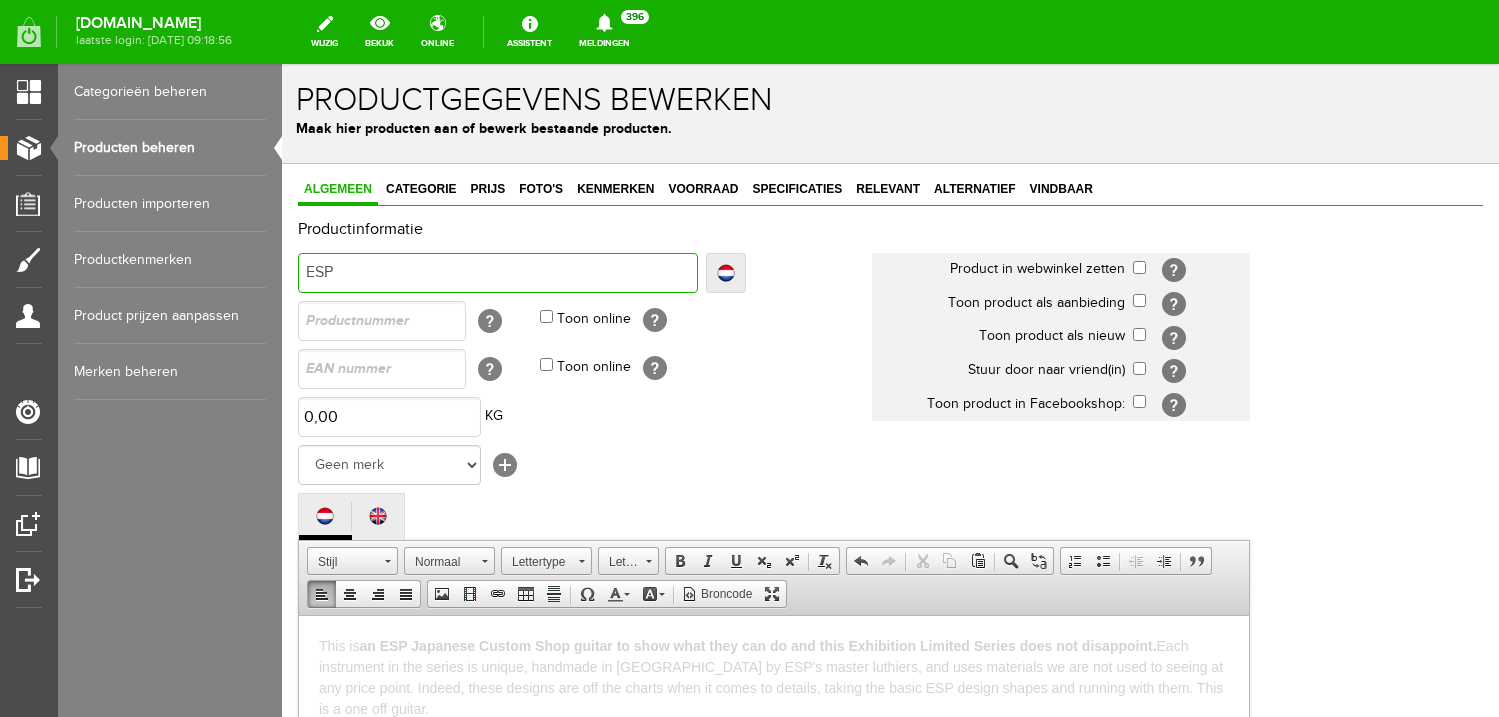 type on "ESP" 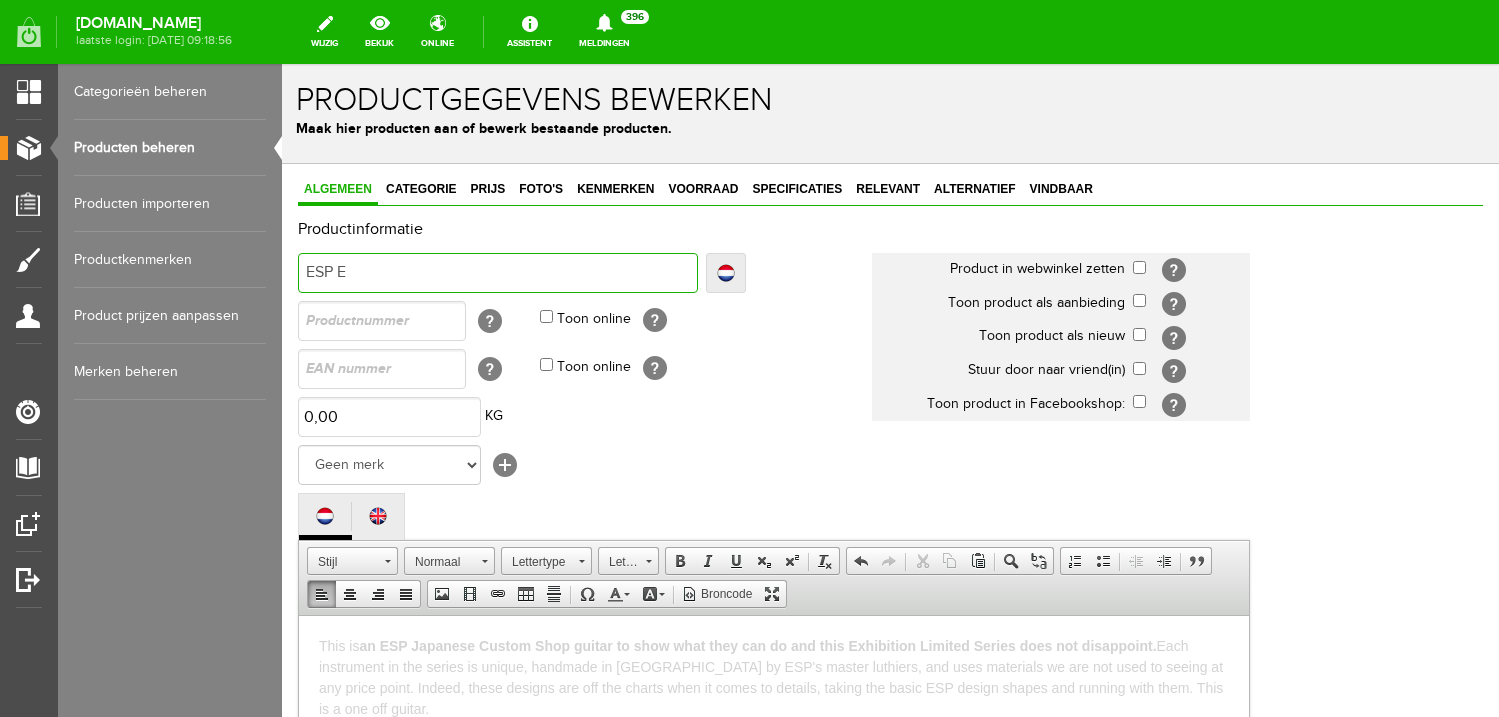 type on "ESP E" 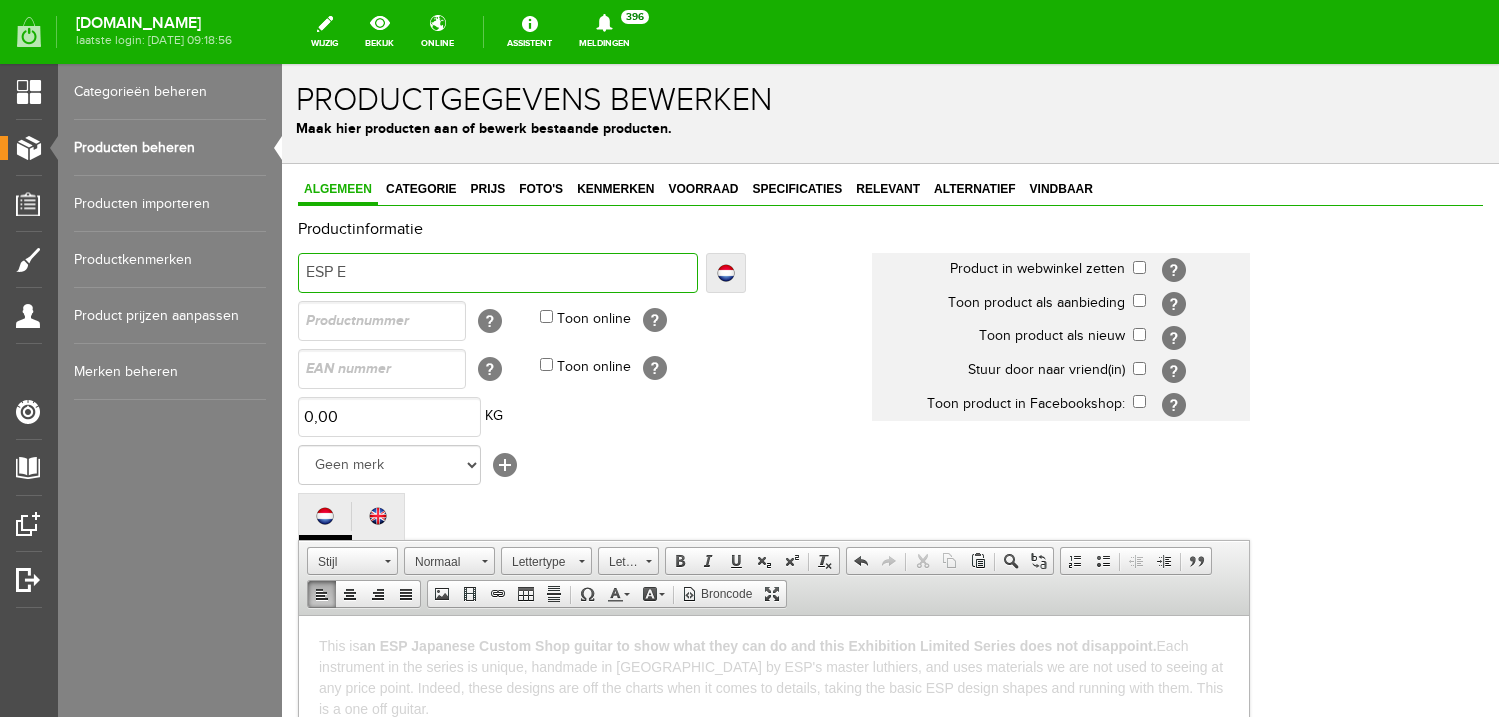 type on "ESP Ex" 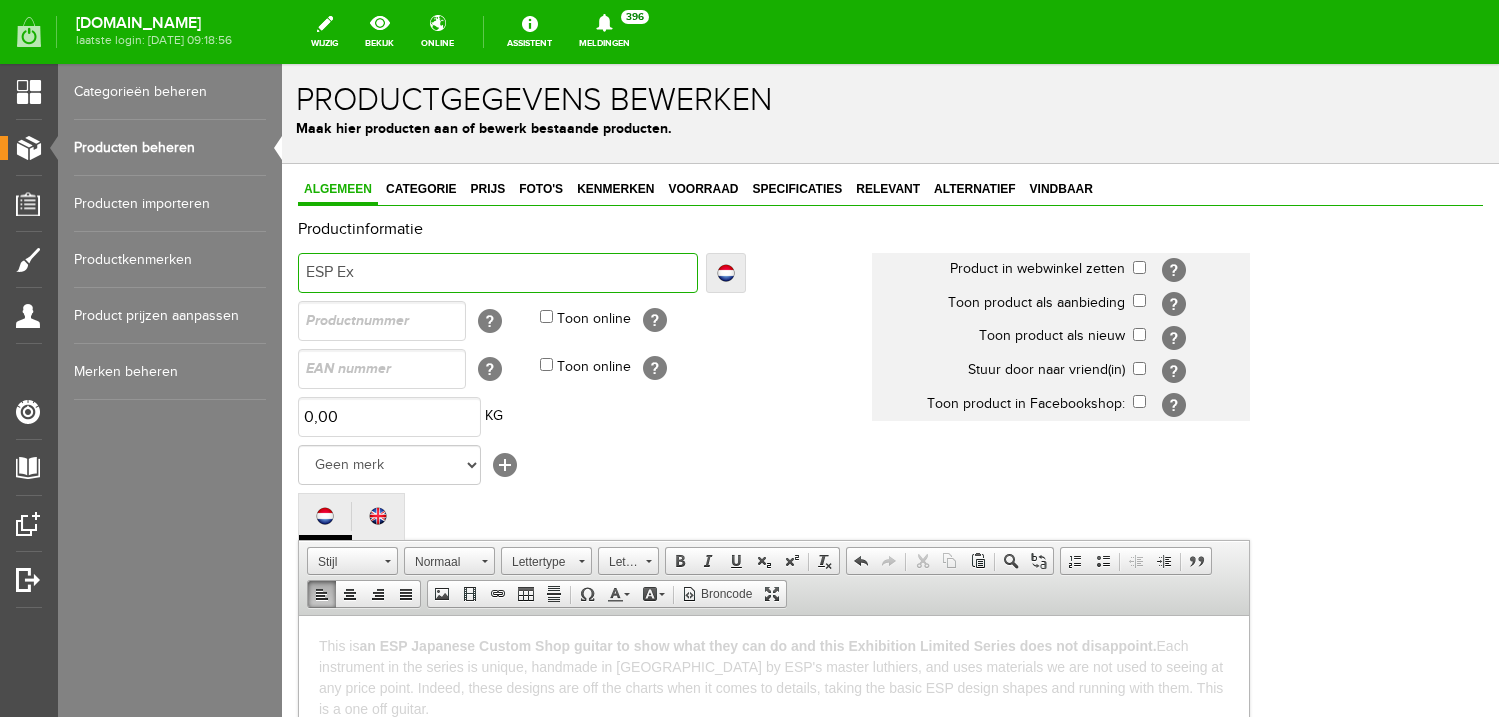 type on "ESP Ex" 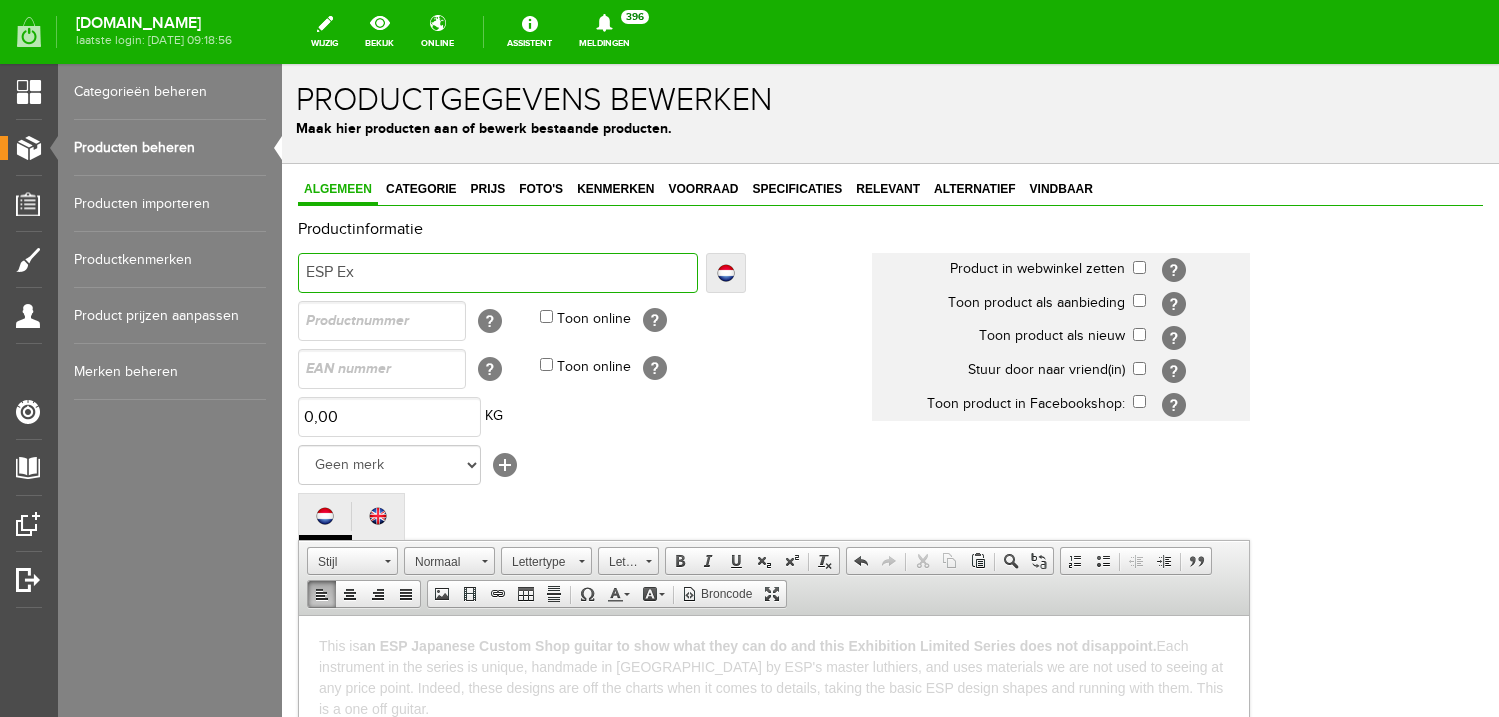 type on "ESP Exh" 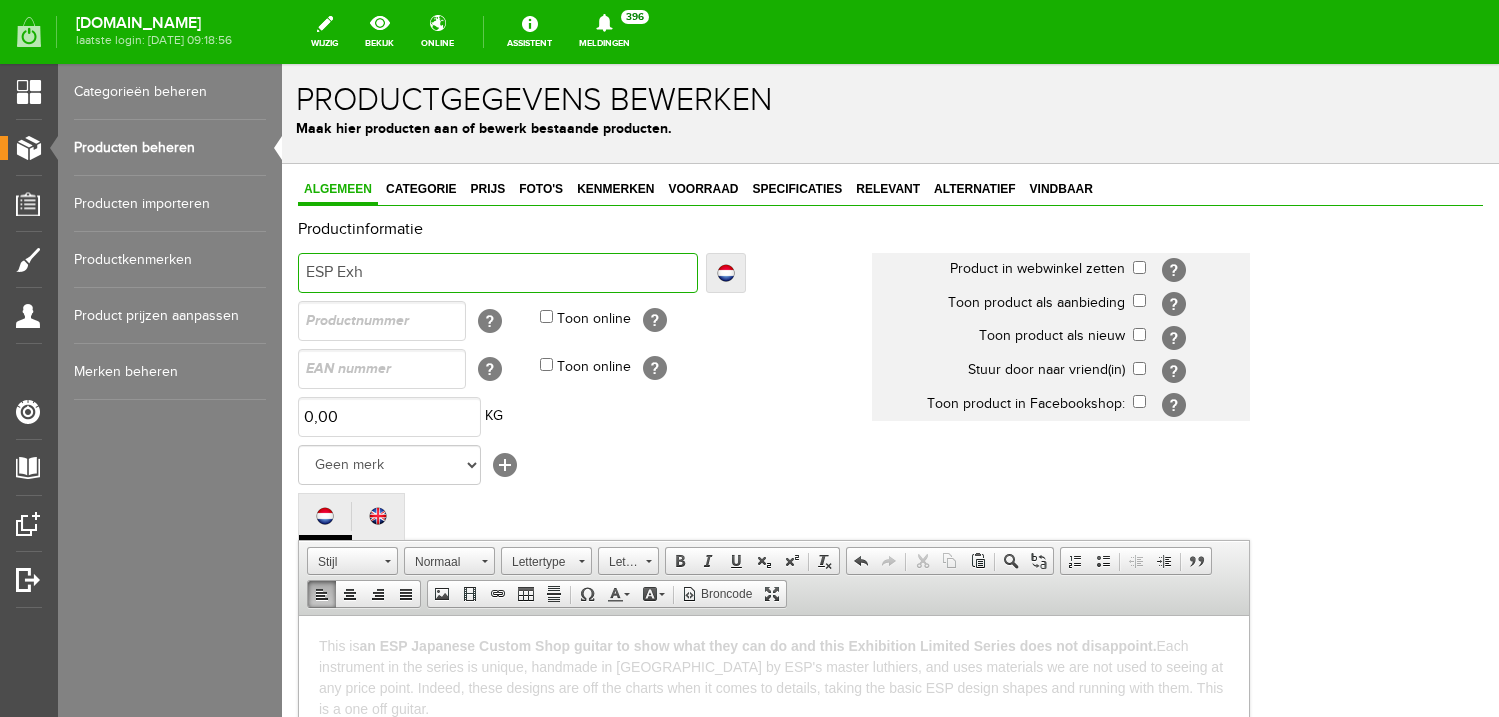 type on "ESP Exh" 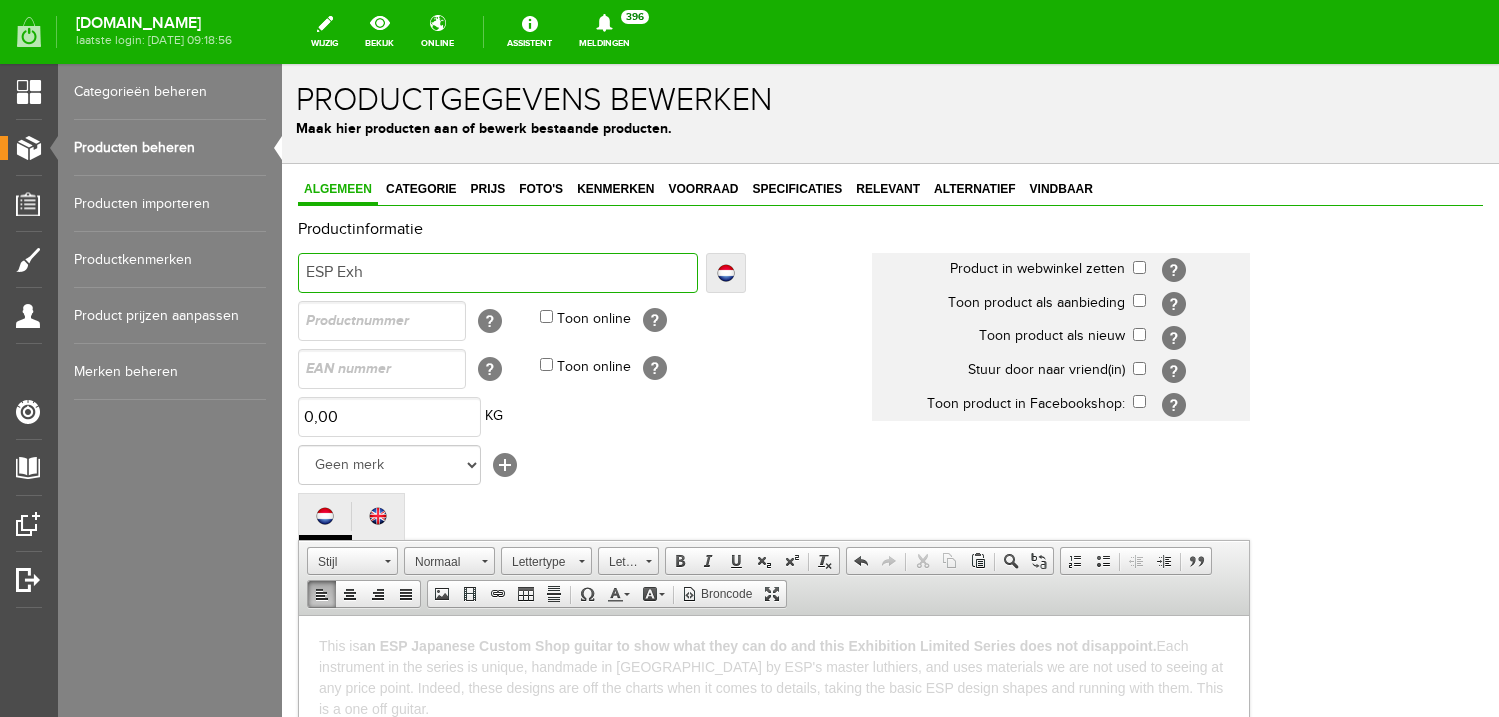 type on "ESP Exhi" 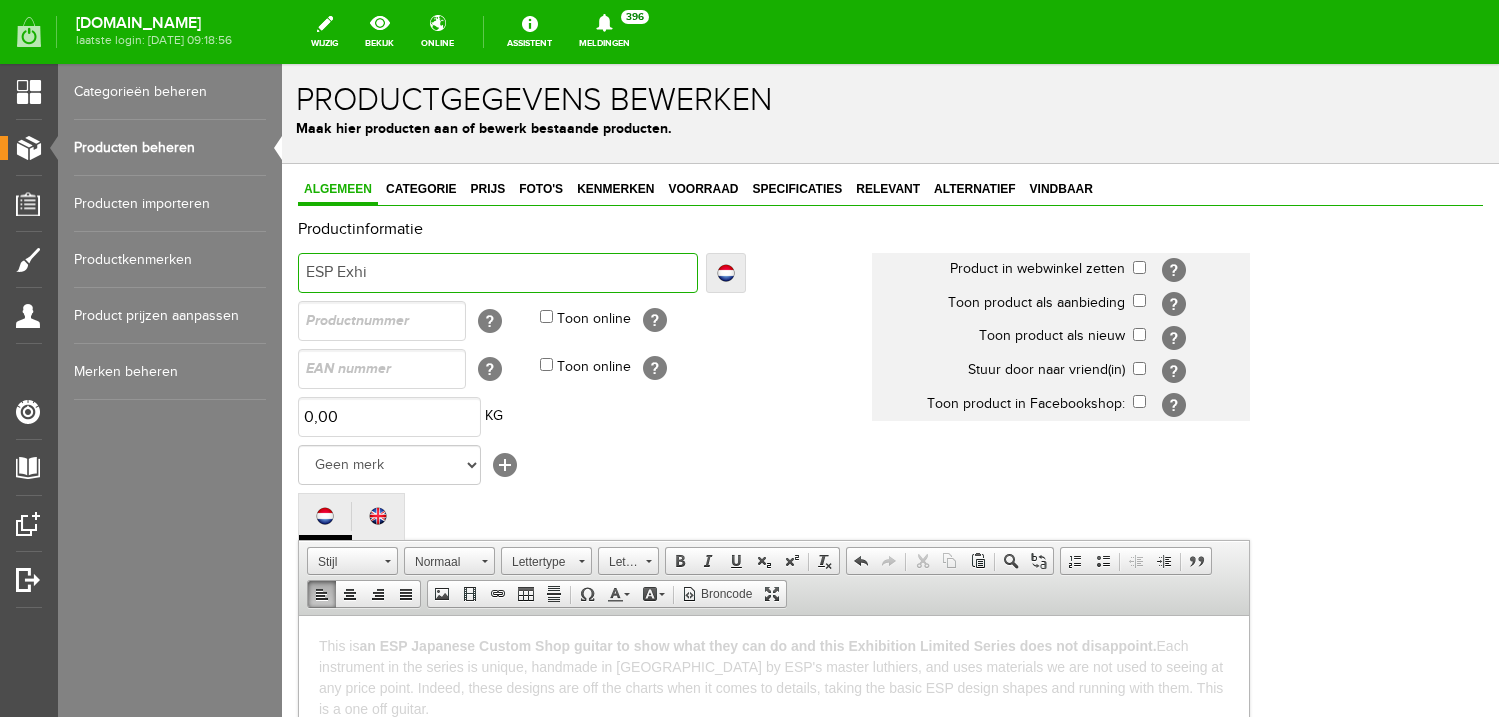 type on "ESP Exhi" 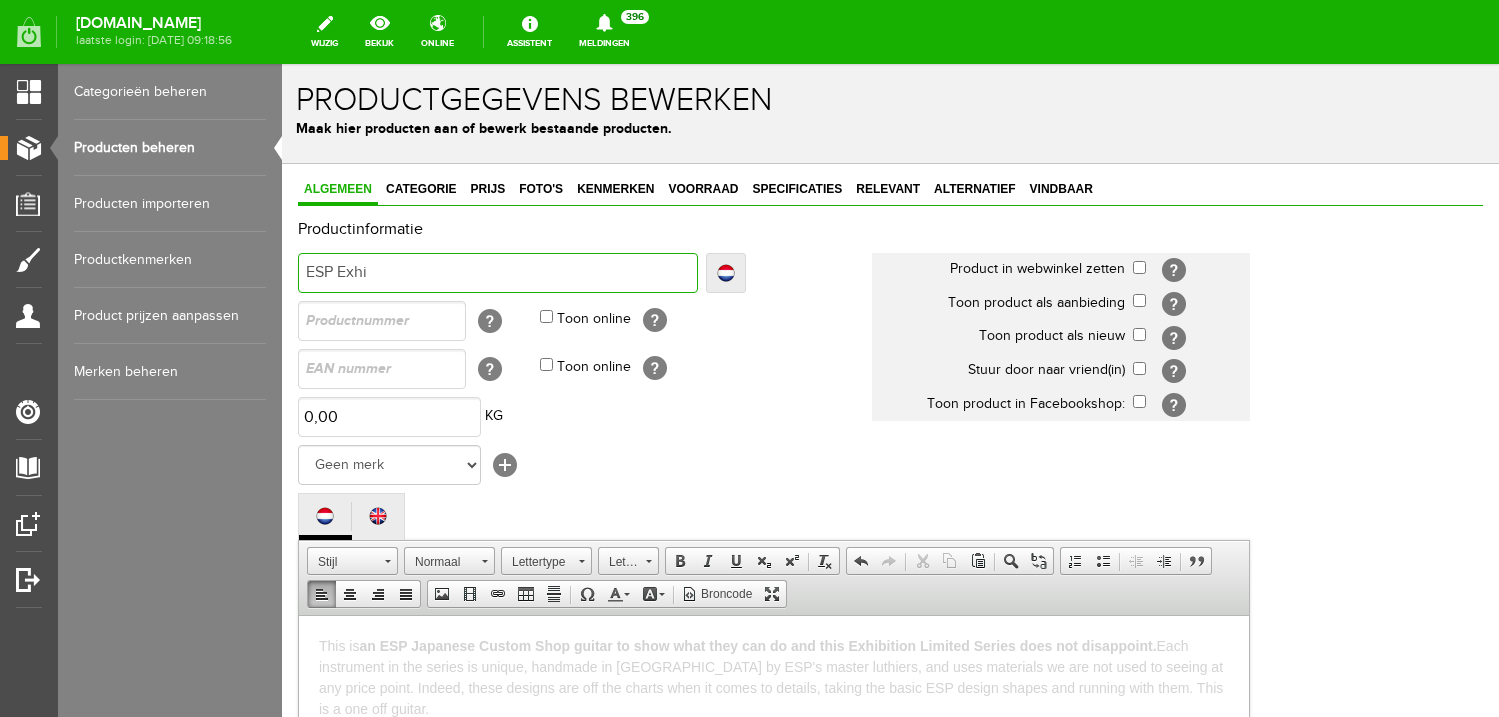 type on "ESP Exhib" 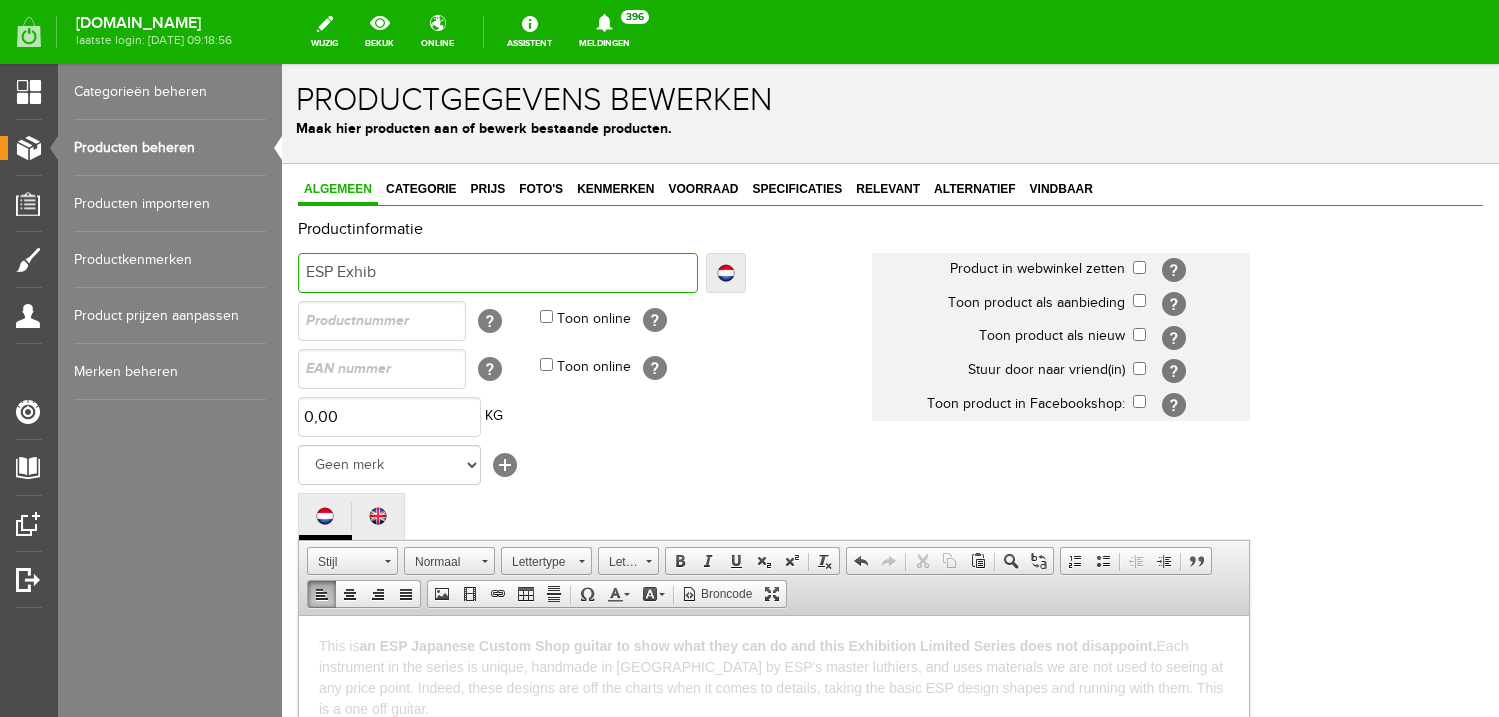 type on "ESP Exhib" 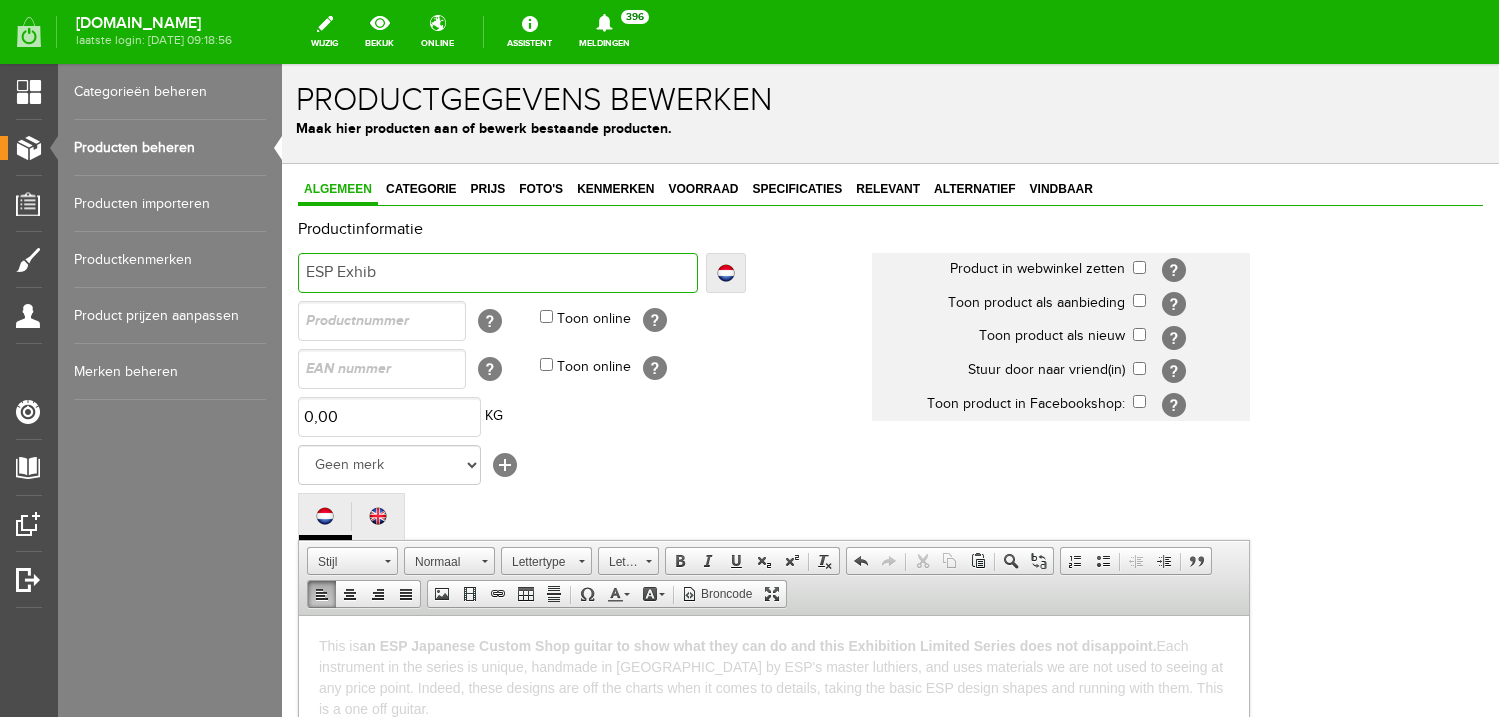 type on "ESP Exhibi" 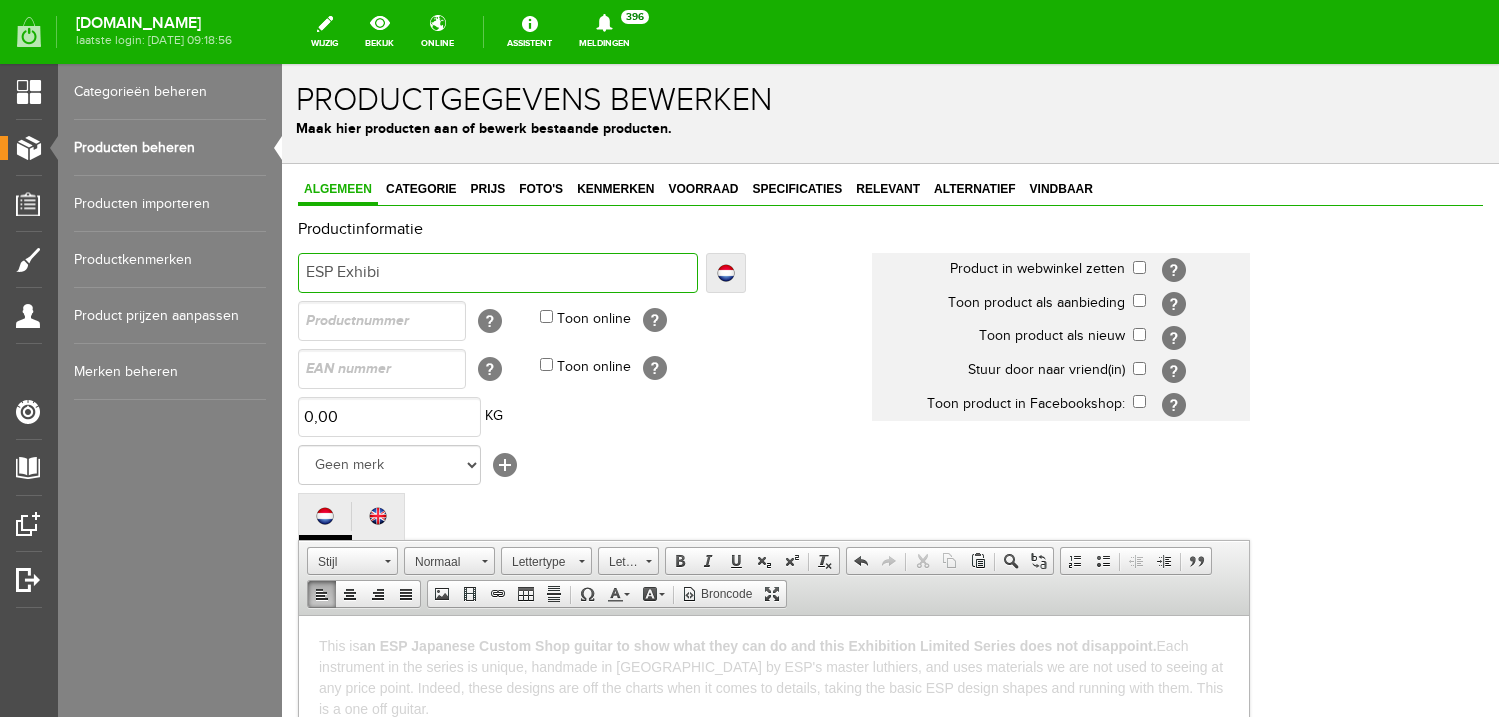 type on "ESP Exhibi" 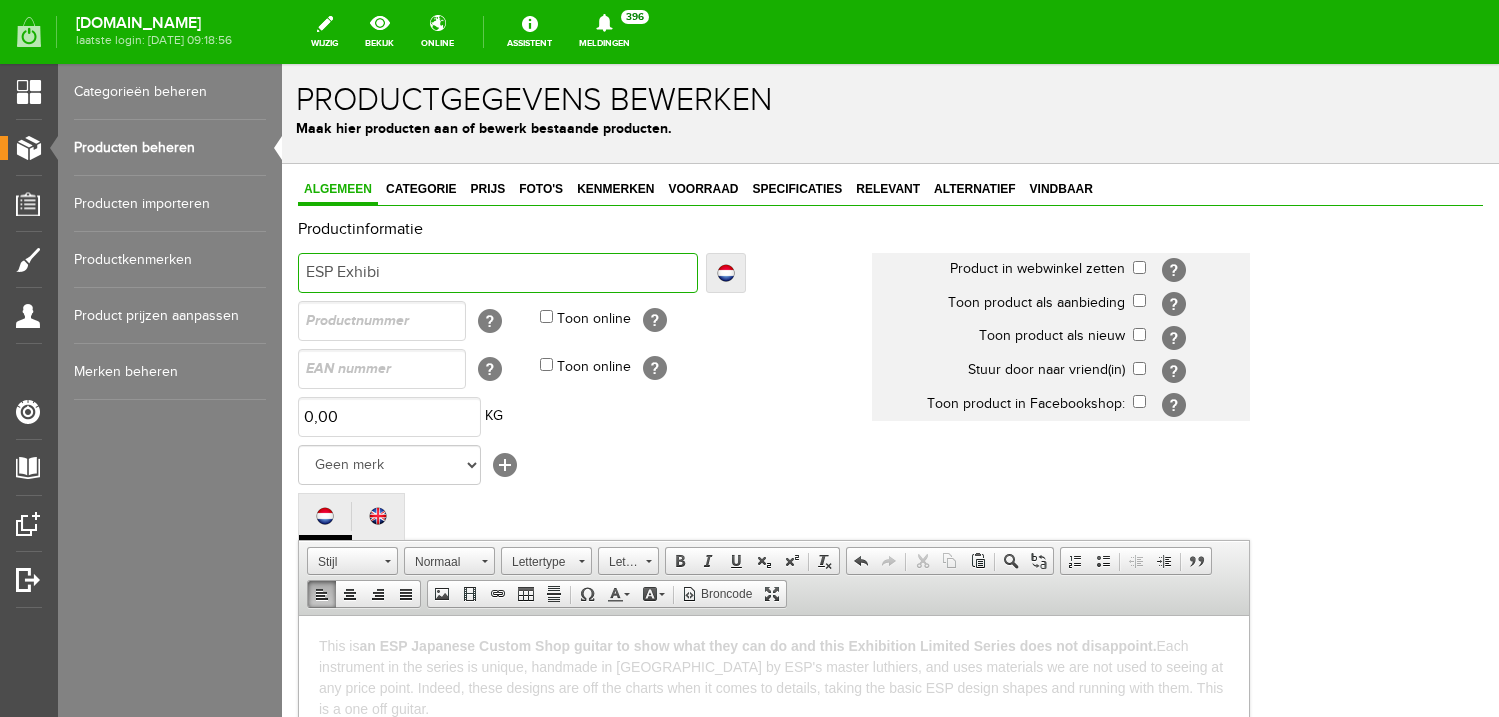 type on "ESP Exhibit" 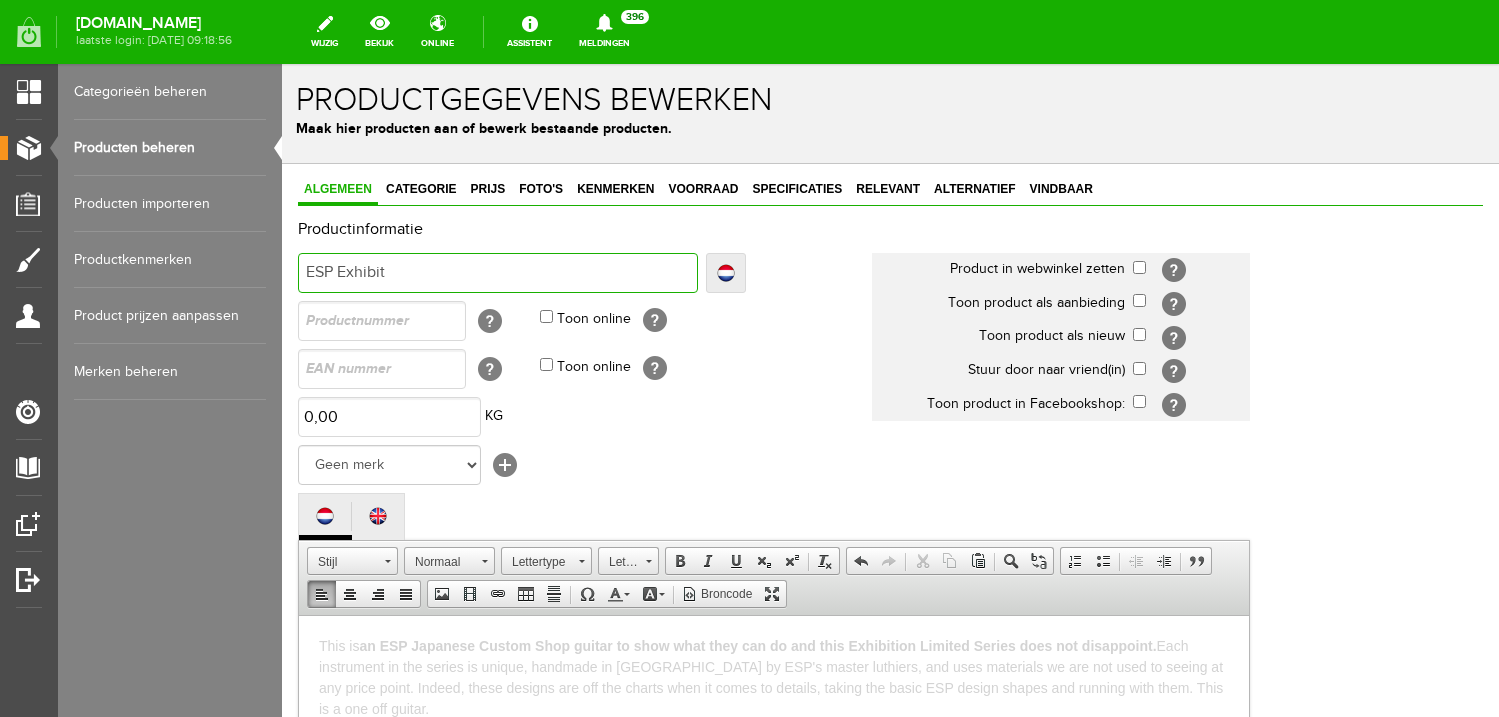 type on "ESP Exhibit" 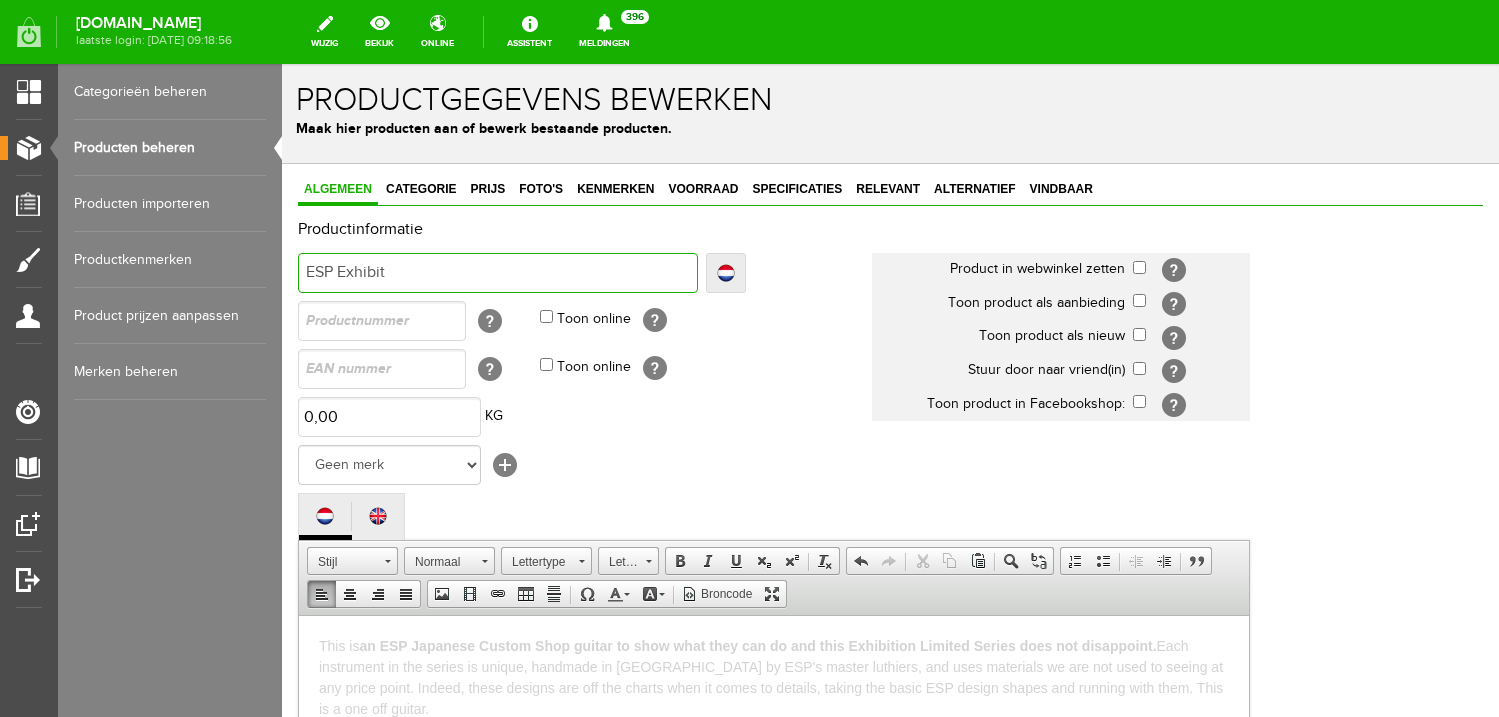 type on "ESP Exhibiti" 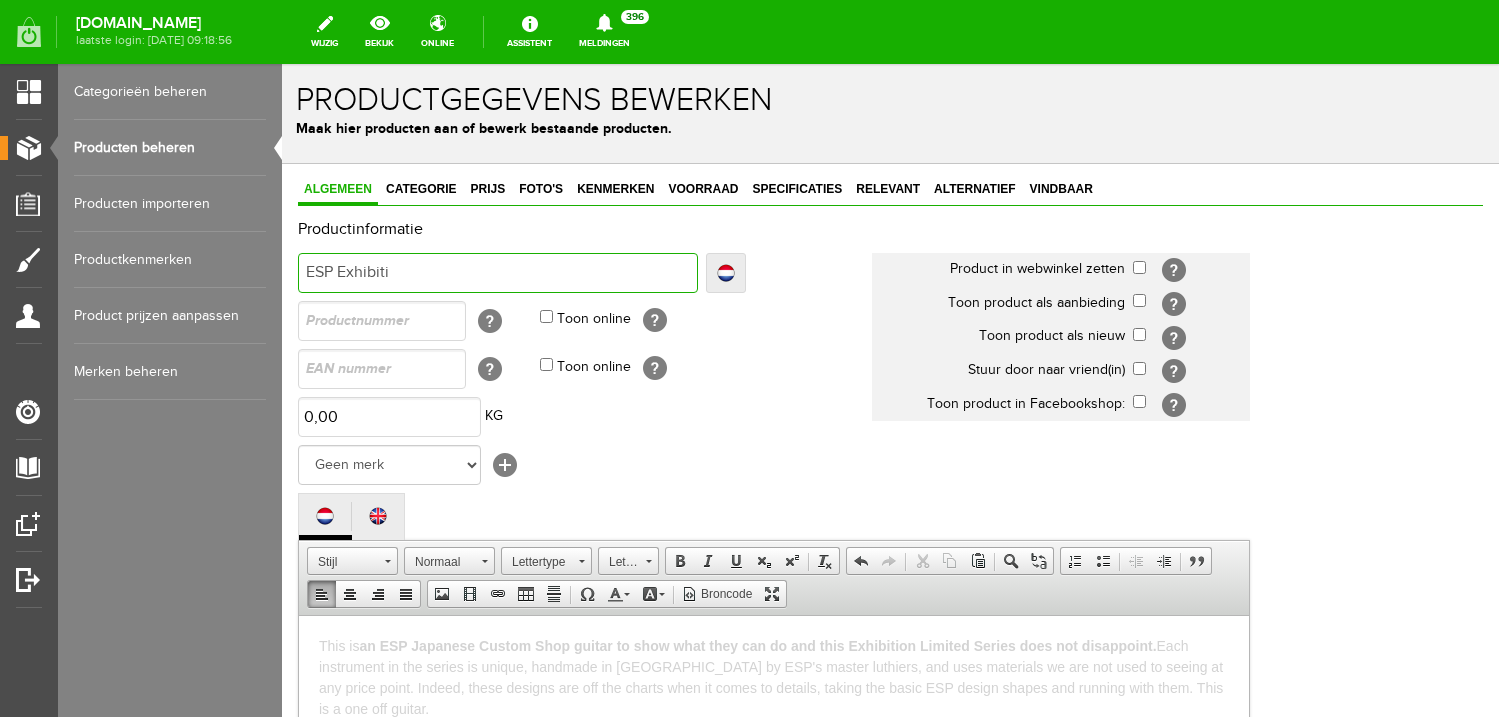 type on "ESP Exhibiti" 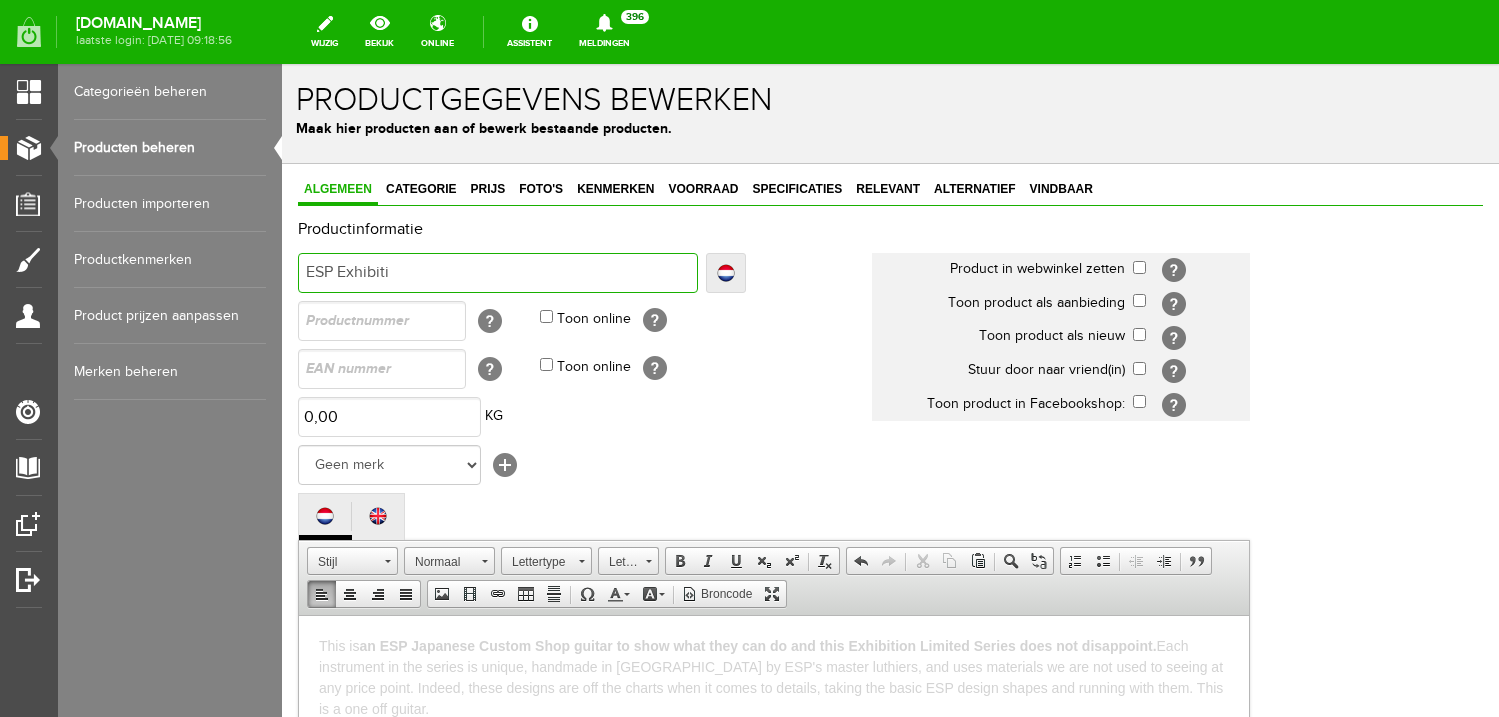 type on "ESP Exhibitio" 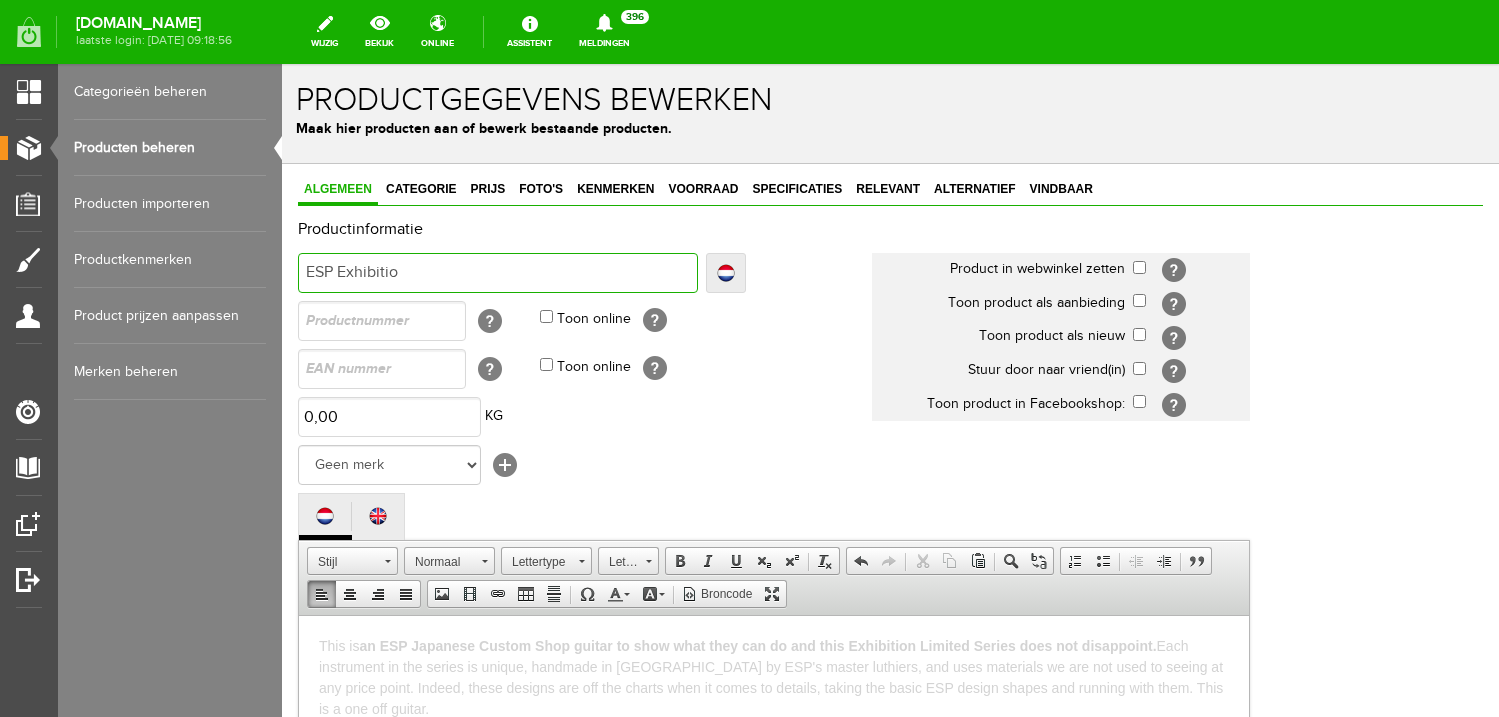 type on "ESP Exhibitio" 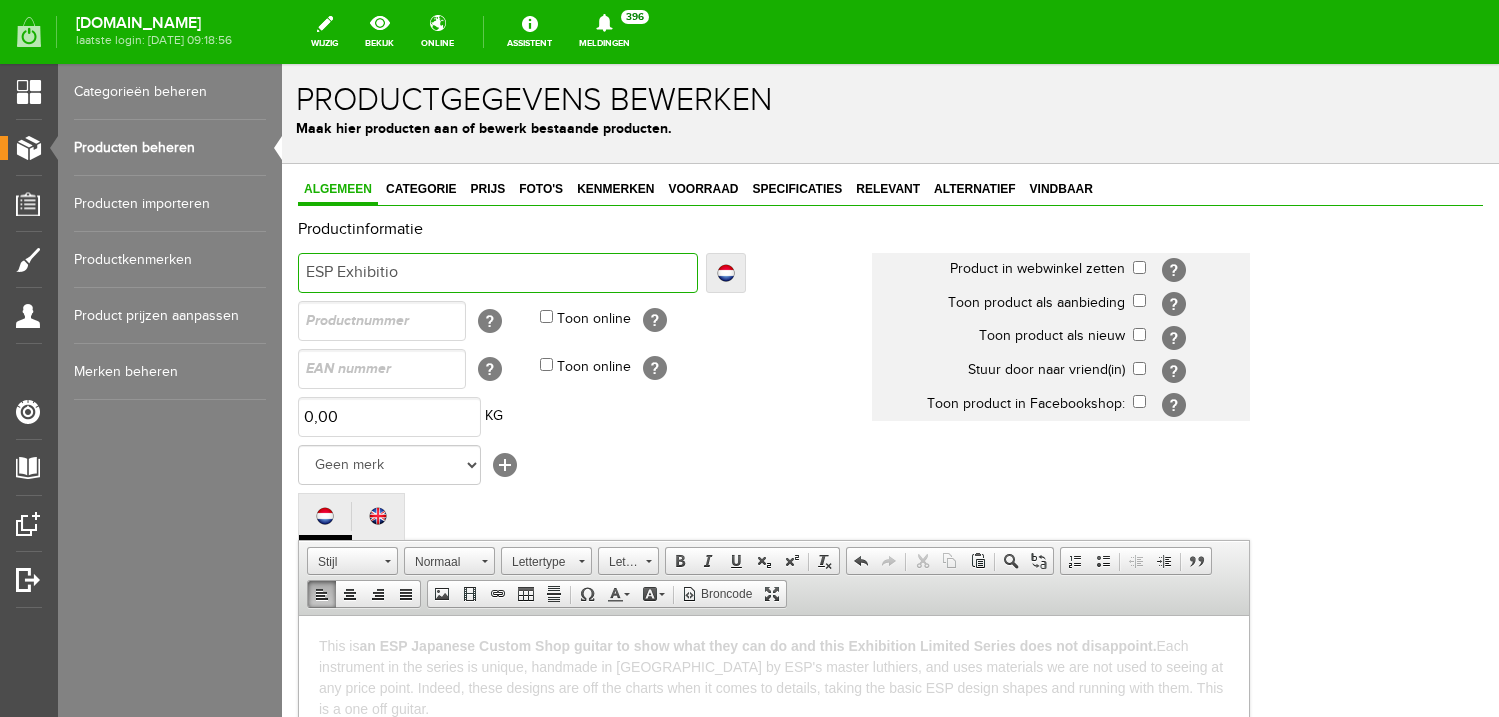 type on "ESP Exhibition" 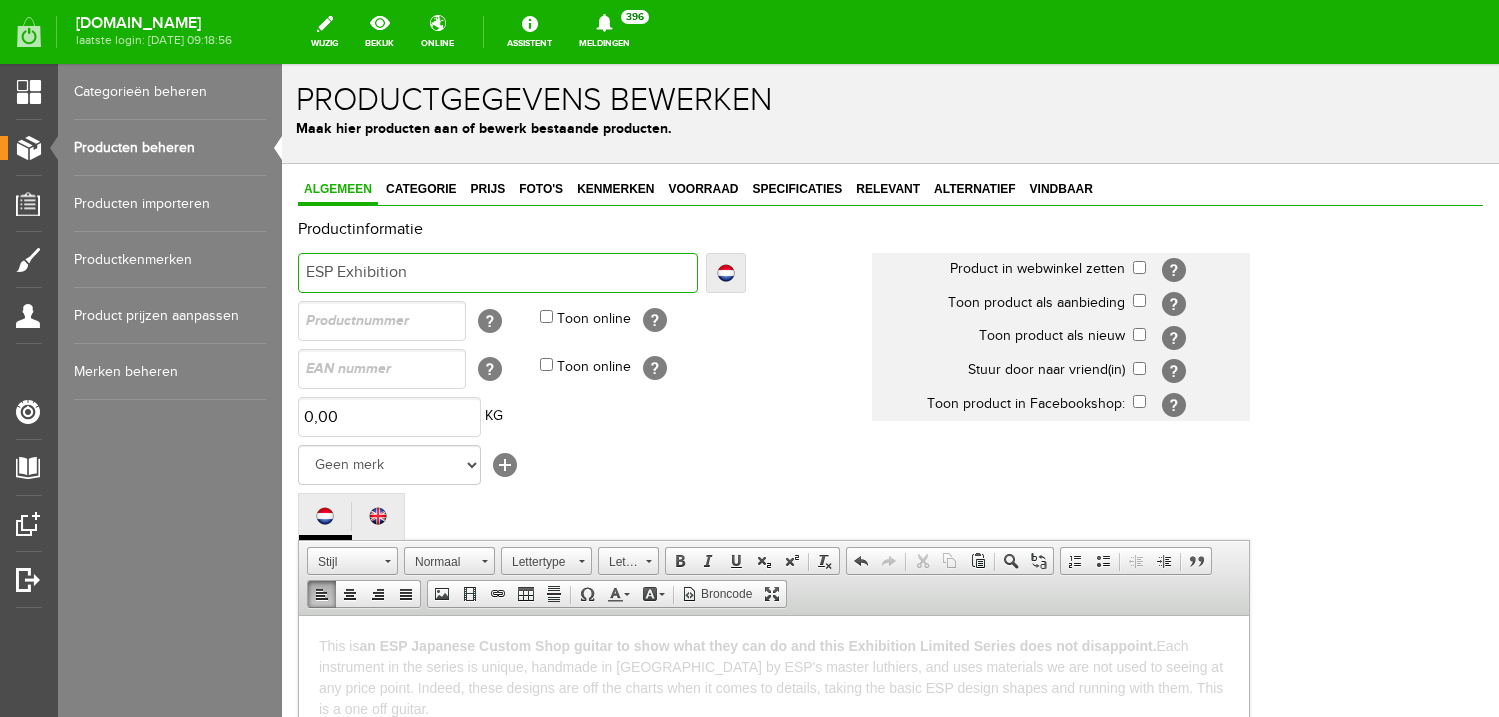 type on "ESP Exhibition" 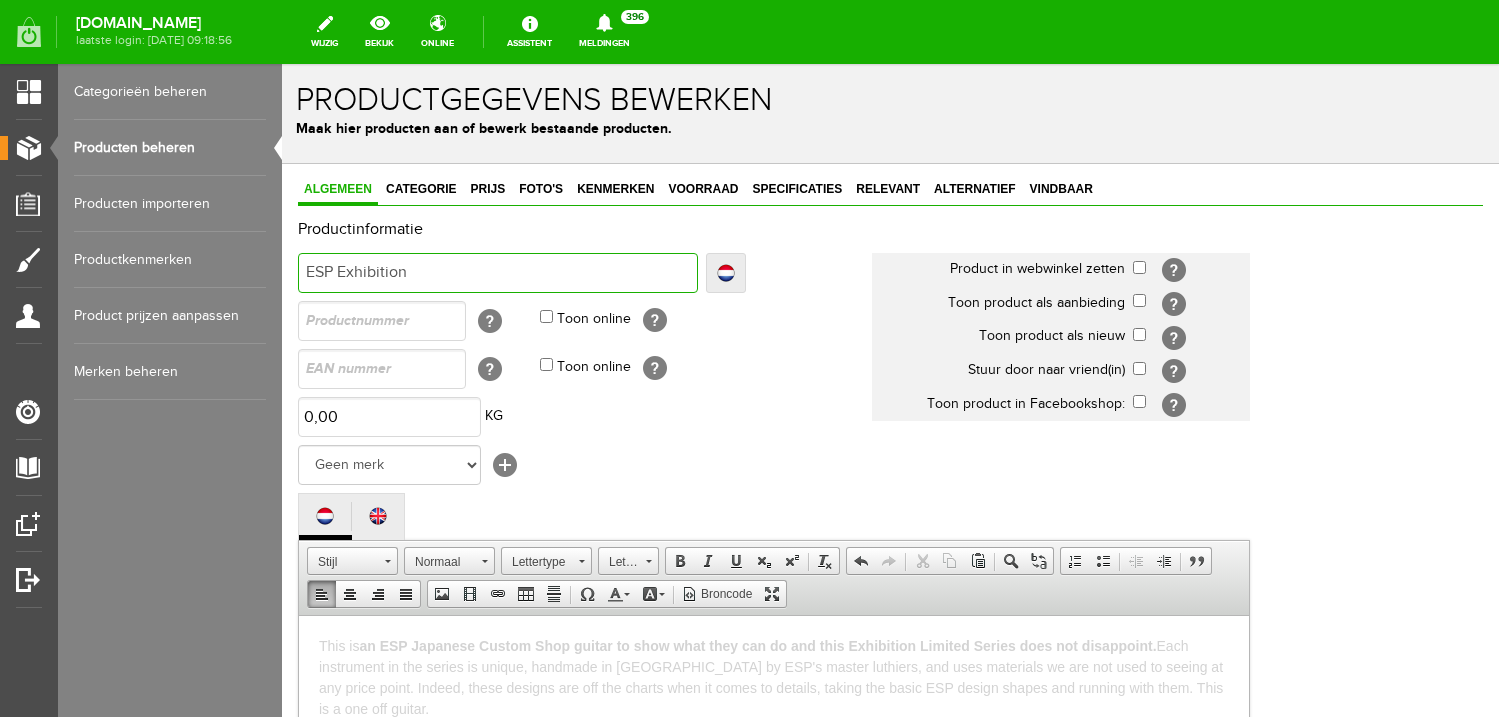 type on "ESP Exhibition" 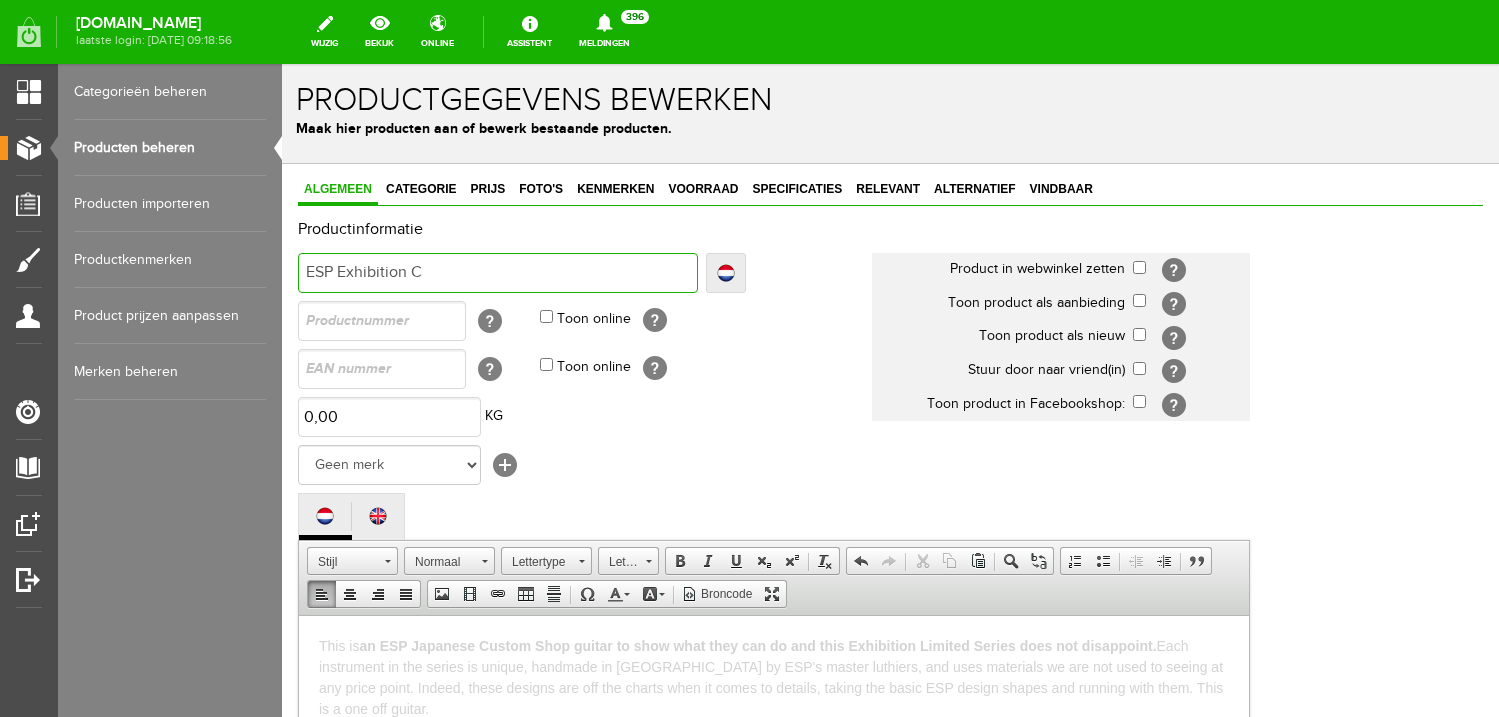type on "ESP Exhibition C" 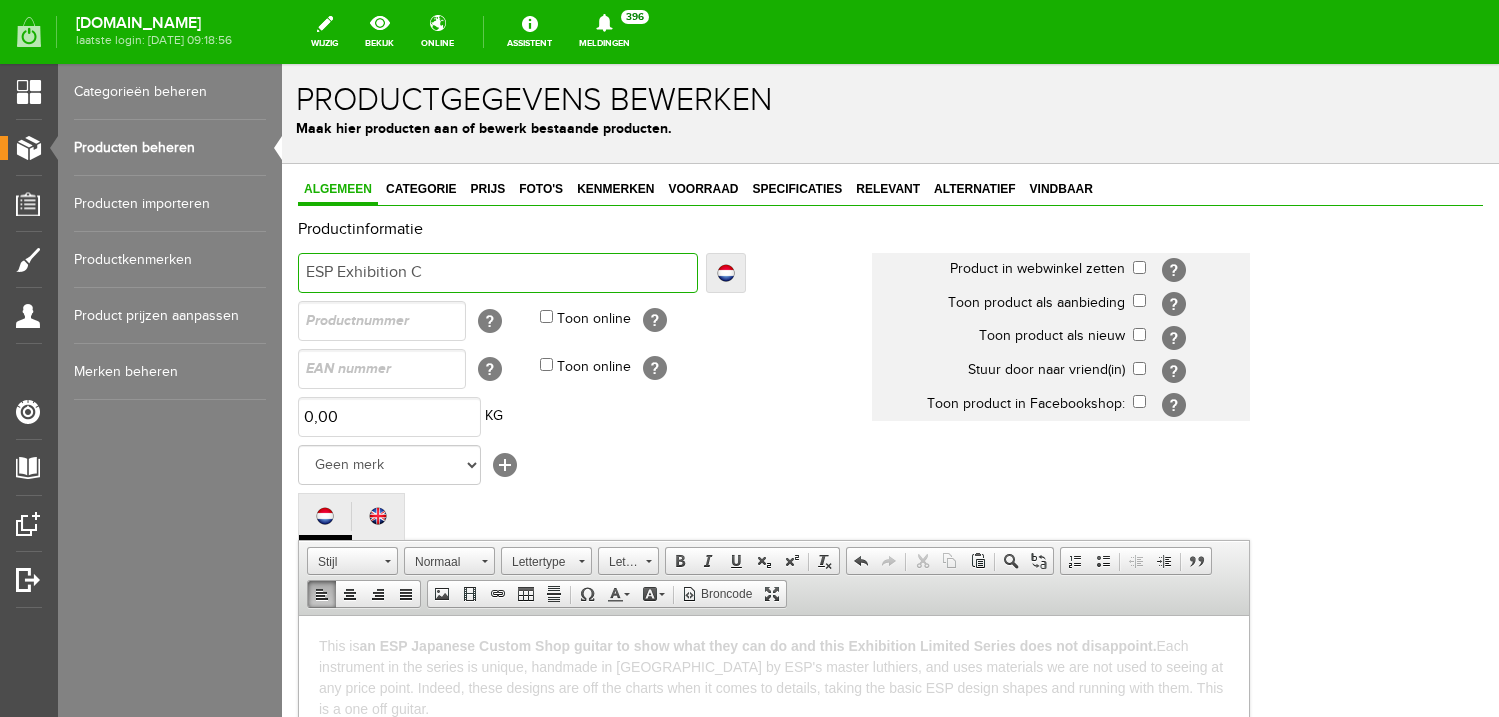 type 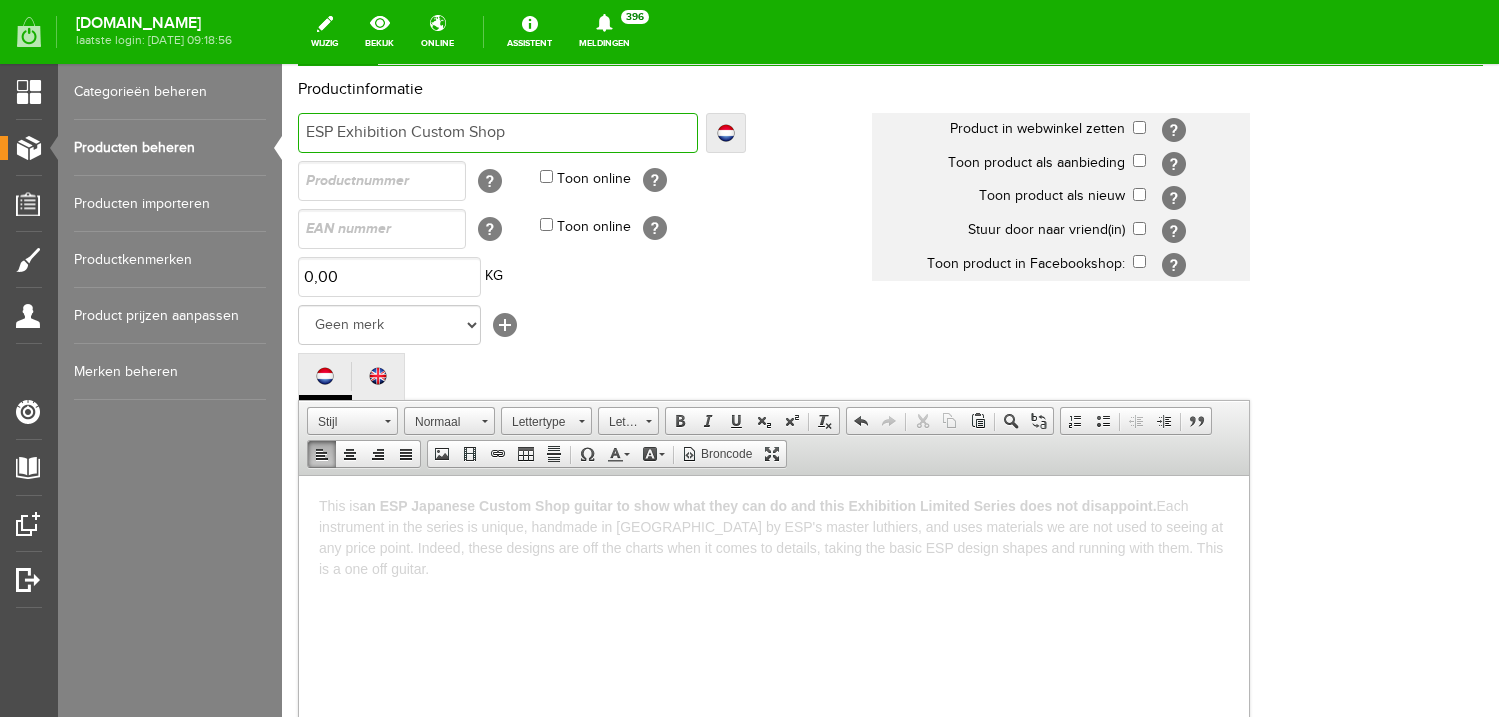 scroll, scrollTop: 144, scrollLeft: 0, axis: vertical 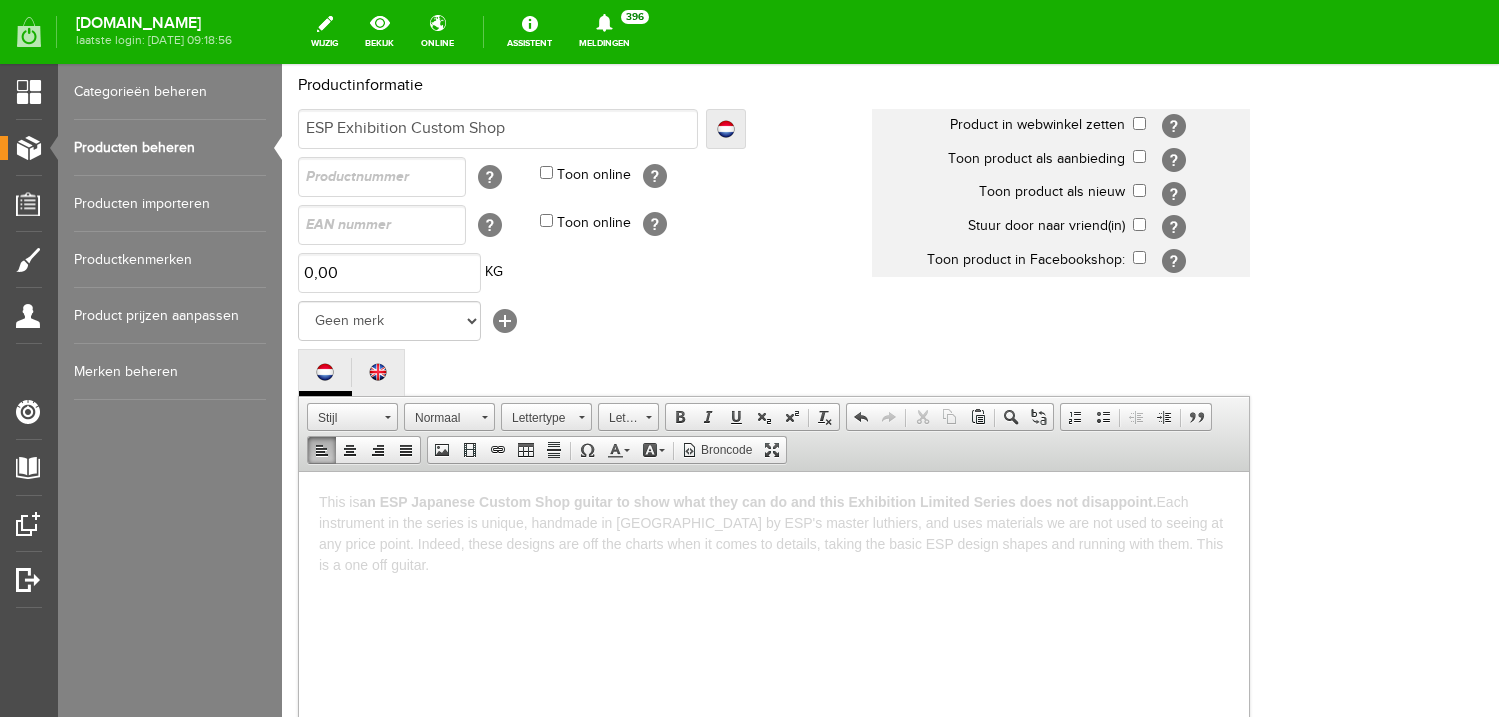 click on "This is  an ESP Japanese Custom Shop guitar to show what they can do and this Exhibition Limited Series does not disappoint.  Each instrument in the series is unique, handmade in [GEOGRAPHIC_DATA] by ESP's master luthiers, and uses materials we are not used to seeing at any price point. Indeed, these designs are off the charts when it comes to details, taking the basic ESP design shapes and running with them. This is a one off guitar." at bounding box center [774, 533] 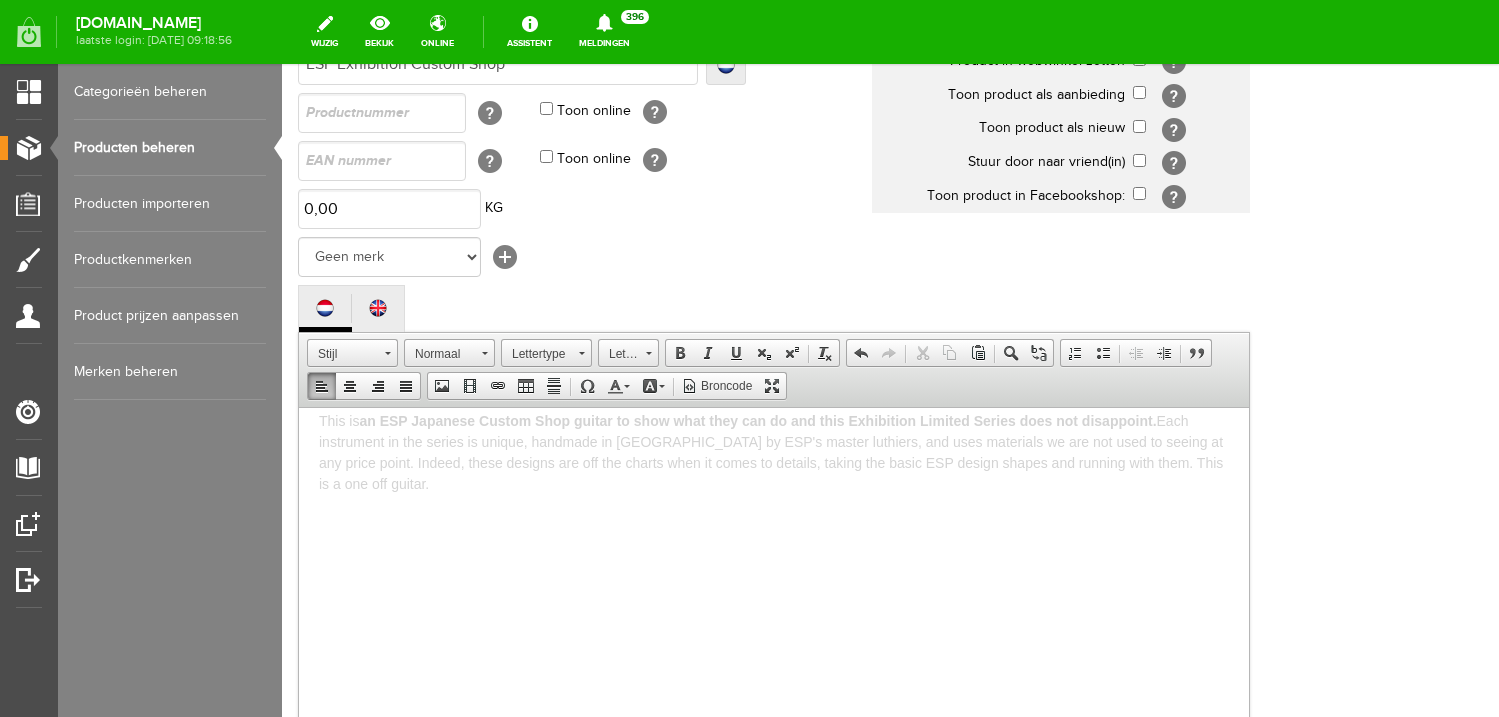 scroll, scrollTop: 20, scrollLeft: 0, axis: vertical 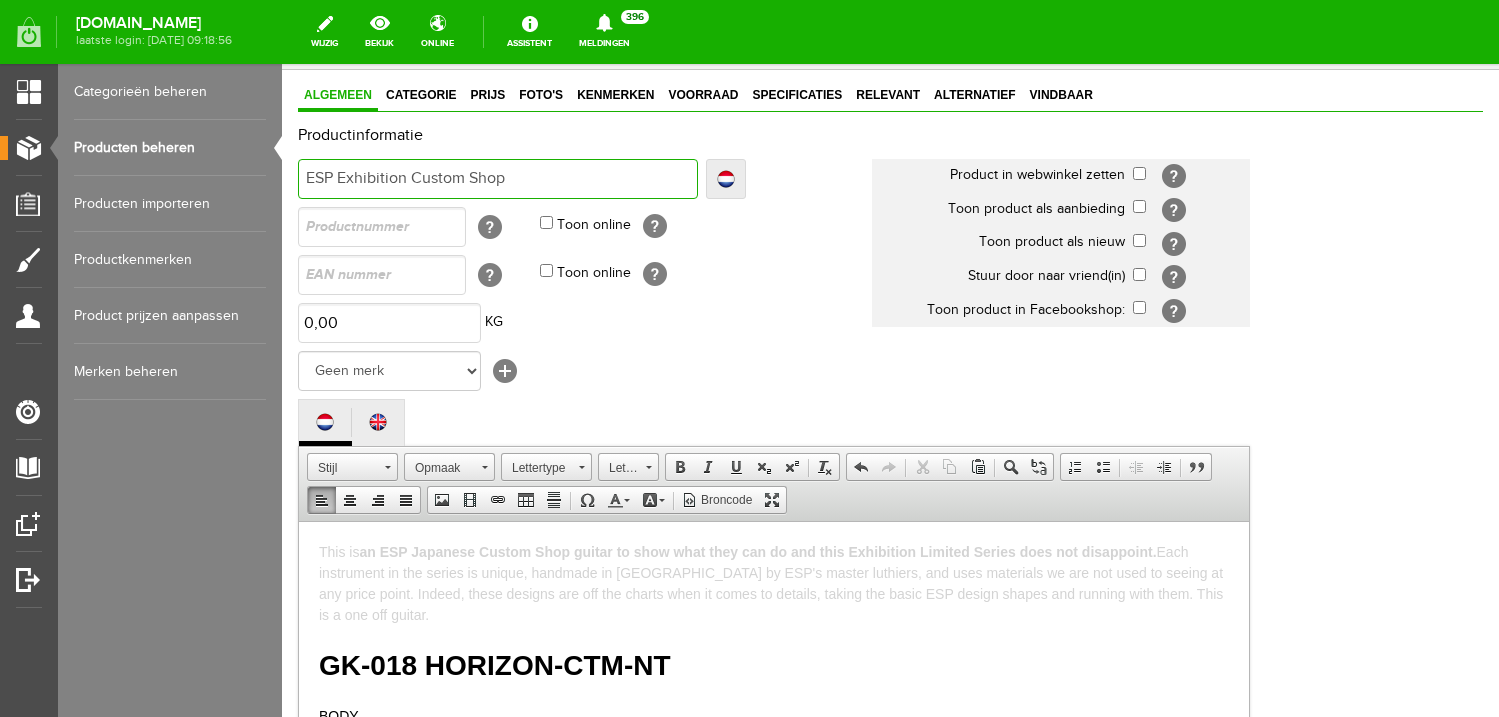 click on "ESP Exhibition Custom Shop" at bounding box center [498, 179] 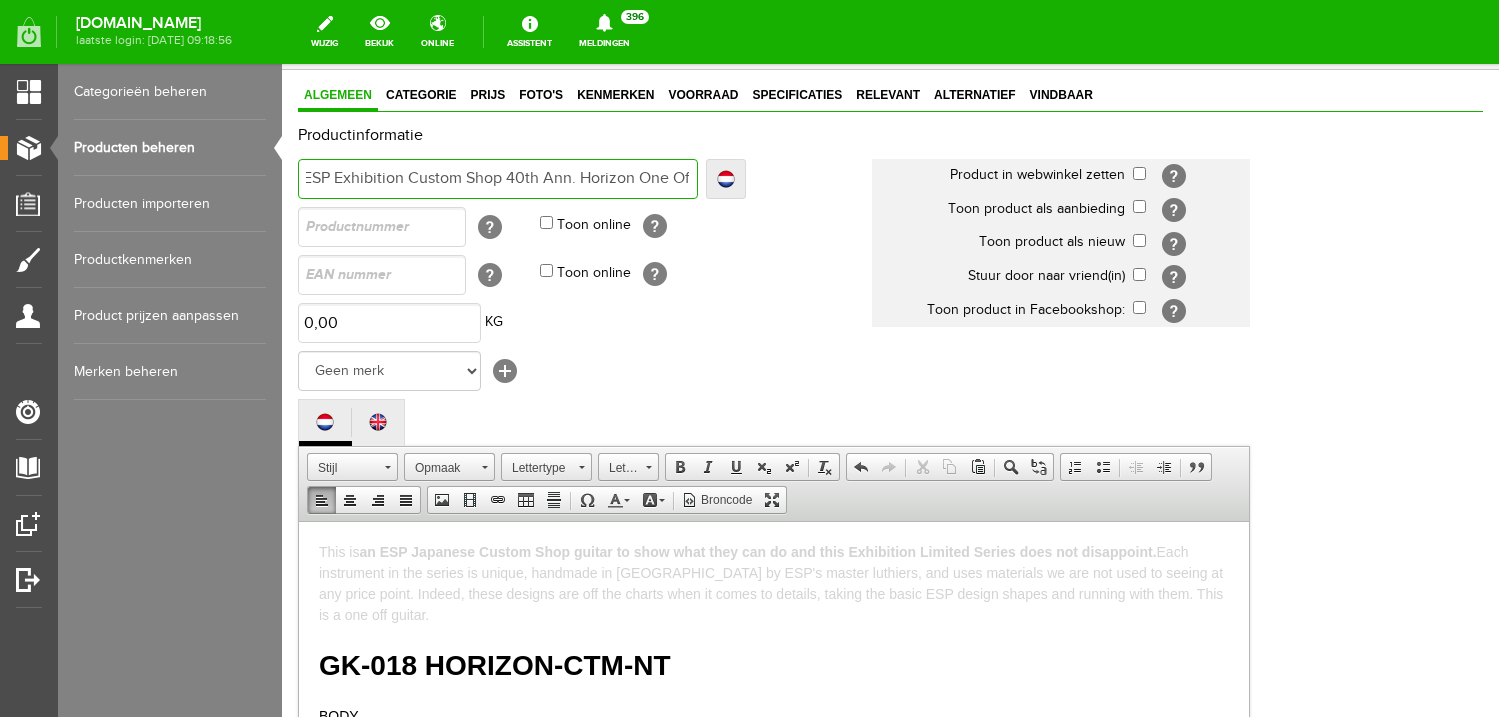 scroll, scrollTop: 0, scrollLeft: 7, axis: horizontal 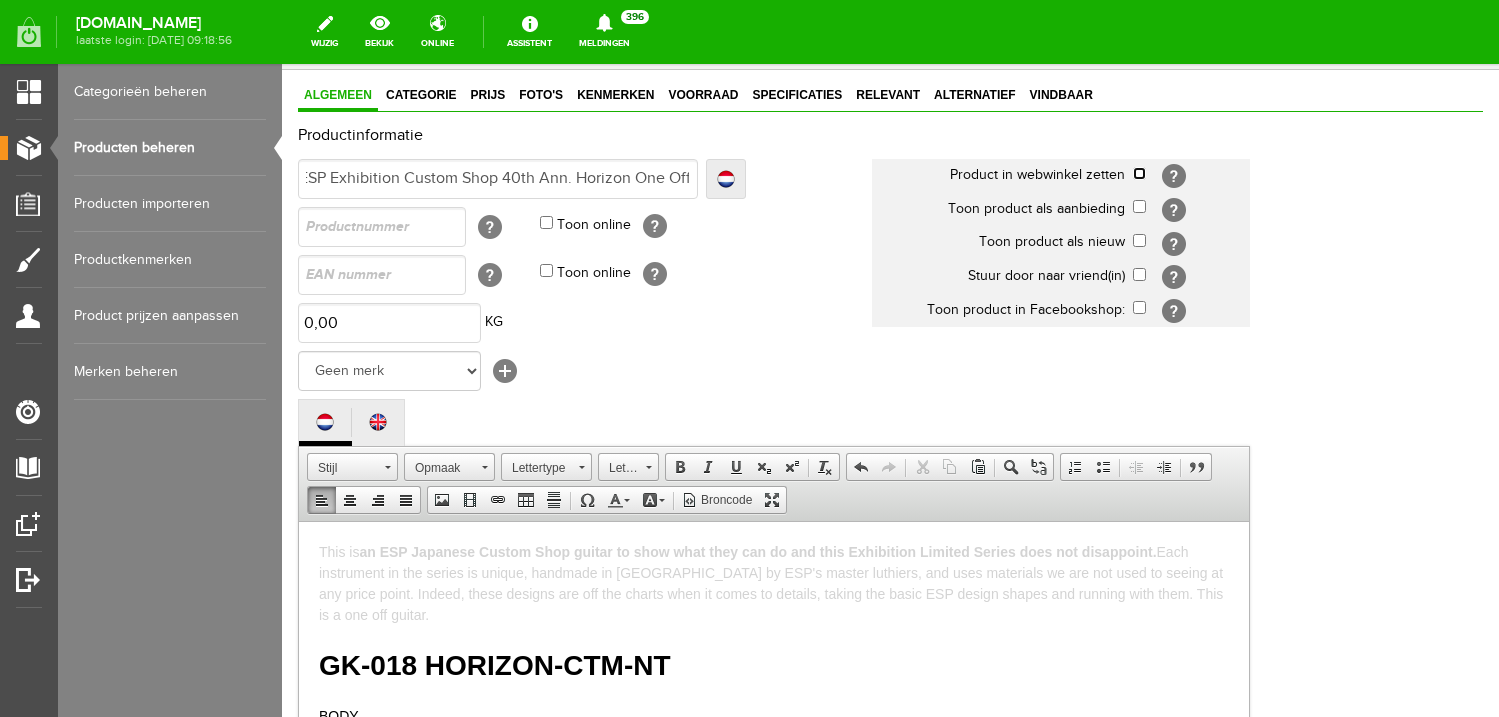 drag, startPoint x: 1142, startPoint y: 174, endPoint x: 1139, endPoint y: 237, distance: 63.07139 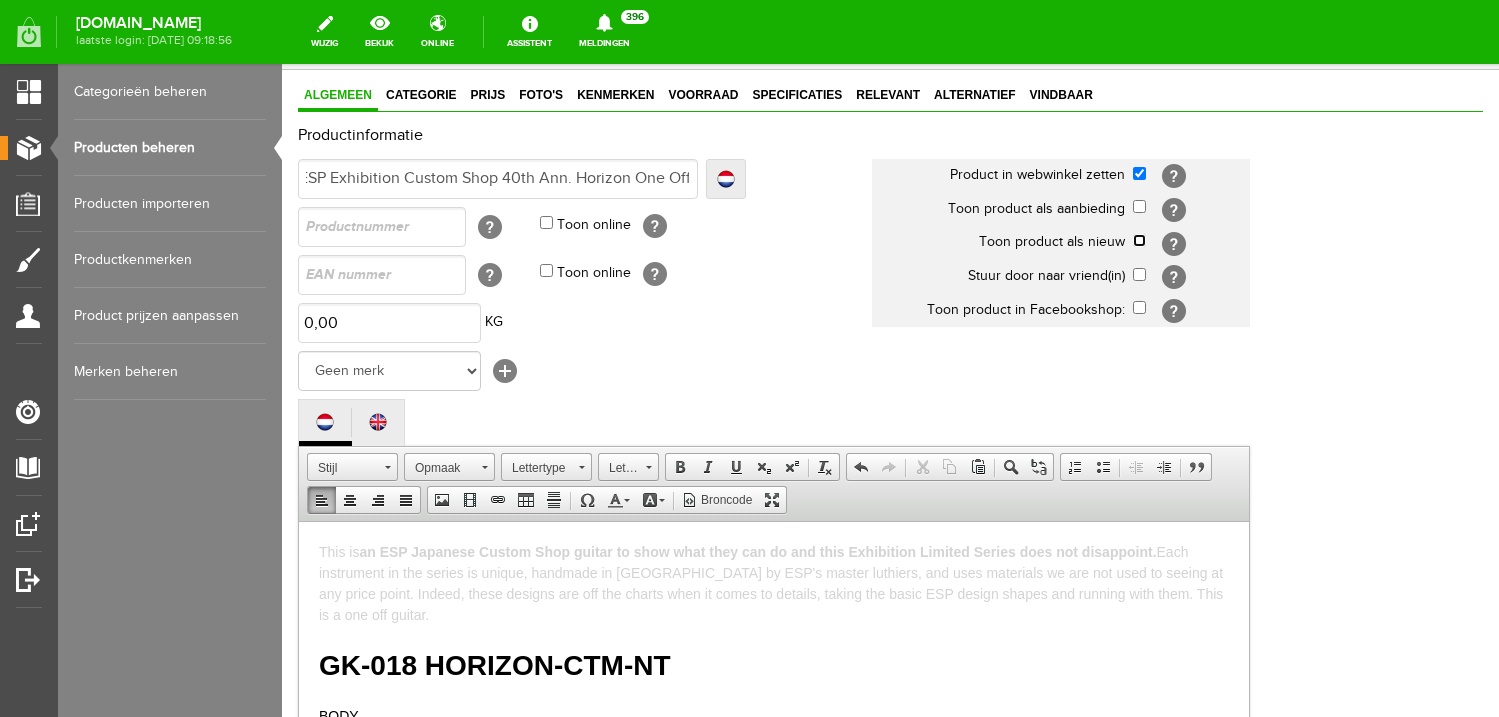 click at bounding box center [1139, 240] 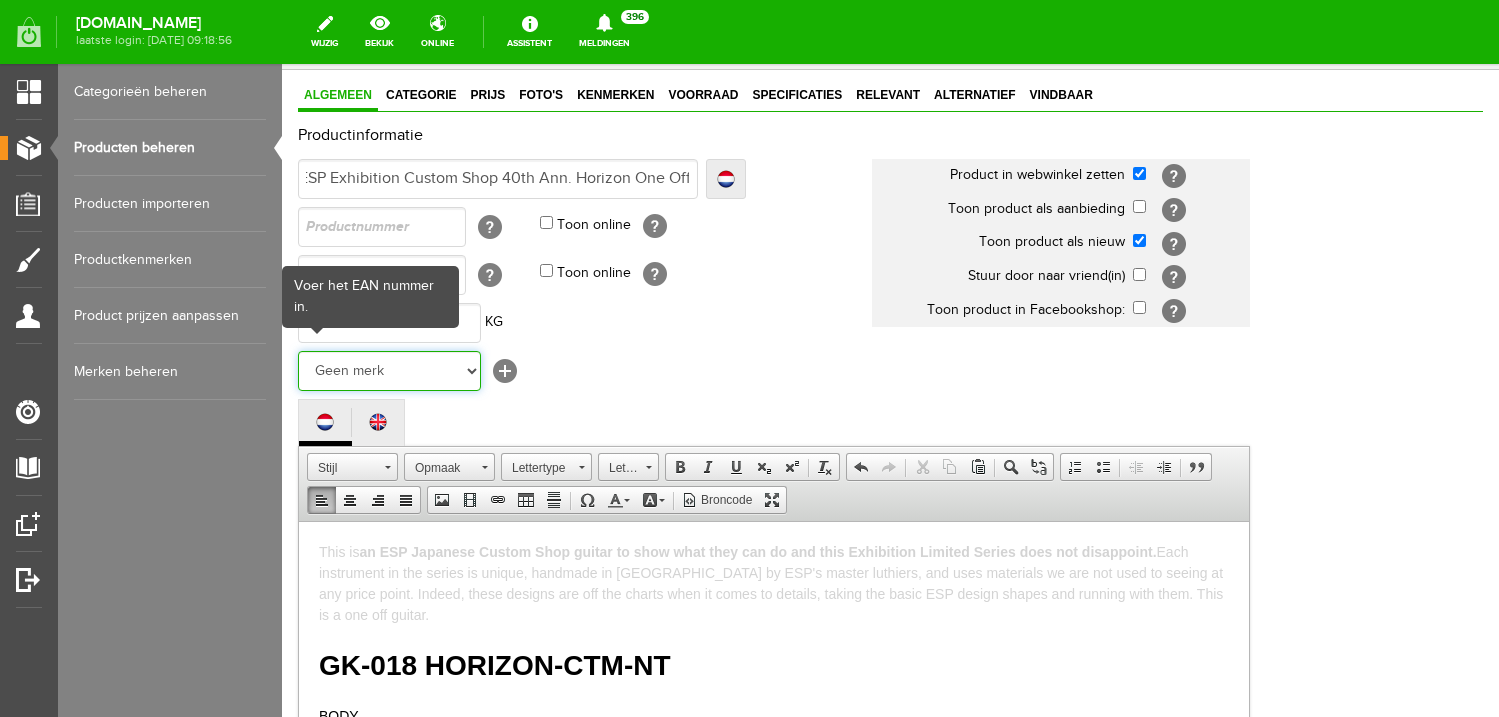 click on "Geen merk
Hymn
Peavey
Vox
Rickenbacker
[PERSON_NAME]
[PERSON_NAME]
[PERSON_NAME]
[PERSON_NAME]
[PERSON_NAME]
[PERSON_NAME]
Hook
Gretsch
[PERSON_NAME]
The Heritage
Haar
ESP
[PERSON_NAME]
EVH
Duesenberg
Marshall
Music Man
[PERSON_NAME]
Fender
Ibanez
PRS [PERSON_NAME]
Other brands" at bounding box center [389, 371] 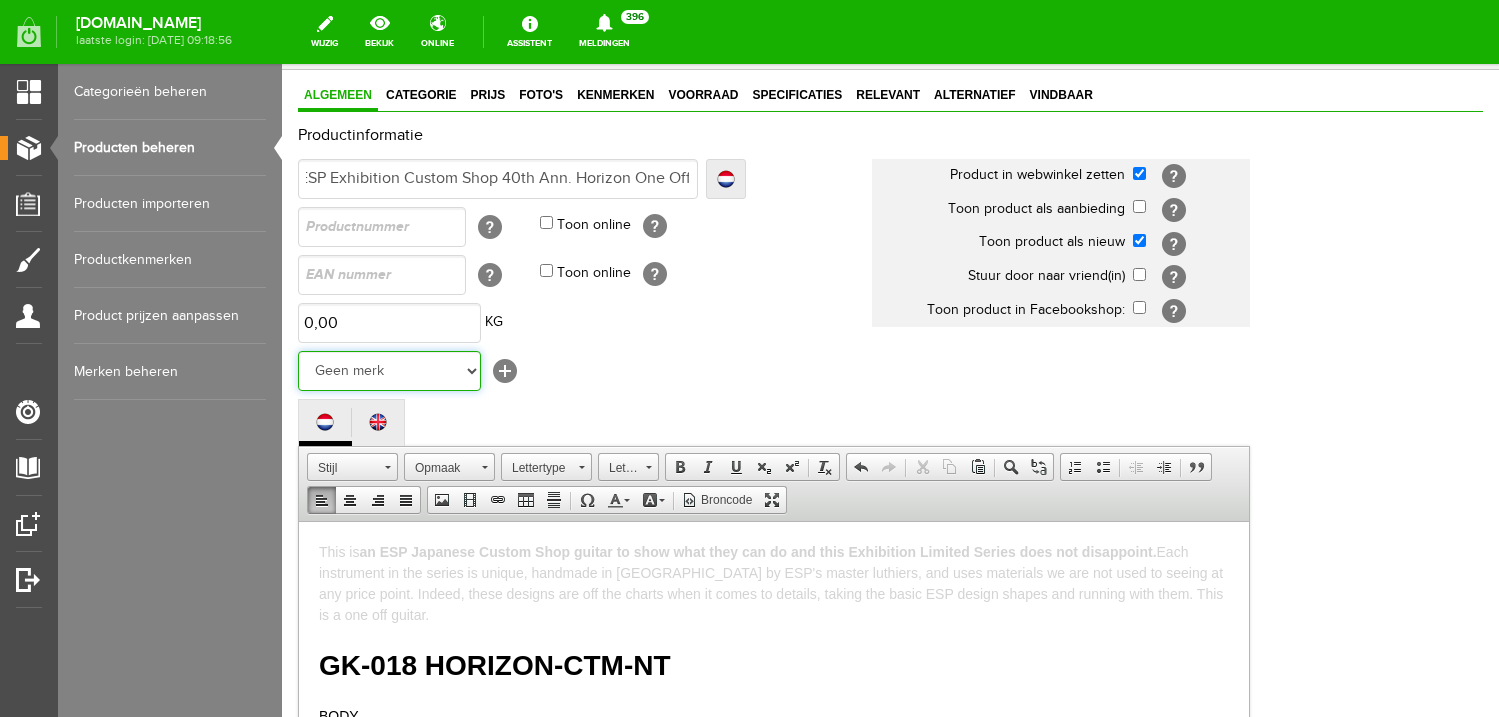 click on "ESP" at bounding box center [282, 64] 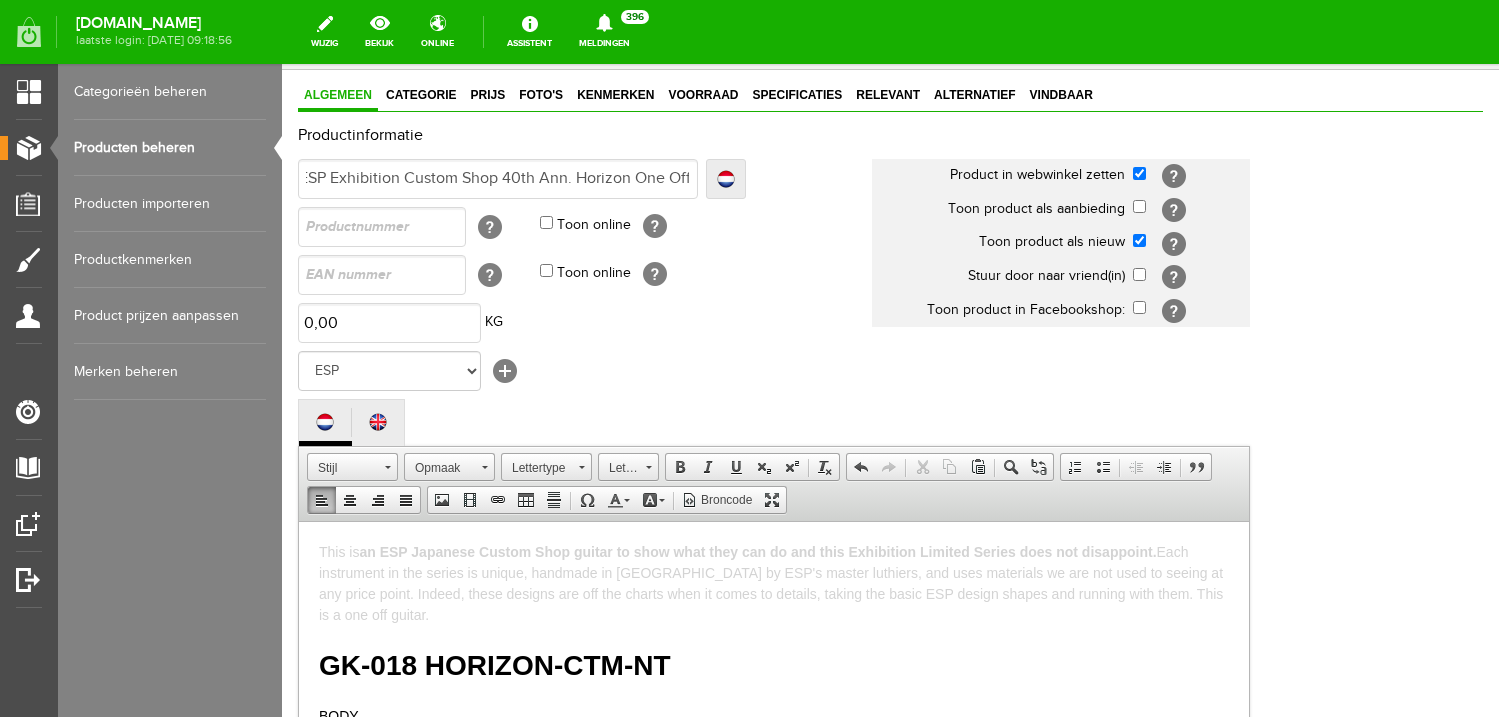 click on "0,00 KG" at bounding box center (585, 323) 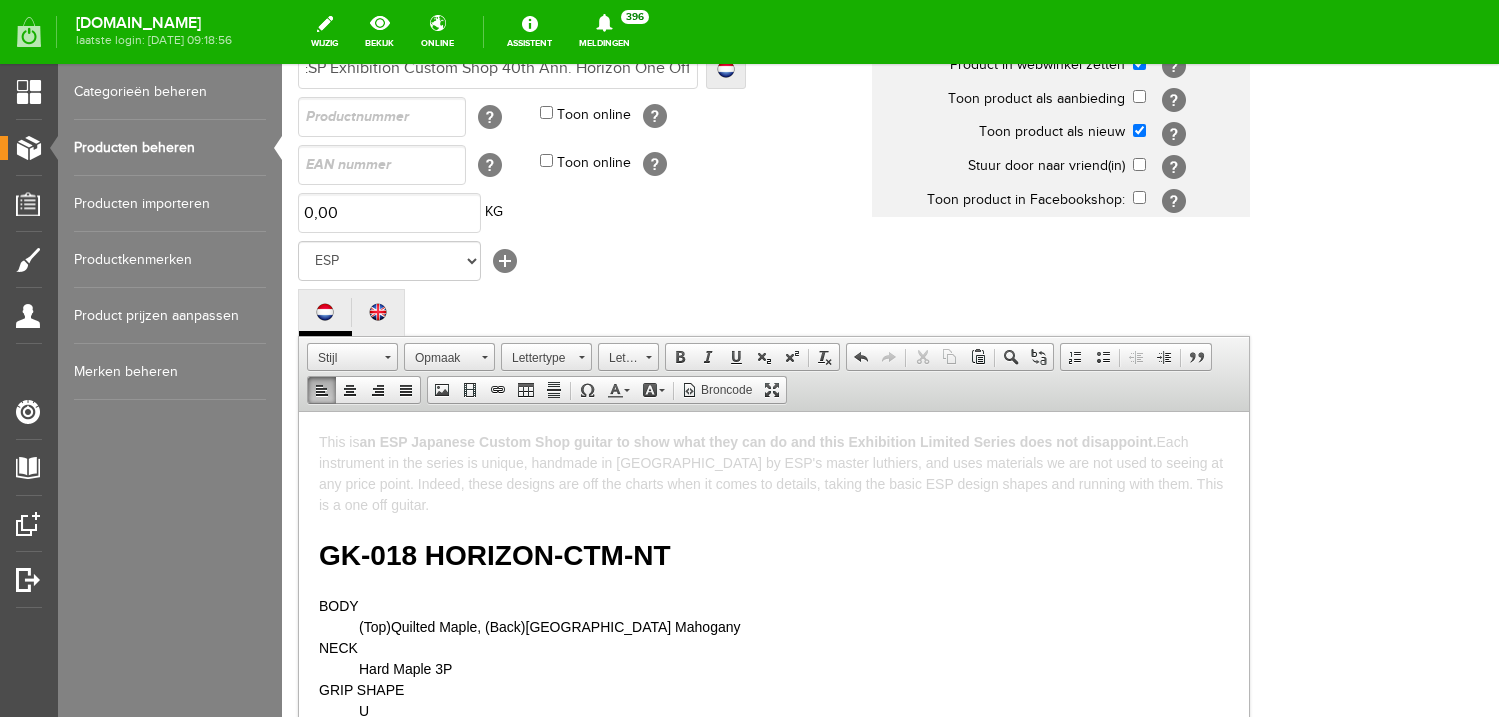 scroll, scrollTop: 206, scrollLeft: 0, axis: vertical 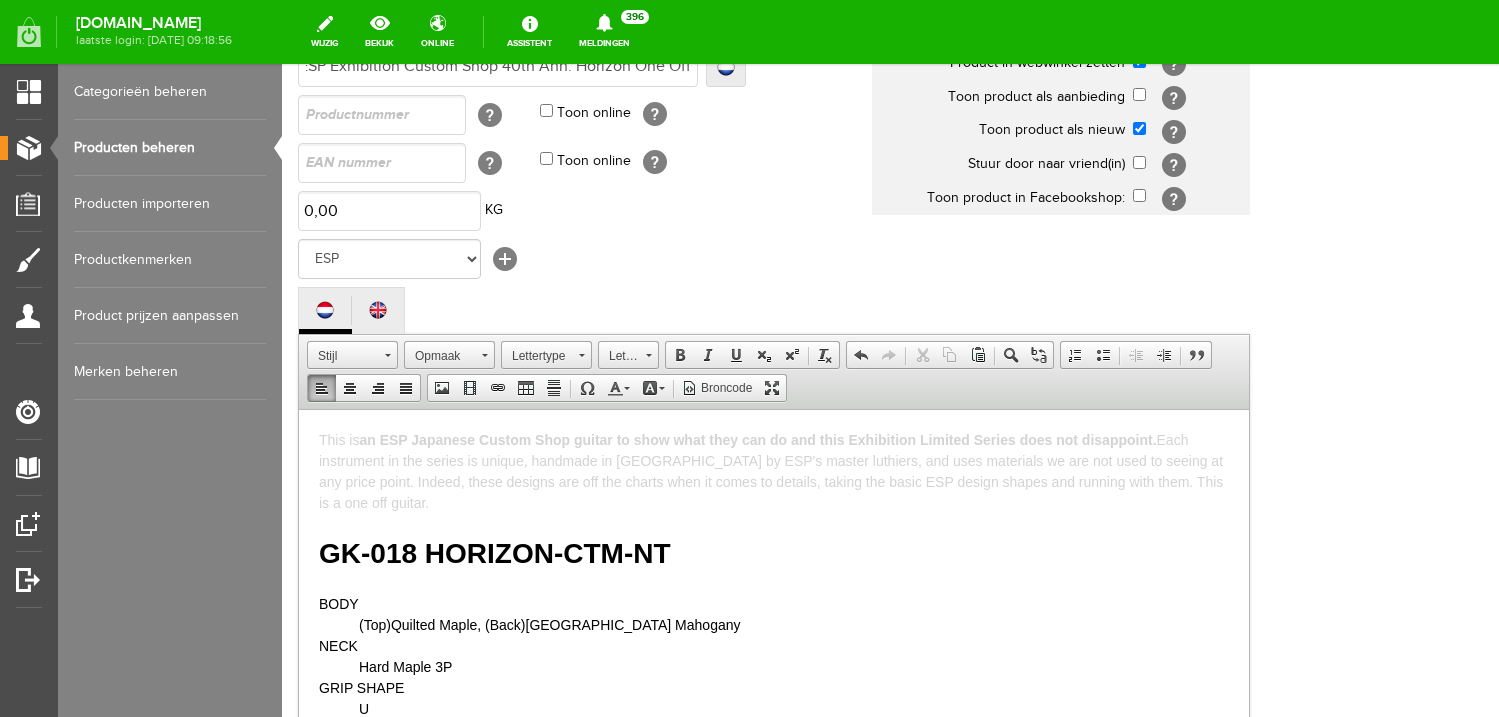 click on "an ESP Japanese Custom Shop guitar to show what they can do and this Exhibition Limited Series does not disappoint." at bounding box center [757, 439] 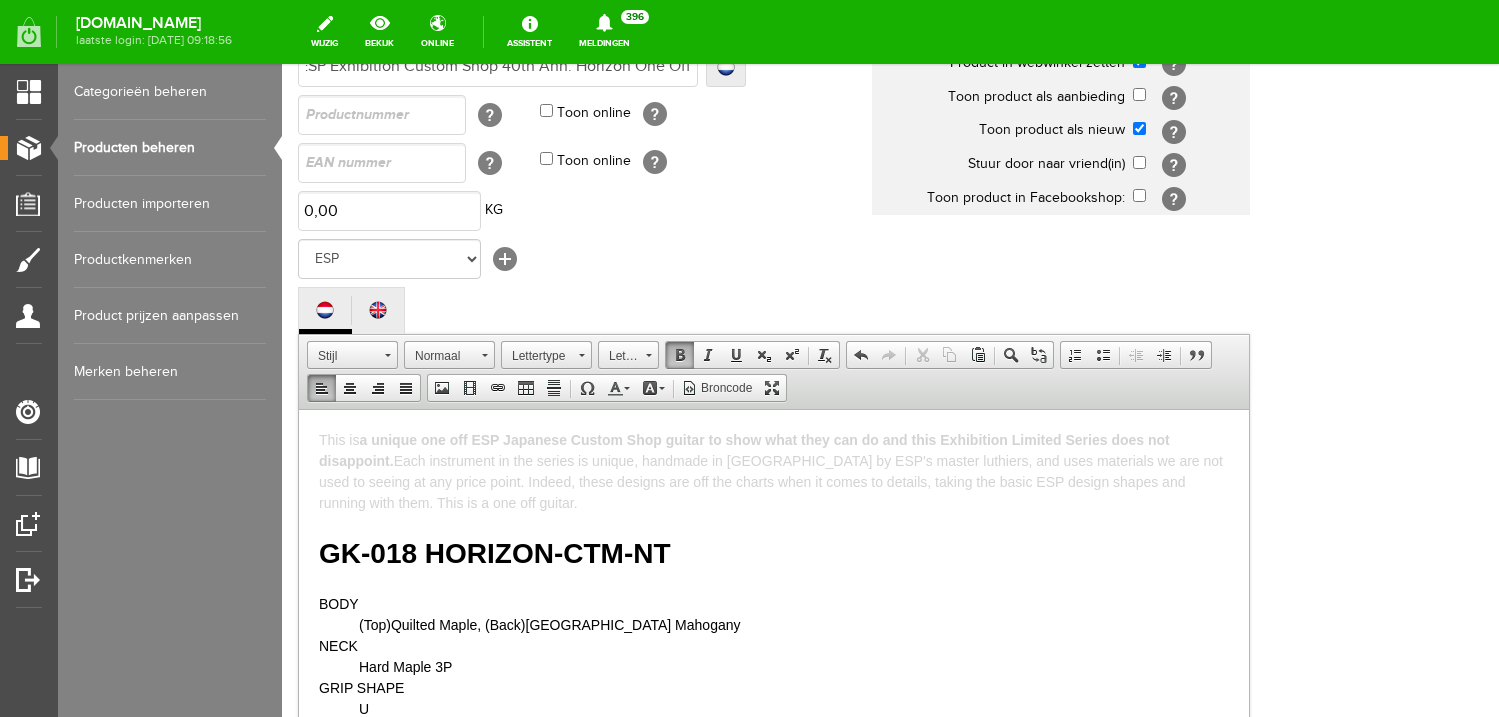 click on "a unique one off ESP Japanese Custom Shop guitar to show what they can do and this Exhibition Limited Series does not disappoint." at bounding box center (744, 449) 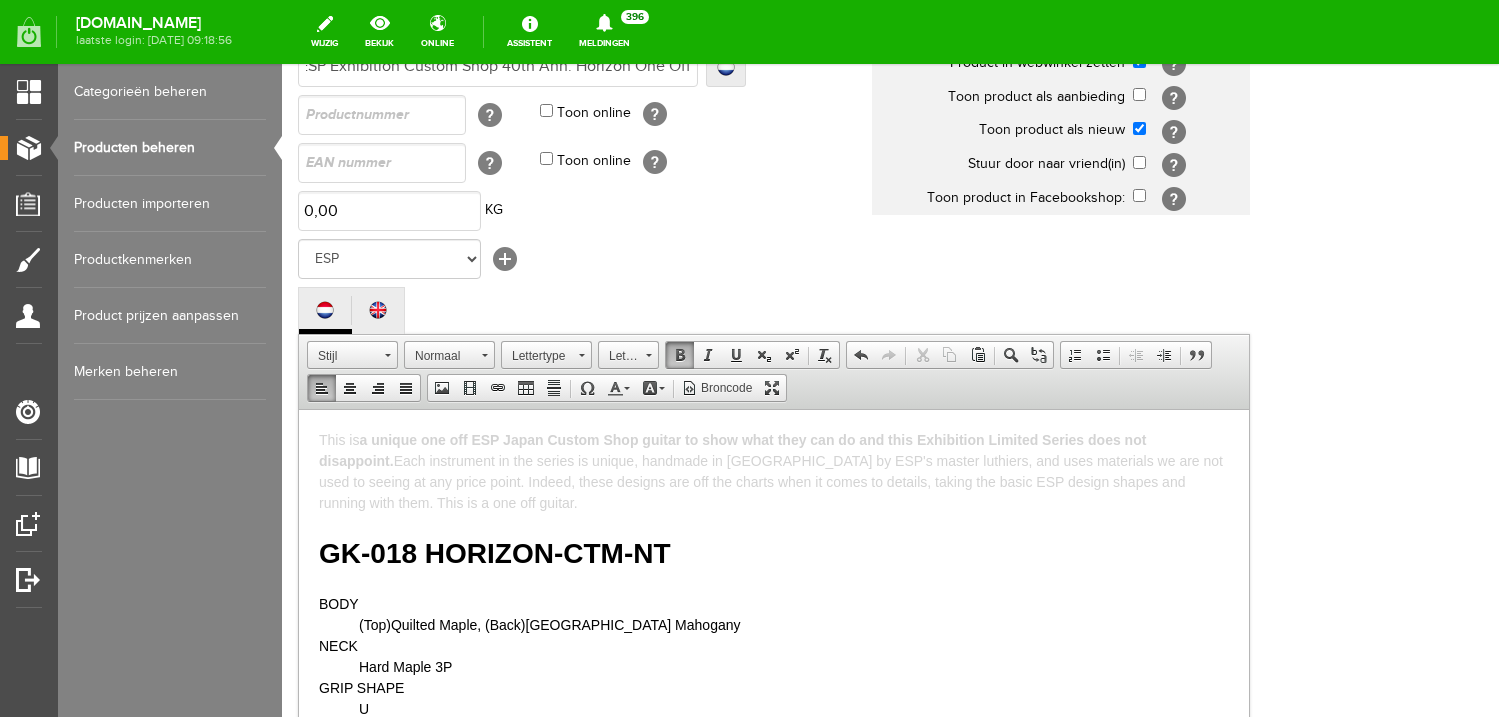 click on "This is  a unique one off ESP Japan Custom Shop guitar to show what they can do and this Exhibition Limited Series does not disappoint.  Each instrument in the series is unique, handmade in [GEOGRAPHIC_DATA] by ESP's master luthiers, and uses materials we are not used to seeing at any price point. Indeed, these designs are off the charts when it comes to details, taking the basic ESP design shapes and running with them. This is a one off guitar." at bounding box center [771, 470] 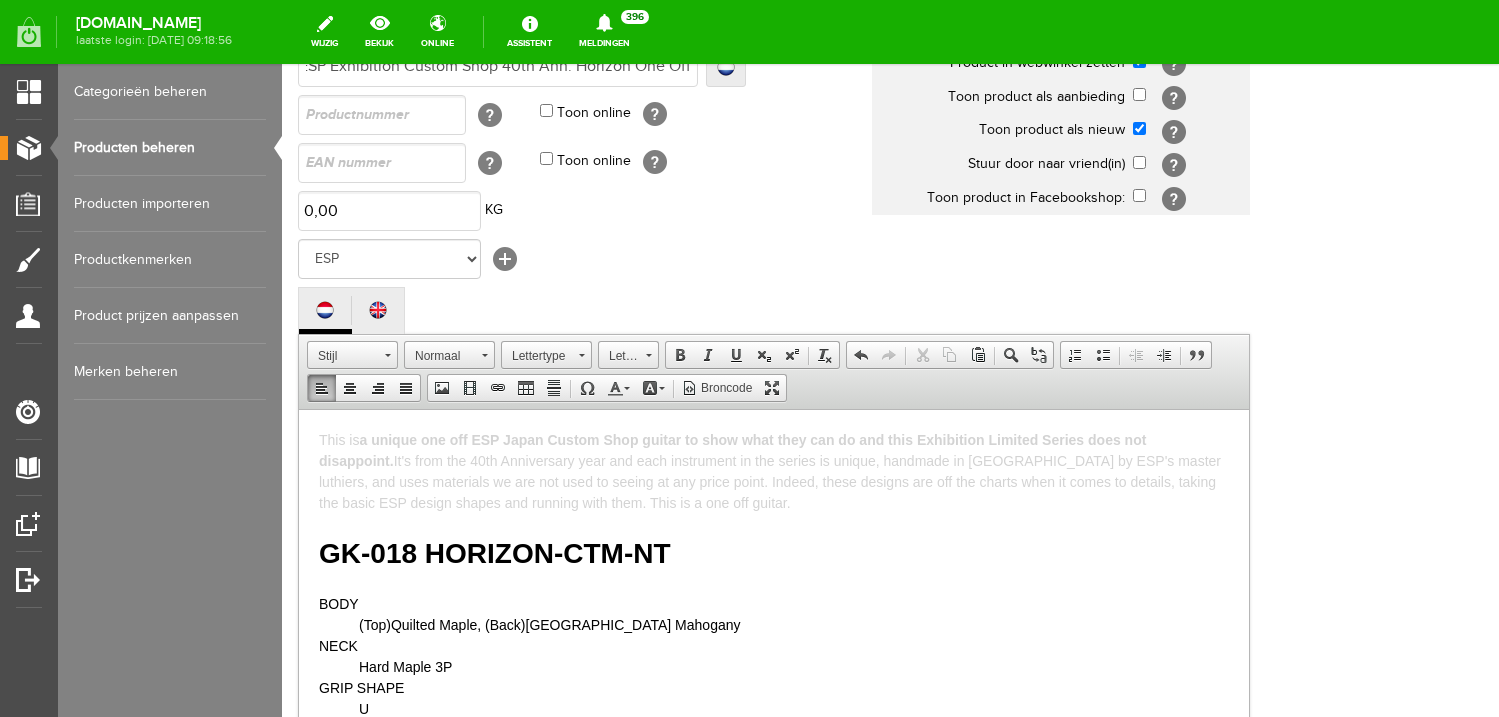 click on "This is  a unique one off ESP Japan Custom Shop guitar to show what they can do and this Exhibition Limited Series does not disappoint.  It's from the 40th Anniversary year and each instrument in the series is unique, handmade in [GEOGRAPHIC_DATA] by ESP's master luthiers, and uses materials we are not used to seeing at any price point. Indeed, these designs are off the charts when it comes to details, taking the basic ESP design shapes and running with them. This is a one off guitar." at bounding box center [770, 470] 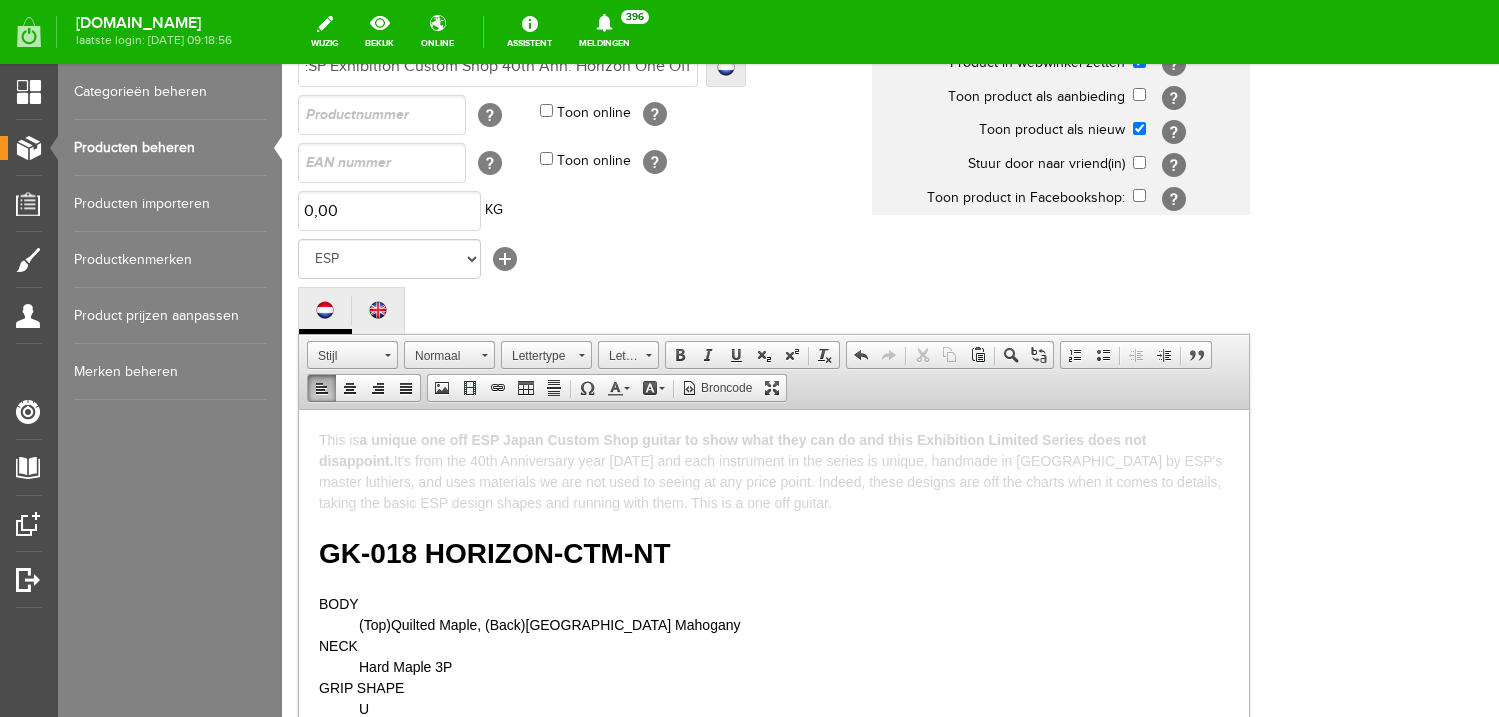 click on "This is  a unique one off ESP Japan Custom Shop guitar to show what they can do and this Exhibition Limited Series does not disappoint.  It's from the 40th Anniversary year [DATE] and each instrument in the series is unique, handmade in [GEOGRAPHIC_DATA] by ESP's master luthiers, and uses materials we are not used to seeing at any price point. Indeed, these designs are off the charts when it comes to details, taking the basic ESP design shapes and running with them. This is a one off guitar." at bounding box center [774, 471] 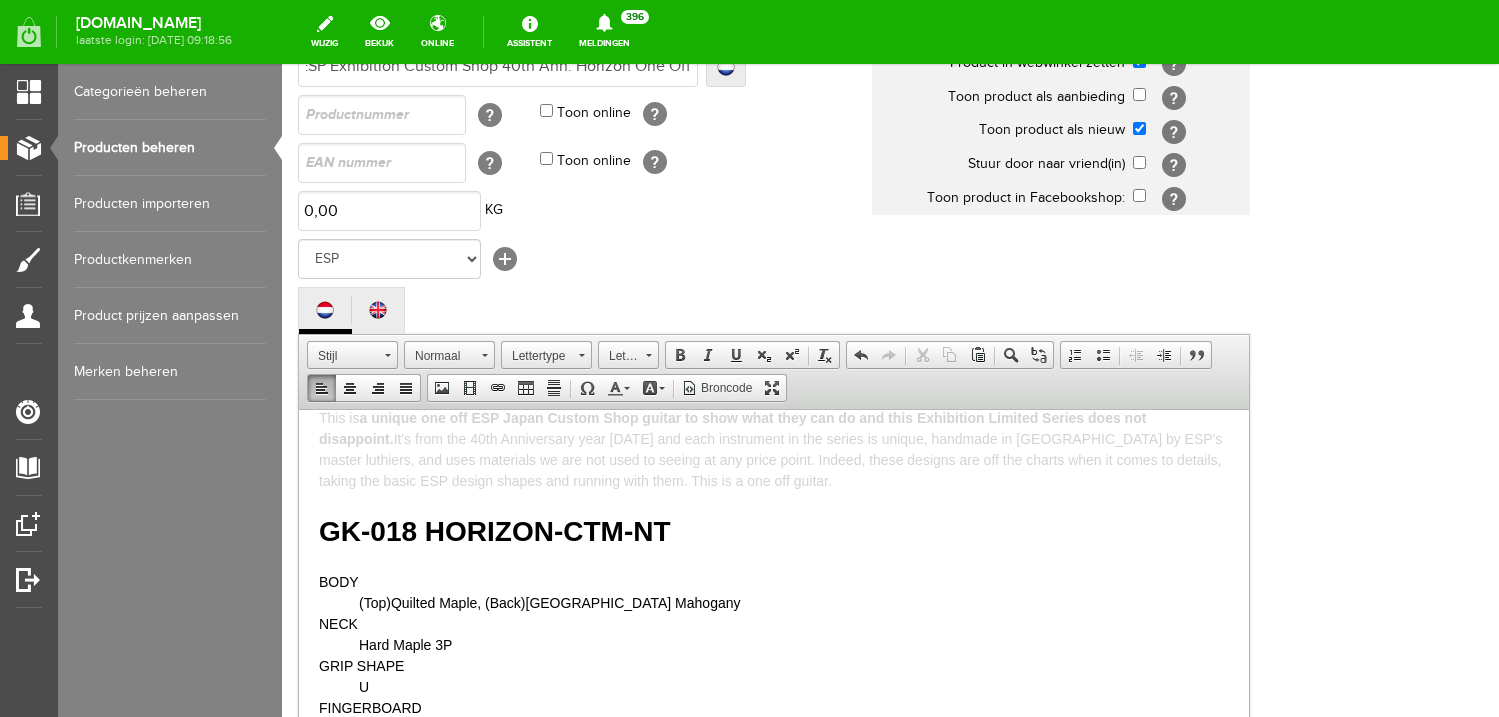 scroll, scrollTop: 48, scrollLeft: 0, axis: vertical 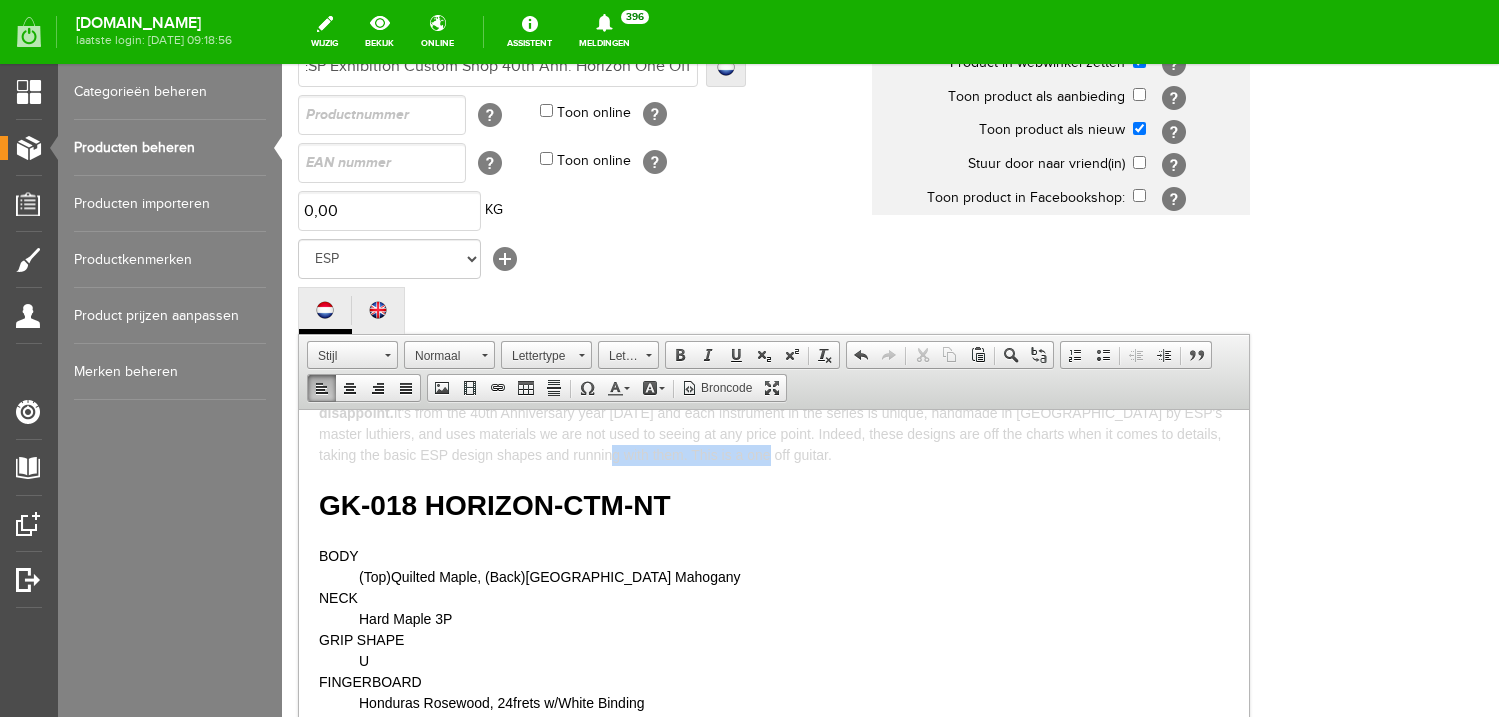 drag, startPoint x: 727, startPoint y: 460, endPoint x: 629, endPoint y: 456, distance: 98.0816 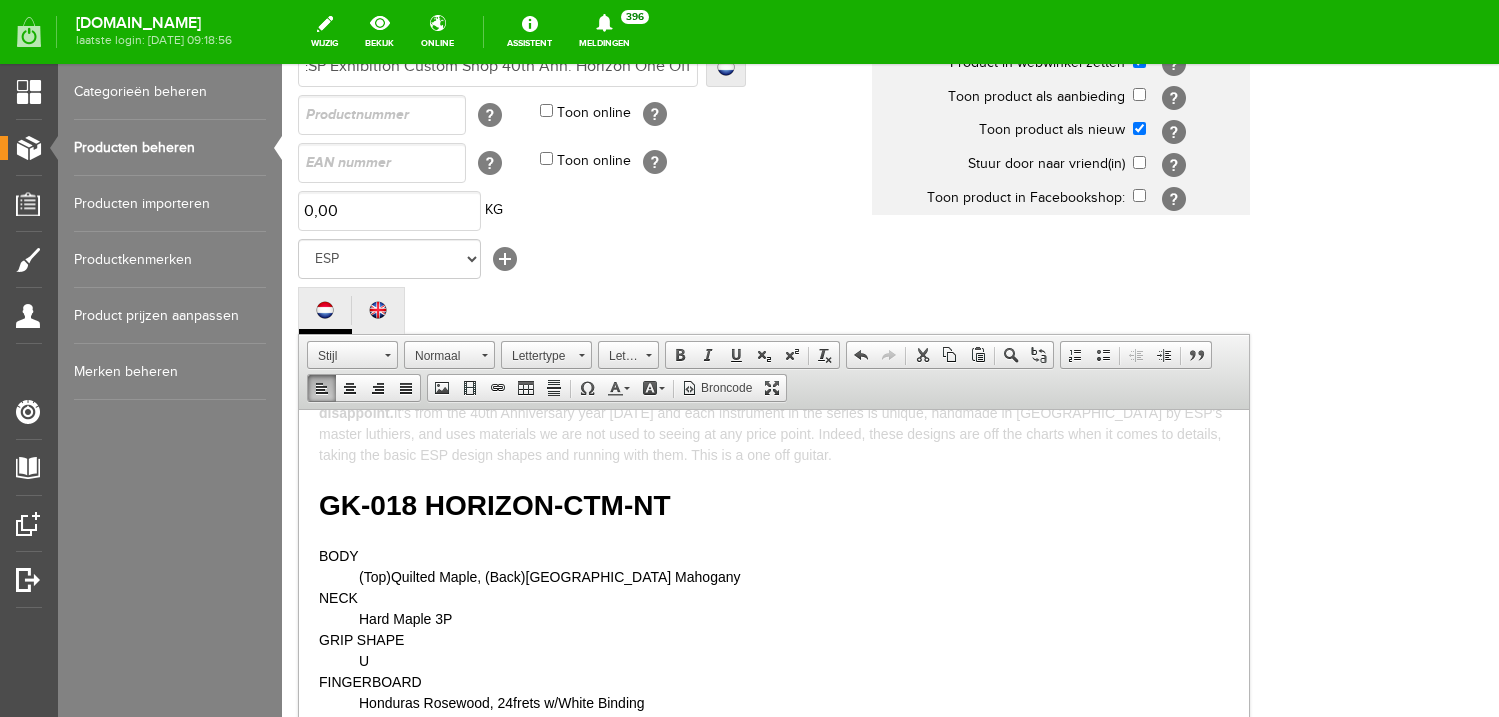 click on "This is  a unique one off ESP Japan Custom Shop guitar to show what they can do and this Exhibition Limited Series does not disappoint.  It's from the 40th Anniversary year [DATE] and each instrument in the series is unique, handmade in [GEOGRAPHIC_DATA] by ESP's master luthiers, and uses materials we are not used to seeing at any price point. Indeed, these designs are off the charts when it comes to details, taking the basic ESP design shapes and running with them. This is a one off guitar." at bounding box center (774, 423) 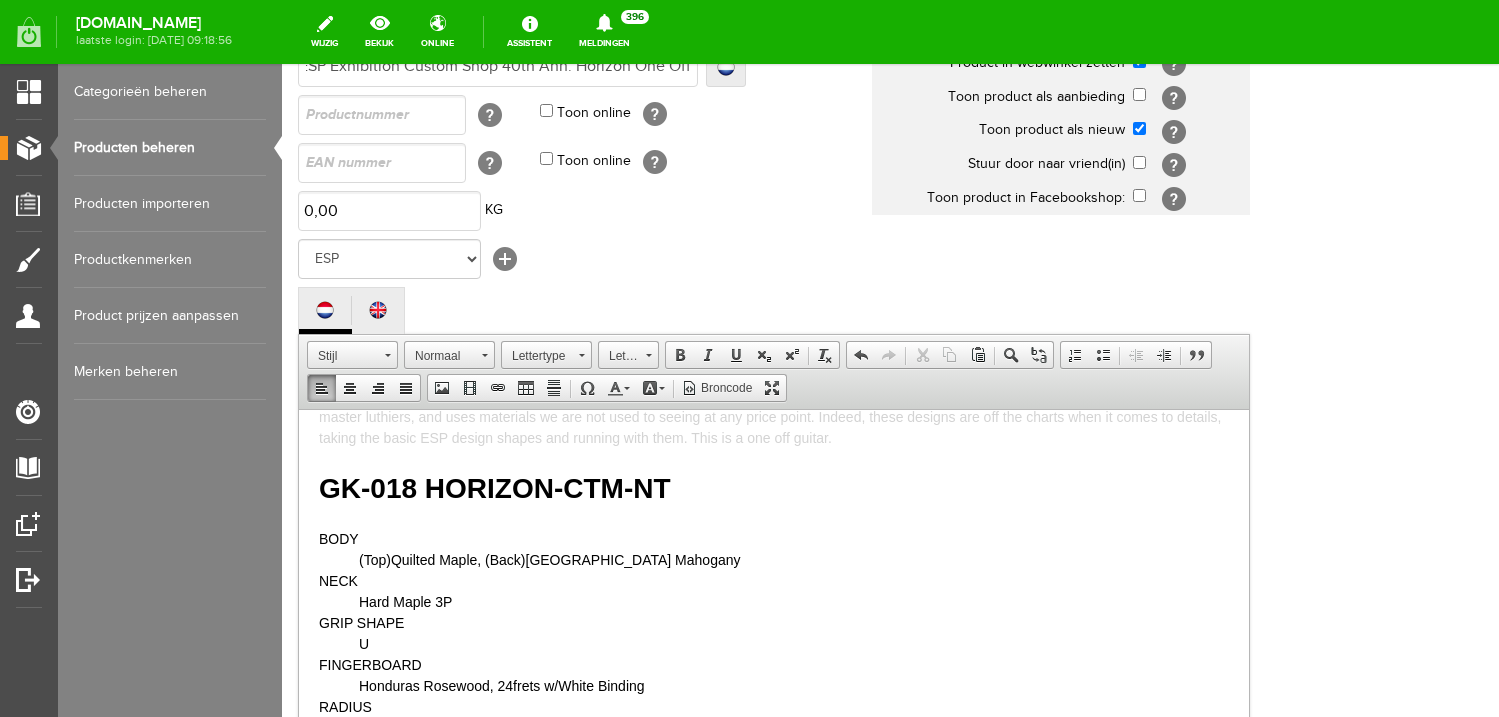 scroll, scrollTop: 64, scrollLeft: 0, axis: vertical 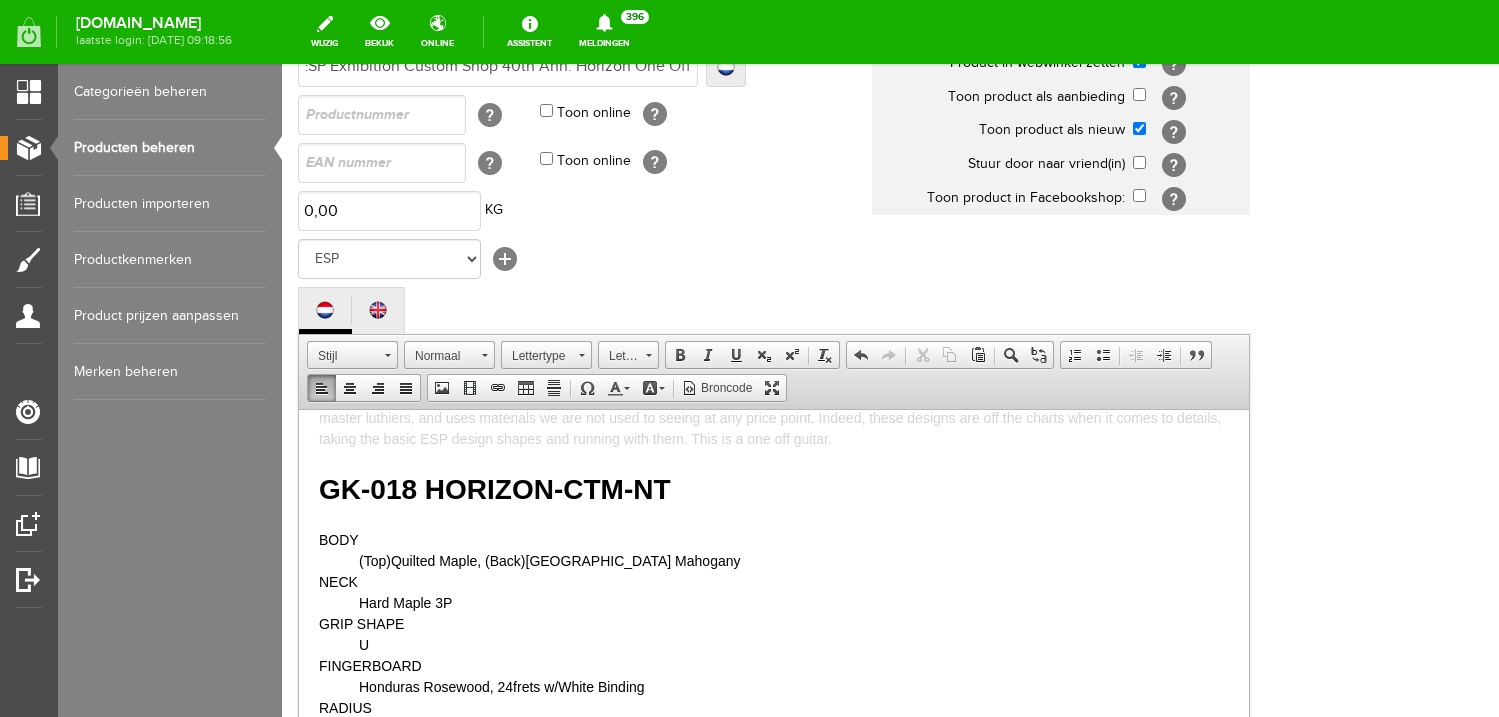 click on "This is  a unique one off ESP Japan Custom Shop guitar to show what they can do and this Exhibition Limited Series does not disappoint.  It's from the 40th Anniversary year [DATE] and each instrument in the series is unique, handmade in [GEOGRAPHIC_DATA] by ESP's master luthiers, and uses materials we are not used to seeing at any price point. Indeed, these designs are off the charts when it comes to details, taking the basic ESP design shapes and running with them. This is a one off guitar." at bounding box center (774, 407) 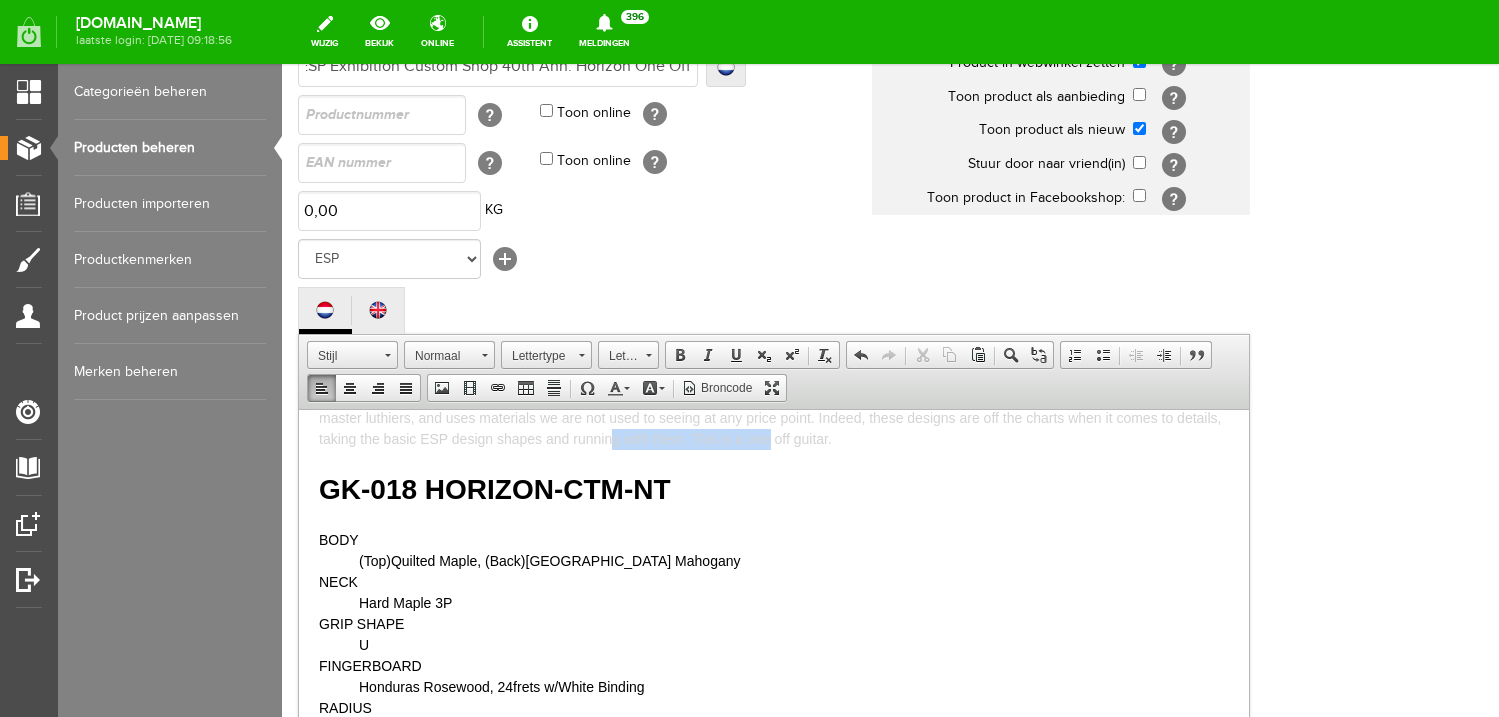 drag, startPoint x: 788, startPoint y: 440, endPoint x: 628, endPoint y: 435, distance: 160.07811 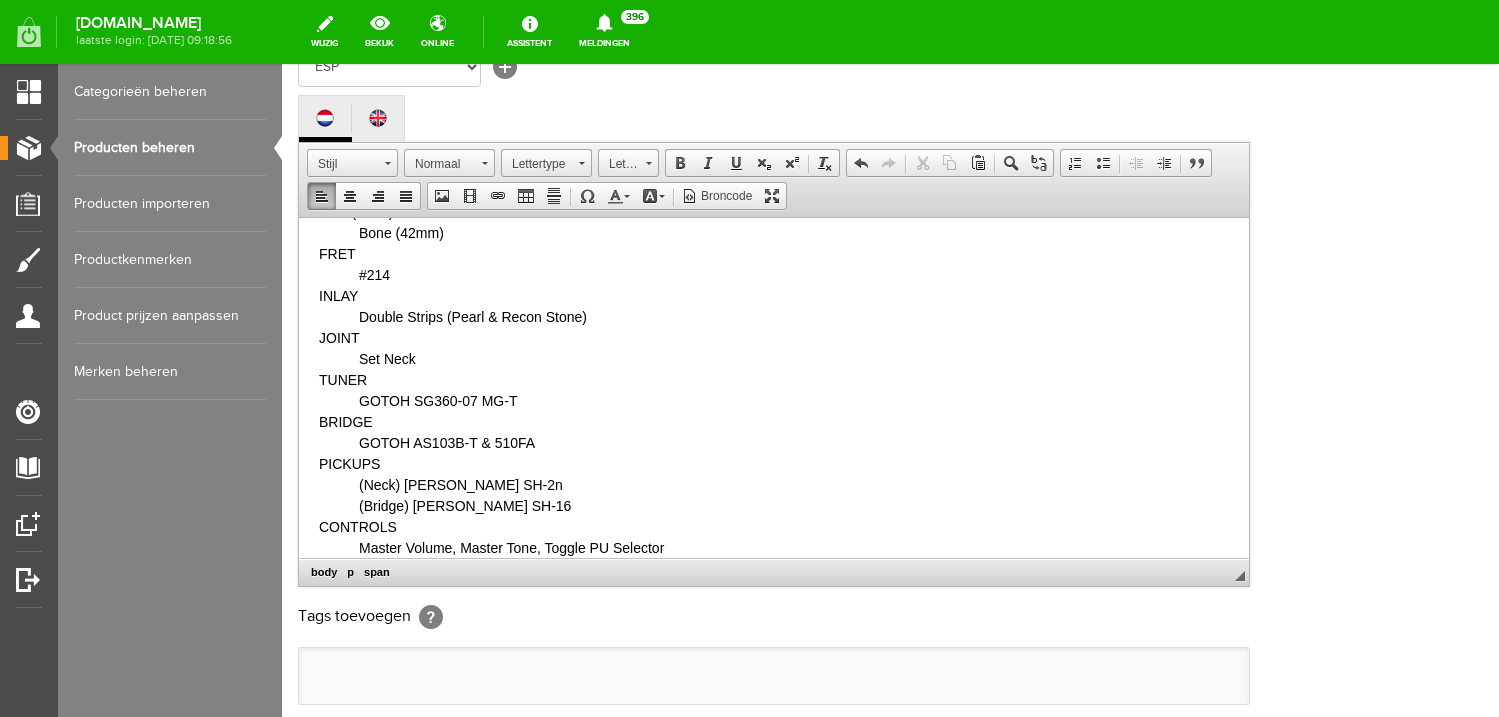 scroll, scrollTop: 414, scrollLeft: 0, axis: vertical 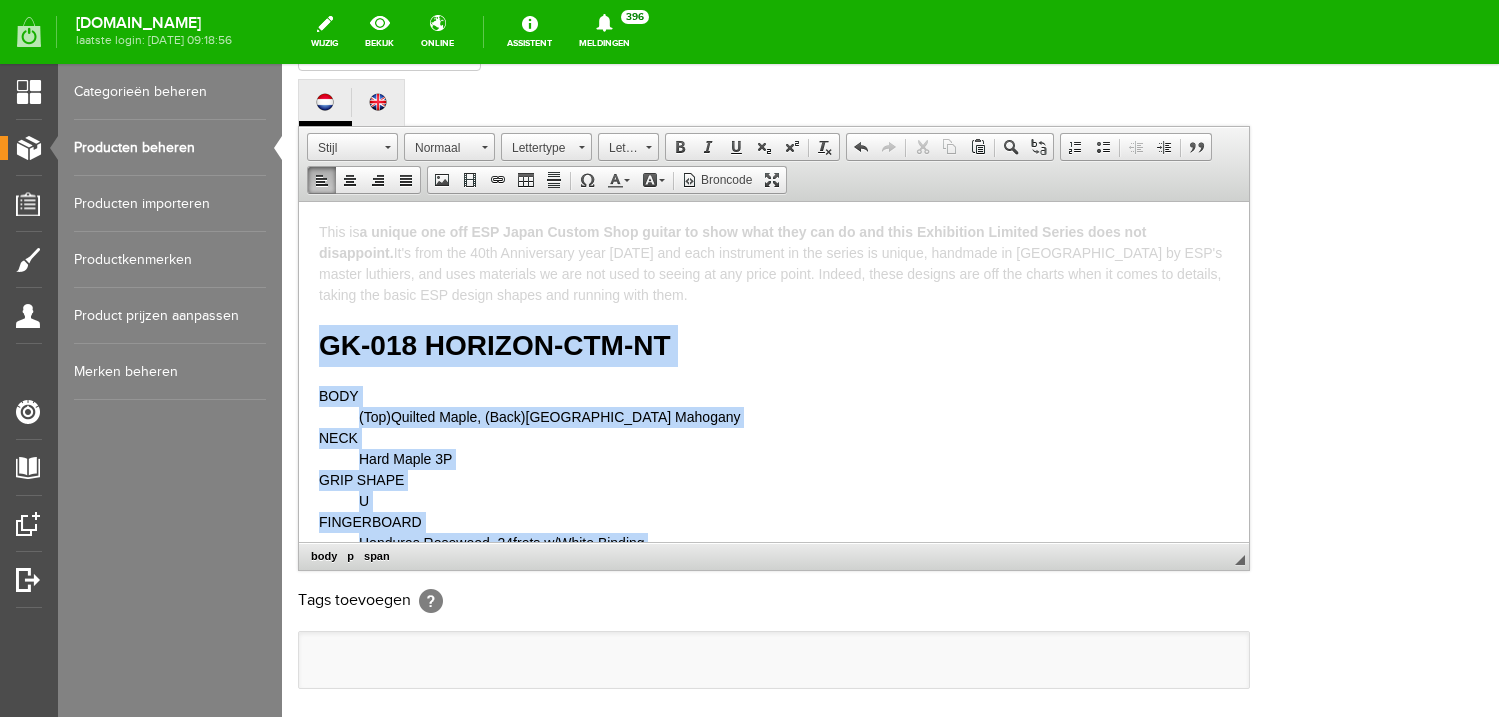 drag, startPoint x: 681, startPoint y: 529, endPoint x: 327, endPoint y: 340, distance: 401.29416 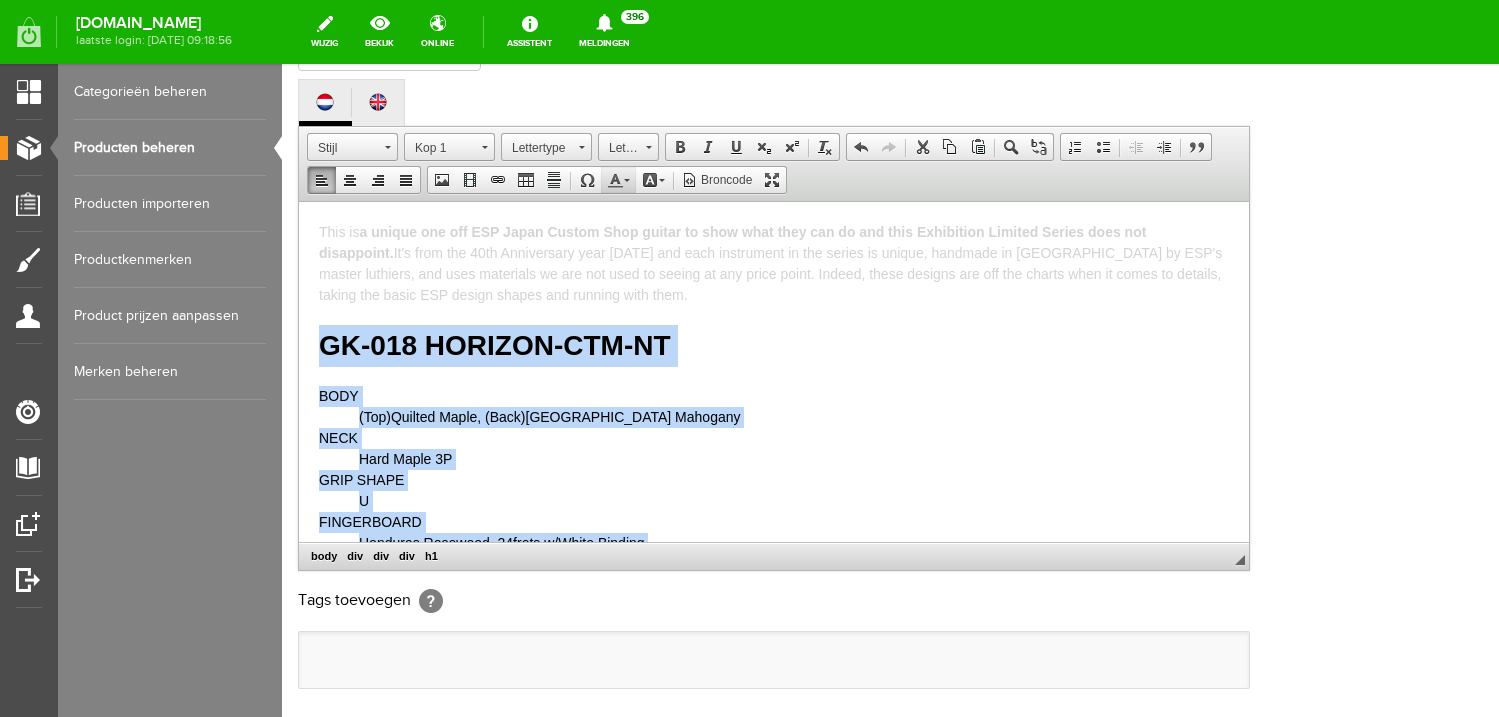 click at bounding box center (615, 180) 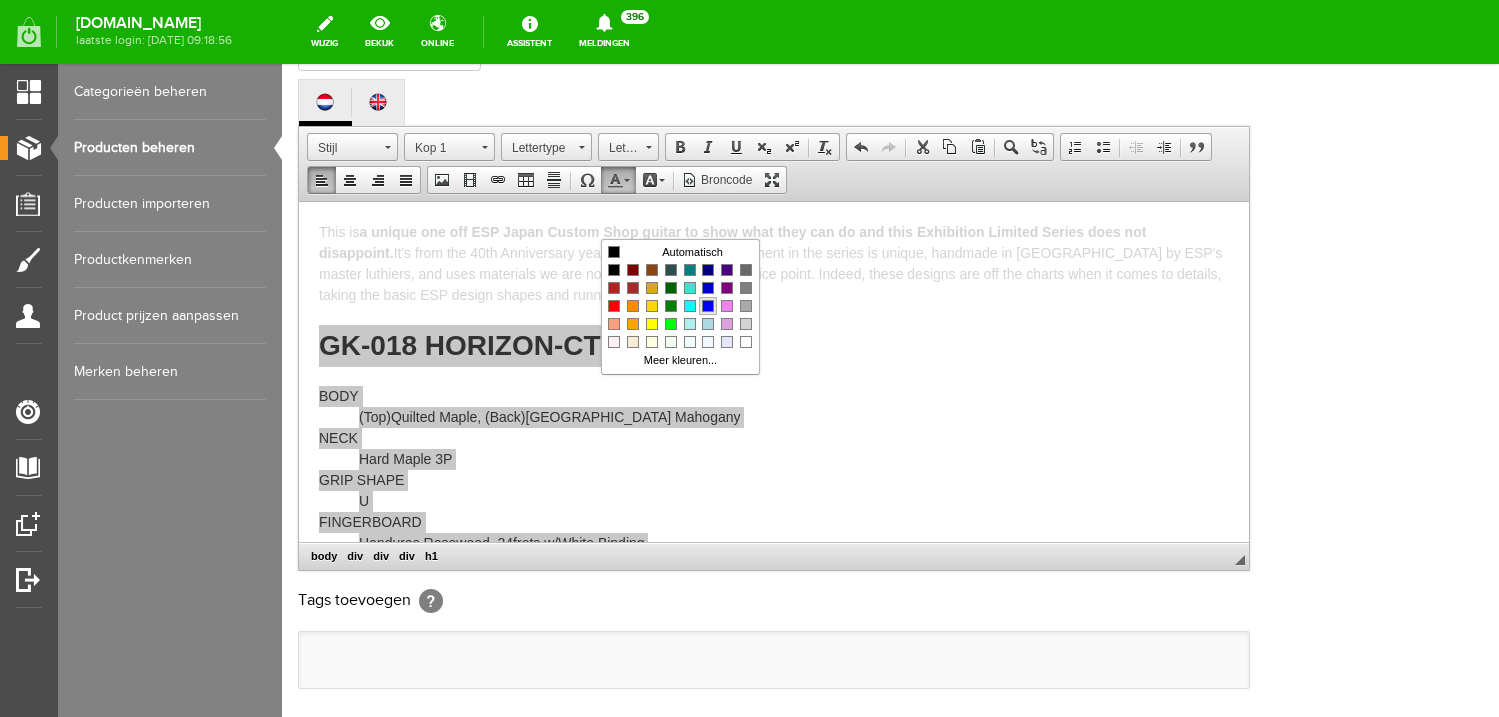 scroll, scrollTop: 0, scrollLeft: 0, axis: both 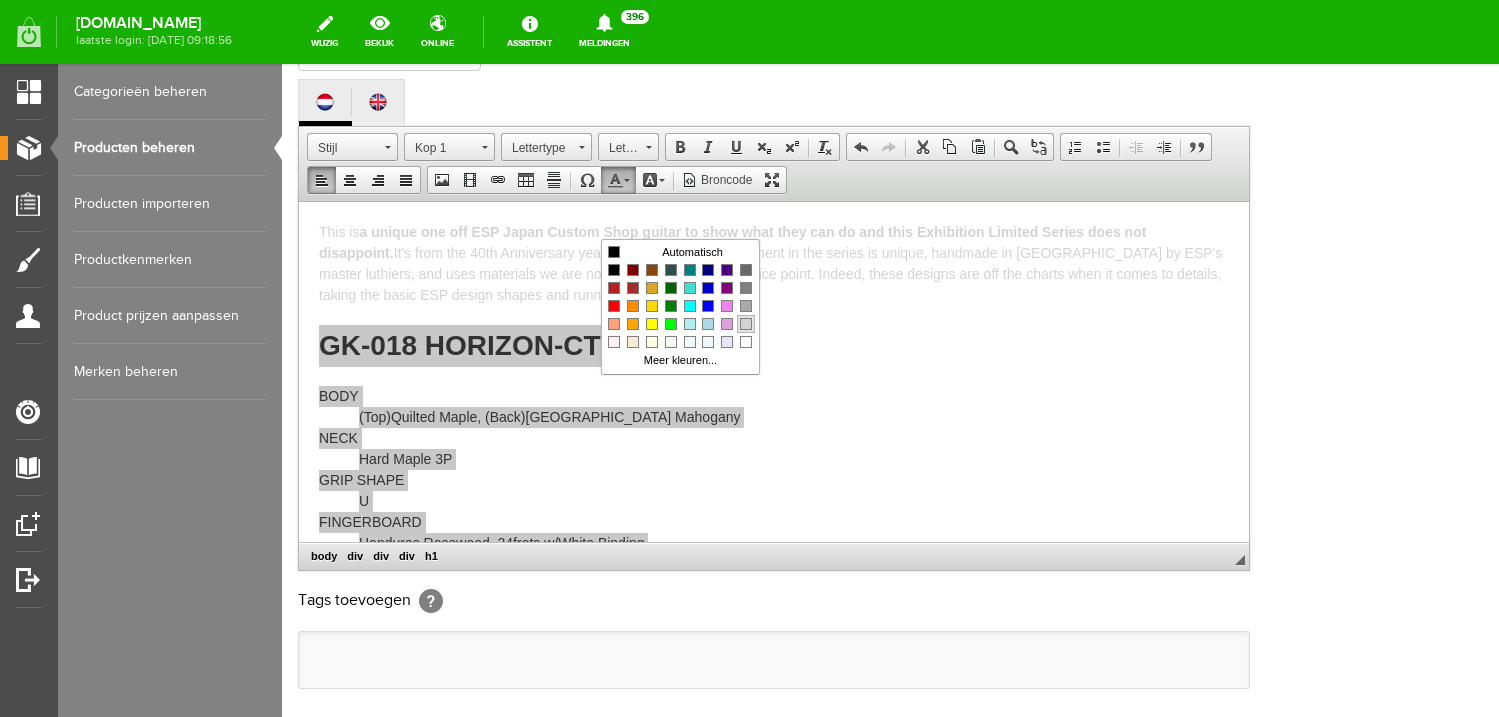 click at bounding box center (746, 324) 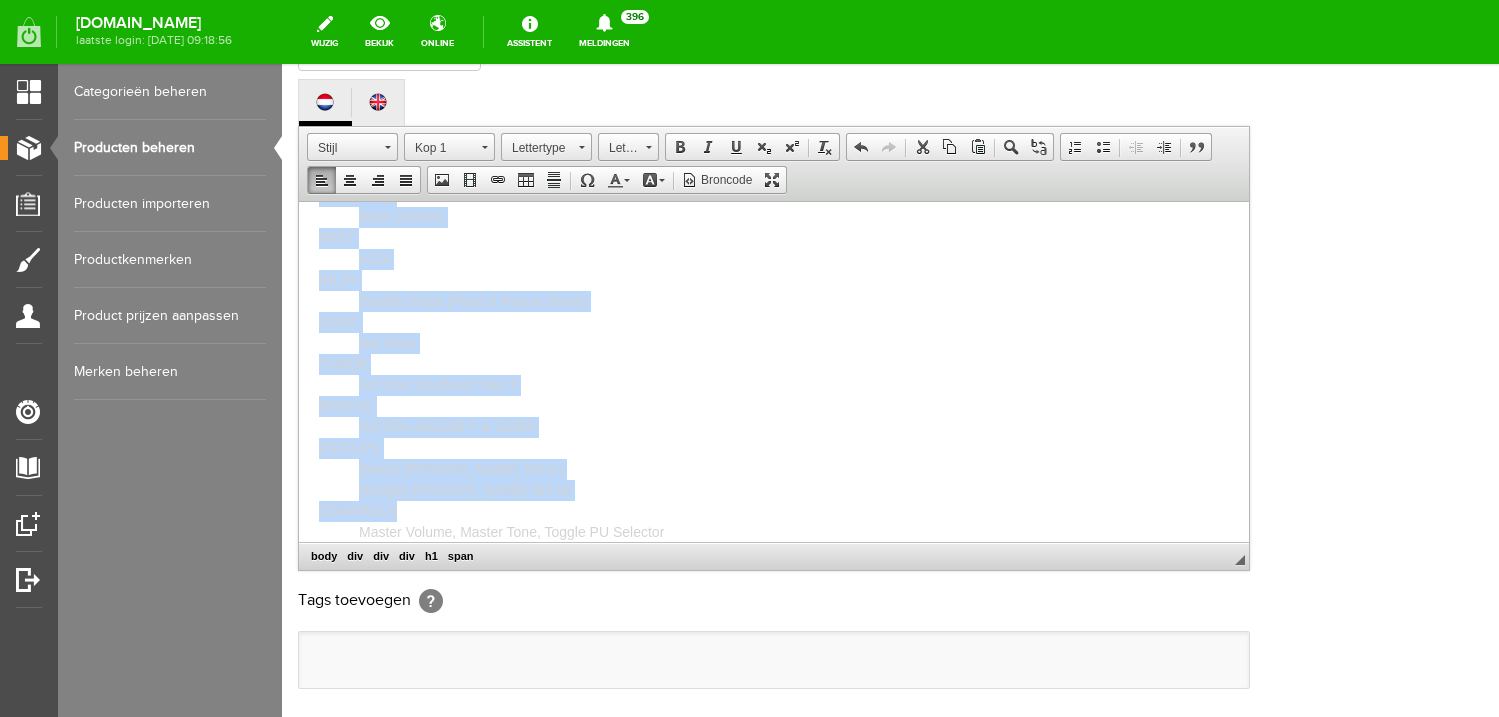 scroll, scrollTop: 659, scrollLeft: 0, axis: vertical 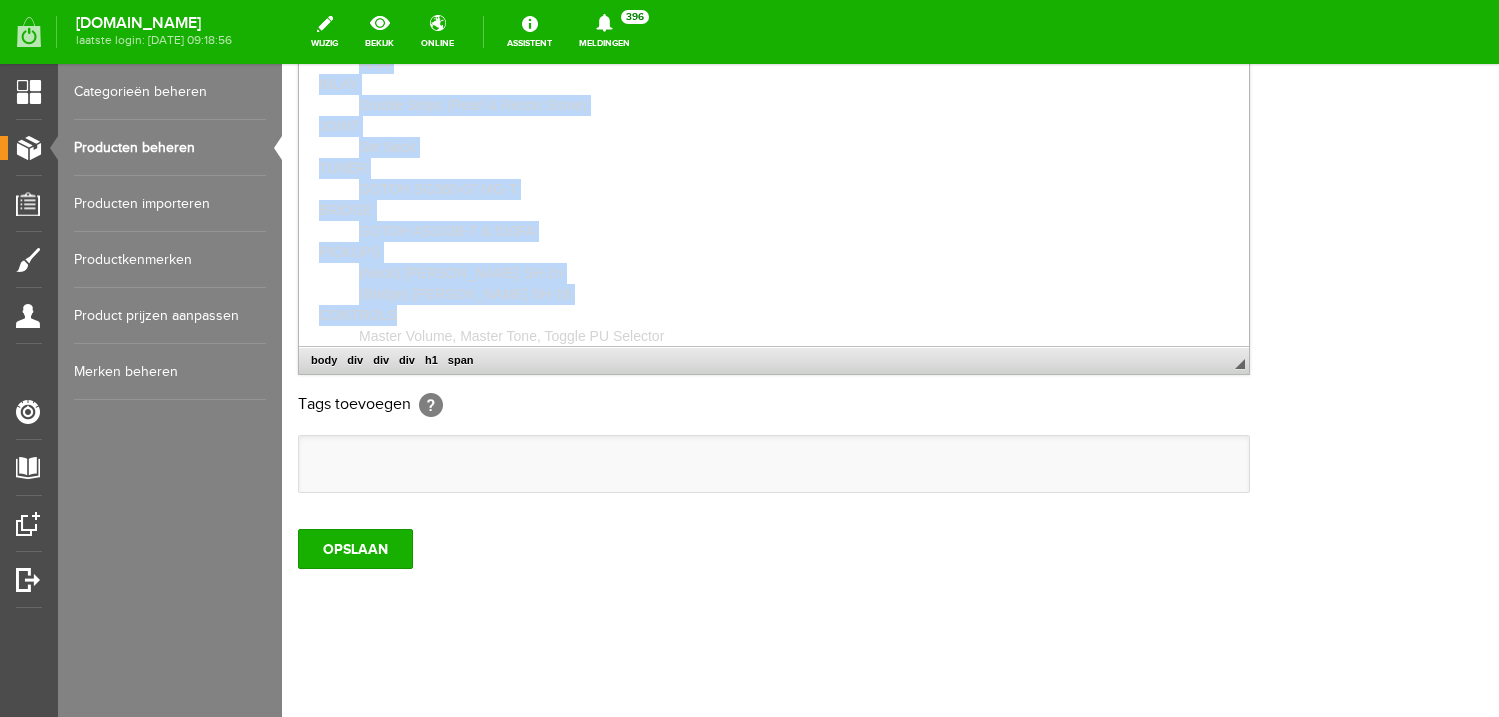 click on "Master Volume, Master Tone, Toggle PU Selector" at bounding box center (794, 335) 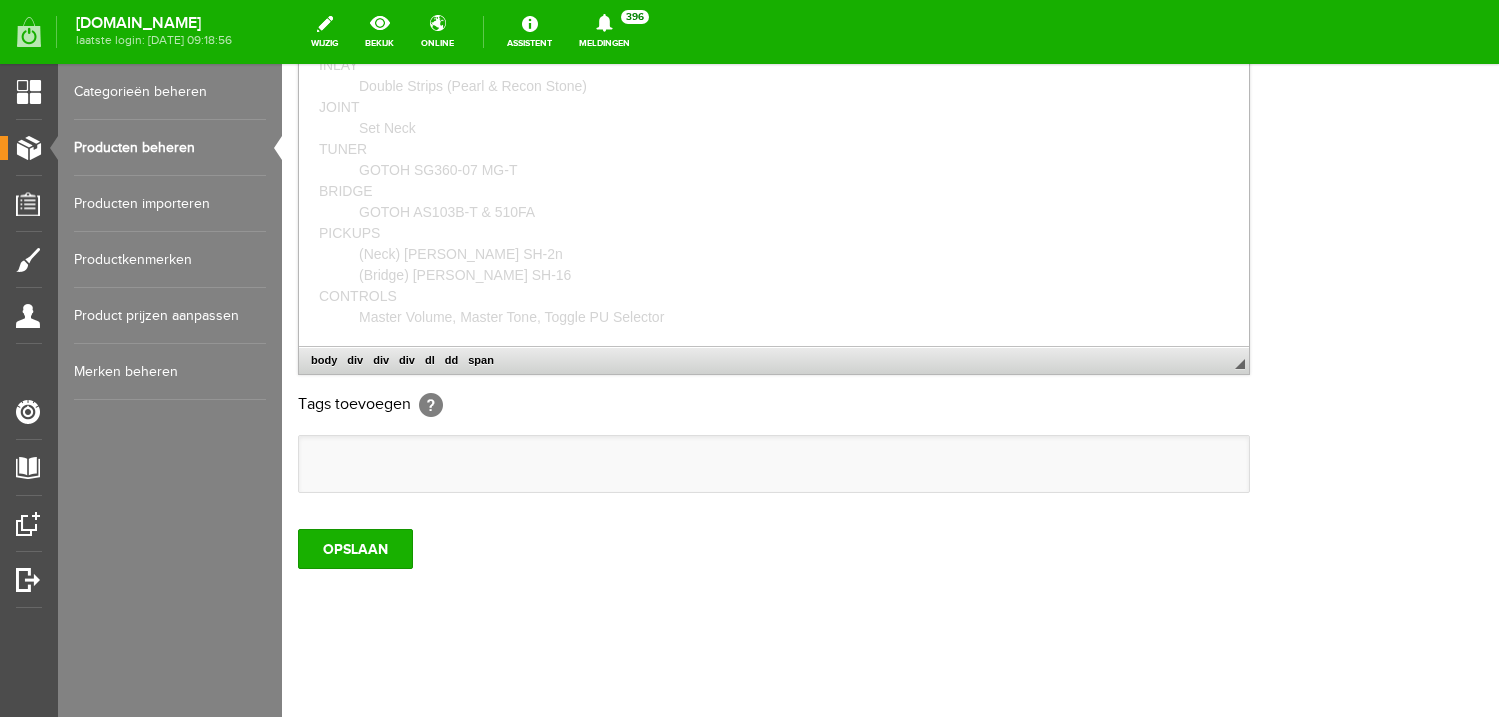 scroll, scrollTop: 492, scrollLeft: 0, axis: vertical 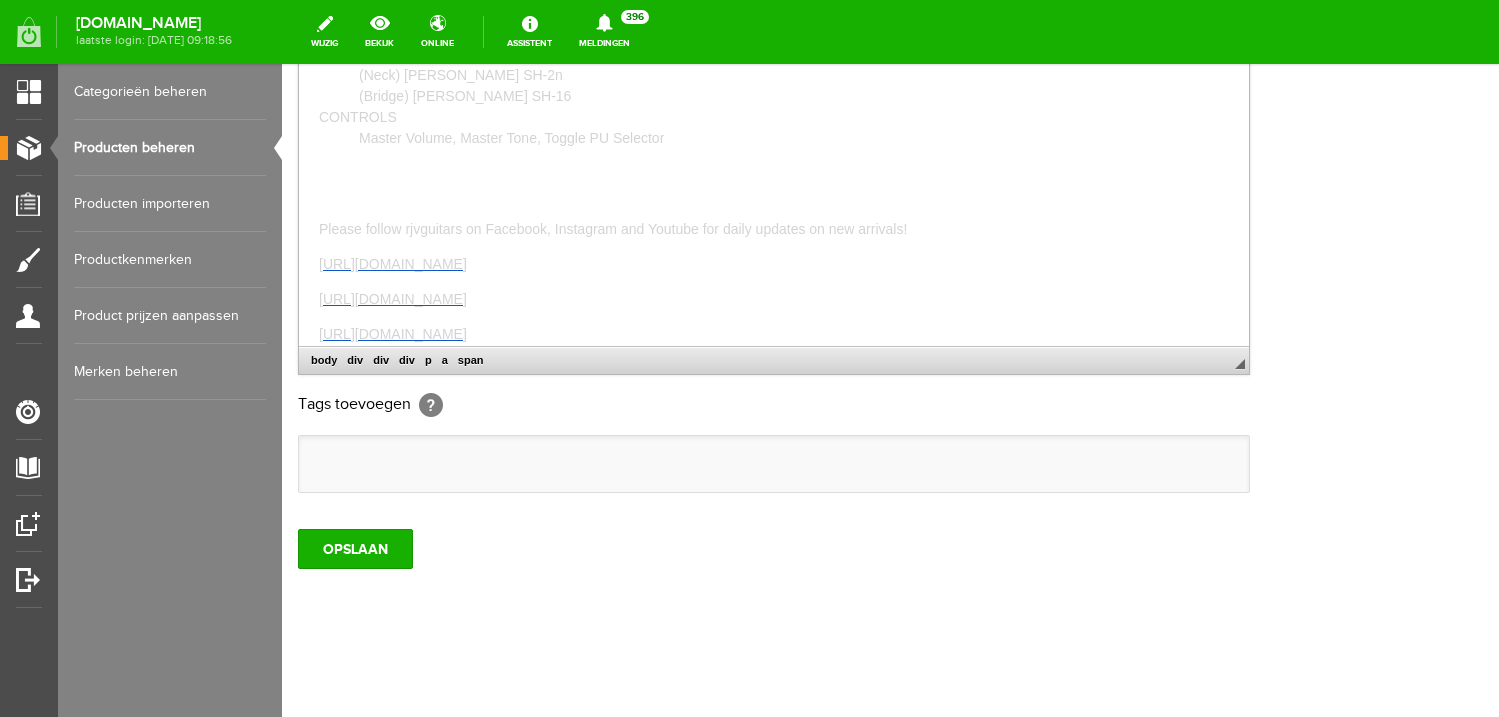 click at bounding box center [774, 193] 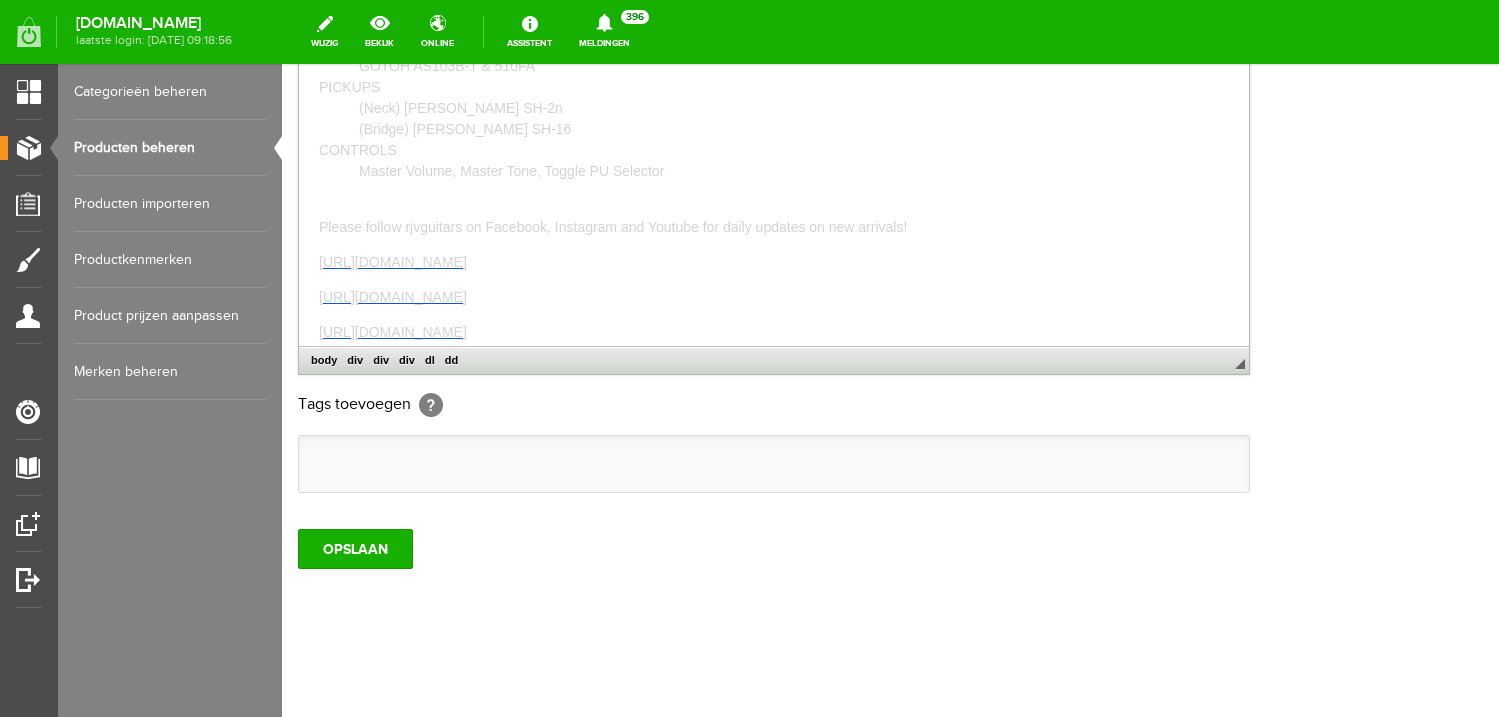 scroll, scrollTop: 592, scrollLeft: 0, axis: vertical 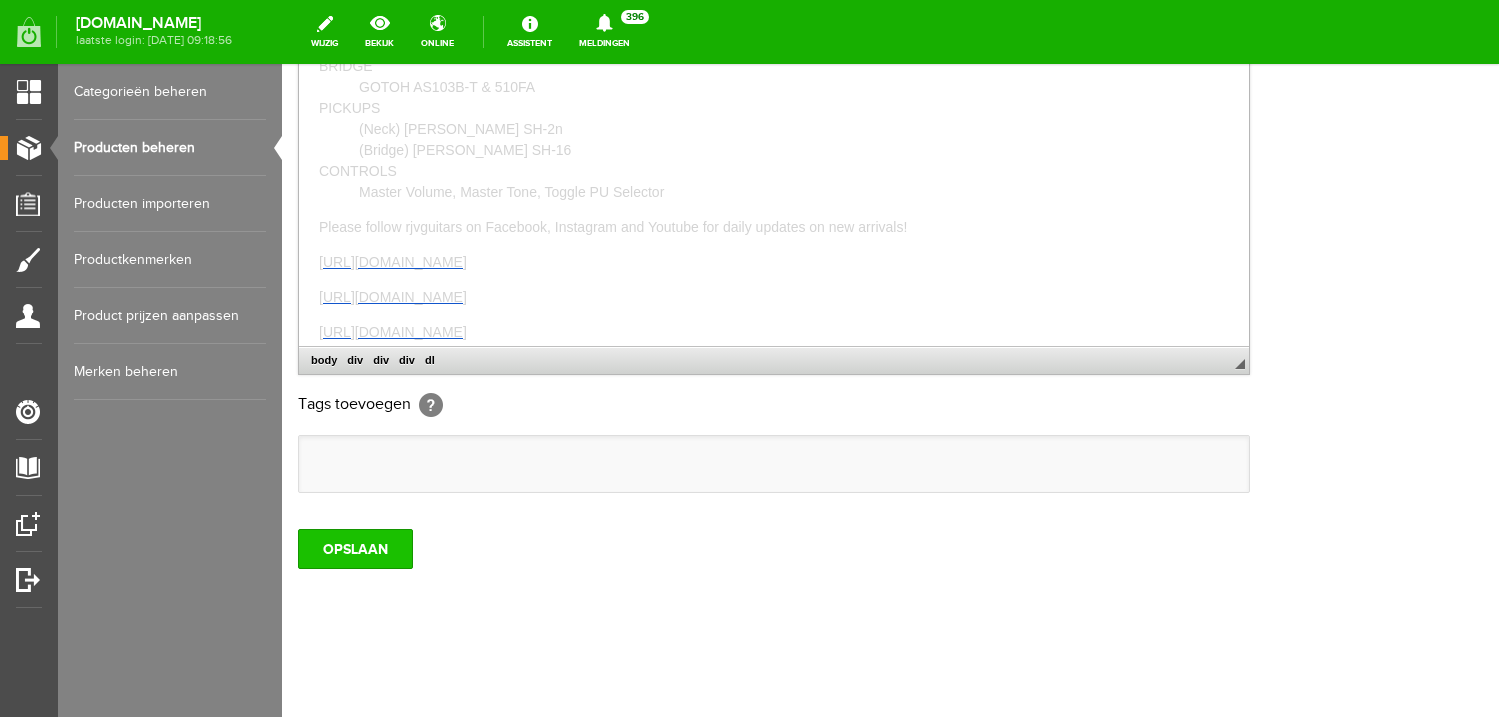 click on "OPSLAAN" at bounding box center [355, 549] 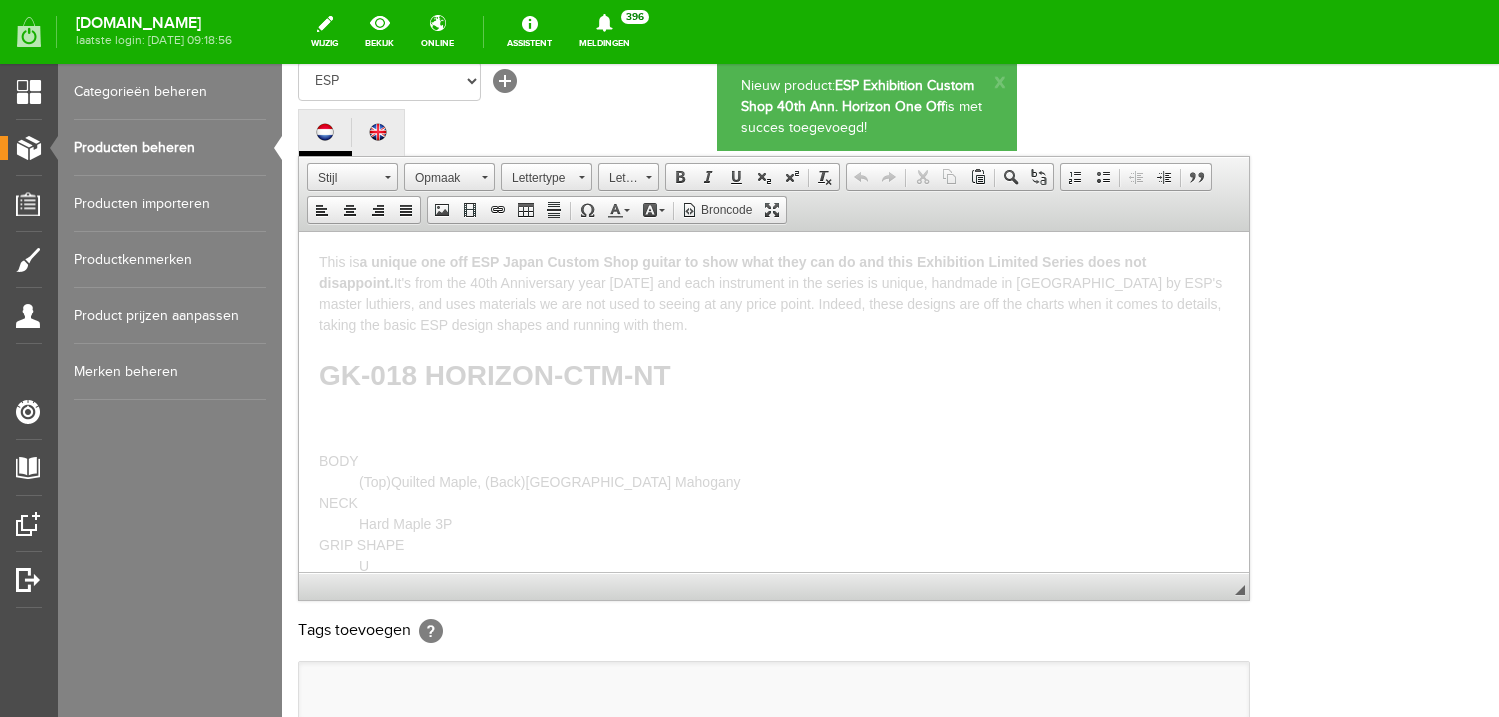 scroll, scrollTop: 416, scrollLeft: 0, axis: vertical 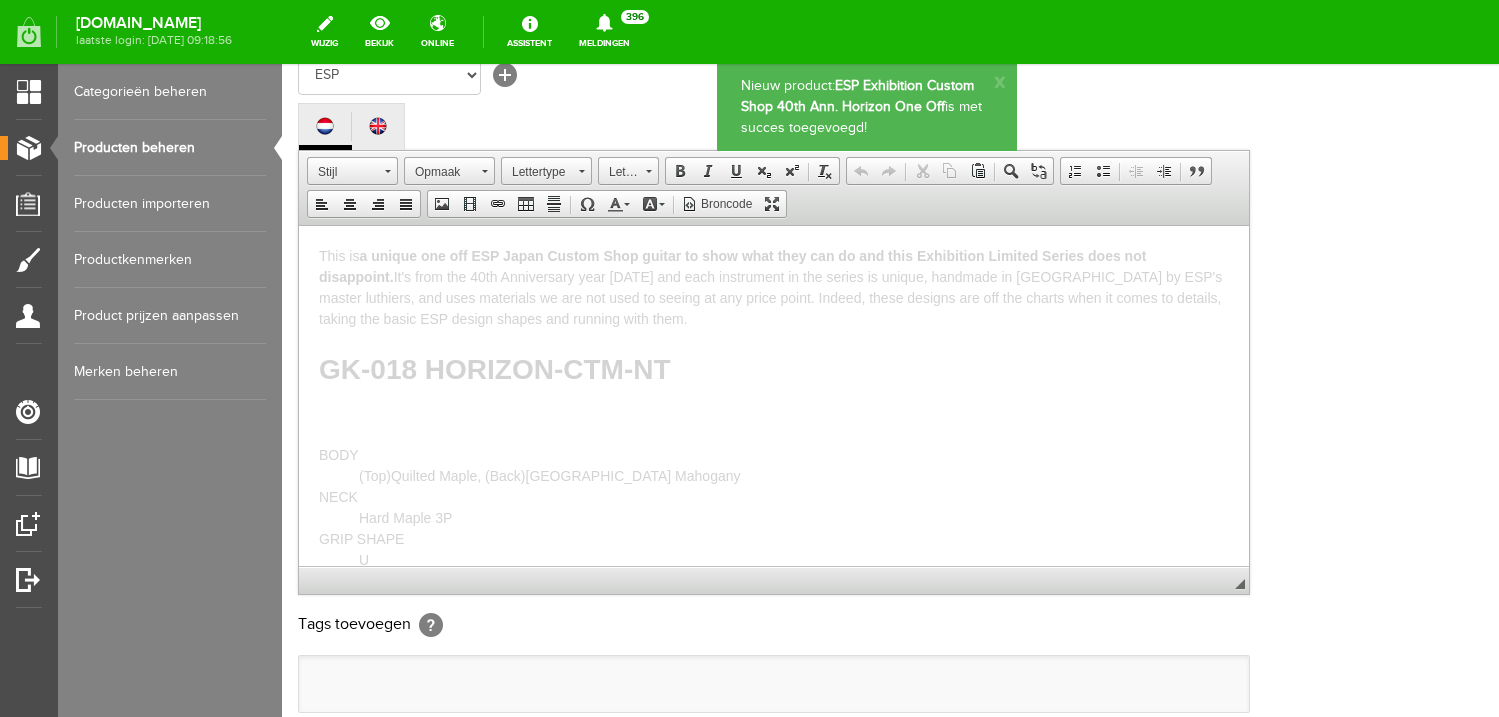 click at bounding box center [774, 419] 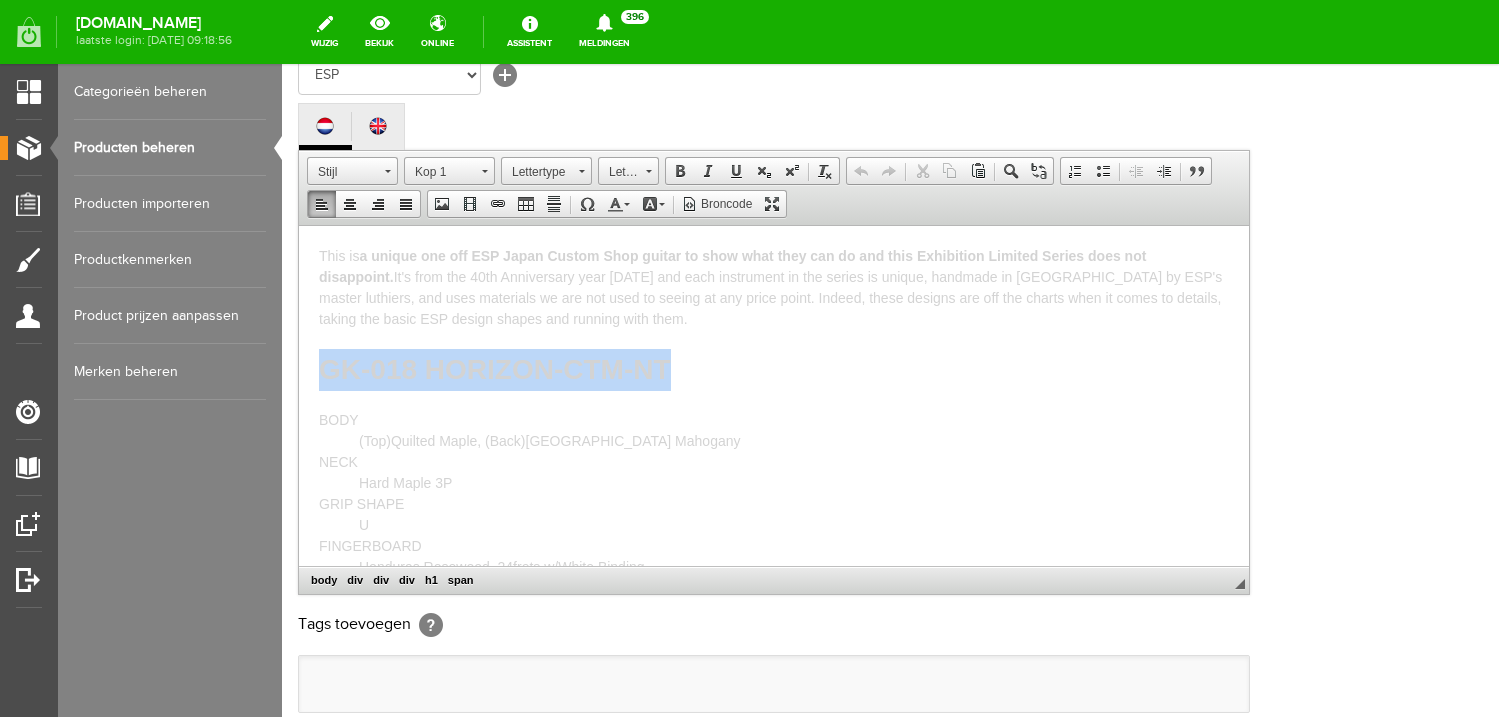 drag, startPoint x: 657, startPoint y: 364, endPoint x: 260, endPoint y: 347, distance: 397.3638 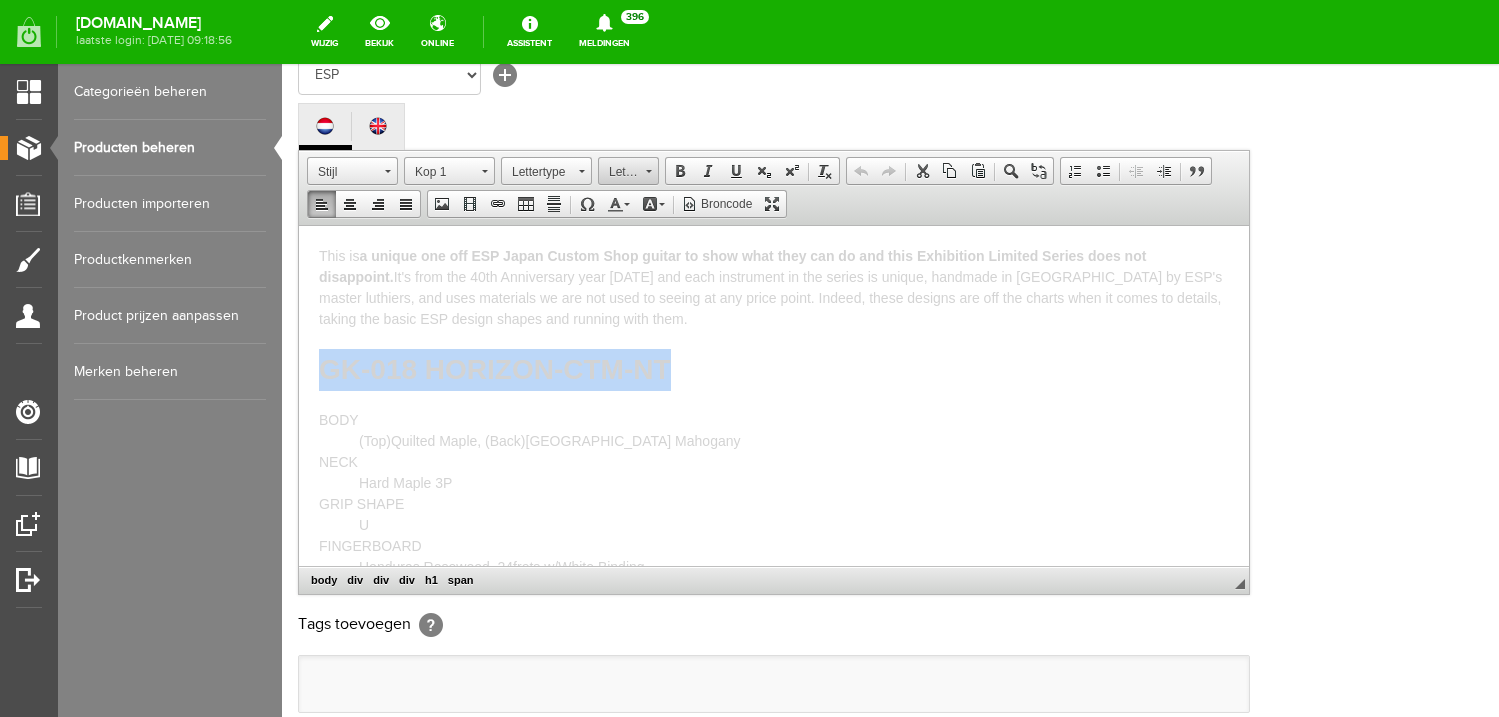 click on "Lettergrootte" at bounding box center [628, 171] 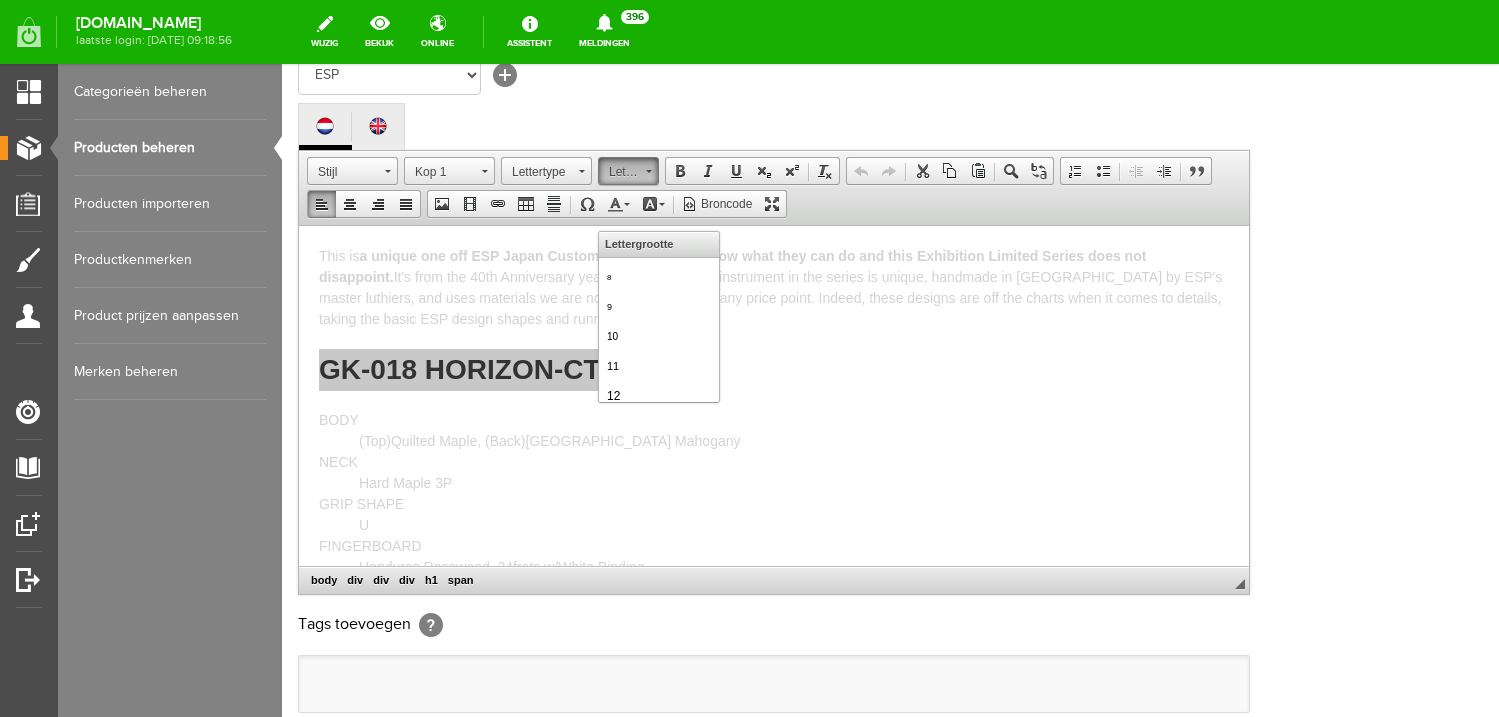scroll, scrollTop: 0, scrollLeft: 0, axis: both 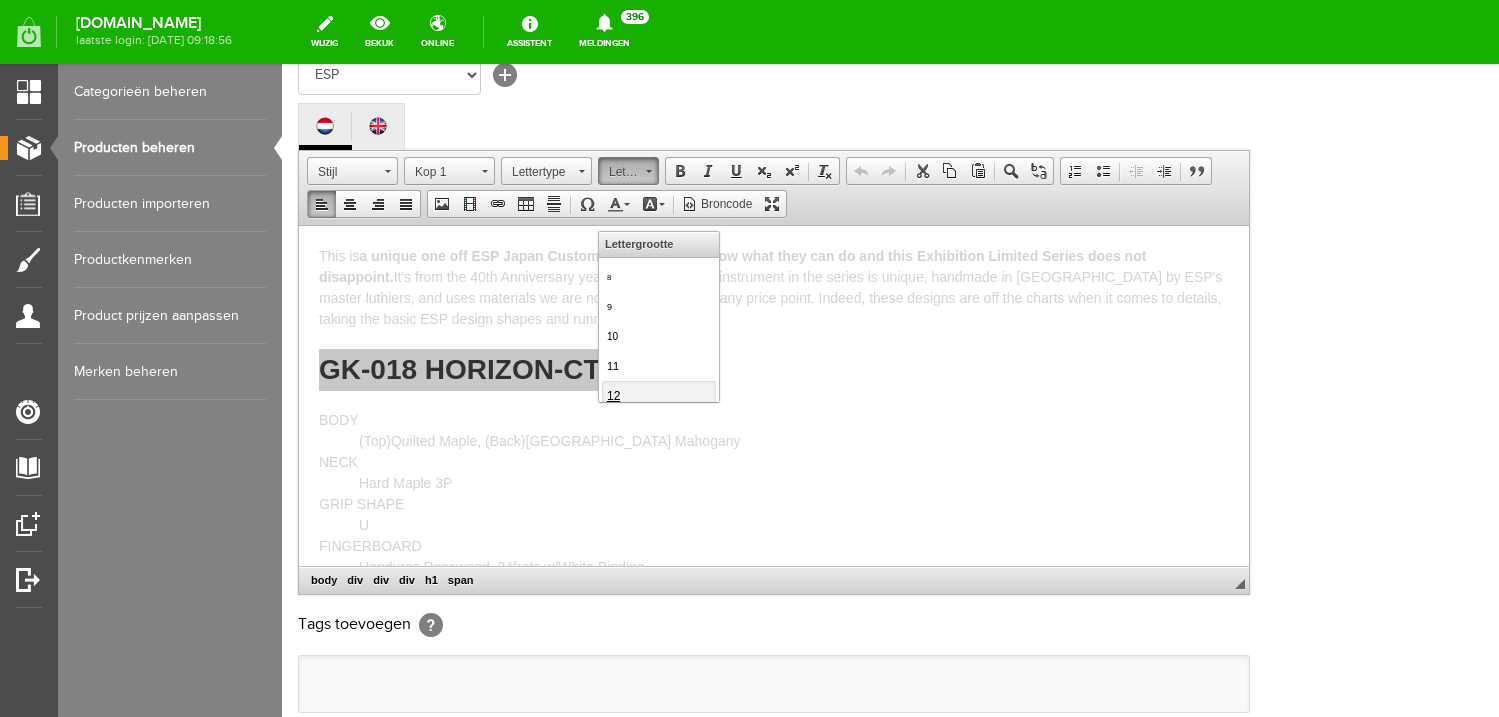 click on "12" at bounding box center [659, 395] 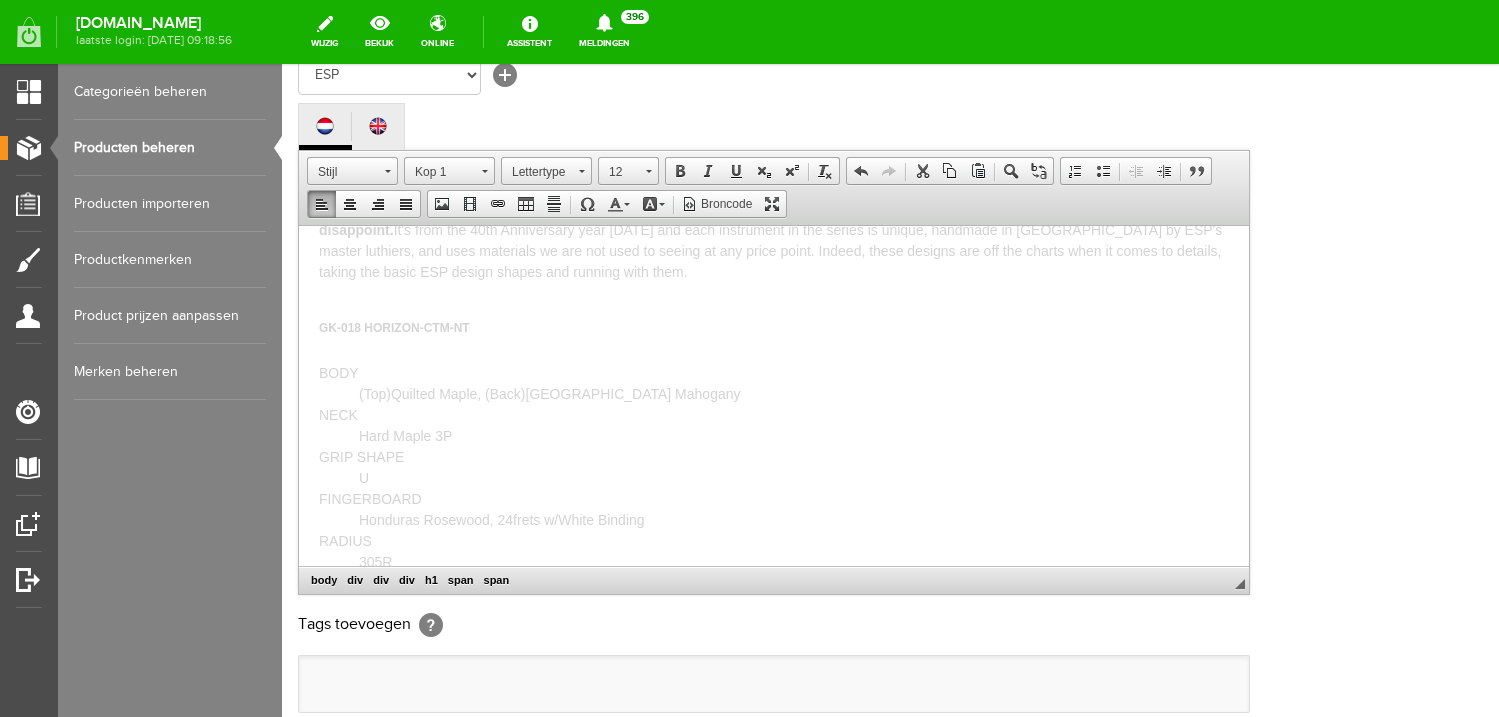 scroll, scrollTop: 48, scrollLeft: 0, axis: vertical 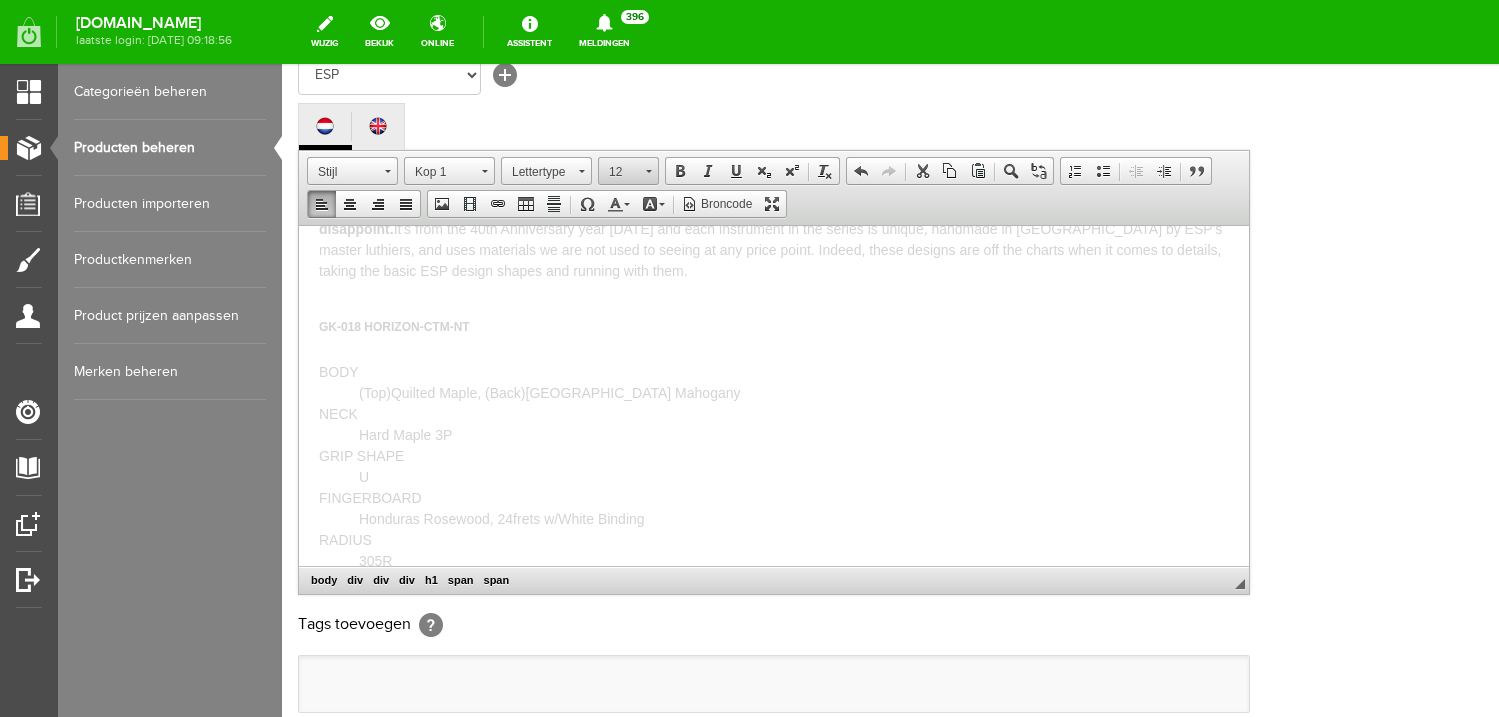 click at bounding box center (649, 171) 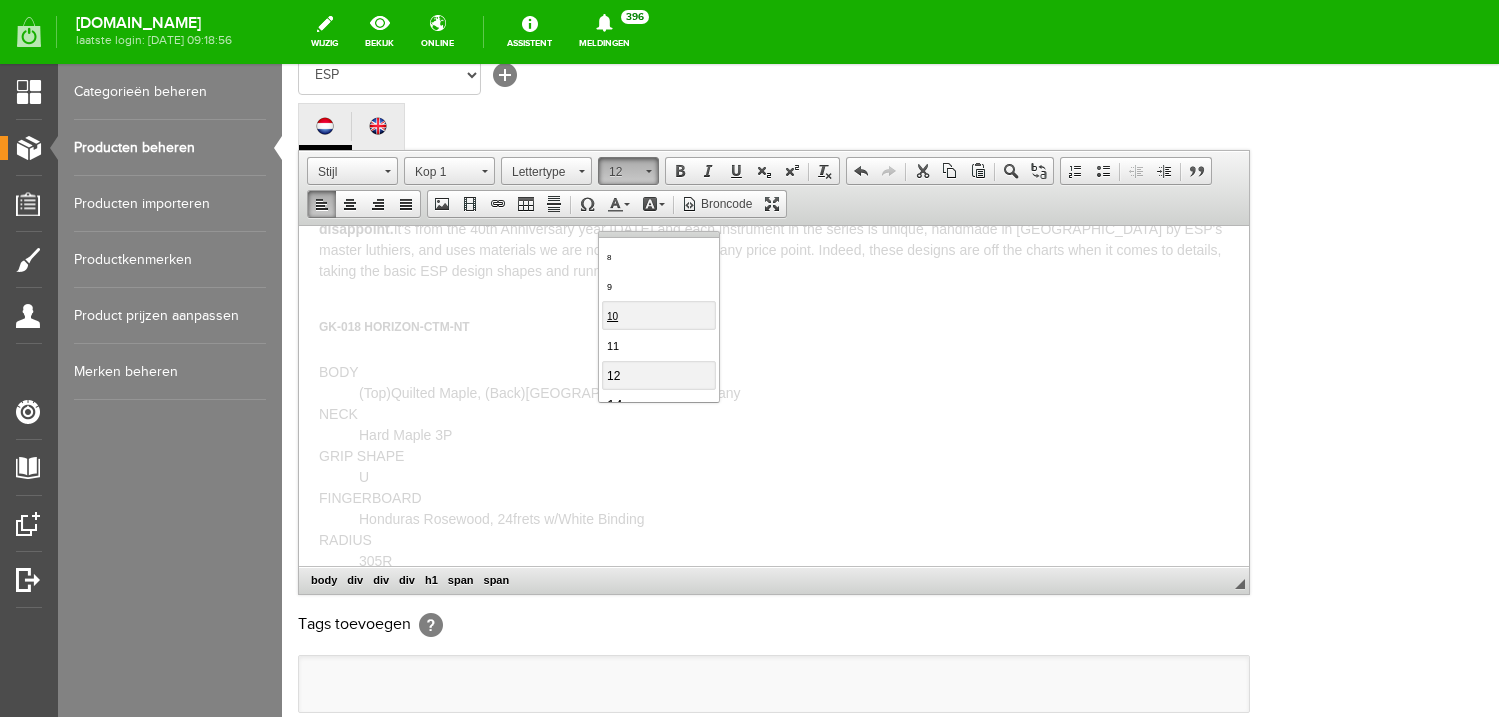 scroll, scrollTop: 64, scrollLeft: 0, axis: vertical 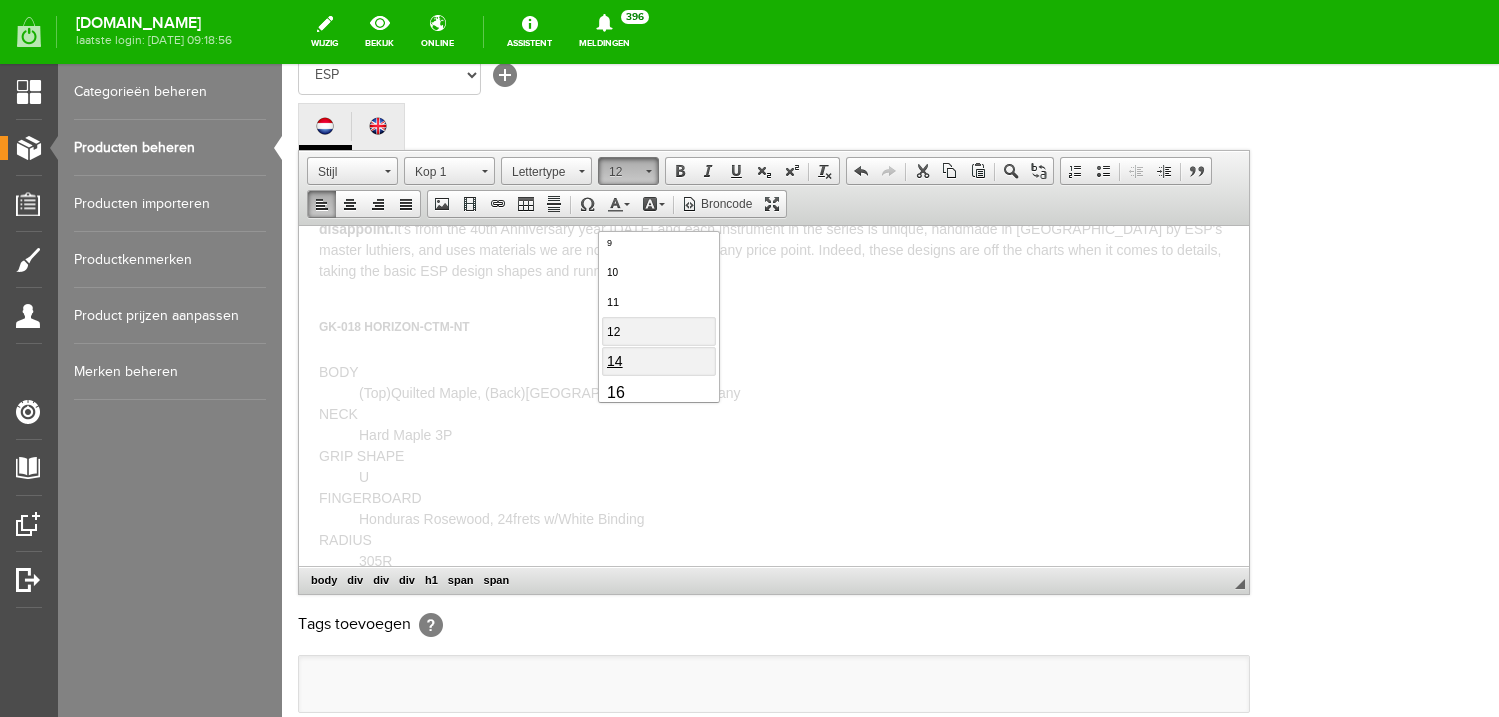 click on "14" at bounding box center (659, 361) 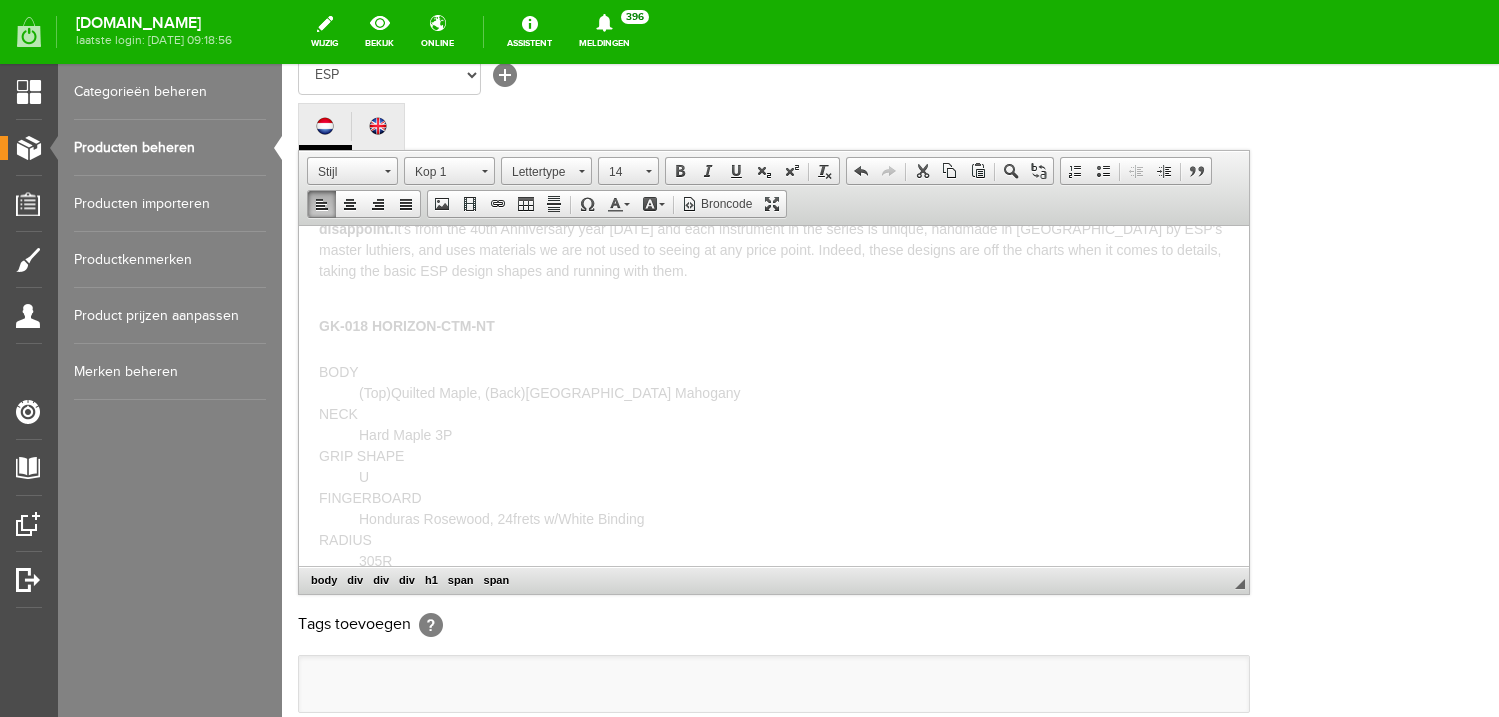 click on "GK-018 HORIZON-CTM-NT" at bounding box center (774, 321) 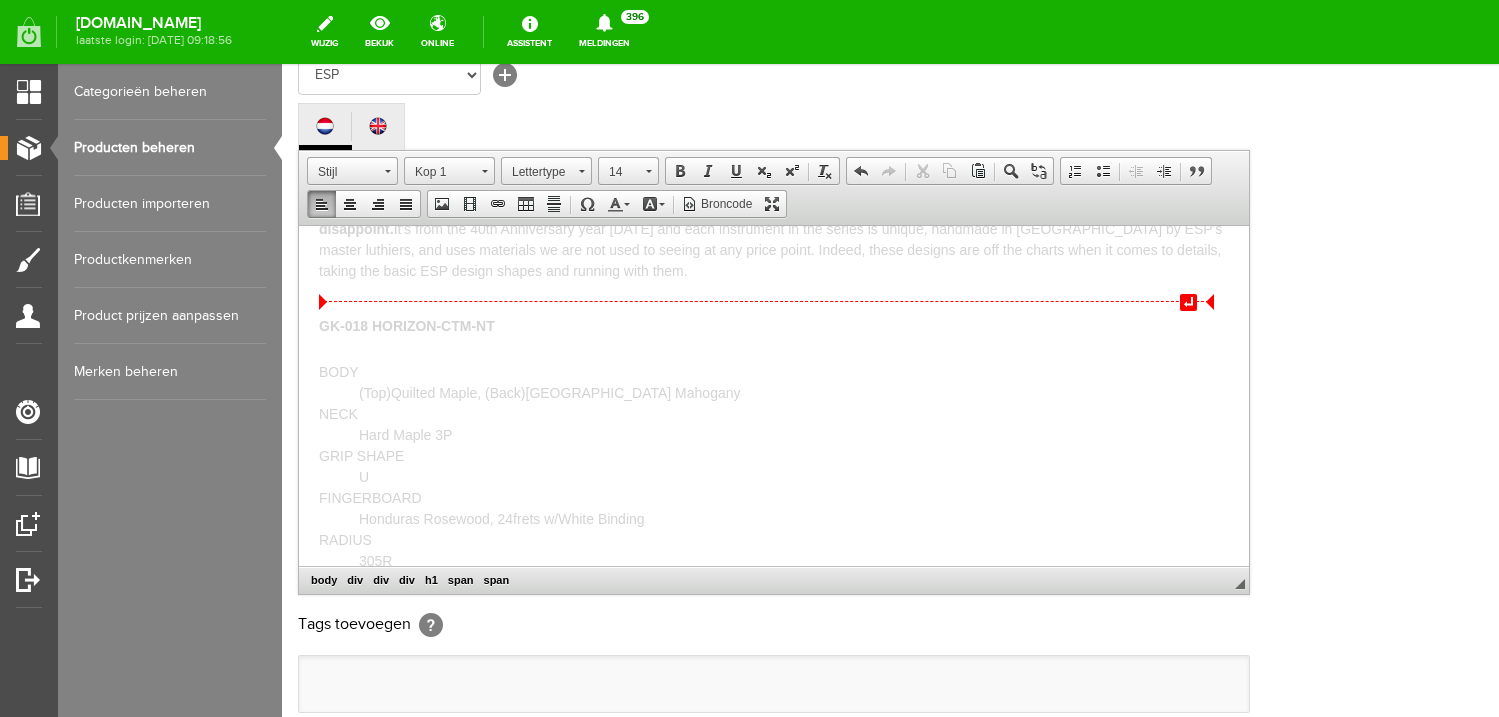 click on "↵ This is  a unique one off ESP Japan Custom Shop guitar to show what they can do and this Exhibition Limited Series does not disappoint.  It's from the 40th Anniversary year [DATE] and each instrument in the series is unique, handmade in [GEOGRAPHIC_DATA] by ESP's master luthiers, and uses materials we are not used to seeing at any price point. Indeed, these designs are off the charts when it comes to details, taking the basic ESP design shapes and running with them.  GK-018 HORIZON-CTM-NT BODY (Top)Quilted Maple, (Back)[GEOGRAPHIC_DATA] Mahogany NECK Hard Maple 3P GRIP SHAPE U FINGERBOARD Honduras Rosewood, 24frets w/White Binding RADIUS 305R SCALE 648mm NUT (width) Bone (42mm) FRET #214 INLAY Double Strips (Pearl & Recon Stone) JOINT Set Neck TUNER GOTOH SG360-07 MG-T BRIDGE GOTOH AS103B-T & 510FA PICKUPS (Neck) [PERSON_NAME] SH-2n (Bridge) [PERSON_NAME] SH-16 CONTROLS Master Volume, Master Tone, Toggle PU Selector Please follow rjvguitars on Facebook, Instagram and Youtube for daily updates on new arrivals!" at bounding box center [774, 367] 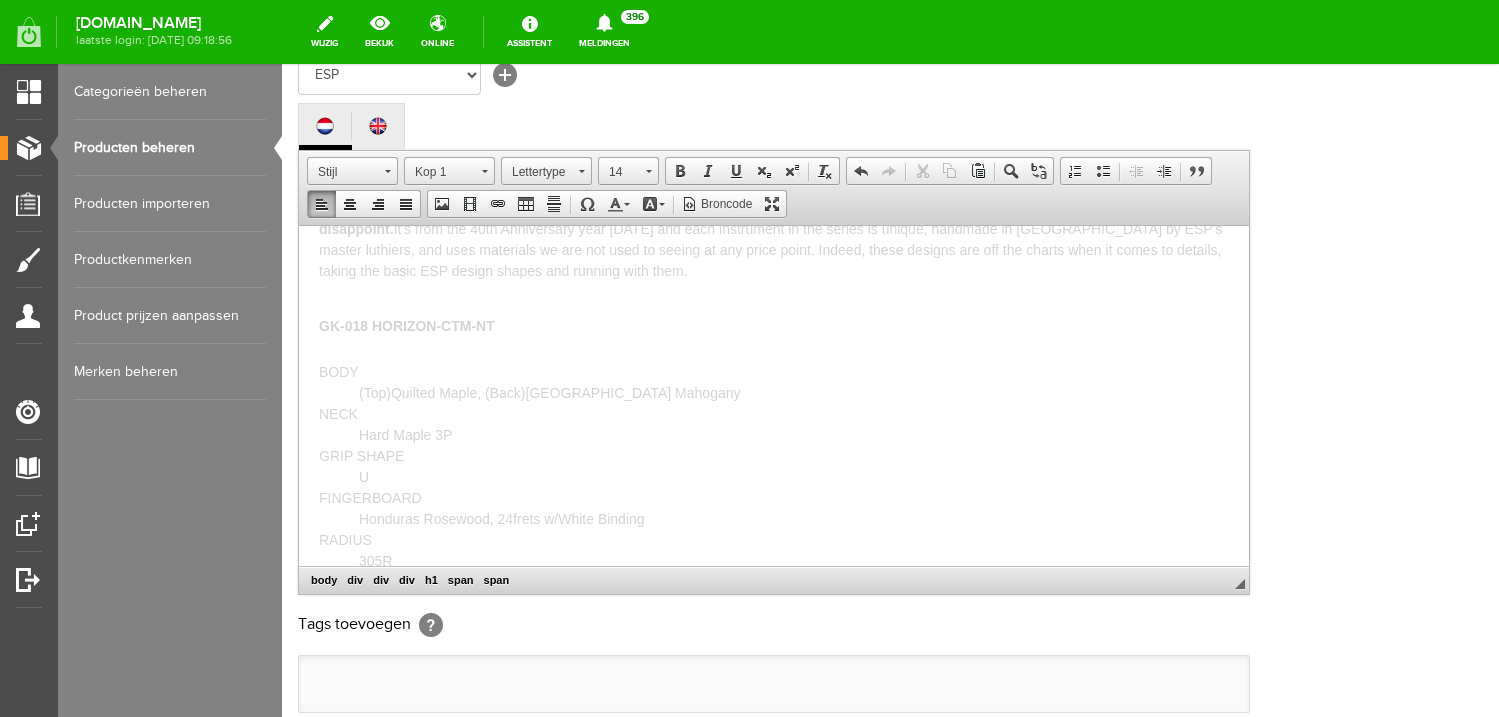 click on "This is  a unique one off ESP Japan Custom Shop guitar to show what they can do and this Exhibition Limited Series does not disappoint.  It's from the 40th Anniversary year [DATE] and each instrument in the series is unique, handmade in [GEOGRAPHIC_DATA] by ESP's master luthiers, and uses materials we are not used to seeing at any price point. Indeed, these designs are off the charts when it comes to details, taking the basic ESP design shapes and running with them.  GK-018 HORIZON-CTM-NT BODY (Top)Quilted Maple, (Back)[GEOGRAPHIC_DATA] Mahogany NECK Hard Maple 3P GRIP SHAPE U FINGERBOARD Honduras Rosewood, 24frets w/White Binding RADIUS 305R SCALE 648mm NUT (width) Bone (42mm) FRET #214 INLAY Double Strips (Pearl & Recon Stone) JOINT Set Neck TUNER GOTOH SG360-07 MG-T BRIDGE GOTOH AS103B-T & 510FA PICKUPS (Neck) [PERSON_NAME] SH-2n (Bridge) [PERSON_NAME] SH-16 CONTROLS Master Volume, Master Tone, Toggle PU Selector Please follow rjvguitars on Facebook, Instagram and Youtube for daily updates on new arrivals!" at bounding box center (774, 367) 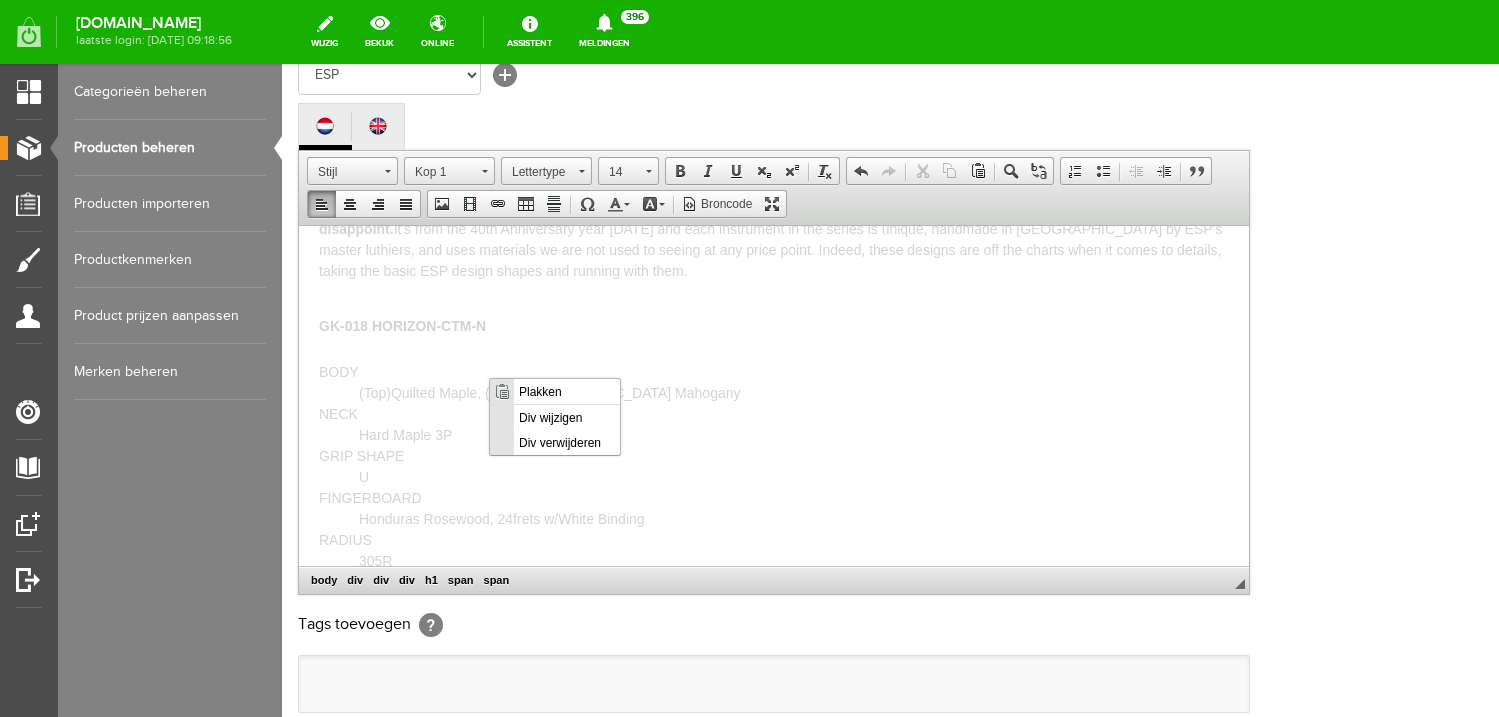 scroll, scrollTop: 0, scrollLeft: 0, axis: both 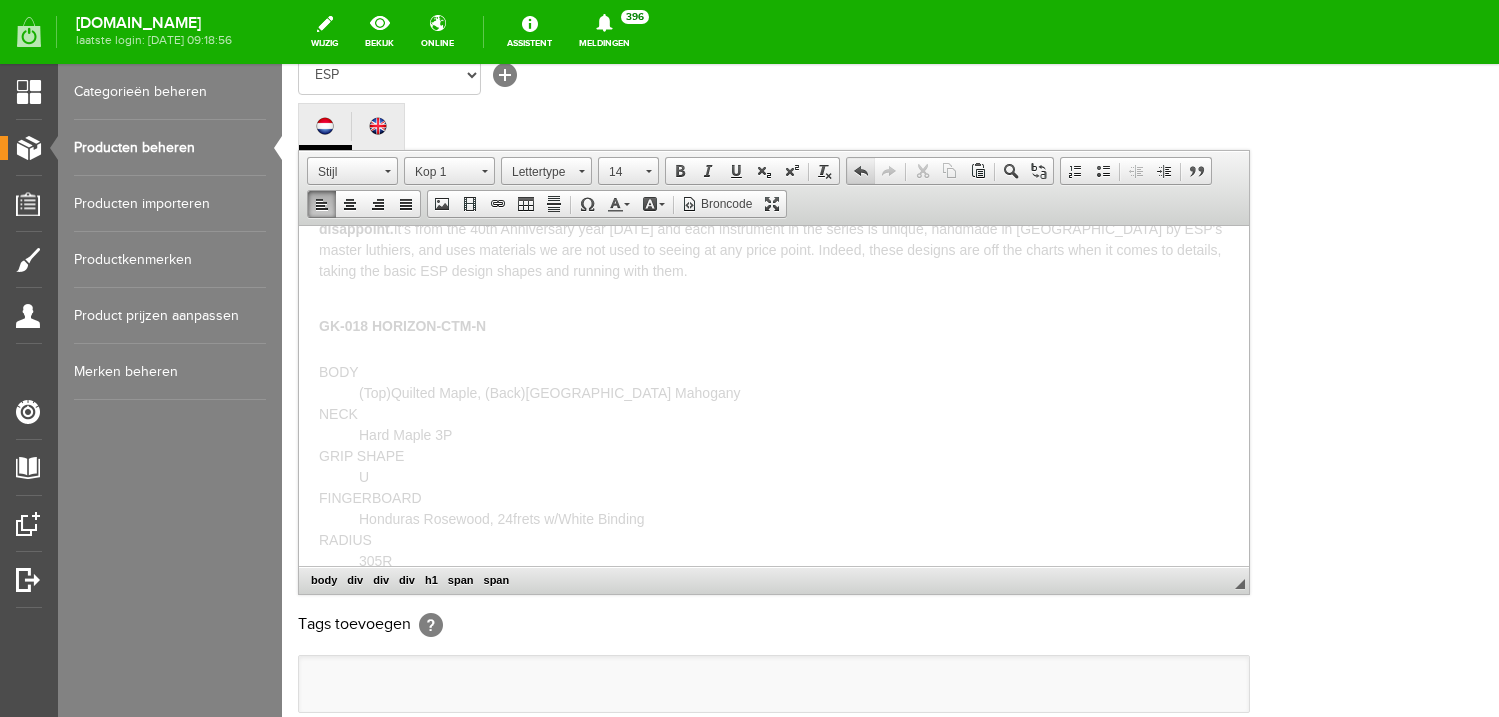 click at bounding box center [861, 171] 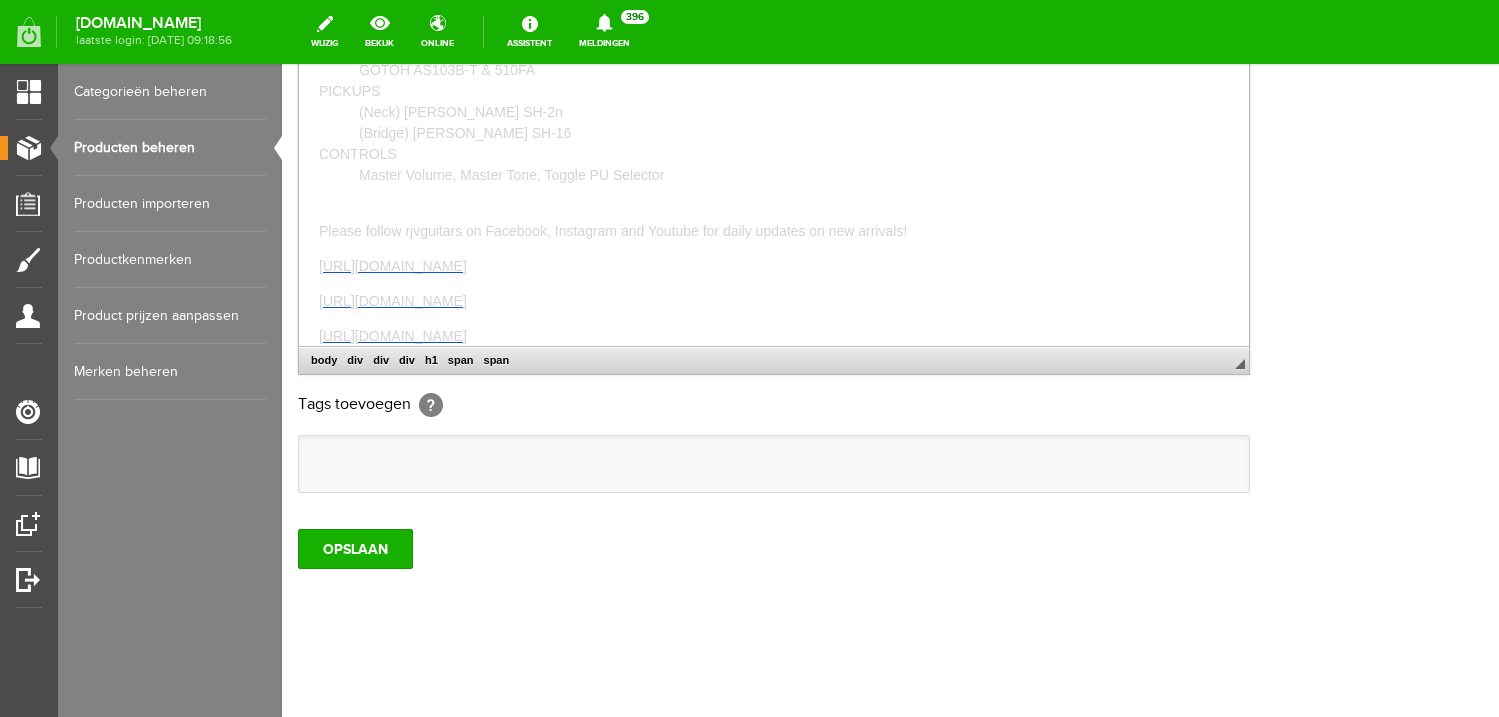 scroll, scrollTop: 640, scrollLeft: 0, axis: vertical 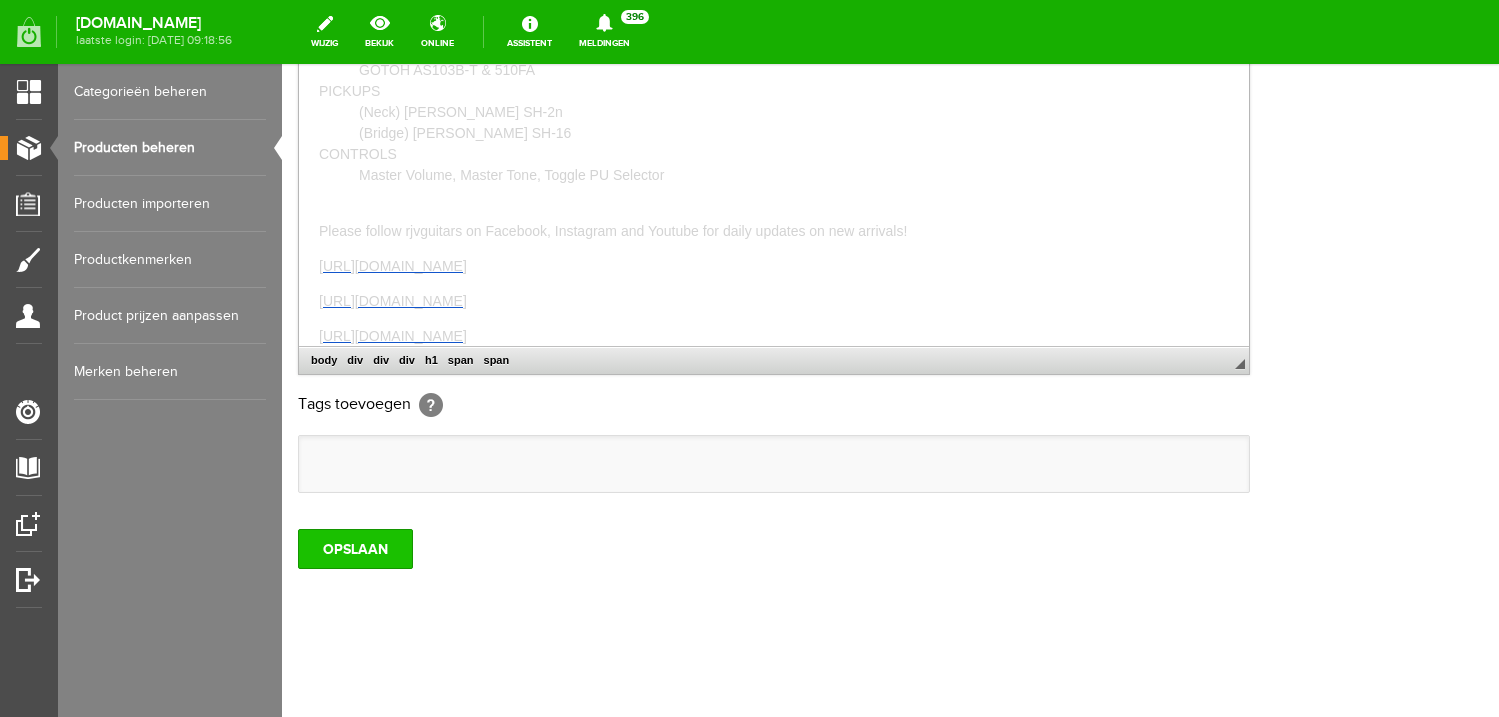 click on "OPSLAAN" at bounding box center [355, 549] 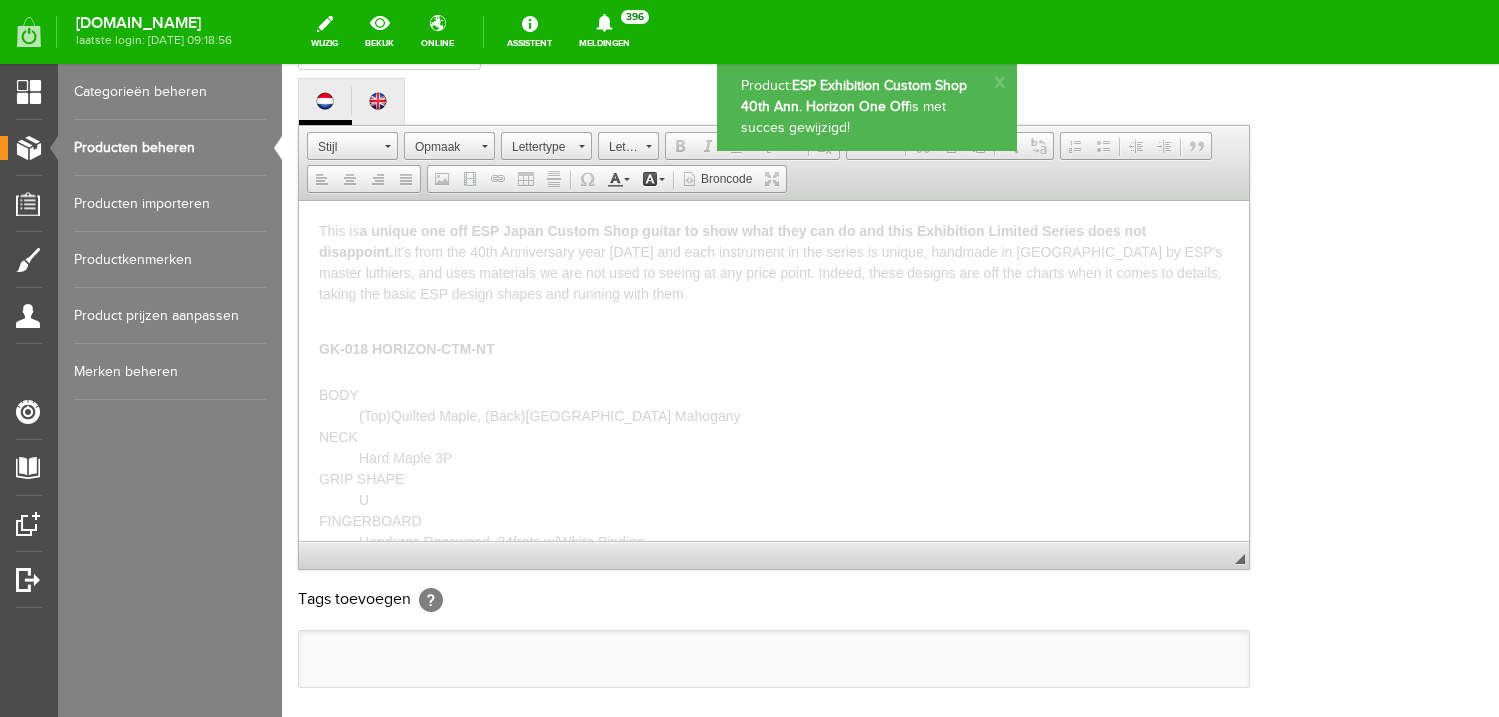 scroll, scrollTop: 0, scrollLeft: 0, axis: both 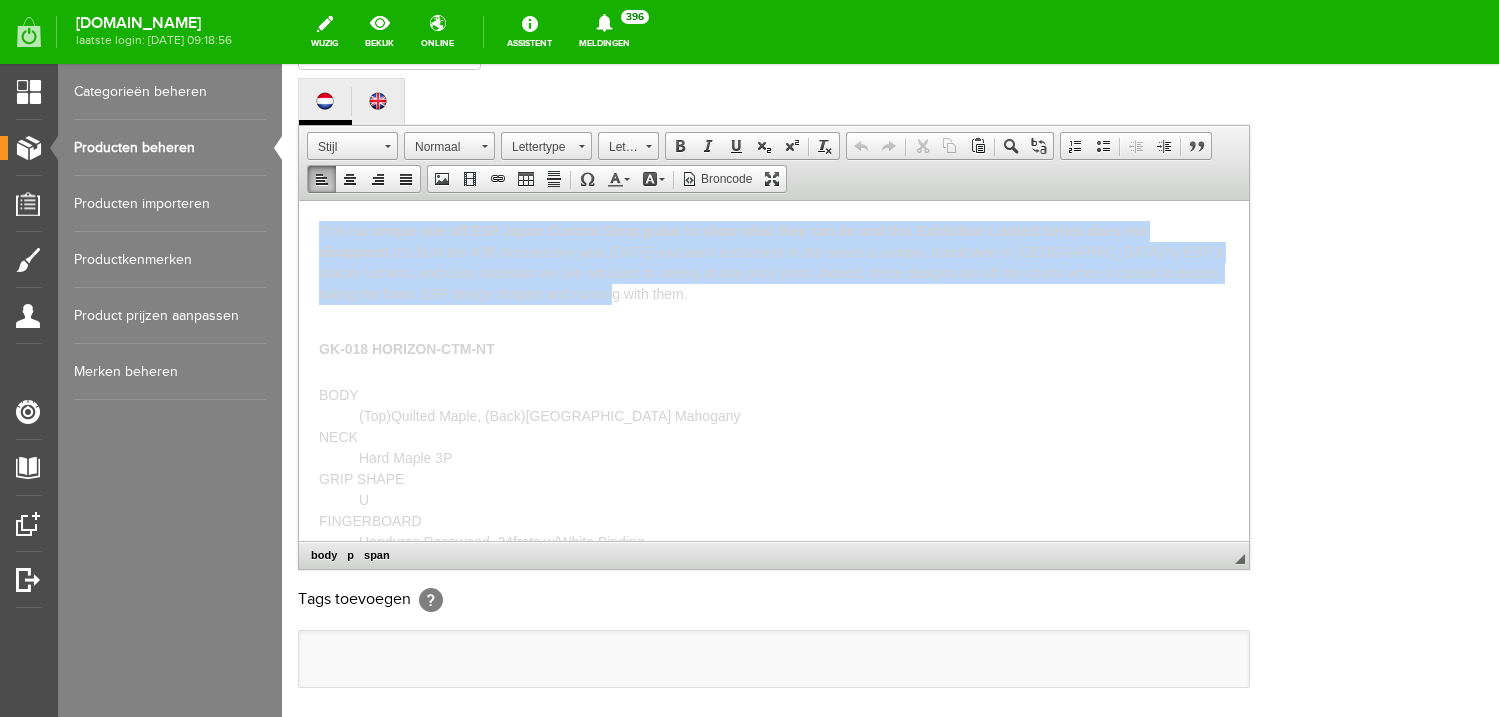 drag, startPoint x: 651, startPoint y: 297, endPoint x: 217, endPoint y: 166, distance: 453.3398 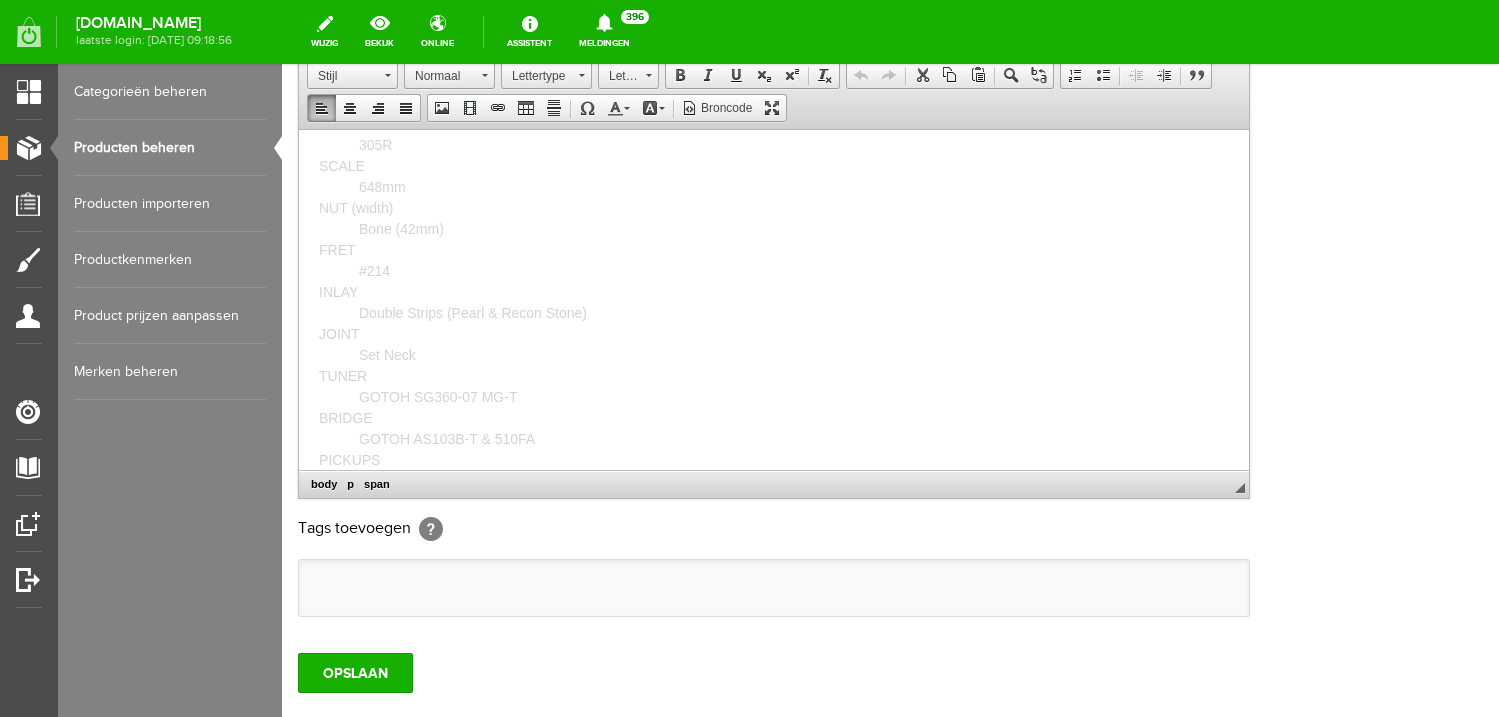 scroll, scrollTop: 528, scrollLeft: 0, axis: vertical 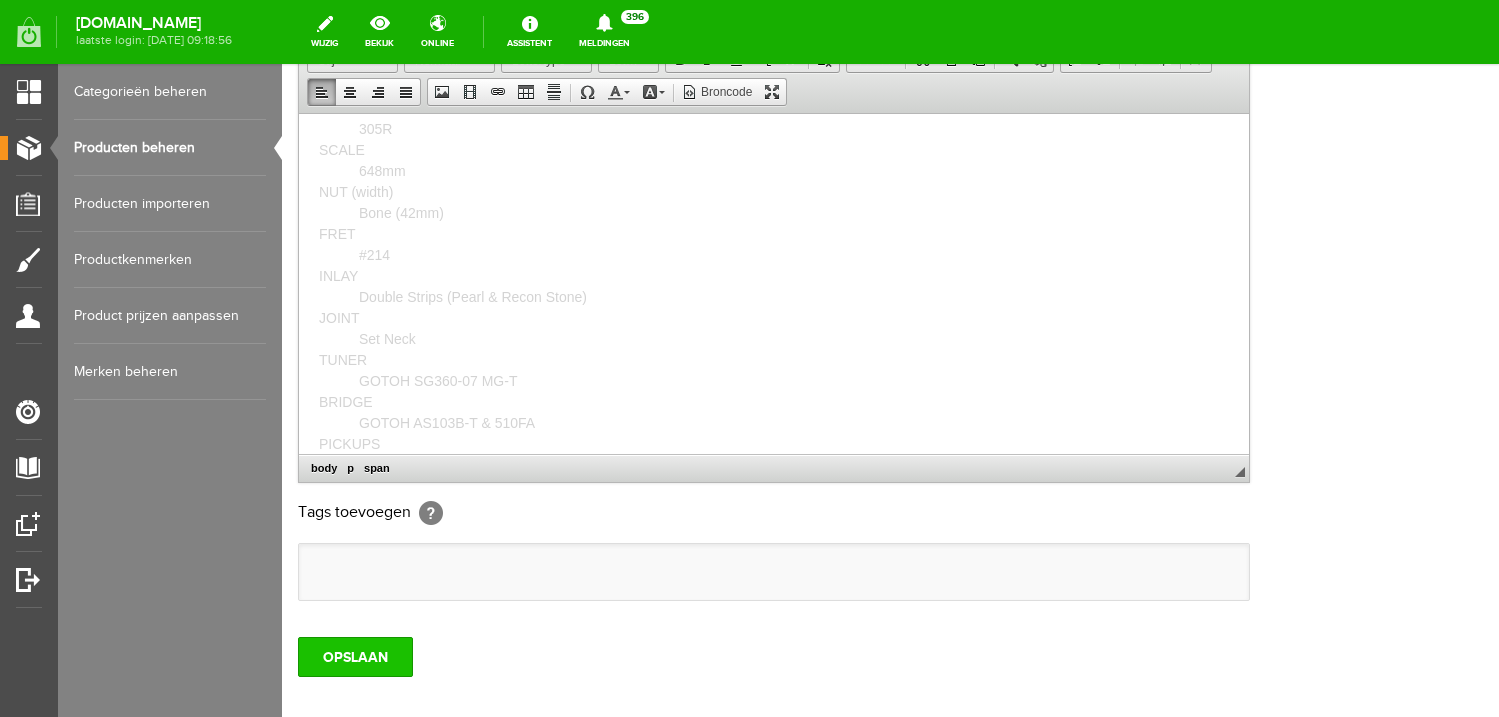 click on "OPSLAAN" at bounding box center [355, 657] 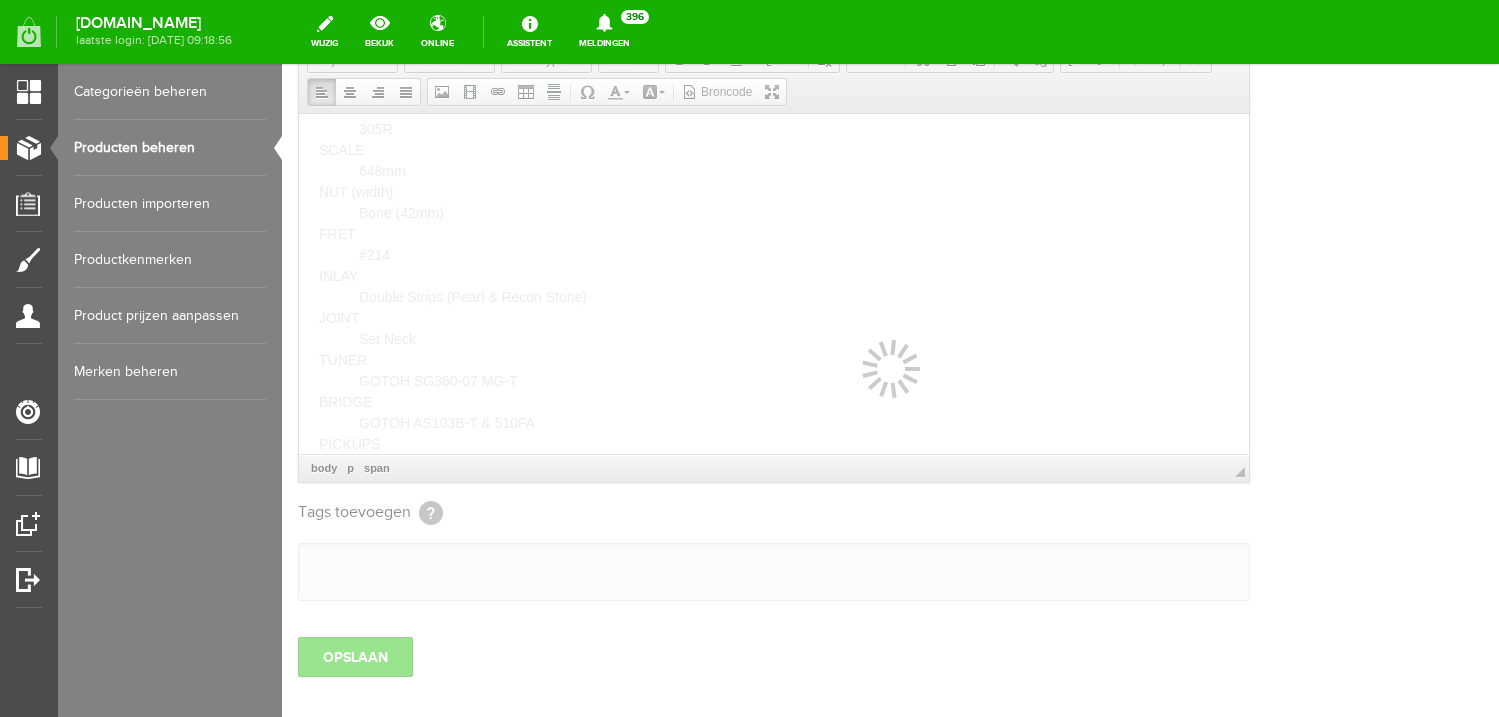 click at bounding box center (890, 390) 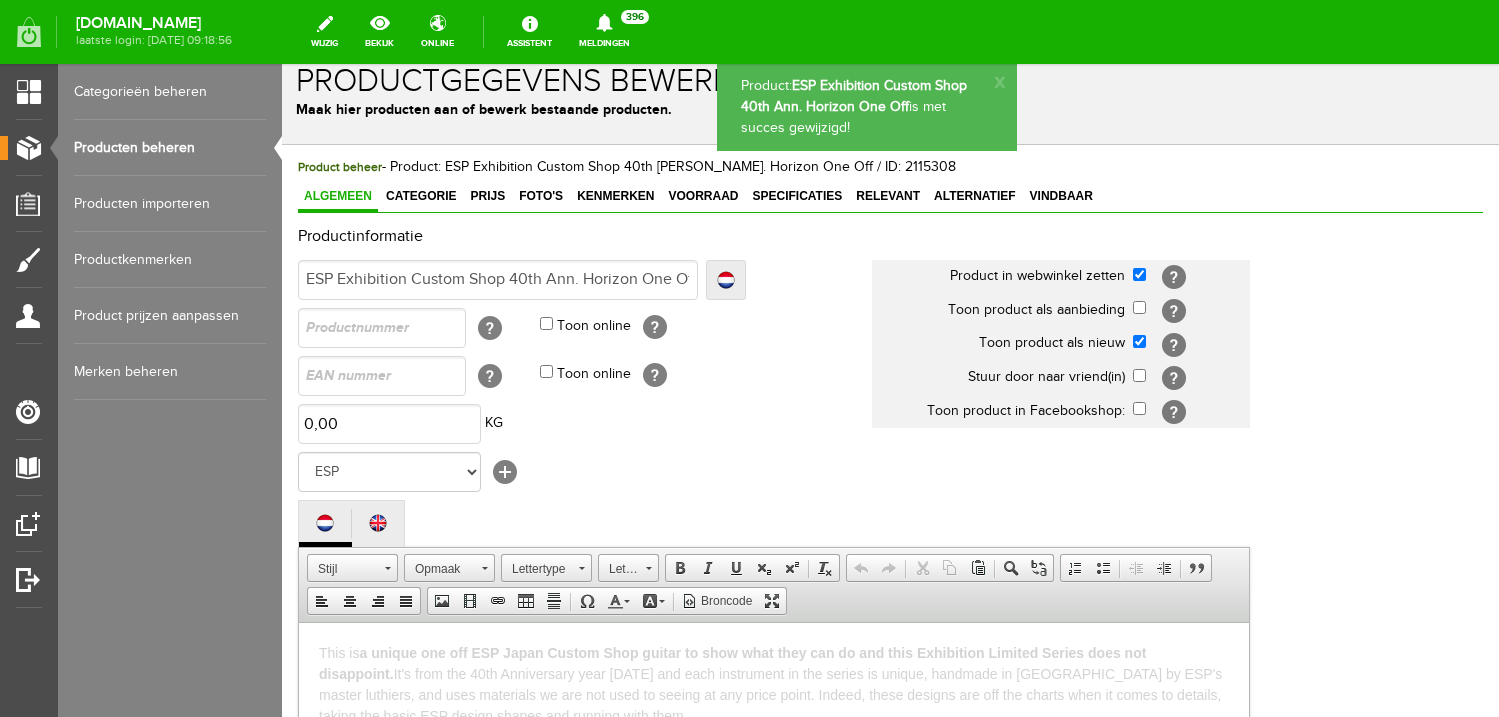 scroll, scrollTop: 0, scrollLeft: 0, axis: both 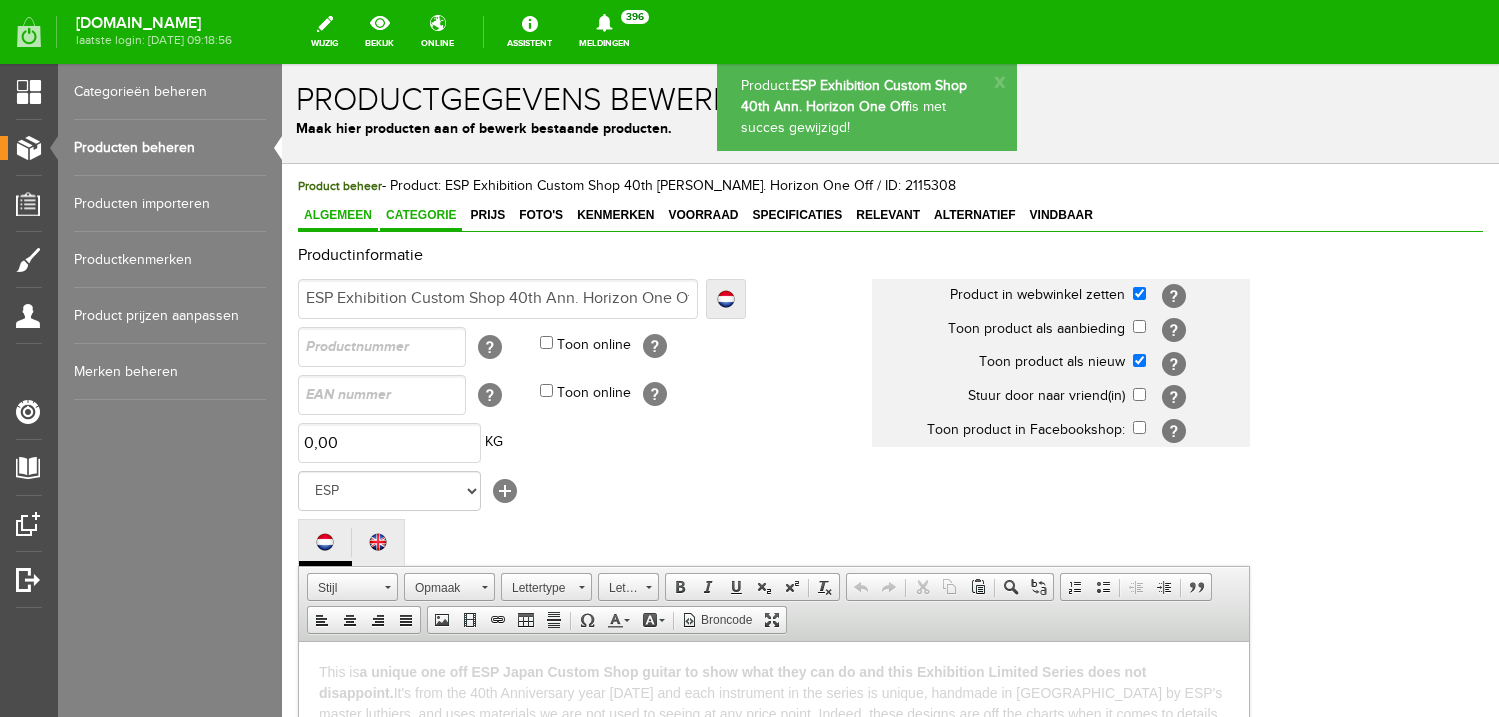 click on "Categorie" at bounding box center (421, 215) 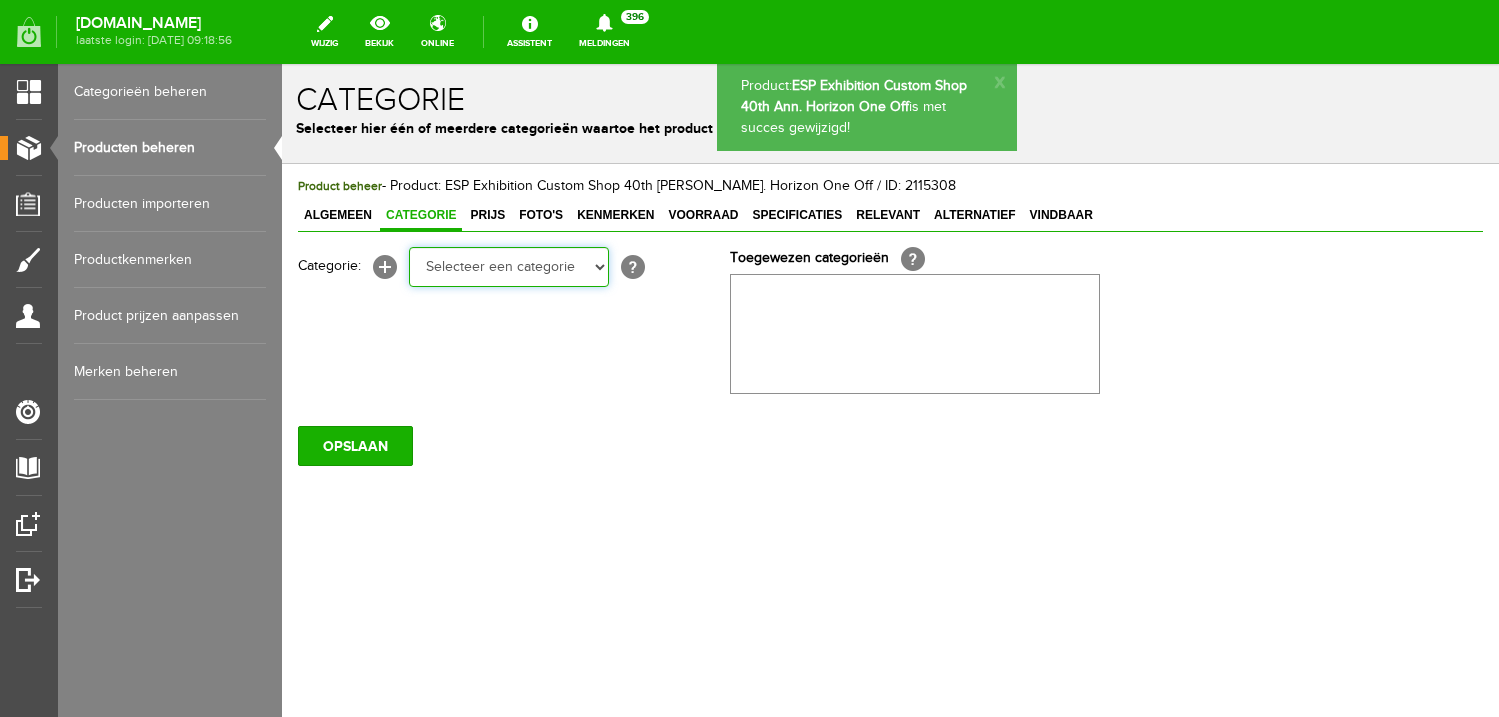 click on "Electric guitars" at bounding box center (282, 64) 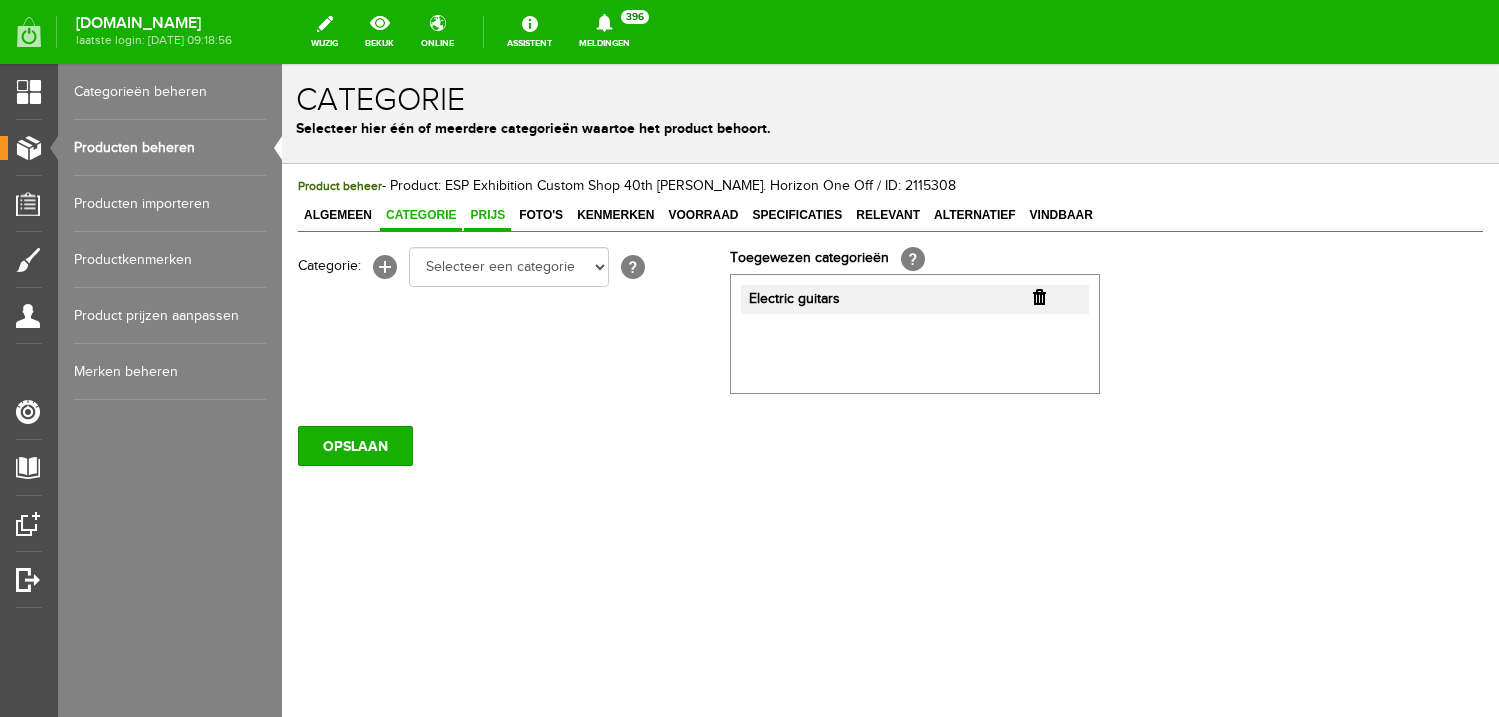 click on "Prijs" at bounding box center [487, 215] 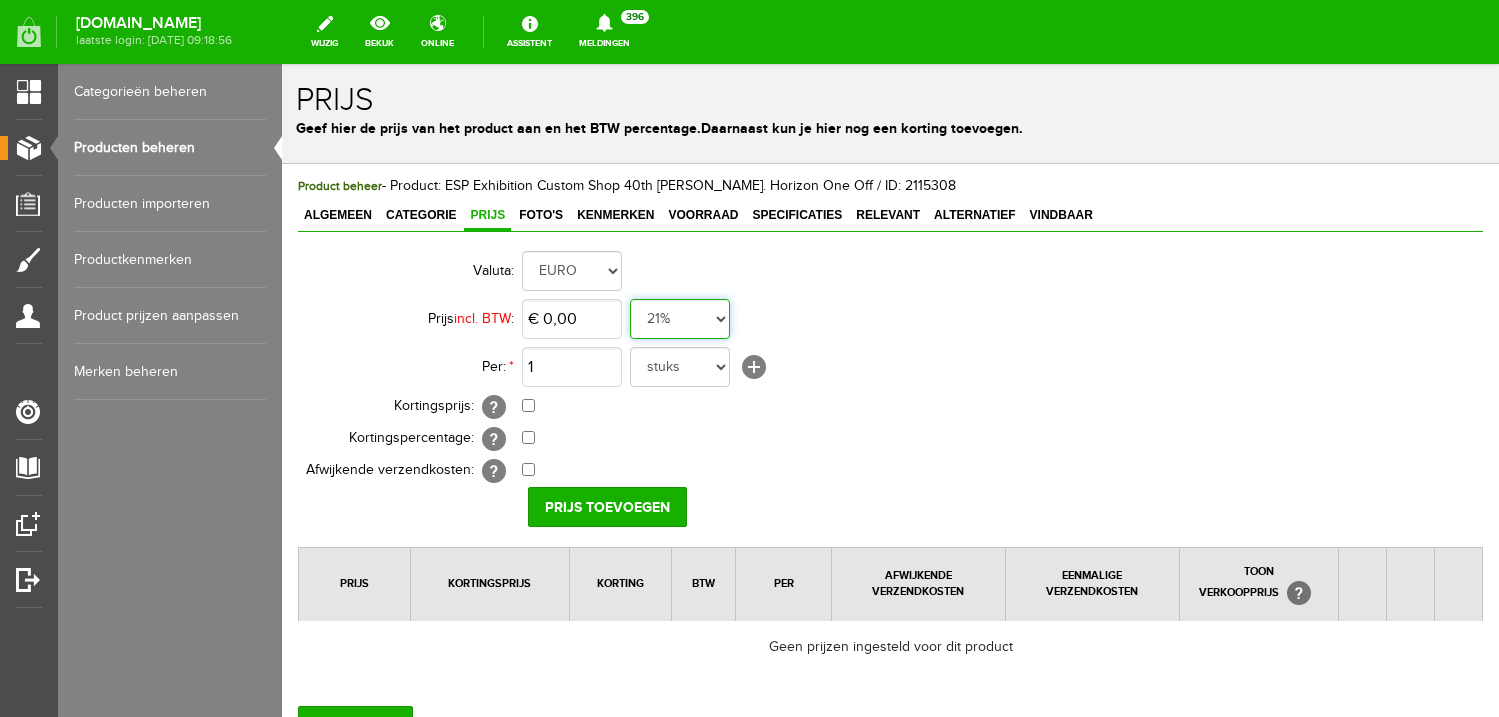 click on "0%" at bounding box center (282, 64) 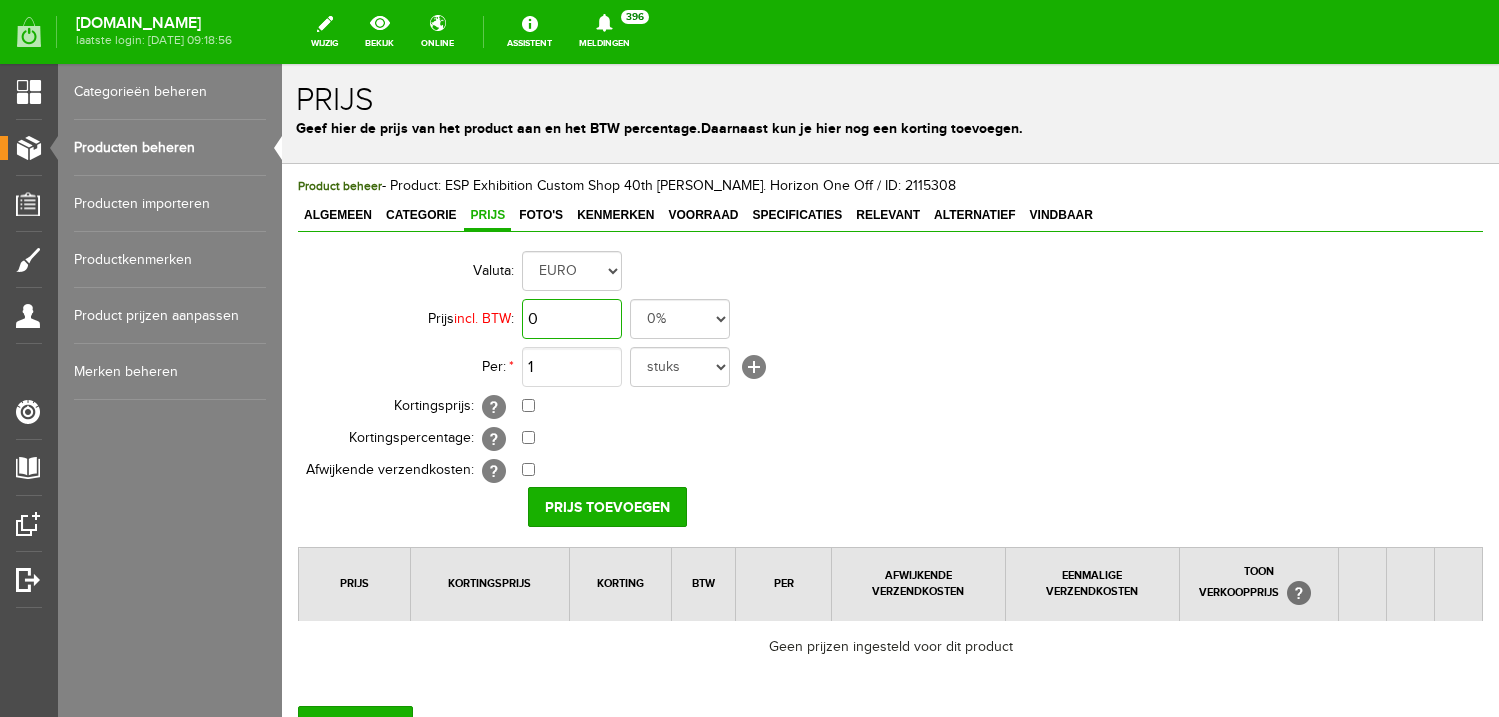 click on "0" at bounding box center [572, 319] 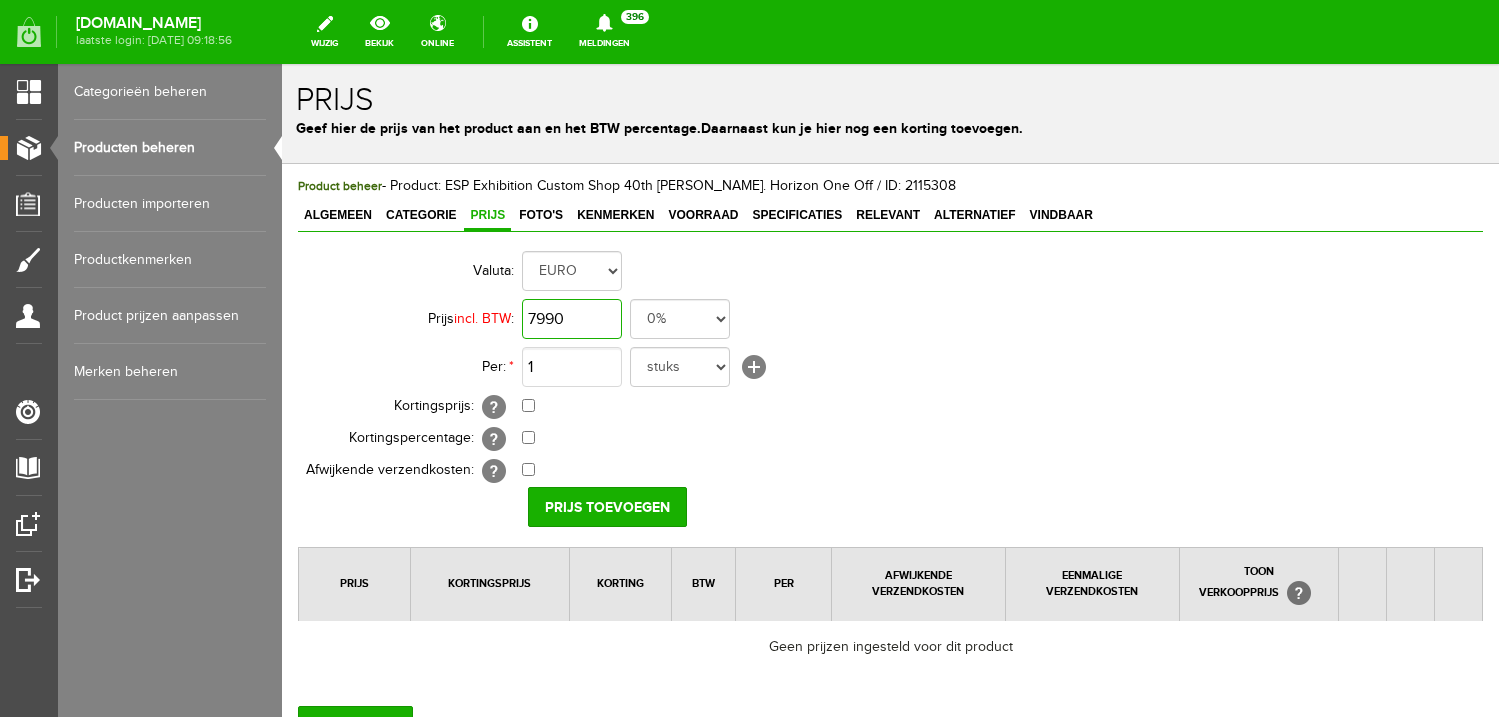 click on "7990" at bounding box center (572, 319) 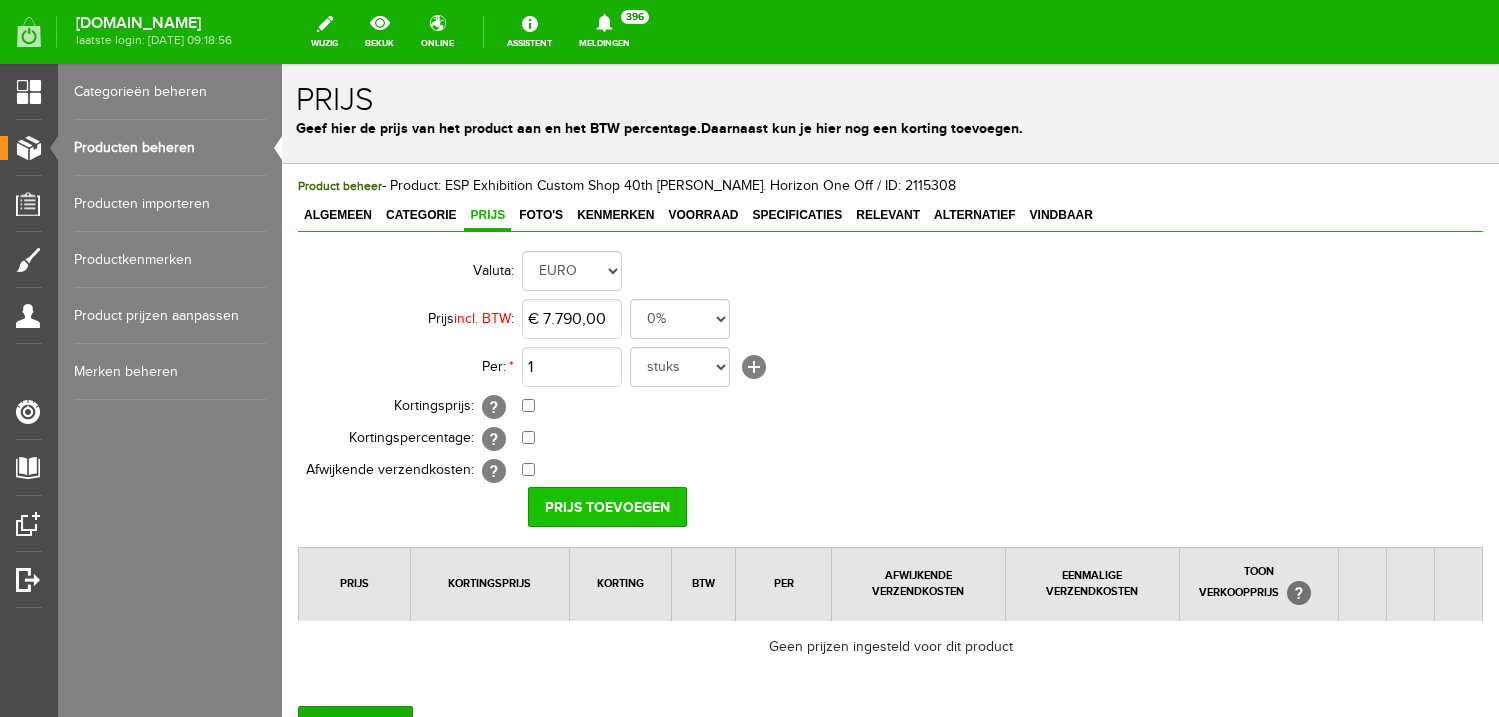 click on "Prijs toevoegen" at bounding box center [607, 507] 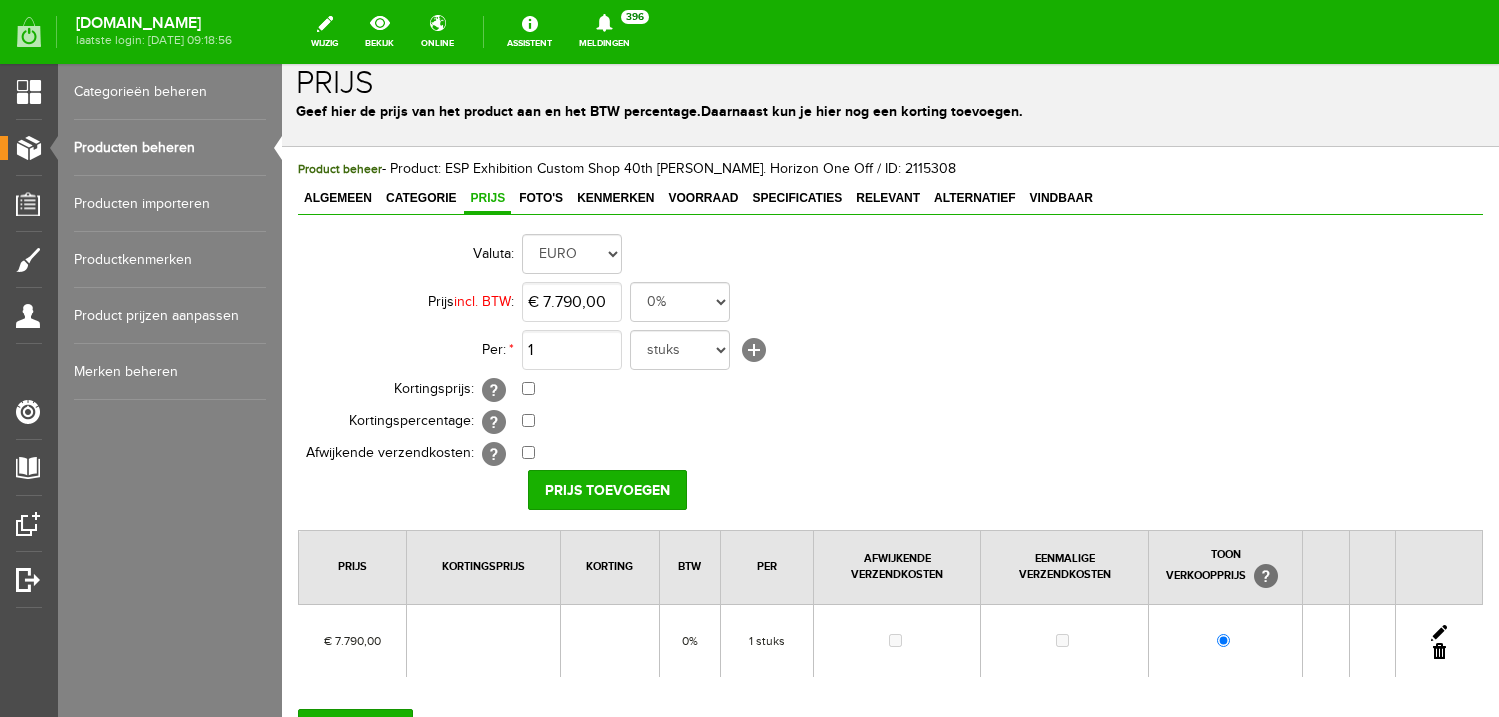 scroll, scrollTop: 32, scrollLeft: 0, axis: vertical 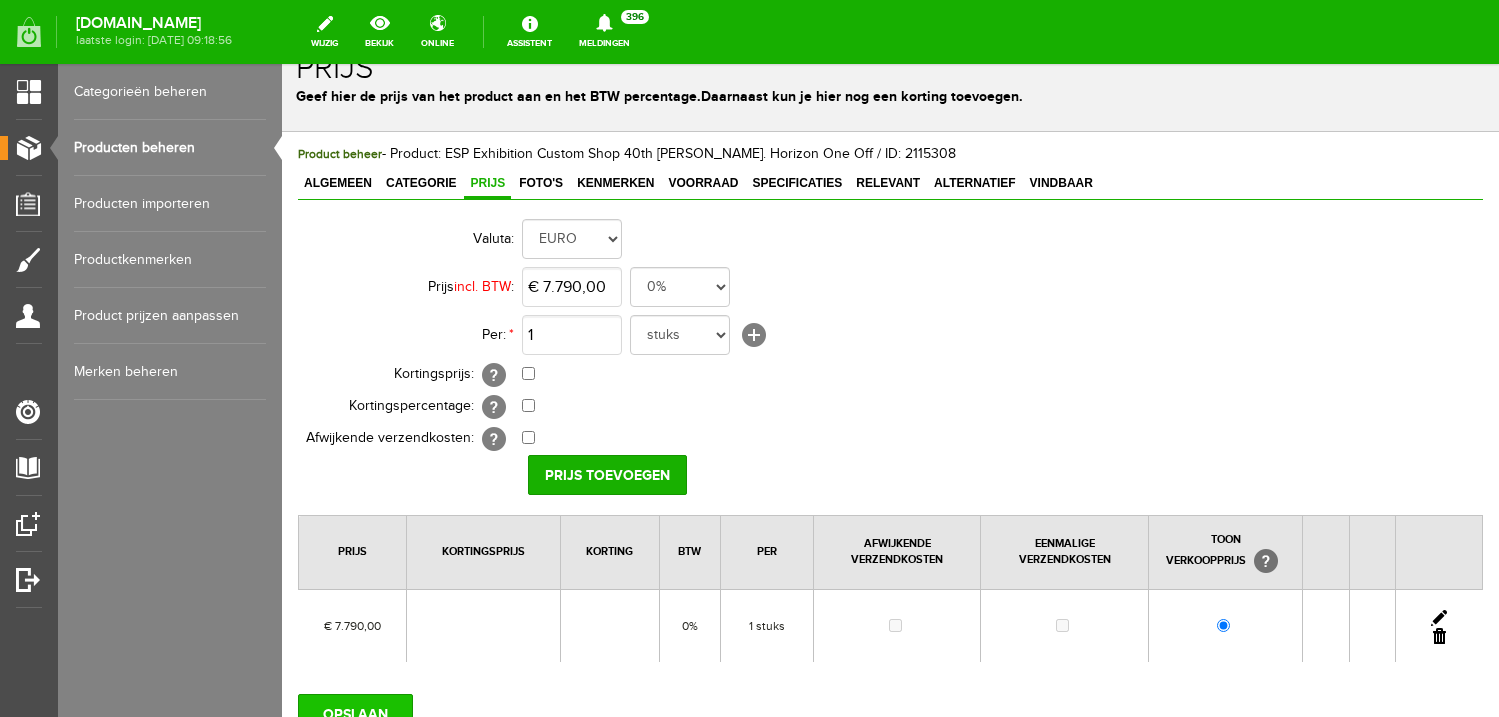 click on "OPSLAAN" at bounding box center [355, 714] 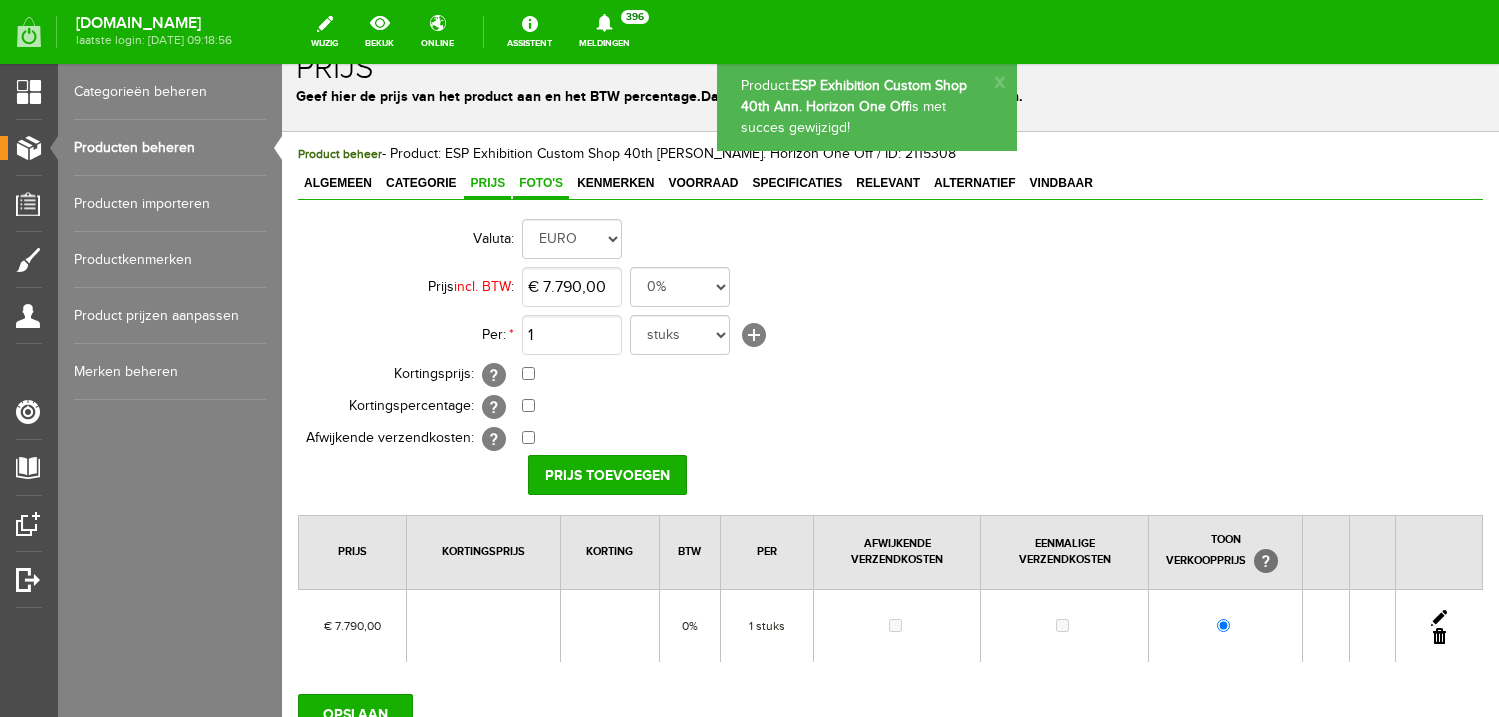 click on "Foto's" at bounding box center [541, 183] 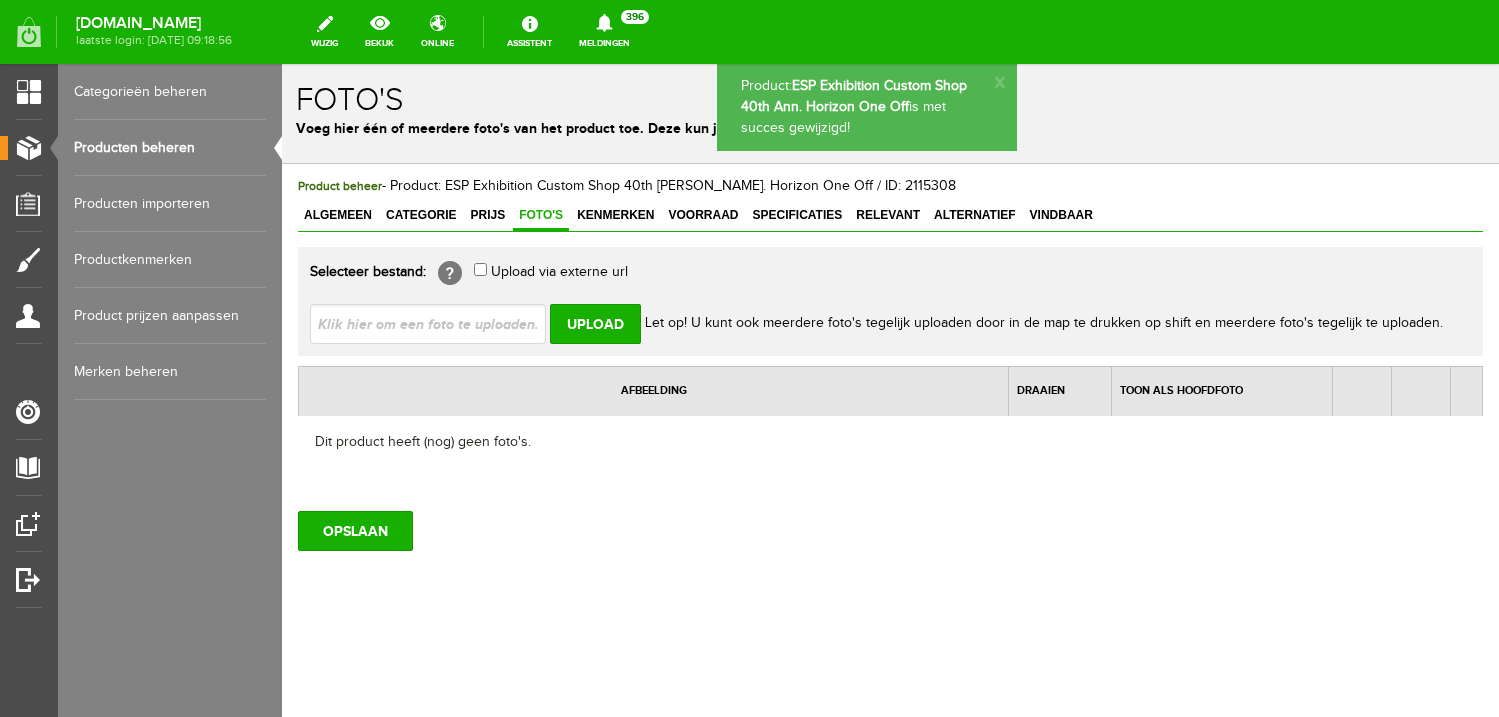 click at bounding box center [436, 323] 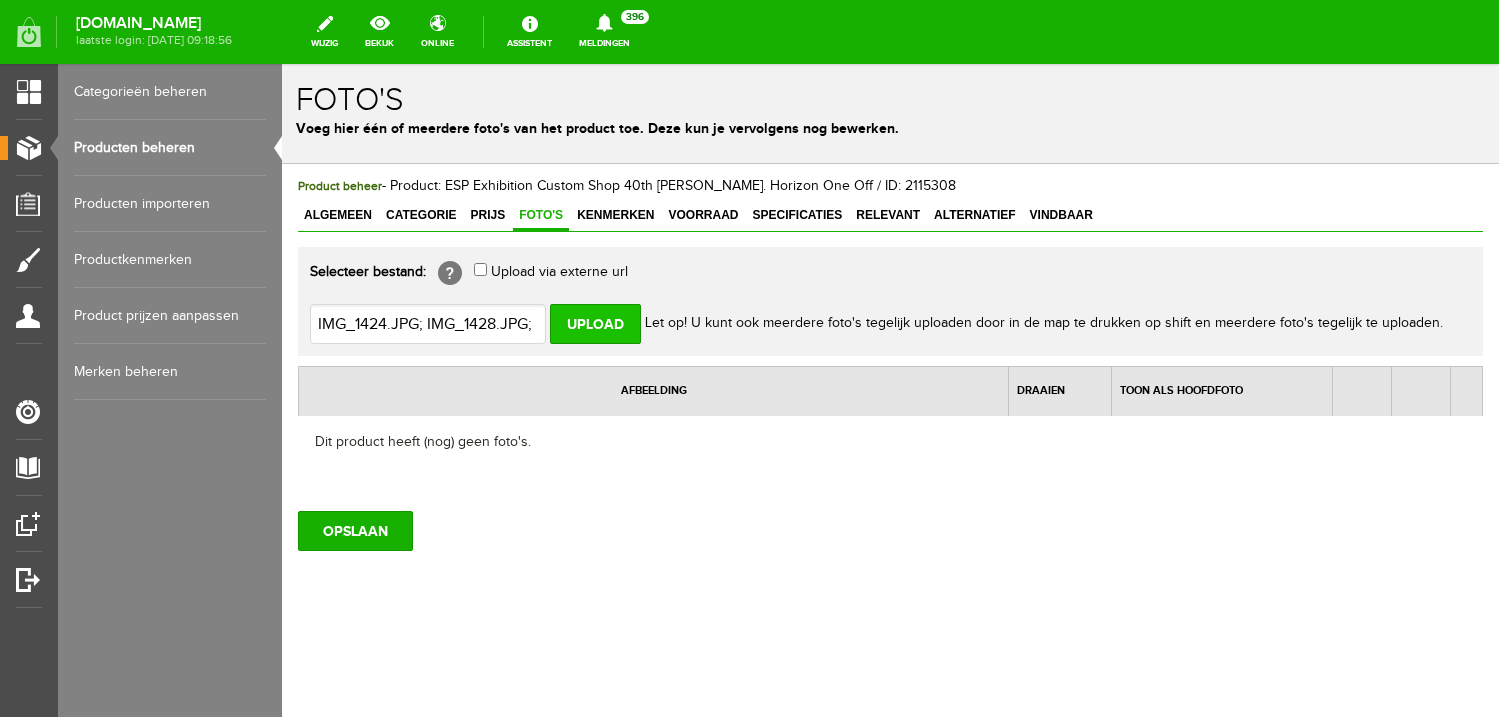 click on "Upload" at bounding box center [595, 324] 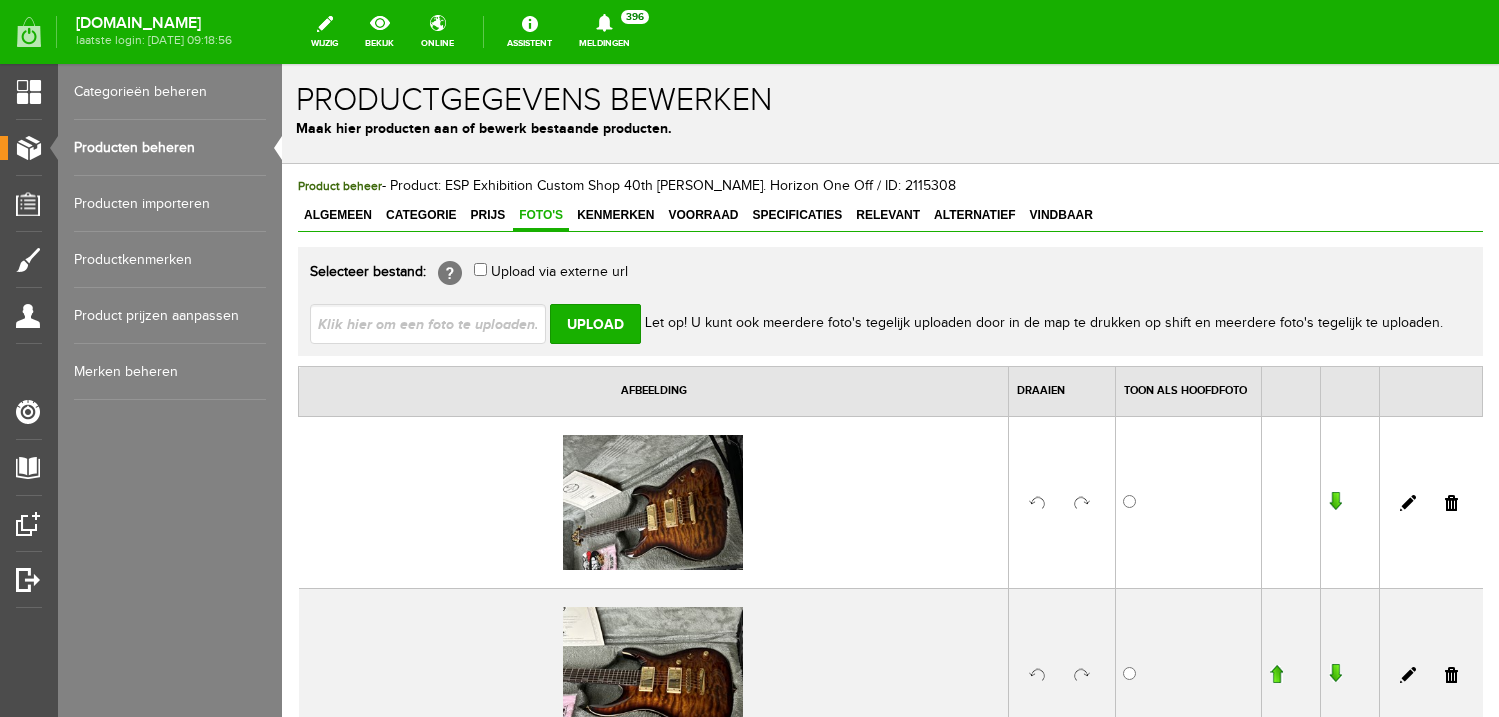 scroll, scrollTop: 0, scrollLeft: 0, axis: both 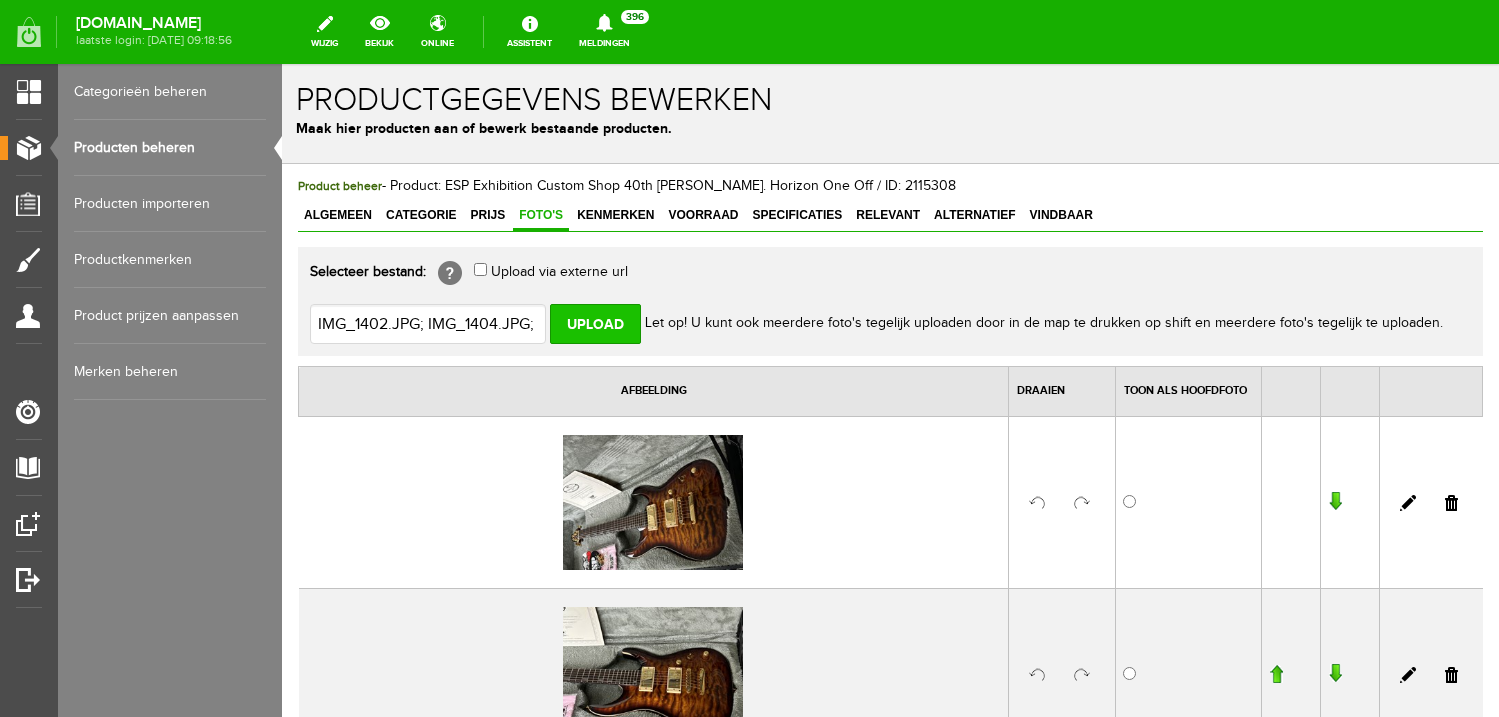click on "Upload" at bounding box center (595, 324) 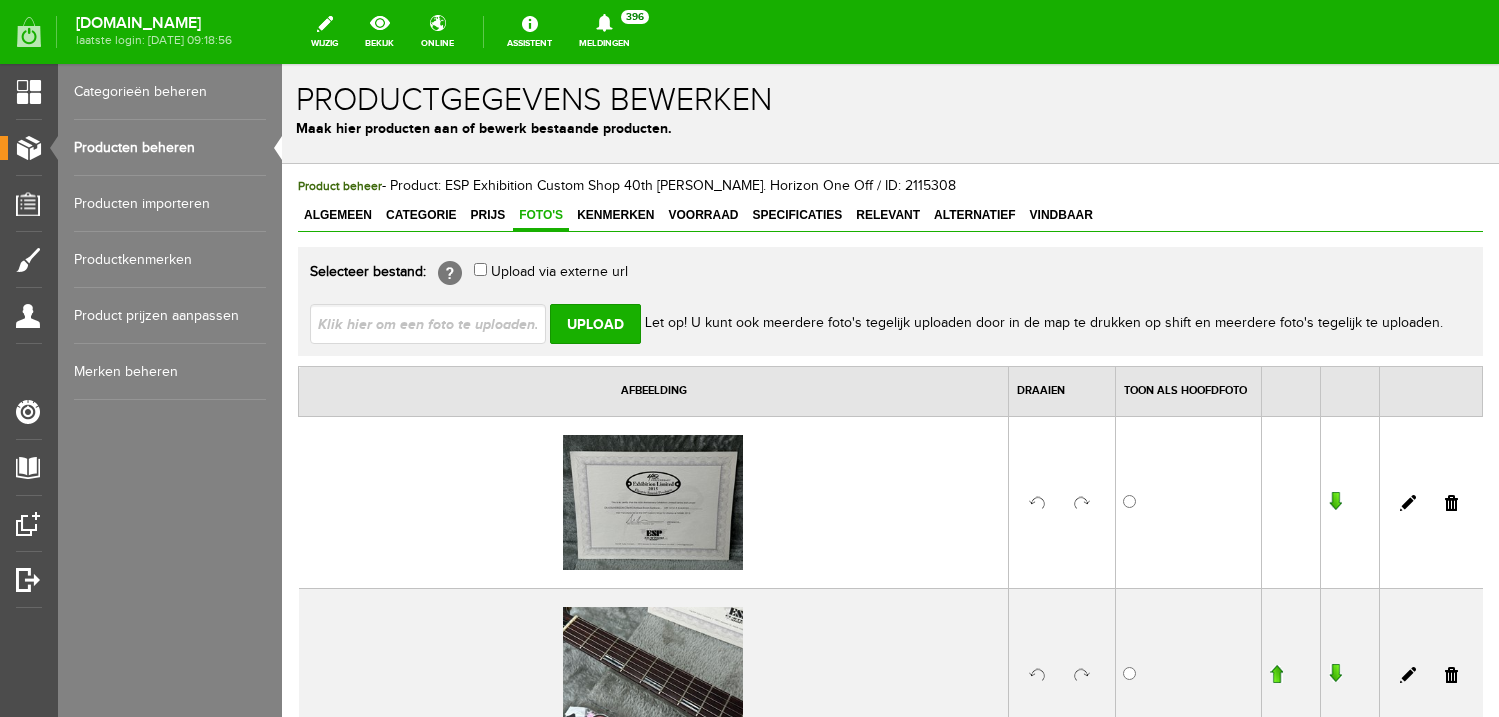 scroll, scrollTop: 0, scrollLeft: 0, axis: both 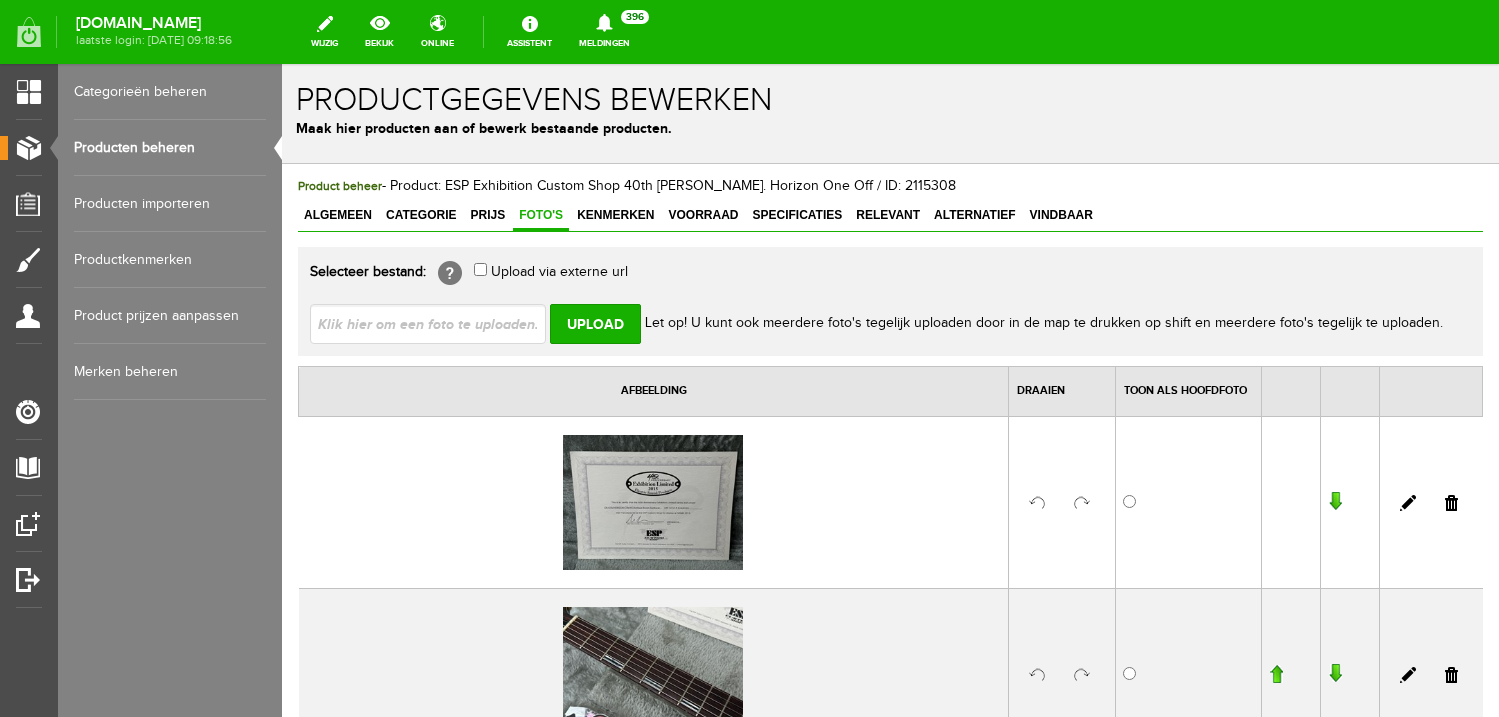 click at bounding box center (436, 323) 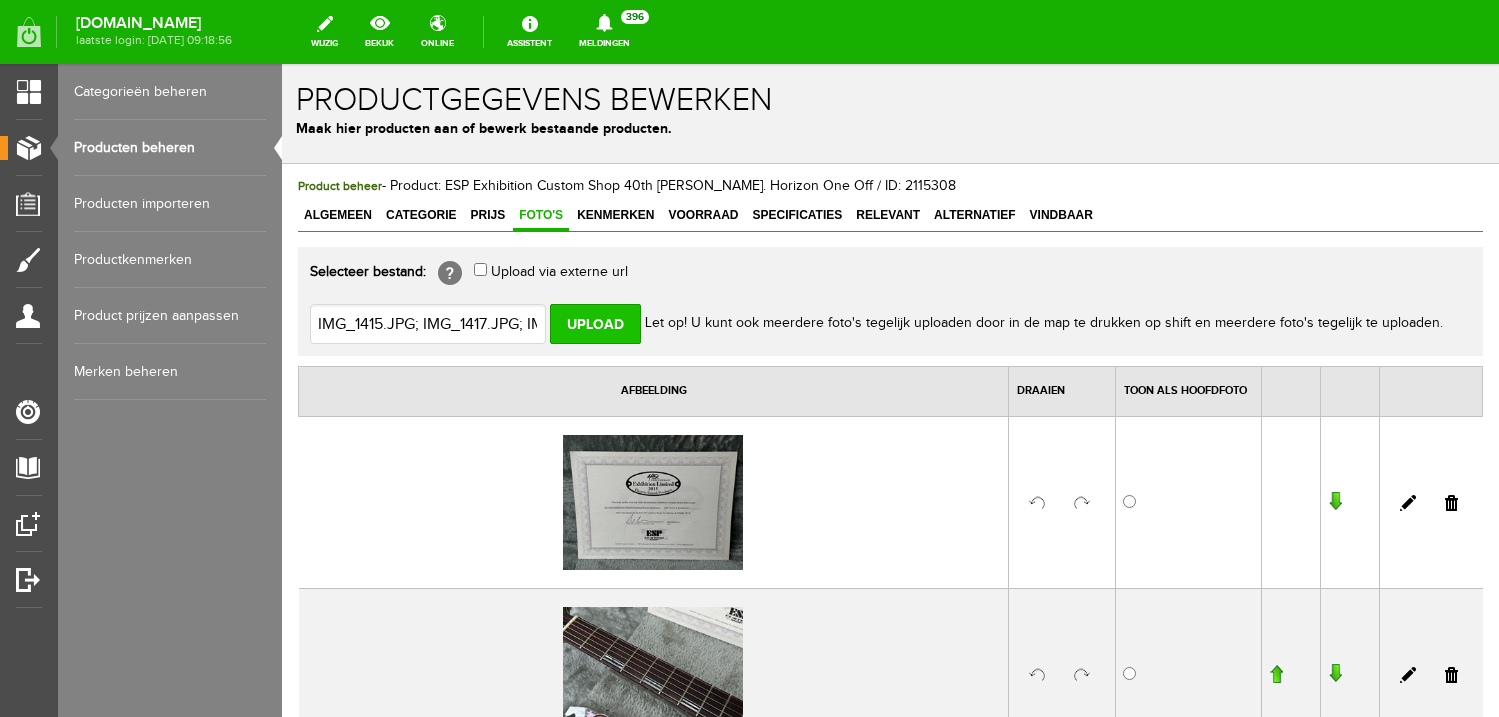 click on "Upload" at bounding box center [595, 324] 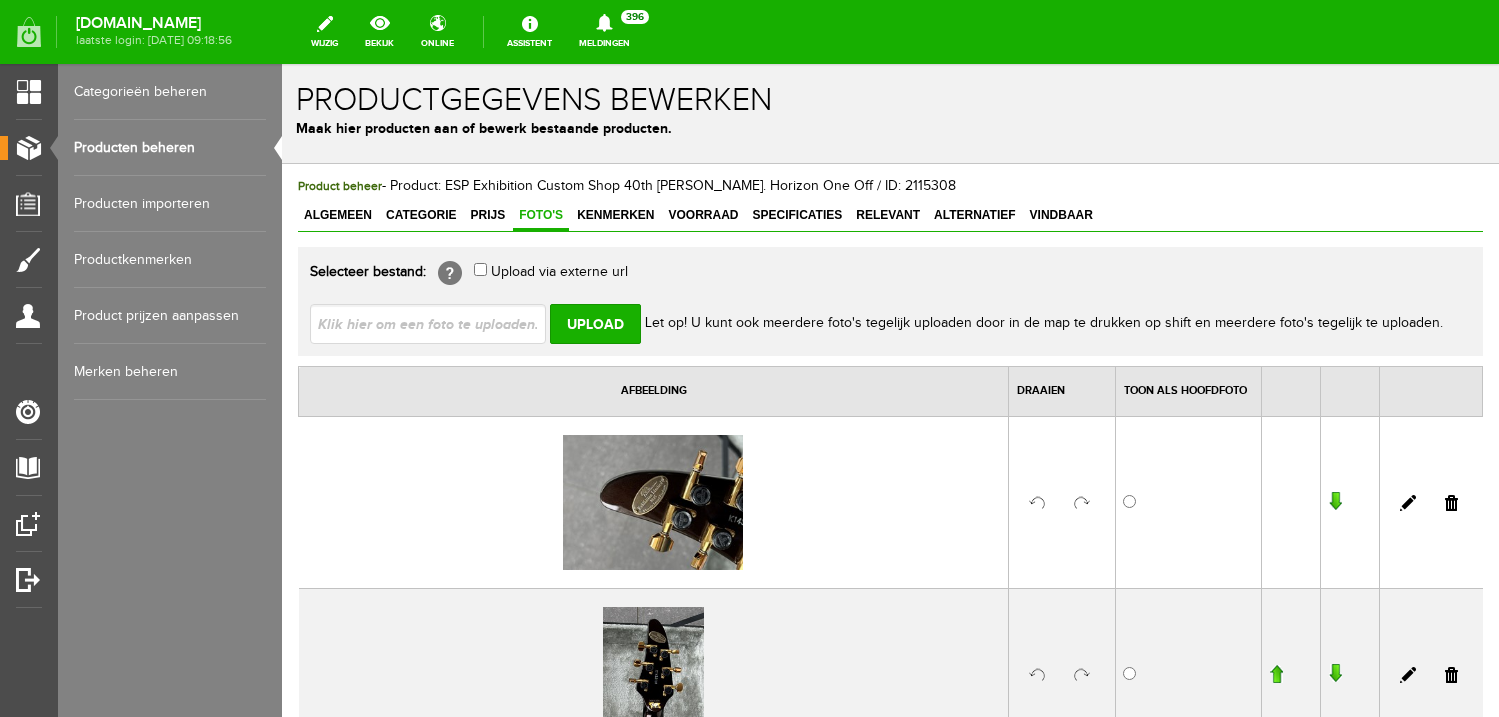 scroll, scrollTop: 0, scrollLeft: 0, axis: both 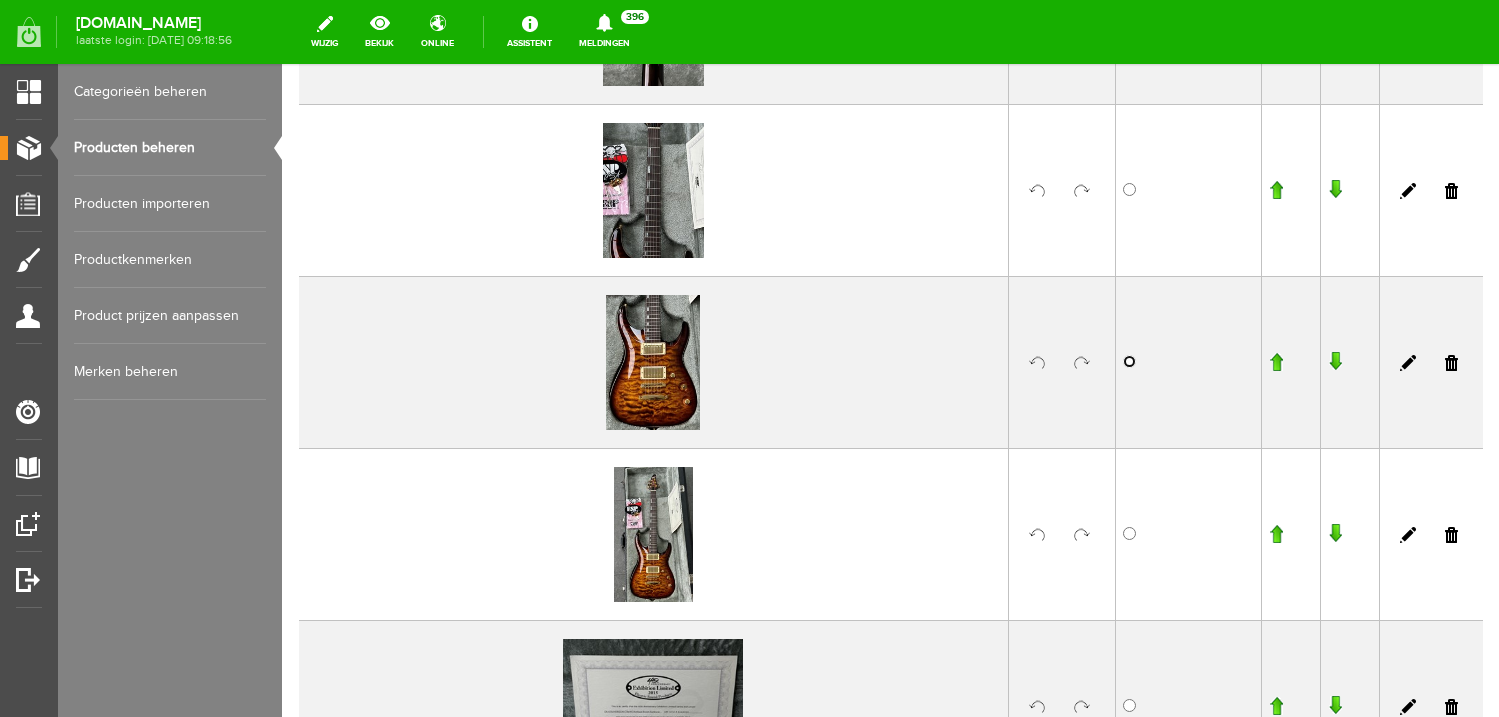 click at bounding box center [1129, 361] 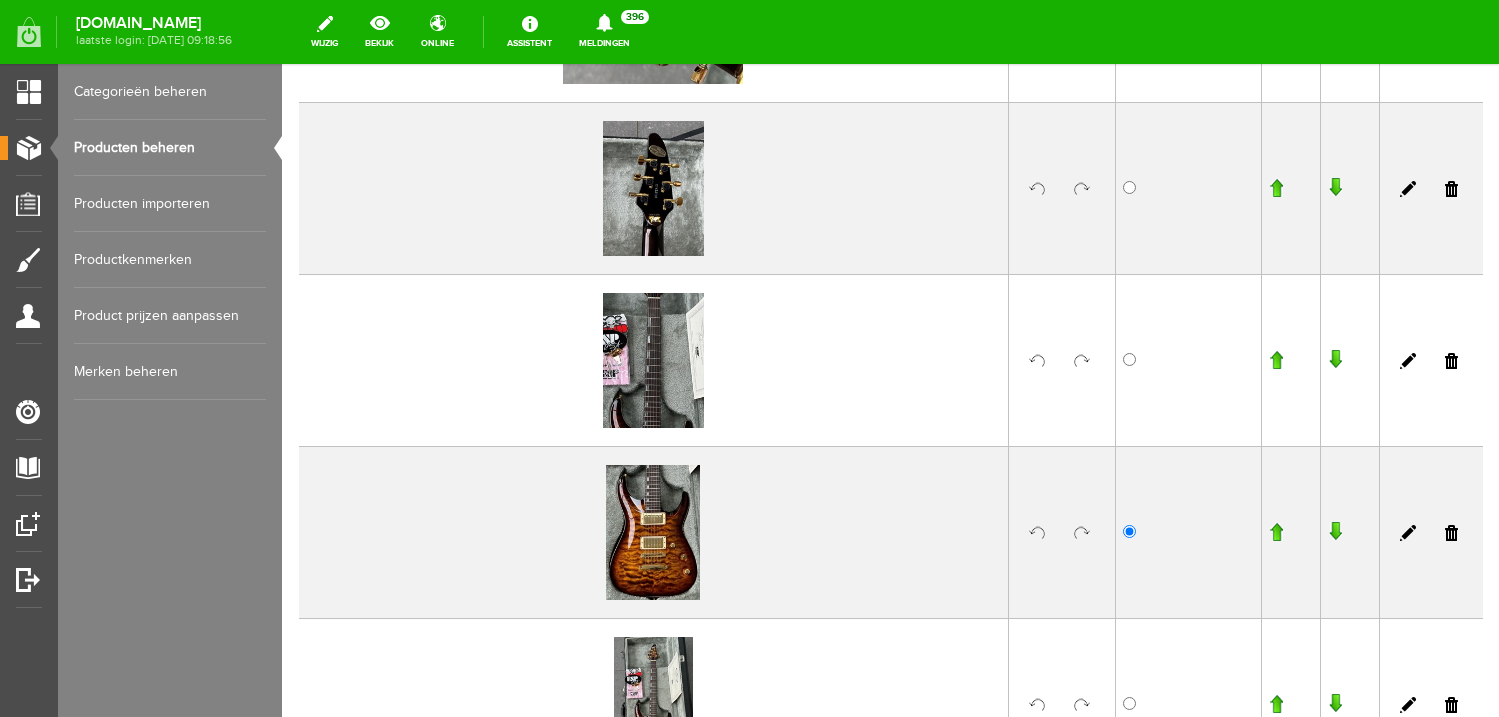 scroll, scrollTop: 464, scrollLeft: 0, axis: vertical 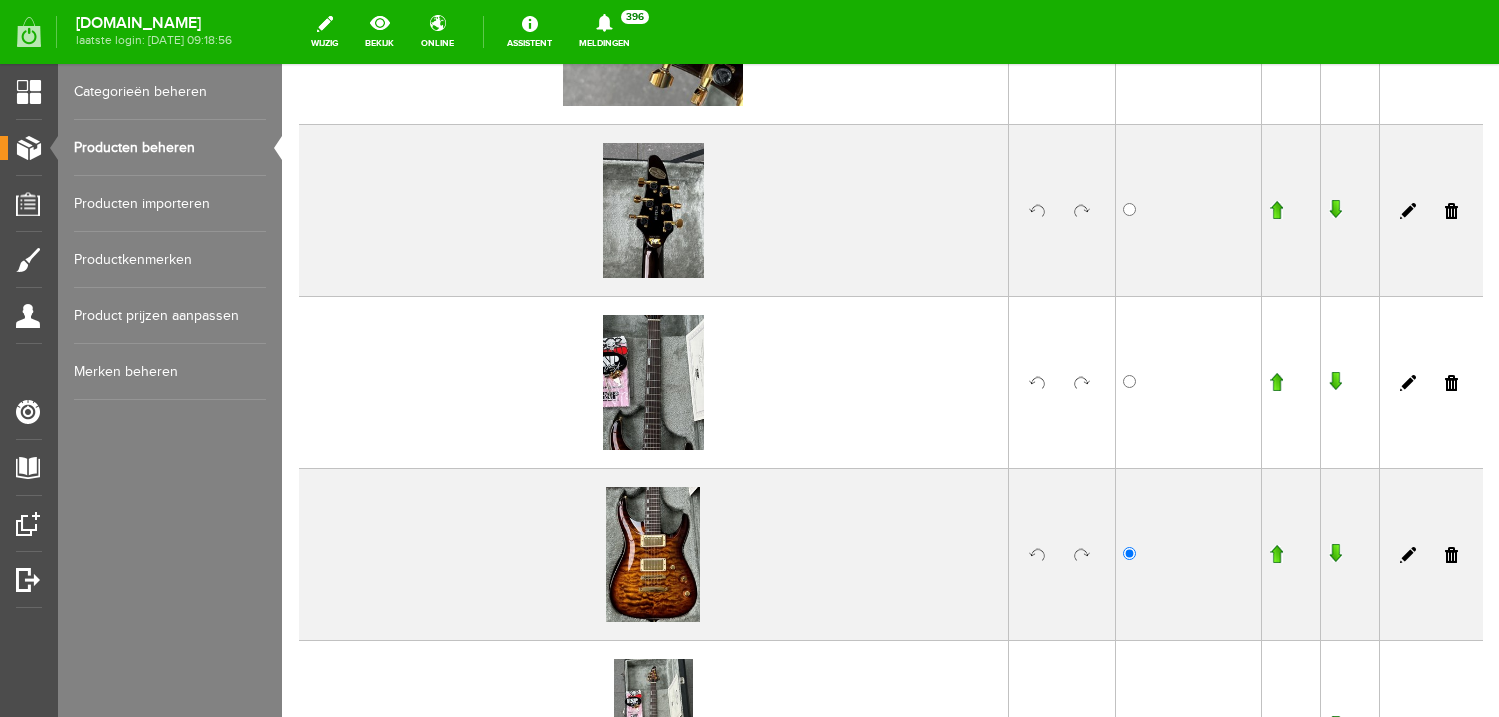 click at bounding box center [1276, 554] 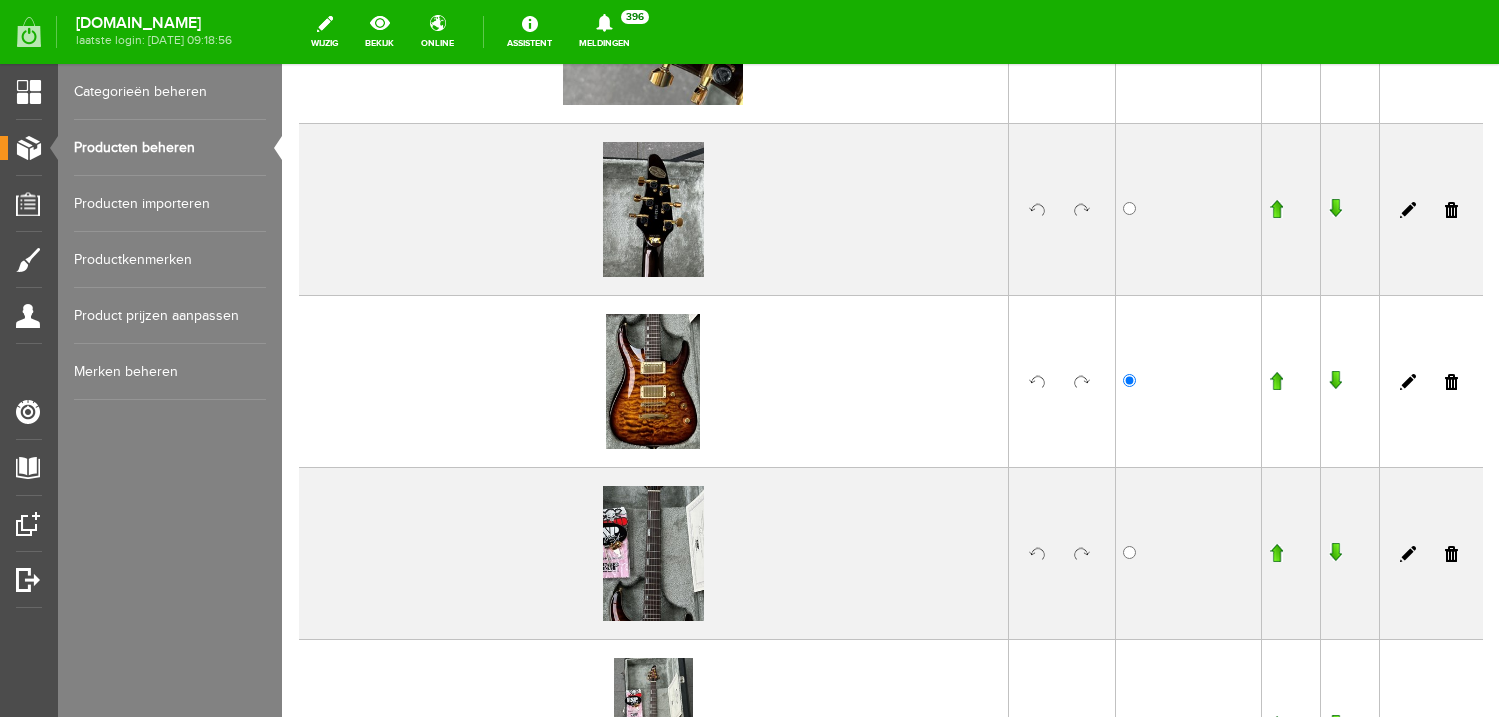 click at bounding box center [1276, 381] 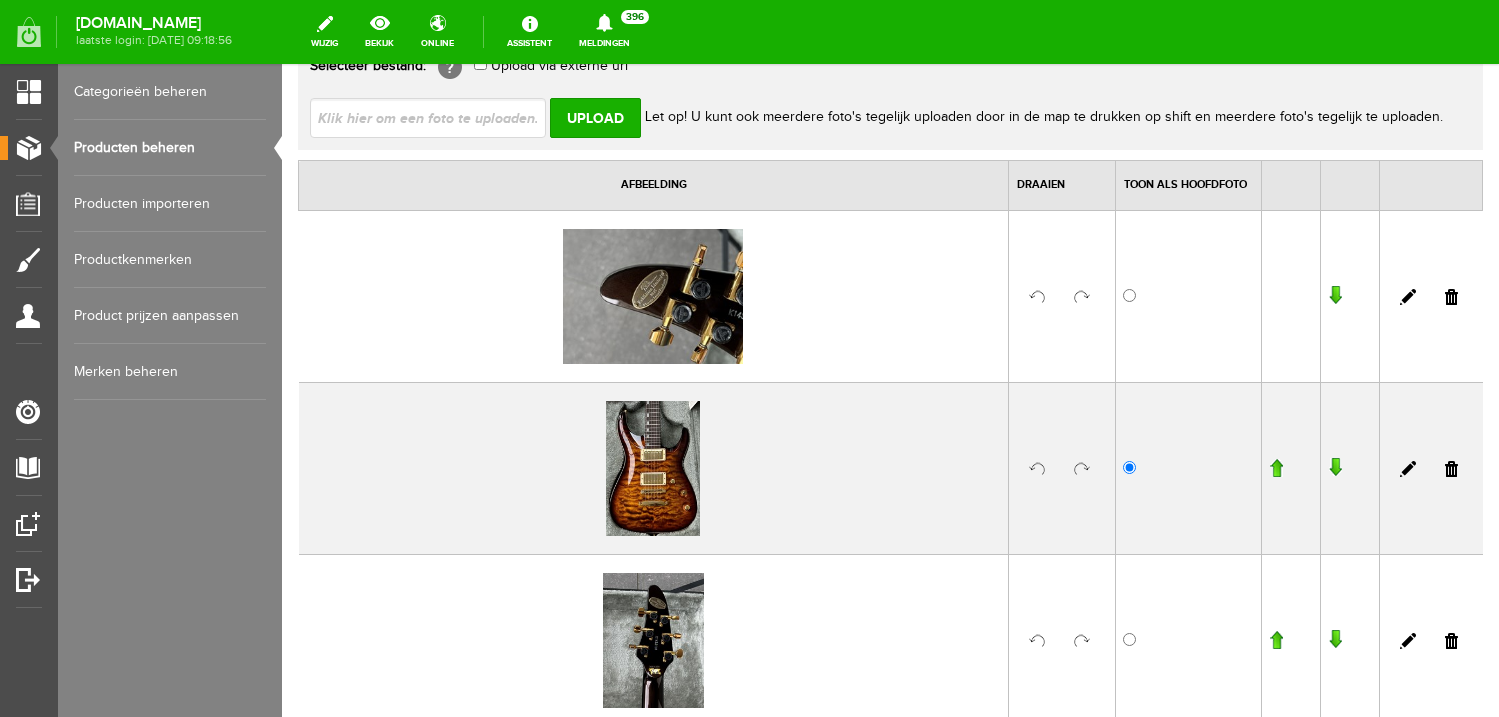 scroll, scrollTop: 129, scrollLeft: 0, axis: vertical 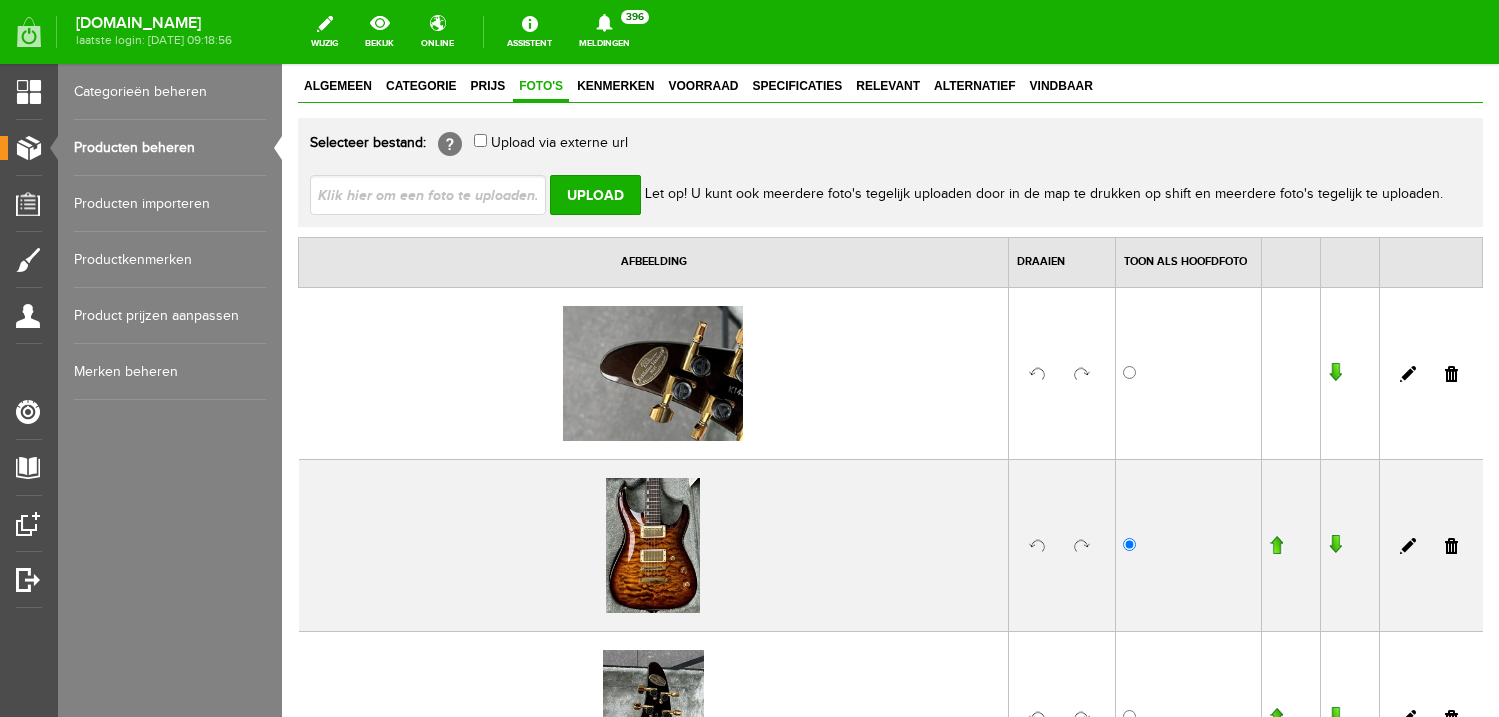 click at bounding box center [1276, 545] 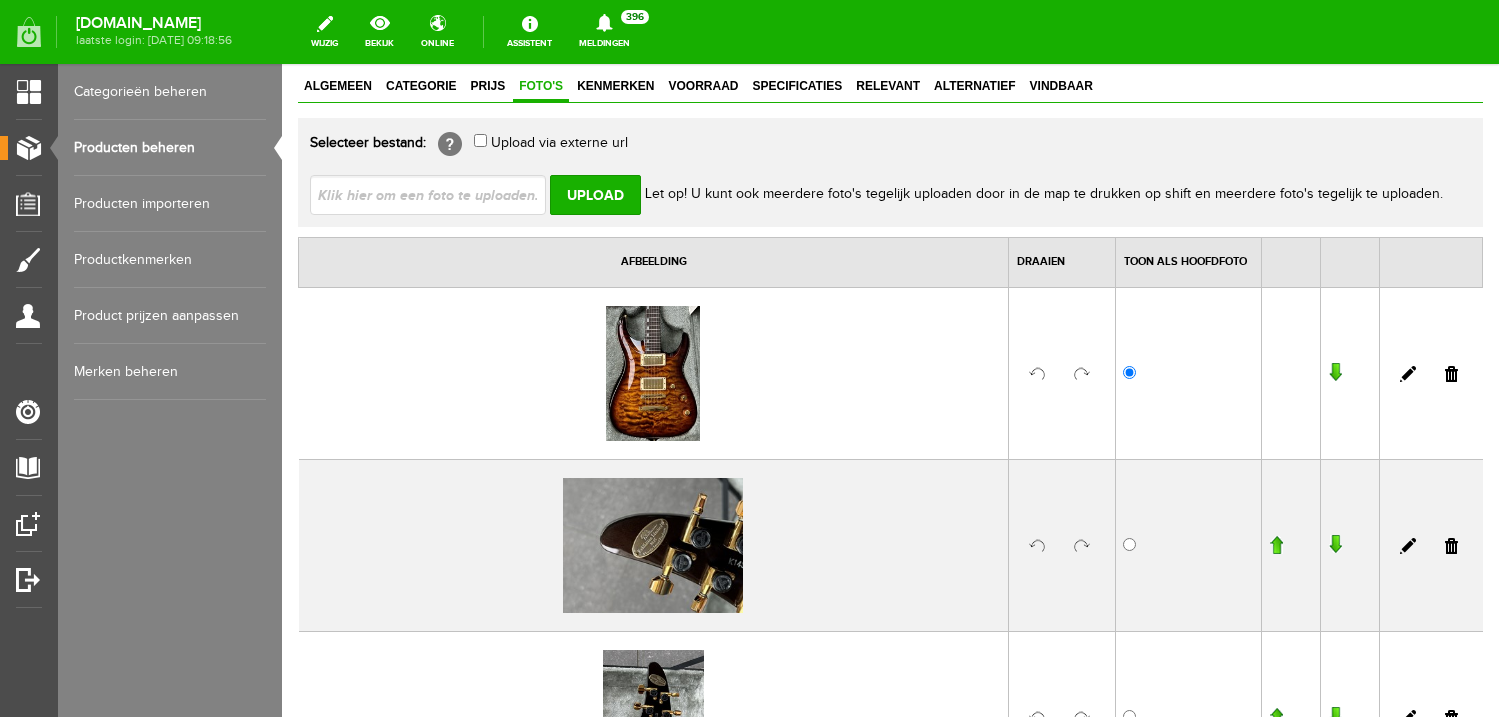 click at bounding box center [1082, 546] 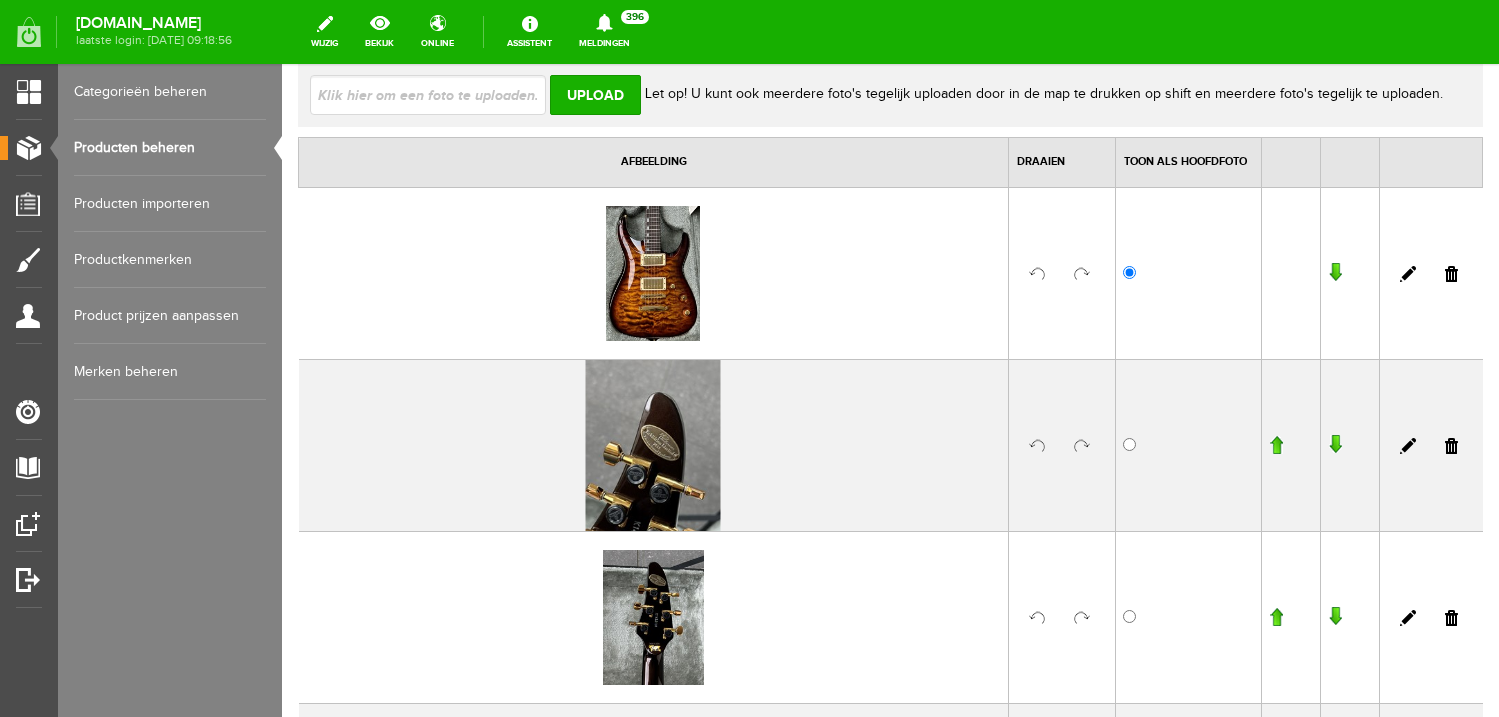 scroll, scrollTop: 801, scrollLeft: 0, axis: vertical 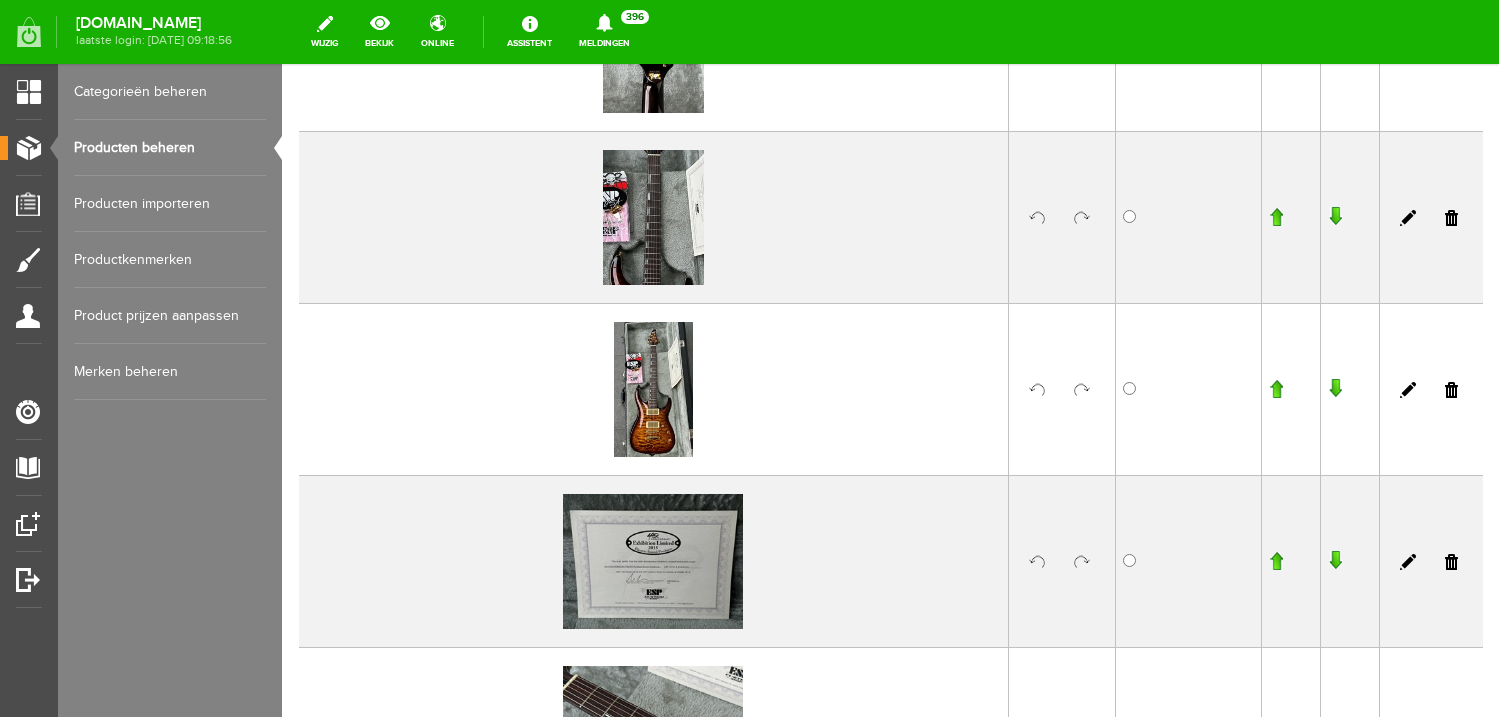click at bounding box center (1276, 389) 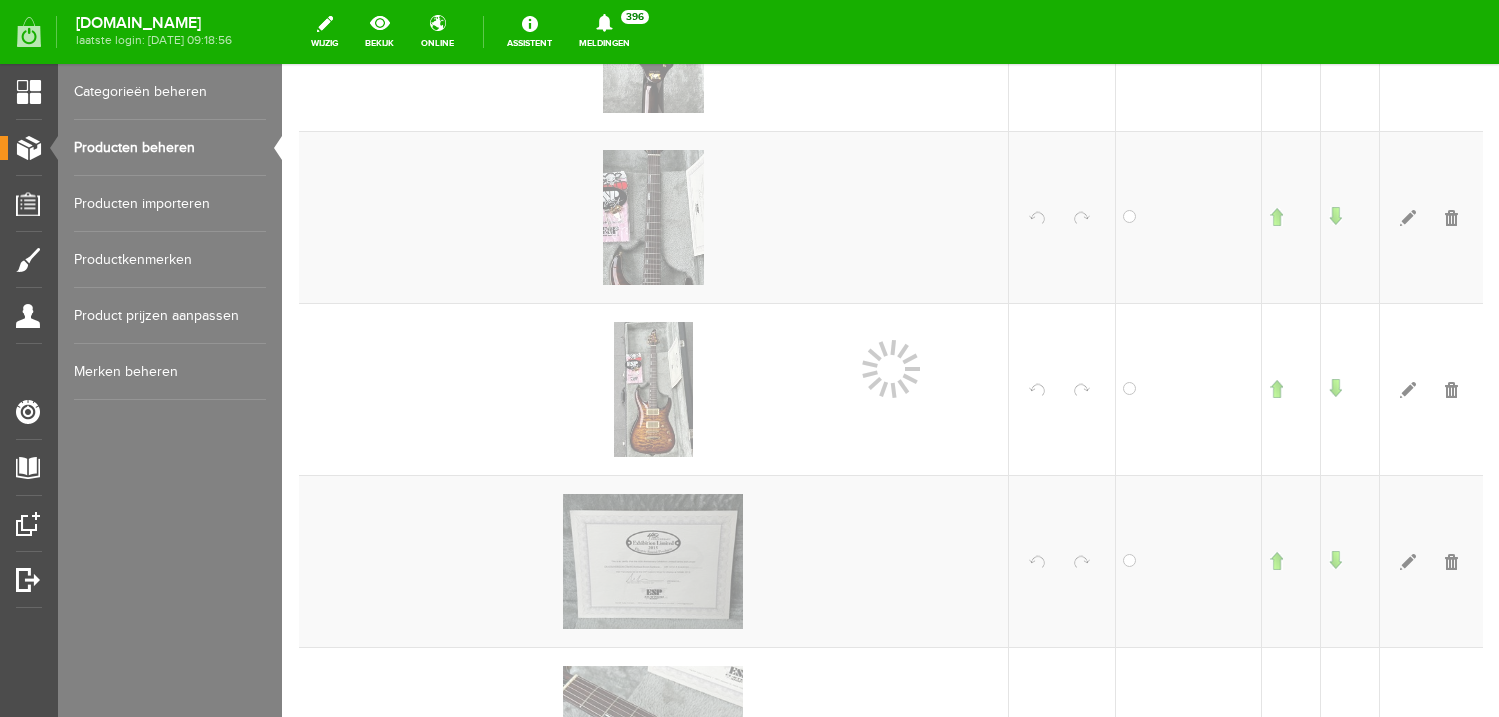 scroll, scrollTop: 802, scrollLeft: 0, axis: vertical 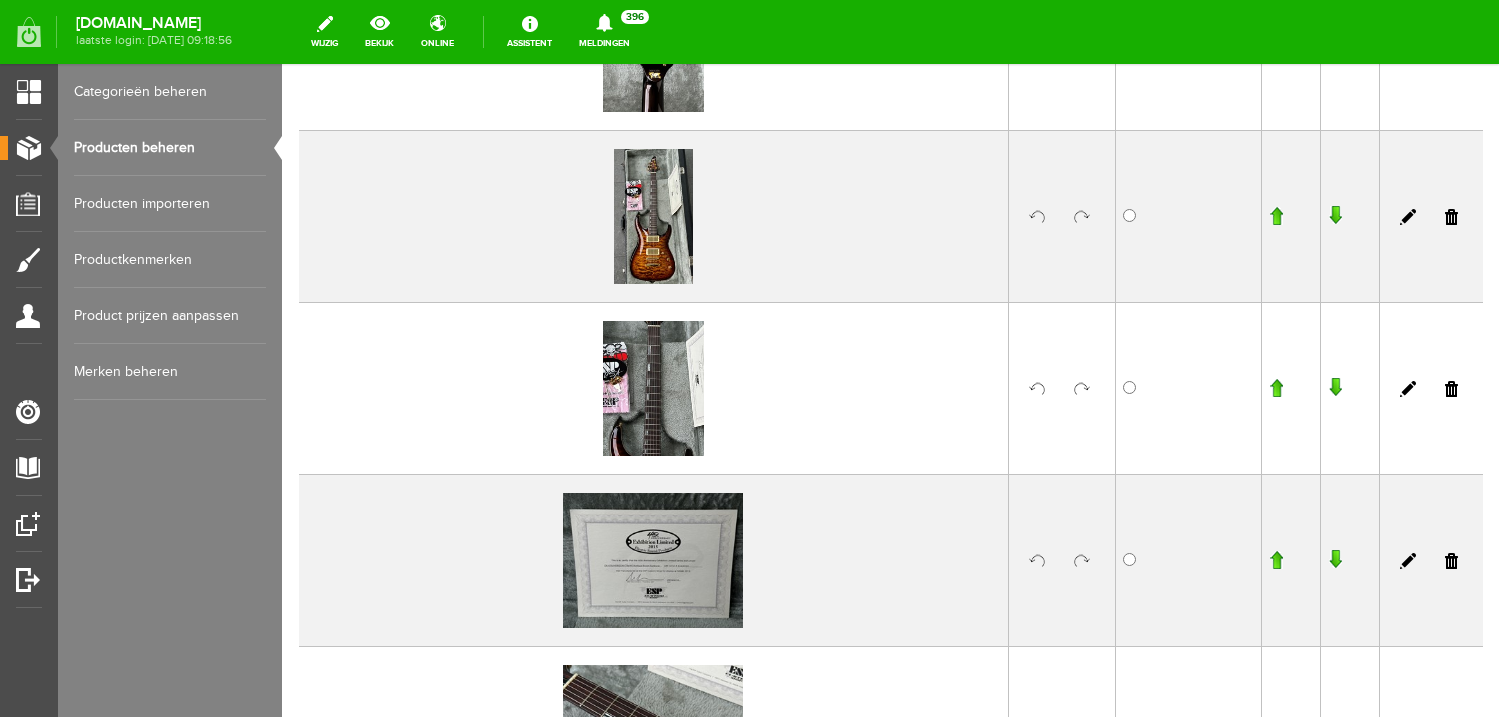 click at bounding box center (1276, 216) 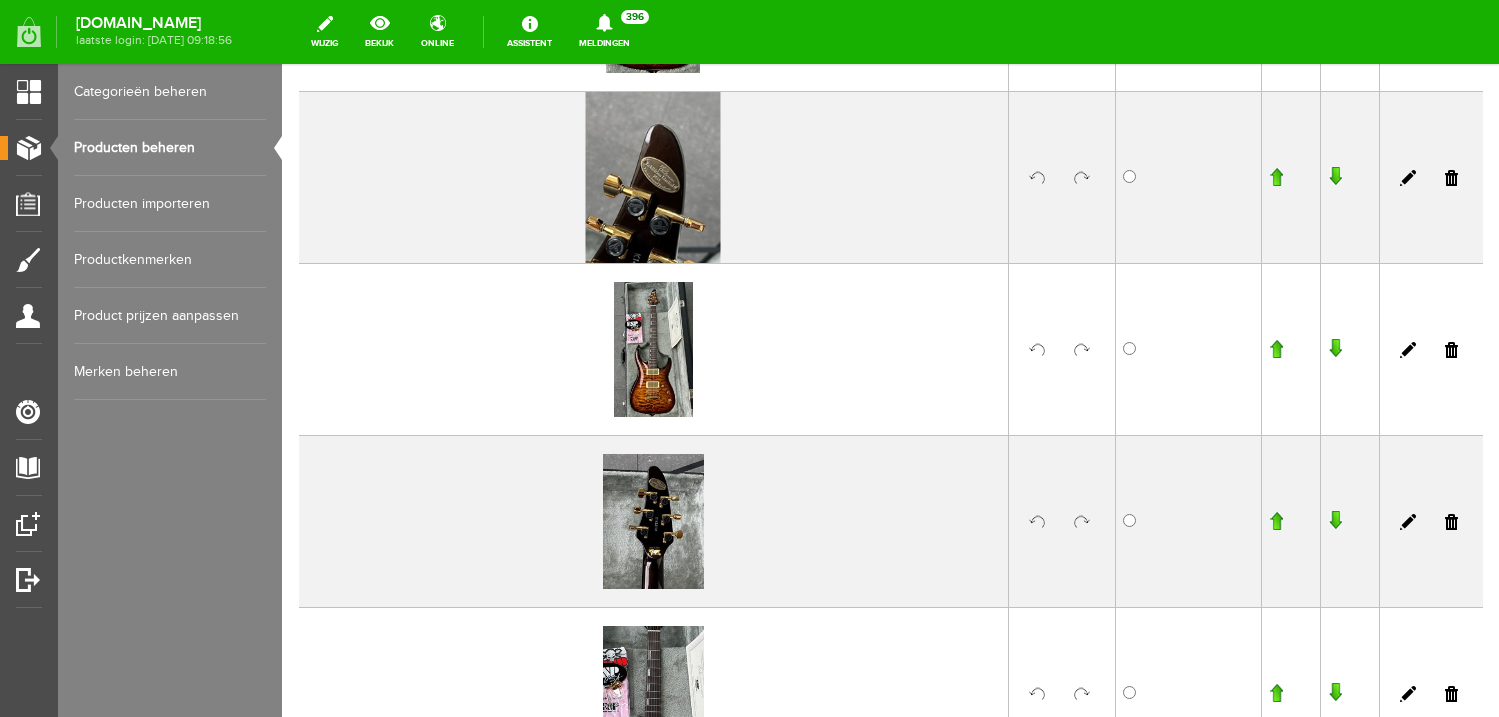 scroll, scrollTop: 483, scrollLeft: 0, axis: vertical 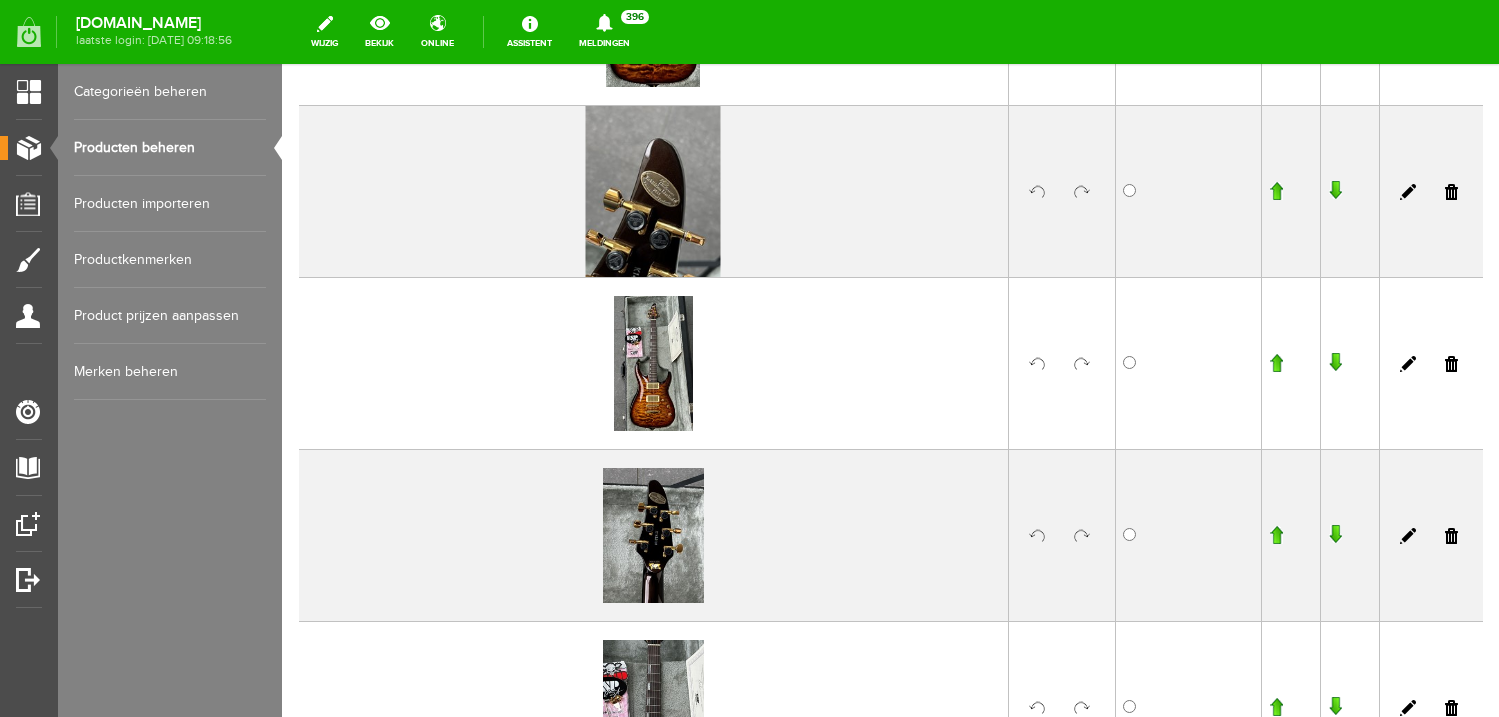 click at bounding box center [1276, 363] 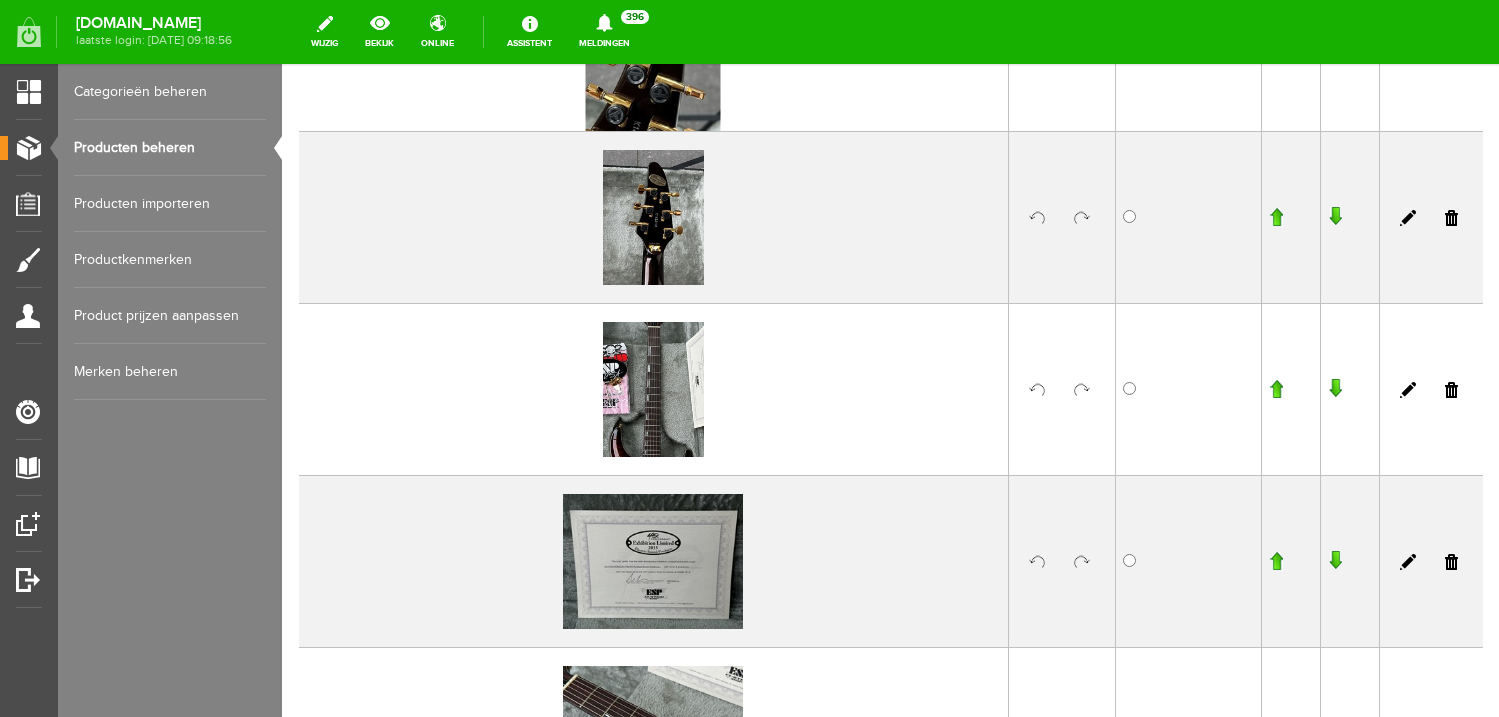 scroll, scrollTop: 867, scrollLeft: 0, axis: vertical 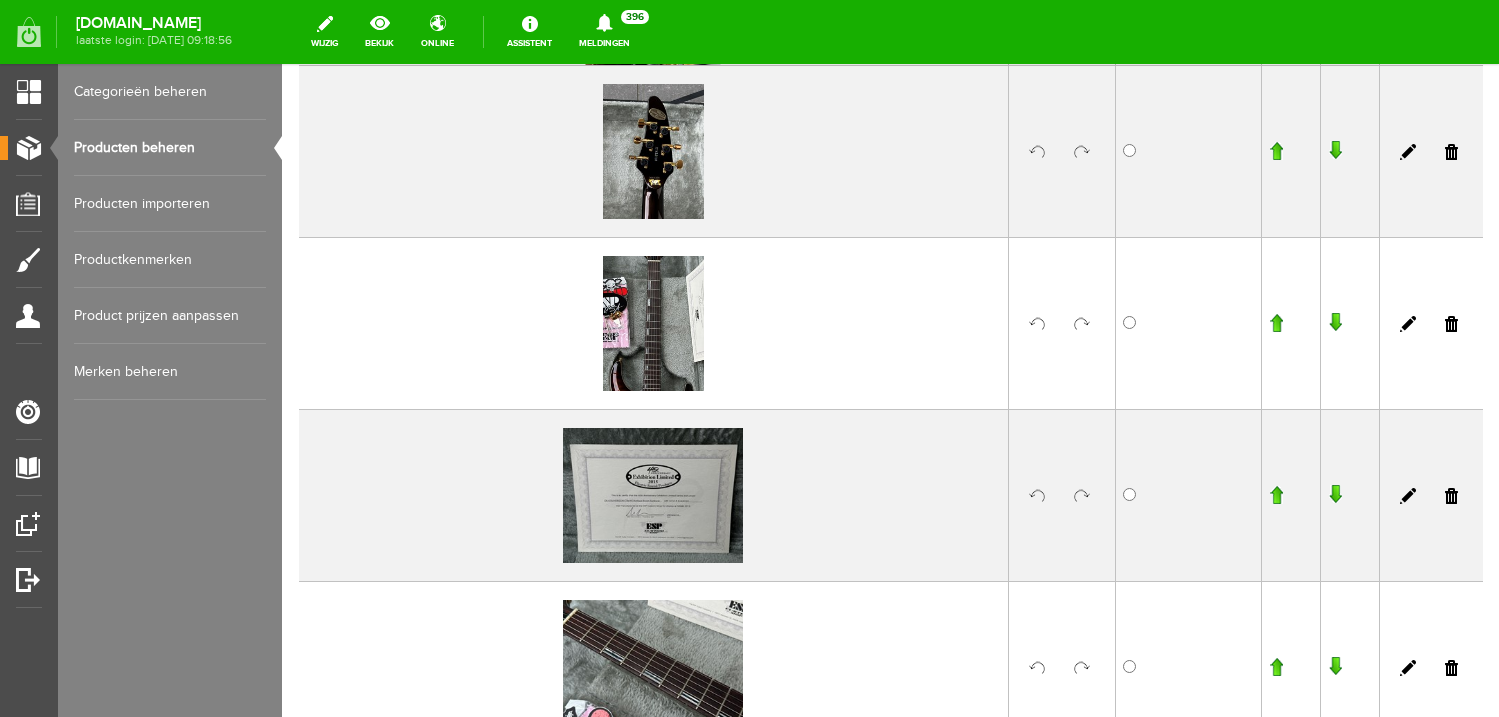 click at bounding box center [1276, 495] 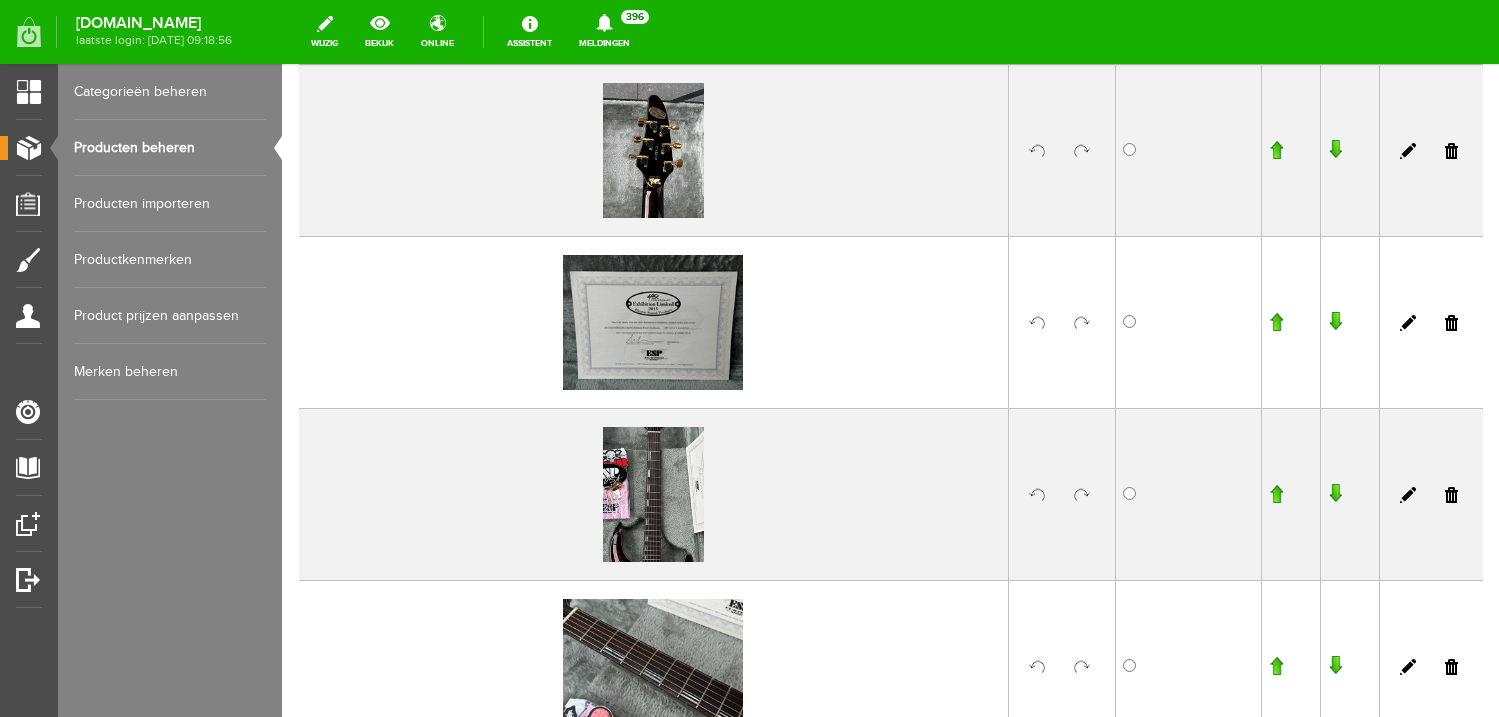 click at bounding box center [1276, 322] 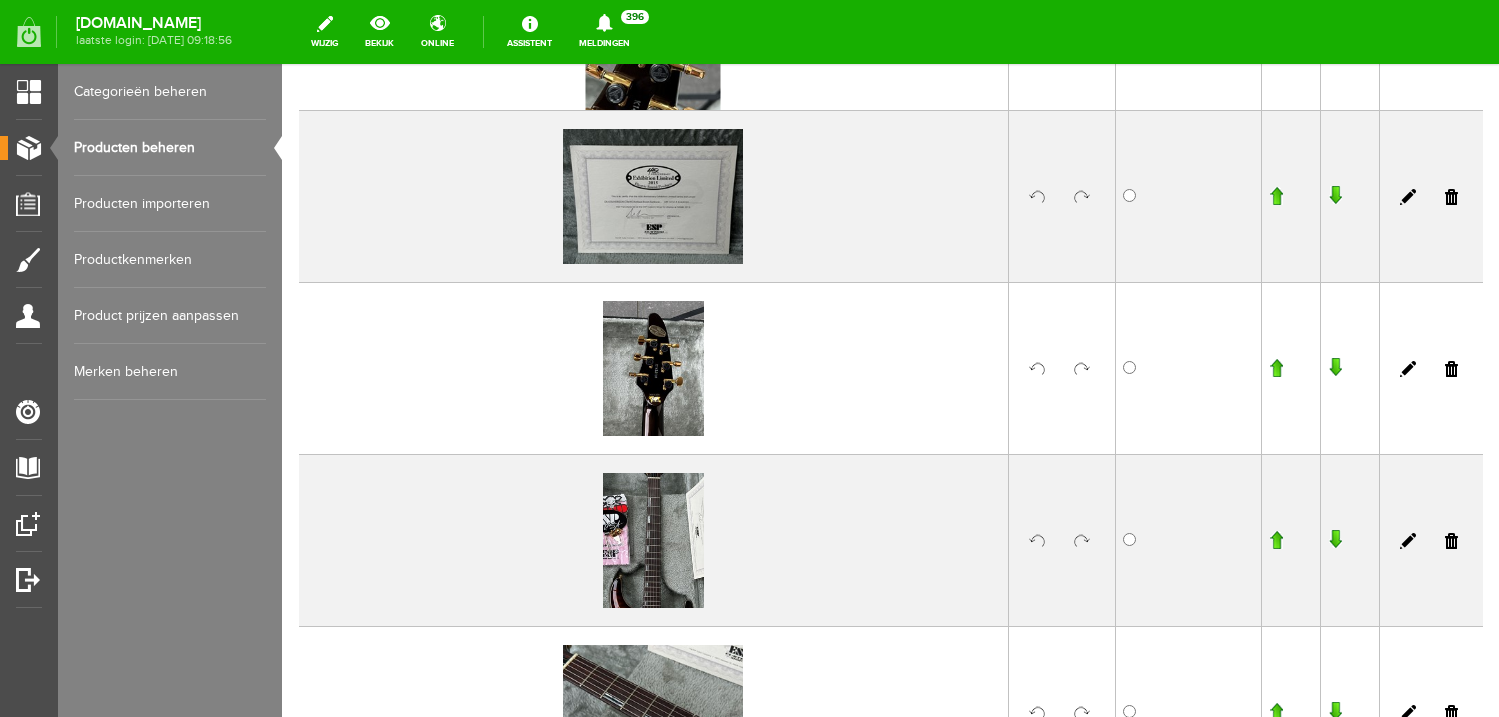 scroll, scrollTop: 692, scrollLeft: 0, axis: vertical 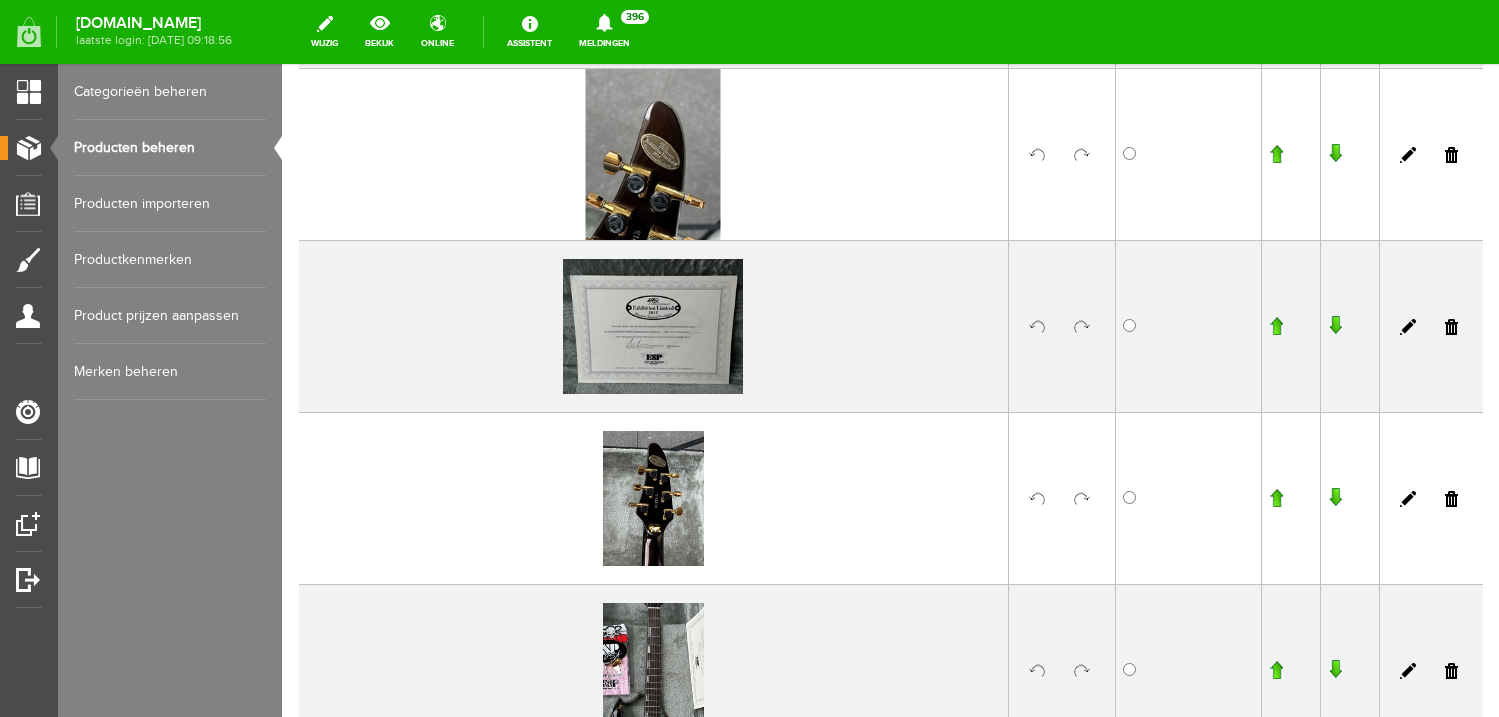 click at bounding box center [1276, 326] 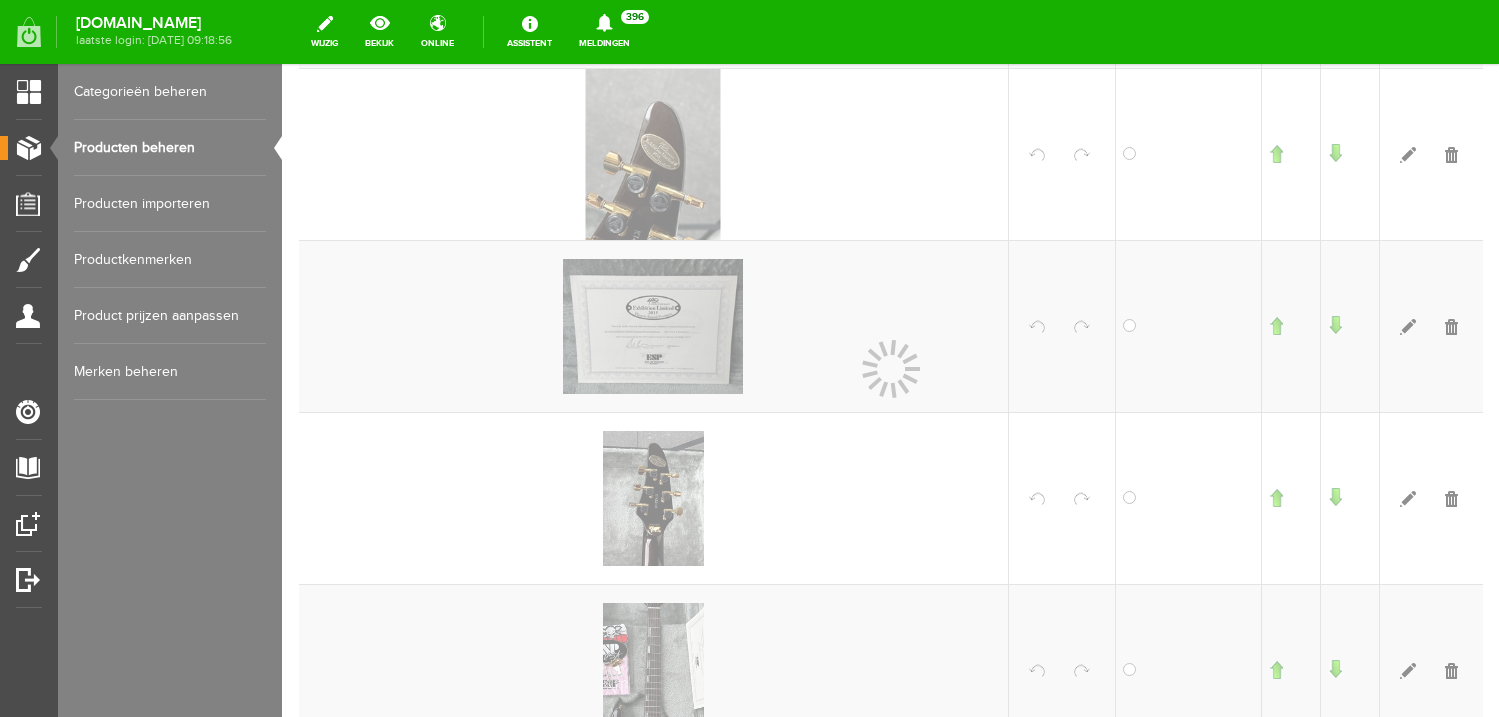 scroll, scrollTop: 693, scrollLeft: 0, axis: vertical 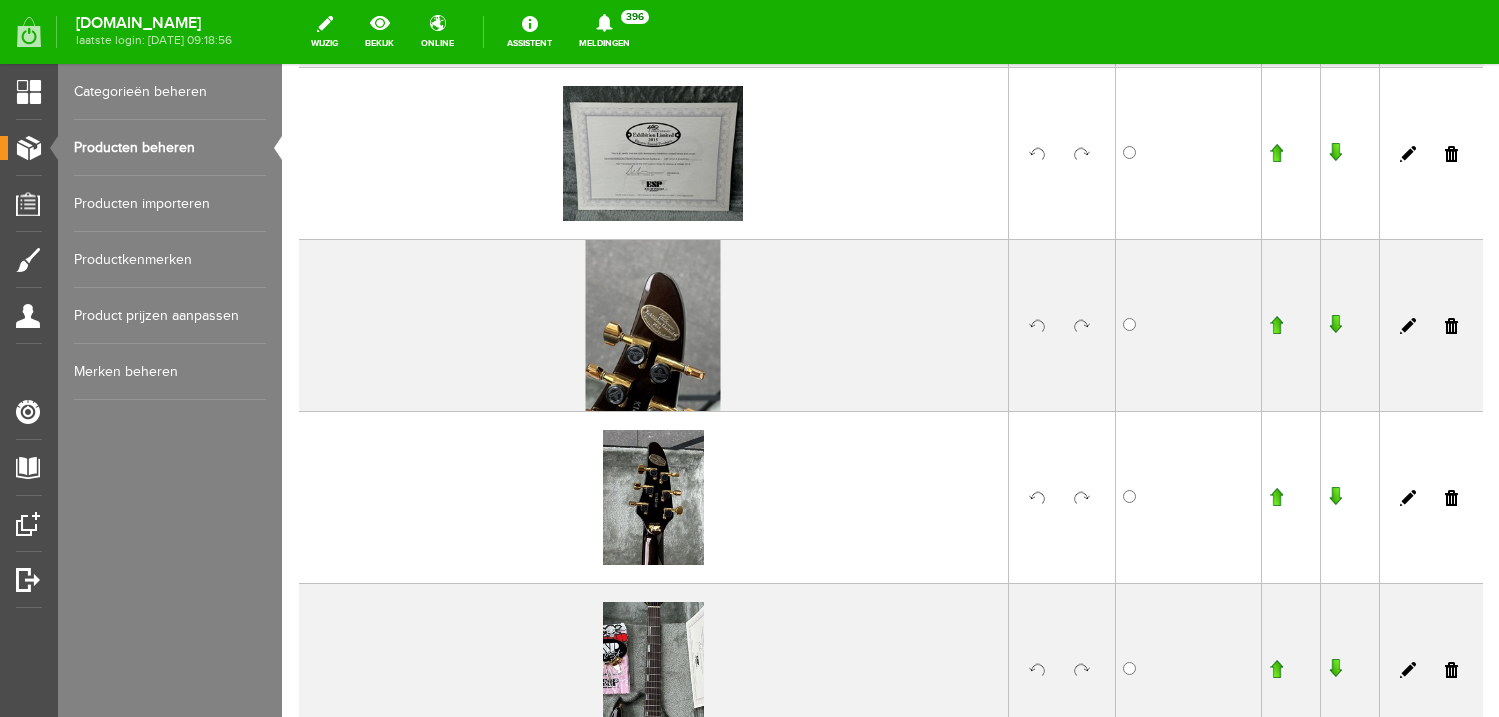 click at bounding box center (1290, 497) 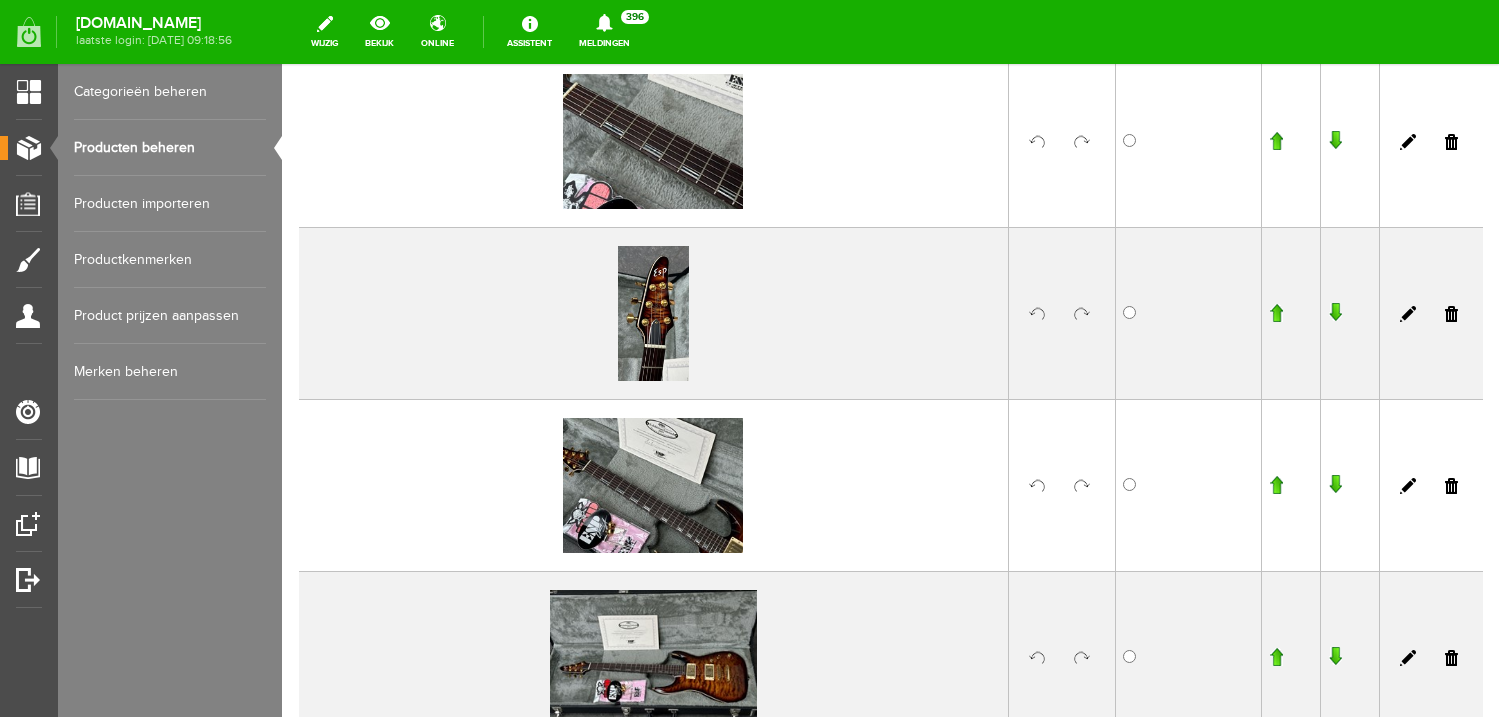 scroll, scrollTop: 1414, scrollLeft: 0, axis: vertical 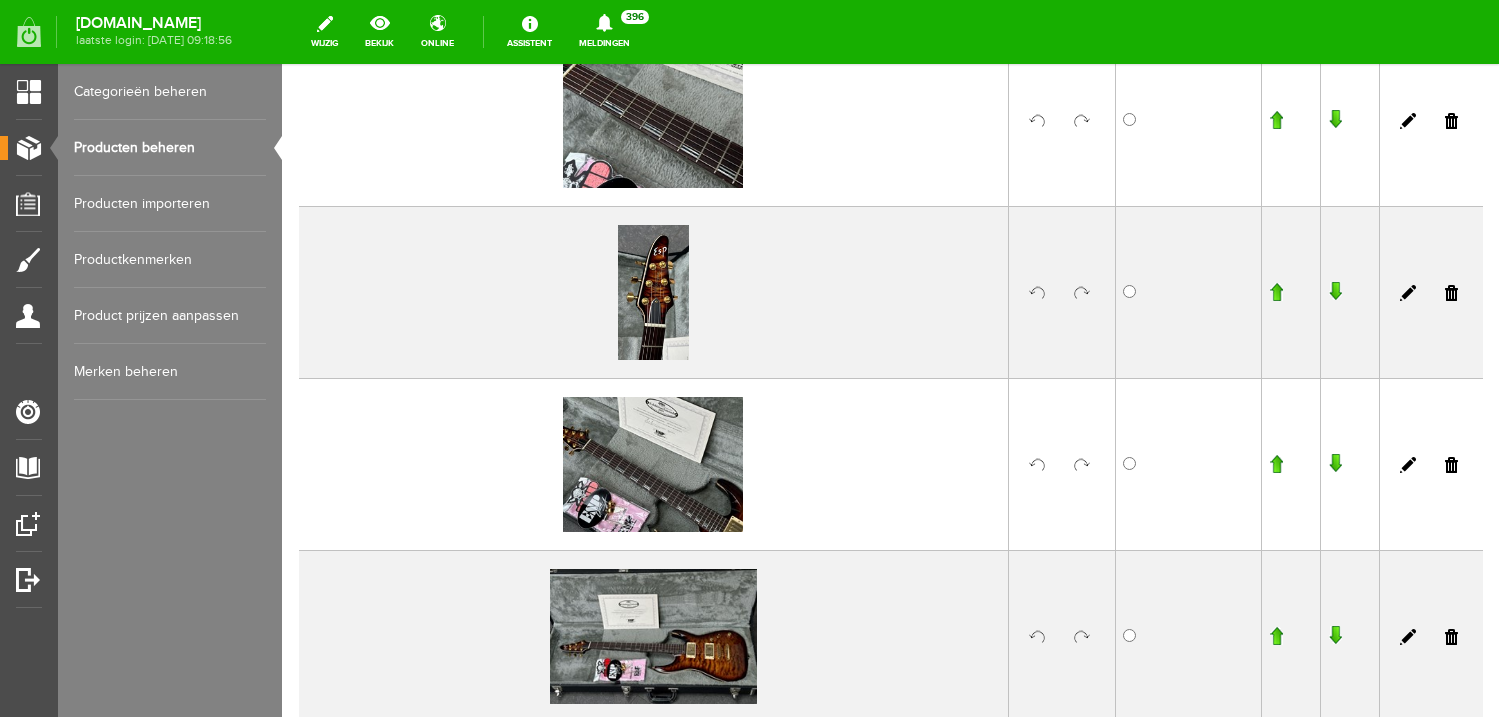 click at bounding box center [1276, 292] 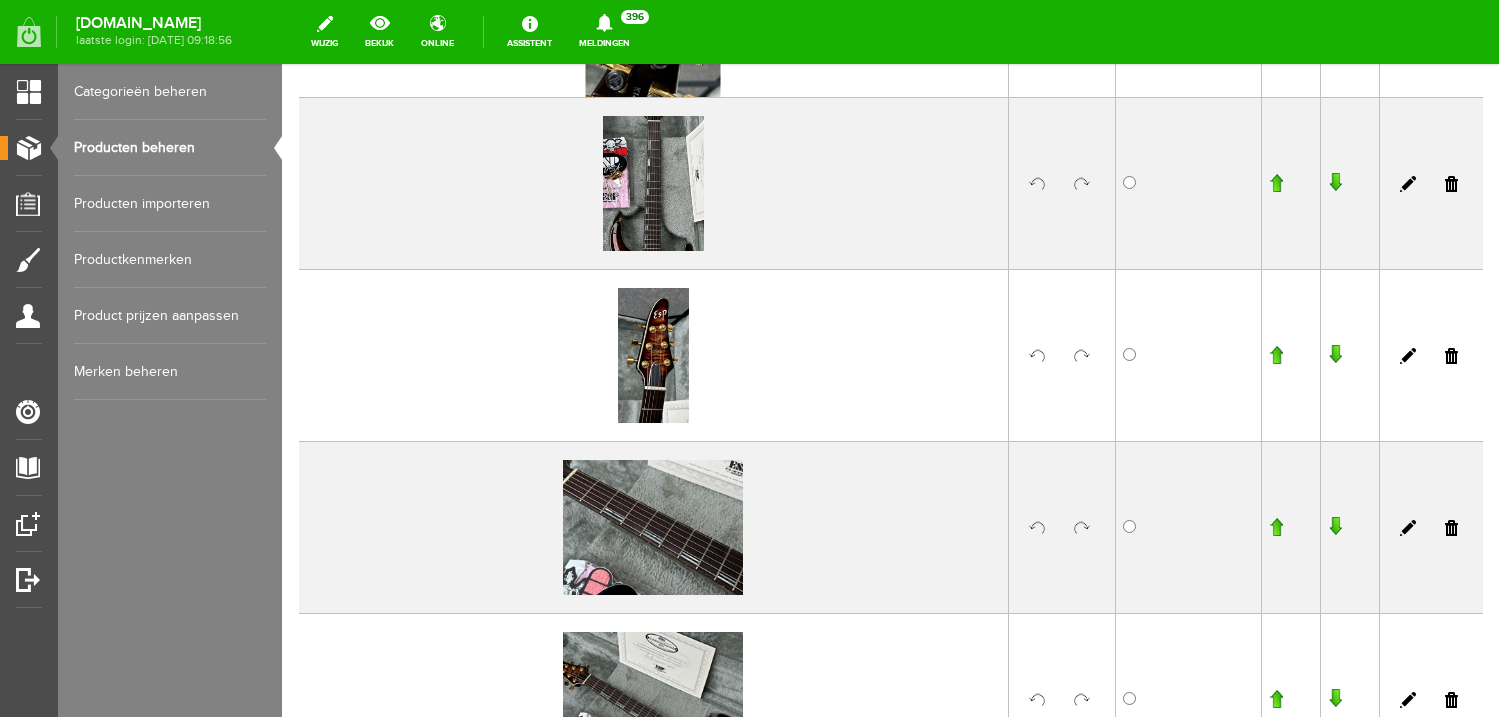 scroll, scrollTop: 1158, scrollLeft: 0, axis: vertical 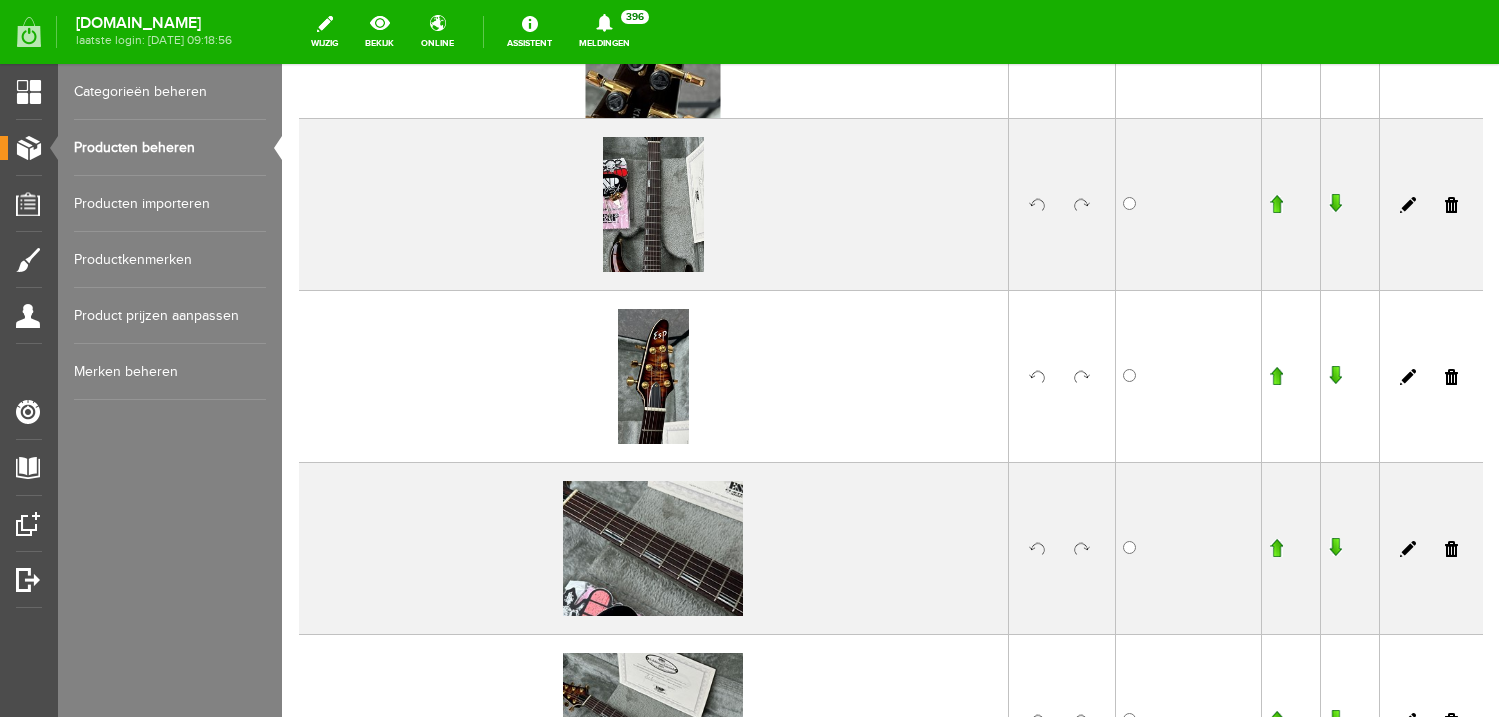 click at bounding box center (1276, 376) 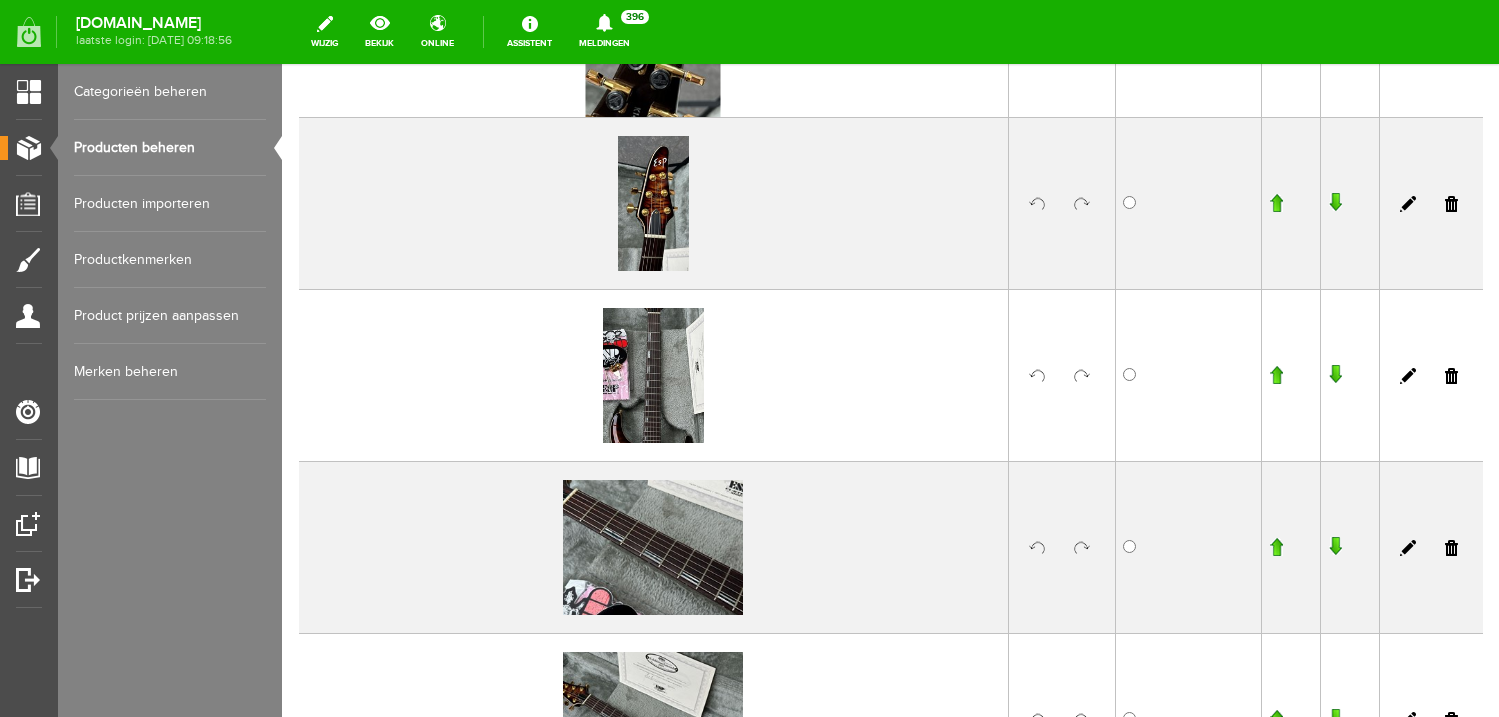click at bounding box center [1276, 203] 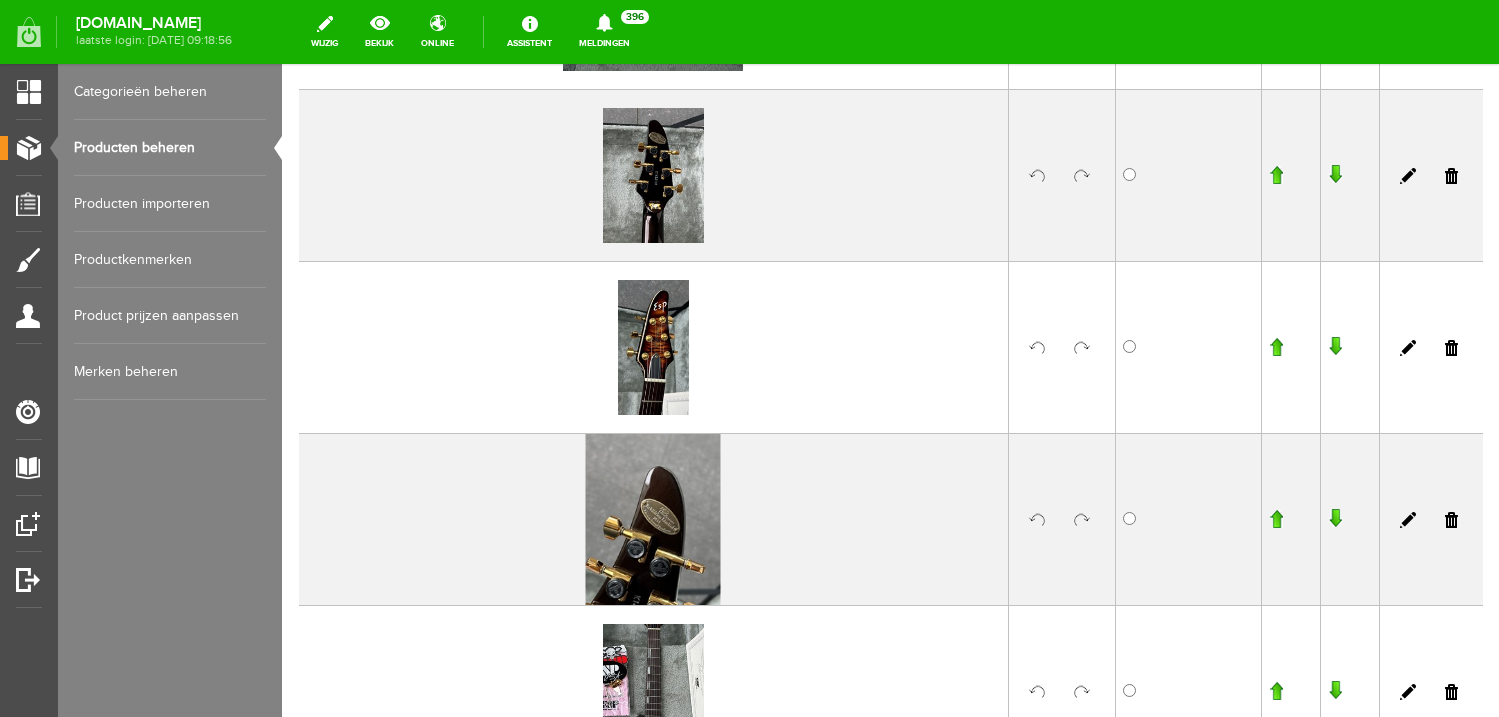scroll, scrollTop: 824, scrollLeft: 0, axis: vertical 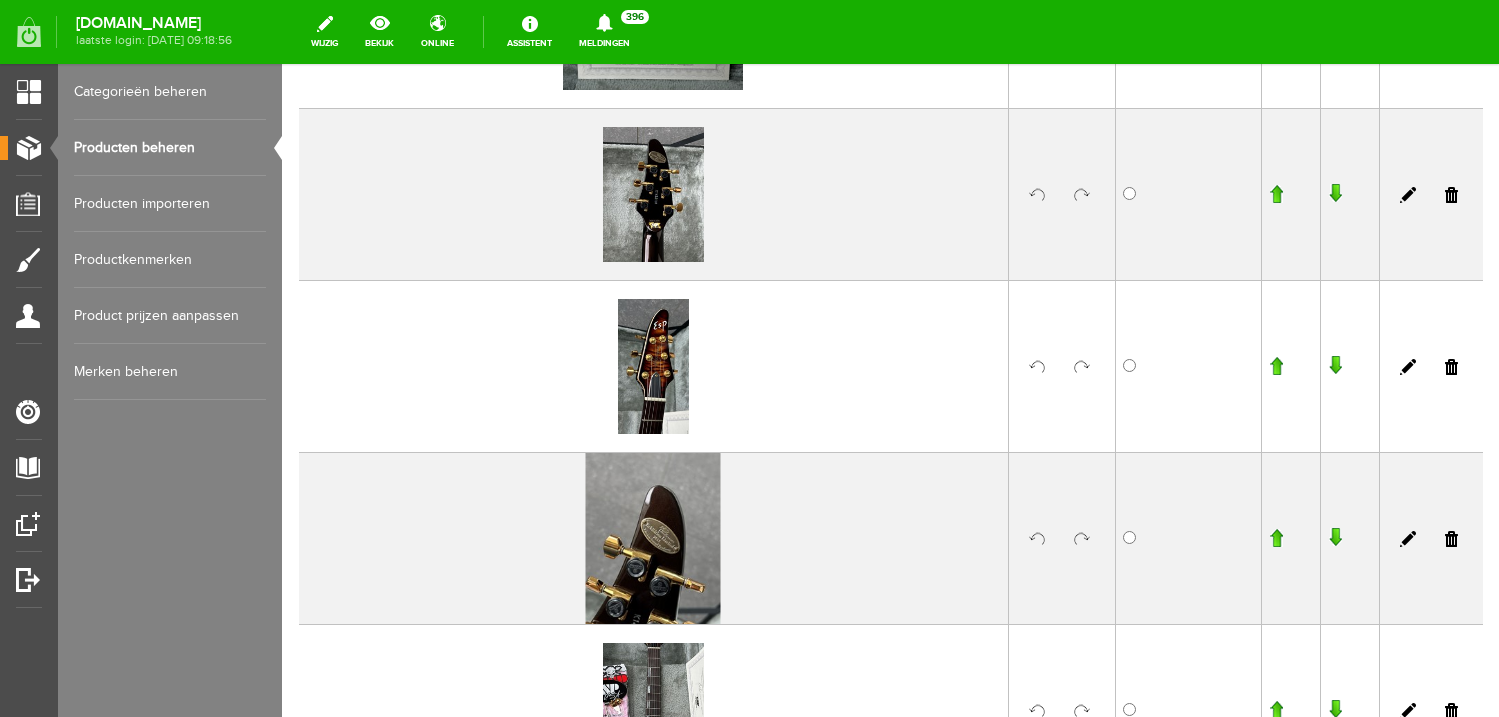 click at bounding box center [1276, 366] 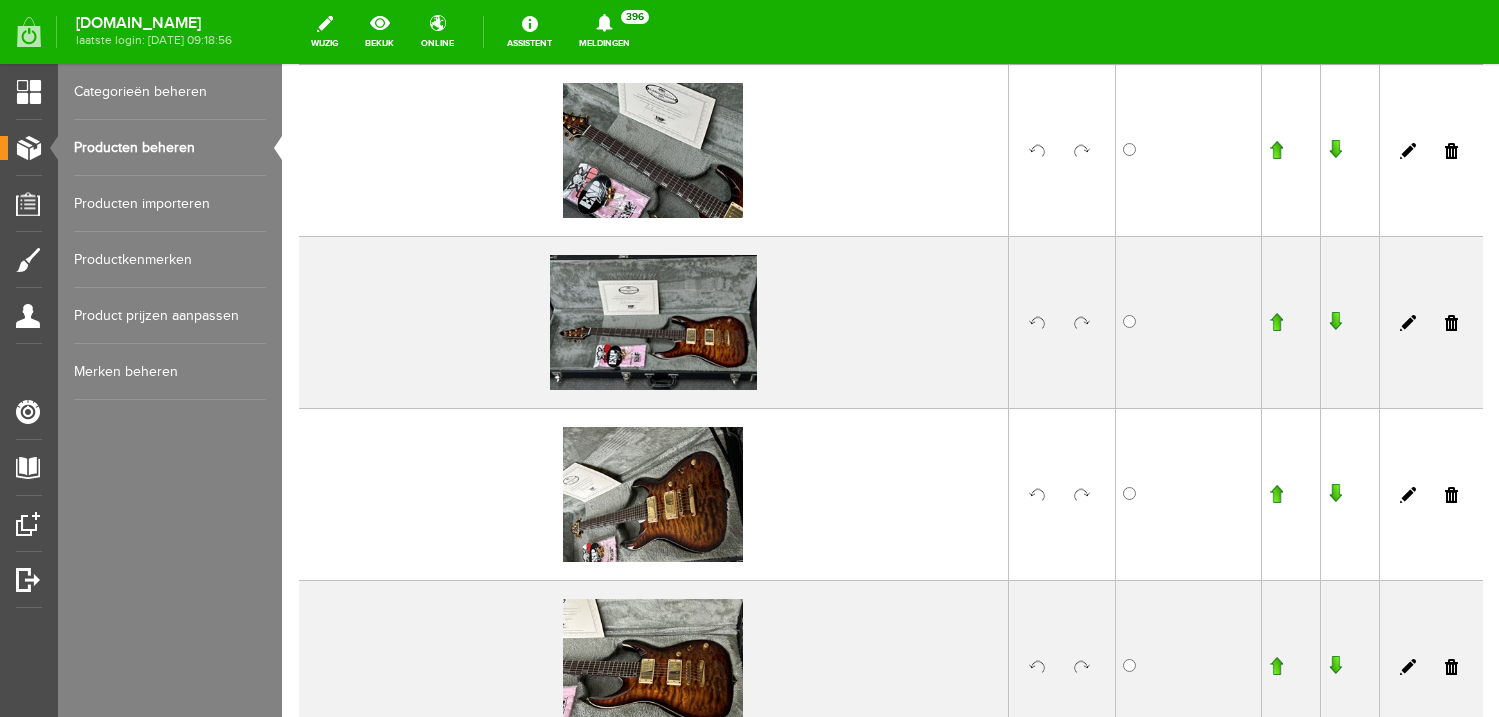 scroll, scrollTop: 2040, scrollLeft: 0, axis: vertical 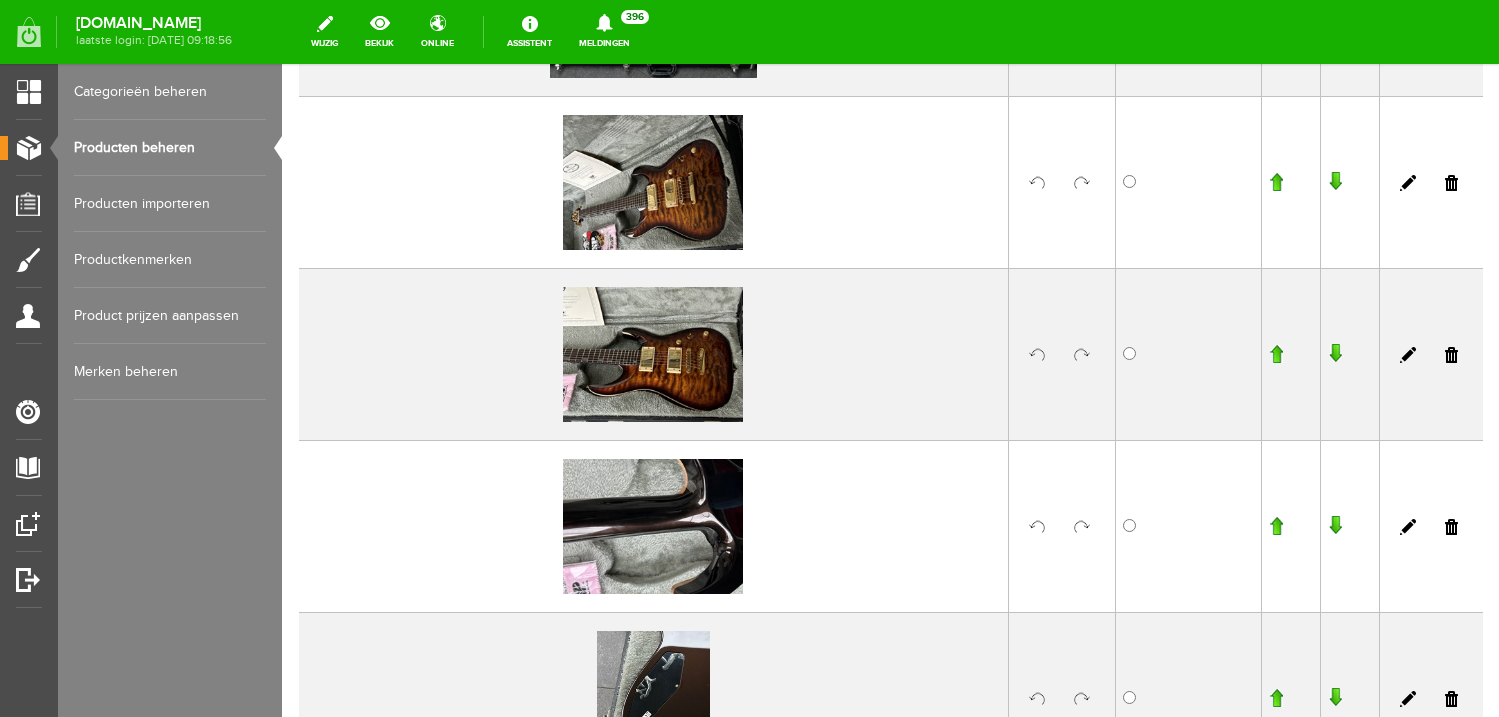 click at bounding box center [1082, 183] 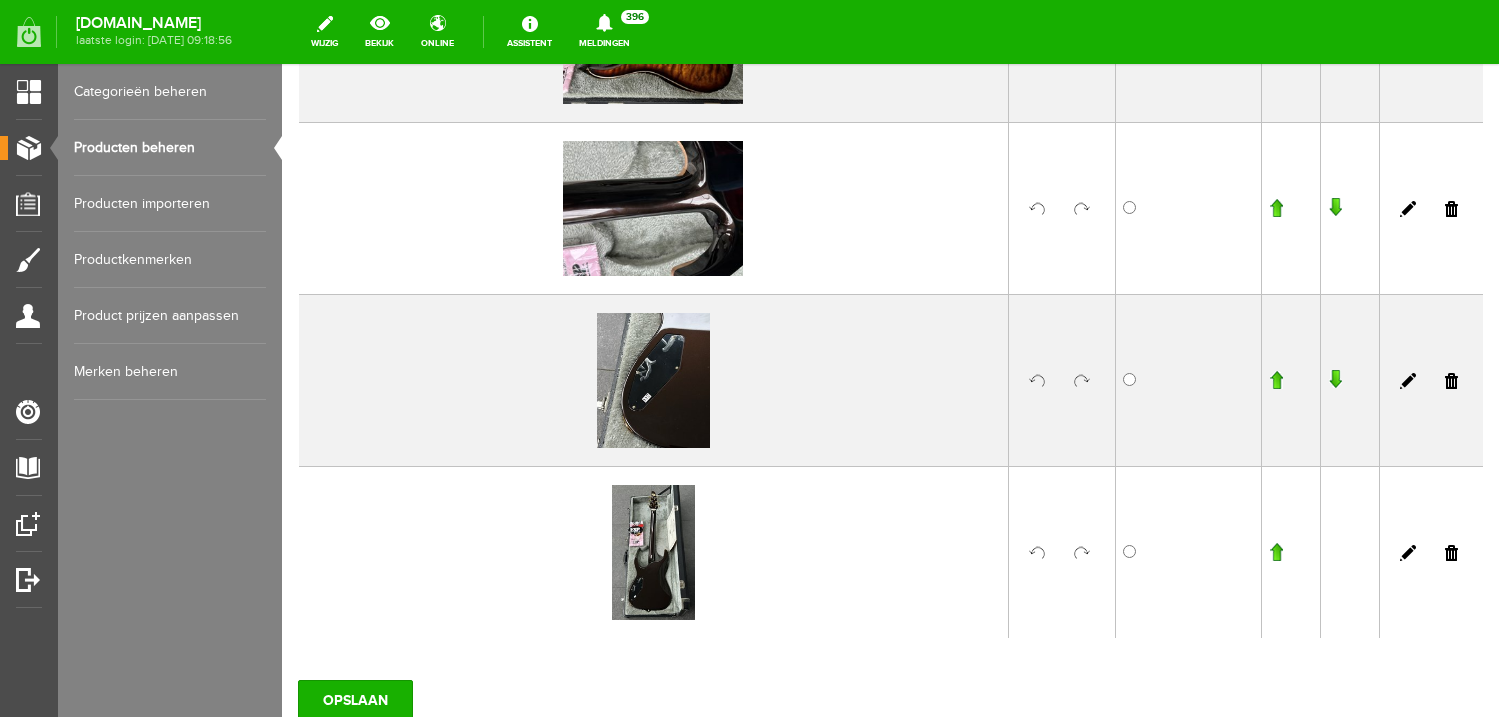 scroll, scrollTop: 2361, scrollLeft: 0, axis: vertical 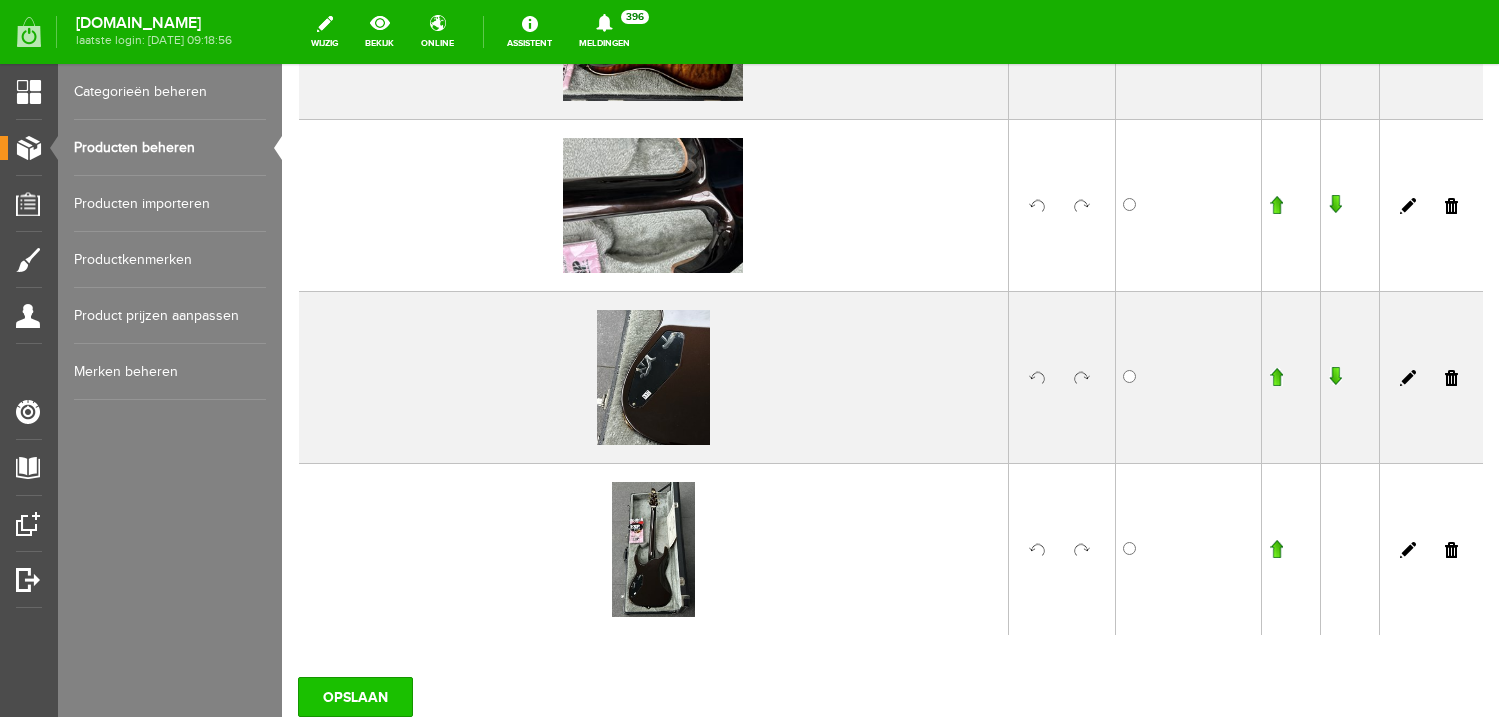 click on "OPSLAAN" at bounding box center [355, 697] 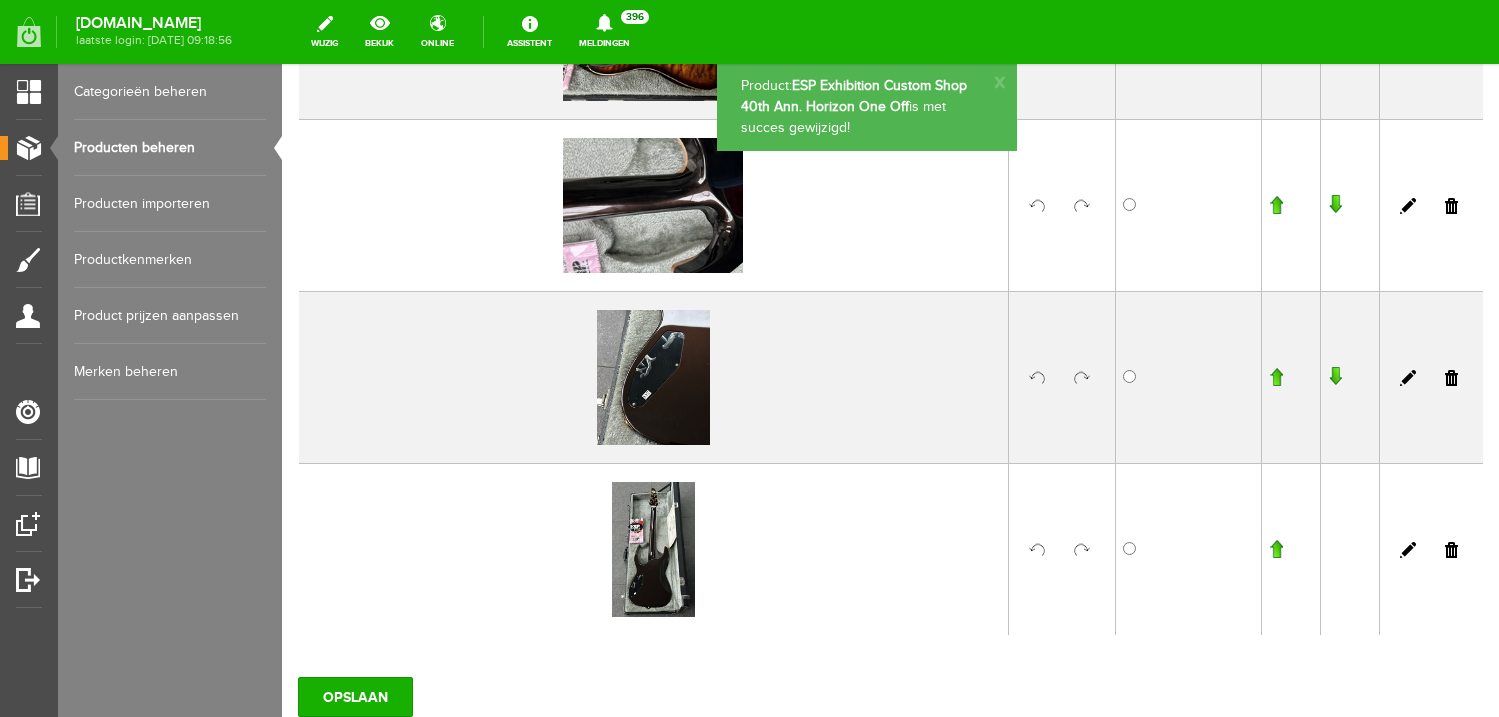 scroll, scrollTop: 2509, scrollLeft: 0, axis: vertical 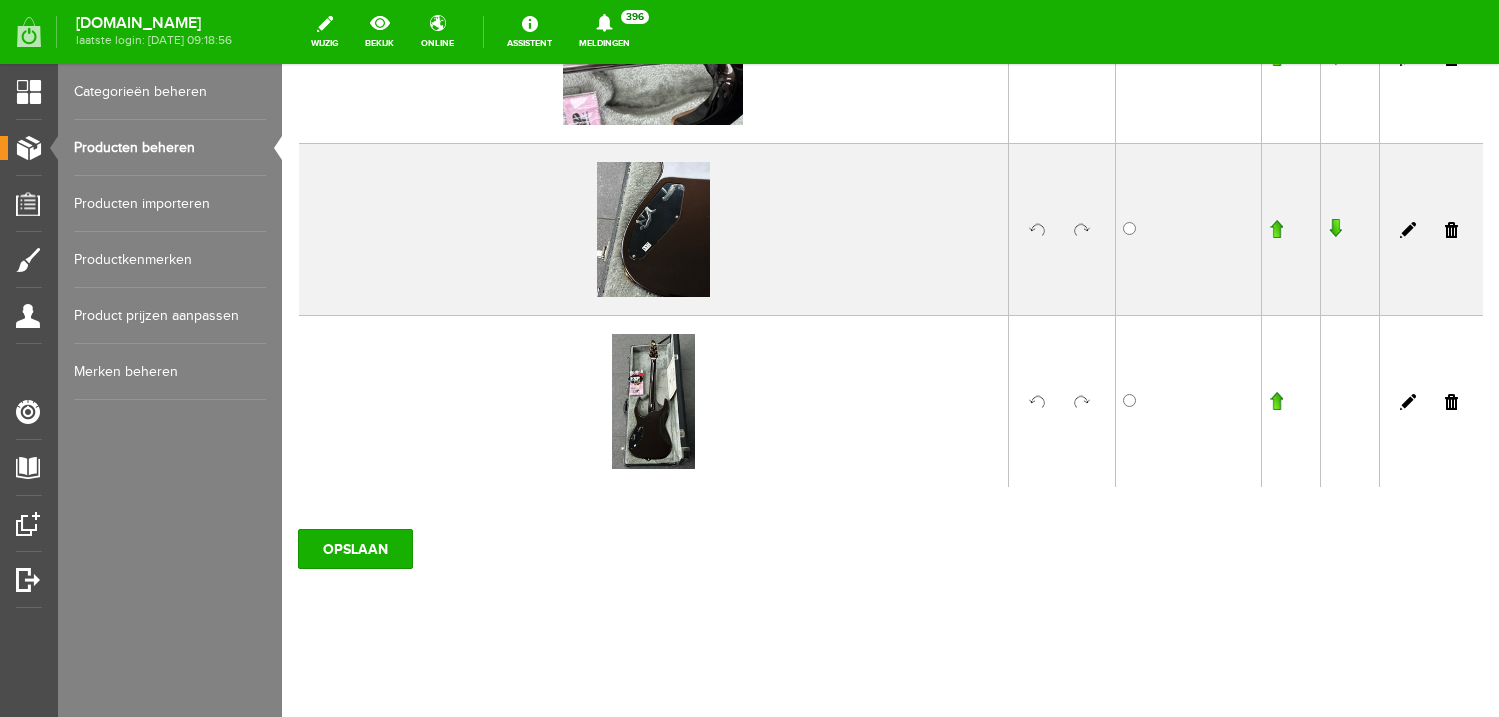 click on "Producten beheren" at bounding box center (170, 148) 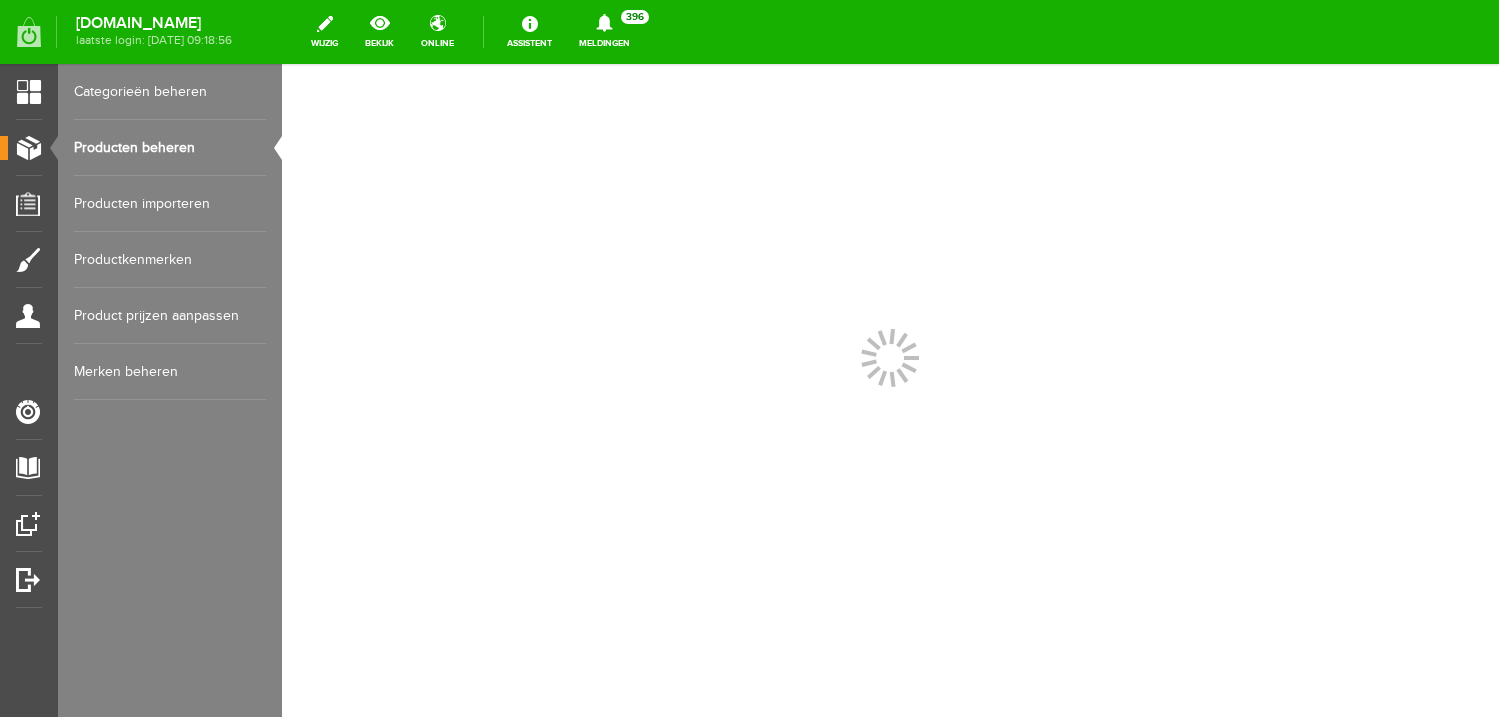 scroll, scrollTop: 0, scrollLeft: 0, axis: both 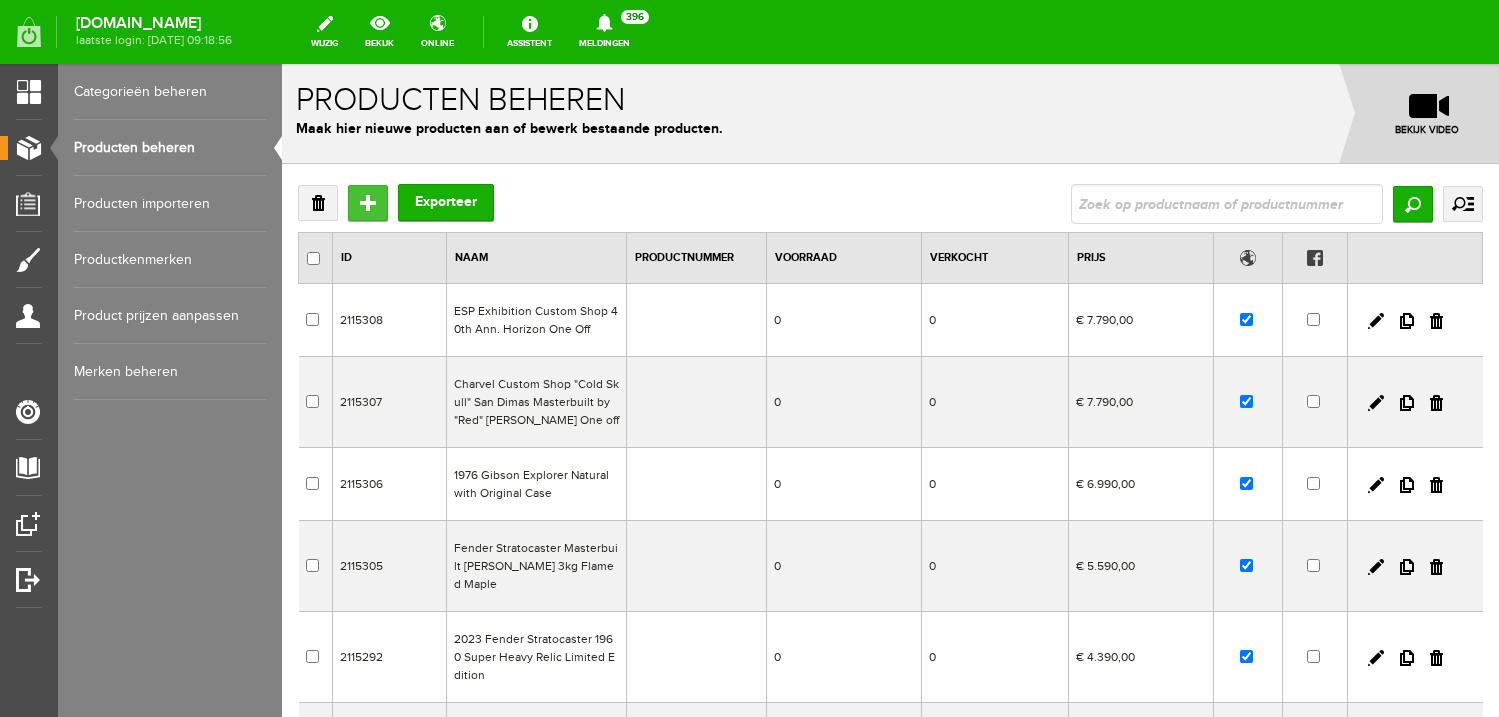 click on "Toevoegen" at bounding box center [368, 203] 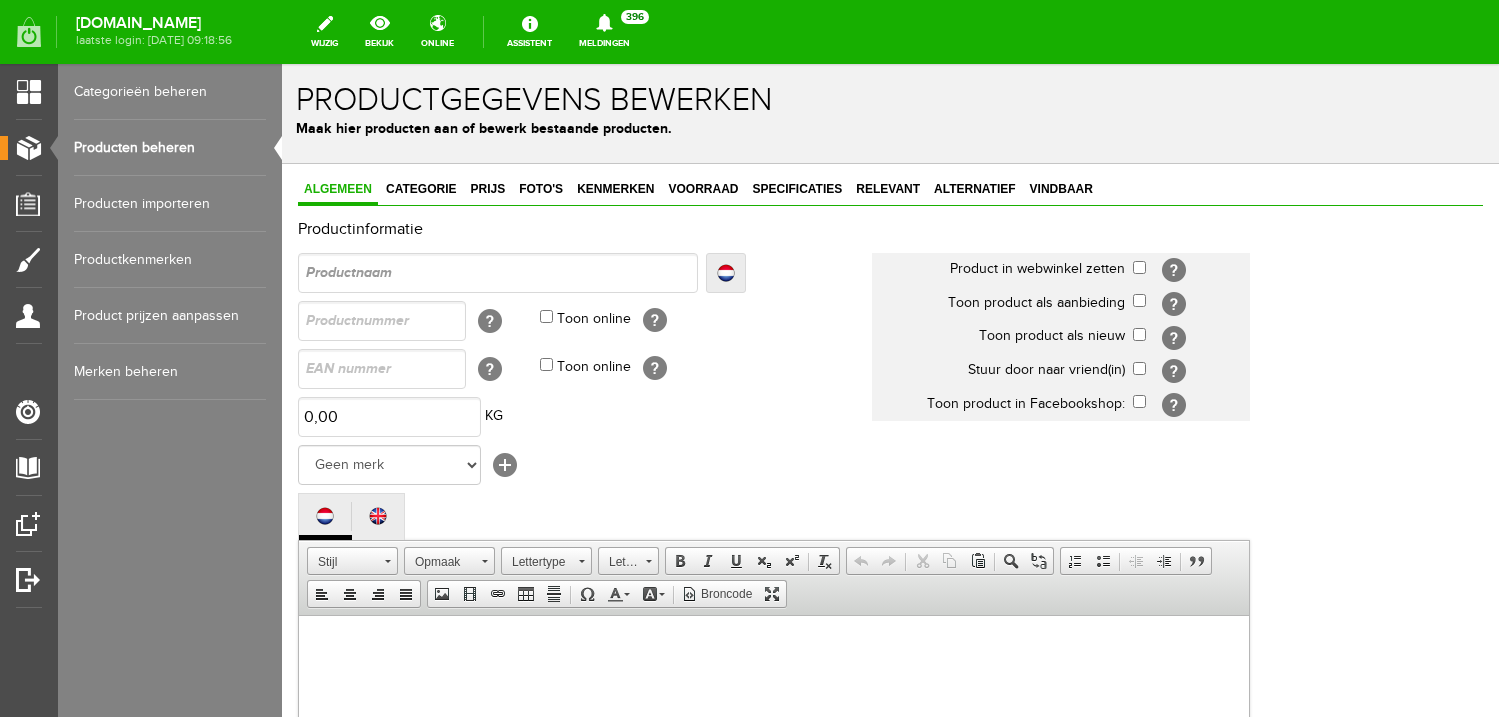 scroll, scrollTop: 0, scrollLeft: 0, axis: both 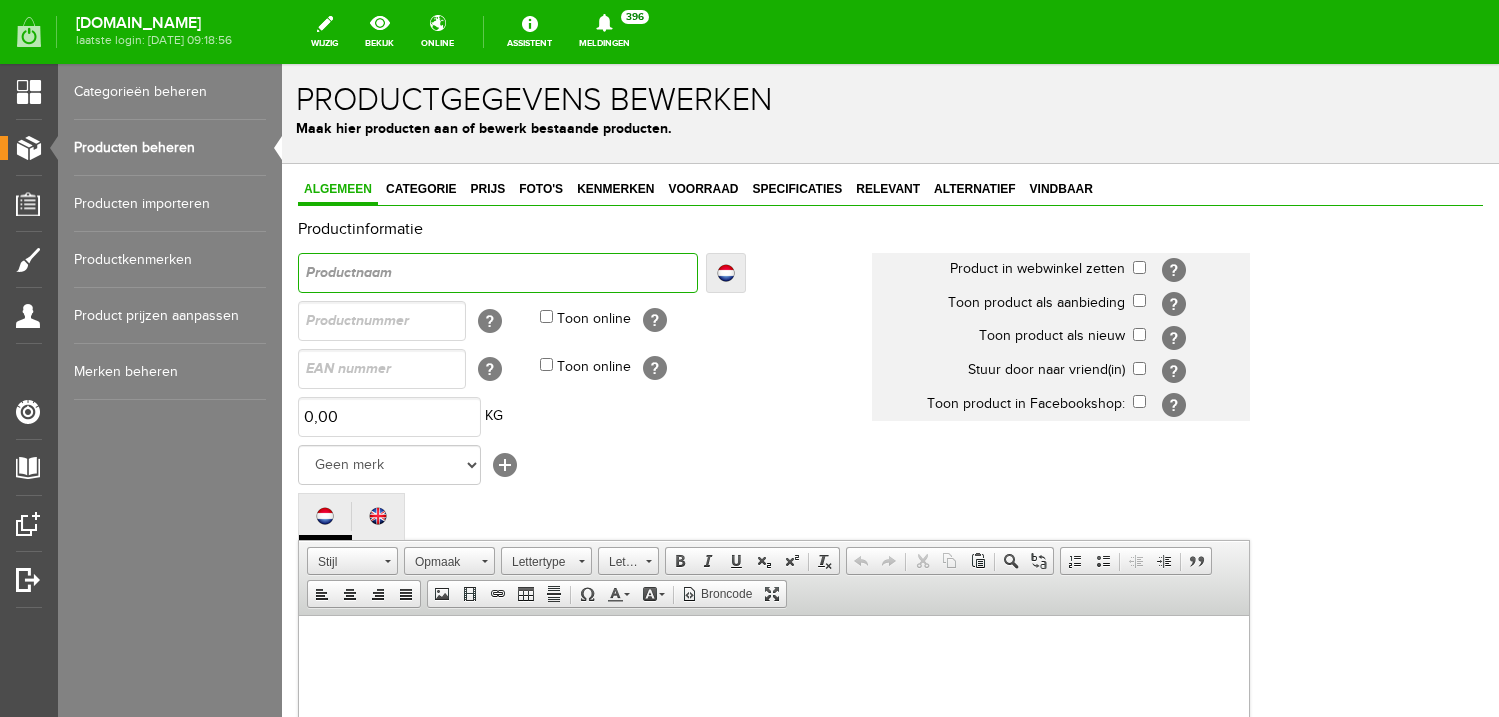 click at bounding box center [498, 273] 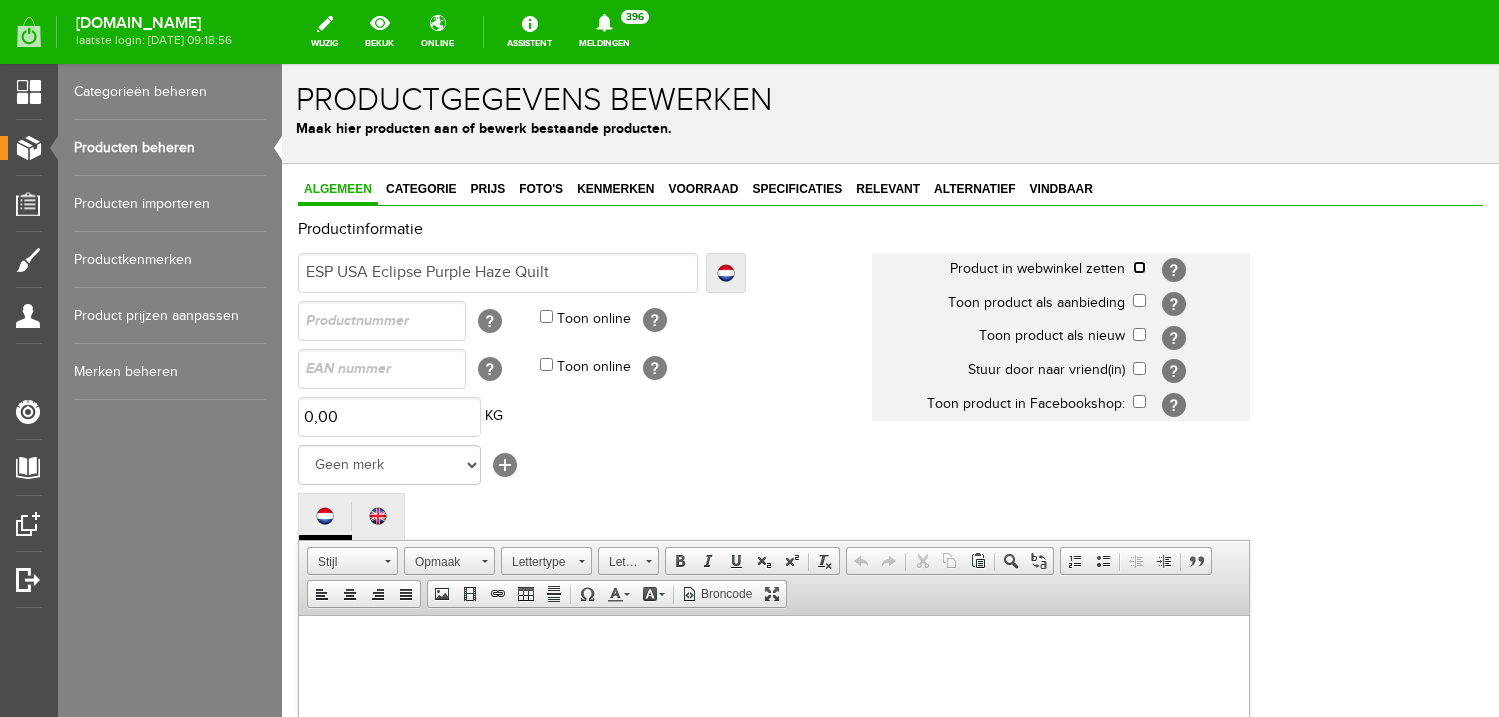click at bounding box center (1139, 267) 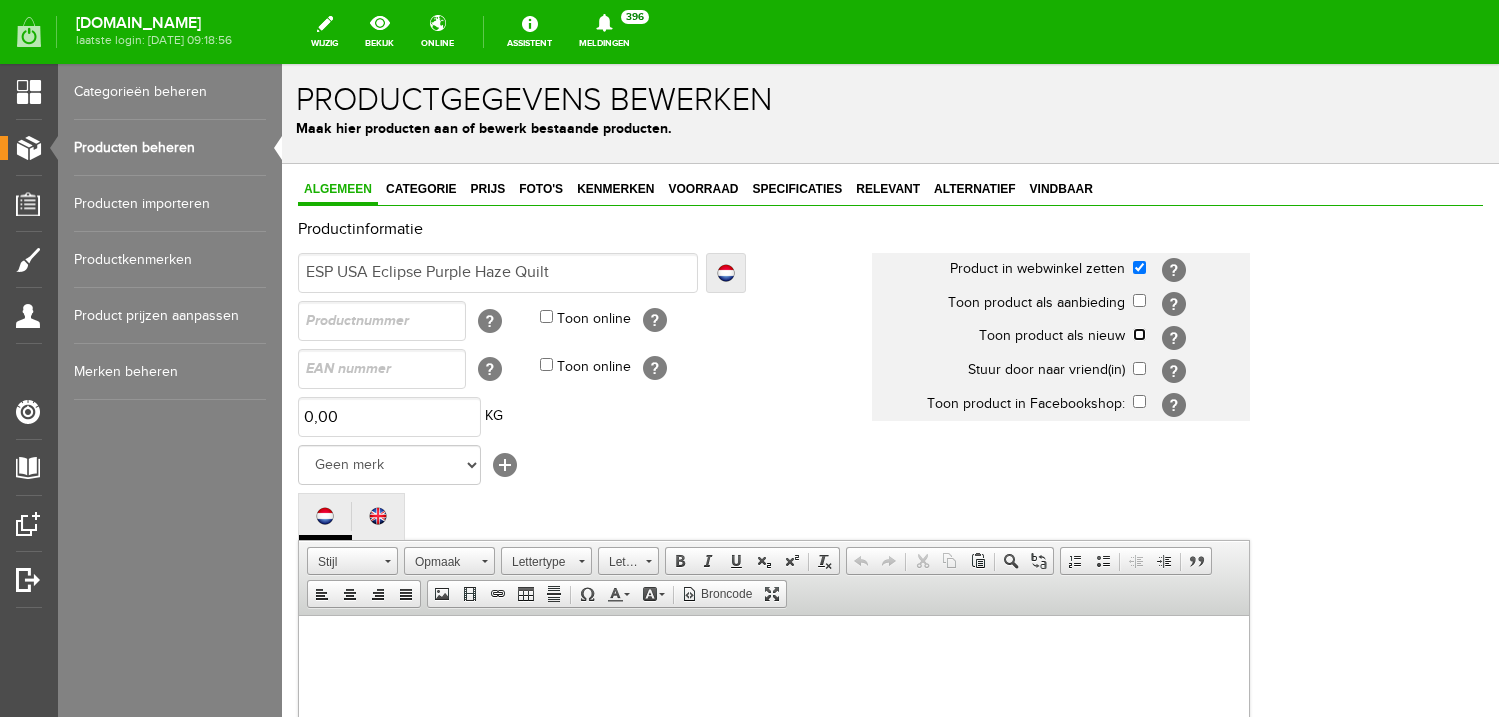 click at bounding box center [1139, 334] 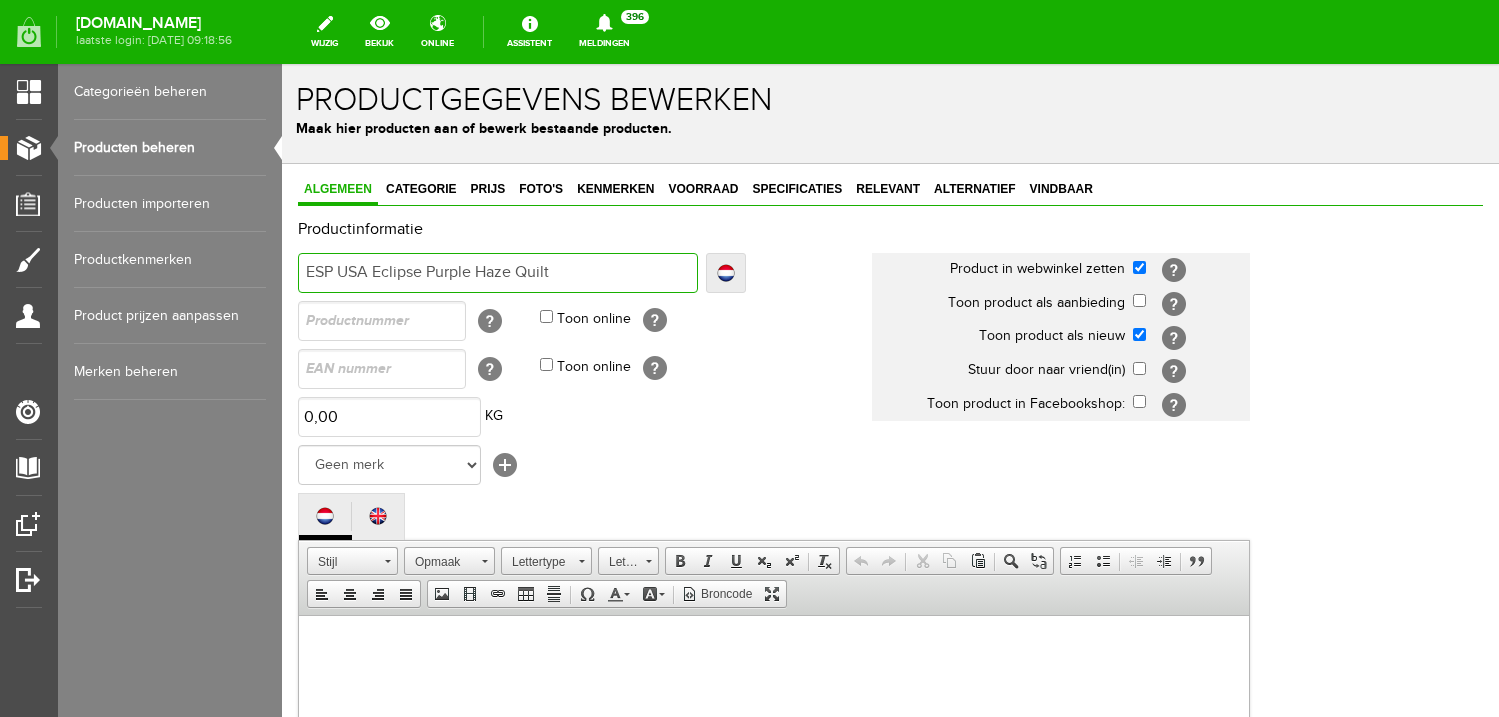 click on "ESP USA Eclipse Purple Haze Quilt" at bounding box center [498, 273] 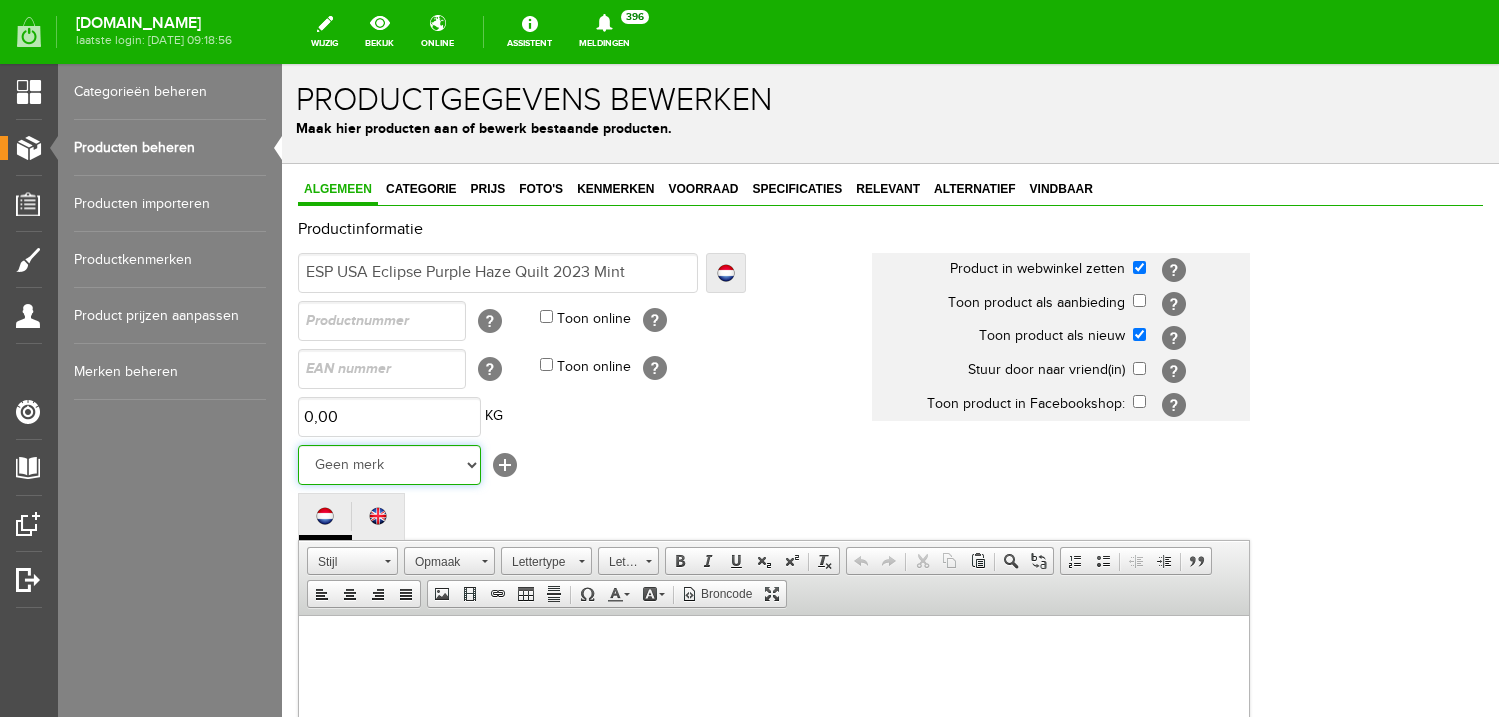 click on "Geen merk
Hymn
Peavey
Vox
Rickenbacker
[PERSON_NAME]
[PERSON_NAME]
[PERSON_NAME]
[PERSON_NAME]
[PERSON_NAME]
[PERSON_NAME]
Hook
Gretsch
[PERSON_NAME]
The Heritage
Haar
ESP
[PERSON_NAME]
EVH
Duesenberg
Marshall
Music Man
[PERSON_NAME]
Fender
Ibanez
PRS [PERSON_NAME]
Other brands" at bounding box center [389, 465] 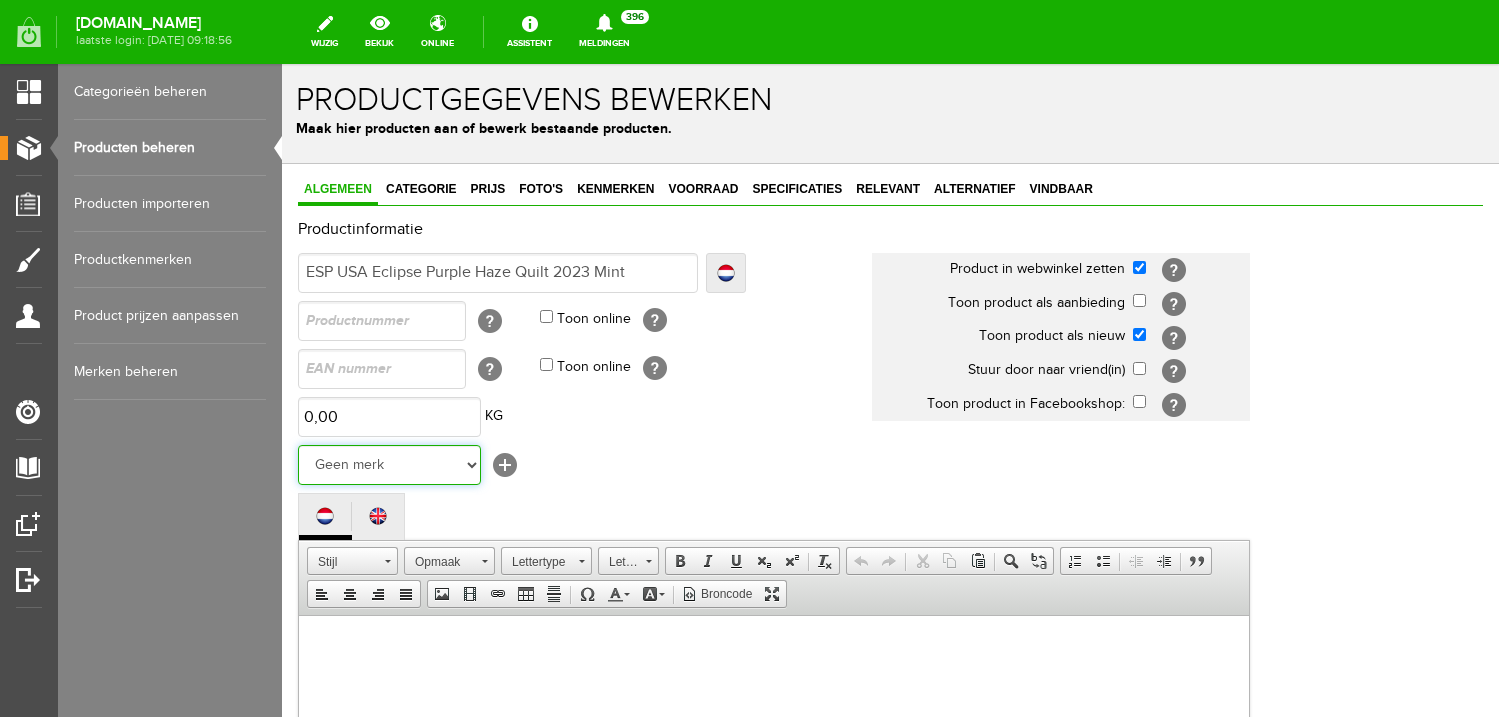 click on "ESP" at bounding box center (282, 64) 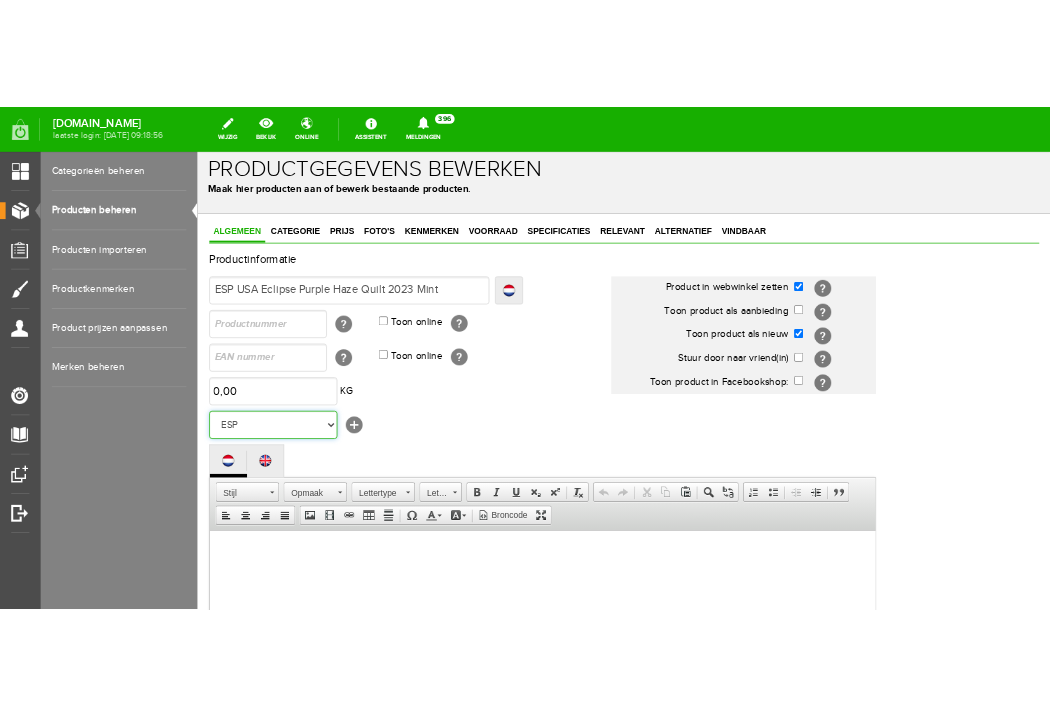 scroll, scrollTop: 240, scrollLeft: 0, axis: vertical 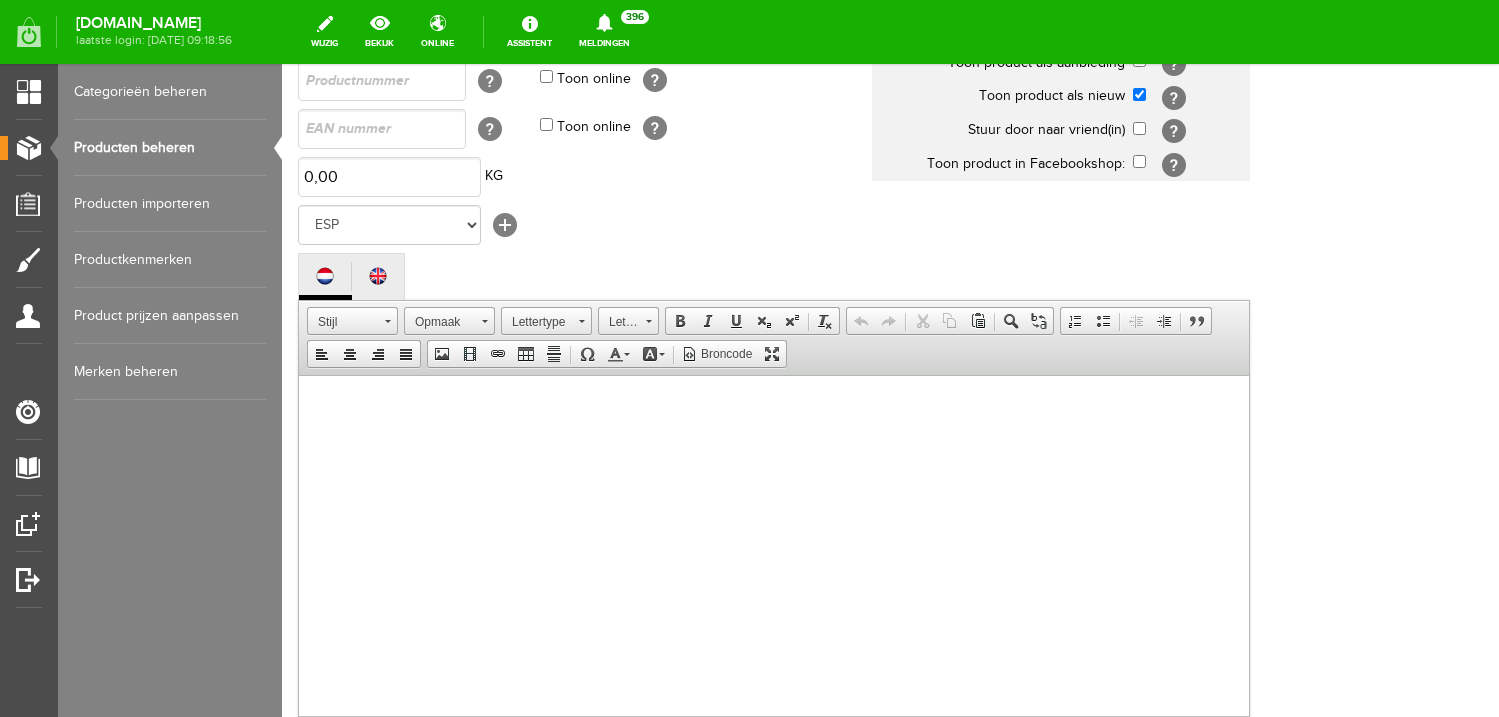 click at bounding box center [774, 565] 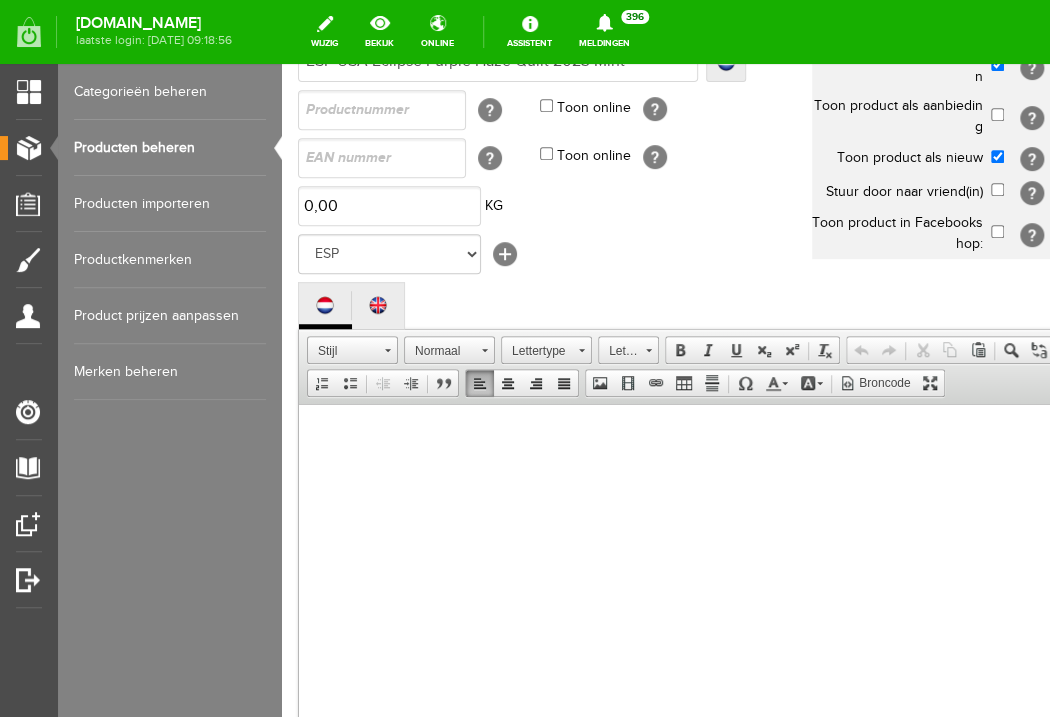 scroll, scrollTop: 269, scrollLeft: 0, axis: vertical 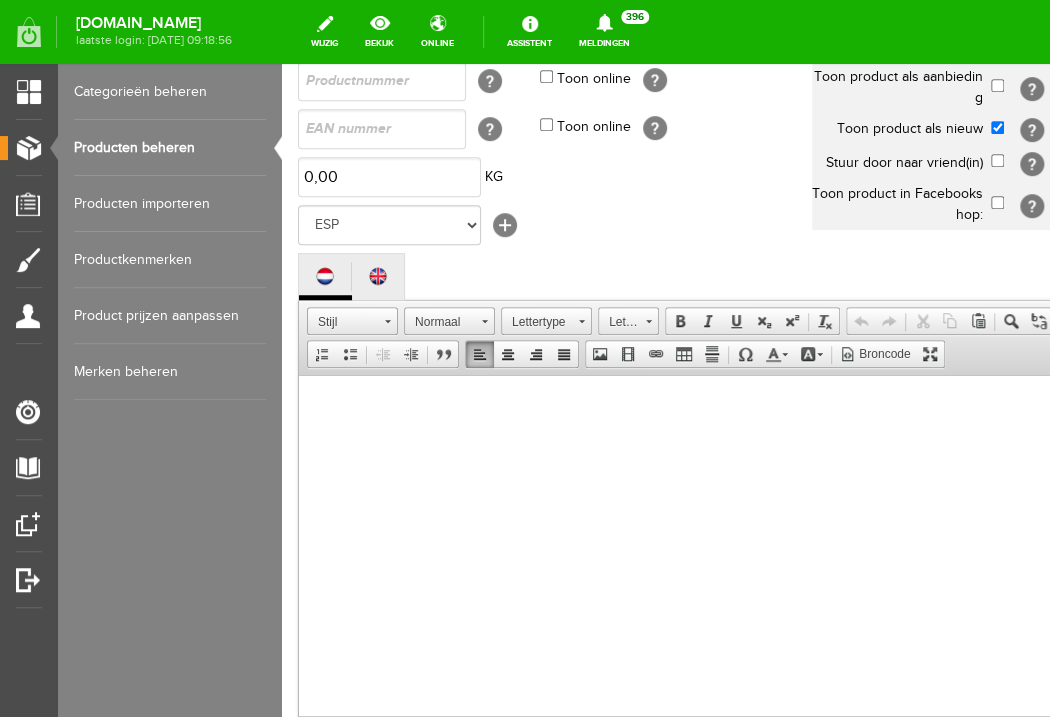 click at bounding box center [687, 565] 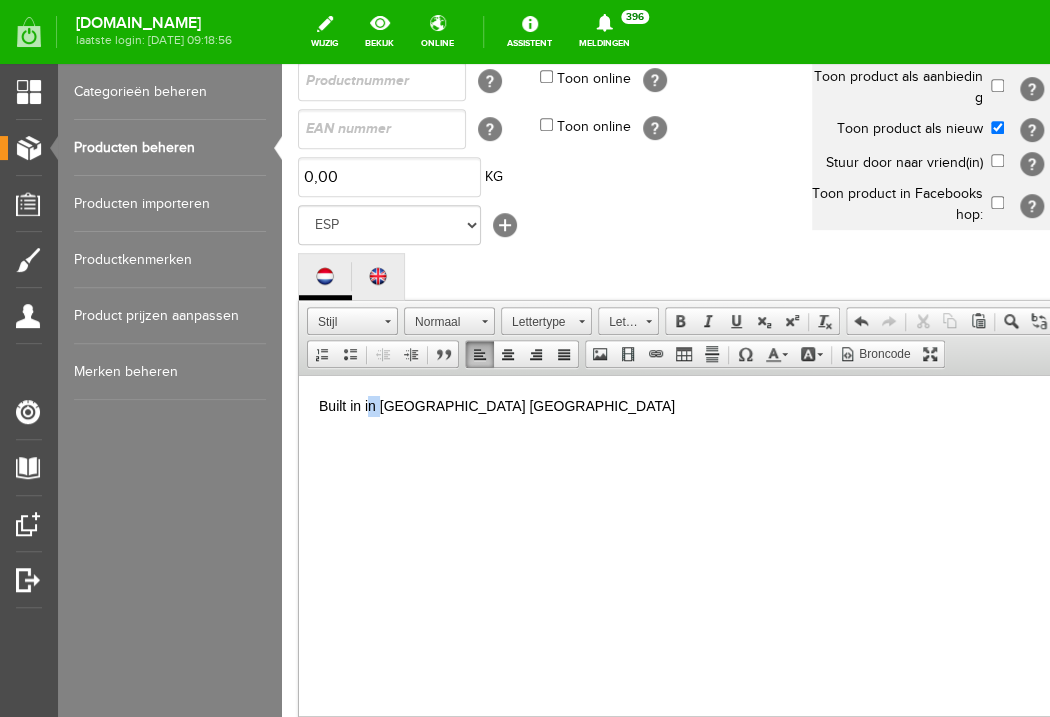 drag, startPoint x: 379, startPoint y: 408, endPoint x: 367, endPoint y: 407, distance: 12.0415945 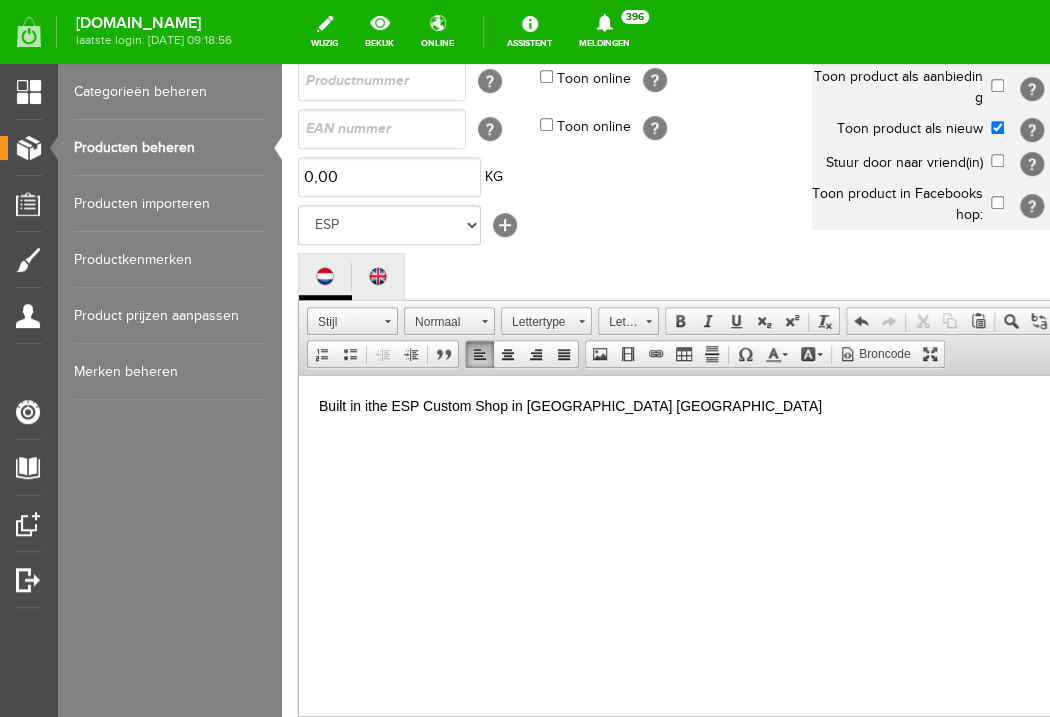 click on "Built in ithe ESP Custom Shop in [GEOGRAPHIC_DATA] [GEOGRAPHIC_DATA]" at bounding box center [687, 405] 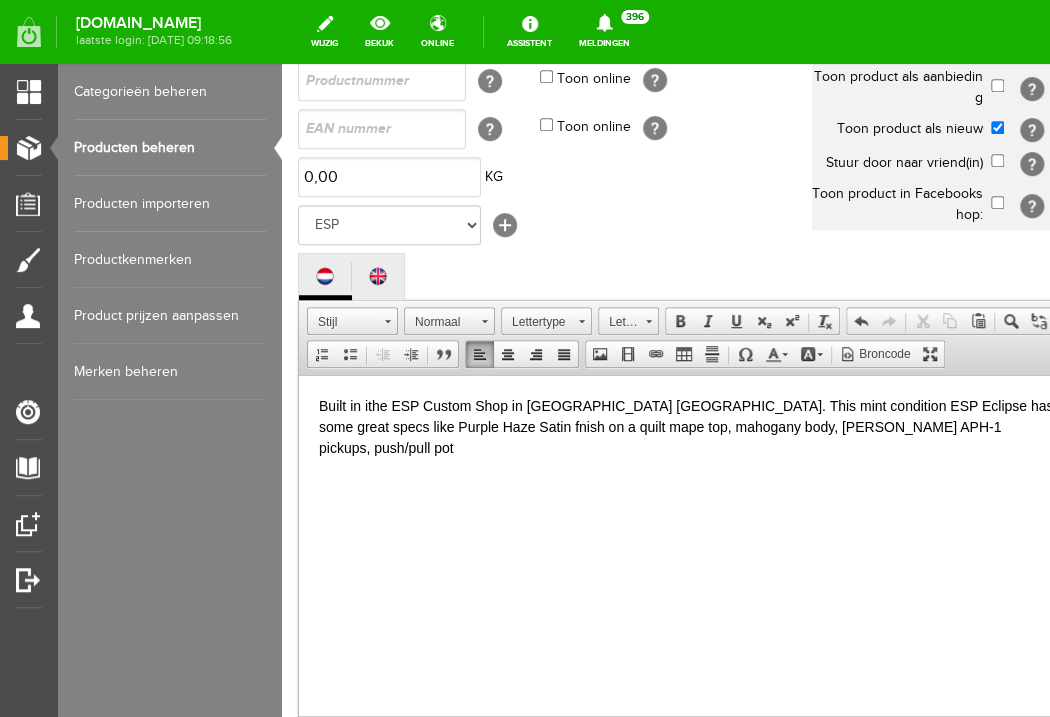 click on "Built in ithe ESP Custom Shop in [GEOGRAPHIC_DATA] [GEOGRAPHIC_DATA]. This mint condition ESP Eclipse has some great specs like Purple Haze Satin fnish on a quilt mape top, mahogany body, [PERSON_NAME] APH-1 pickups, push/pull pot" at bounding box center [687, 426] 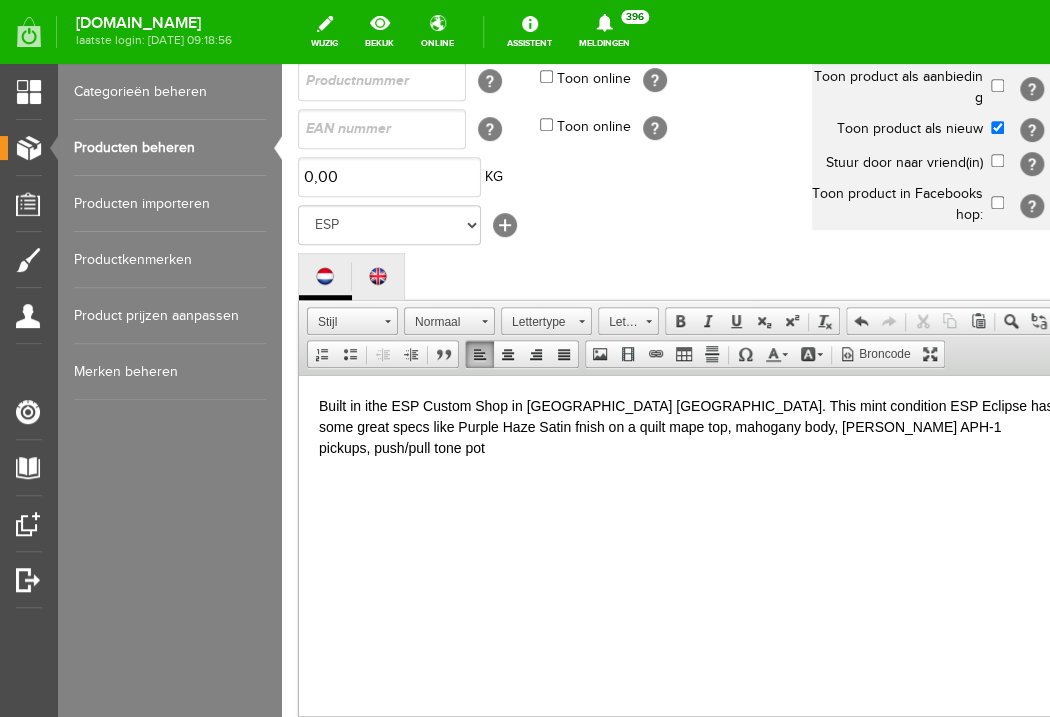 click on "Built in ithe ESP Custom Shop in [GEOGRAPHIC_DATA] [GEOGRAPHIC_DATA]. This mint condition ESP Eclipse has some great specs like Purple Haze Satin fnish on a quilt mape top, mahogany body, [PERSON_NAME] APH-1 pickups, push/pull tone pot" at bounding box center [687, 426] 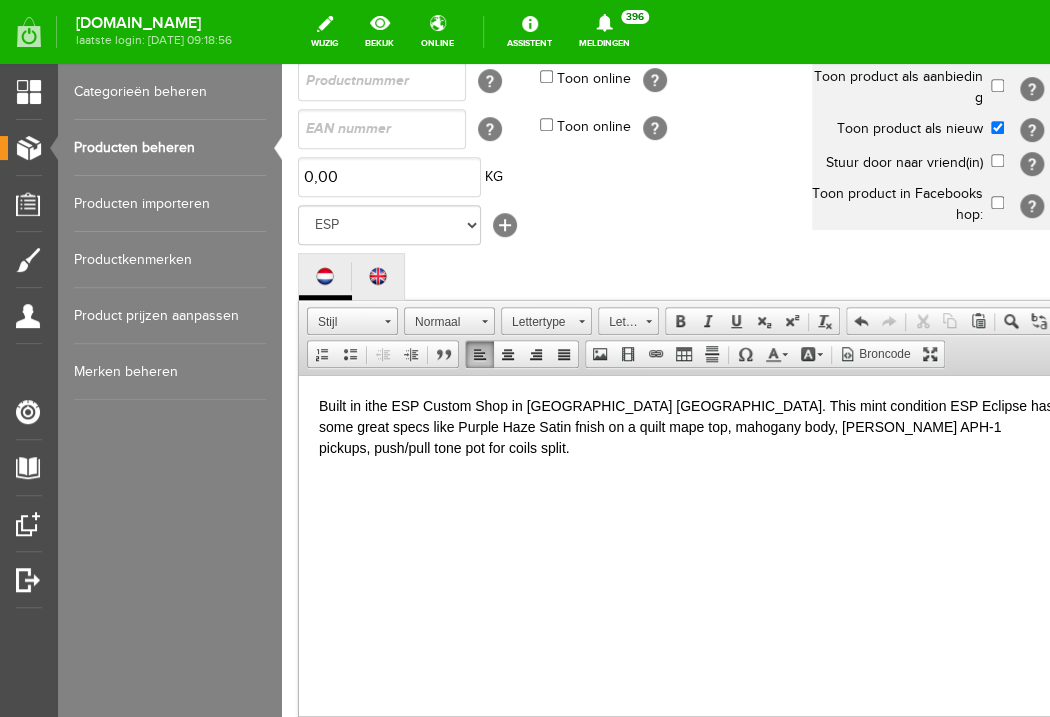 click on "Built in ithe ESP Custom Shop in [GEOGRAPHIC_DATA] [GEOGRAPHIC_DATA]. This mint condition ESP Eclipse has some great specs like Purple Haze Satin fnish on a quilt mape top, mahogany body, [PERSON_NAME] APH-1 pickups, push/pull tone pot for coils split." at bounding box center [687, 426] 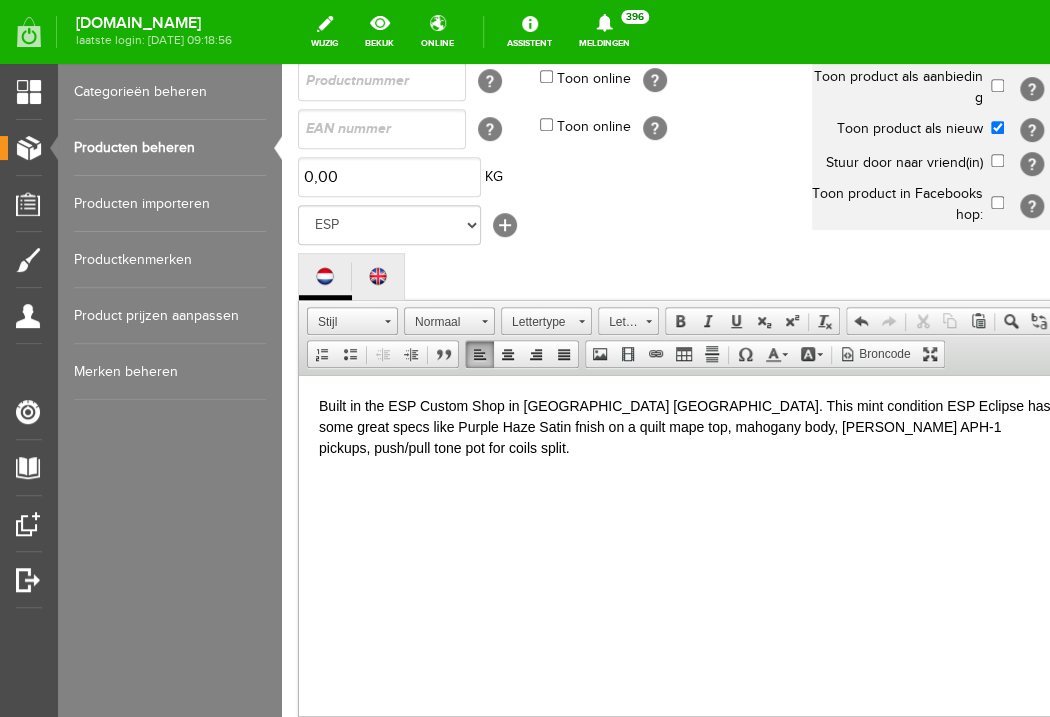 click on "Built in the ESP Custom Shop in [GEOGRAPHIC_DATA] [GEOGRAPHIC_DATA]. This mint condition ESP Eclipse has some great specs like Purple Haze Satin fnish on a quilt mape top, mahogany body, [PERSON_NAME] APH-1 pickups, push/pull tone pot for coils split." at bounding box center [687, 426] 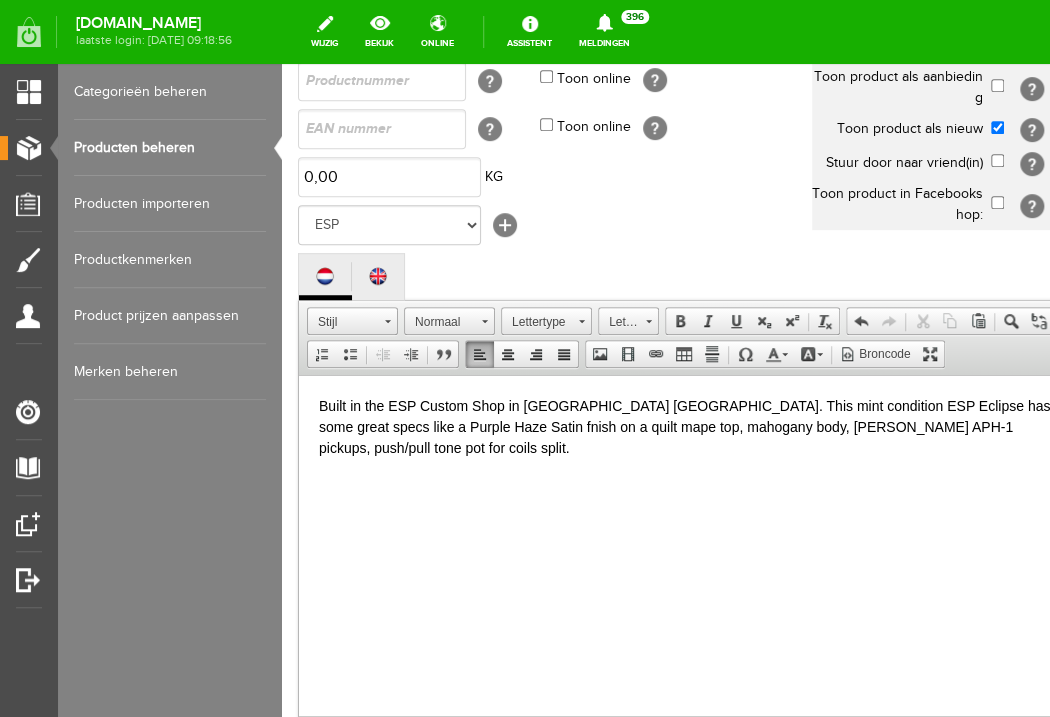 click on "Built in the ESP Custom Shop in [GEOGRAPHIC_DATA] [GEOGRAPHIC_DATA]. This mint condition ESP Eclipse has some great specs like a Purple Haze Satin fnish on a quilt mape top, mahogany body, [PERSON_NAME] APH-1 pickups, push/pull tone pot for coils split." at bounding box center [687, 426] 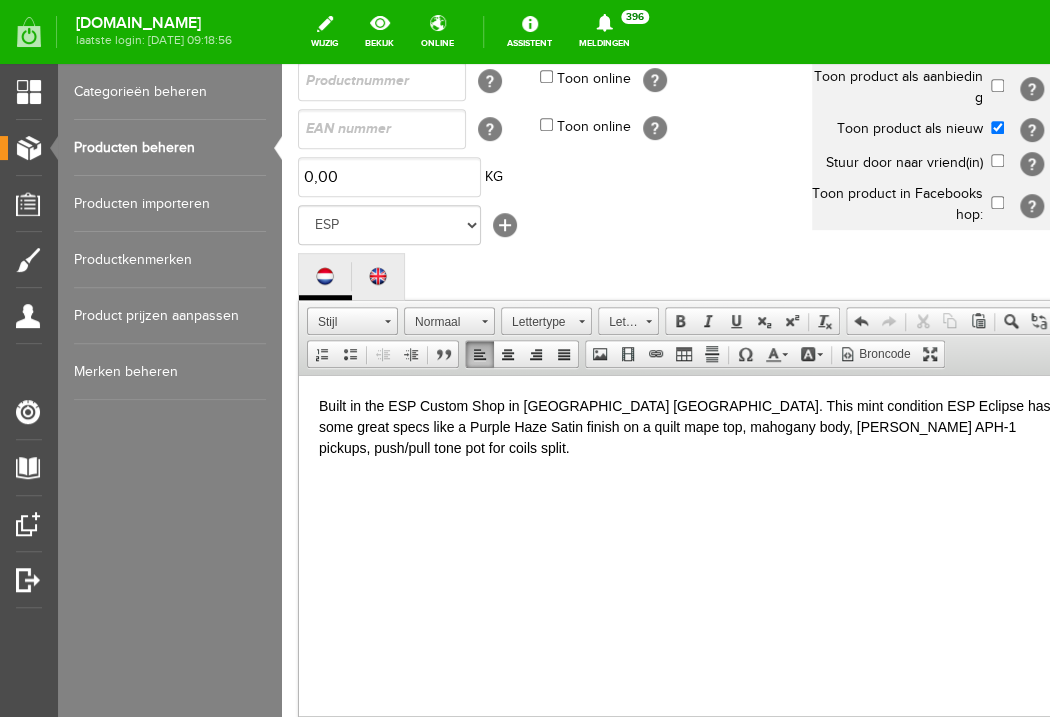click on "Built in the ESP Custom Shop in [GEOGRAPHIC_DATA] [GEOGRAPHIC_DATA]. This mint condition ESP Eclipse has some great specs like a Purple Haze Satin finish on a quilt mape top, mahogany body, [PERSON_NAME] APH-1 pickups, push/pull tone pot for coils split." at bounding box center (687, 426) 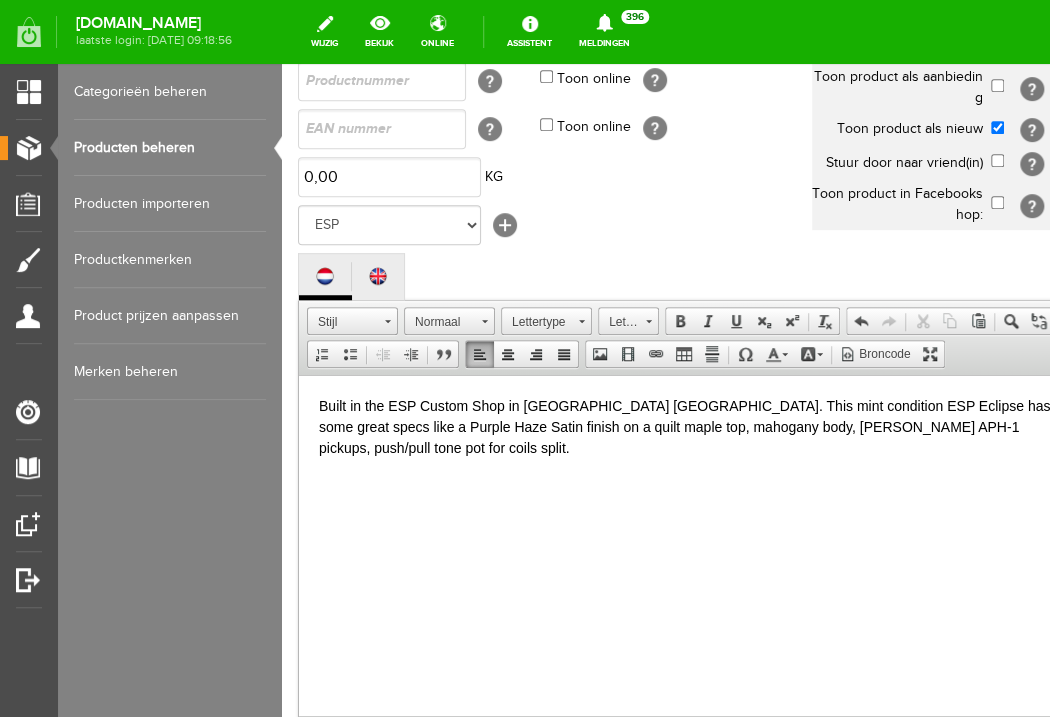 click on "Built in the ESP Custom Shop in [GEOGRAPHIC_DATA] [GEOGRAPHIC_DATA]. This mint condition ESP Eclipse has some great specs like a Purple Haze Satin finish on a quilt maple top, mahogany body, [PERSON_NAME] APH-1 pickups, push/pull tone pot for coils split." at bounding box center (687, 426) 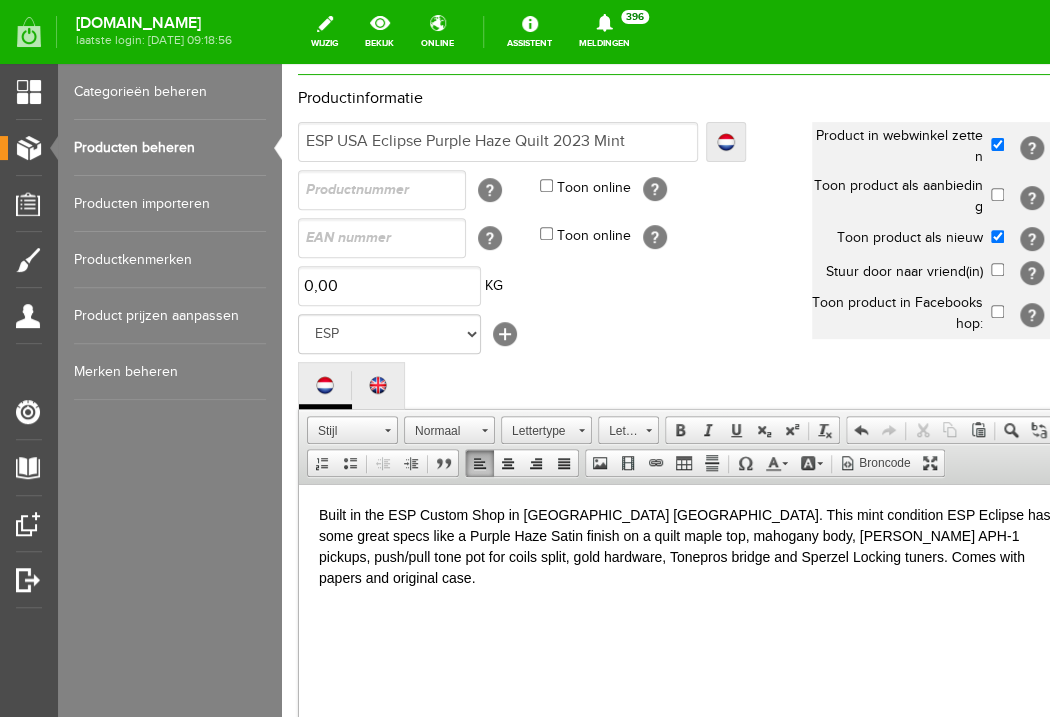 scroll, scrollTop: 173, scrollLeft: 0, axis: vertical 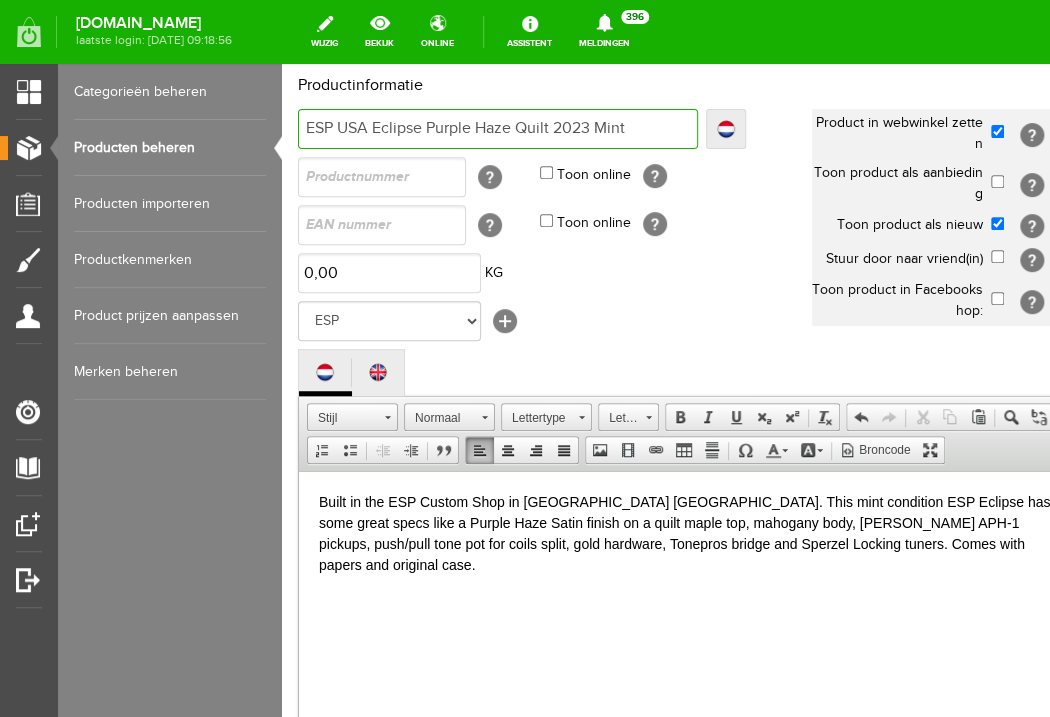 click on "ESP USA Eclipse Purple Haze Quilt 2023 Mint" at bounding box center [498, 129] 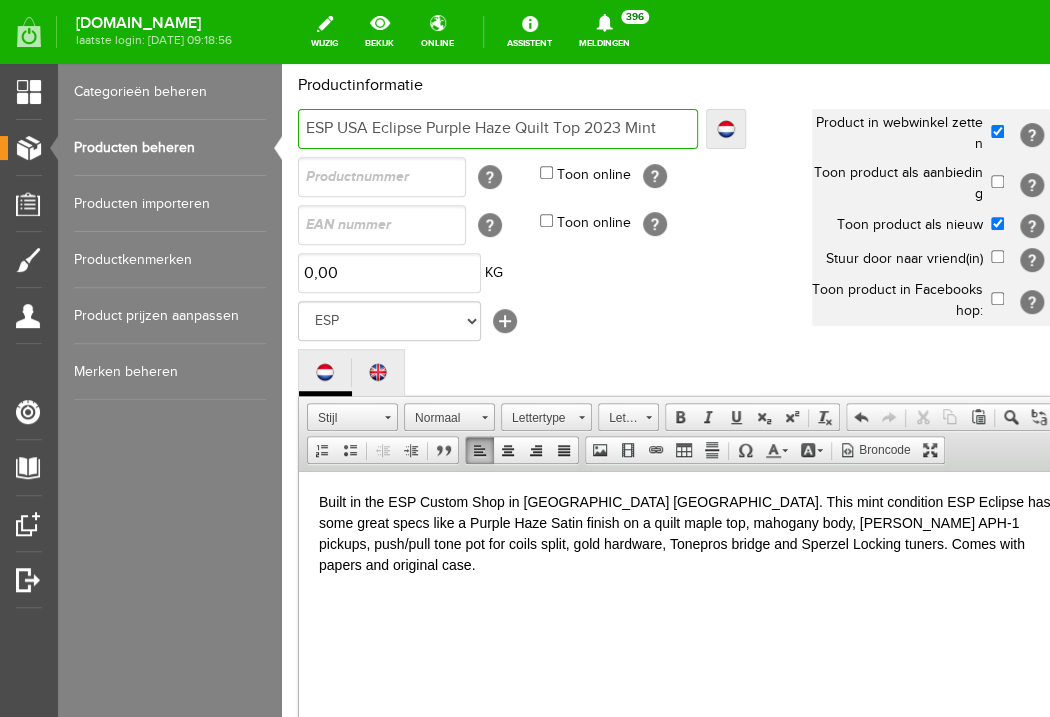 drag, startPoint x: 656, startPoint y: 127, endPoint x: 592, endPoint y: 126, distance: 64.00781 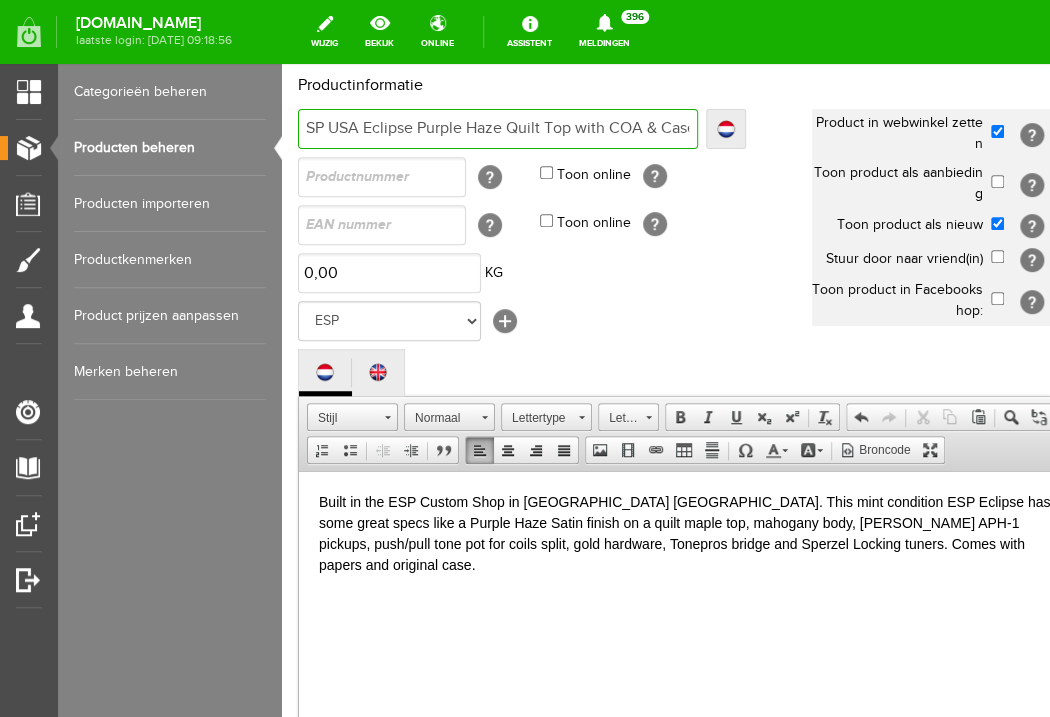 scroll, scrollTop: 0, scrollLeft: 18, axis: horizontal 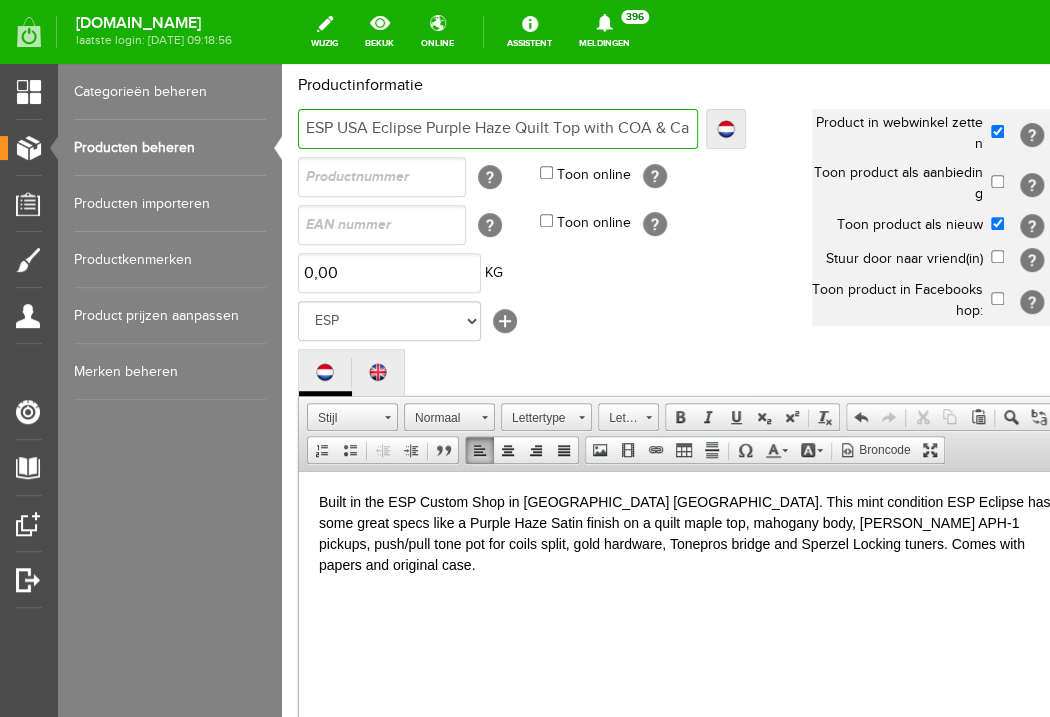 drag, startPoint x: 506, startPoint y: 125, endPoint x: 273, endPoint y: 130, distance: 233.05363 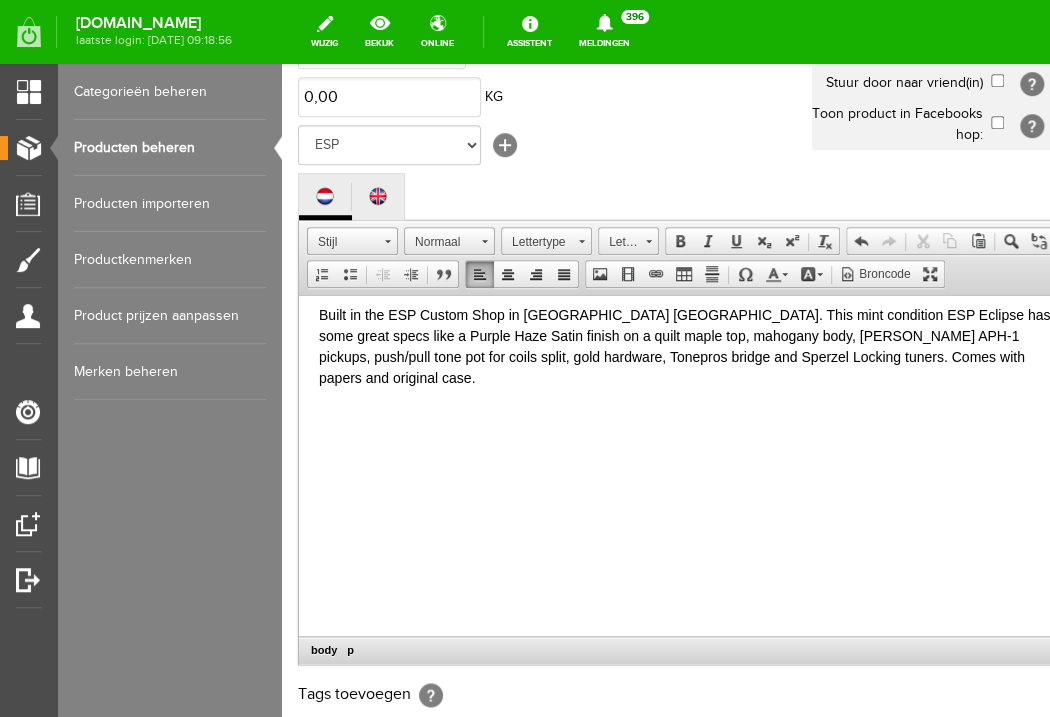 scroll, scrollTop: 16, scrollLeft: 0, axis: vertical 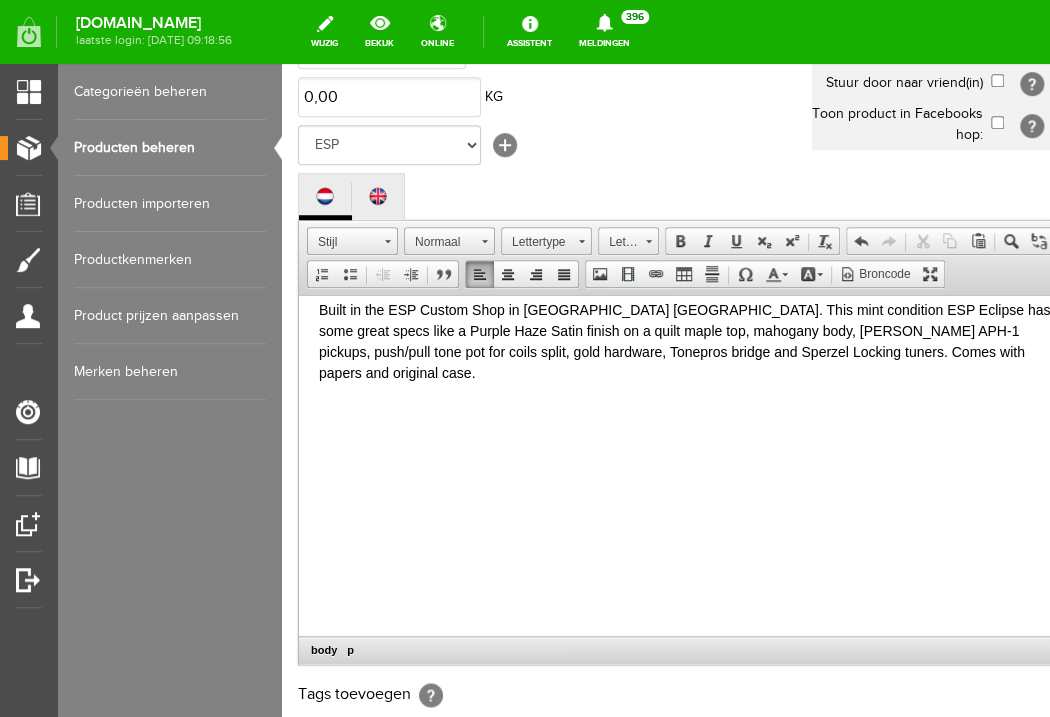 click on "Built in the ESP Custom Shop in [GEOGRAPHIC_DATA] [GEOGRAPHIC_DATA]. This mint condition ESP Eclipse has some great specs like a Purple Haze Satin finish on a quilt maple top, mahogany body, [PERSON_NAME] APH-1 pickups, push/pull tone pot for coils split, gold hardware, Tonepros bridge and Sperzel Locking tuners. Comes with papers and original case." at bounding box center [687, 469] 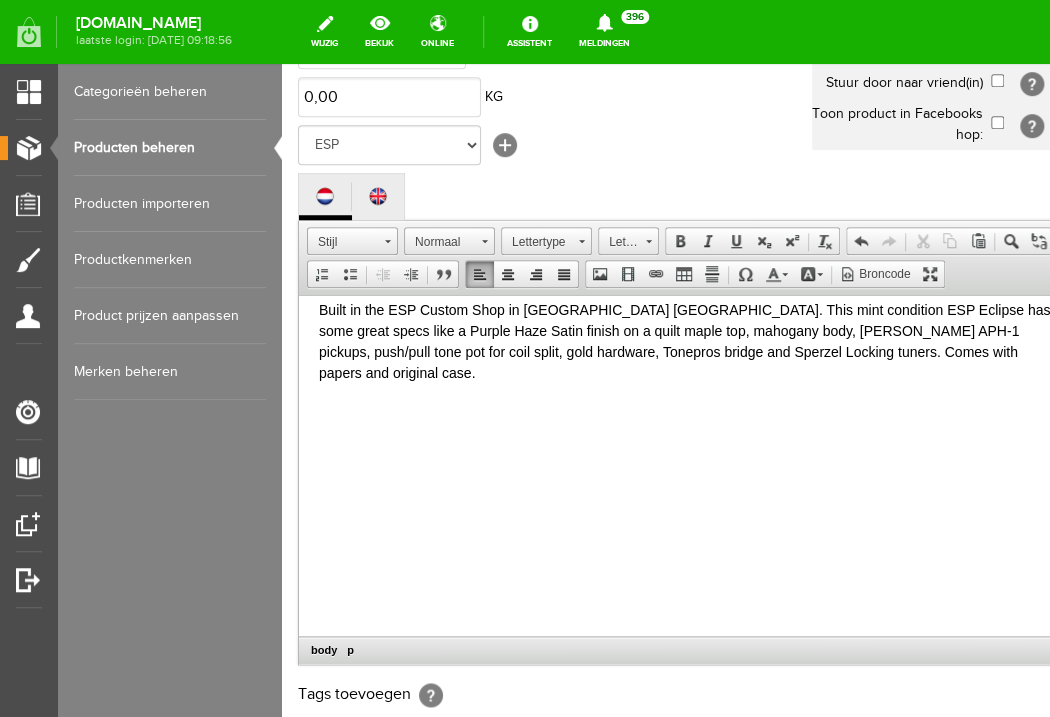 click at bounding box center (687, 407) 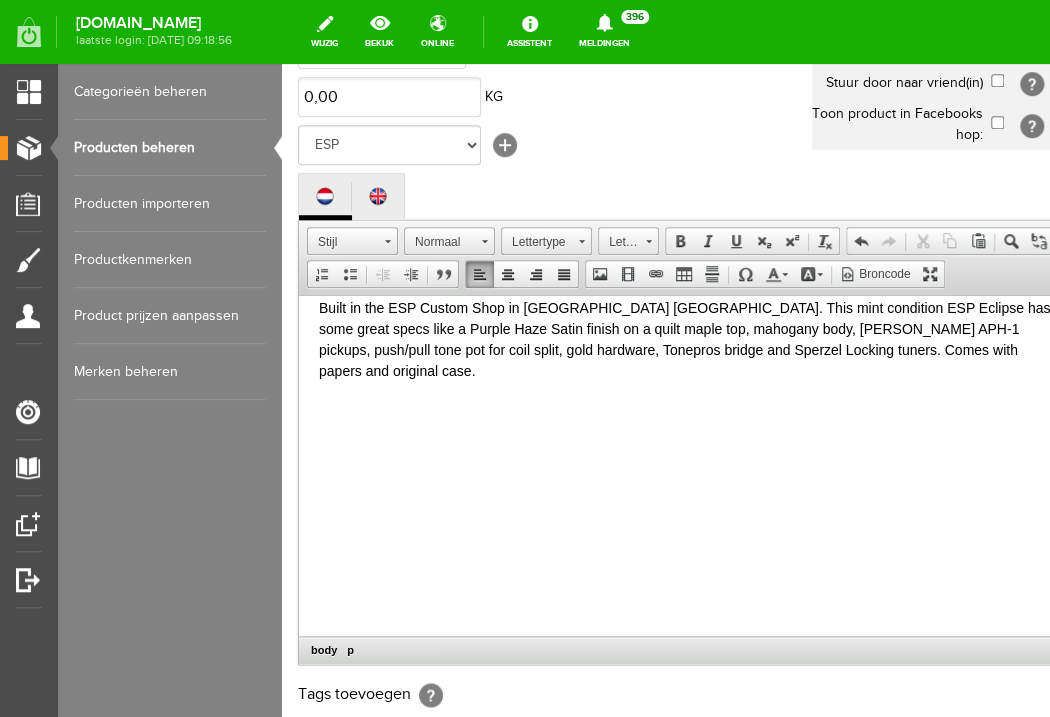 scroll, scrollTop: 20, scrollLeft: 0, axis: vertical 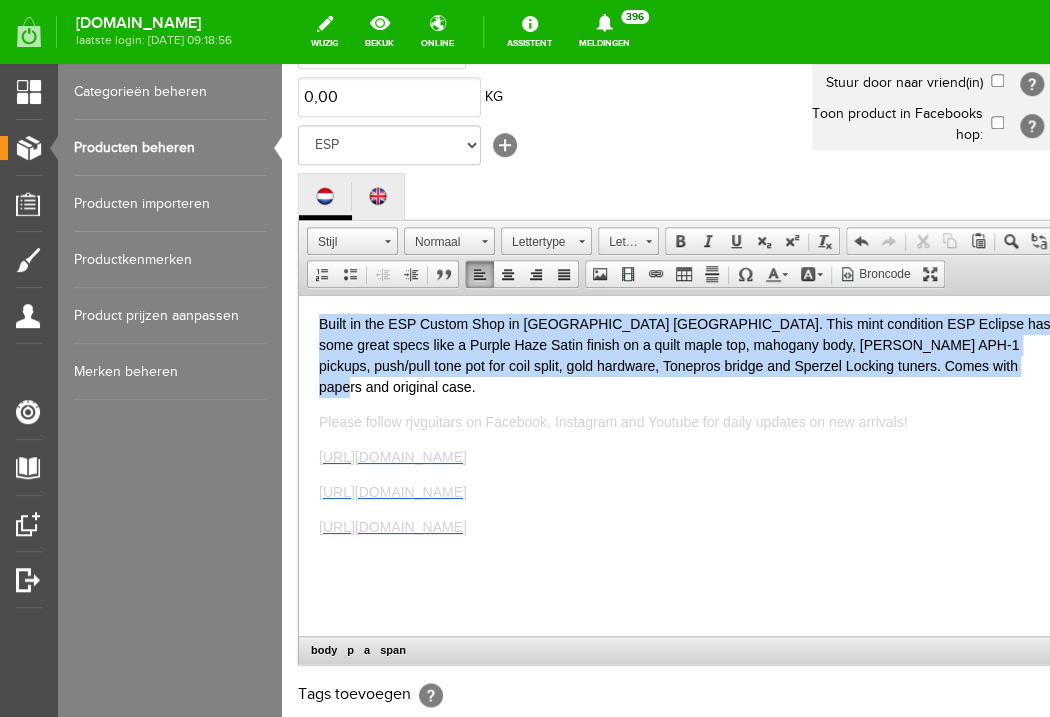 drag, startPoint x: 365, startPoint y: 369, endPoint x: 204, endPoint y: 213, distance: 224.18073 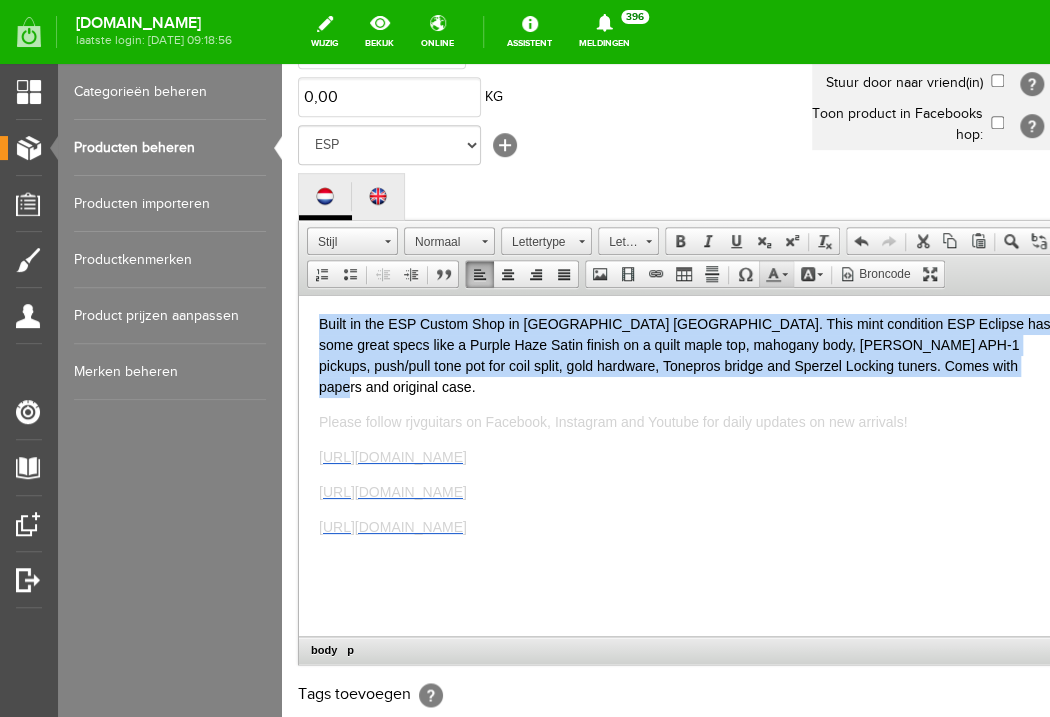 click at bounding box center (773, 274) 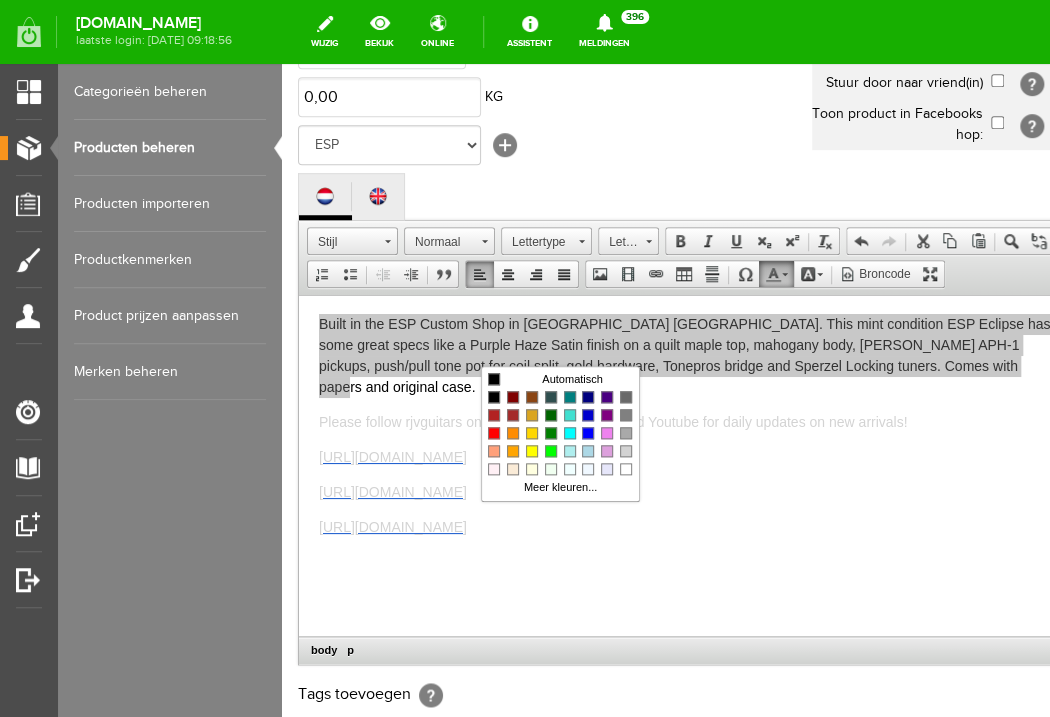 scroll, scrollTop: 0, scrollLeft: 0, axis: both 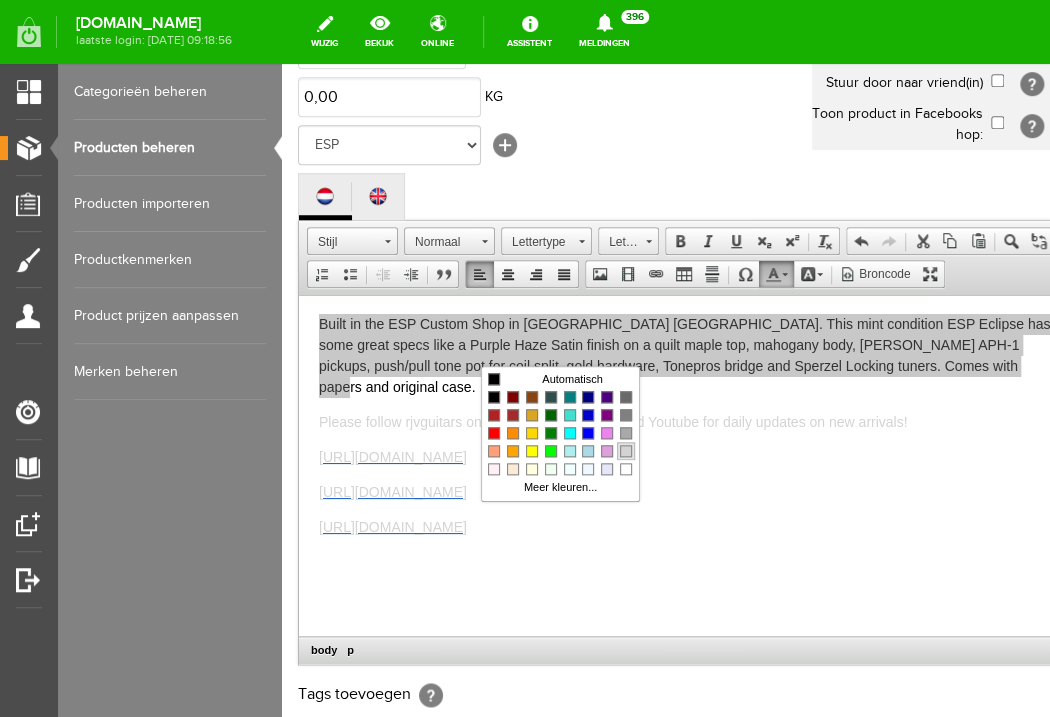 click at bounding box center (626, 451) 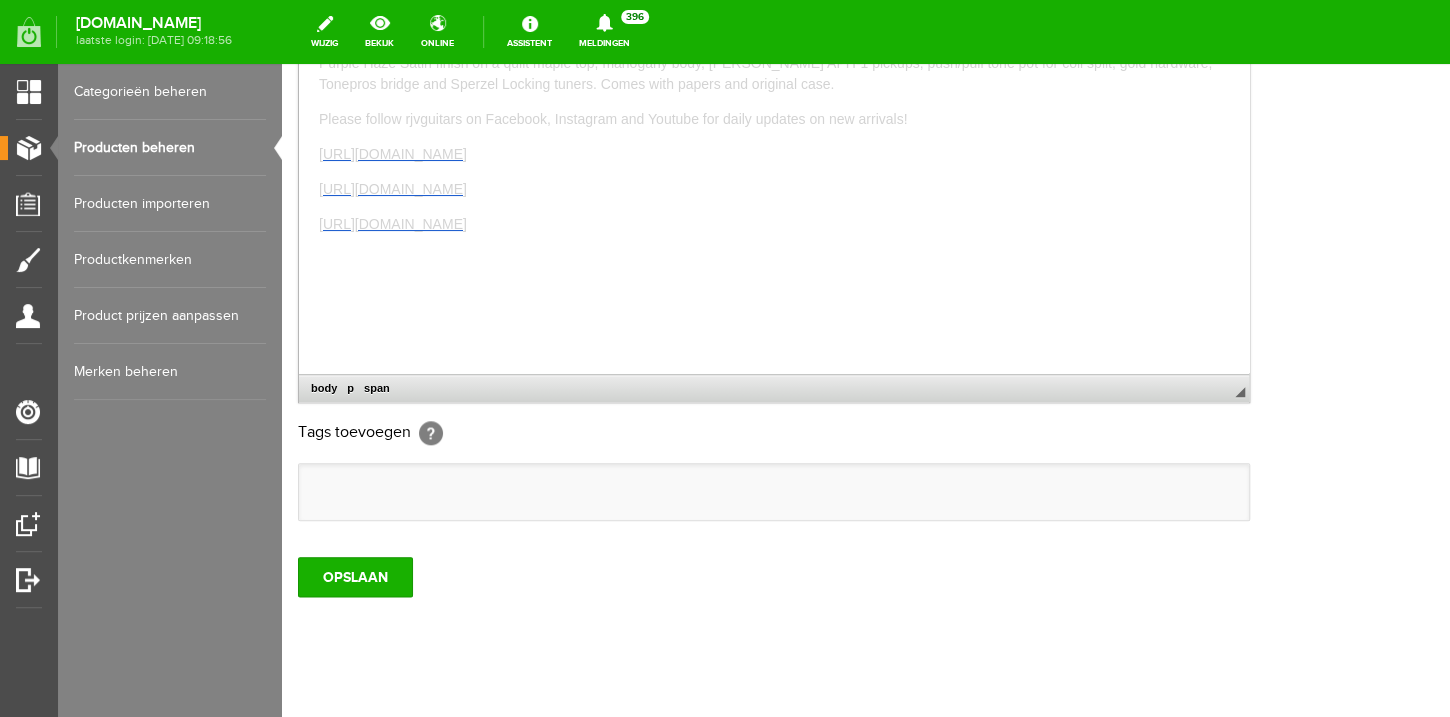 scroll, scrollTop: 592, scrollLeft: 0, axis: vertical 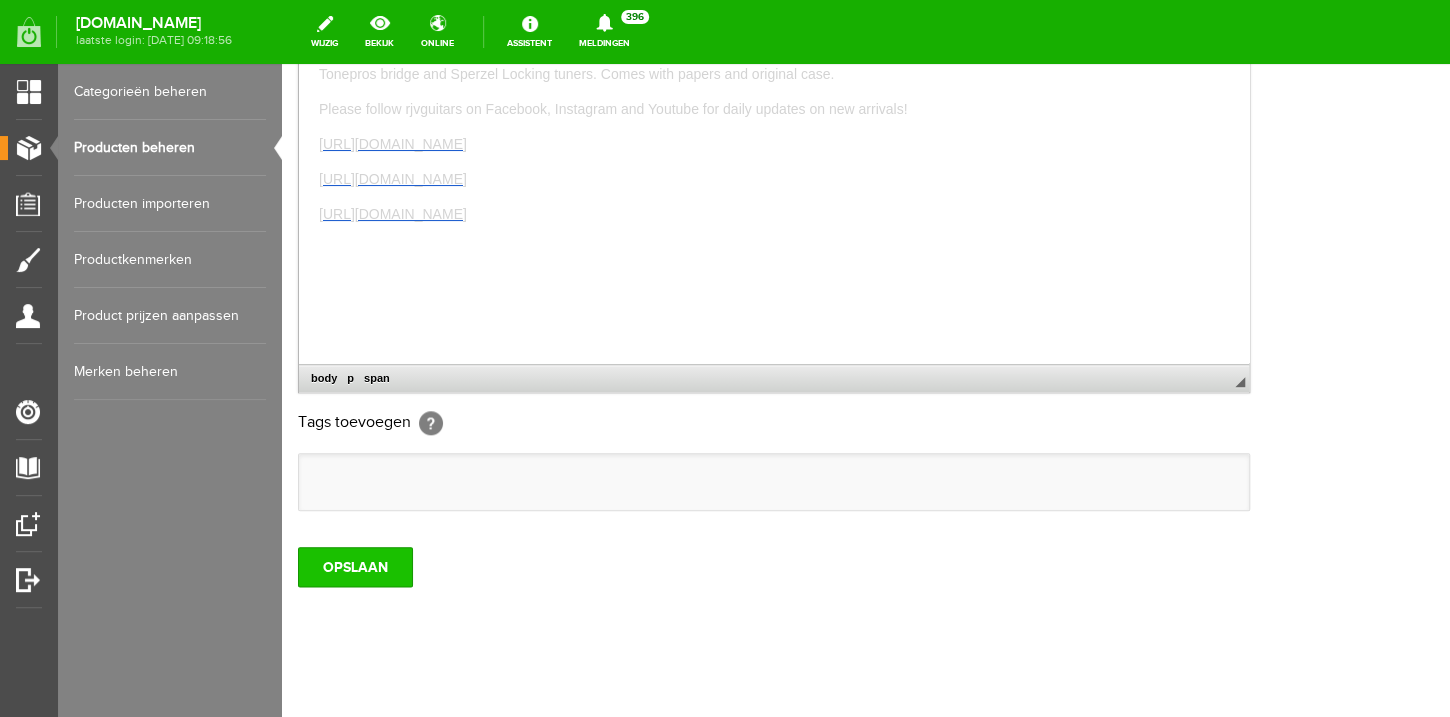 click on "OPSLAAN" at bounding box center (355, 567) 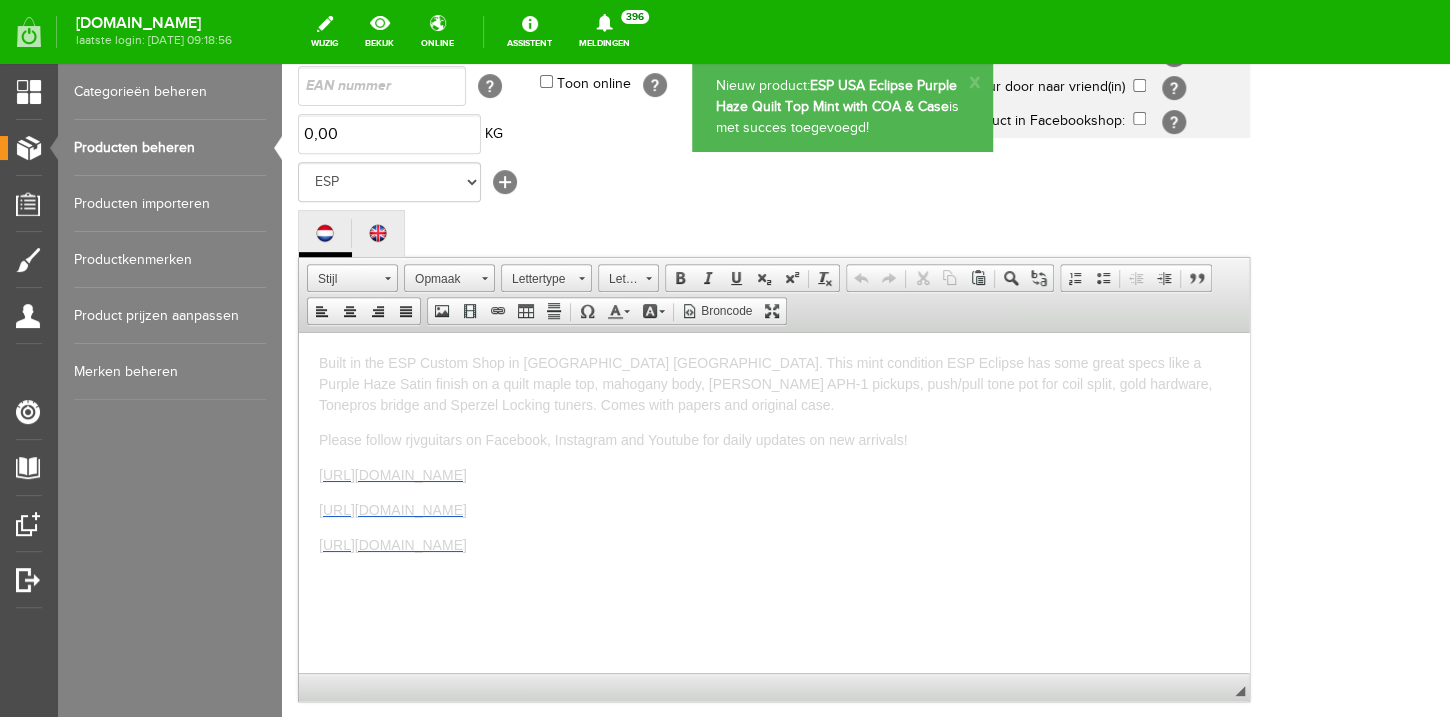 scroll, scrollTop: 0, scrollLeft: 0, axis: both 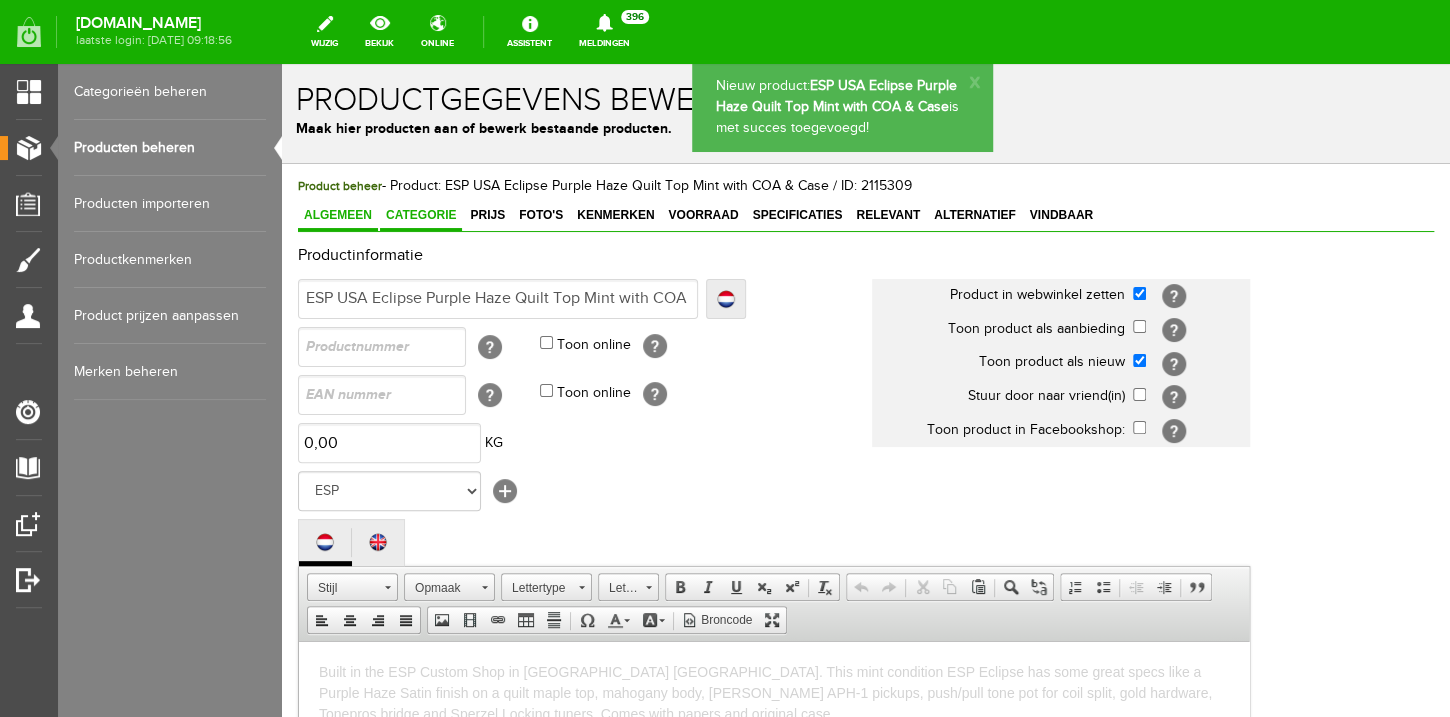 click on "Categorie" at bounding box center (421, 215) 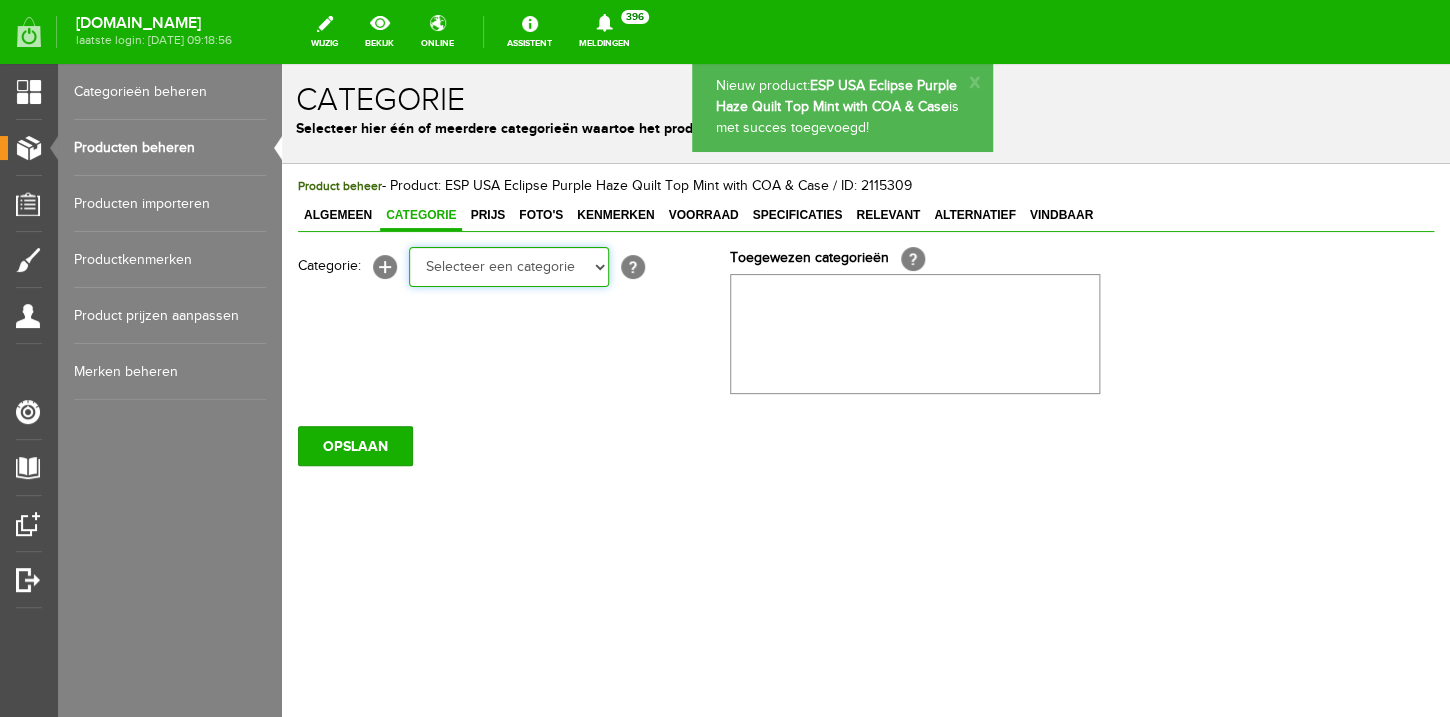 click on "Electric guitars" at bounding box center (282, 64) 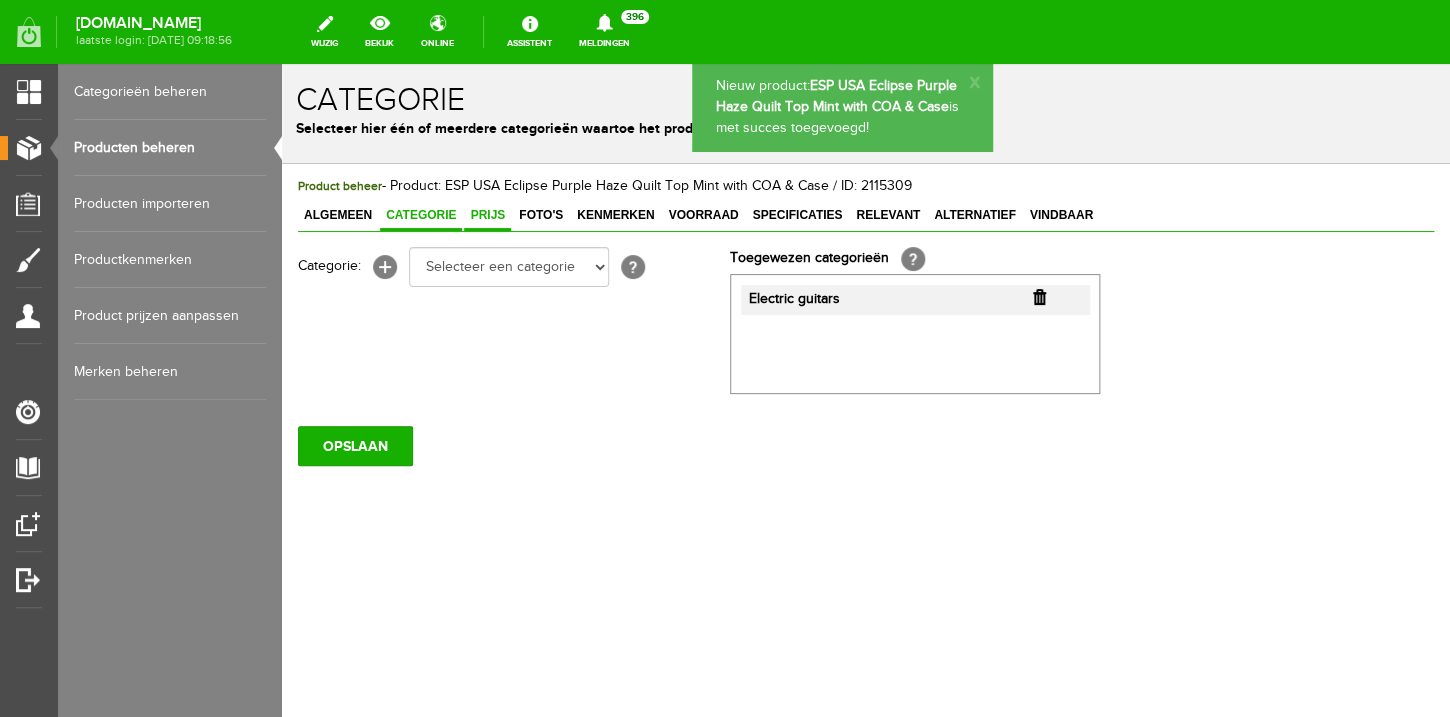 click on "Prijs" at bounding box center [487, 216] 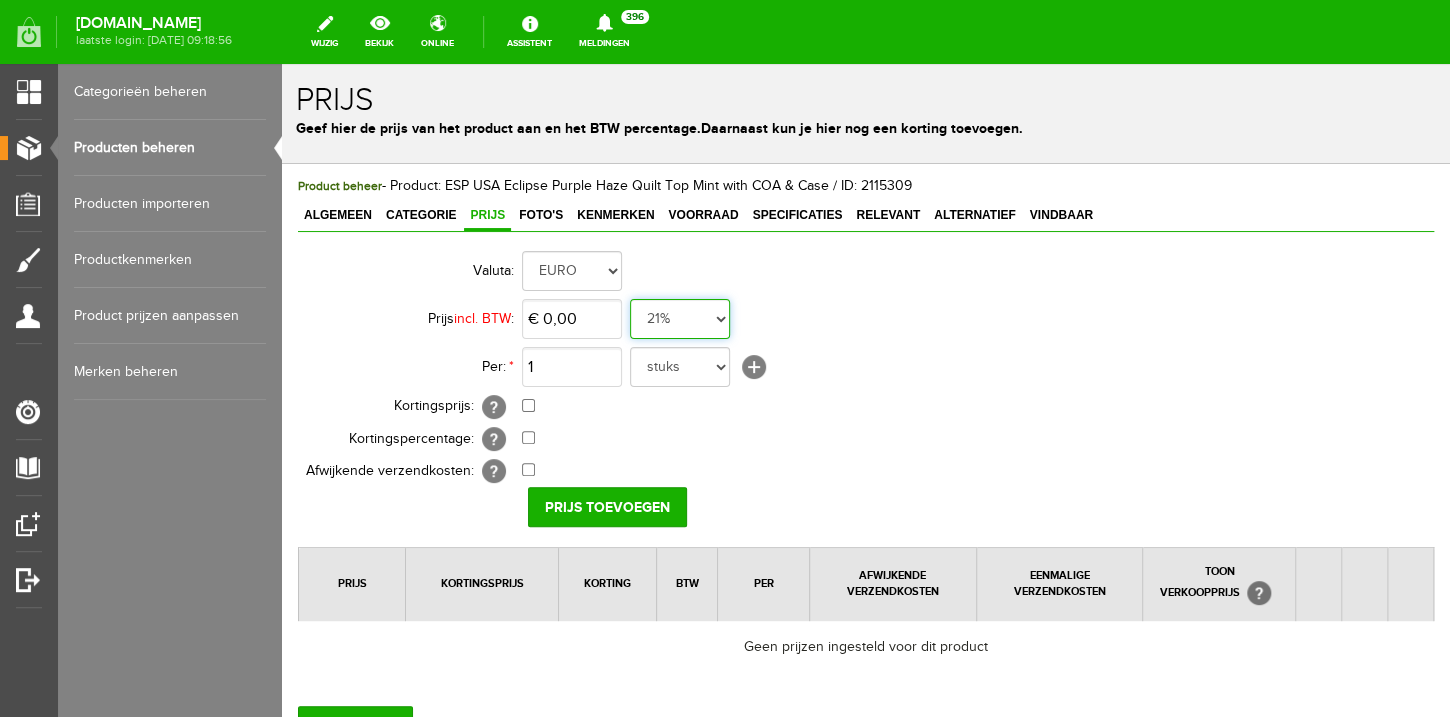 click on "0%" at bounding box center [282, 64] 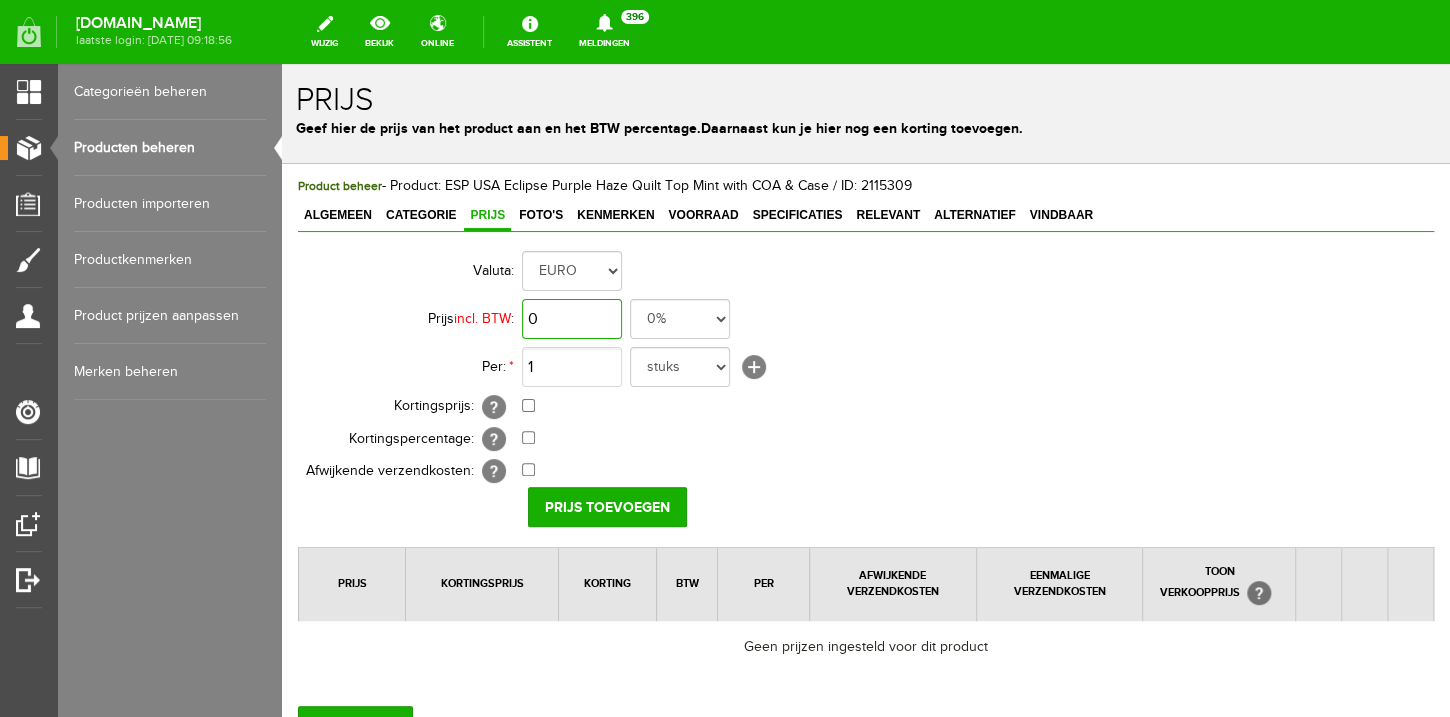 click on "0" at bounding box center (572, 319) 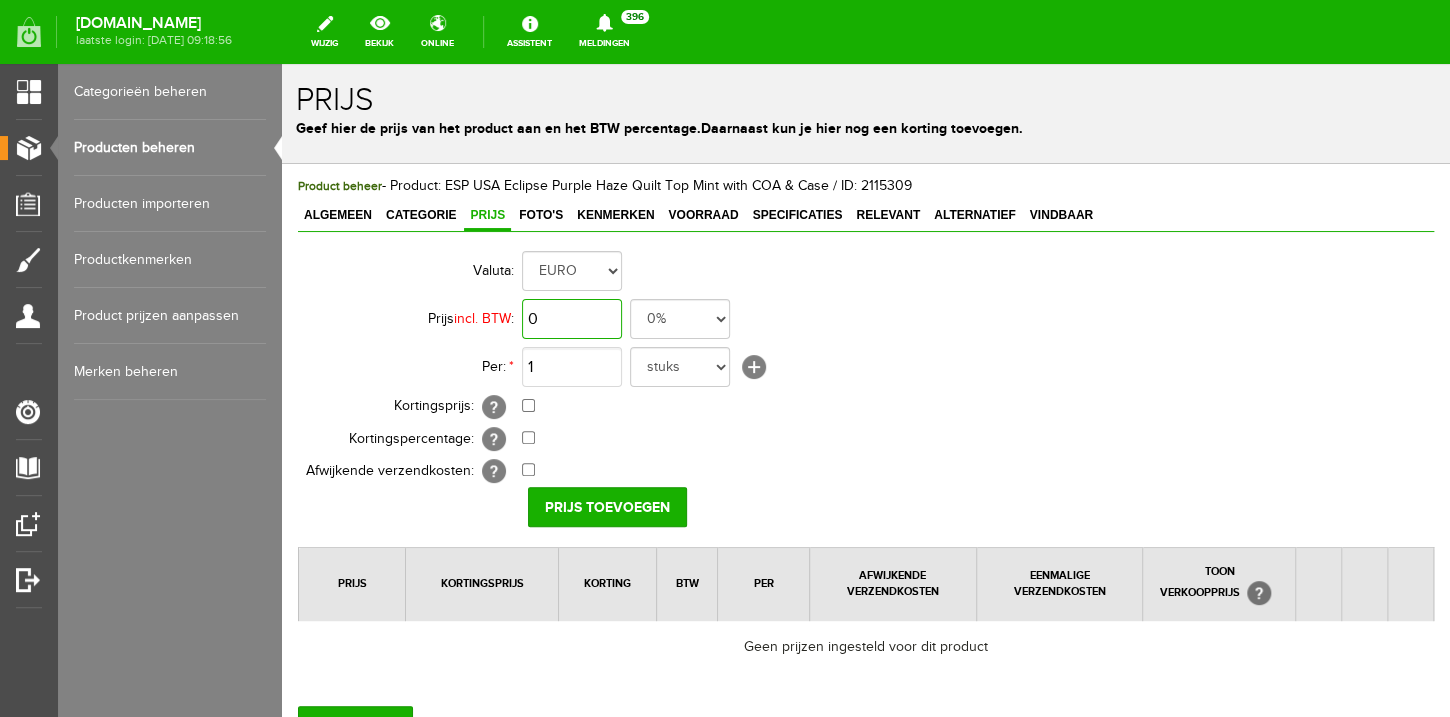 click on "0" at bounding box center (572, 319) 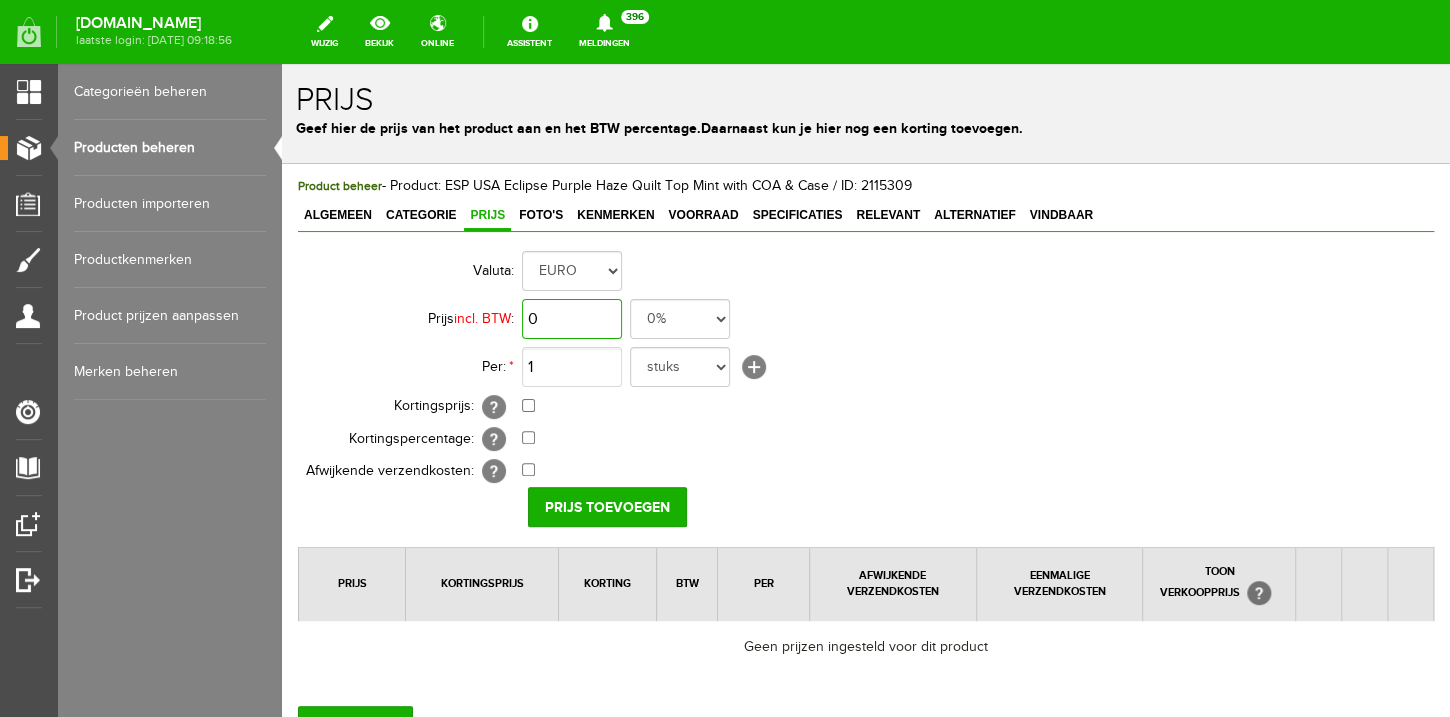 drag, startPoint x: 595, startPoint y: 321, endPoint x: 480, endPoint y: 309, distance: 115.62439 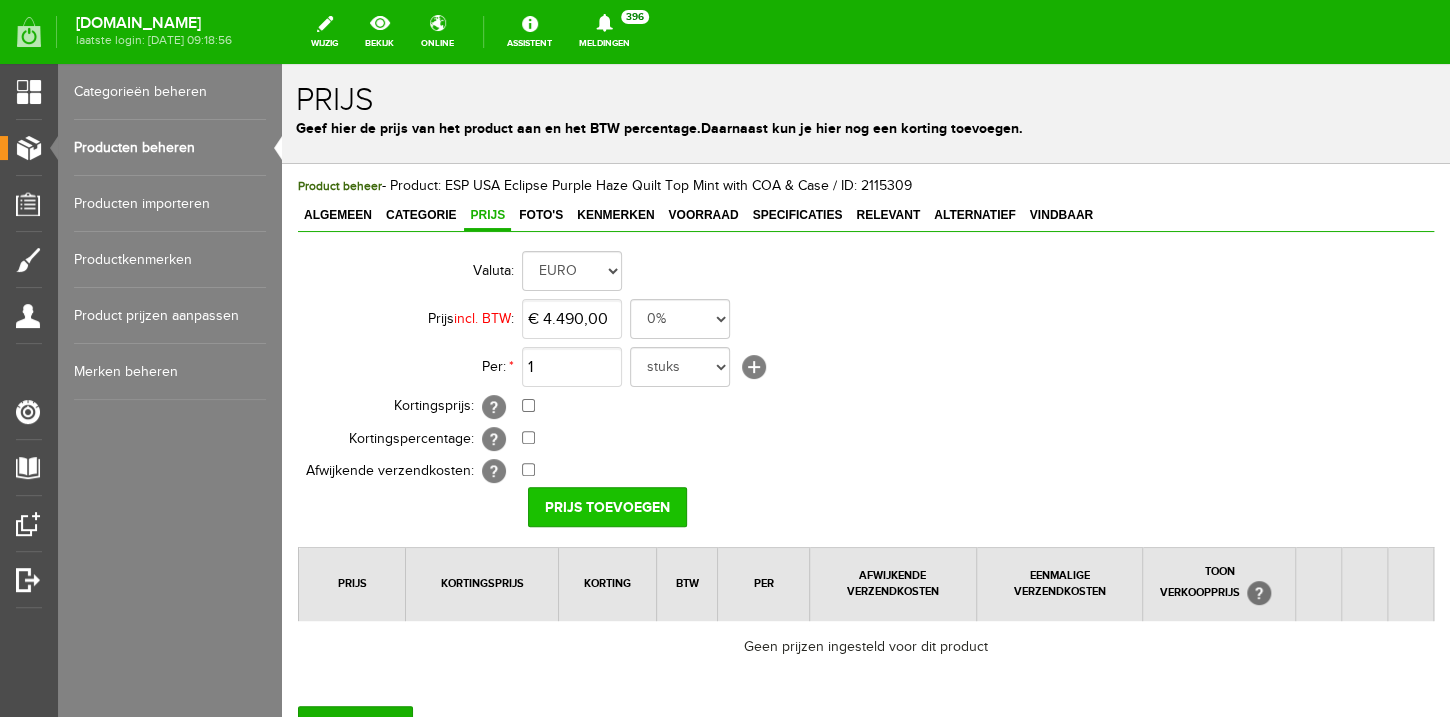 click on "Prijs toevoegen" at bounding box center [607, 507] 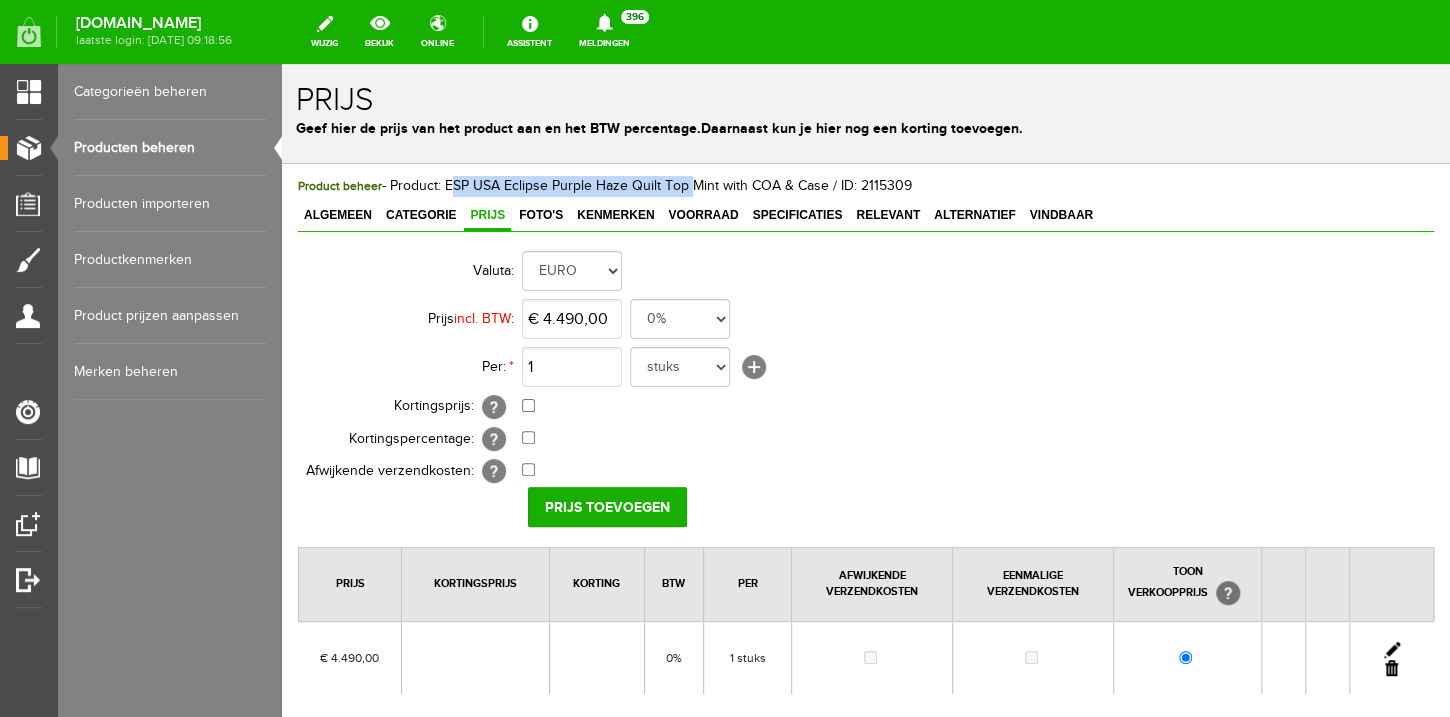 drag, startPoint x: 453, startPoint y: 184, endPoint x: 688, endPoint y: 189, distance: 235.05319 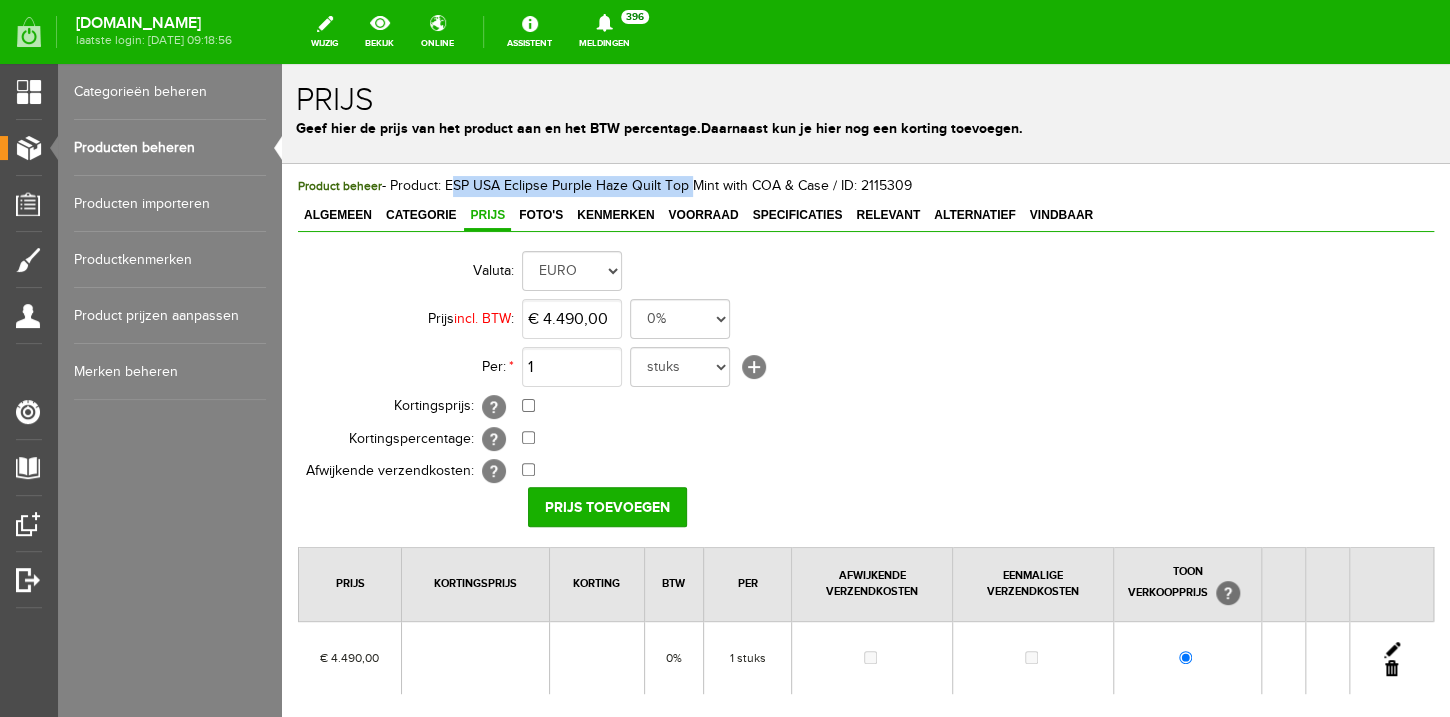 click on "Product beheer  - Product: ESP USA Eclipse Purple Haze Quilt Top Mint with COA & Case / ID: 2115309" at bounding box center (605, 186) 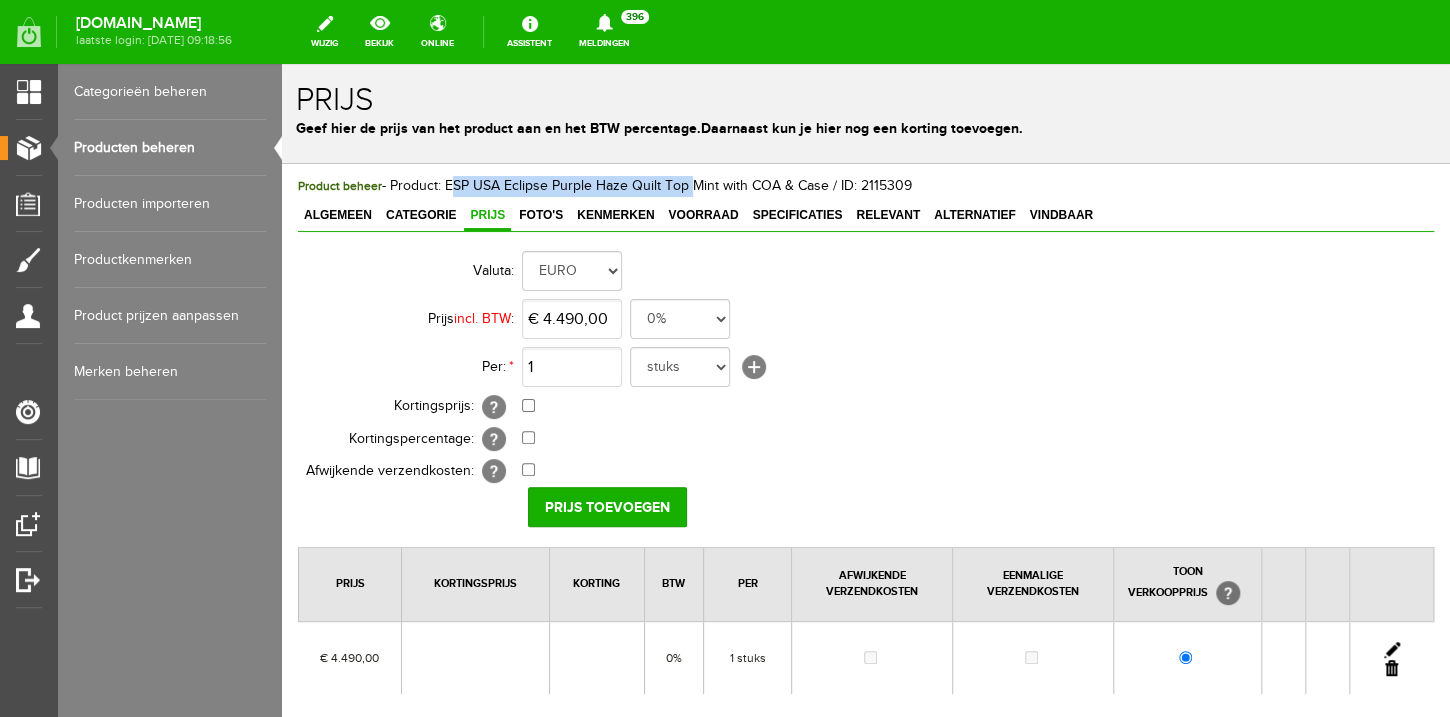 copy on "ESP USA Eclipse Purple Haze Quilt Top" 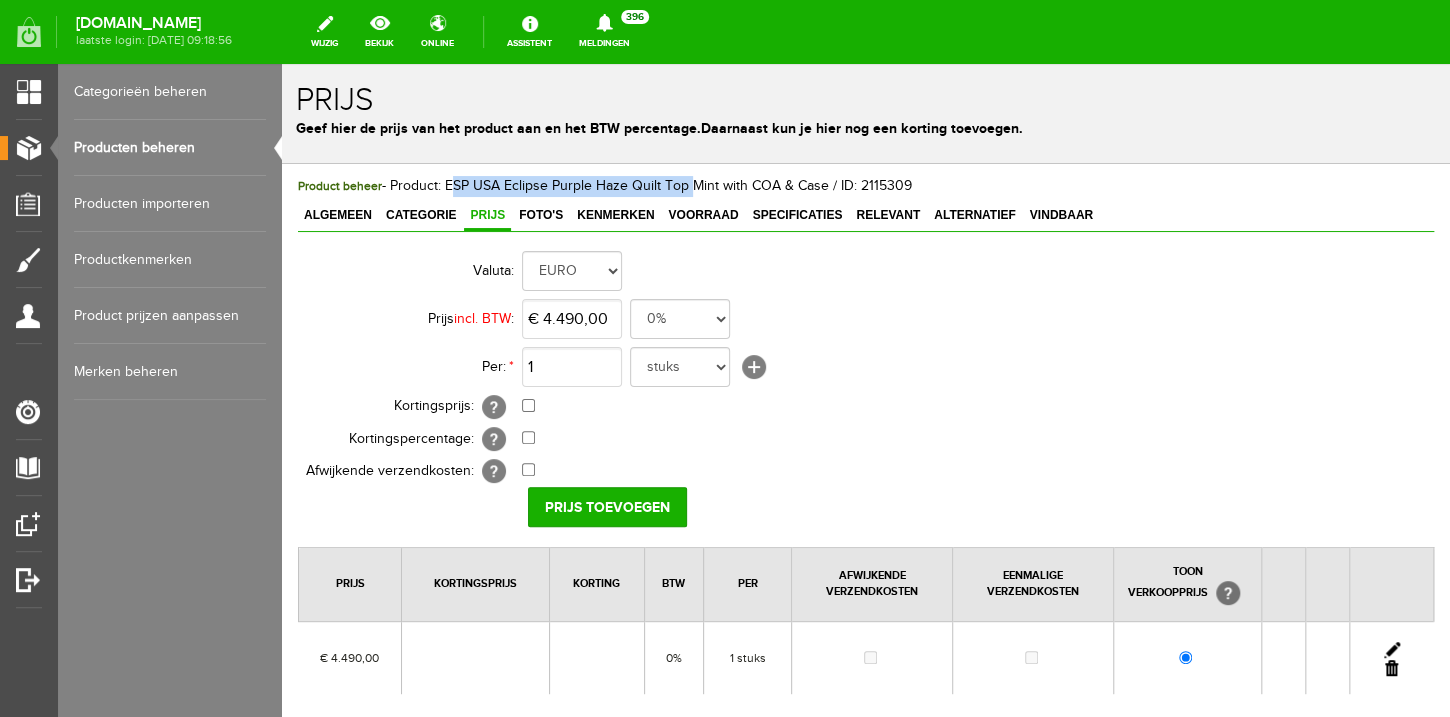 copy on "ESP USA Eclipse Purple Haze Quilt Top" 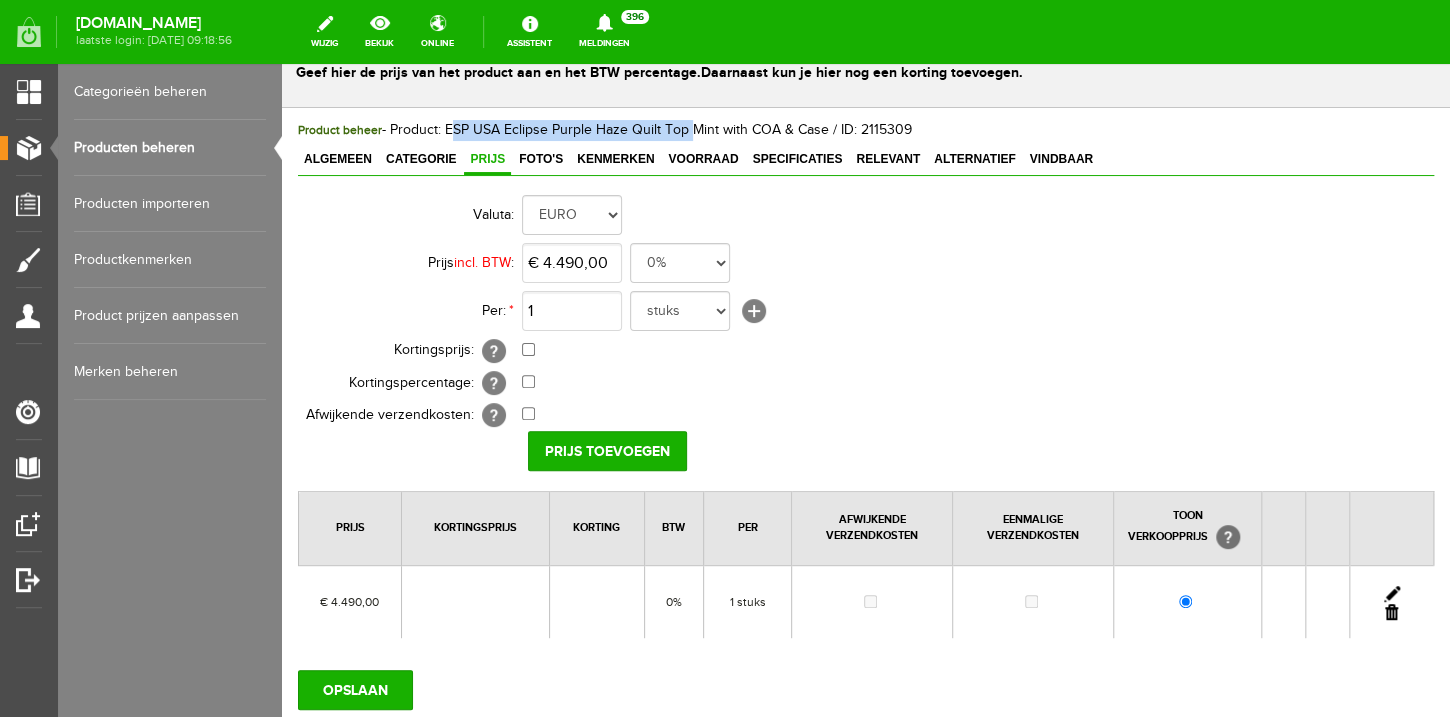 scroll, scrollTop: 197, scrollLeft: 0, axis: vertical 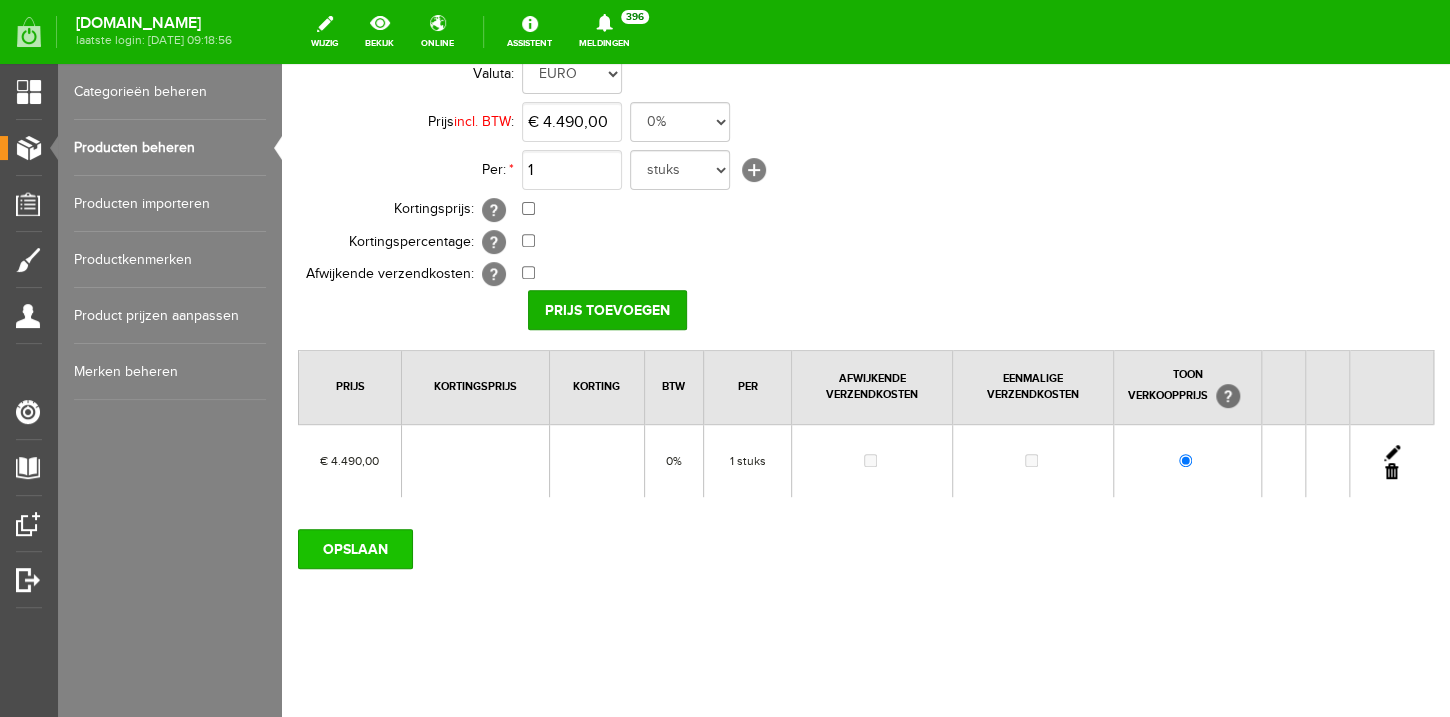 click on "OPSLAAN" at bounding box center (355, 549) 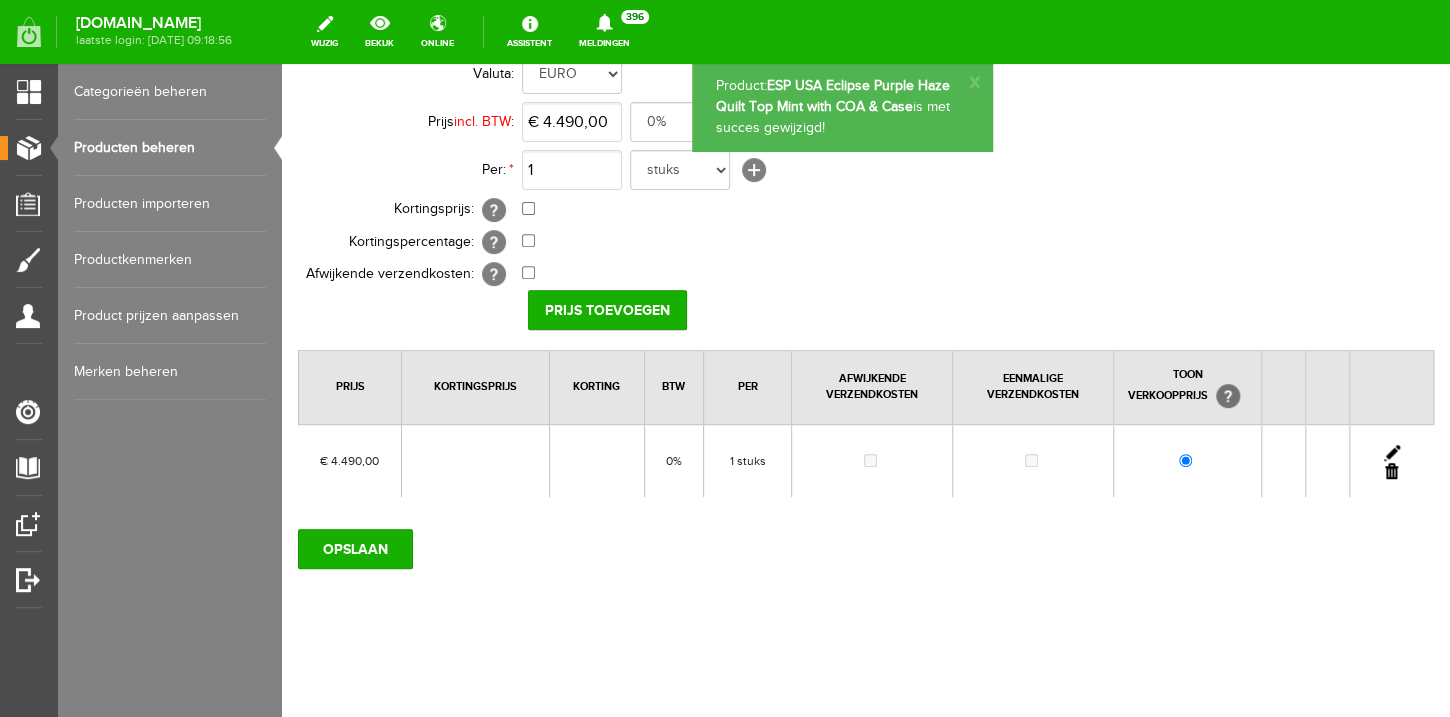 scroll, scrollTop: 182, scrollLeft: 0, axis: vertical 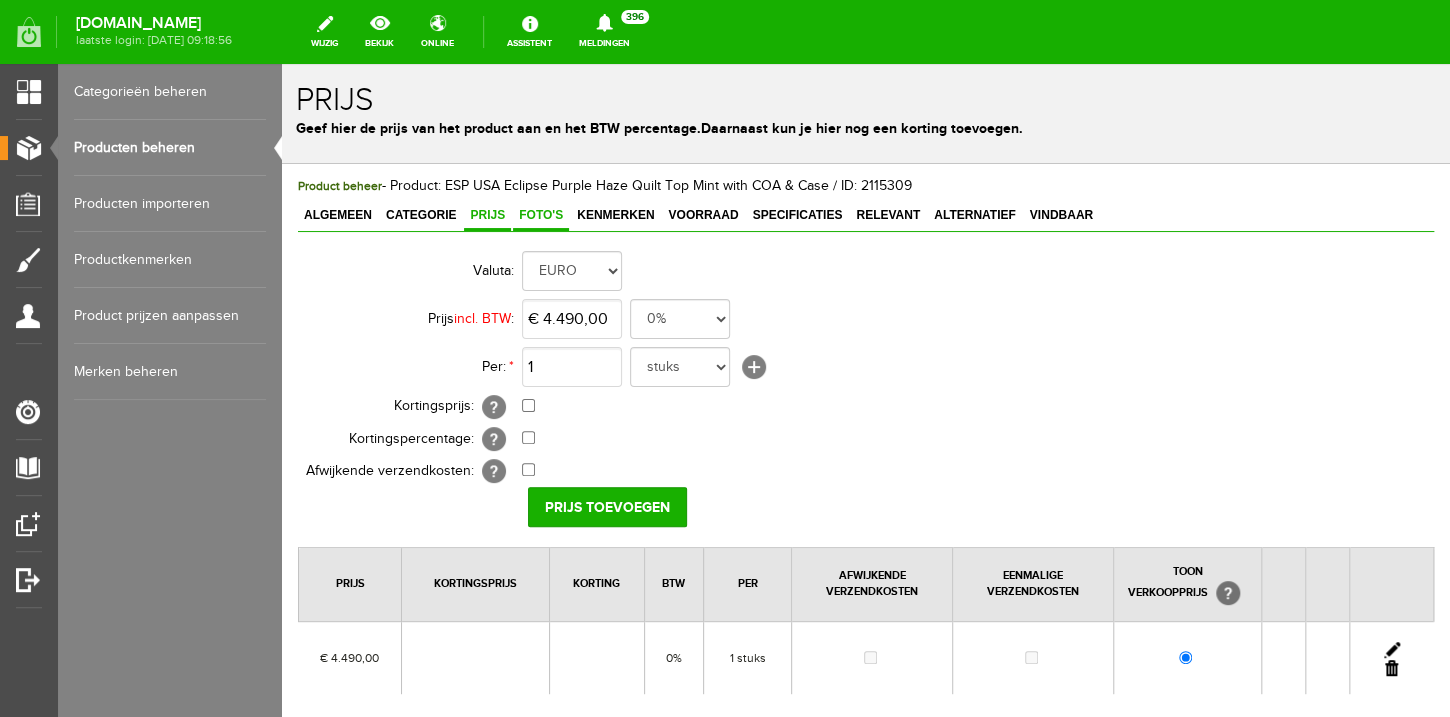 click on "Foto's" at bounding box center [541, 215] 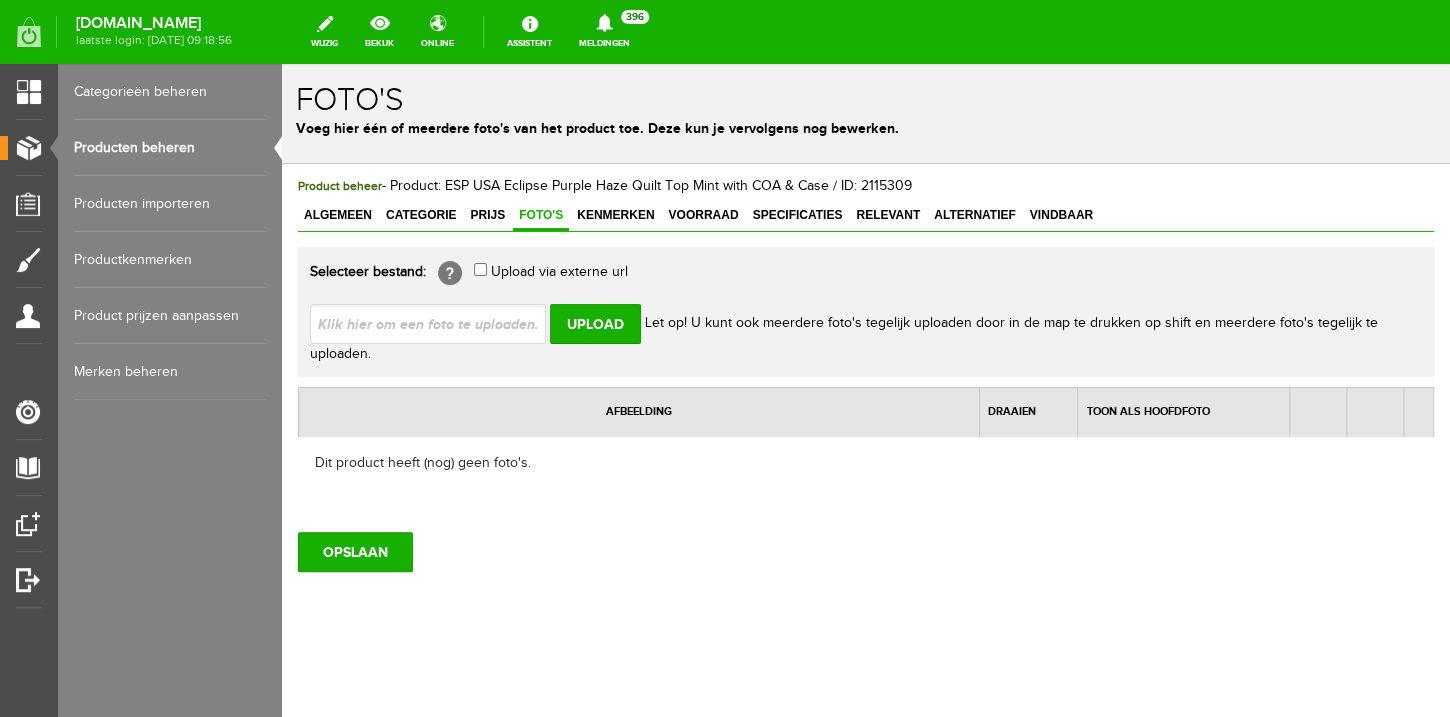click at bounding box center (436, 323) 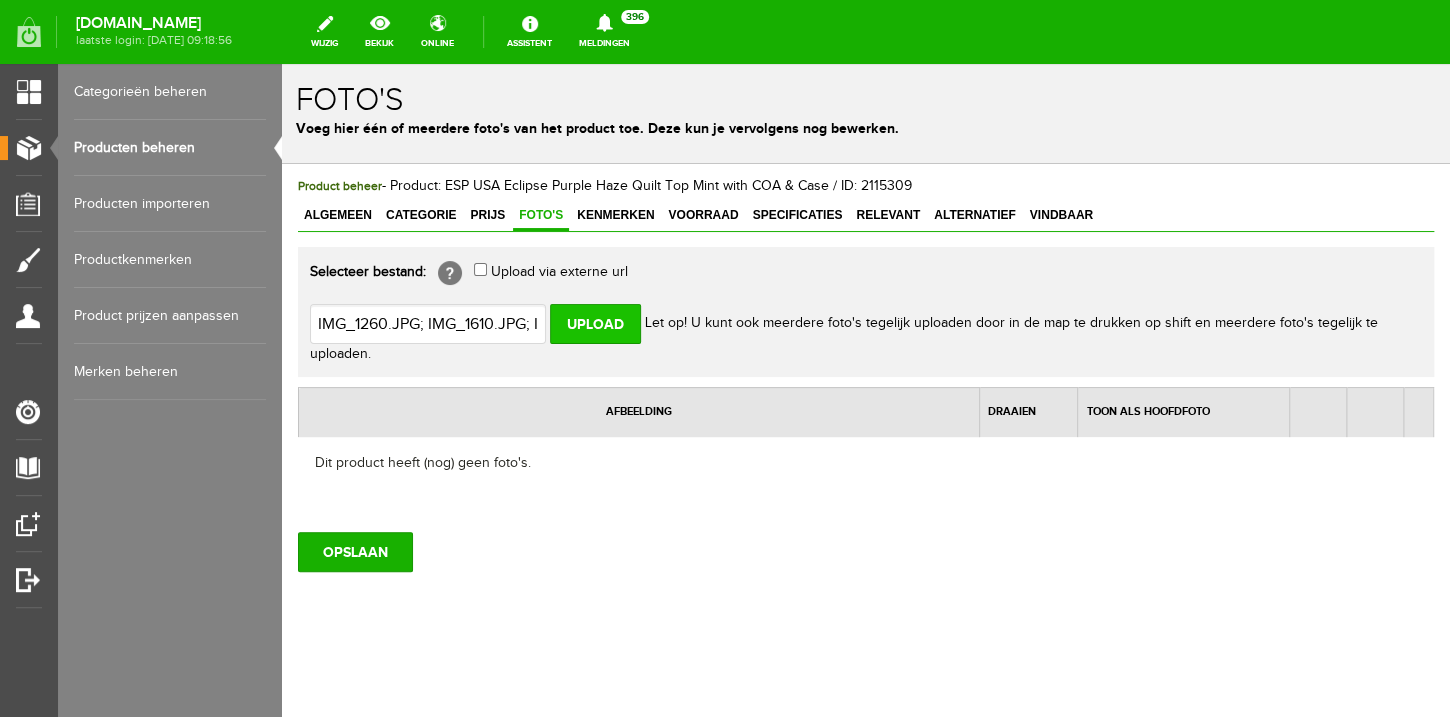 click on "Upload" at bounding box center [595, 324] 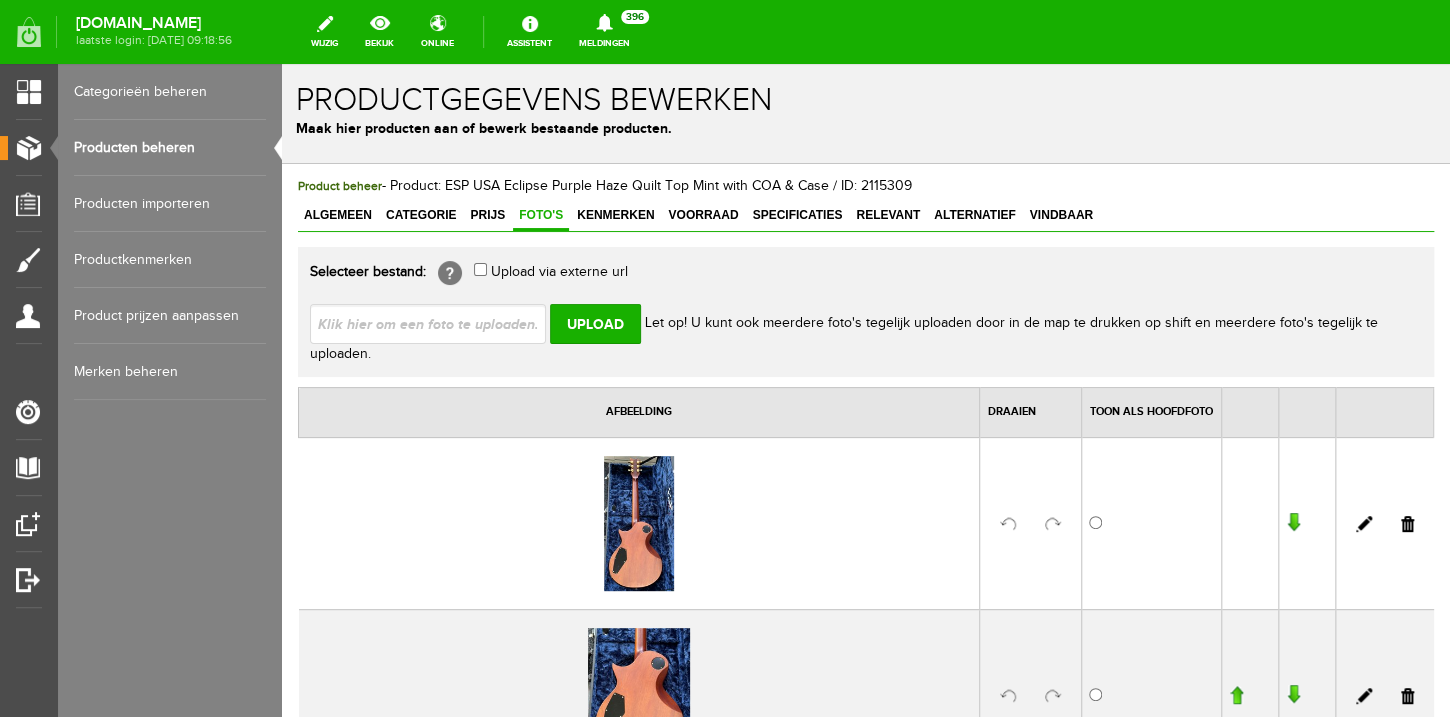 scroll, scrollTop: 0, scrollLeft: 0, axis: both 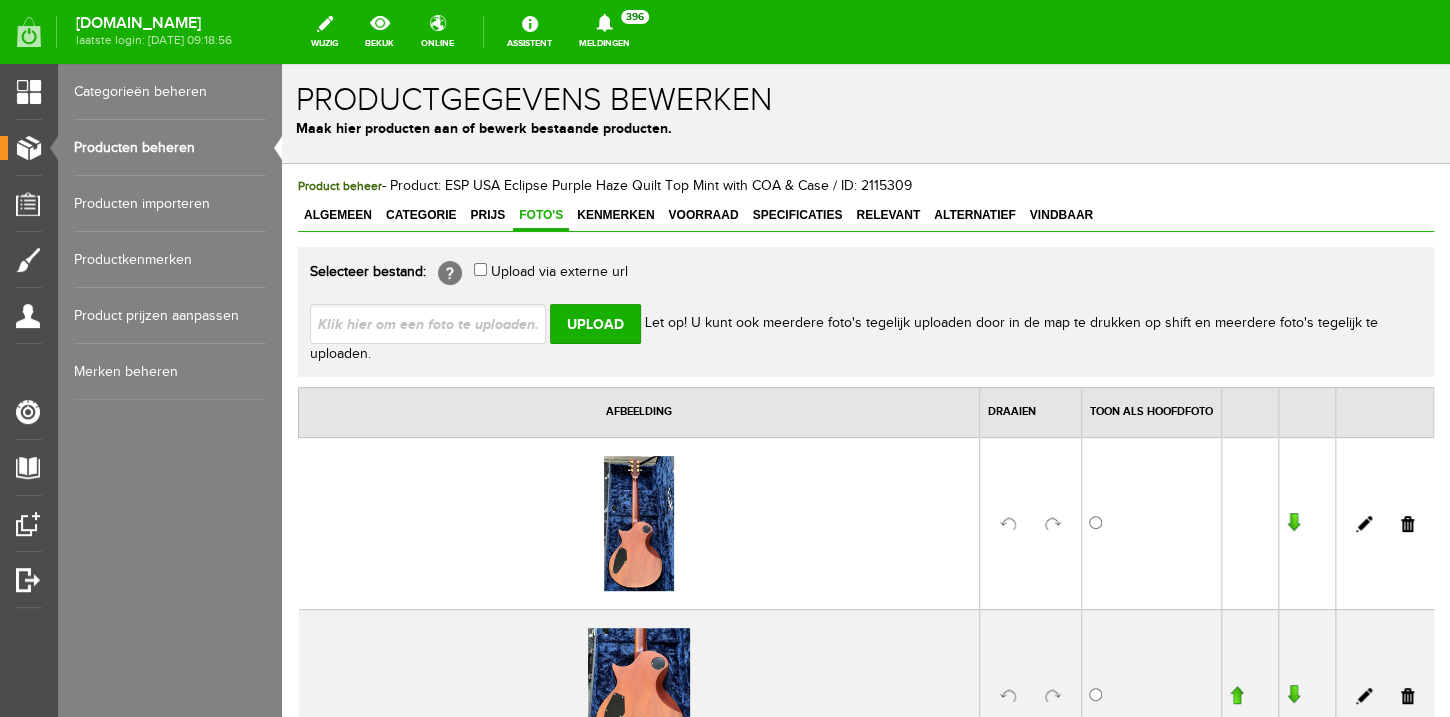 click at bounding box center [436, 323] 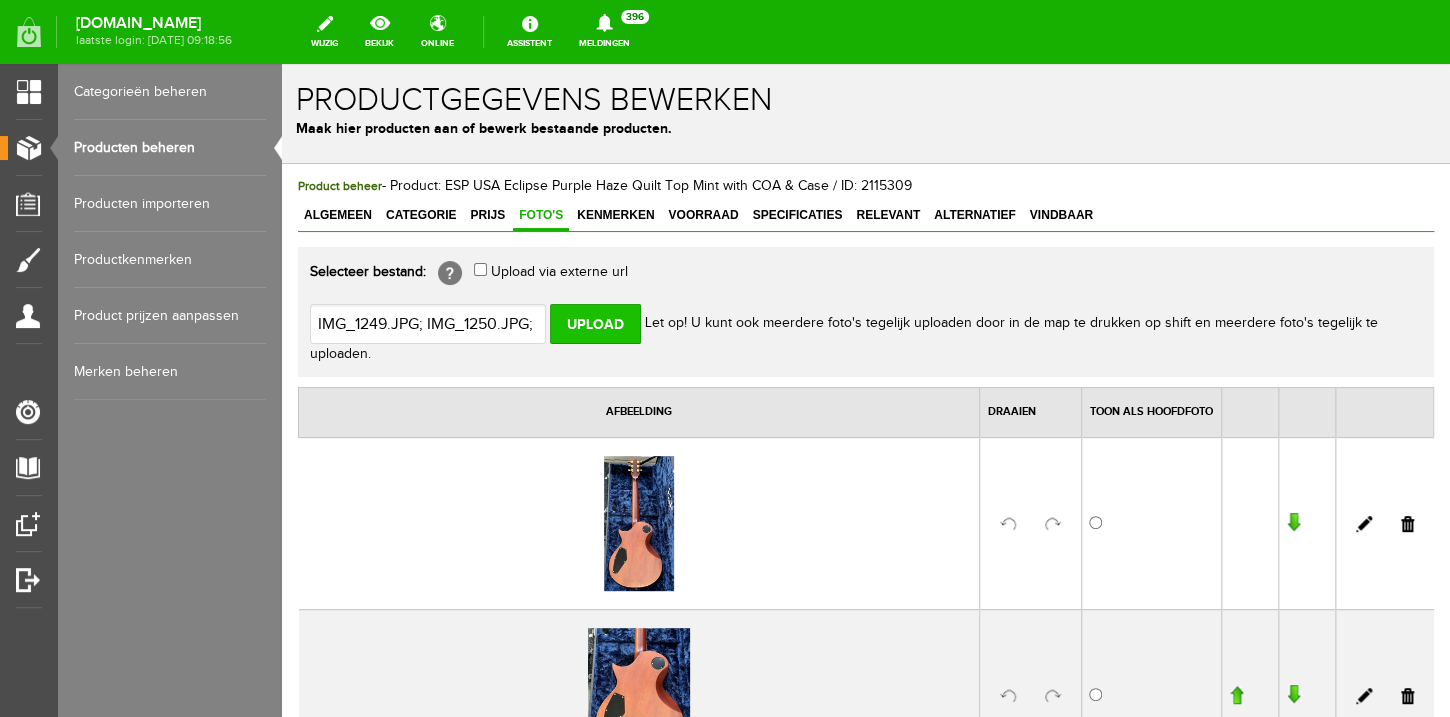 click on "Upload" at bounding box center [595, 324] 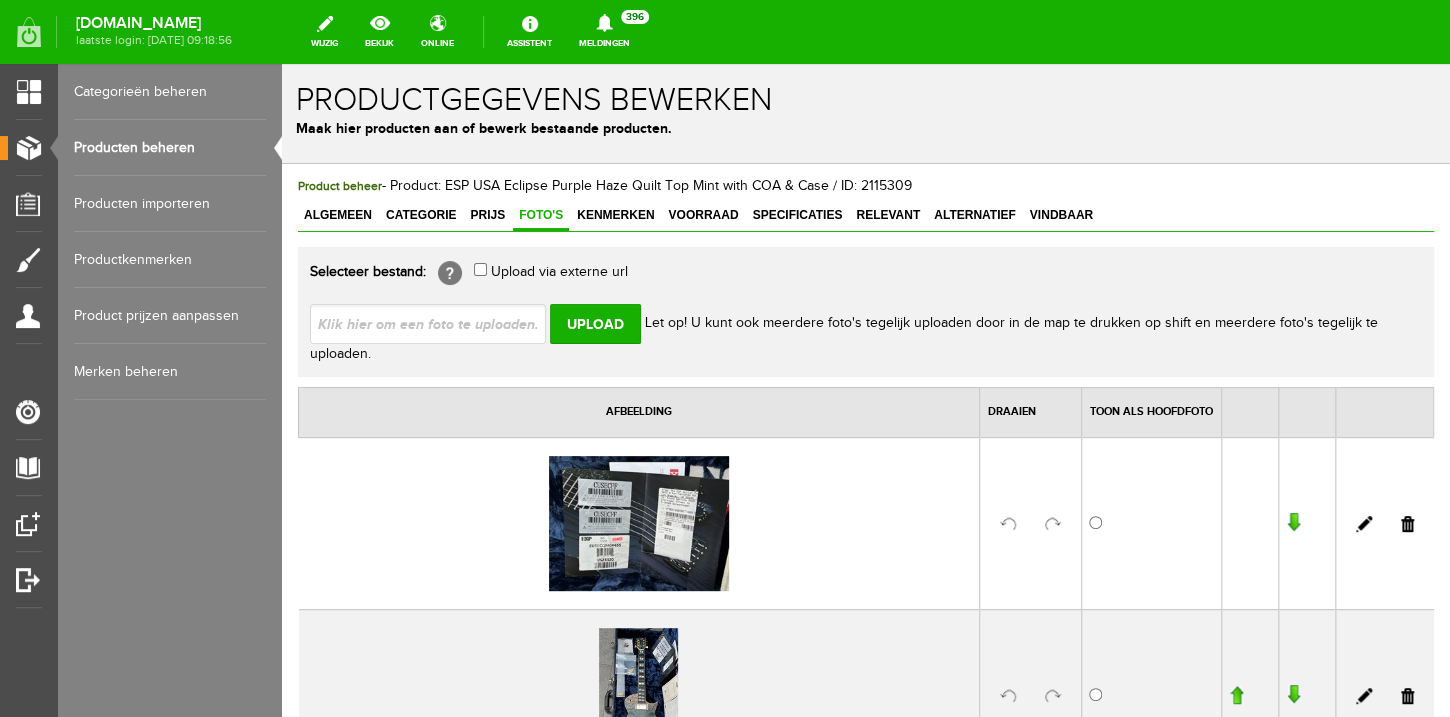 scroll, scrollTop: 0, scrollLeft: 0, axis: both 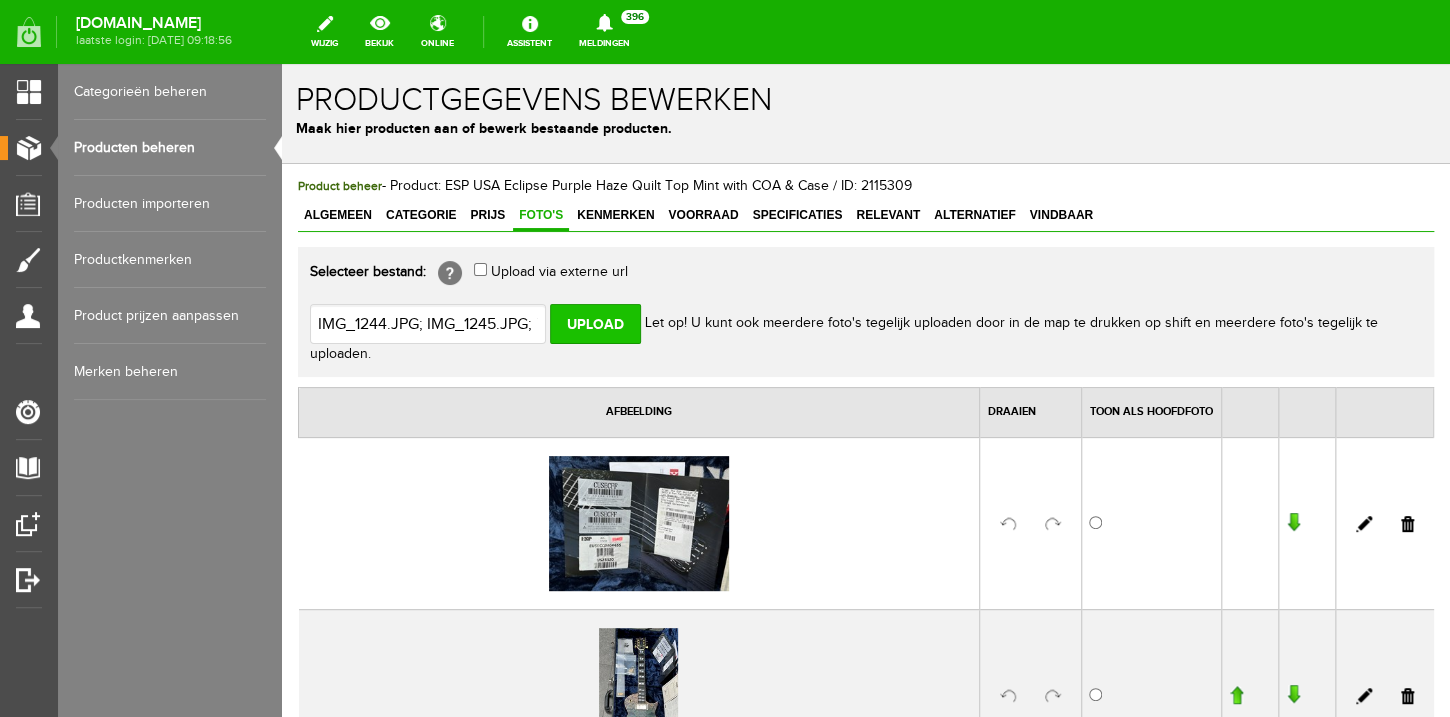 click on "Upload" at bounding box center [595, 324] 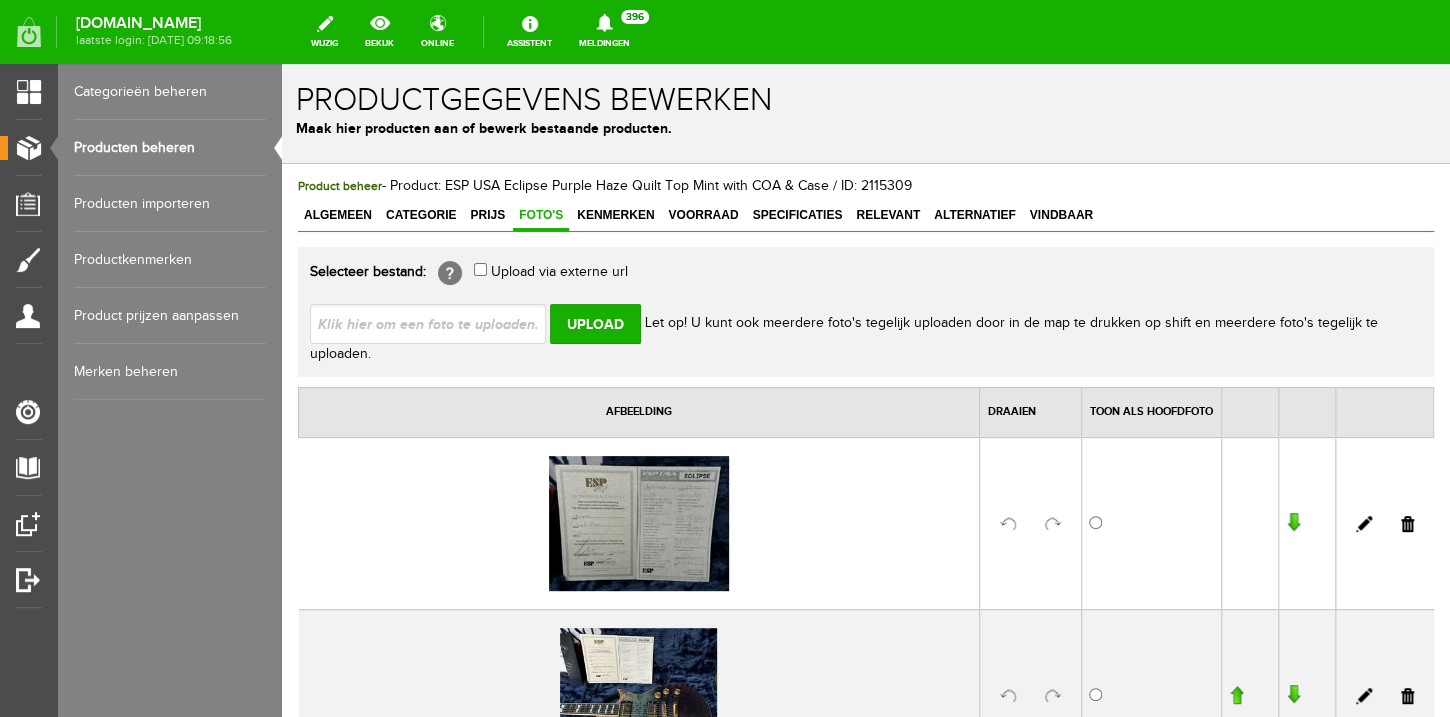 scroll, scrollTop: 0, scrollLeft: 0, axis: both 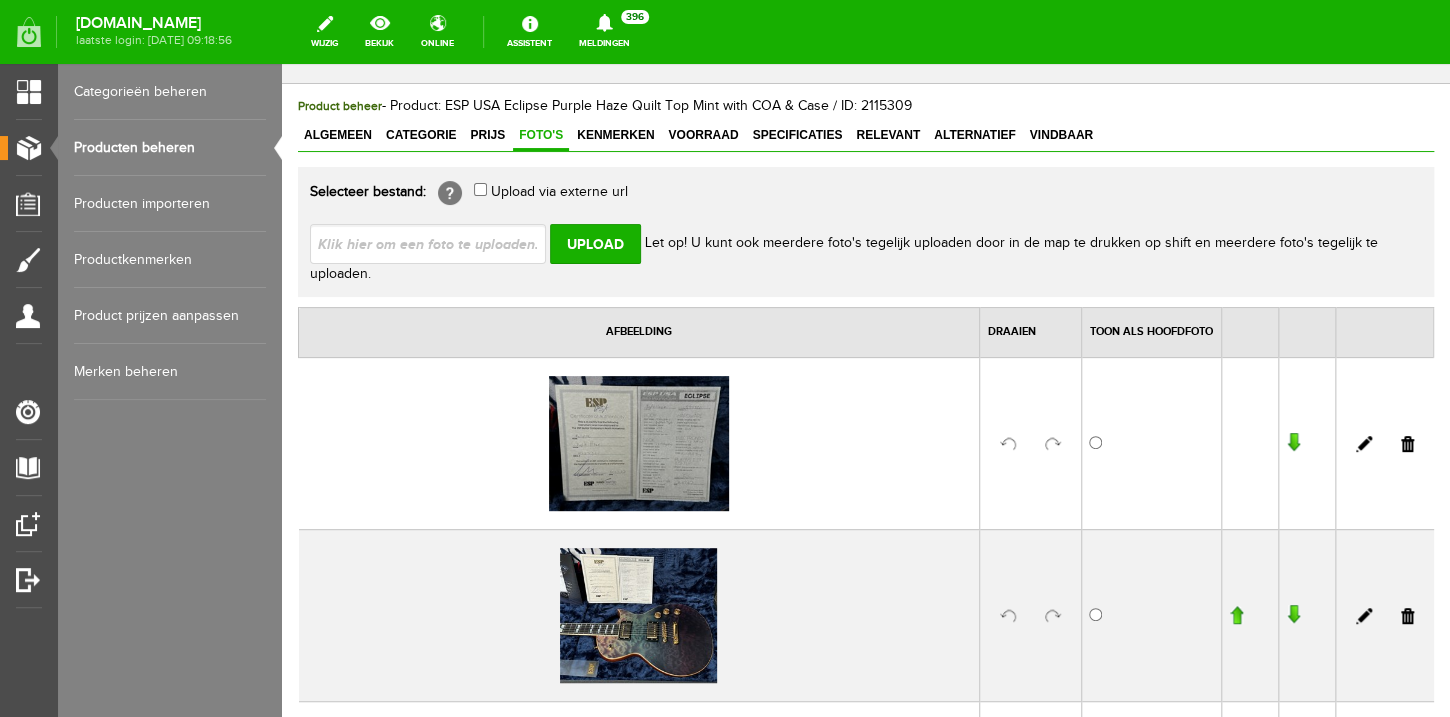 click at bounding box center [436, 243] 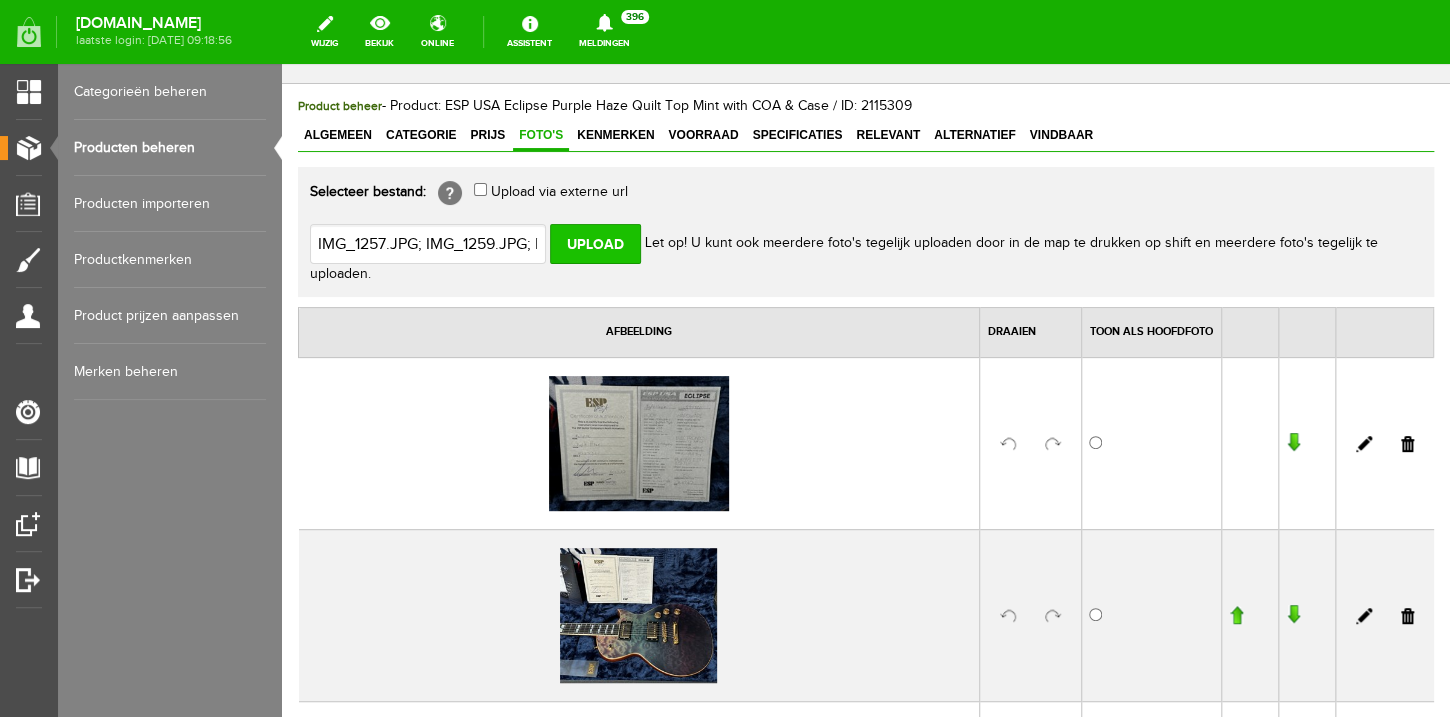 click on "Upload" at bounding box center (595, 244) 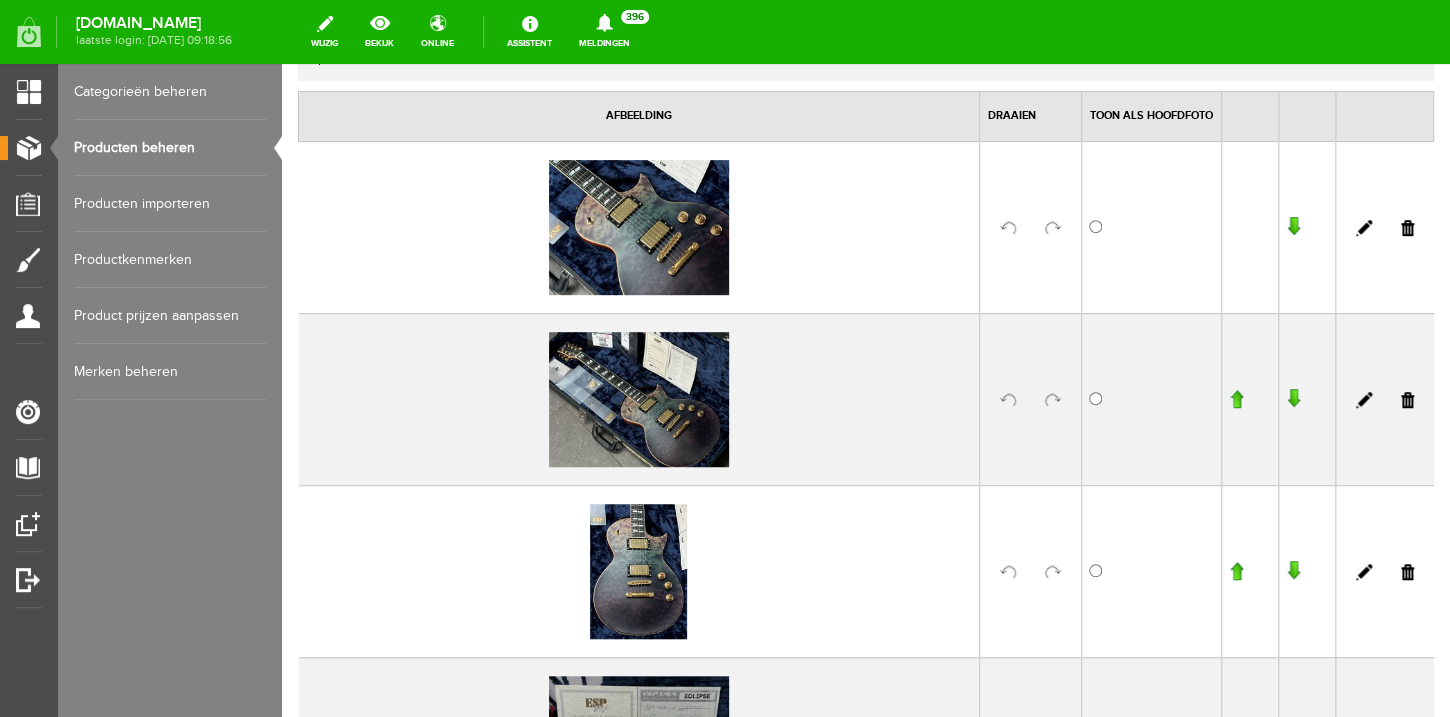 scroll, scrollTop: 576, scrollLeft: 0, axis: vertical 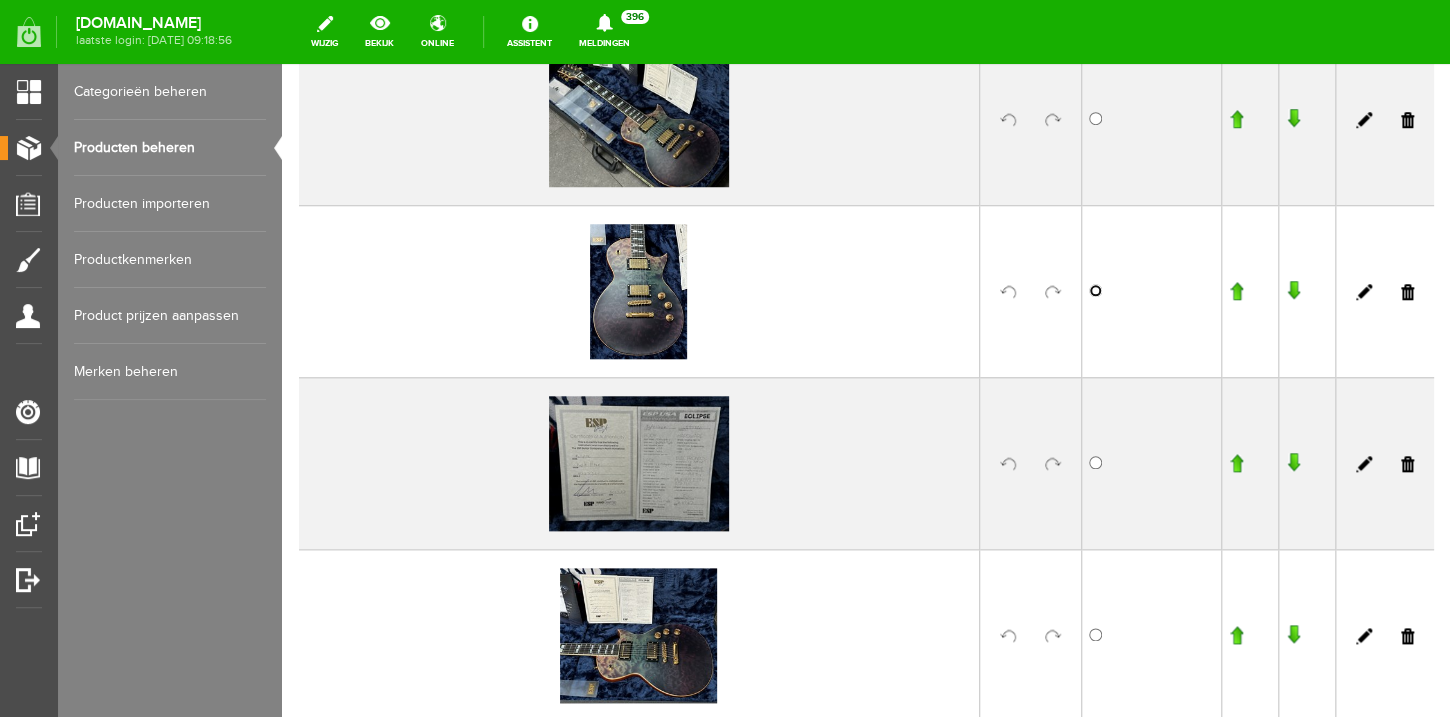 click at bounding box center (1095, 290) 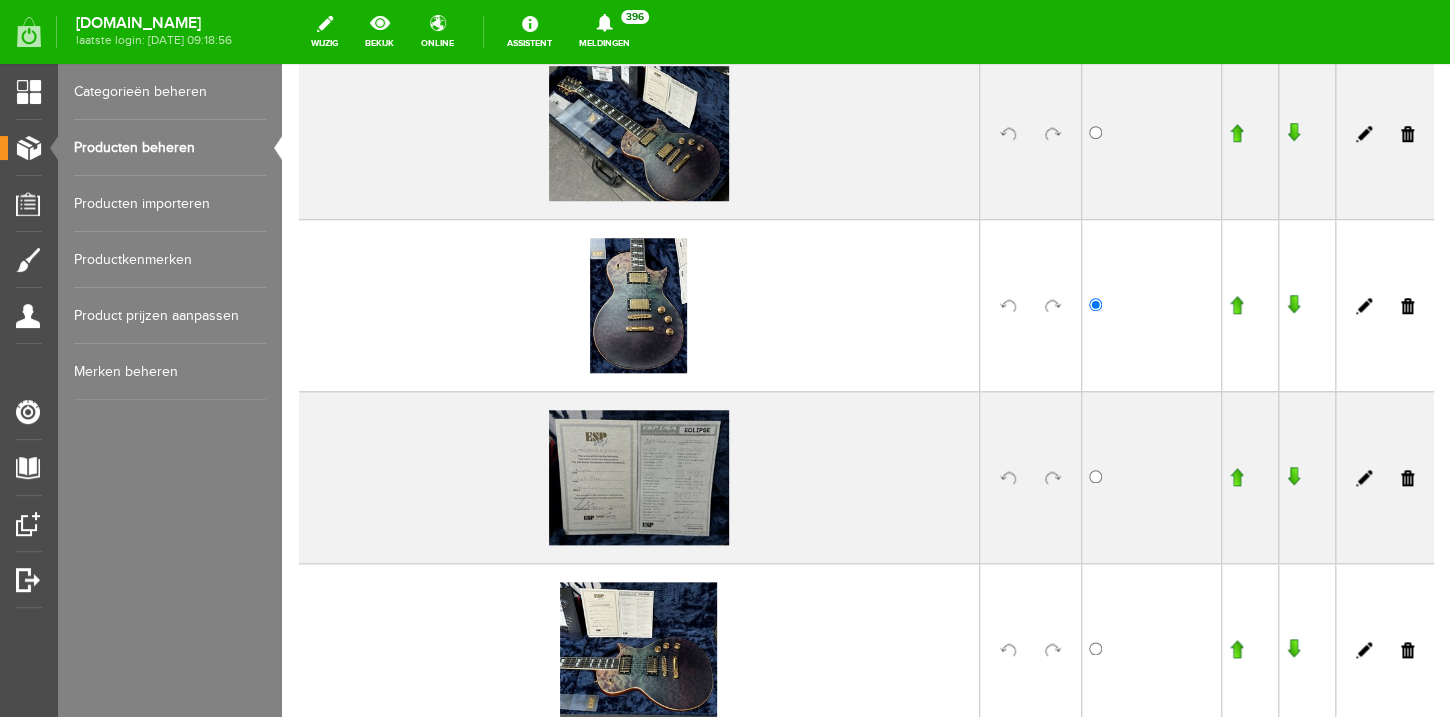 scroll, scrollTop: 485, scrollLeft: 0, axis: vertical 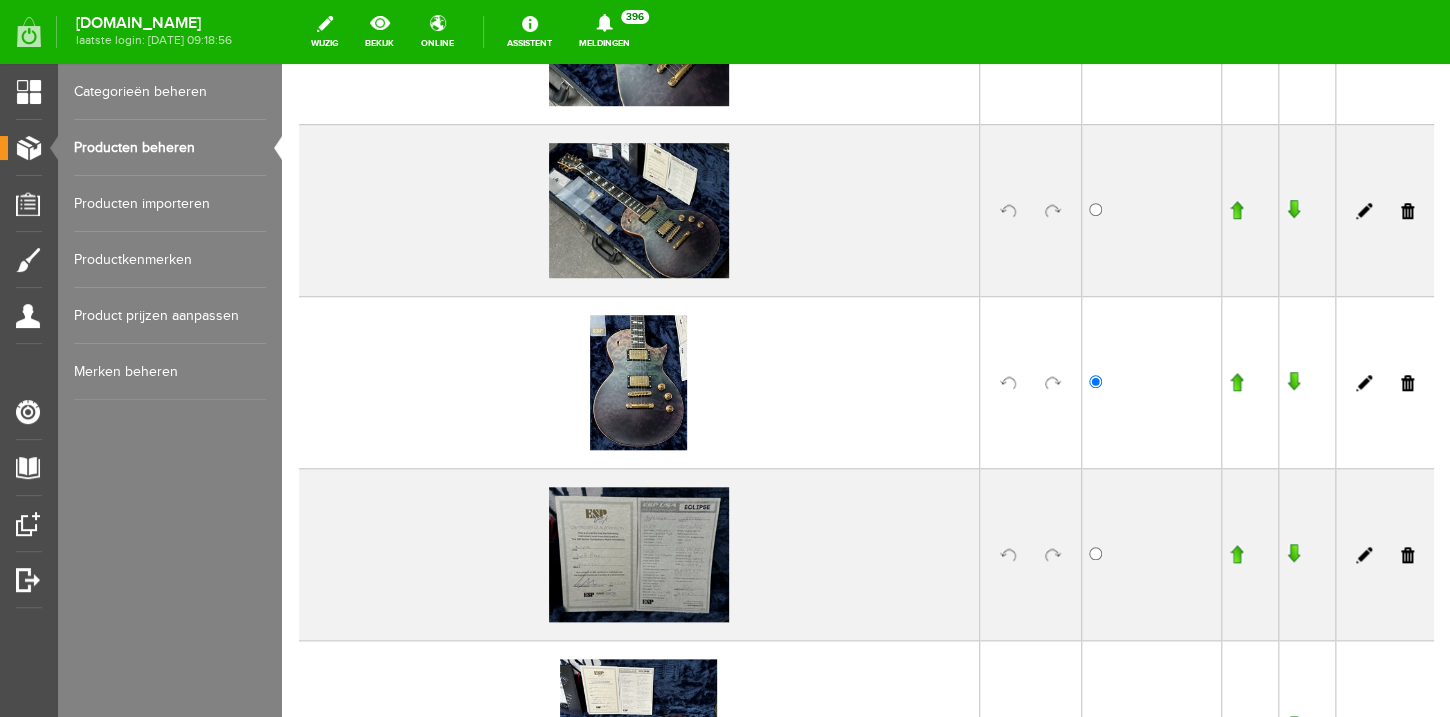 click at bounding box center (1236, 210) 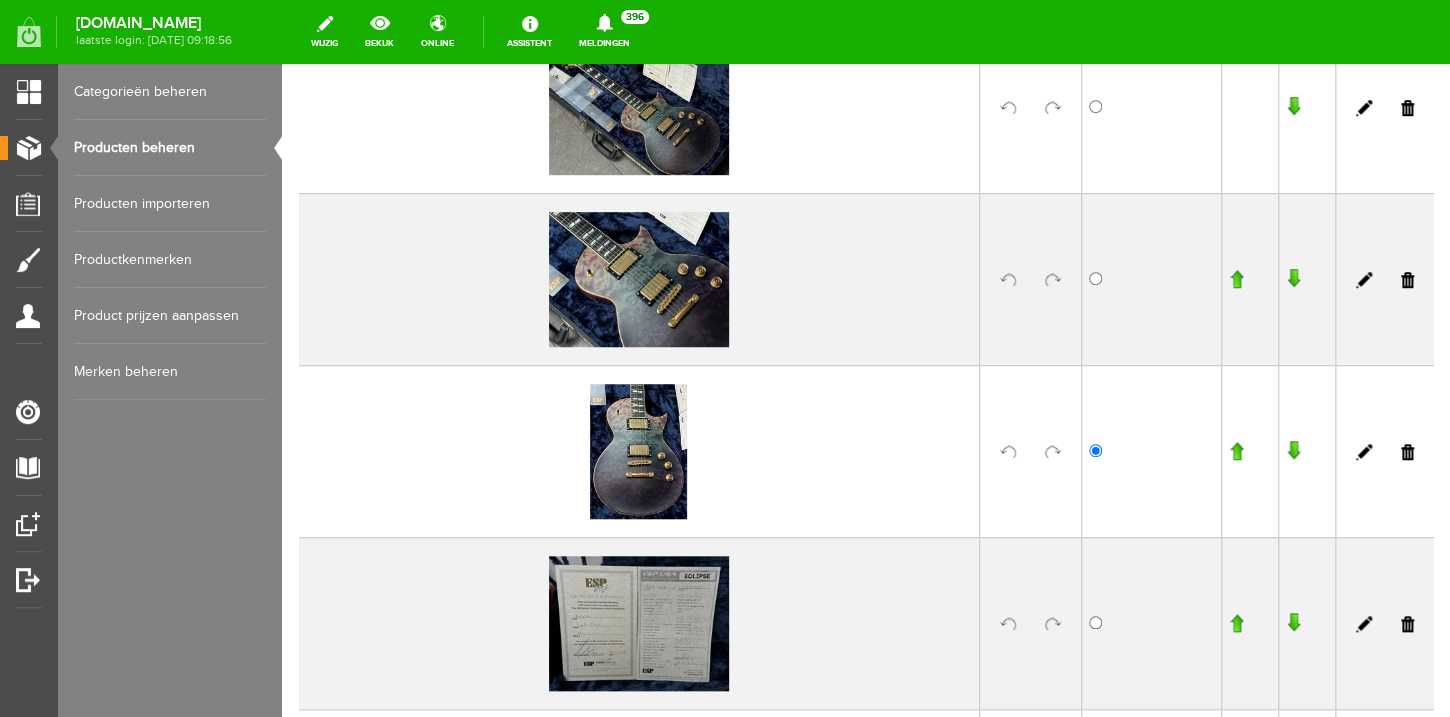 scroll, scrollTop: 283, scrollLeft: 0, axis: vertical 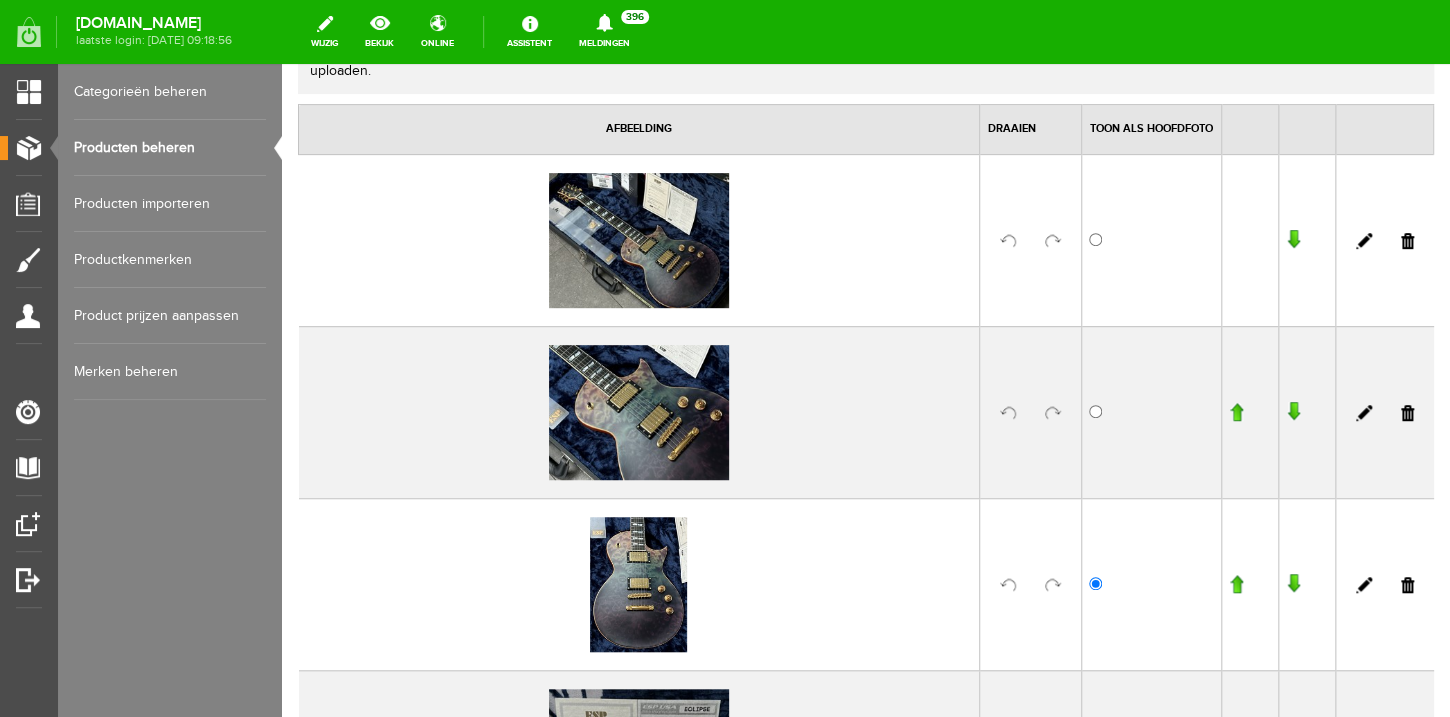 click at bounding box center [1236, 584] 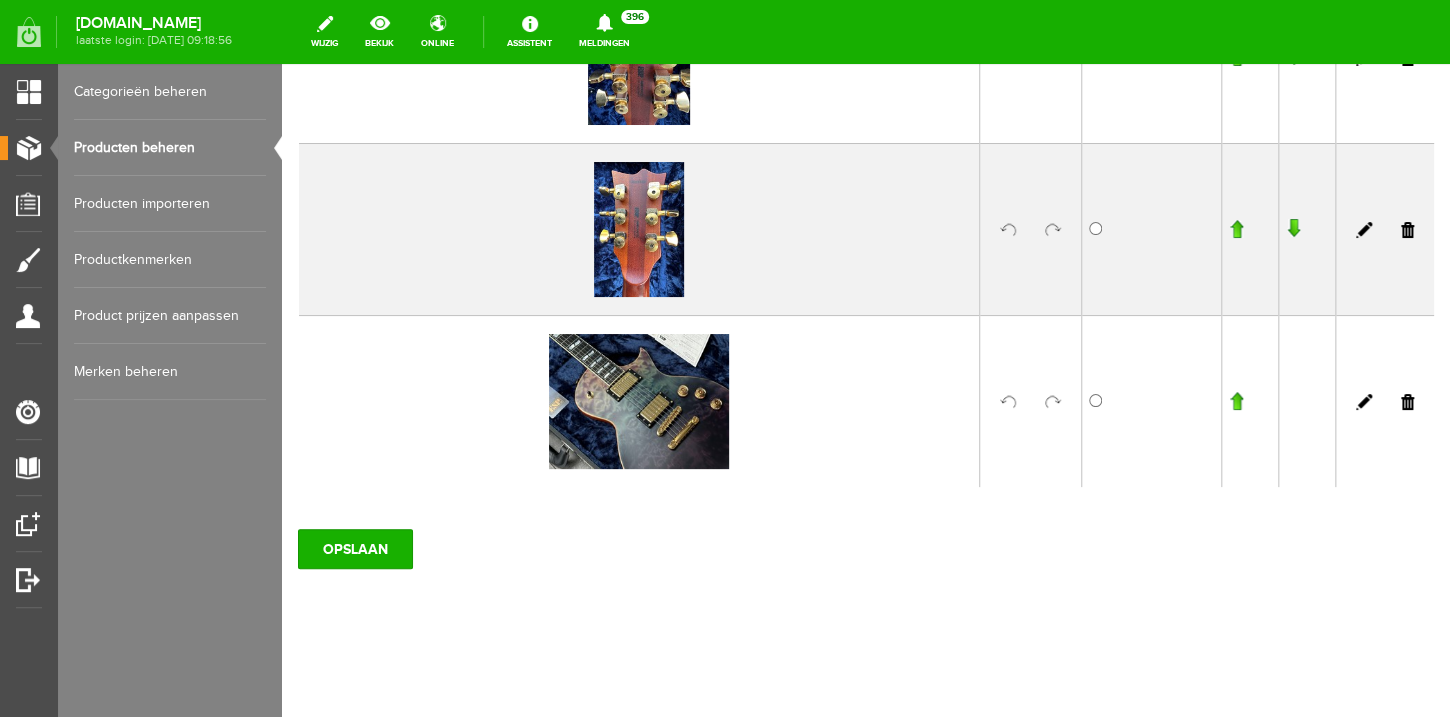 scroll, scrollTop: 2491, scrollLeft: 0, axis: vertical 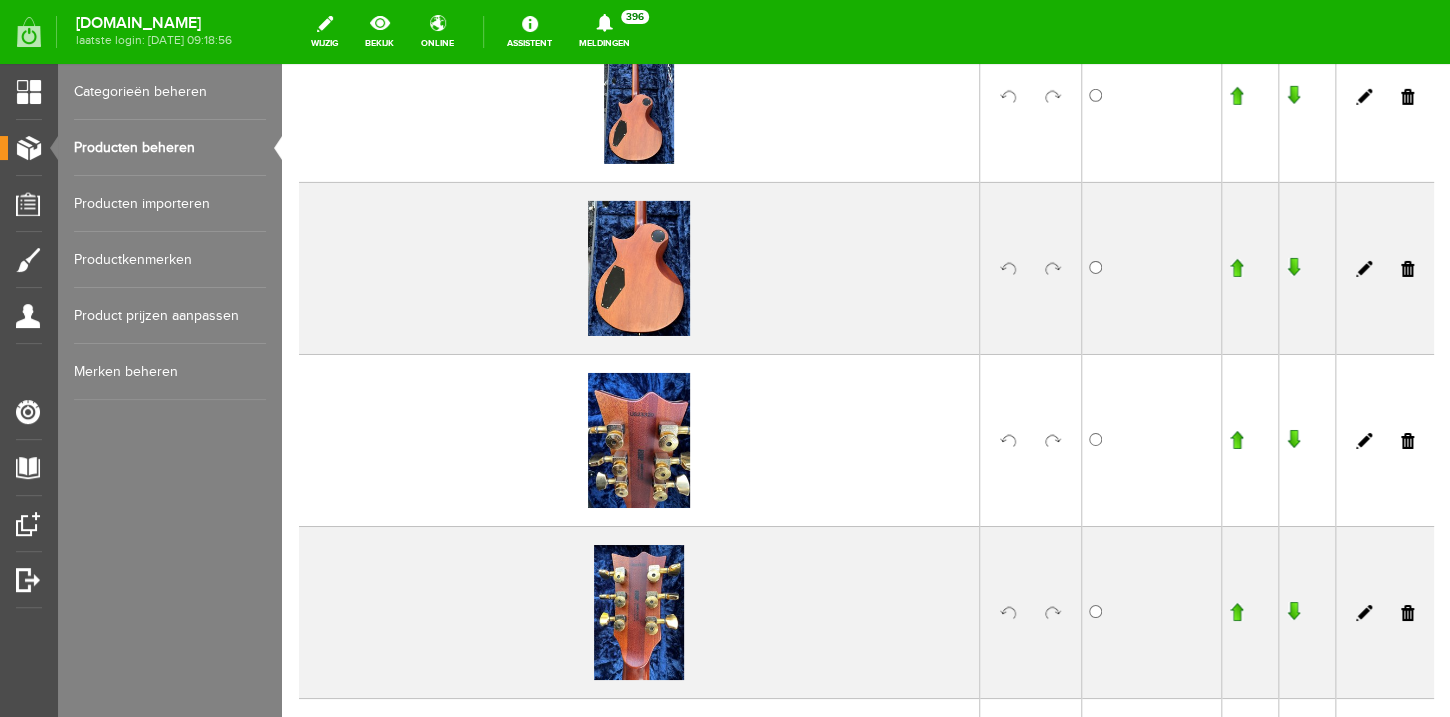 click at bounding box center (1031, 440) 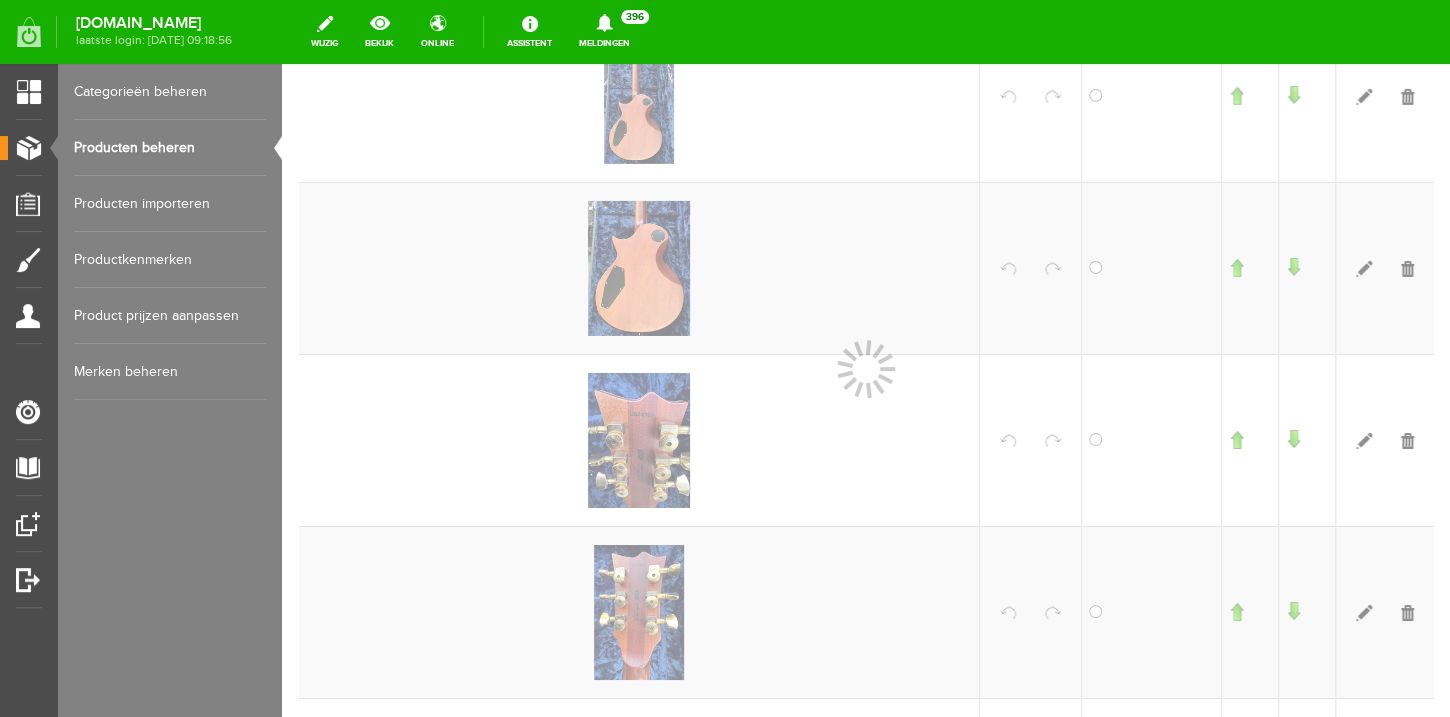 scroll, scrollTop: 2512, scrollLeft: 0, axis: vertical 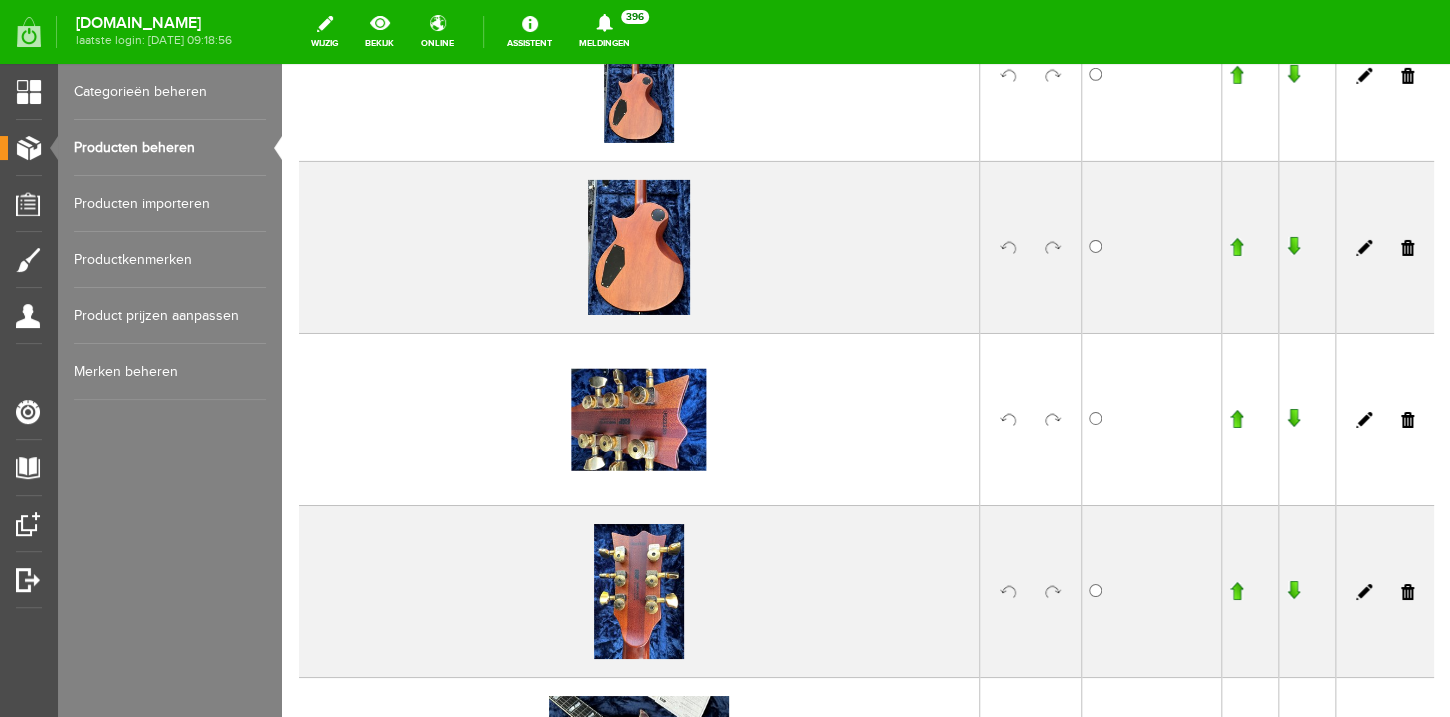click at bounding box center (1236, 591) 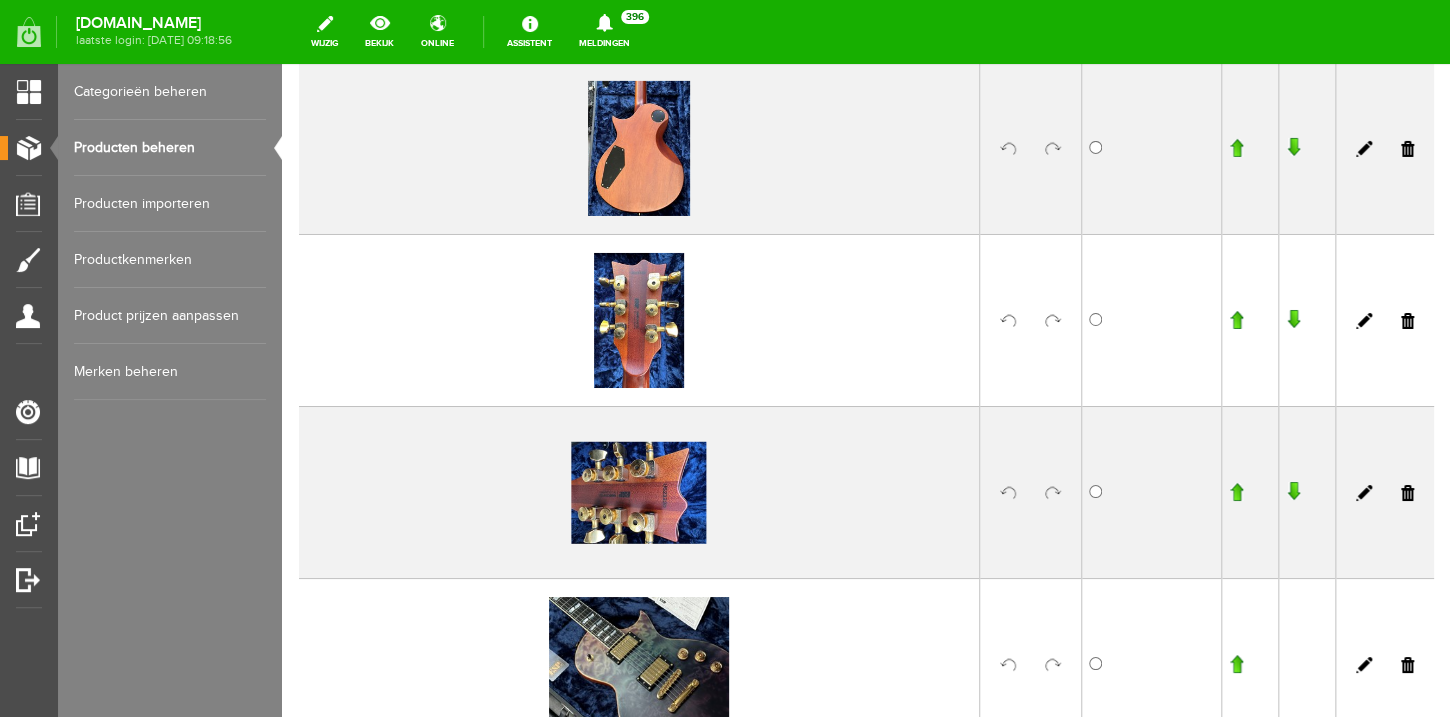 scroll, scrollTop: 2891, scrollLeft: 0, axis: vertical 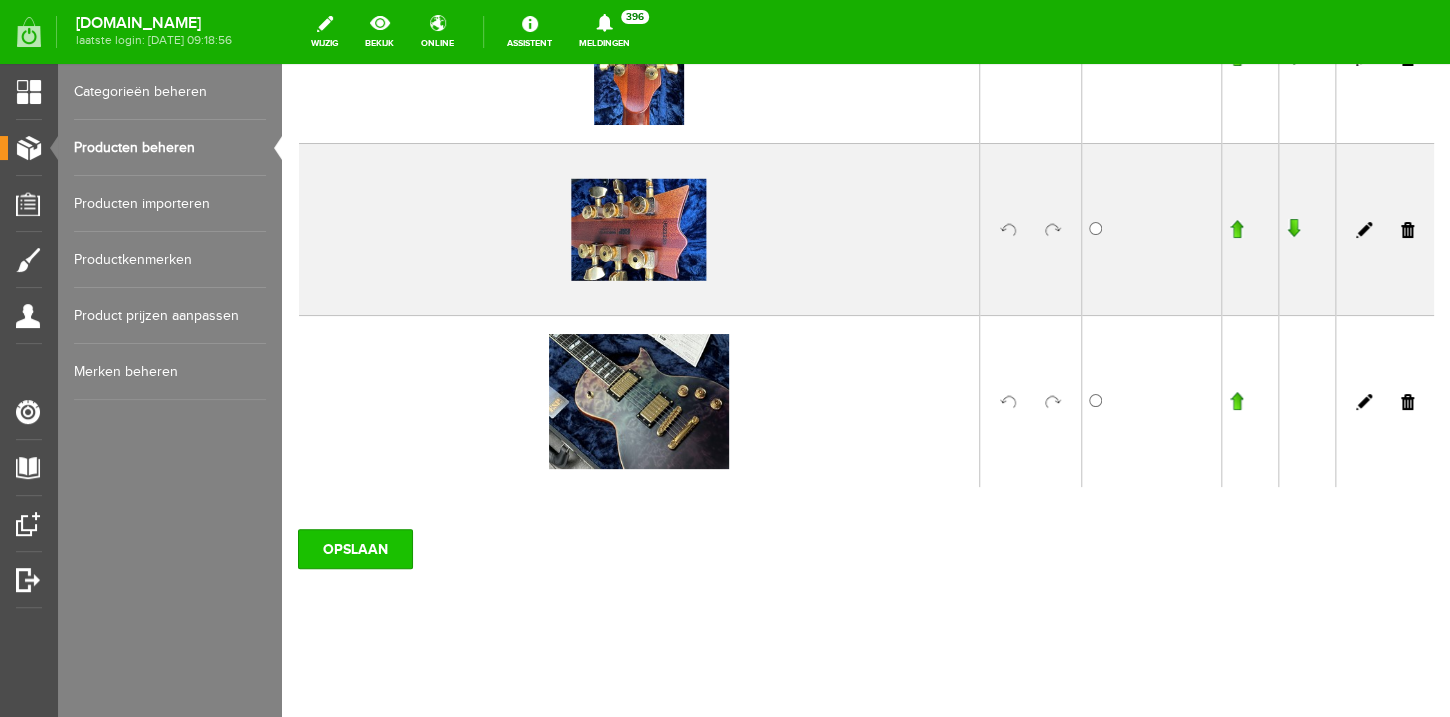 click on "OPSLAAN" at bounding box center (355, 549) 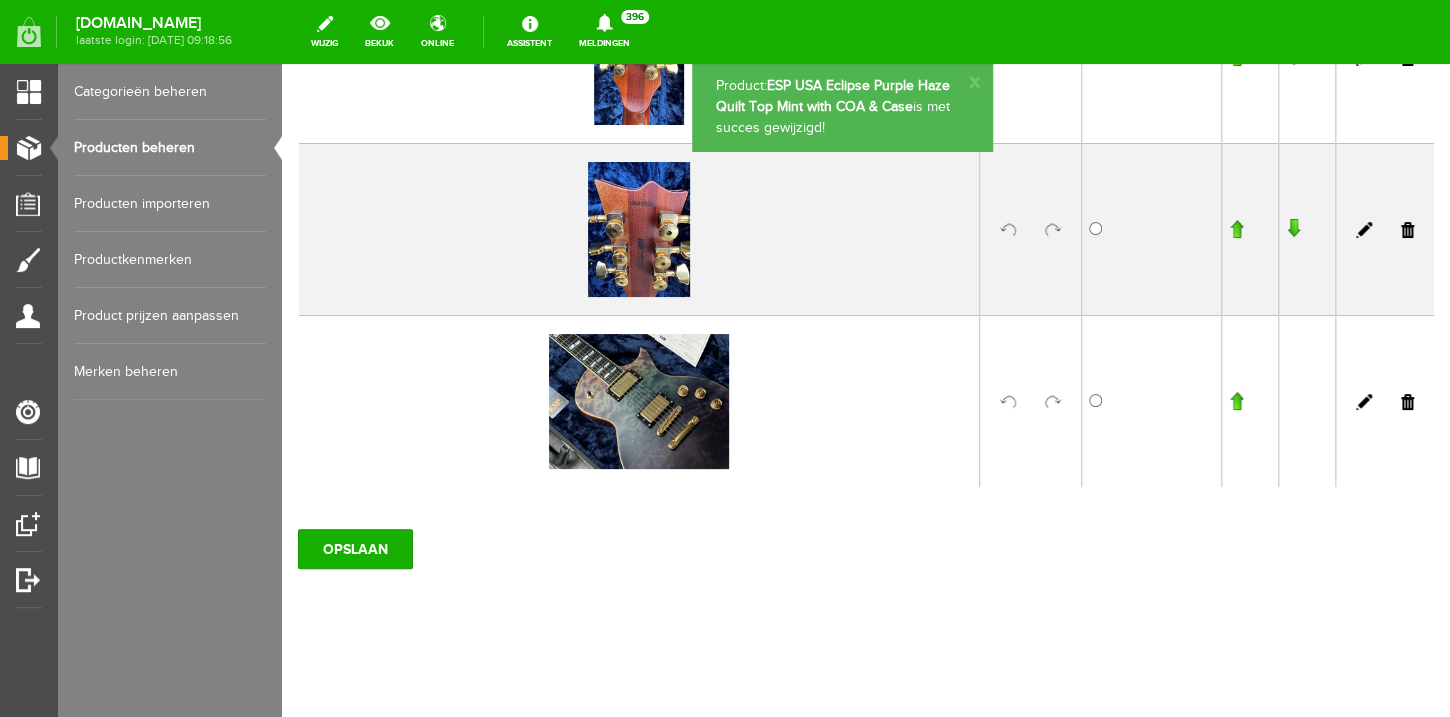 scroll, scrollTop: 2791, scrollLeft: 0, axis: vertical 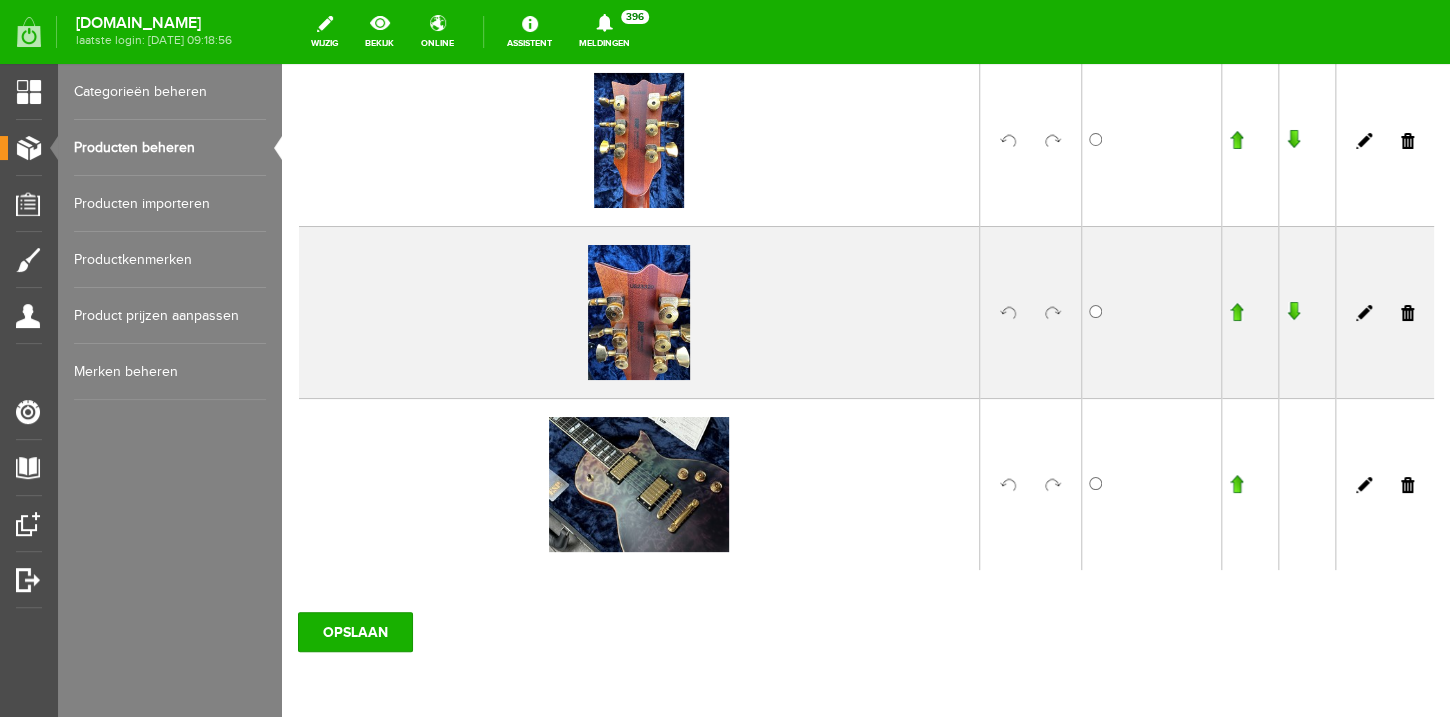 click on "Producten beheren" at bounding box center (170, 148) 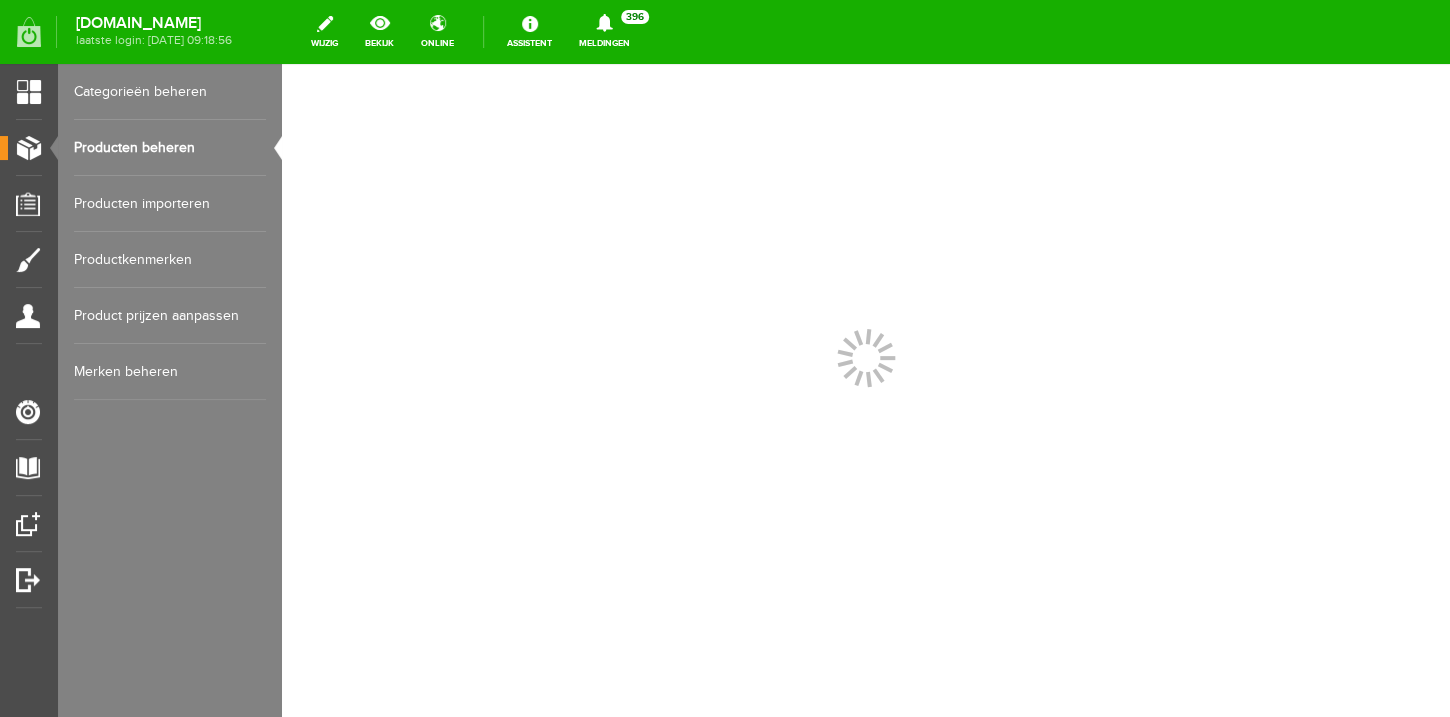 scroll, scrollTop: 0, scrollLeft: 0, axis: both 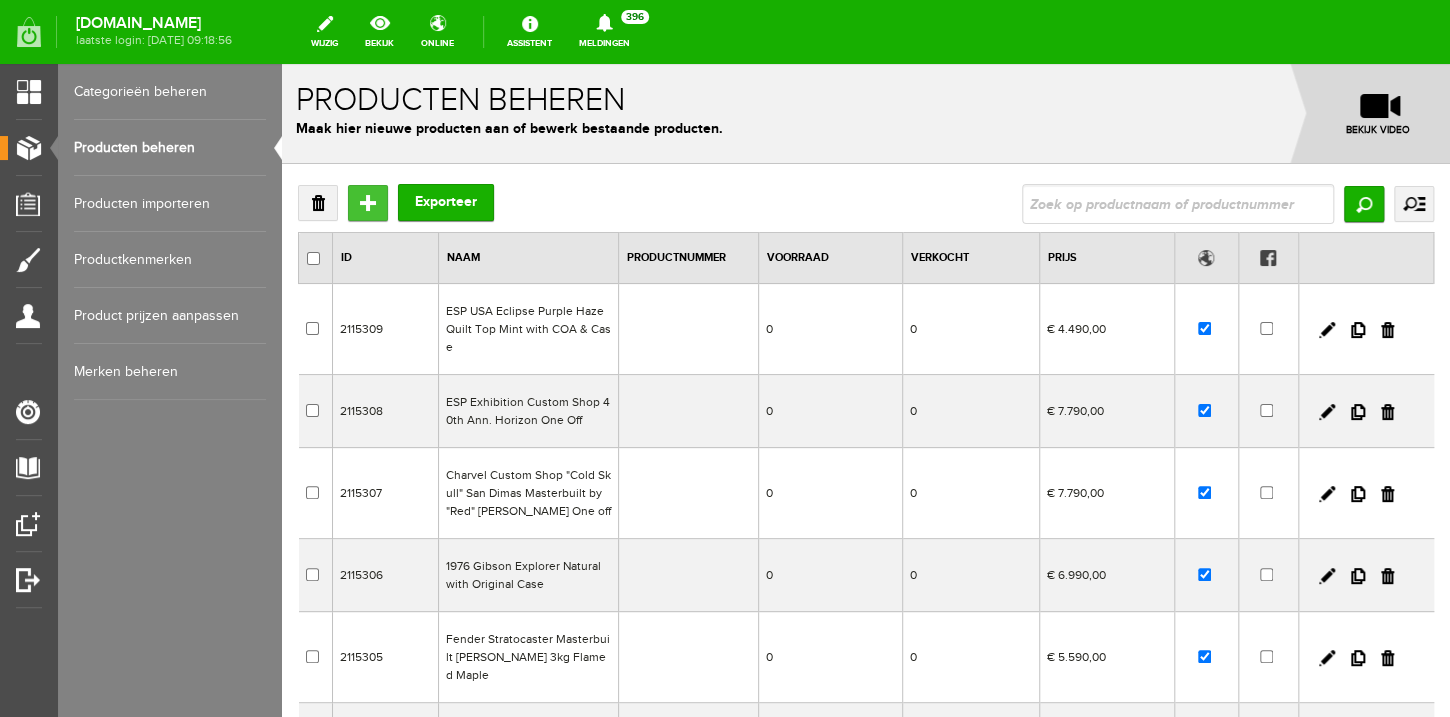 click on "Toevoegen" at bounding box center [368, 203] 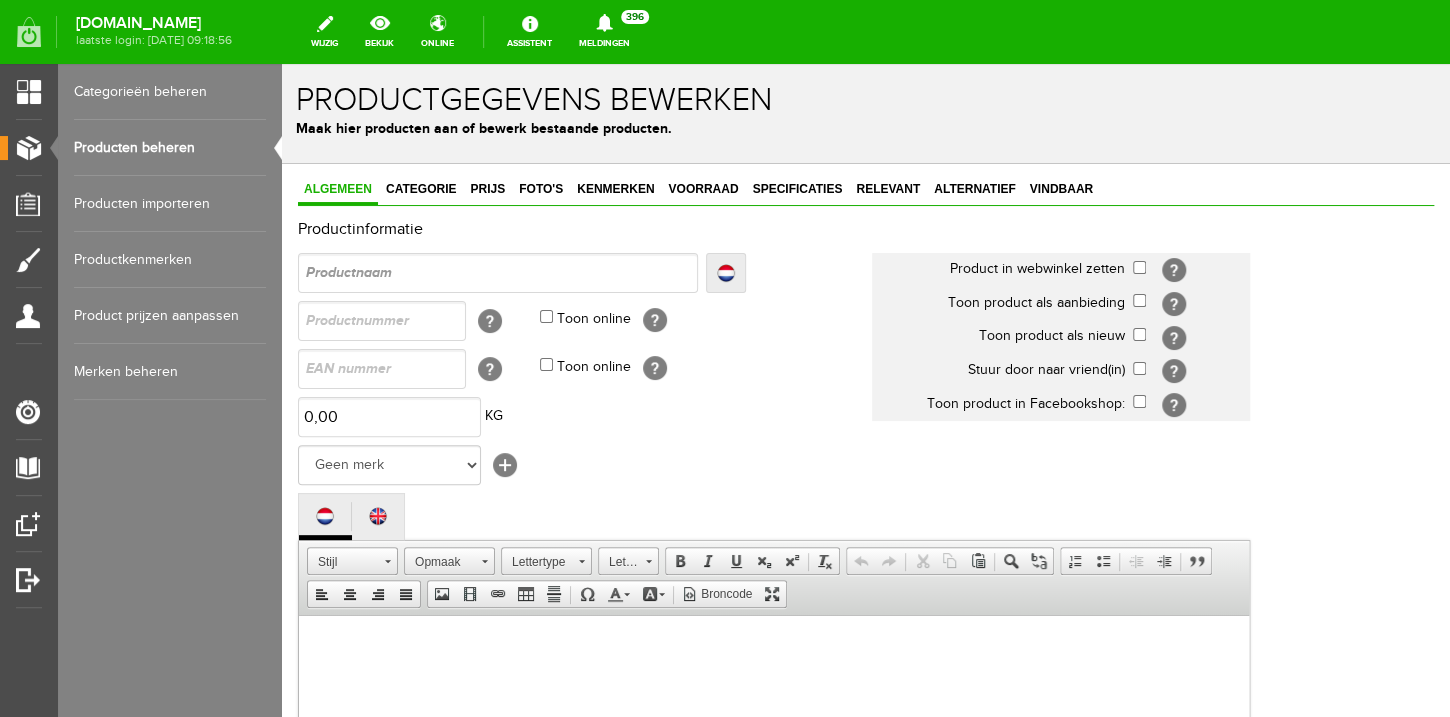scroll, scrollTop: 0, scrollLeft: 0, axis: both 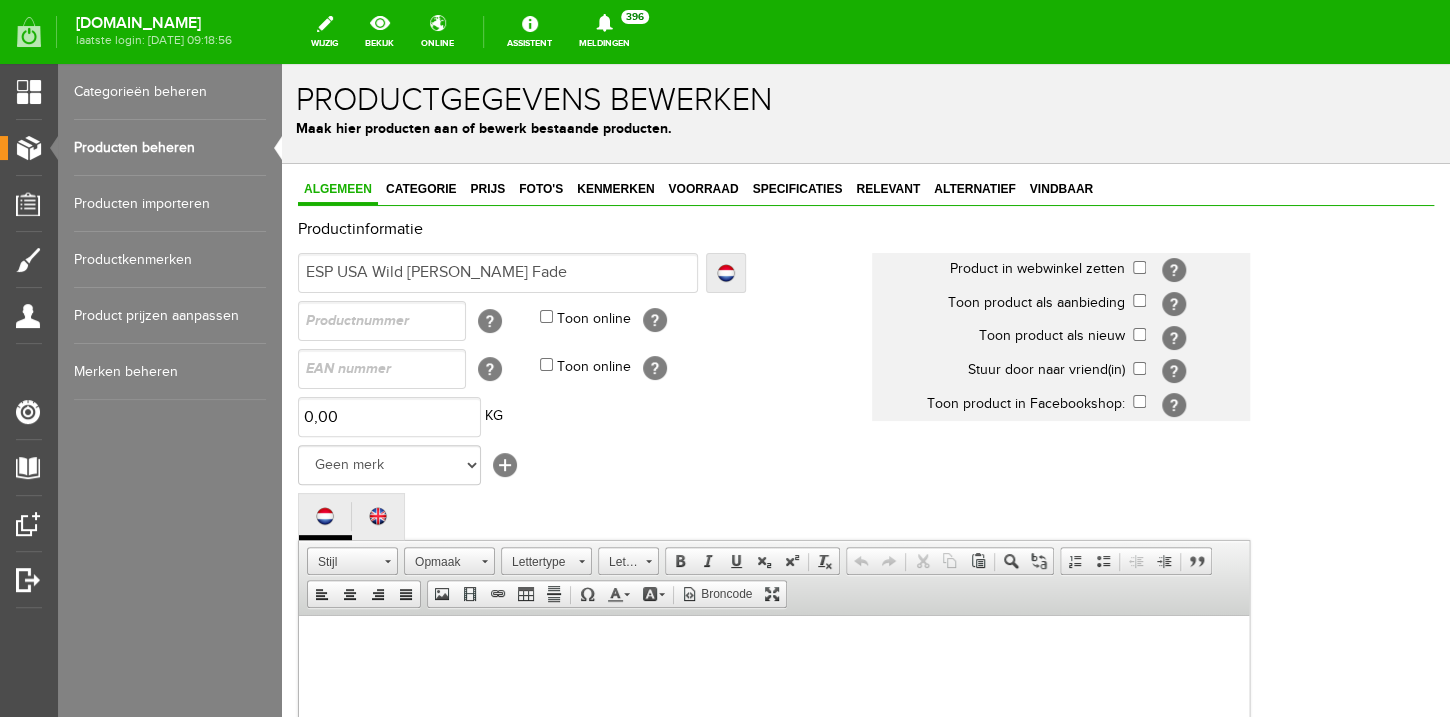 click on "ESP USA Wild [PERSON_NAME] Fade" at bounding box center [498, 273] 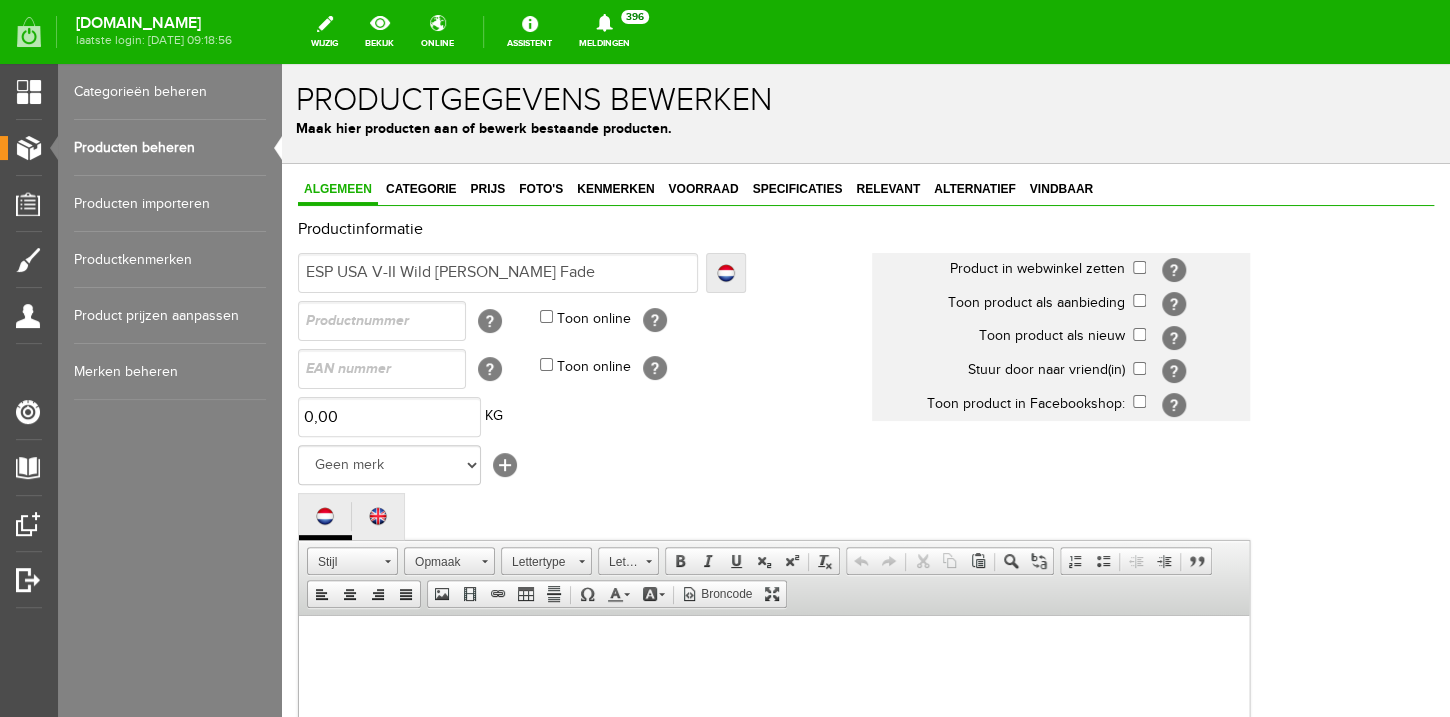 click on "ESP USA V-II Wild [PERSON_NAME] Fade" at bounding box center [498, 273] 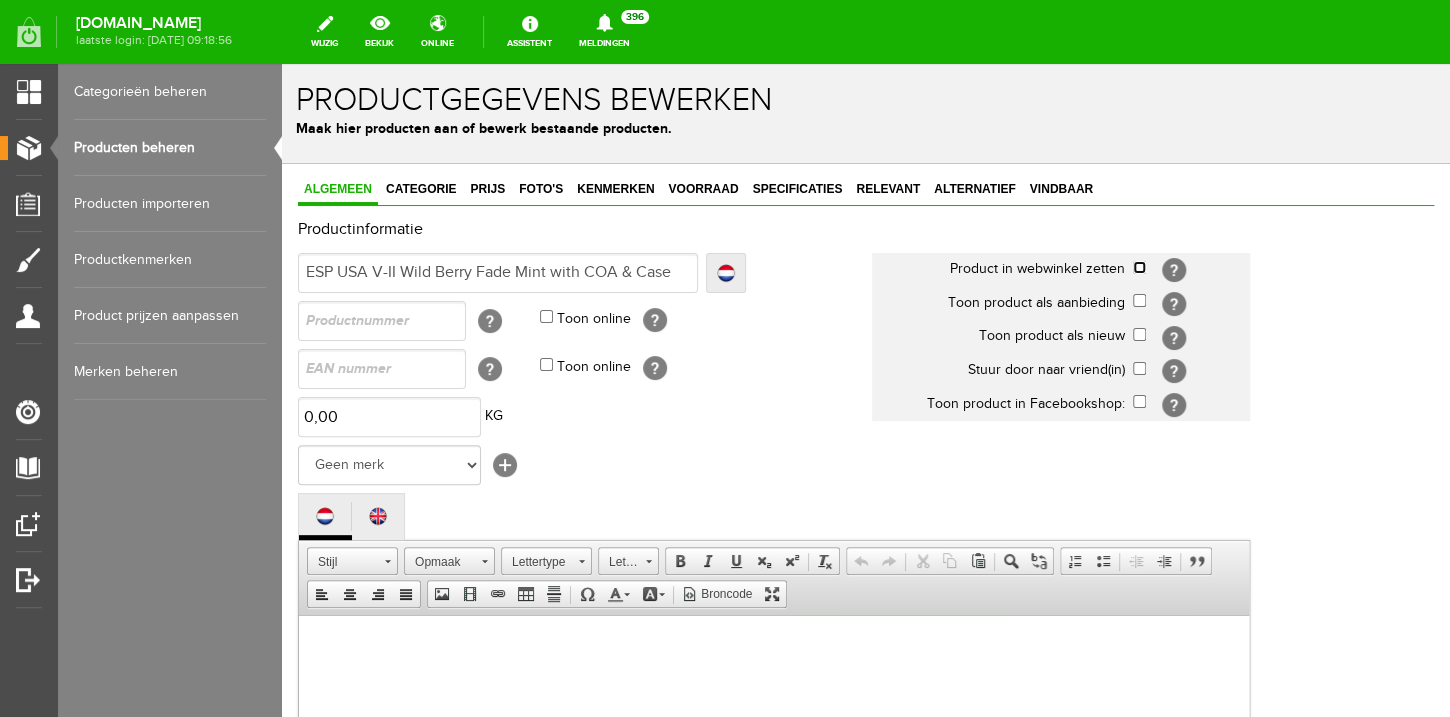 click at bounding box center [1139, 267] 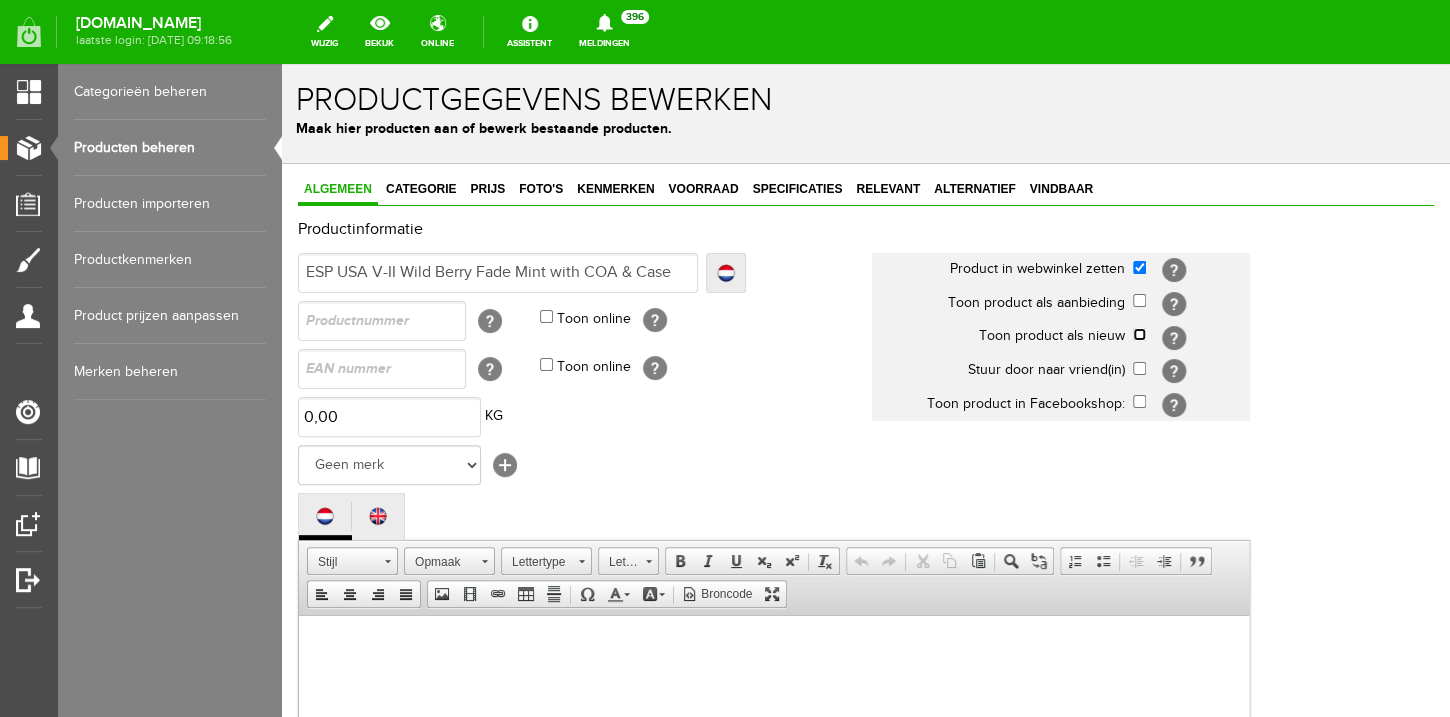 click at bounding box center (1139, 334) 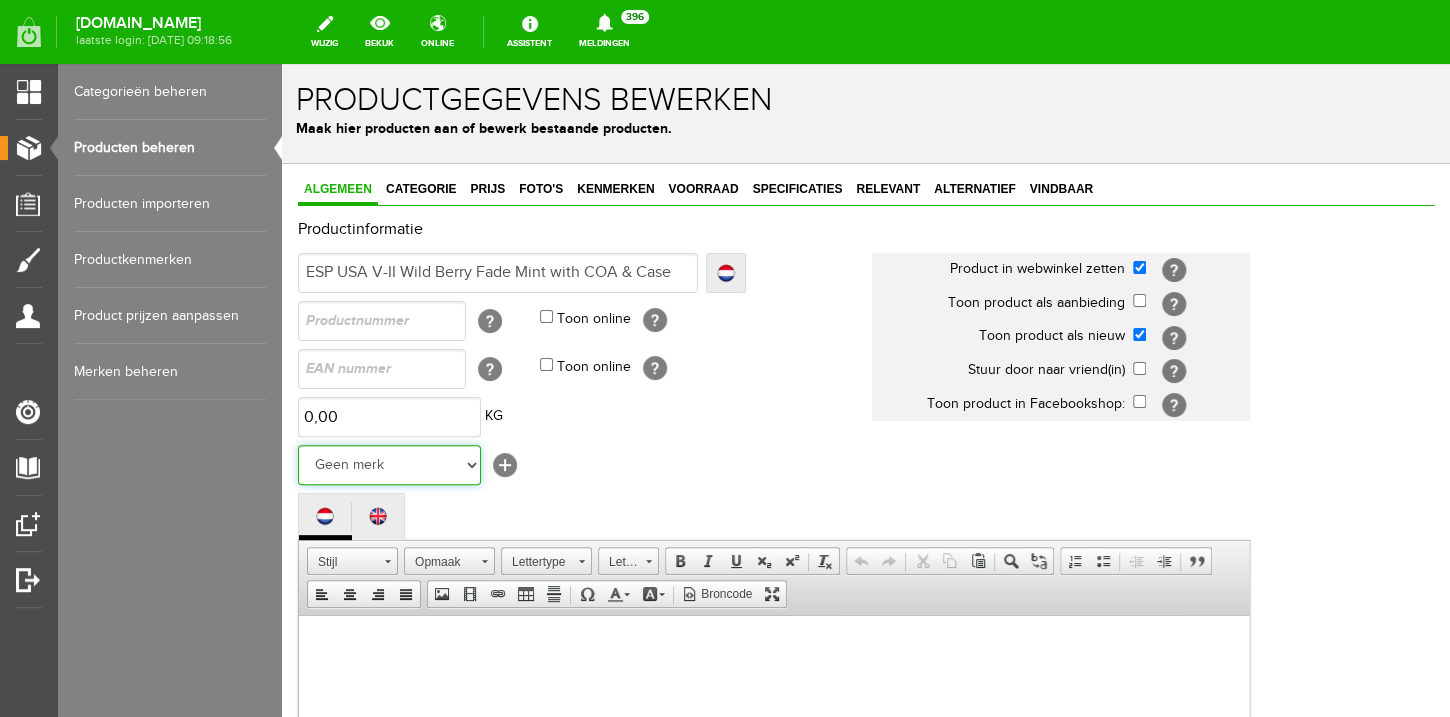 click on "Geen merk
Hymn
Peavey
Vox
Rickenbacker
[PERSON_NAME]
[PERSON_NAME]
[PERSON_NAME]
[PERSON_NAME]
[PERSON_NAME]
[PERSON_NAME]
Hook
Gretsch
[PERSON_NAME]
The Heritage
Haar
ESP
[PERSON_NAME]
EVH
Duesenberg
Marshall
Music Man
[PERSON_NAME]
Fender
Ibanez
PRS [PERSON_NAME]
Other brands" at bounding box center [389, 465] 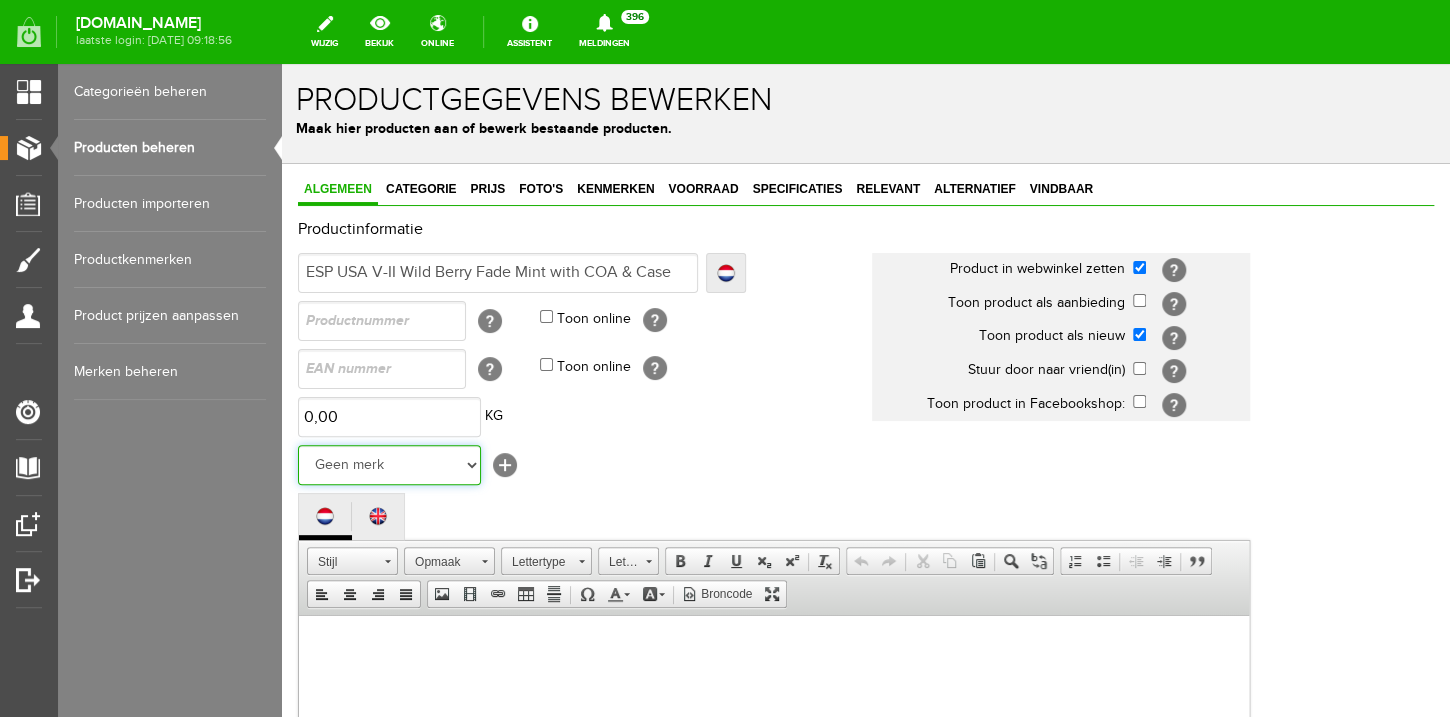 click on "Haar" at bounding box center (282, 64) 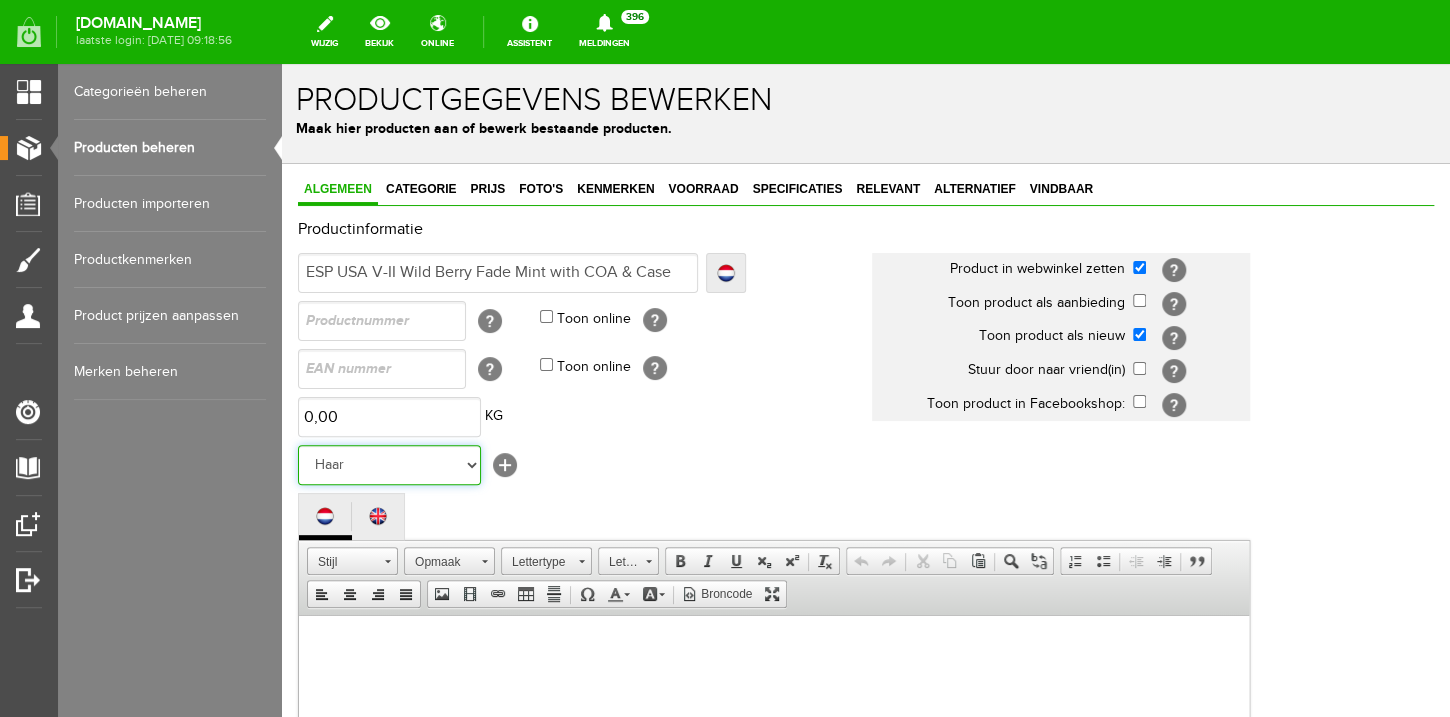 click on "Geen merk
Hymn
Peavey
Vox
Rickenbacker
[PERSON_NAME]
[PERSON_NAME]
[PERSON_NAME]
[PERSON_NAME]
[PERSON_NAME]
[PERSON_NAME]
Hook
Gretsch
[PERSON_NAME]
The Heritage
Haar
ESP
[PERSON_NAME]
EVH
Duesenberg
Marshall
Music Man
[PERSON_NAME]
Fender
Ibanez
PRS [PERSON_NAME]
Other brands" at bounding box center [389, 465] 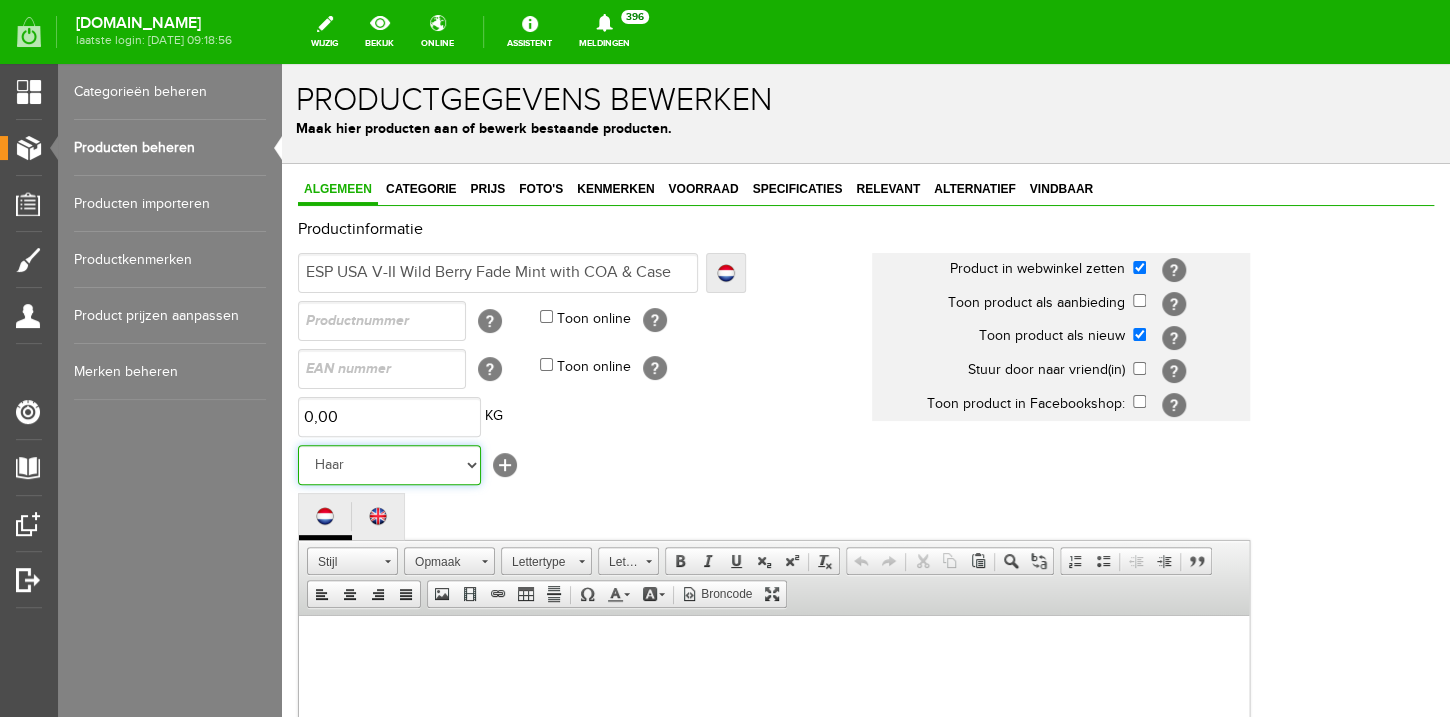 click on "ESP" at bounding box center (282, 64) 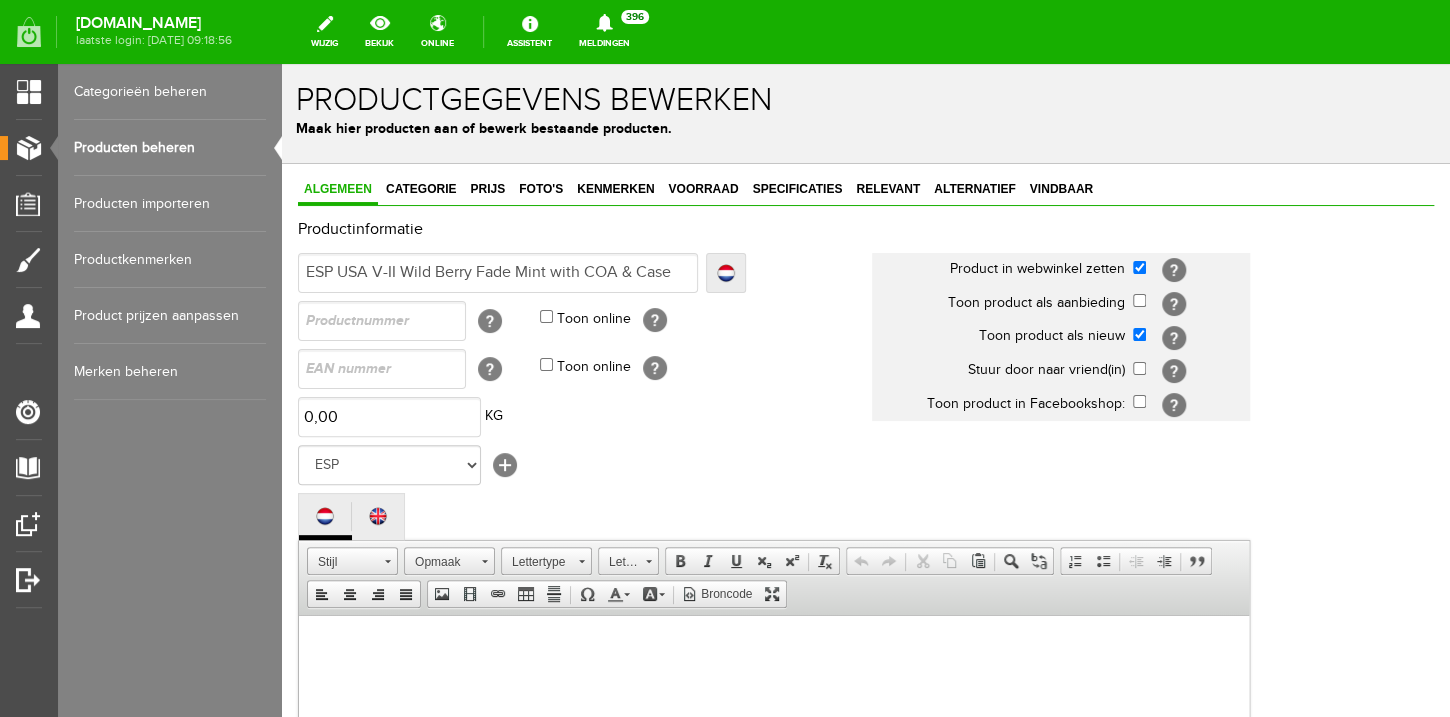 click on "Geen merk
Hymn
Peavey
Vox
Rickenbacker
[PERSON_NAME]
[PERSON_NAME]
[PERSON_NAME]
[PERSON_NAME]
[PERSON_NAME]
[PERSON_NAME]
Hook
Gretsch
[PERSON_NAME]
The Heritage
Haar
ESP
[PERSON_NAME]
EVH
Duesenberg
Marshall
Music Man
[PERSON_NAME]
Fender
Ibanez
PRS [PERSON_NAME]
Other brands
[+]" at bounding box center [585, 465] 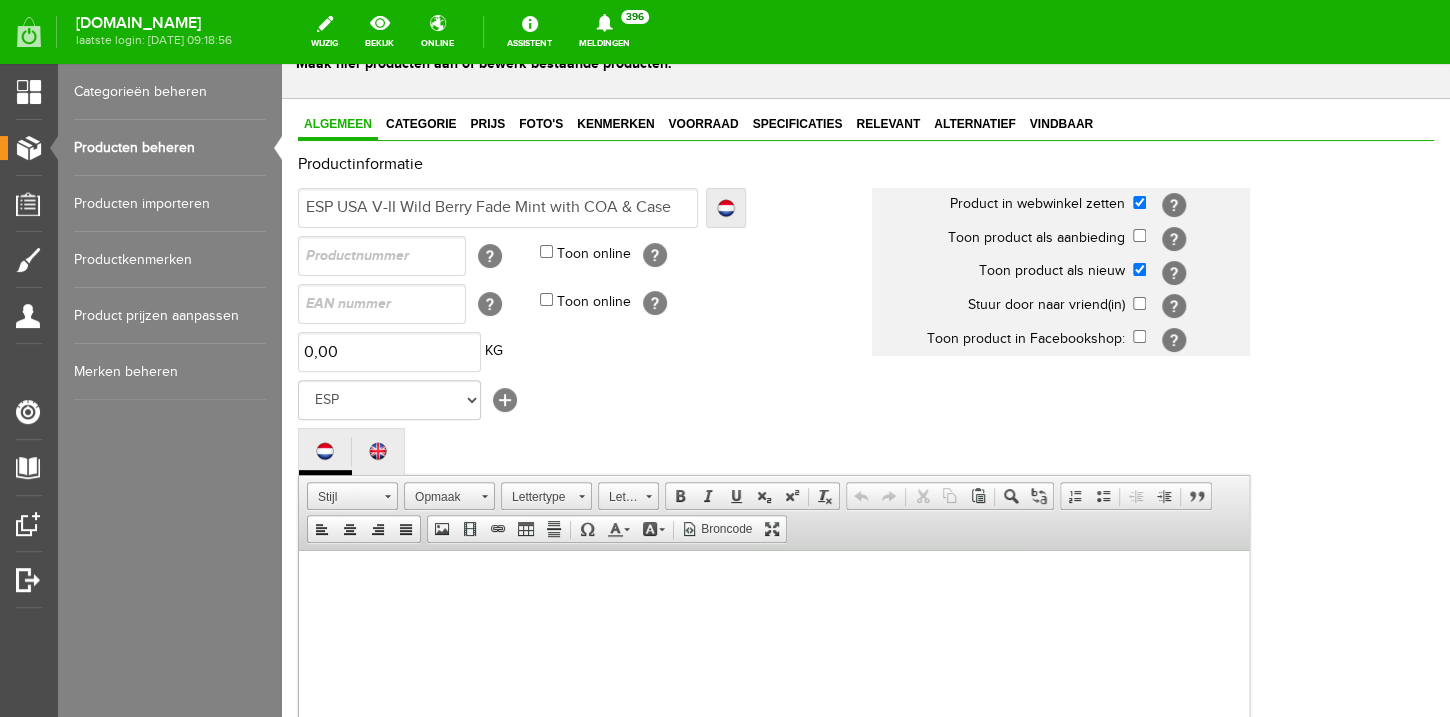 scroll, scrollTop: 128, scrollLeft: 0, axis: vertical 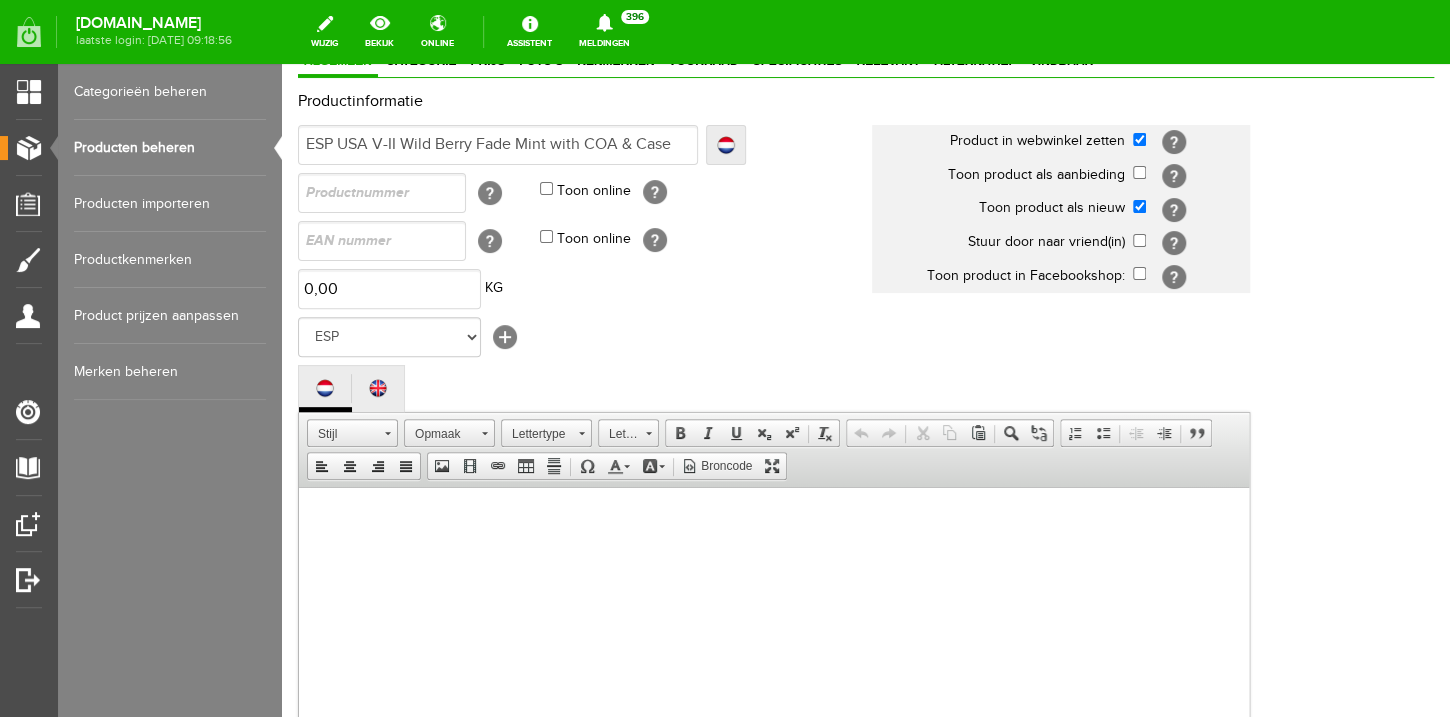 click at bounding box center (774, 677) 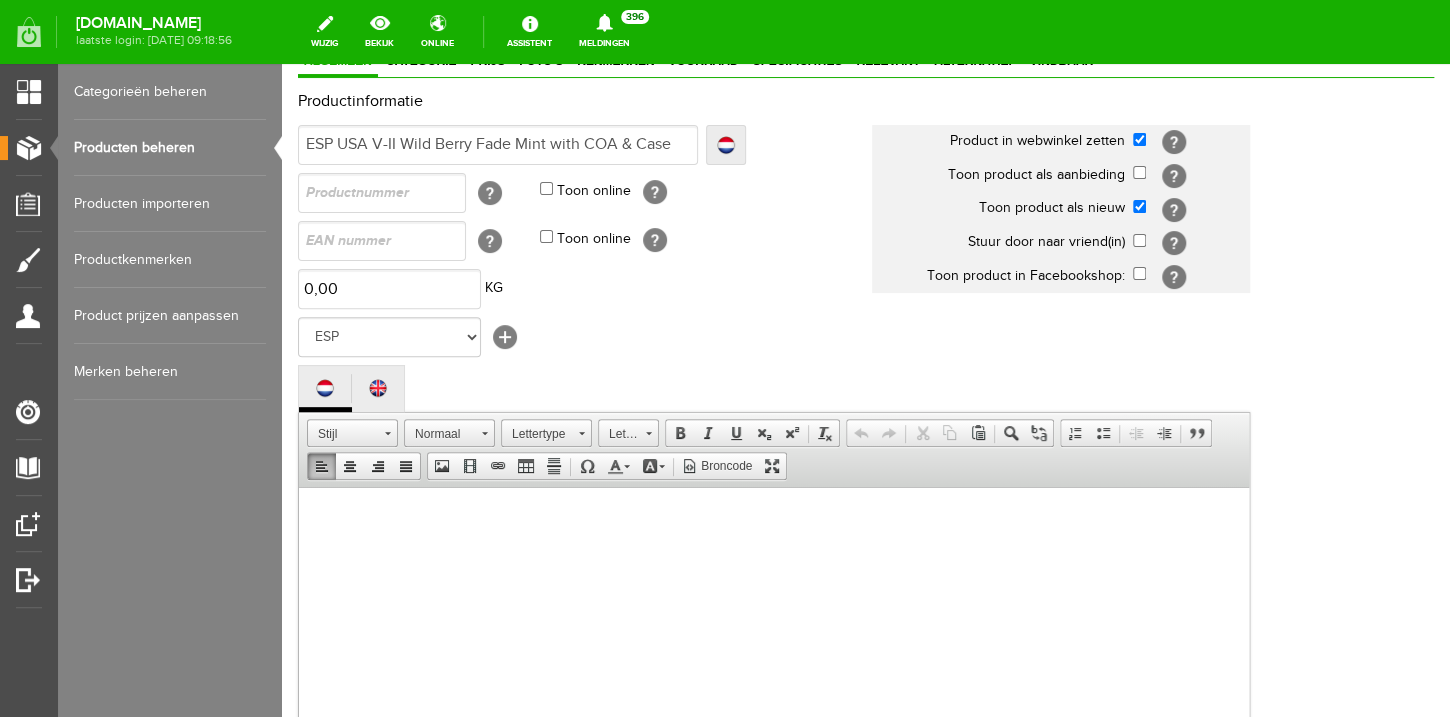 scroll, scrollTop: 166, scrollLeft: 0, axis: vertical 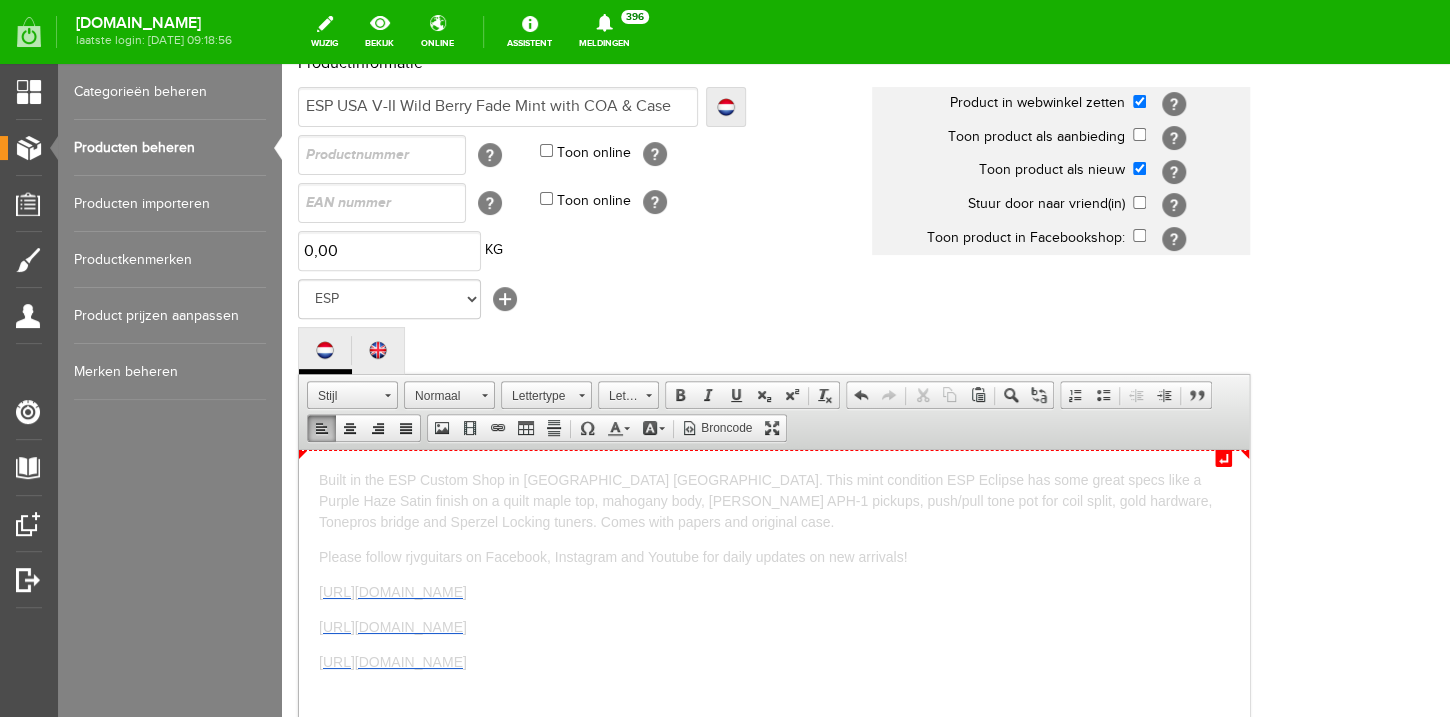 click on "Built in the ESP Custom Shop in [GEOGRAPHIC_DATA] [GEOGRAPHIC_DATA]. This mint condition ESP Eclipse has some great specs like a Purple Haze Satin finish on a quilt maple top, mahogany body, [PERSON_NAME] APH-1 pickups, push/pull tone pot for coil split, gold hardware, Tonepros bridge and Sperzel Locking tuners. Comes with papers and original case." at bounding box center (765, 500) 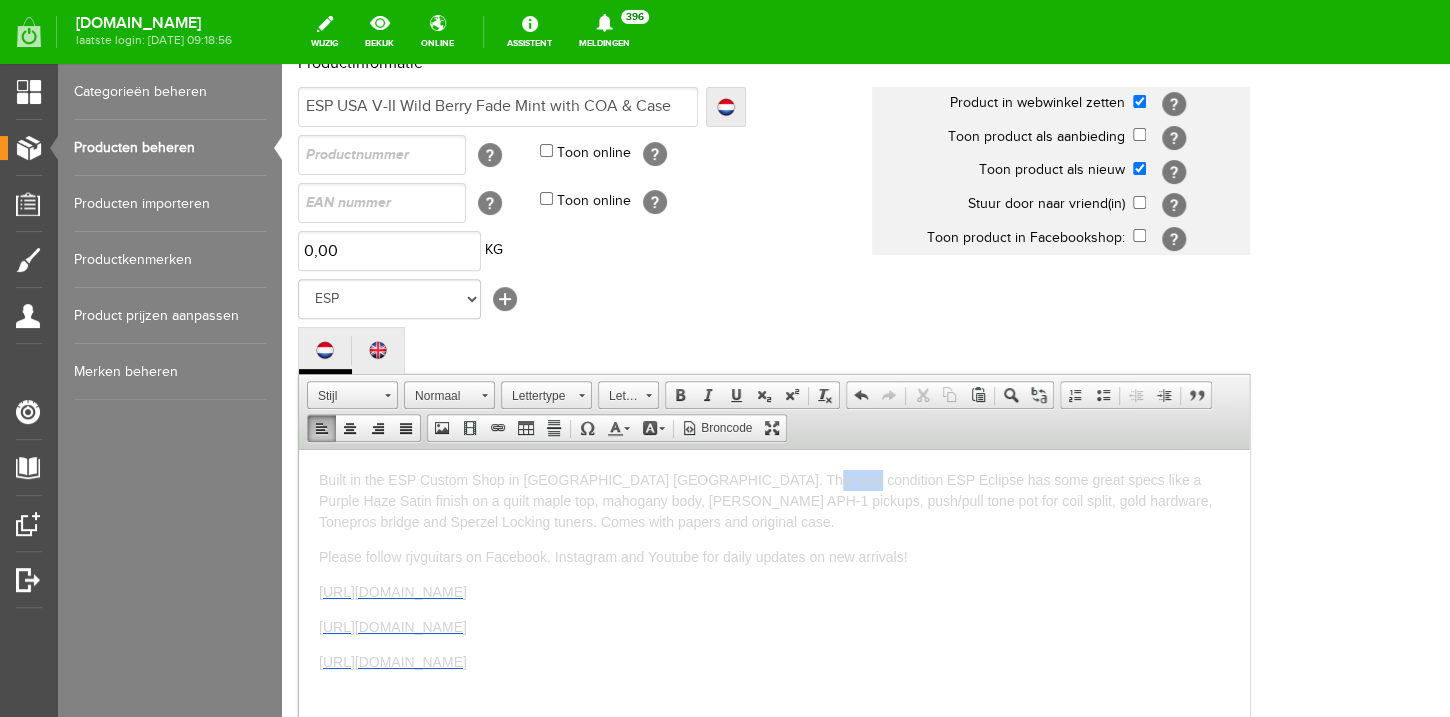 drag, startPoint x: 825, startPoint y: 482, endPoint x: 784, endPoint y: 475, distance: 41.59327 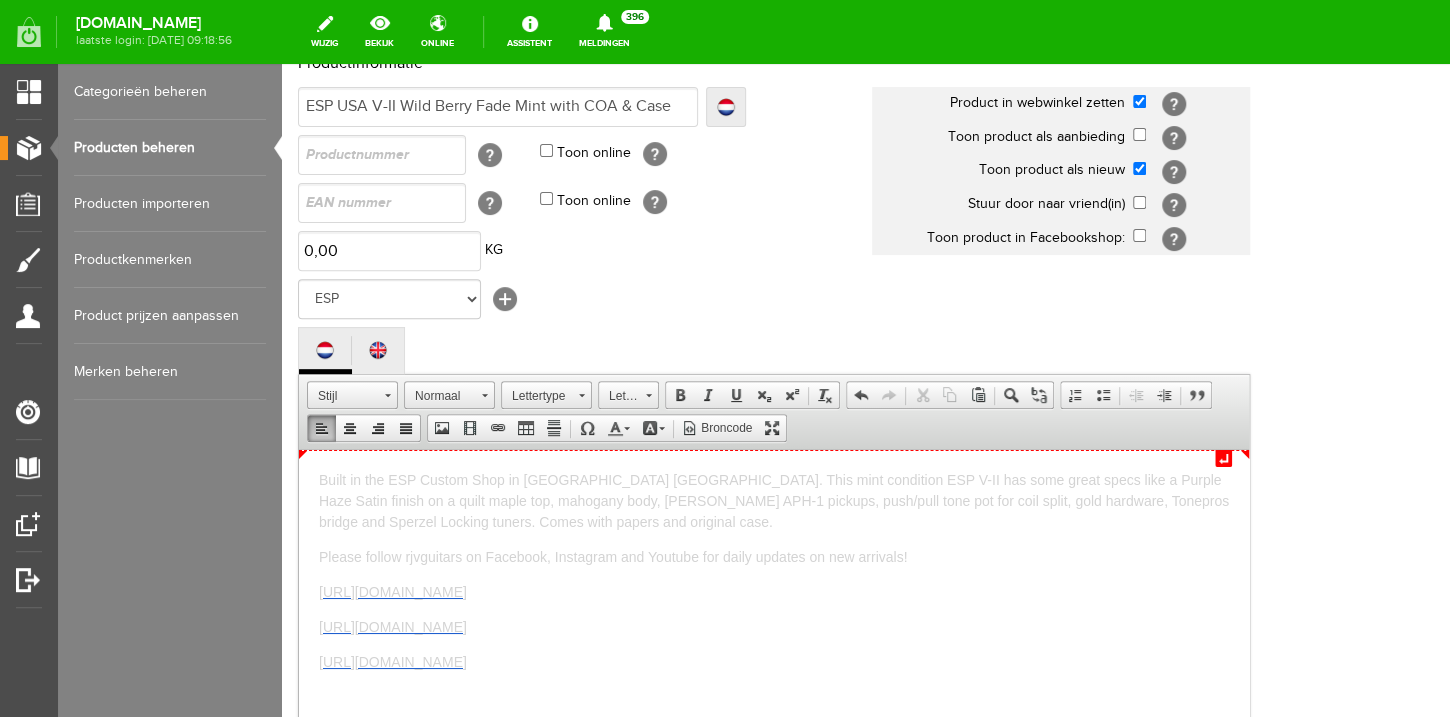 click on "Built in the ESP Custom Shop in [GEOGRAPHIC_DATA] [GEOGRAPHIC_DATA]. This mint condition ESP V-II has some great specs like a Purple Haze Satin finish on a quilt maple top, mahogany body, [PERSON_NAME] APH-1 pickups, push/pull tone pot for coil split, gold hardware, Tonepros bridge and Sperzel Locking tuners. Comes with papers and original case." at bounding box center (774, 500) 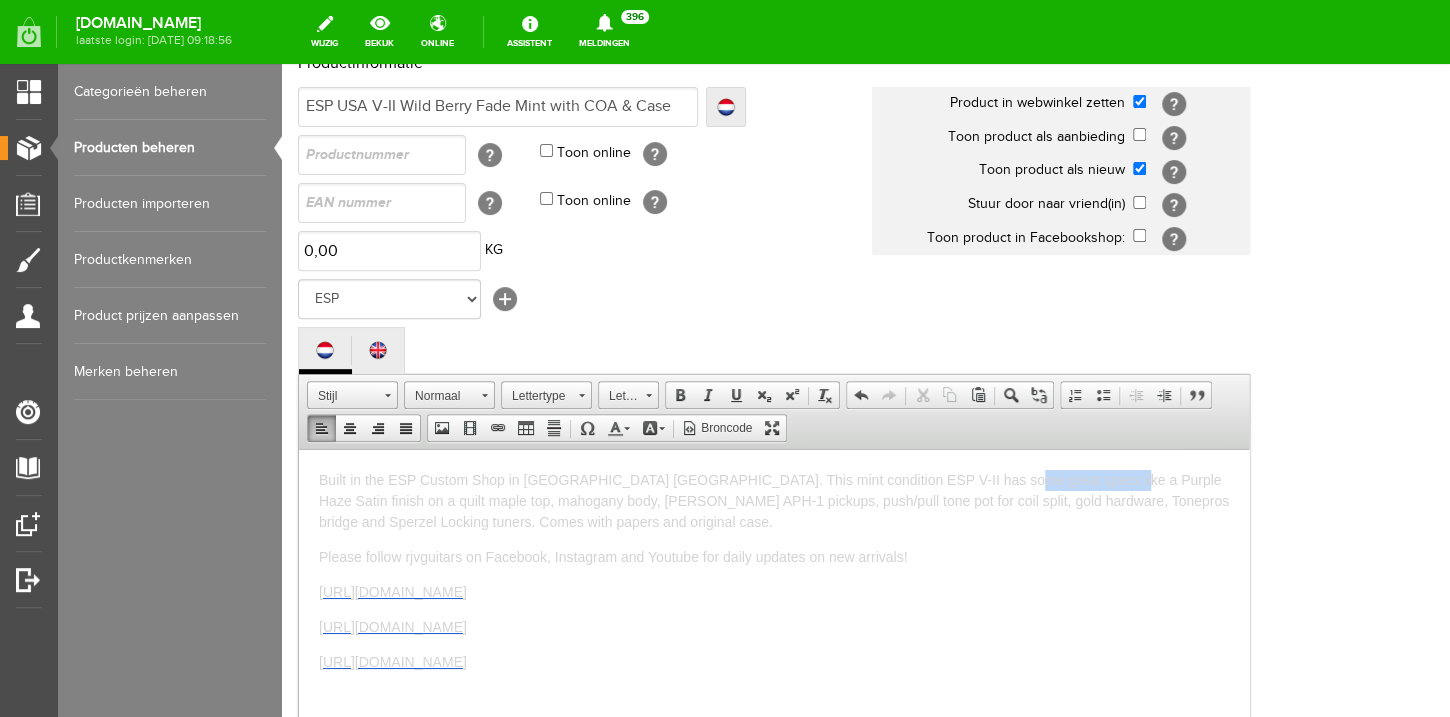drag, startPoint x: 1095, startPoint y: 481, endPoint x: 984, endPoint y: 479, distance: 111.01801 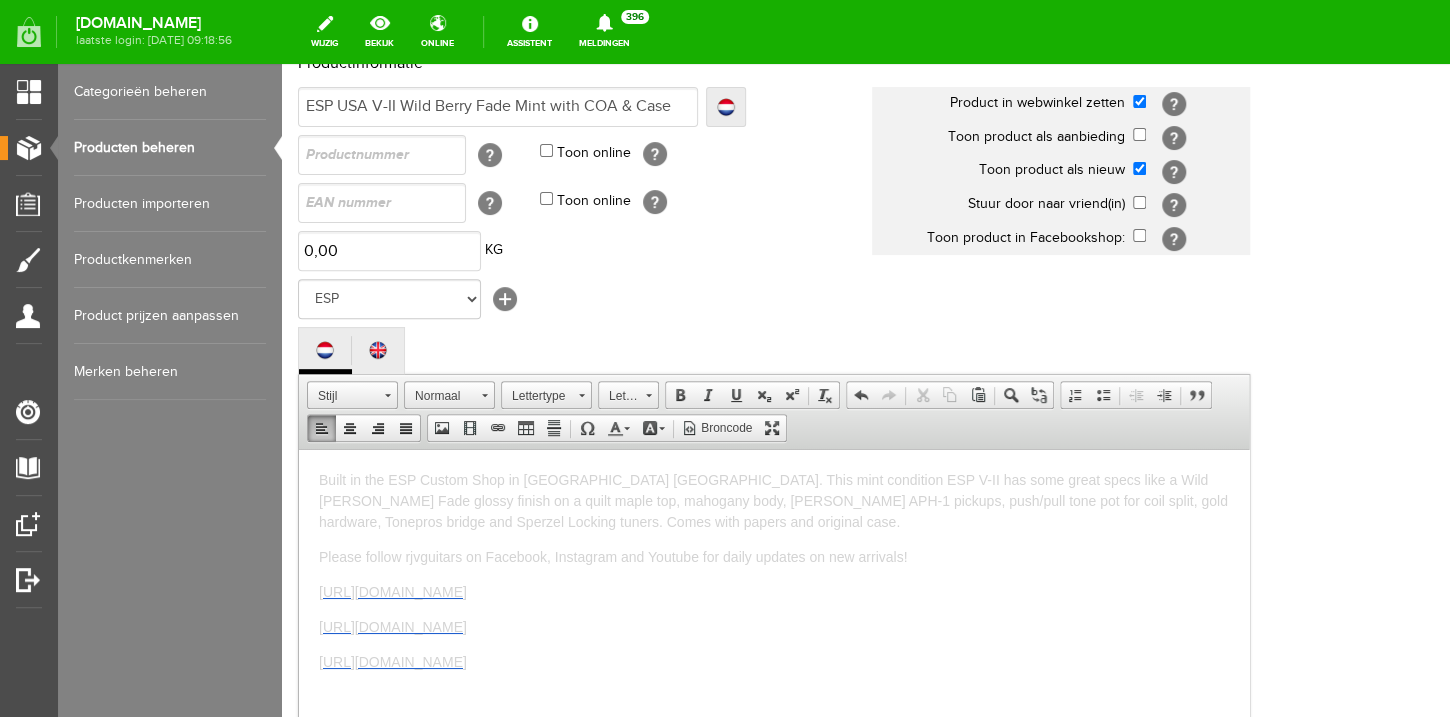 click on "Built in the ESP Custom Shop in [GEOGRAPHIC_DATA] [GEOGRAPHIC_DATA]. This mint condition ESP V-II has some great specs like a Wild [PERSON_NAME] Fade glossy finish on a quilt maple top, mahogany body, [PERSON_NAME] APH-1 pickups, push/pull tone pot for coil split, gold hardware, Tonepros bridge and Sperzel Locking tuners. Comes with papers and original case." at bounding box center [773, 500] 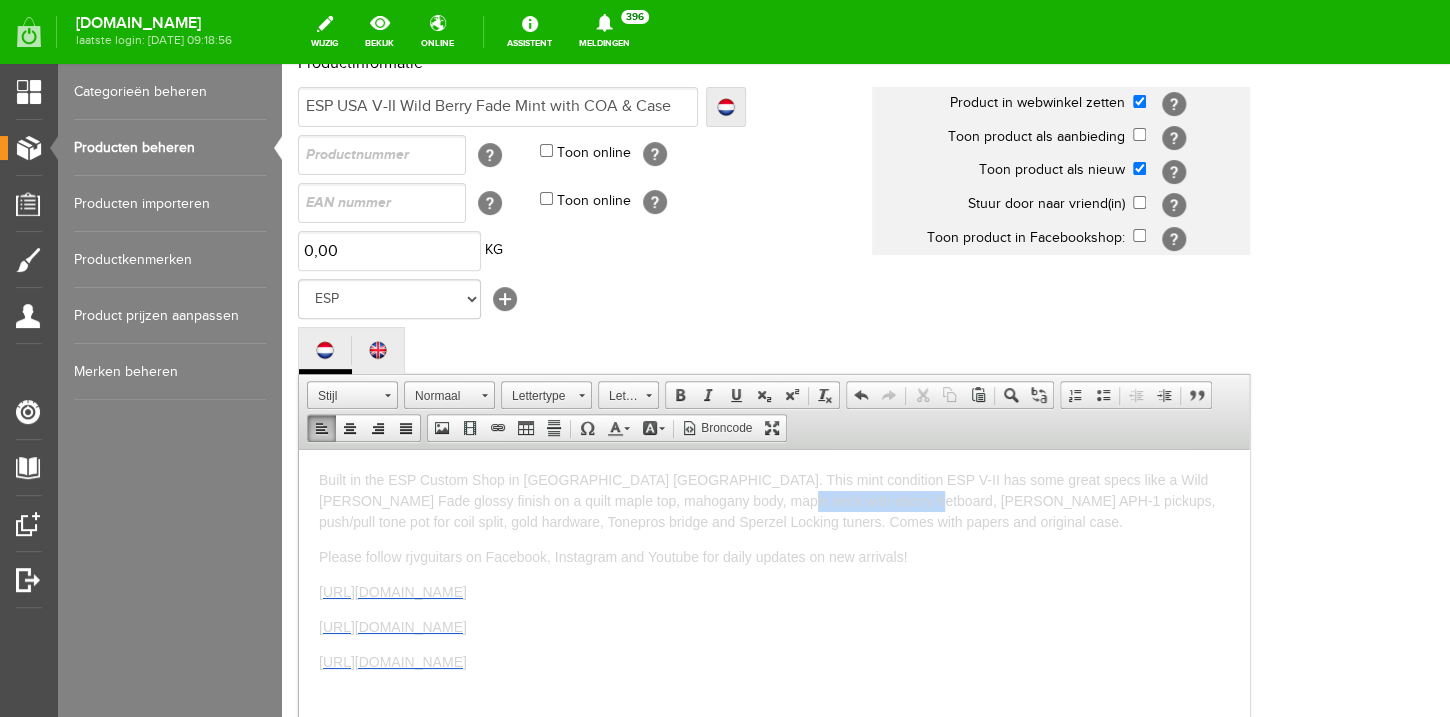 drag, startPoint x: 891, startPoint y: 497, endPoint x: 734, endPoint y: 498, distance: 157.00319 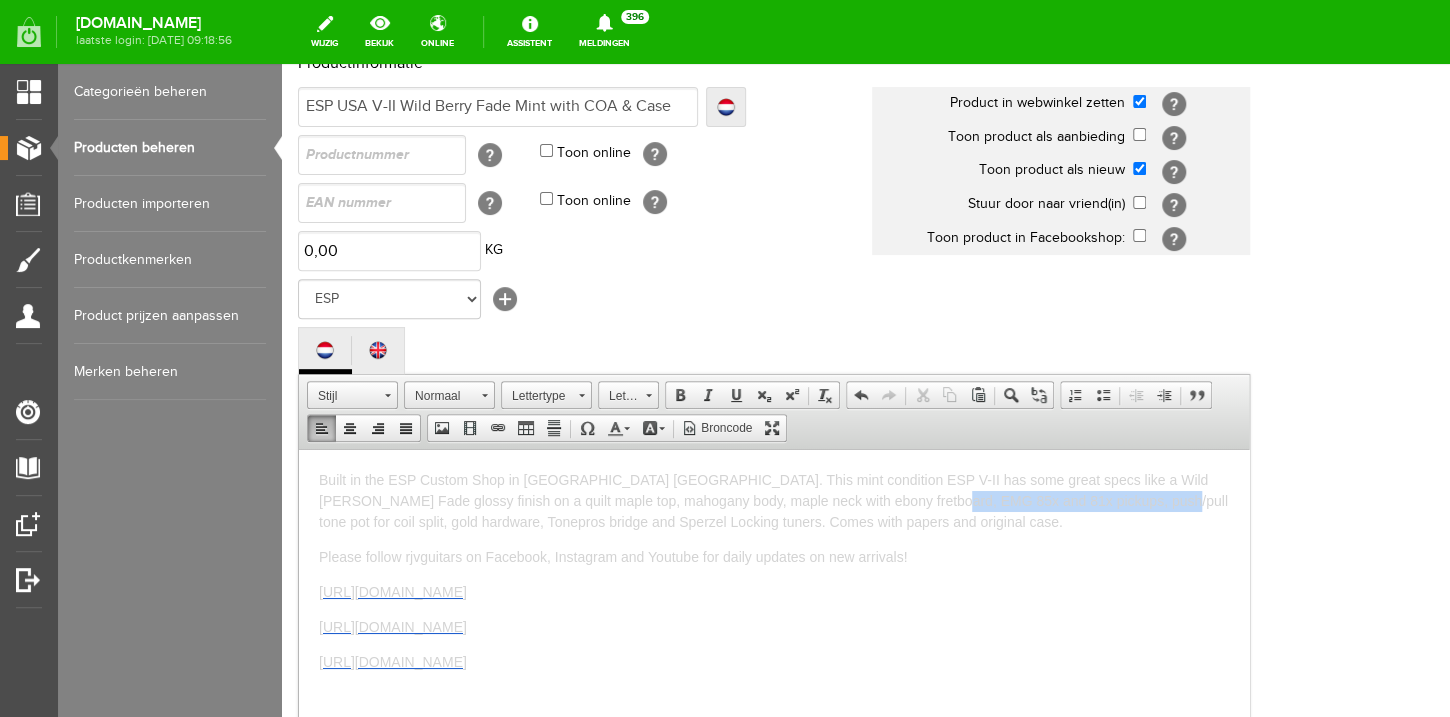 drag, startPoint x: 1092, startPoint y: 501, endPoint x: 913, endPoint y: 497, distance: 179.0447 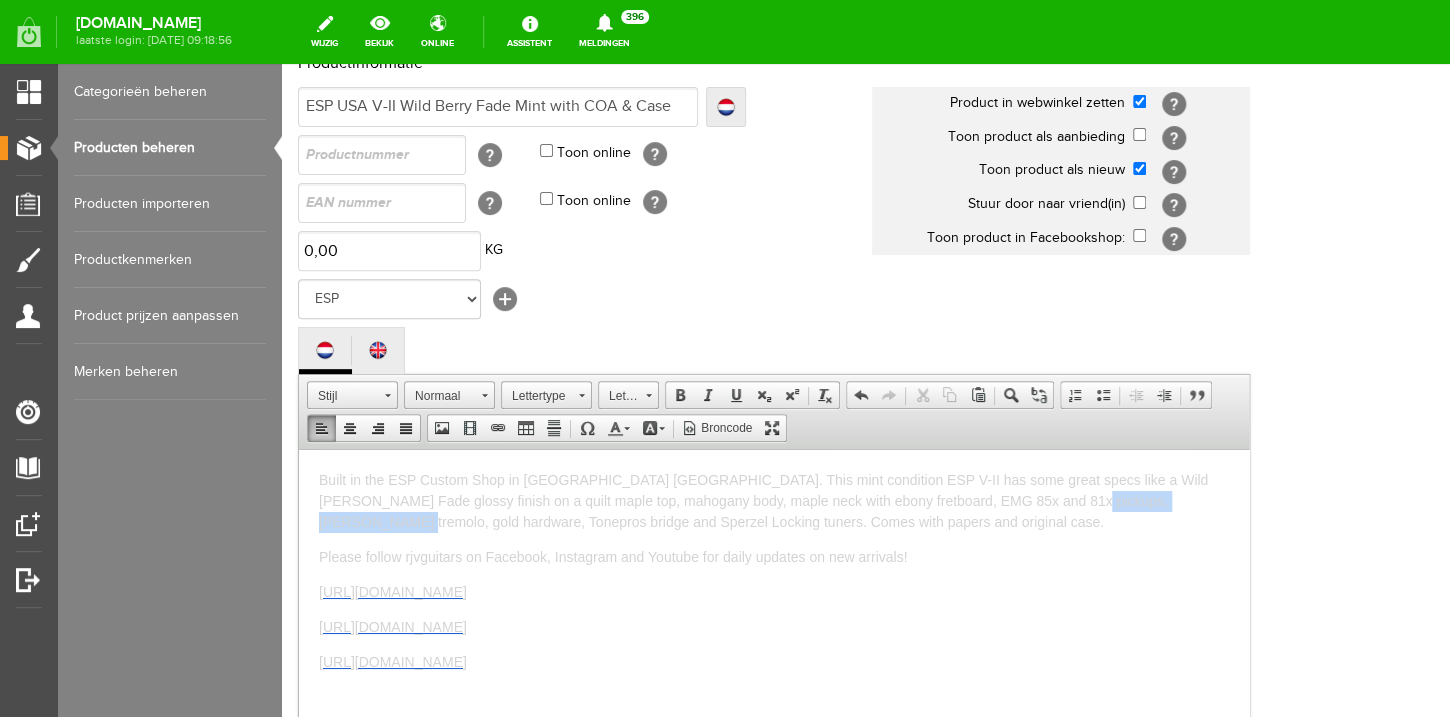 drag, startPoint x: 1195, startPoint y: 502, endPoint x: 1036, endPoint y: 498, distance: 159.05031 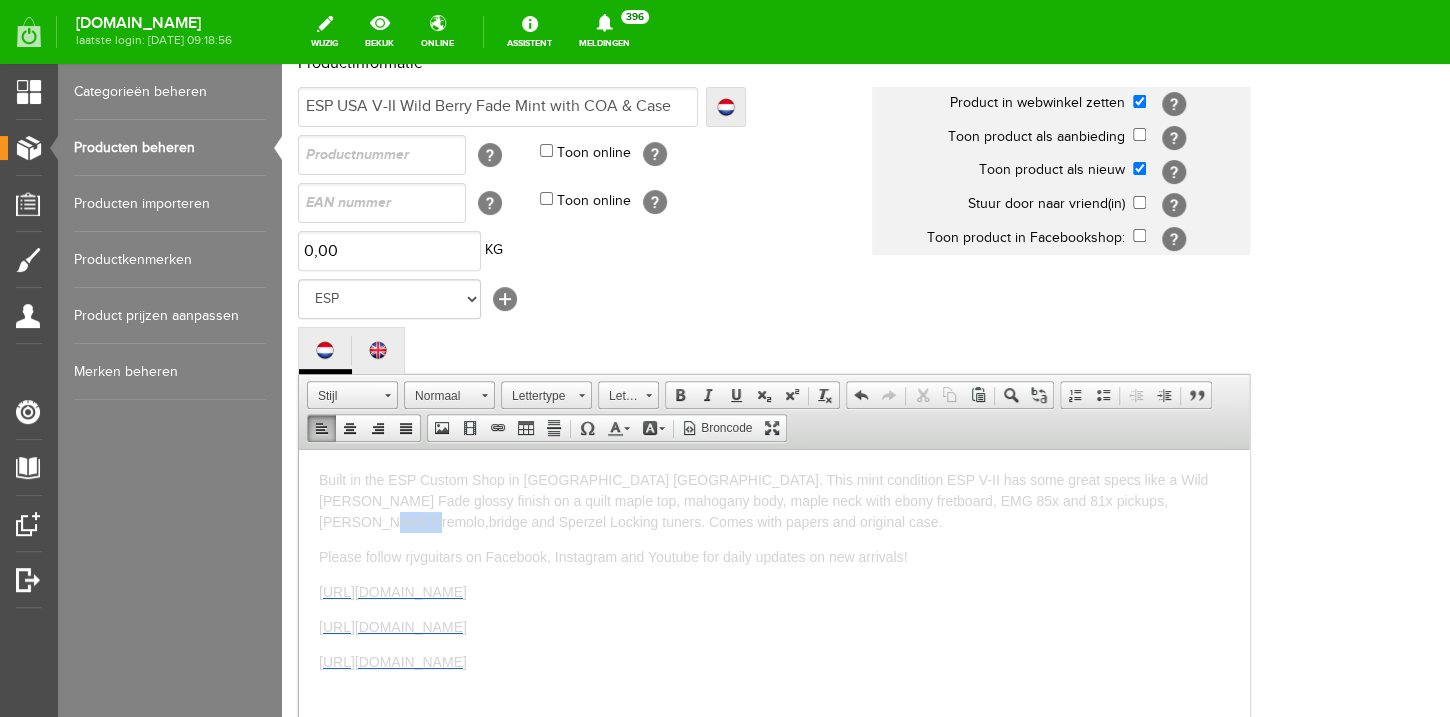 drag, startPoint x: 1199, startPoint y: 504, endPoint x: 1163, endPoint y: 503, distance: 36.013885 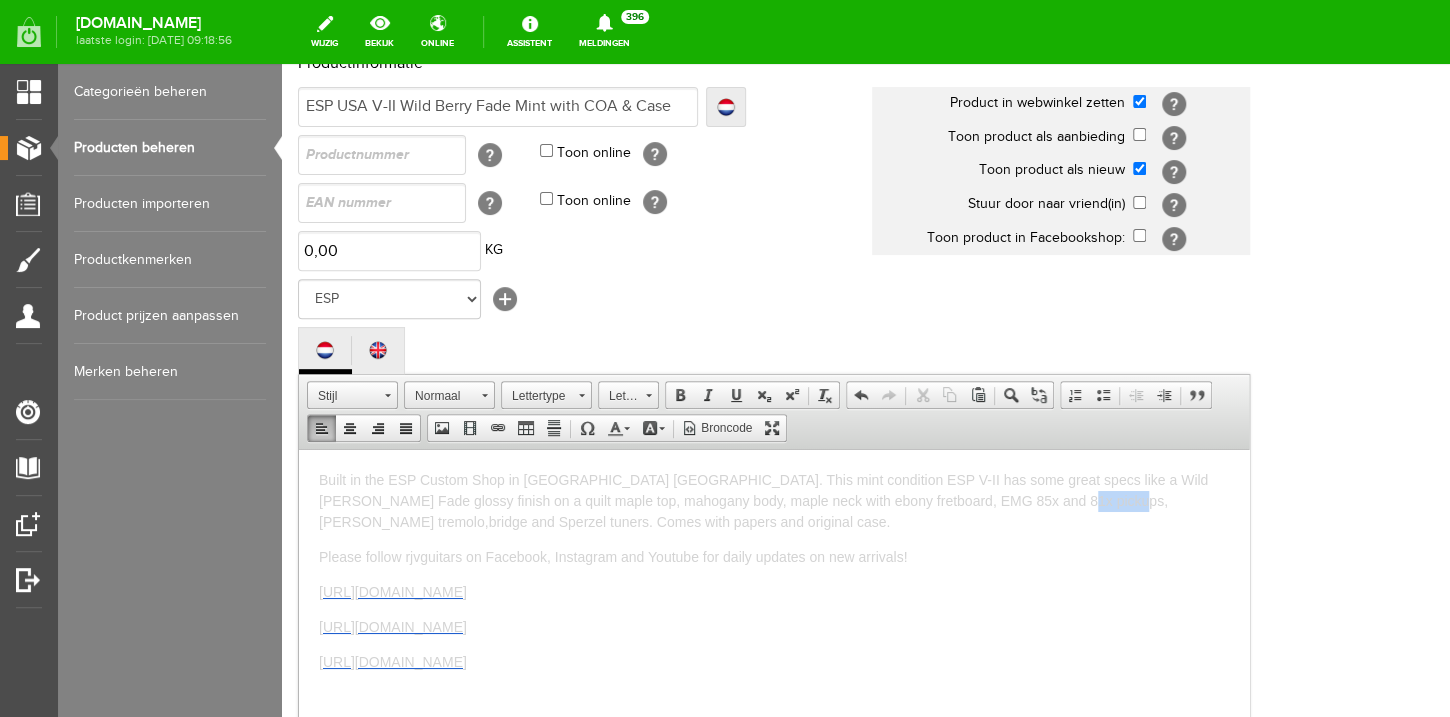 drag, startPoint x: 1074, startPoint y: 500, endPoint x: 1027, endPoint y: 500, distance: 47 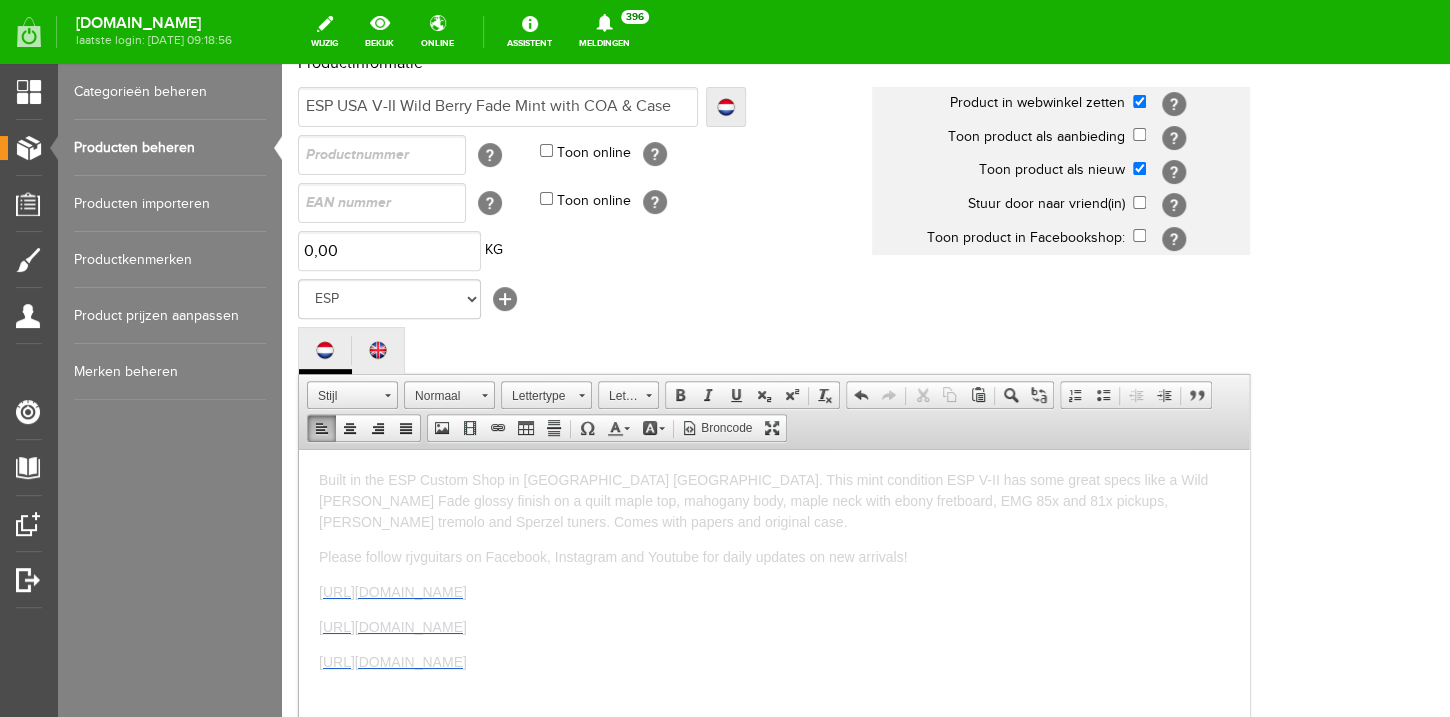 click on "Built in the ESP Custom Shop in [GEOGRAPHIC_DATA] [GEOGRAPHIC_DATA]. This mint condition ESP V-II has some great specs like a Wild [PERSON_NAME] Fade glossy finish on a quilt maple top, mahogany body, maple neck with ebony fretboard, EMG 85x and 81x pickups, [PERSON_NAME] tremolo and Sperzel tuners. Comes with papers and original case." at bounding box center [774, 500] 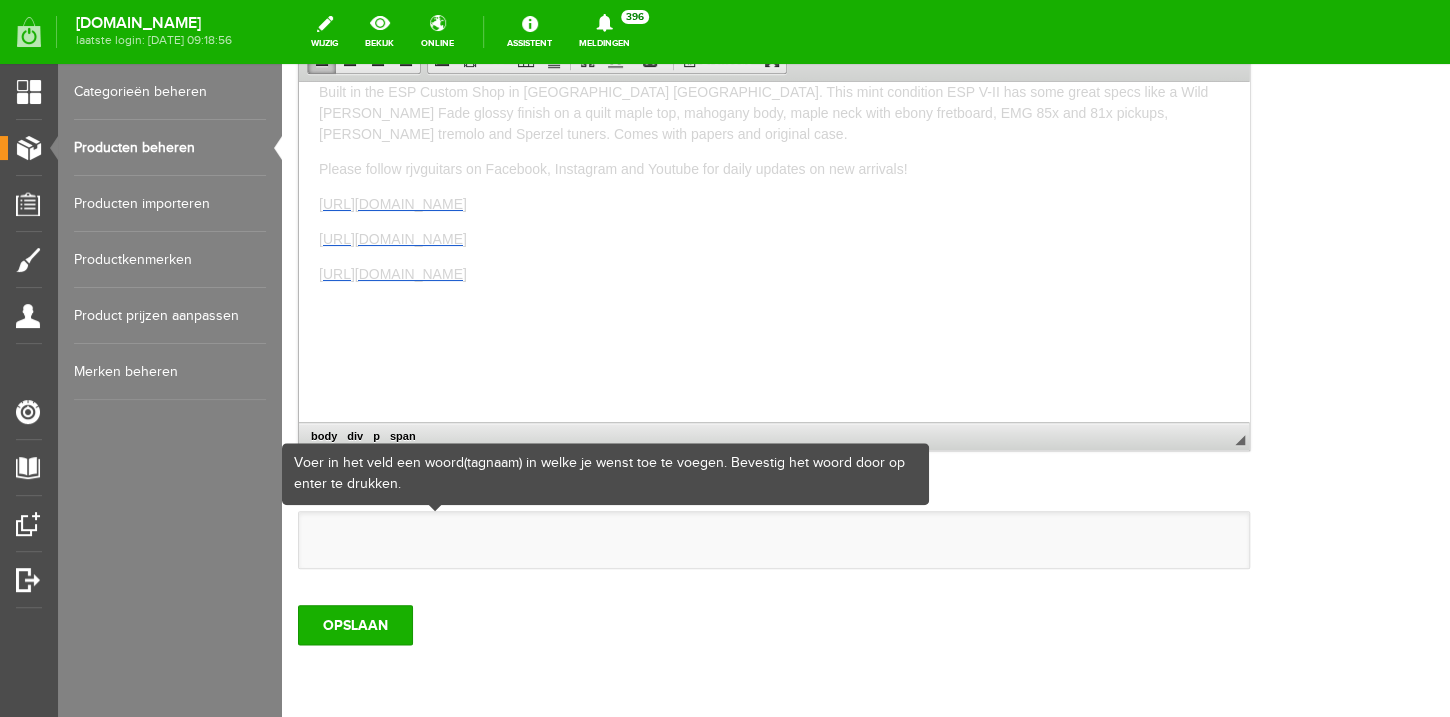 scroll, scrollTop: 659, scrollLeft: 0, axis: vertical 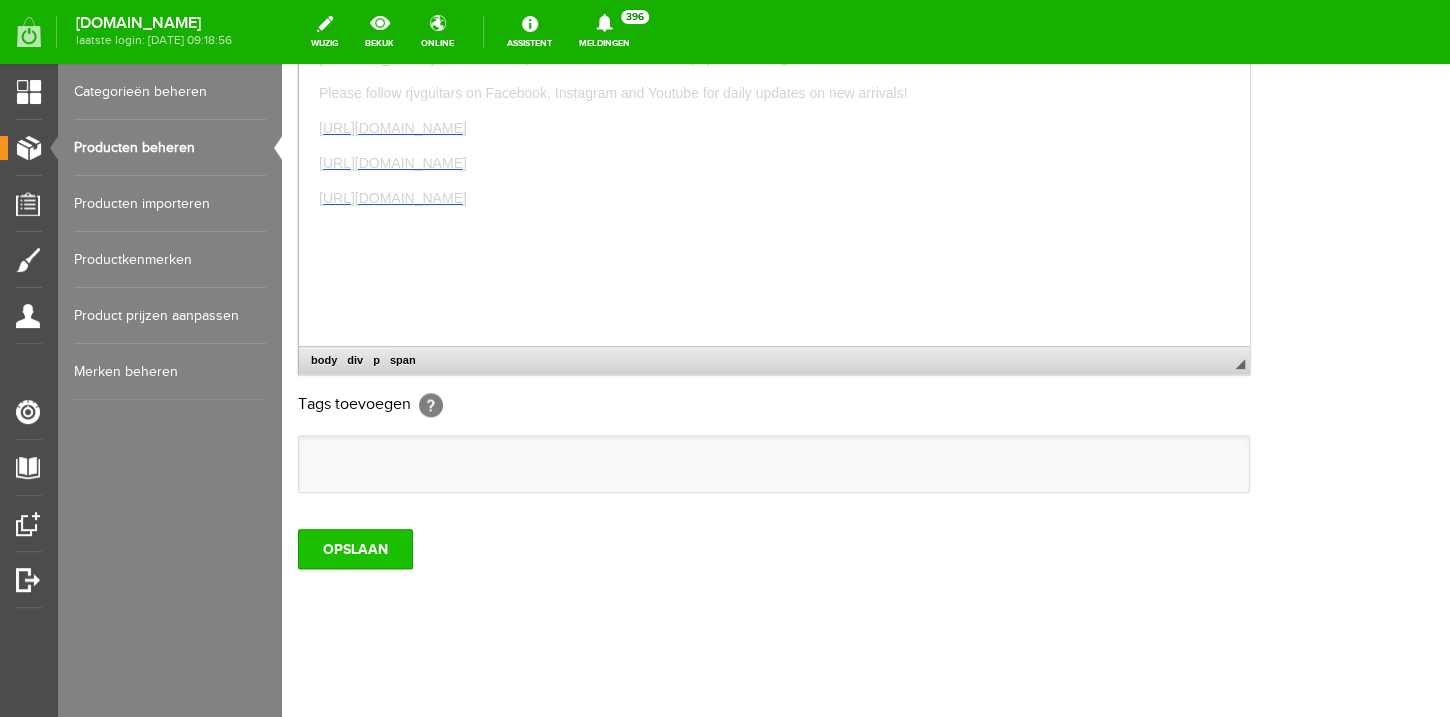 click on "OPSLAAN" at bounding box center [355, 549] 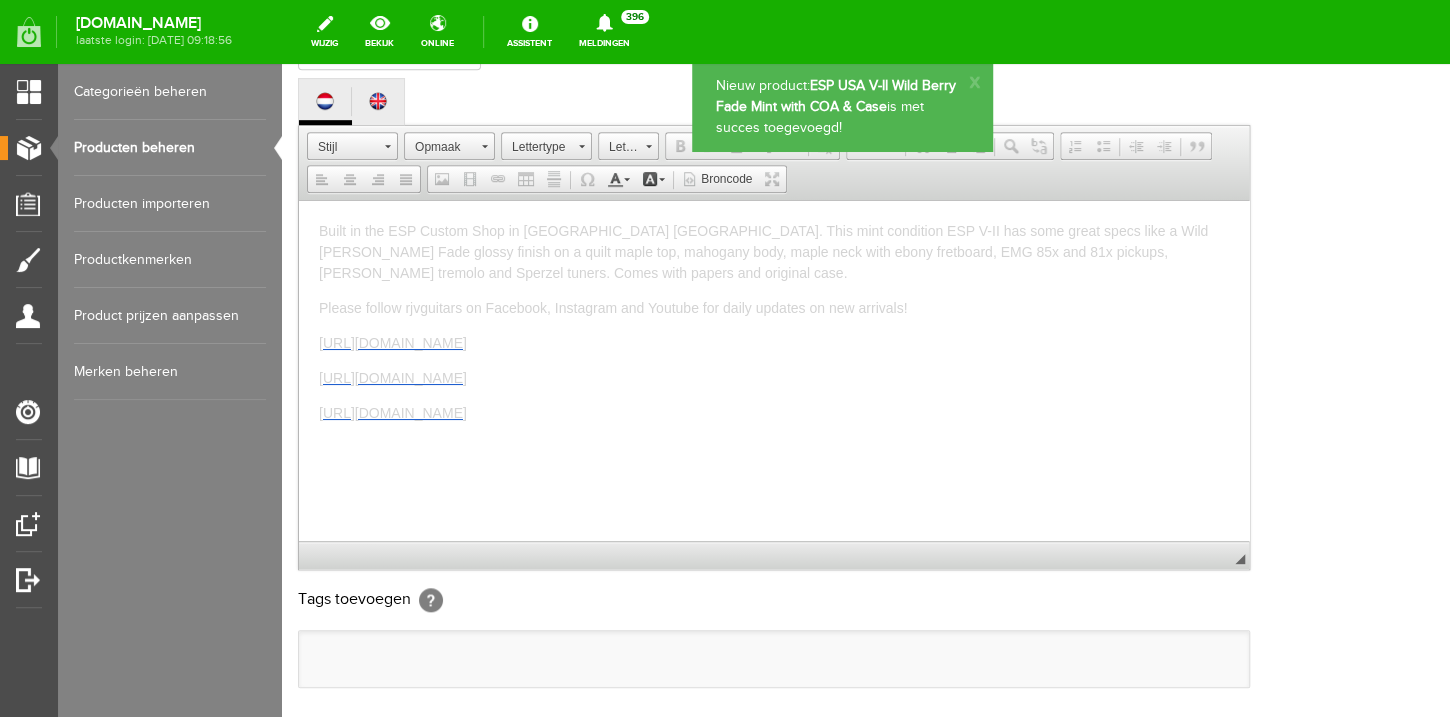 scroll, scrollTop: 0, scrollLeft: 0, axis: both 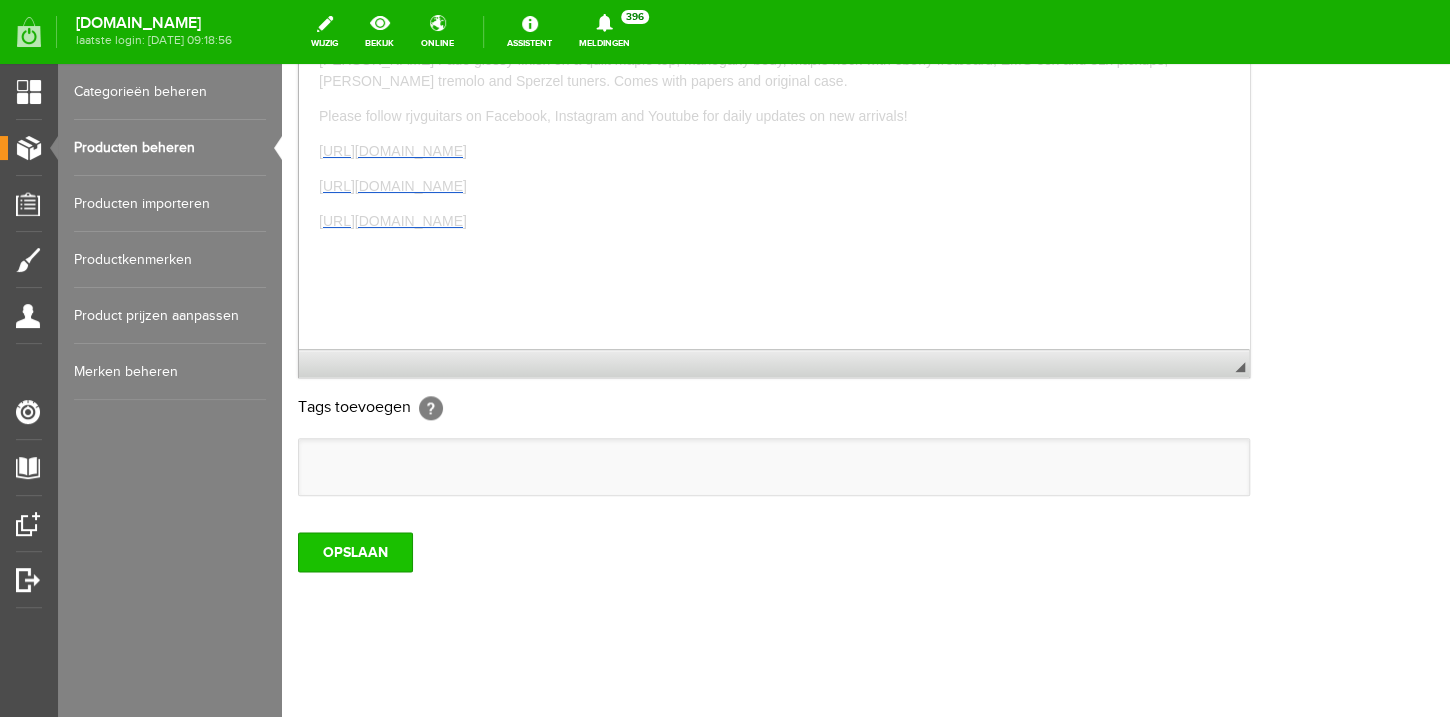 click on "OPSLAAN" at bounding box center (355, 552) 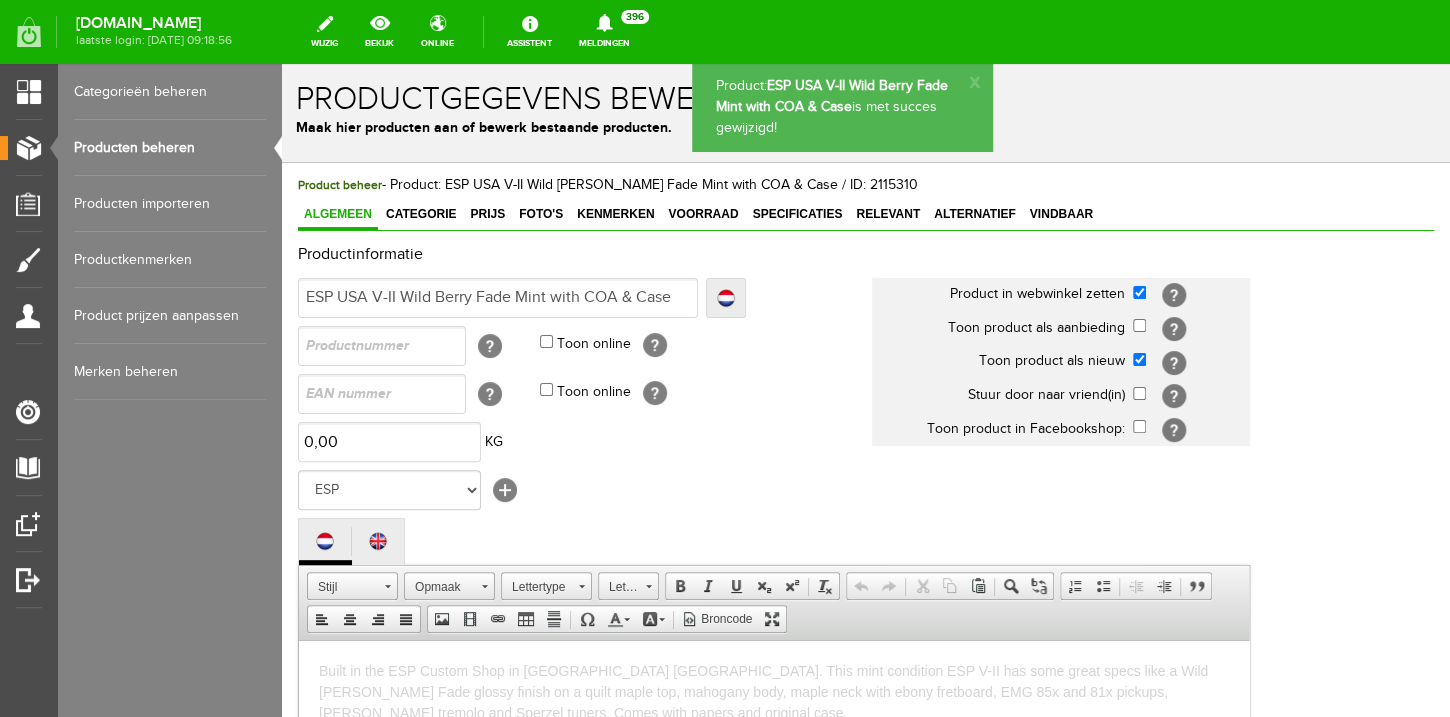 scroll, scrollTop: 0, scrollLeft: 0, axis: both 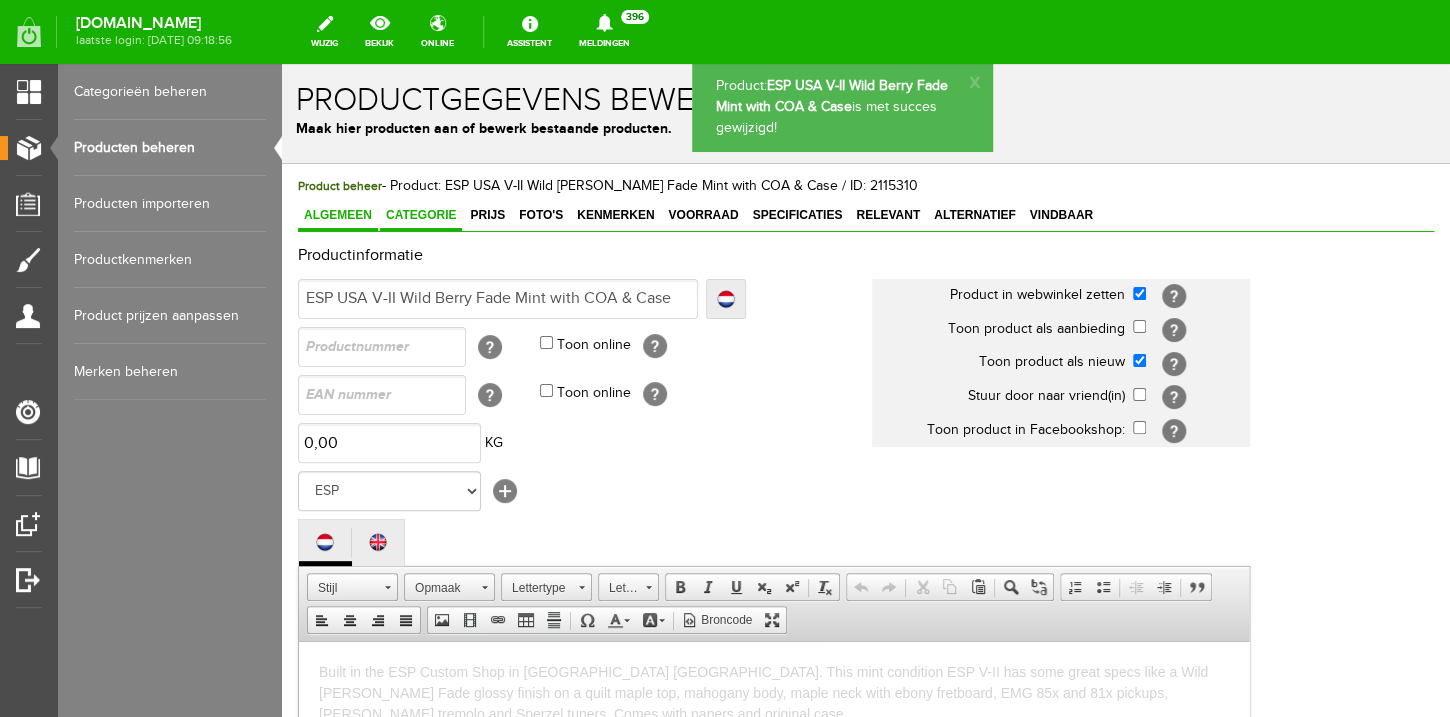 click on "Categorie" at bounding box center [421, 216] 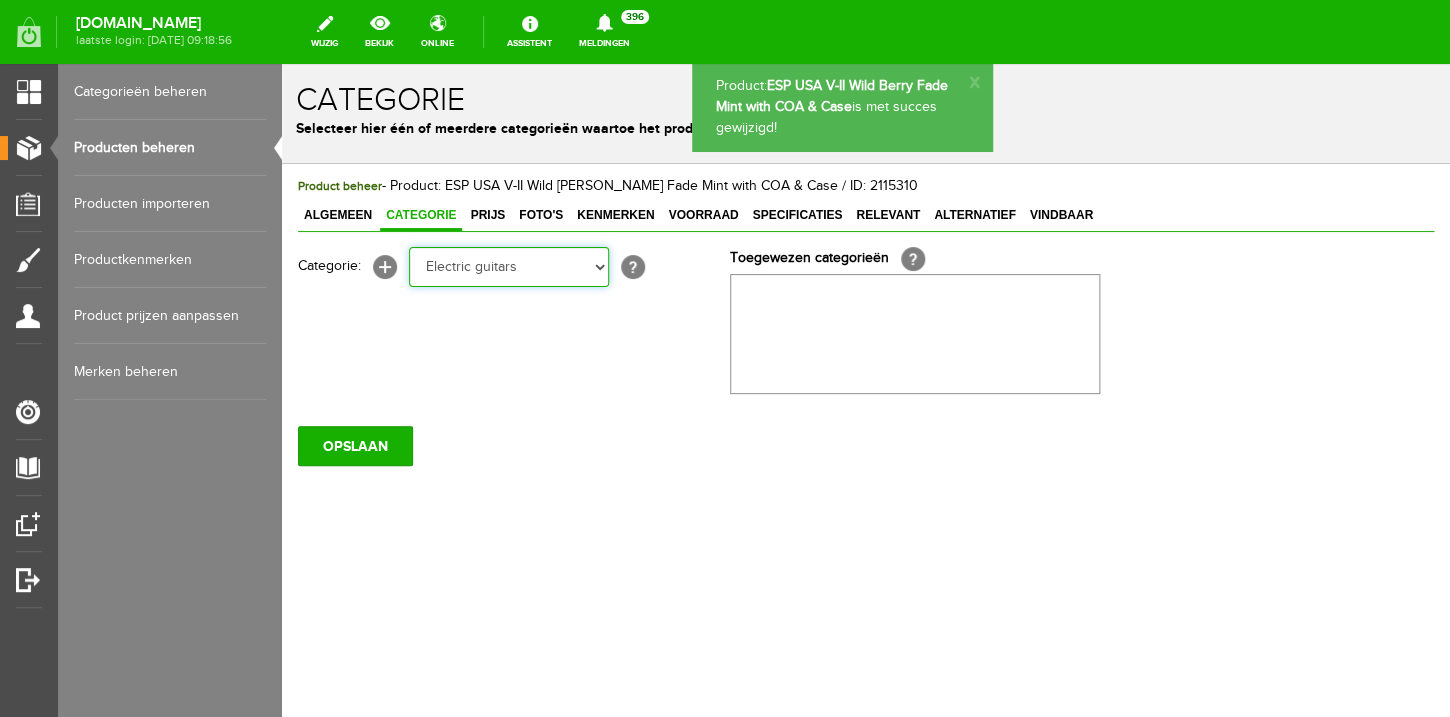 click on "Electric guitars" at bounding box center [282, 64] 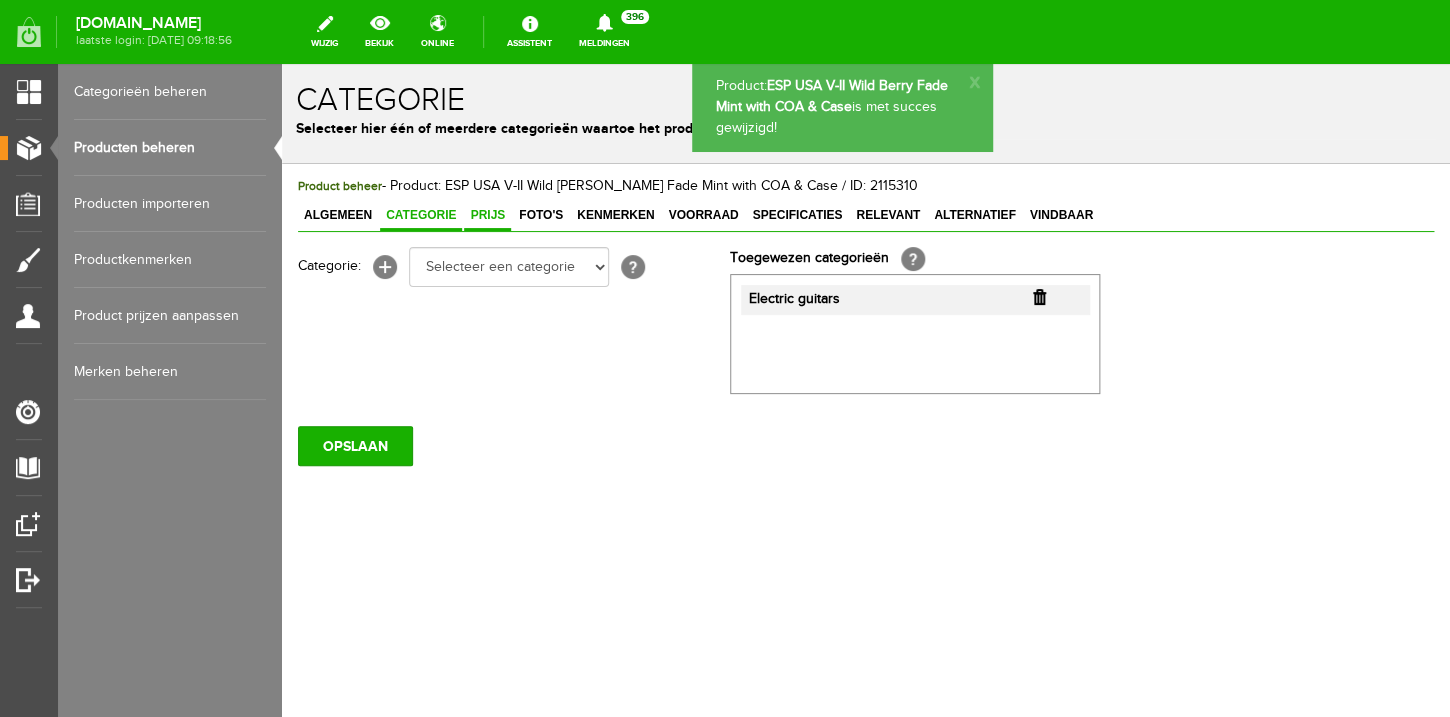 click on "Prijs" at bounding box center (487, 215) 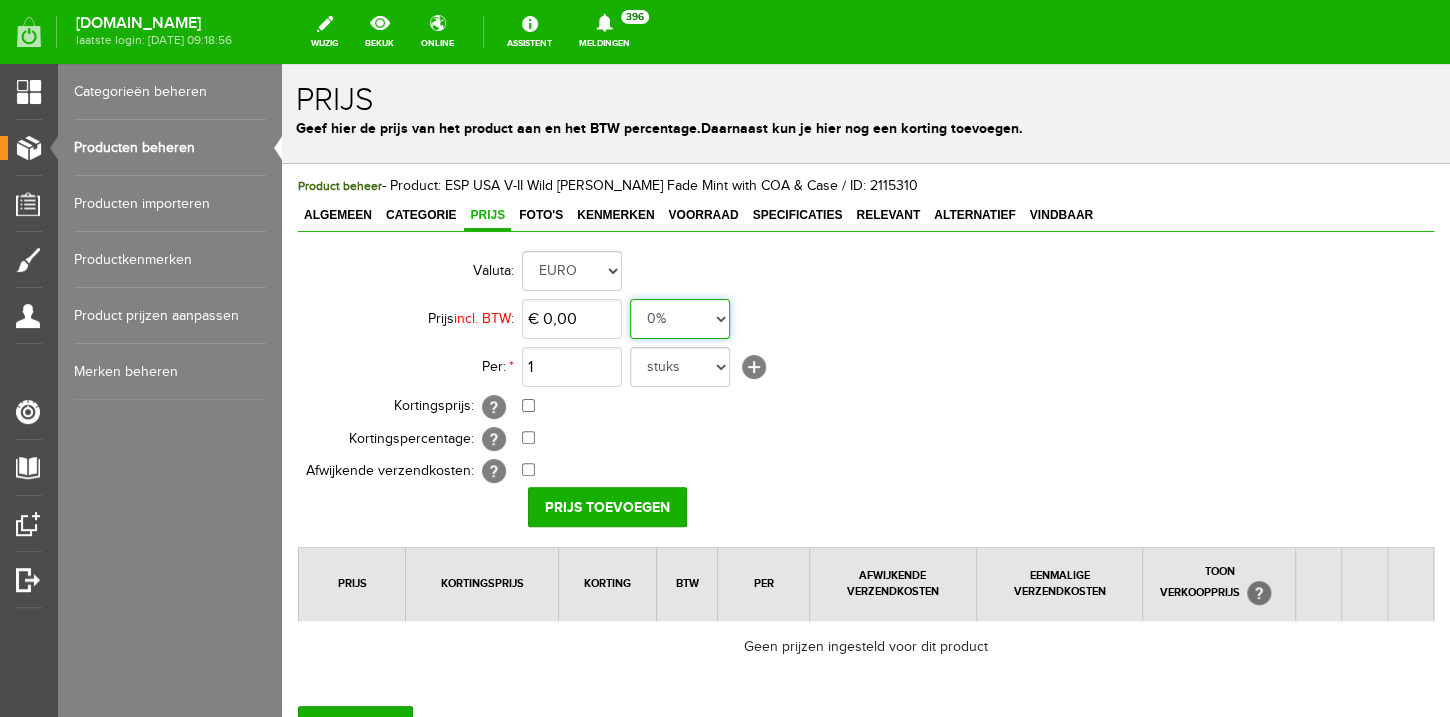 click on "0%" at bounding box center (282, 64) 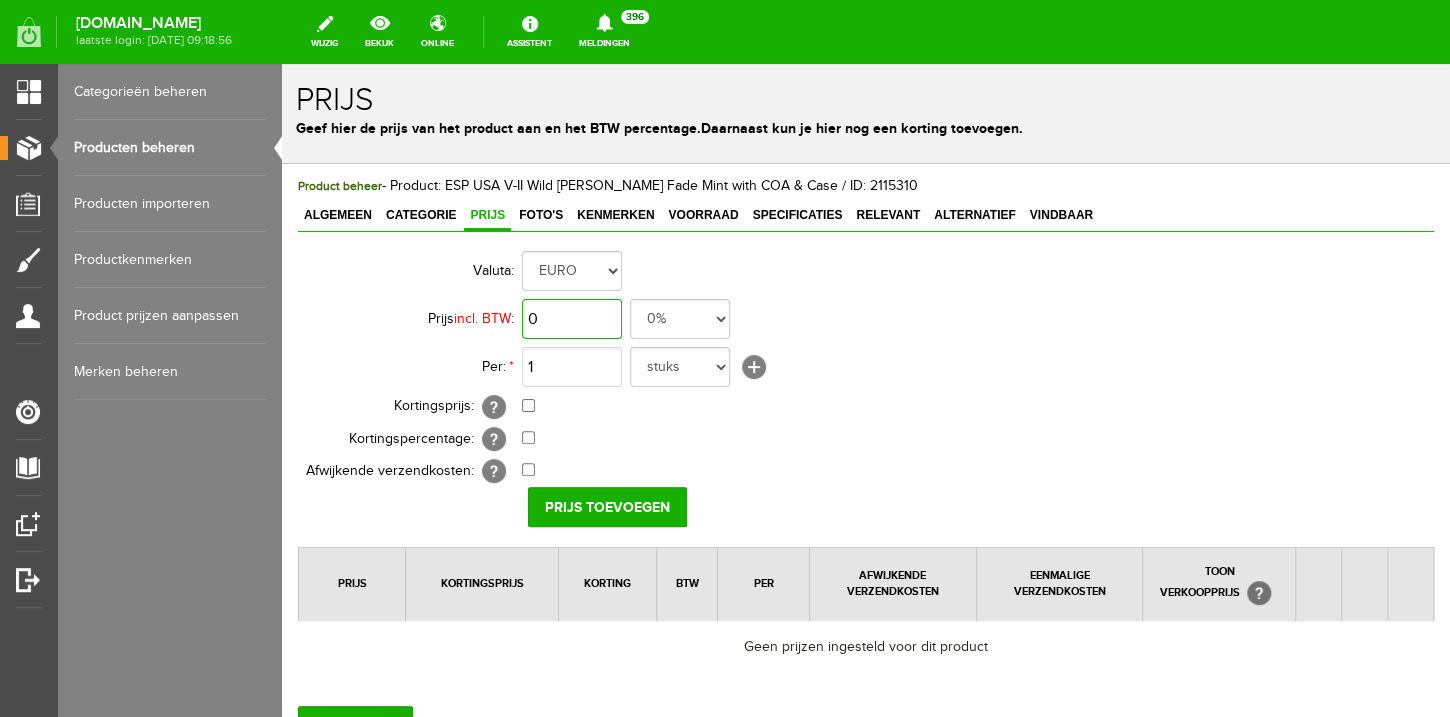 click on "0" at bounding box center [572, 319] 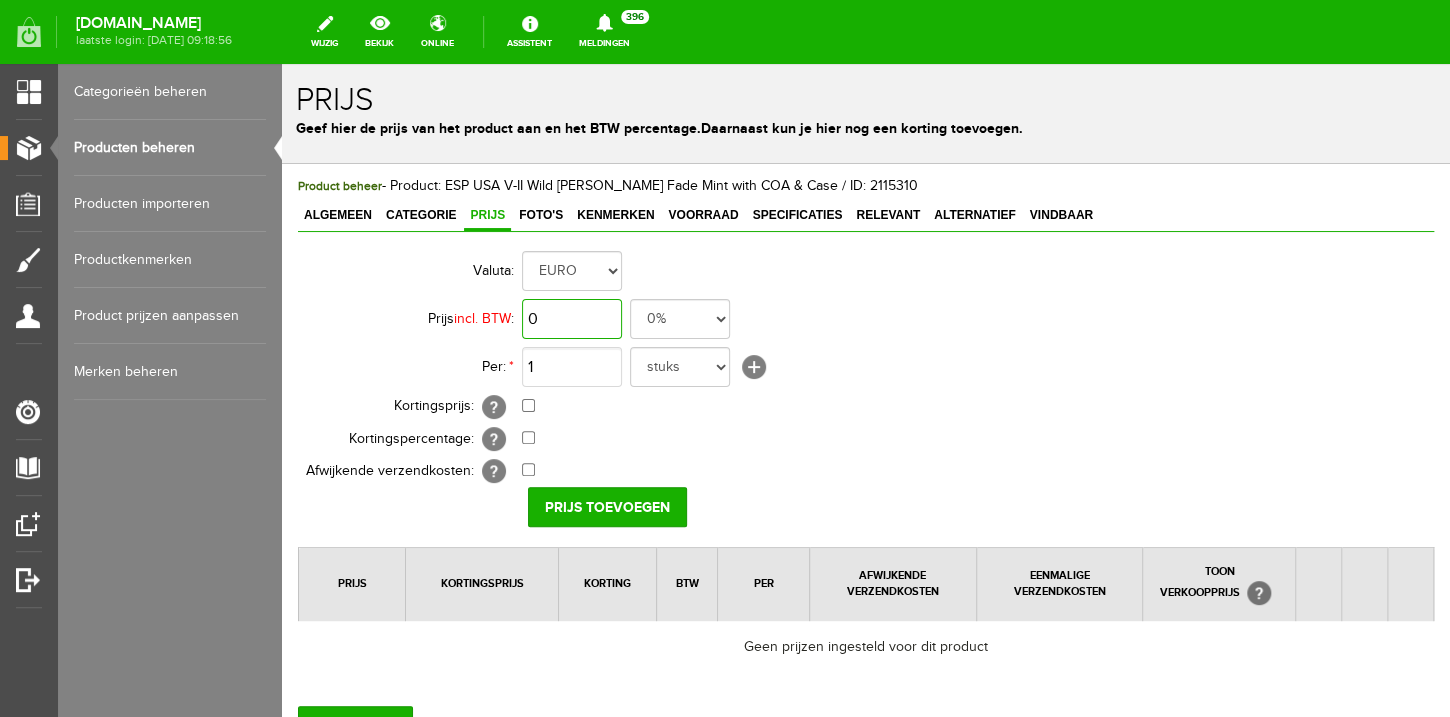 click on "0" at bounding box center (572, 319) 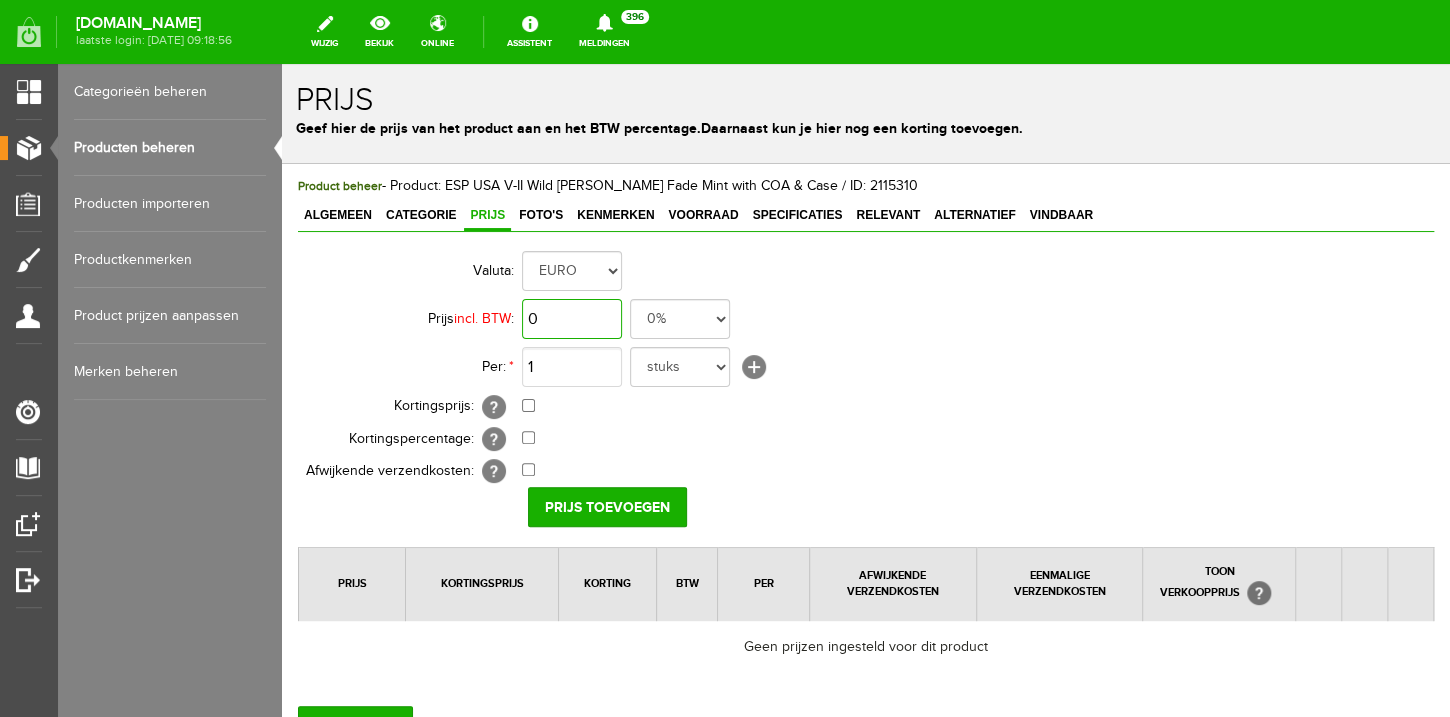 click on "0" at bounding box center [572, 319] 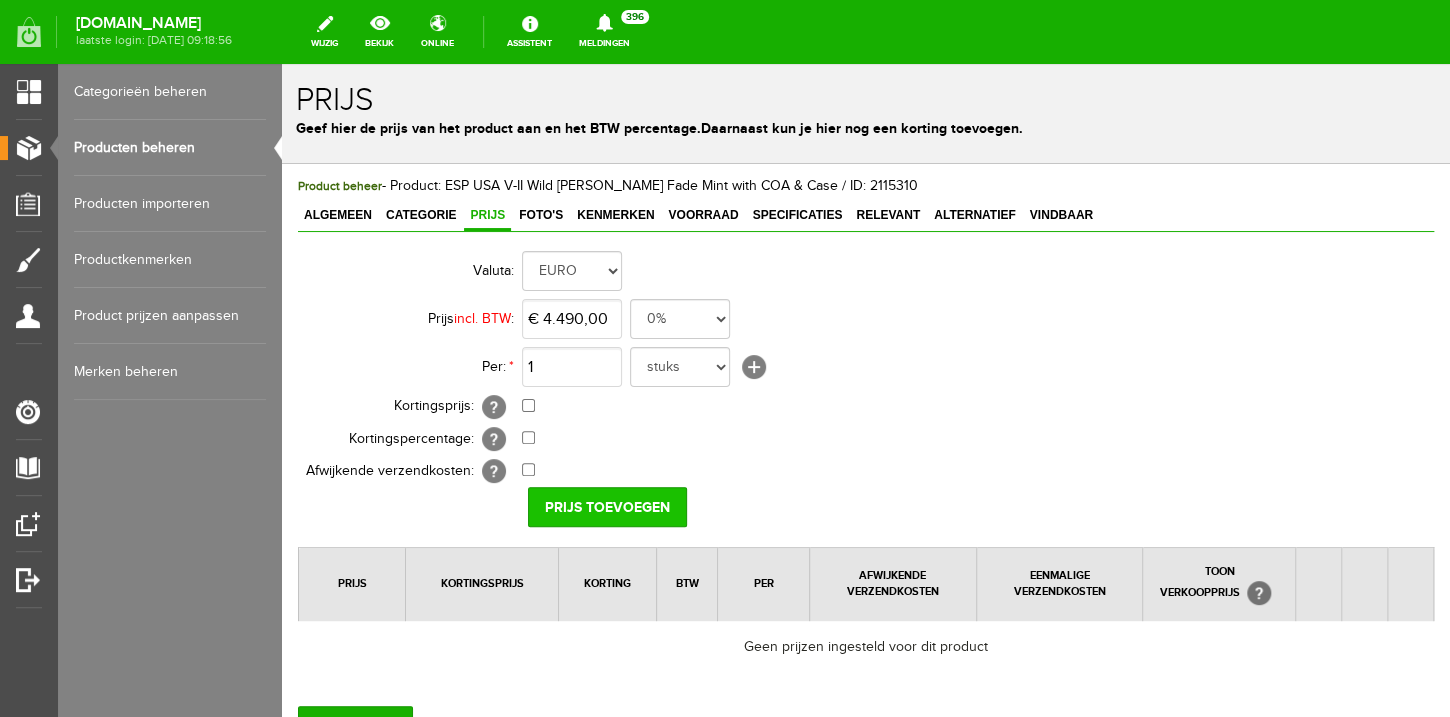 click on "Prijs toevoegen" at bounding box center (607, 507) 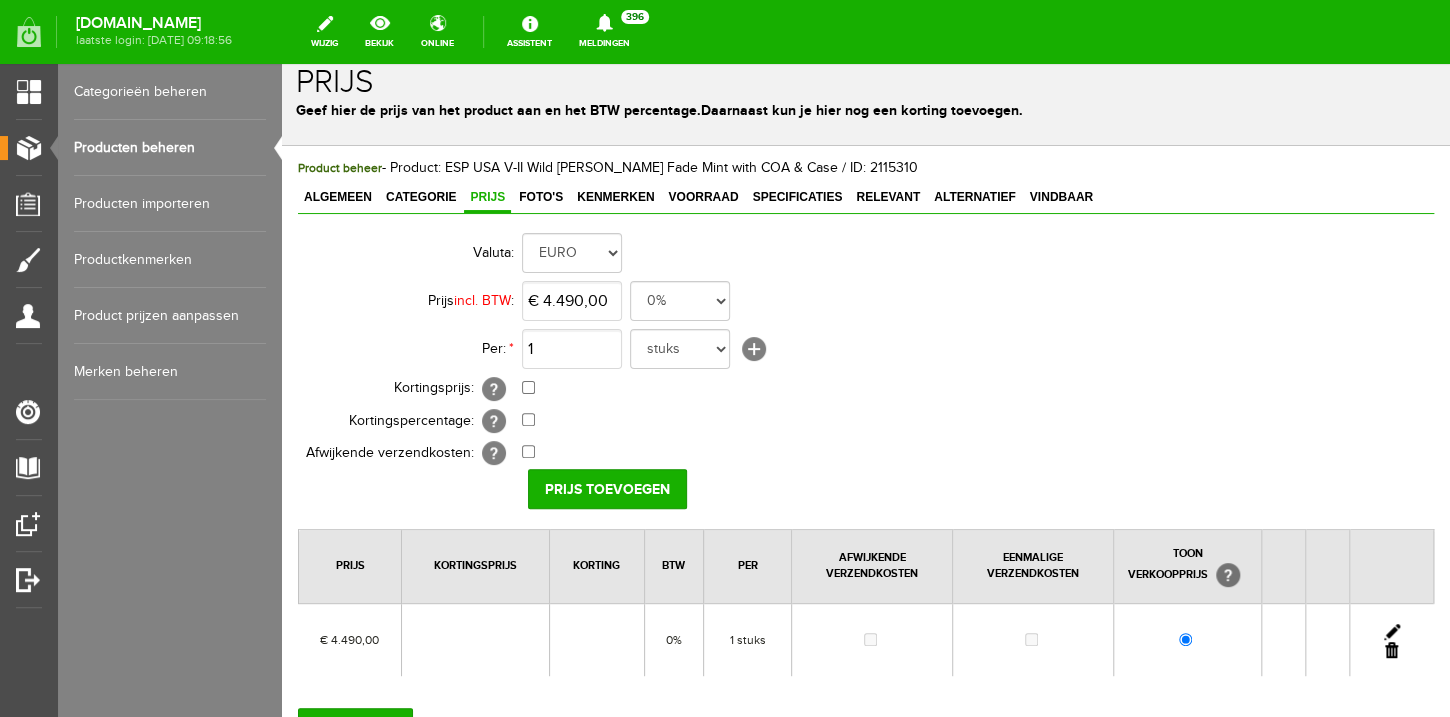 scroll, scrollTop: 128, scrollLeft: 0, axis: vertical 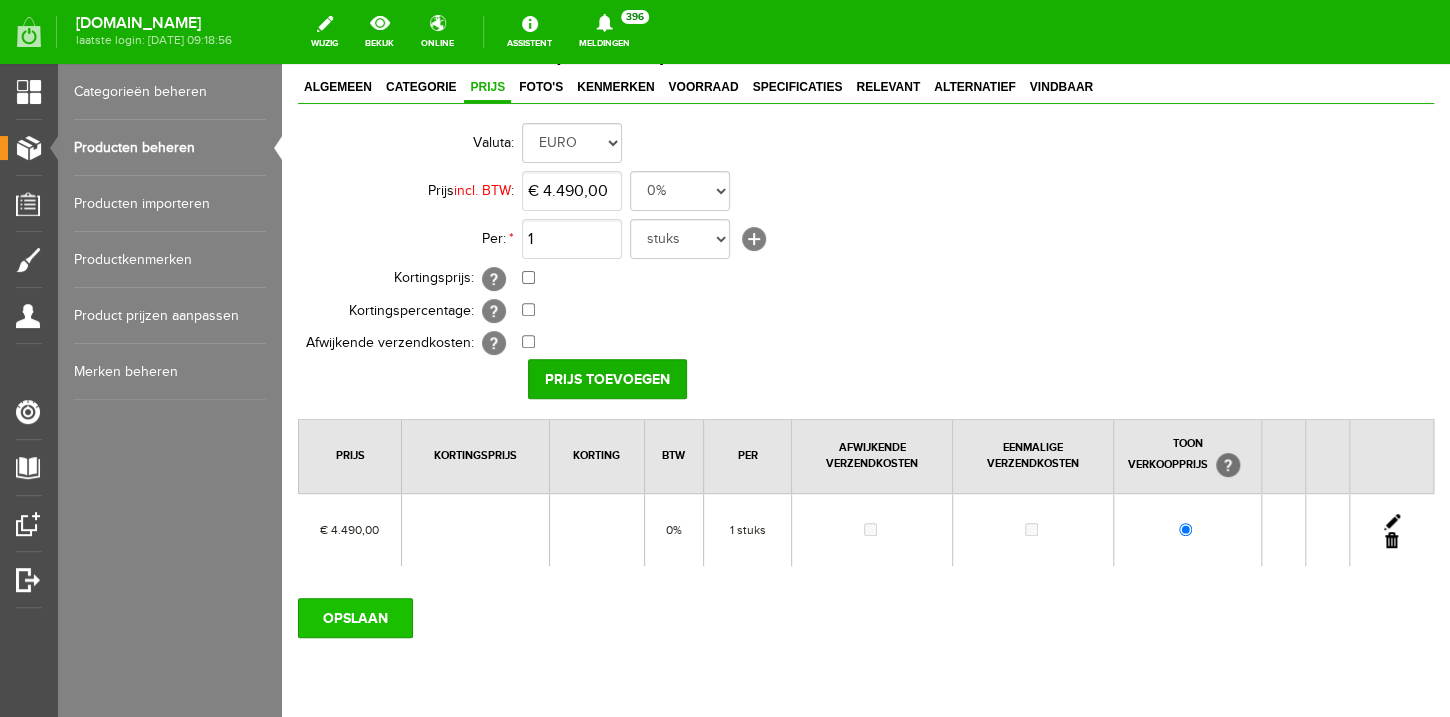click on "OPSLAAN" at bounding box center [355, 618] 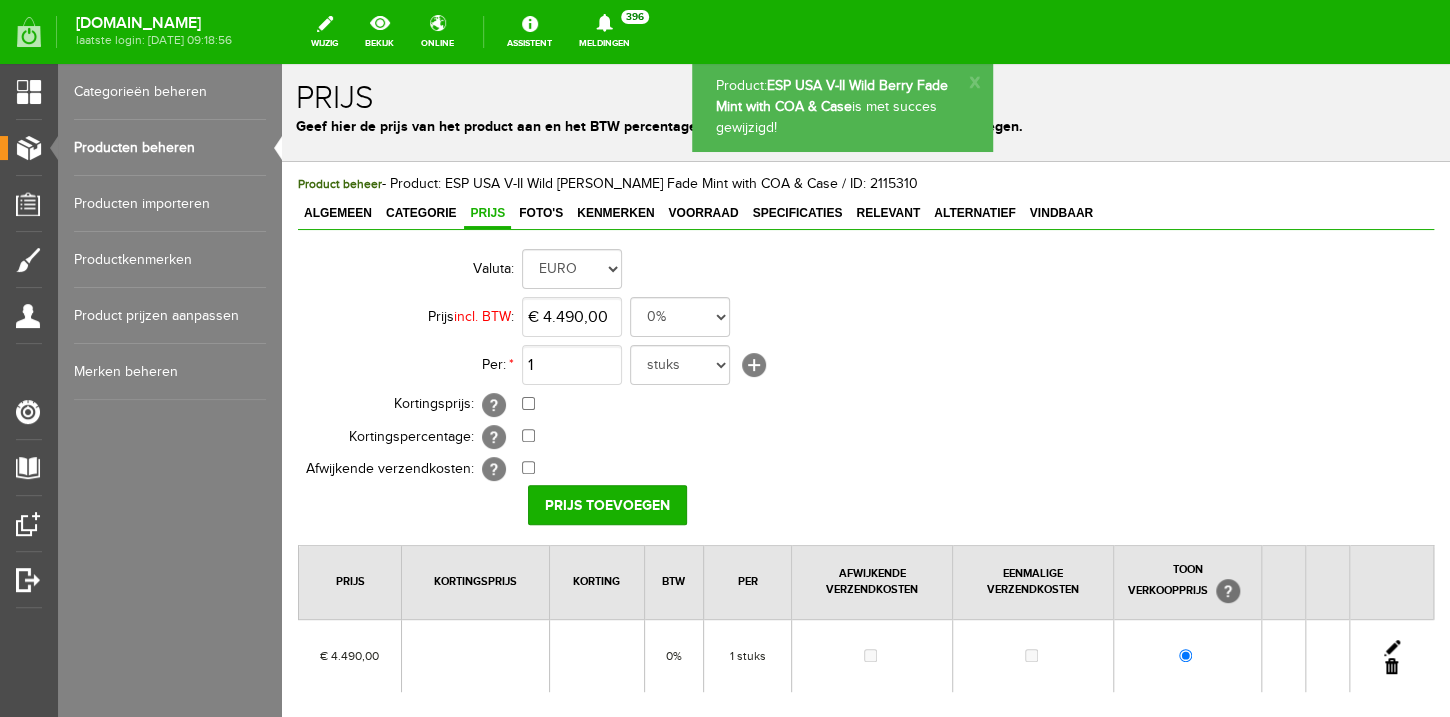 scroll, scrollTop: 0, scrollLeft: 0, axis: both 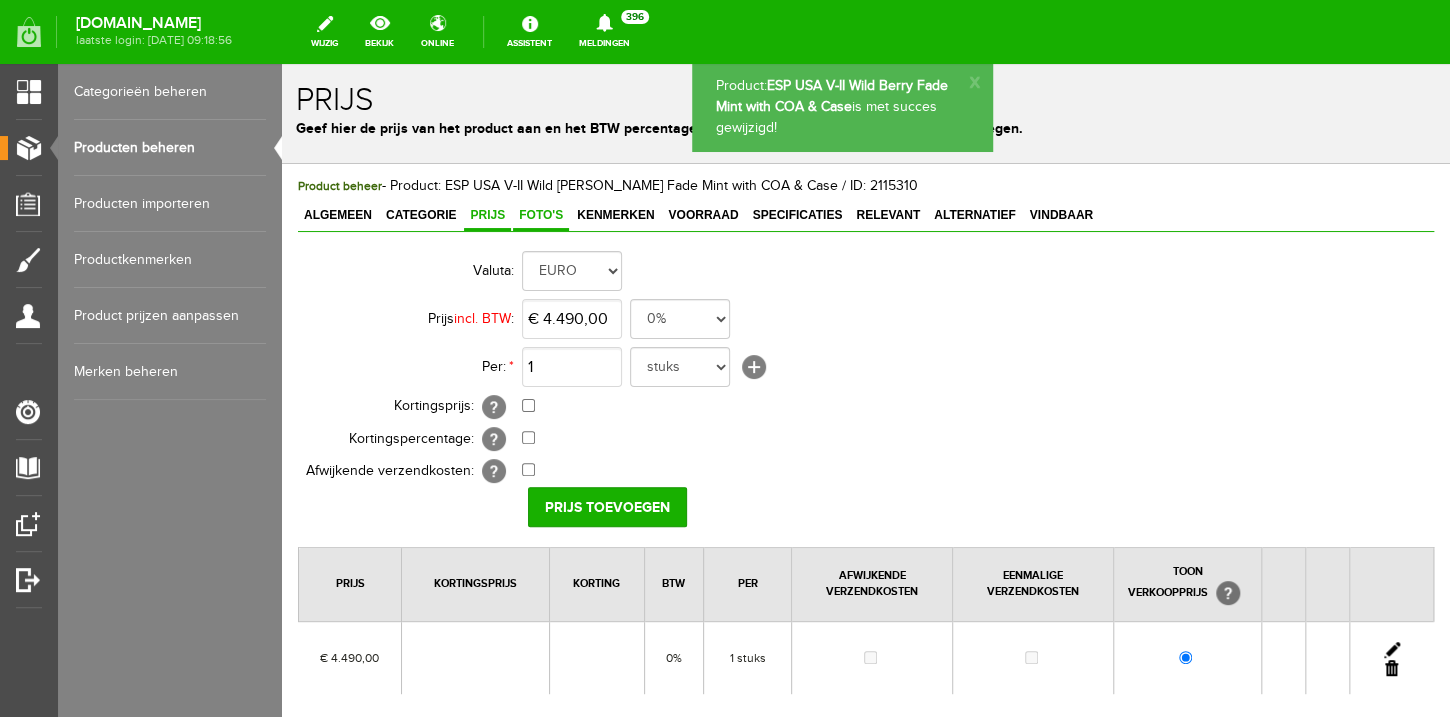 click on "Foto's" at bounding box center [541, 216] 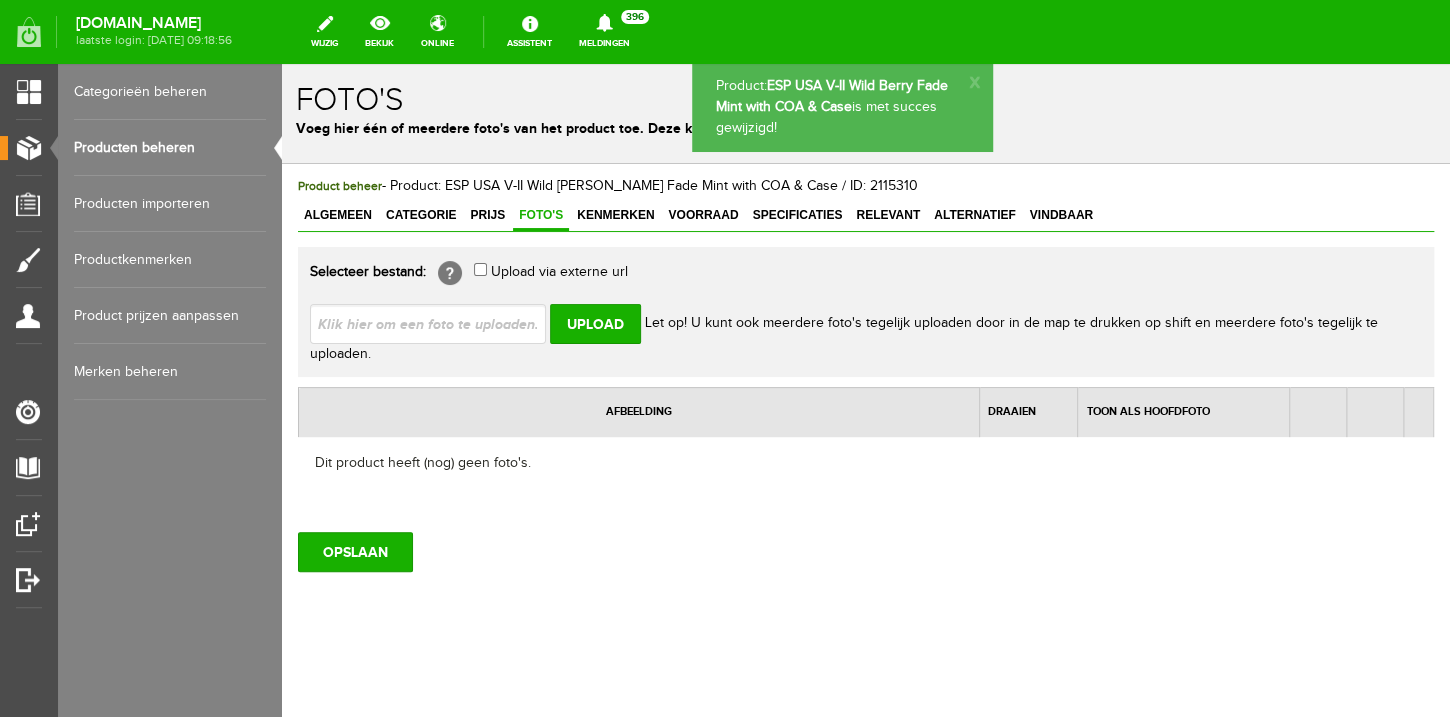 click at bounding box center (436, 323) 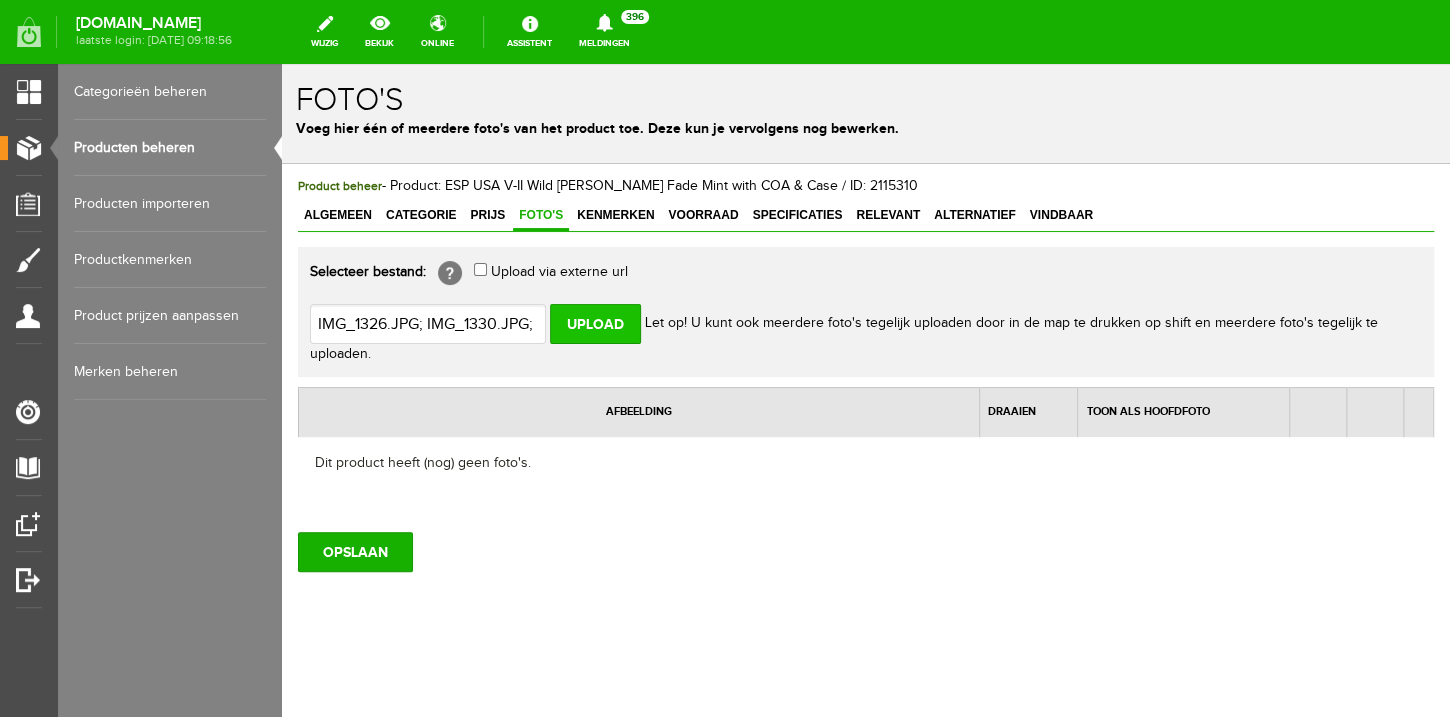 click on "Upload" at bounding box center [595, 324] 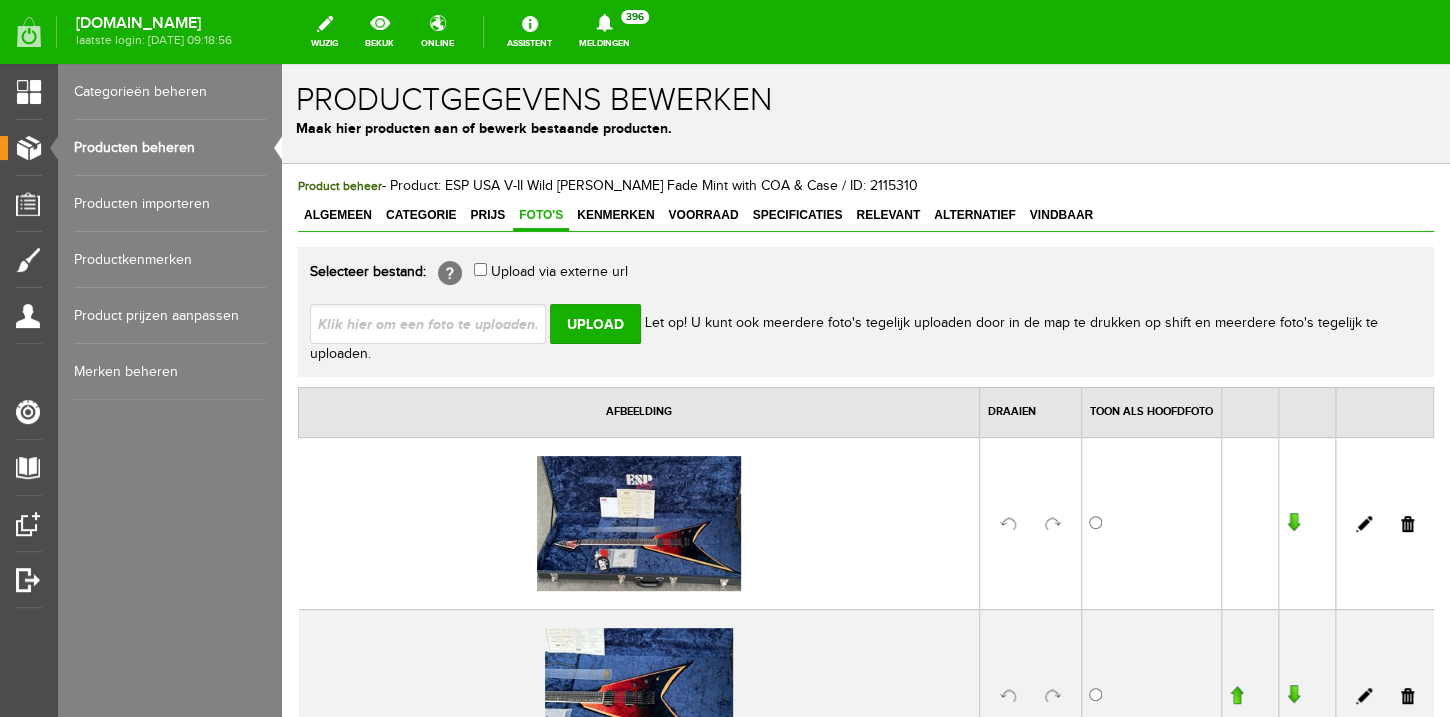 scroll, scrollTop: 0, scrollLeft: 0, axis: both 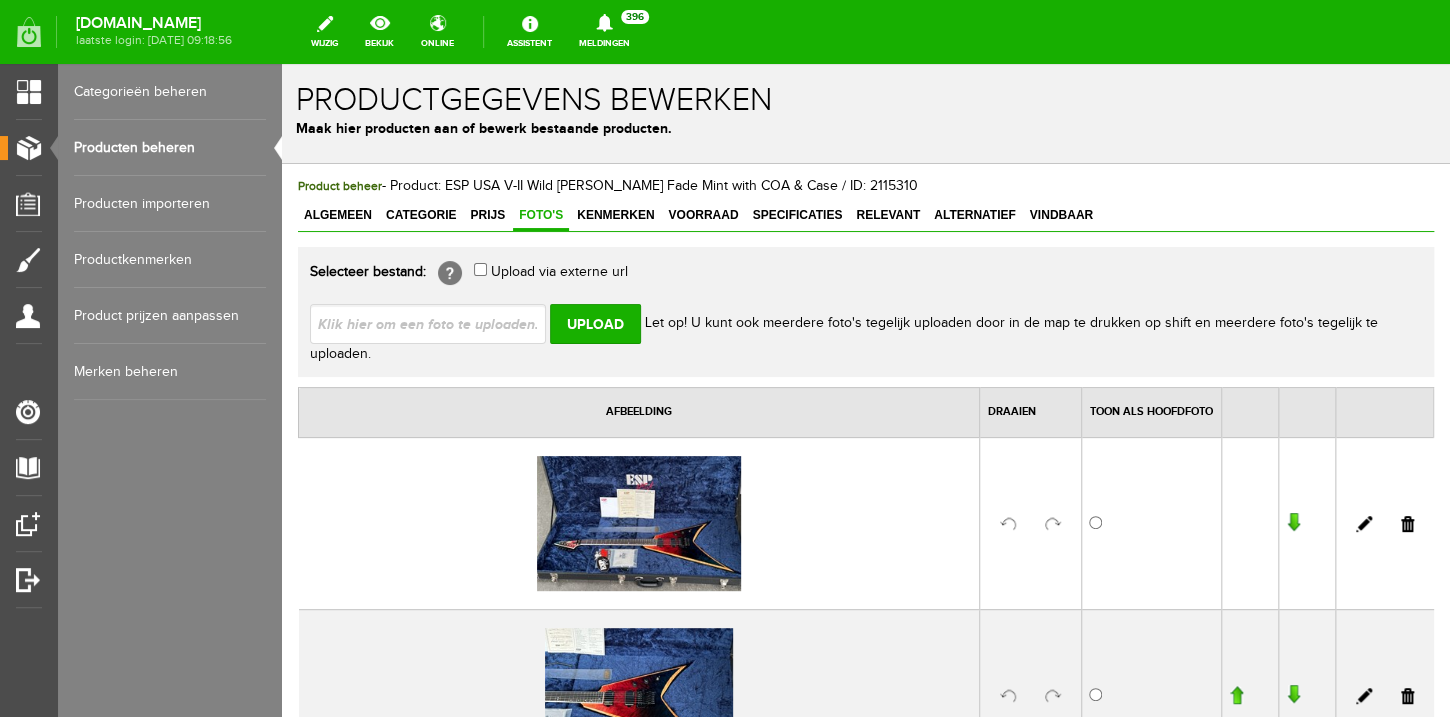 click at bounding box center [436, 323] 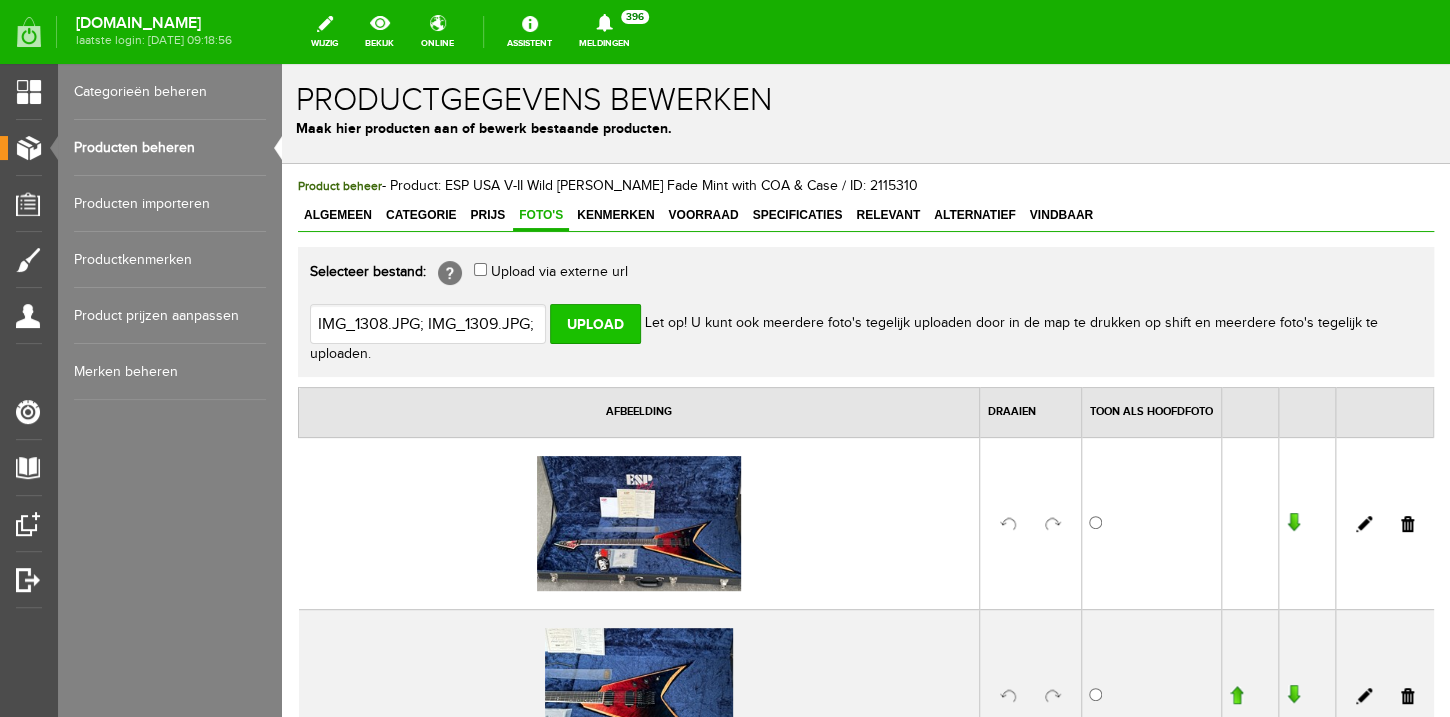 click on "Upload" at bounding box center [595, 324] 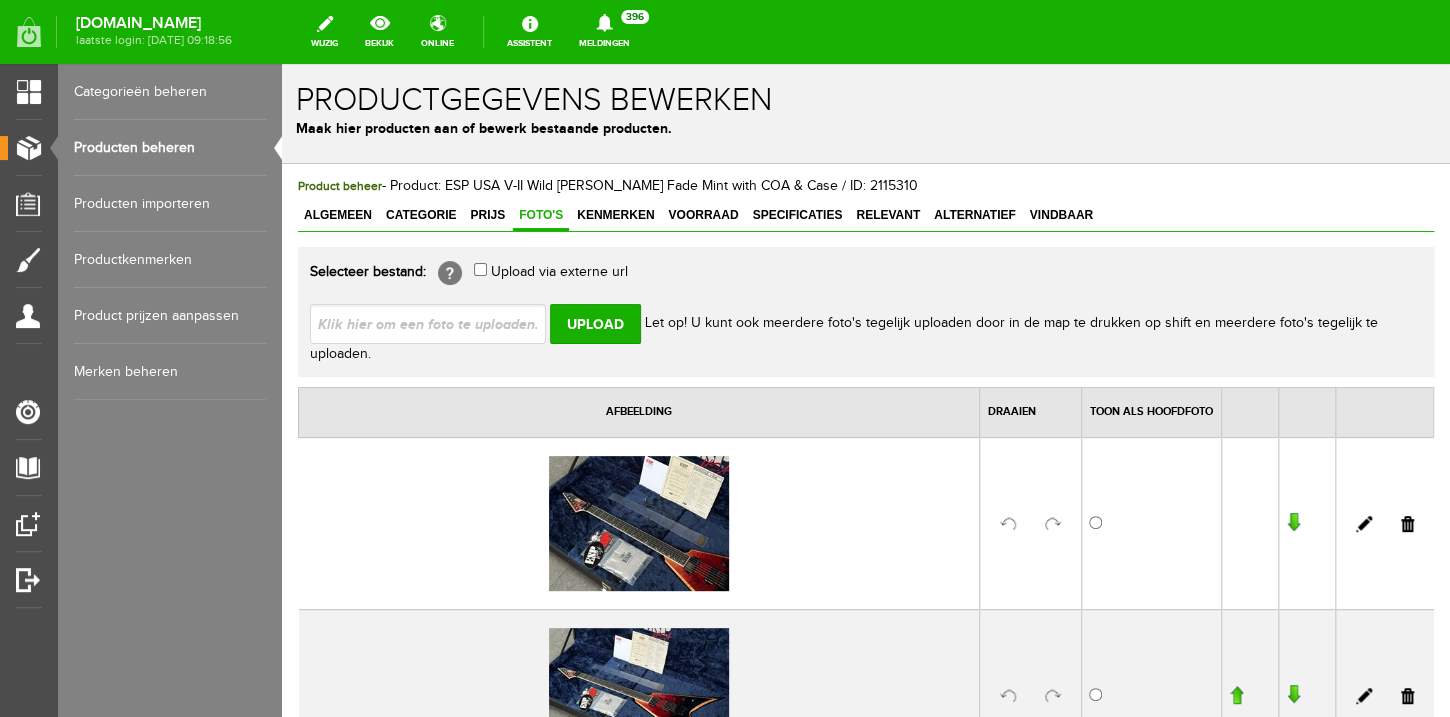 scroll, scrollTop: 0, scrollLeft: 0, axis: both 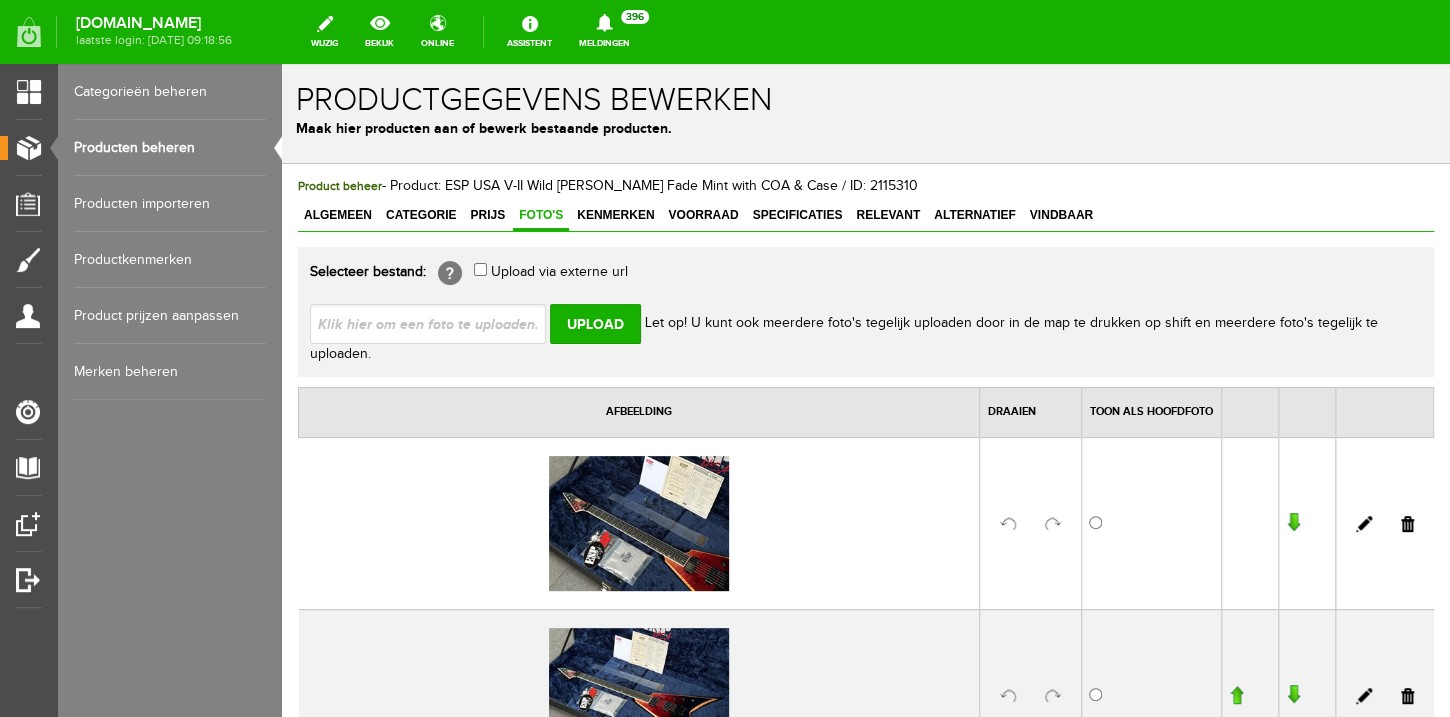 click at bounding box center (436, 323) 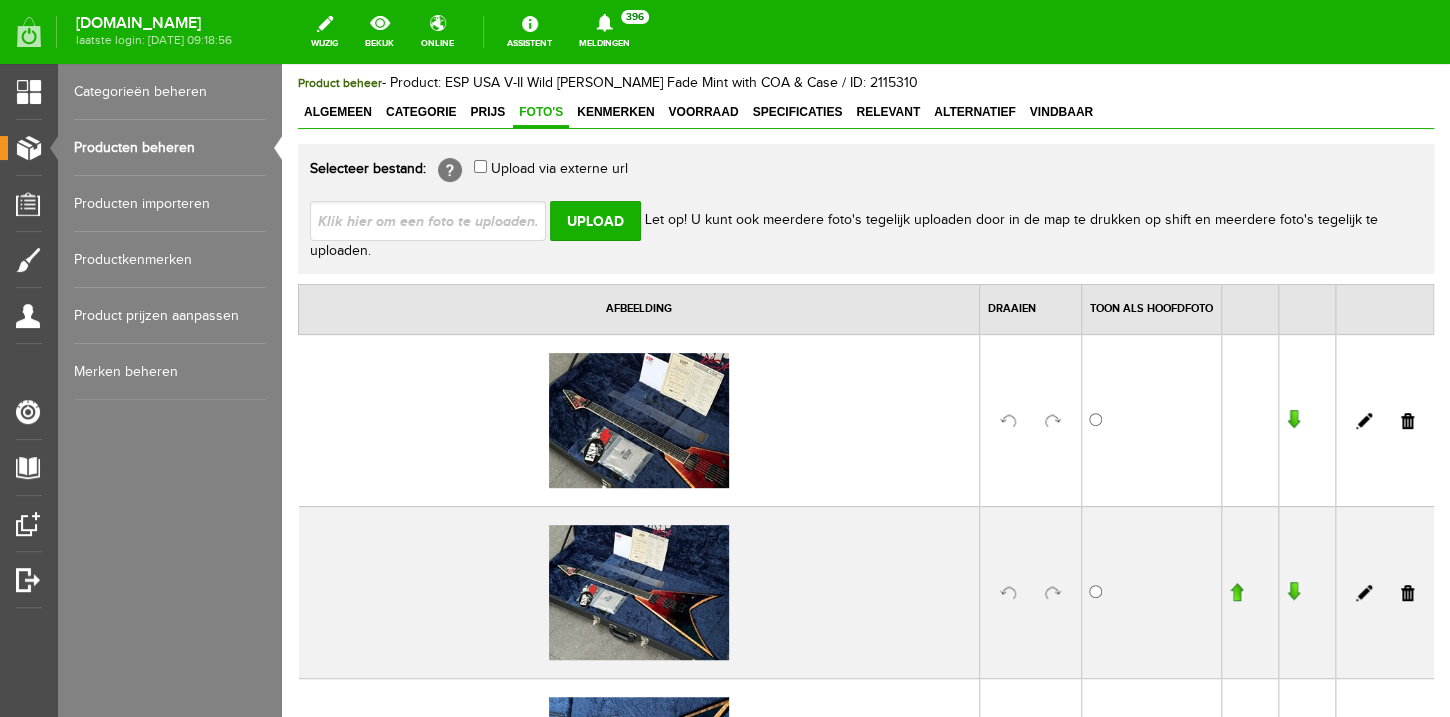 scroll, scrollTop: 0, scrollLeft: 0, axis: both 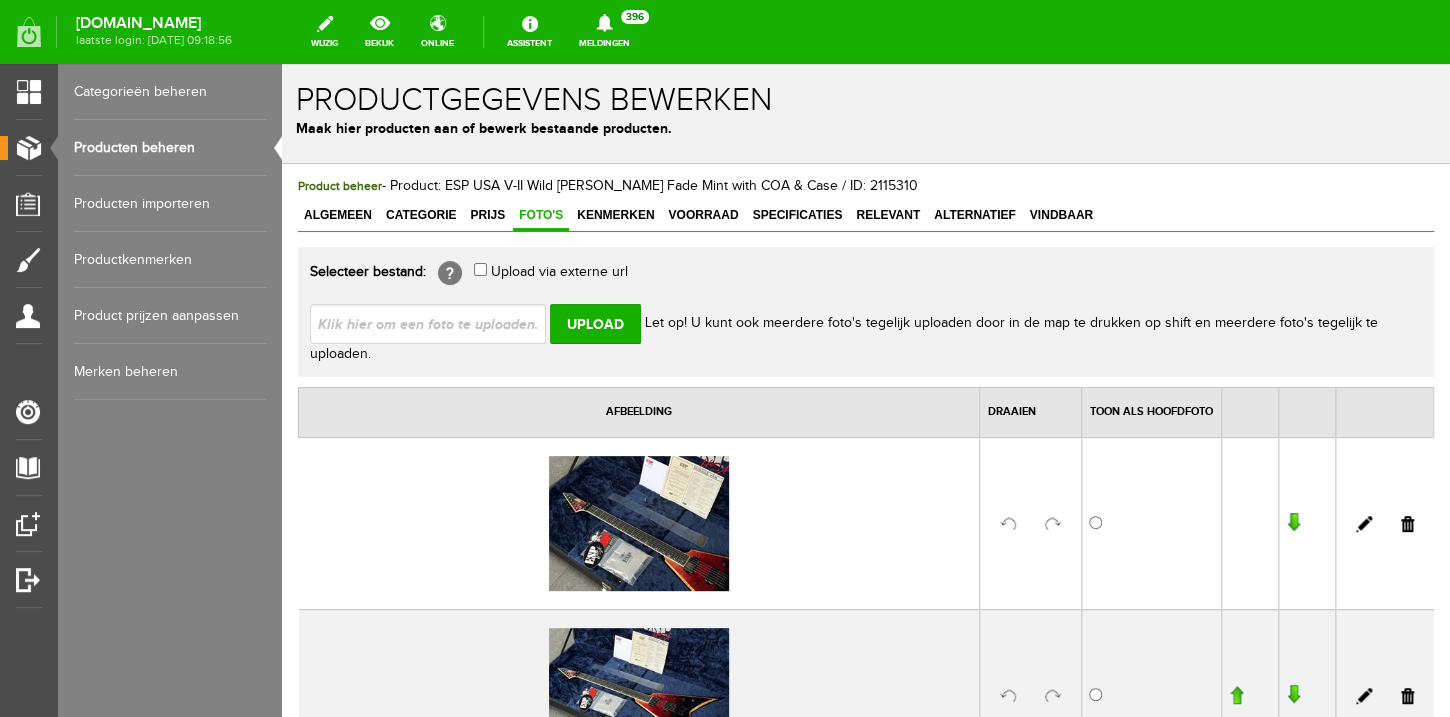 click at bounding box center (436, 323) 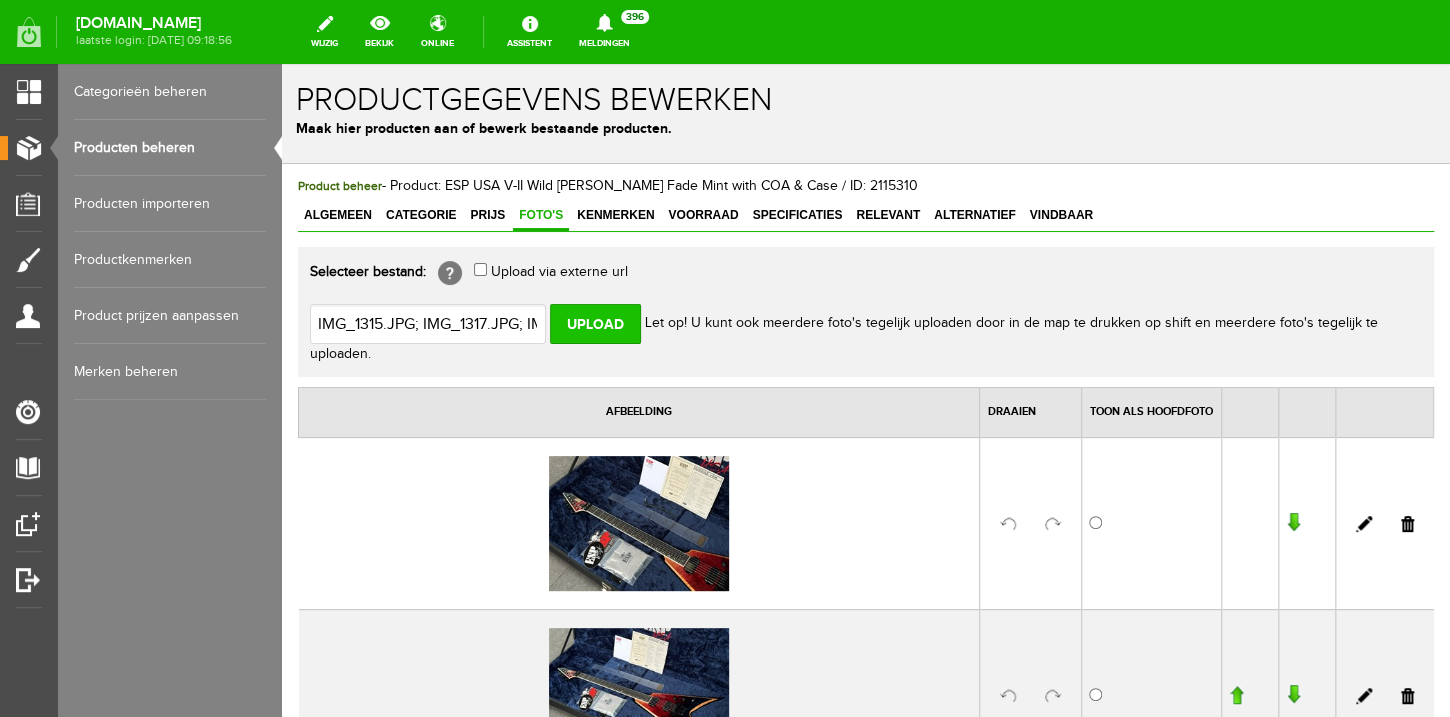 click on "Upload" at bounding box center [595, 324] 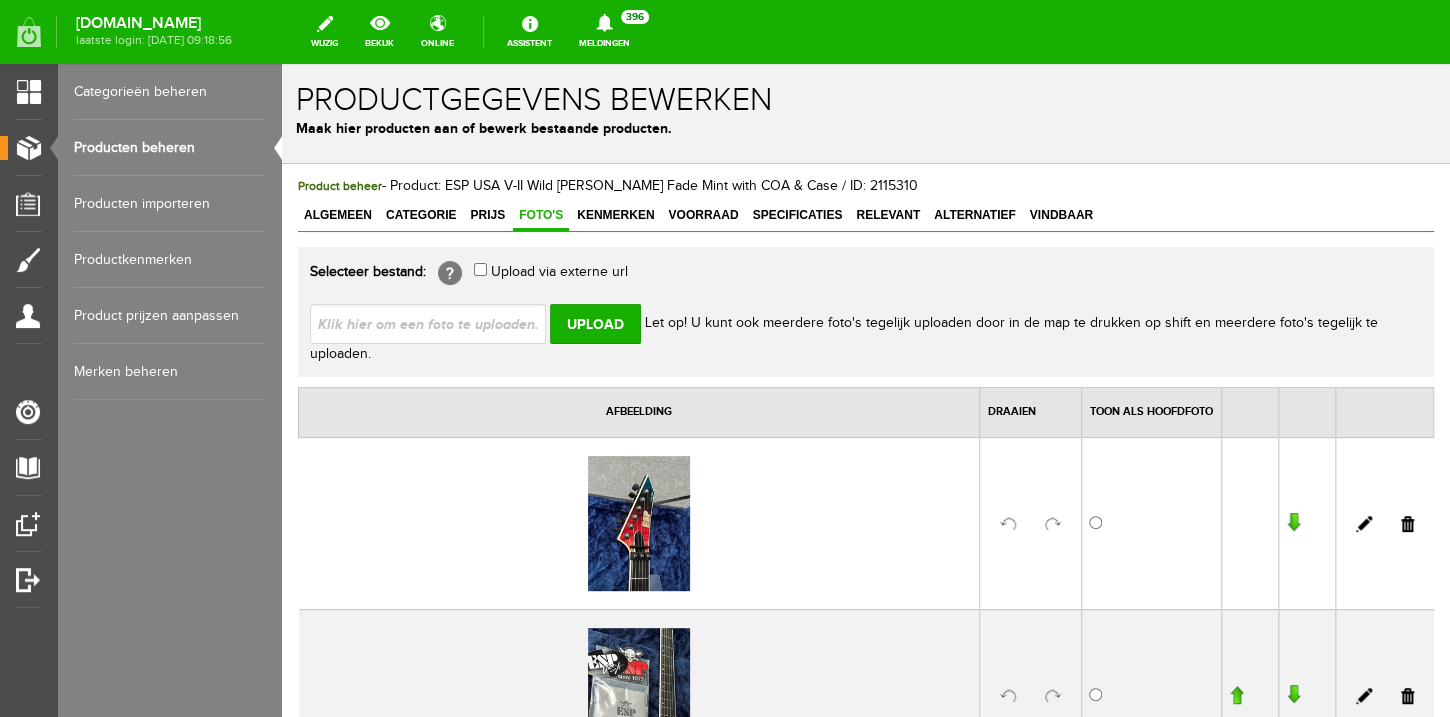 scroll, scrollTop: 0, scrollLeft: 0, axis: both 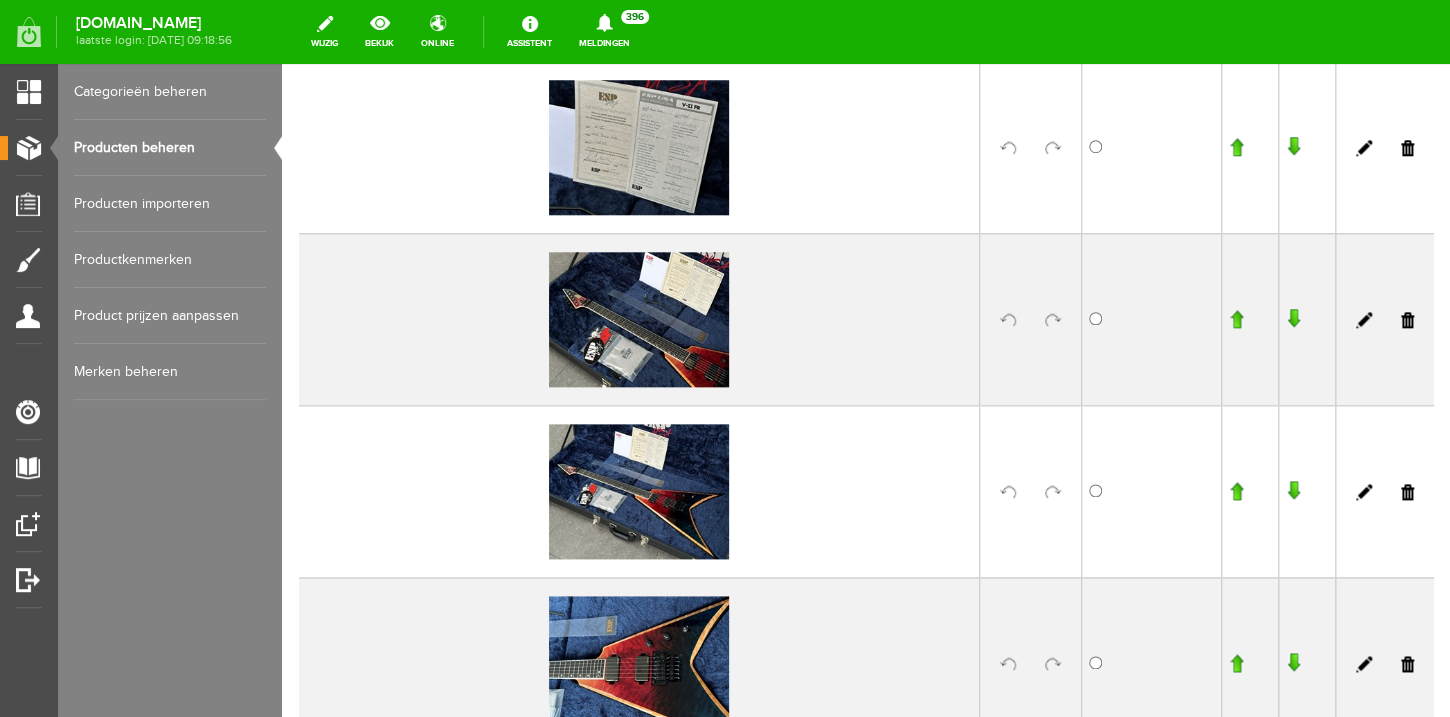 click at bounding box center (1236, 491) 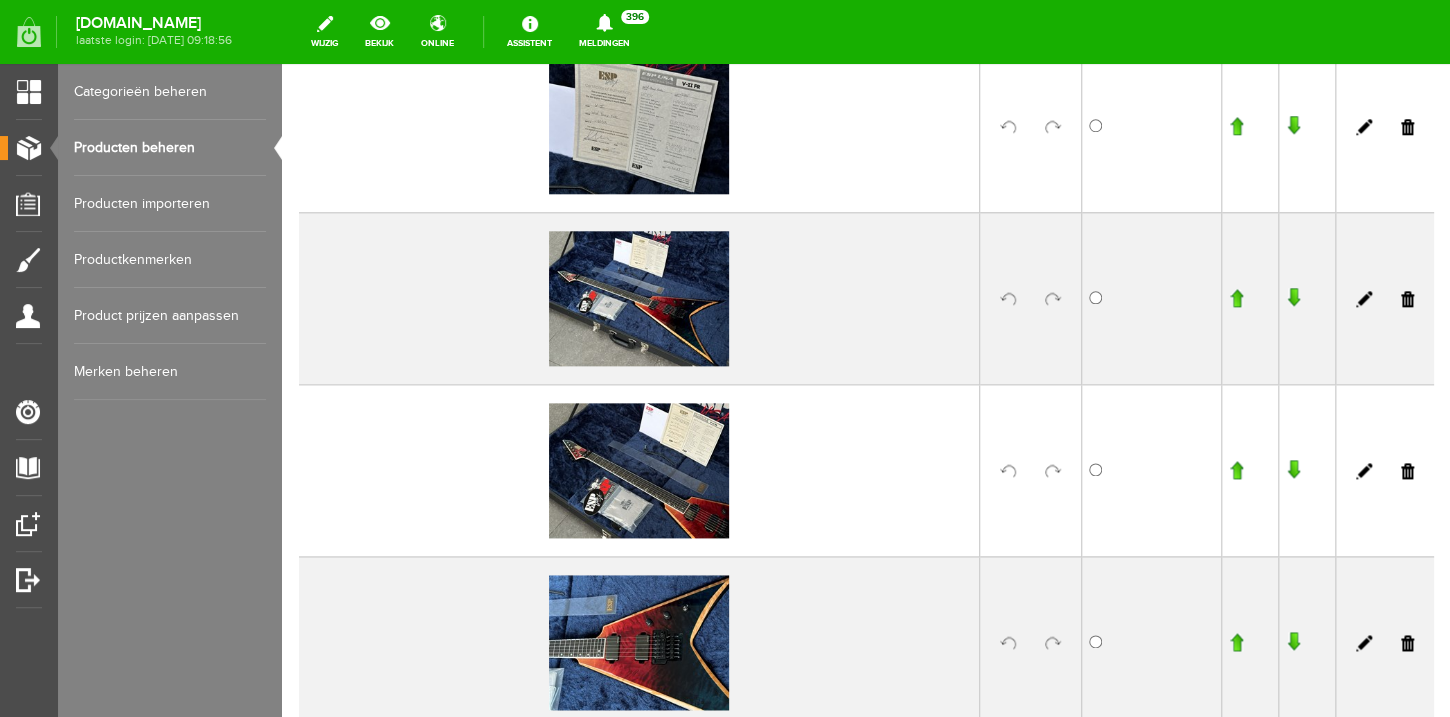click at bounding box center [1236, 298] 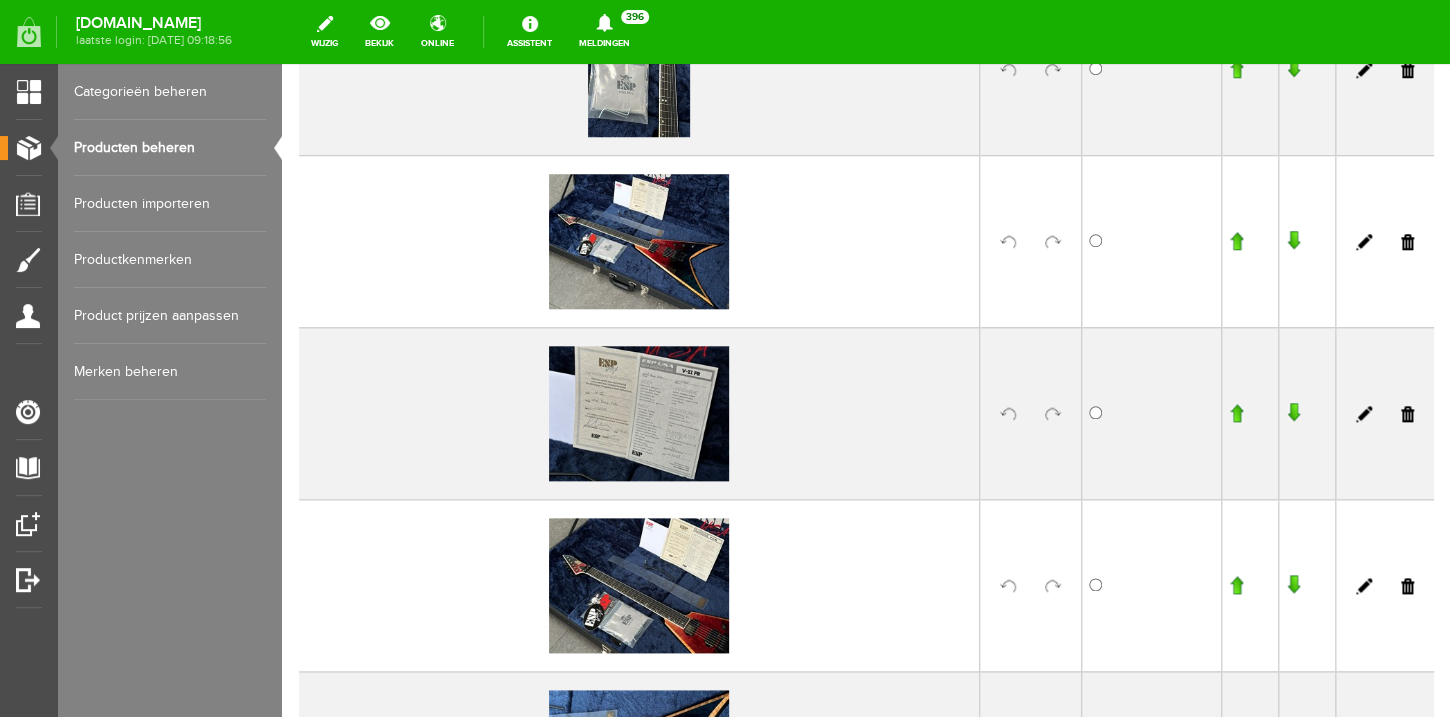 scroll, scrollTop: 555, scrollLeft: 0, axis: vertical 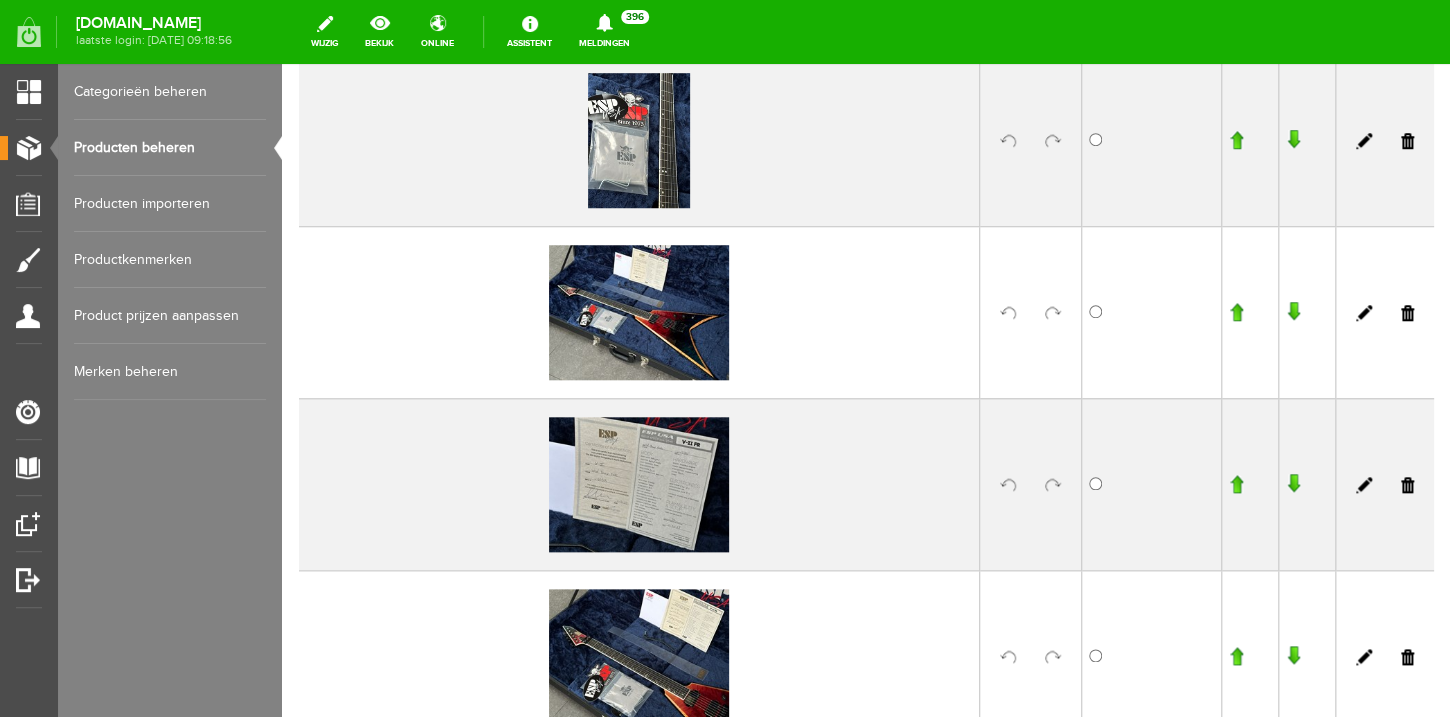 click at bounding box center [1236, 312] 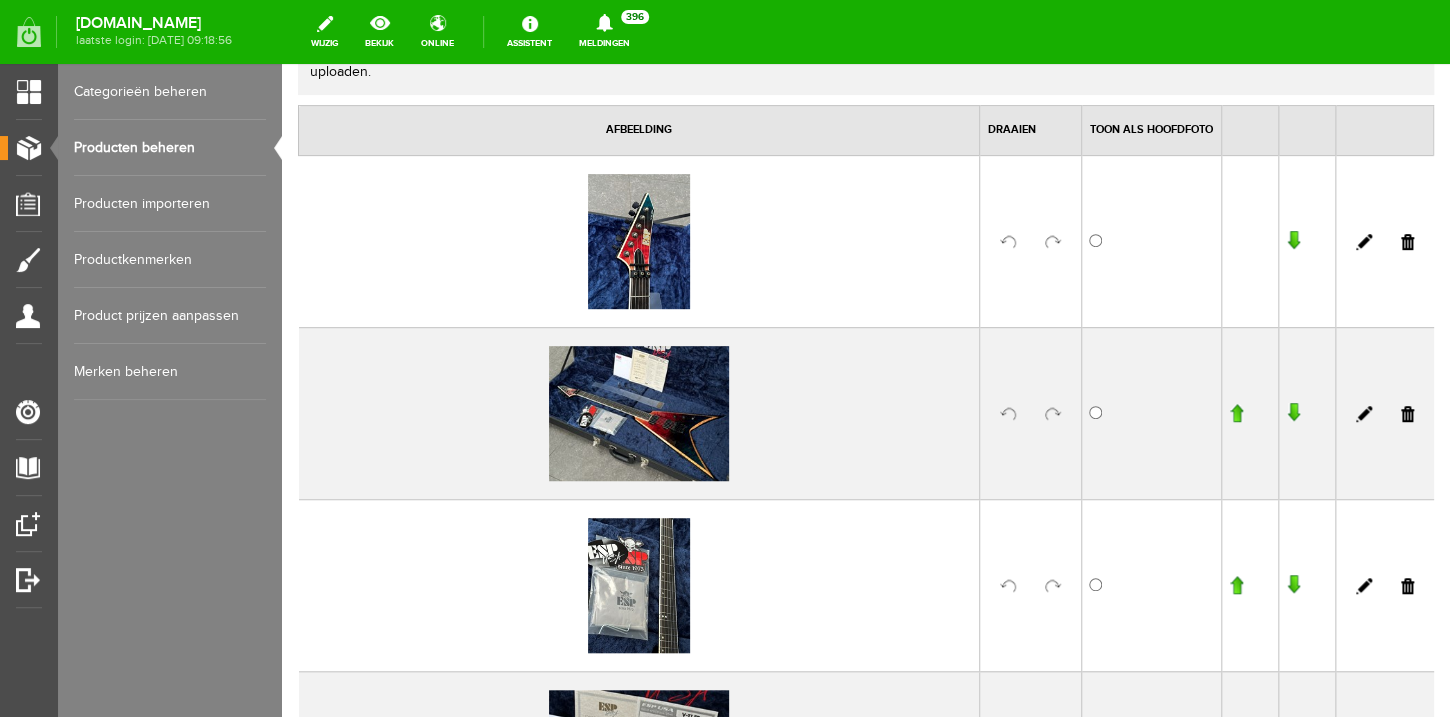 scroll, scrollTop: 256, scrollLeft: 0, axis: vertical 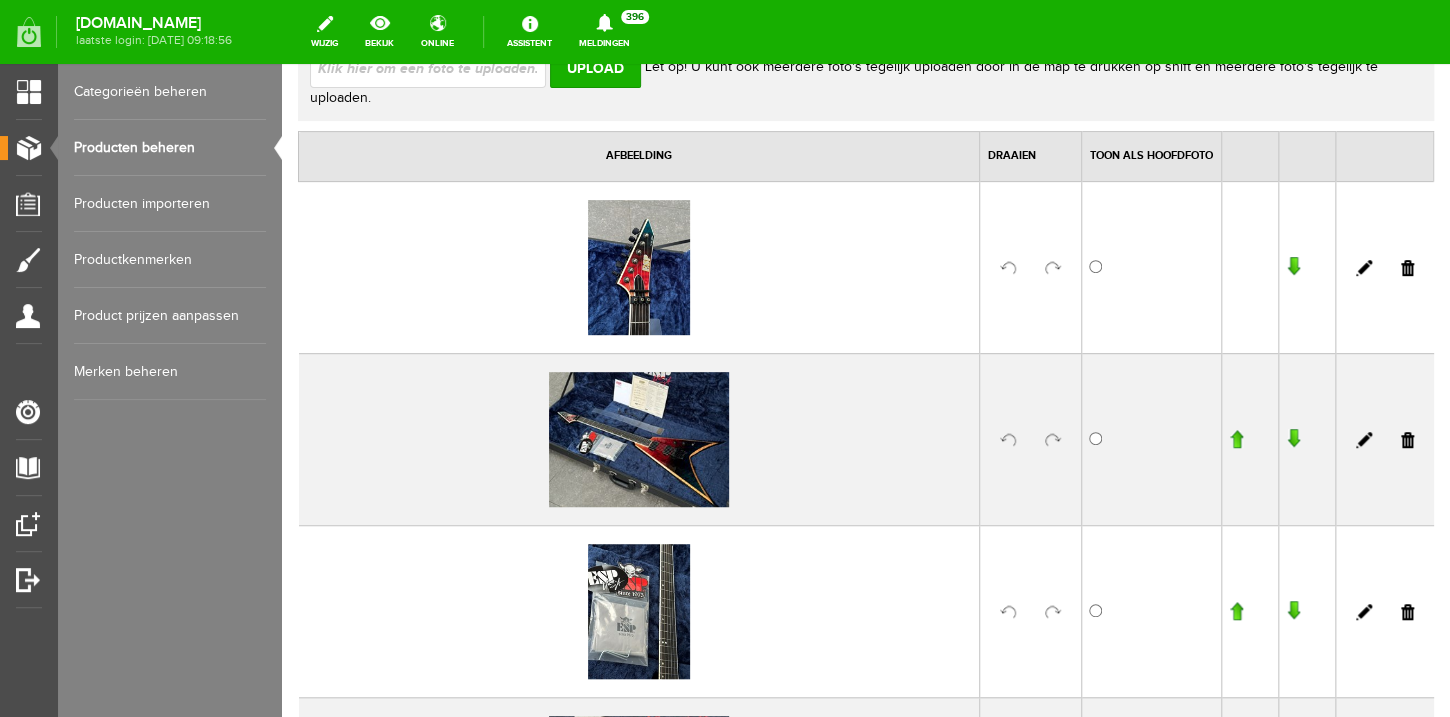 click at bounding box center (1236, 439) 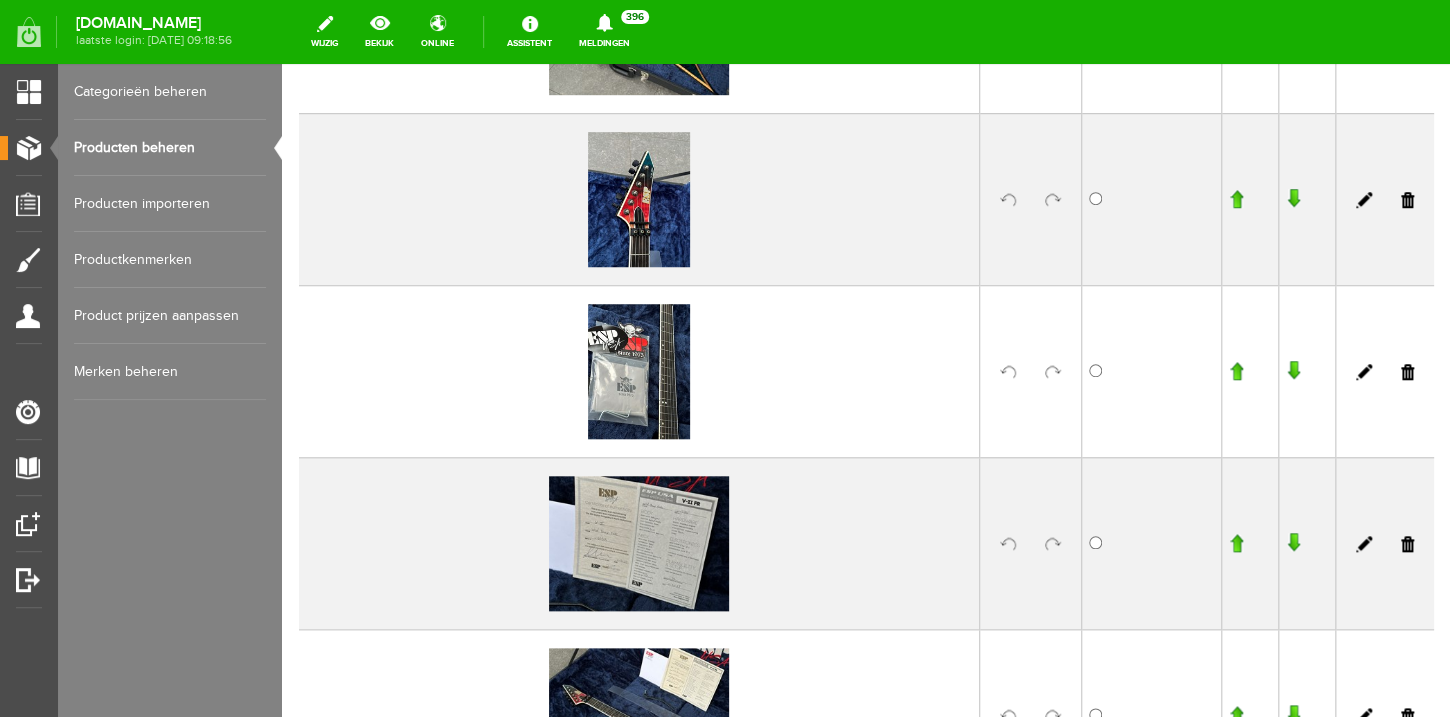 scroll, scrollTop: 656, scrollLeft: 0, axis: vertical 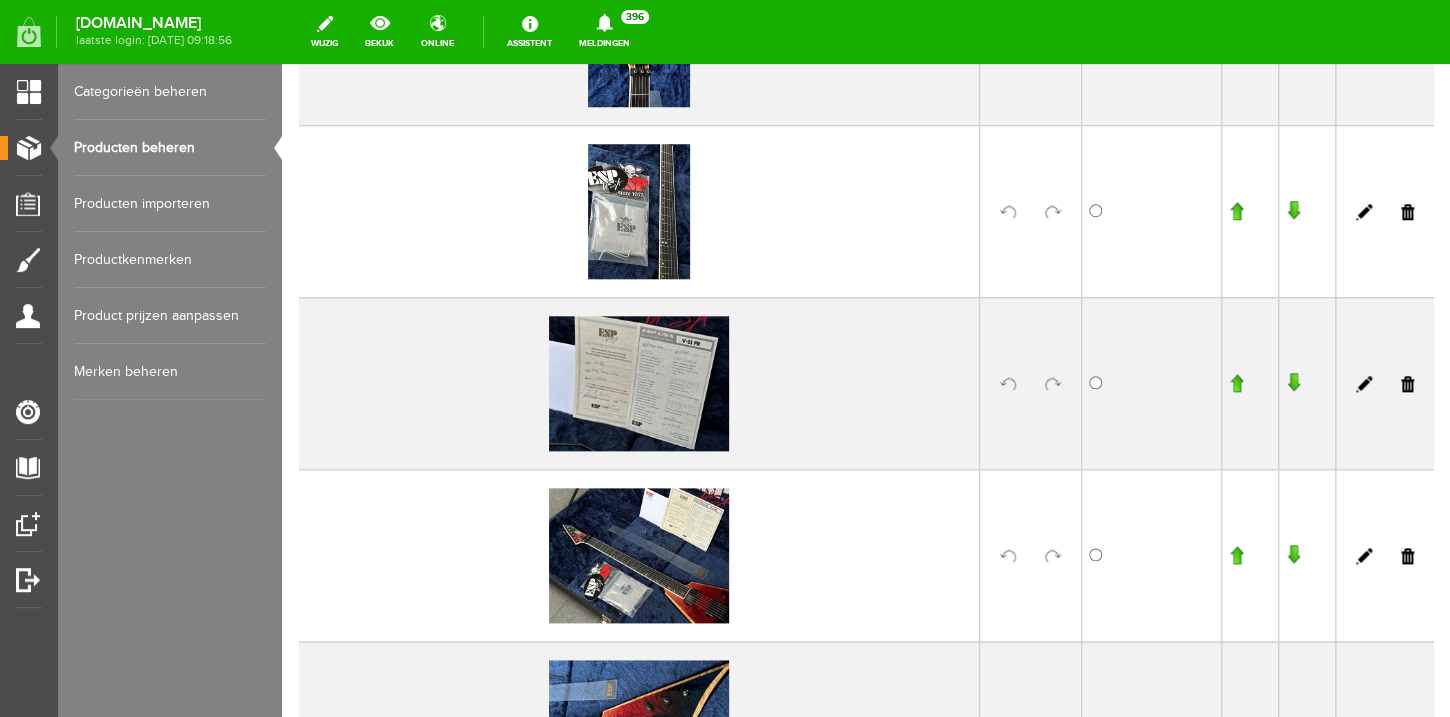click at bounding box center [1236, 383] 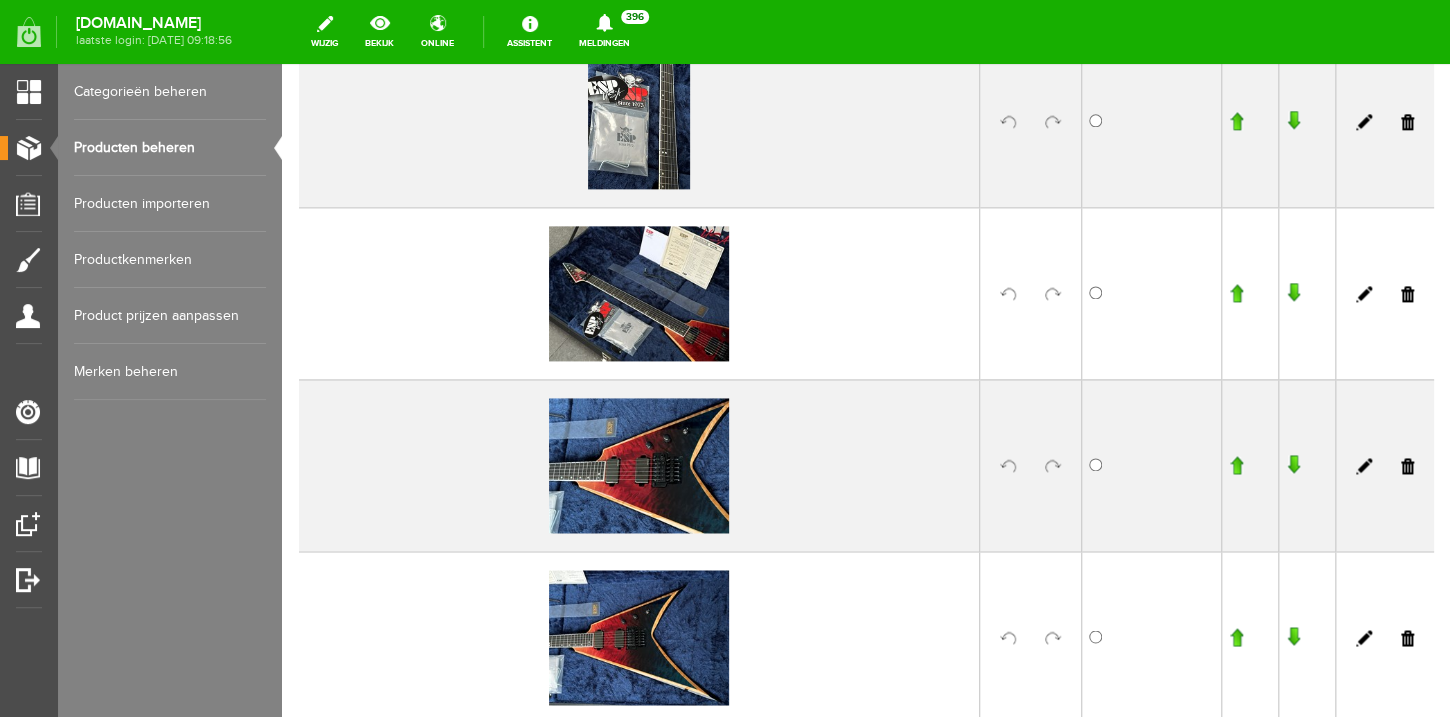 scroll, scrollTop: 1046, scrollLeft: 0, axis: vertical 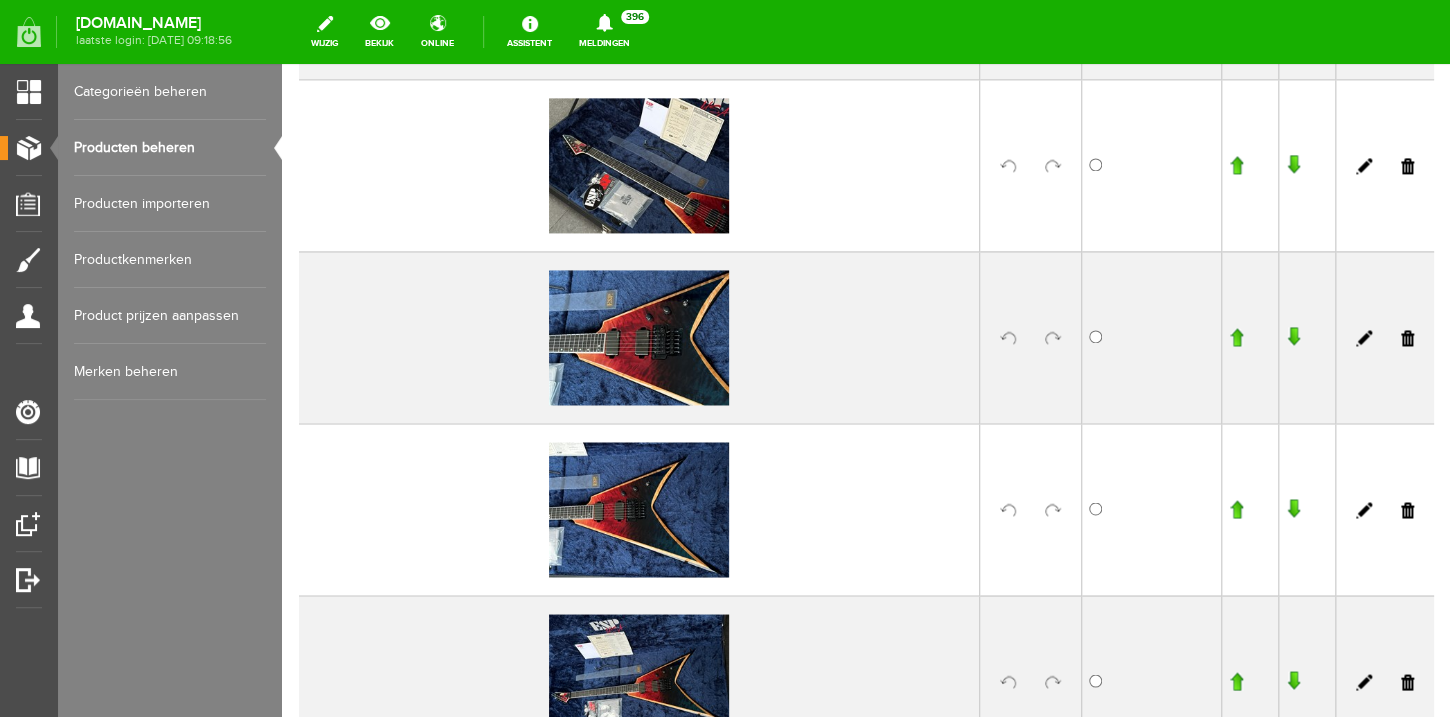 click at bounding box center (1053, 338) 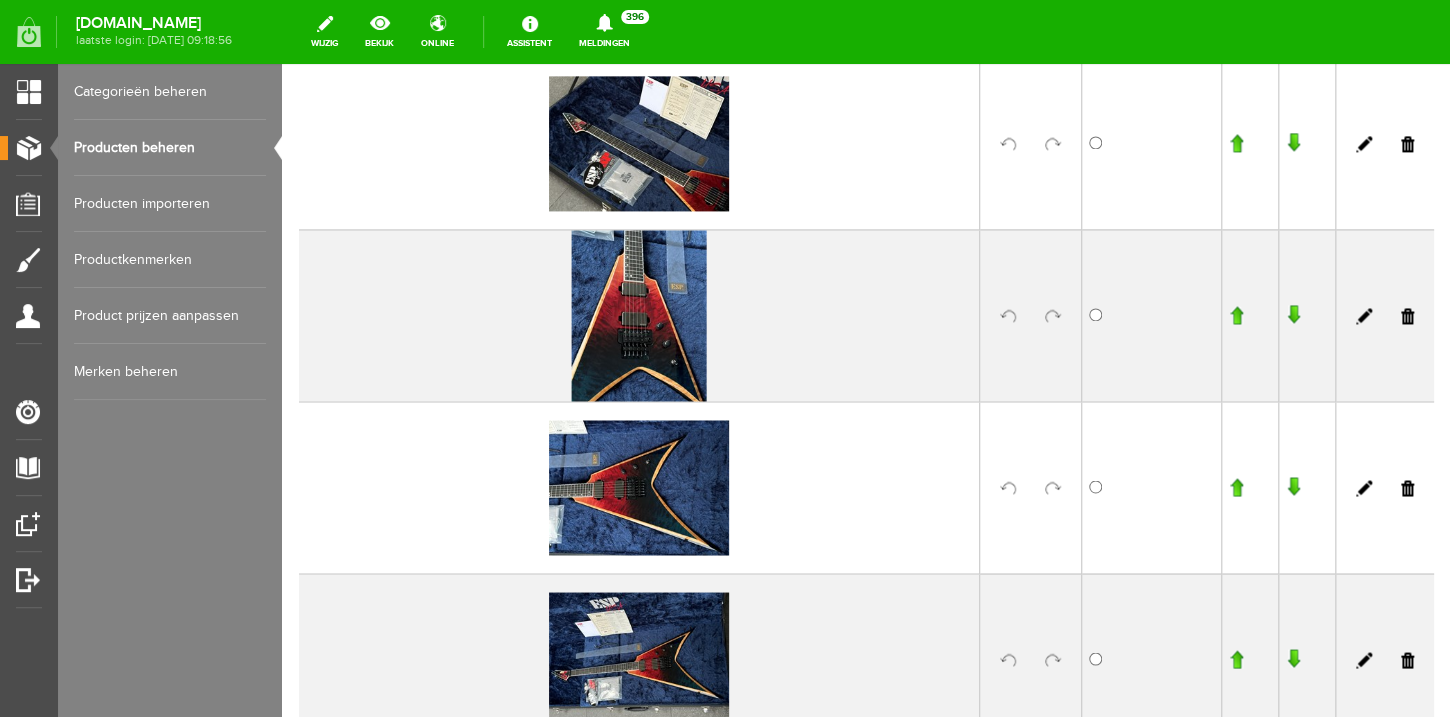 click at bounding box center (1053, 488) 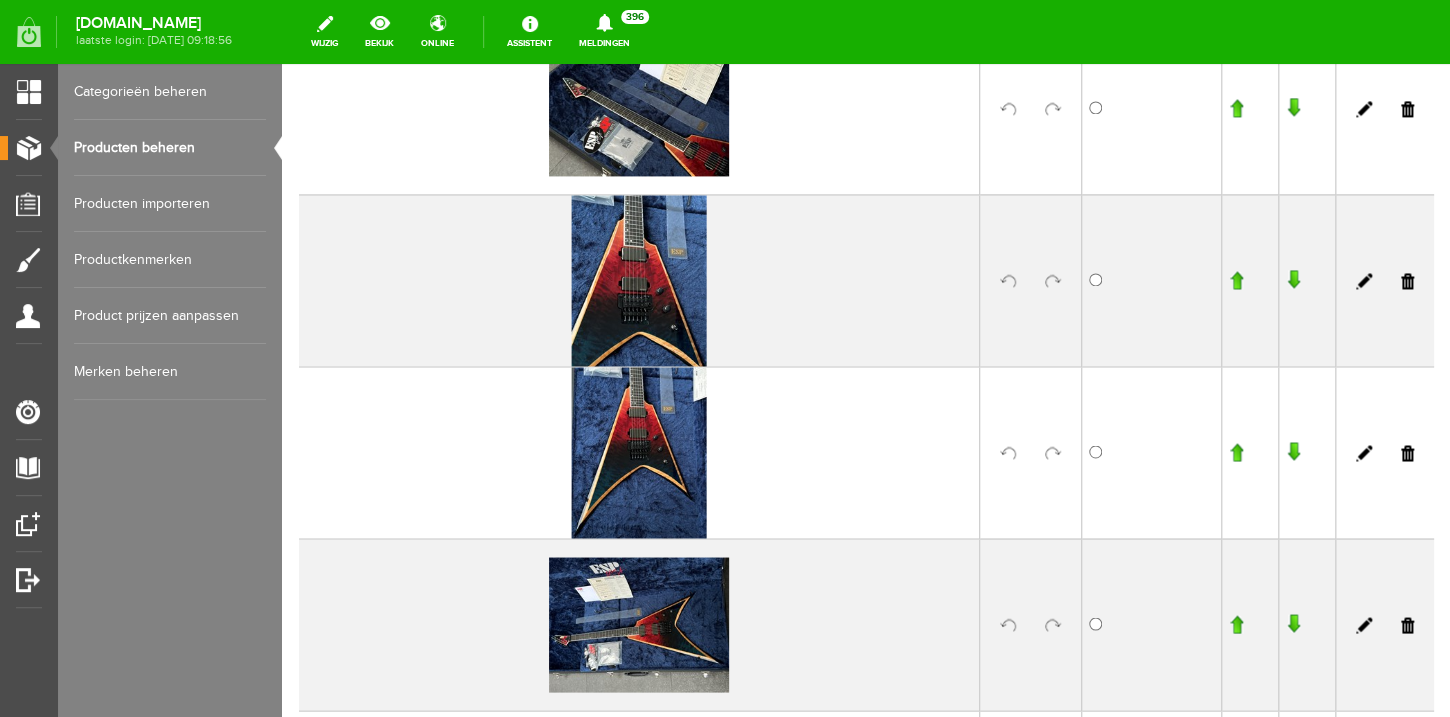 scroll, scrollTop: 1185, scrollLeft: 0, axis: vertical 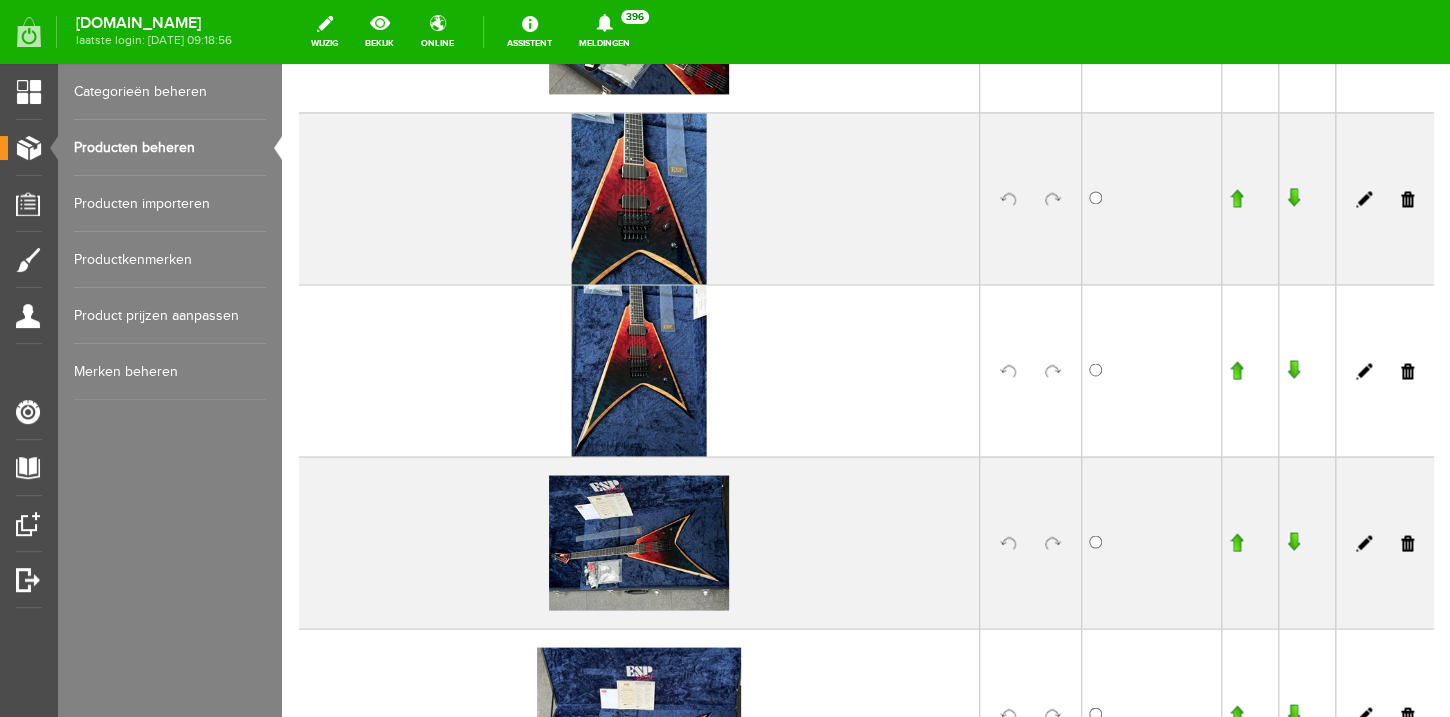 click at bounding box center [1053, 543] 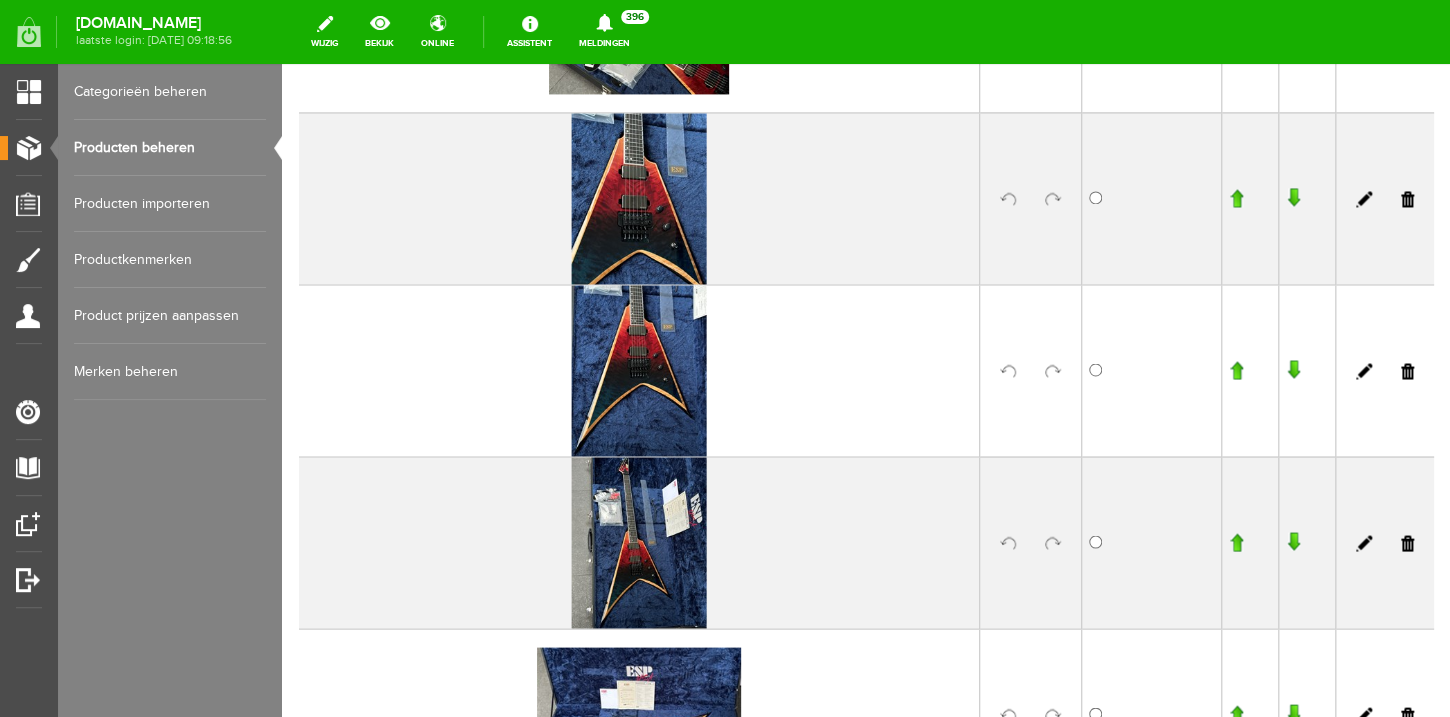 scroll, scrollTop: 1207, scrollLeft: 0, axis: vertical 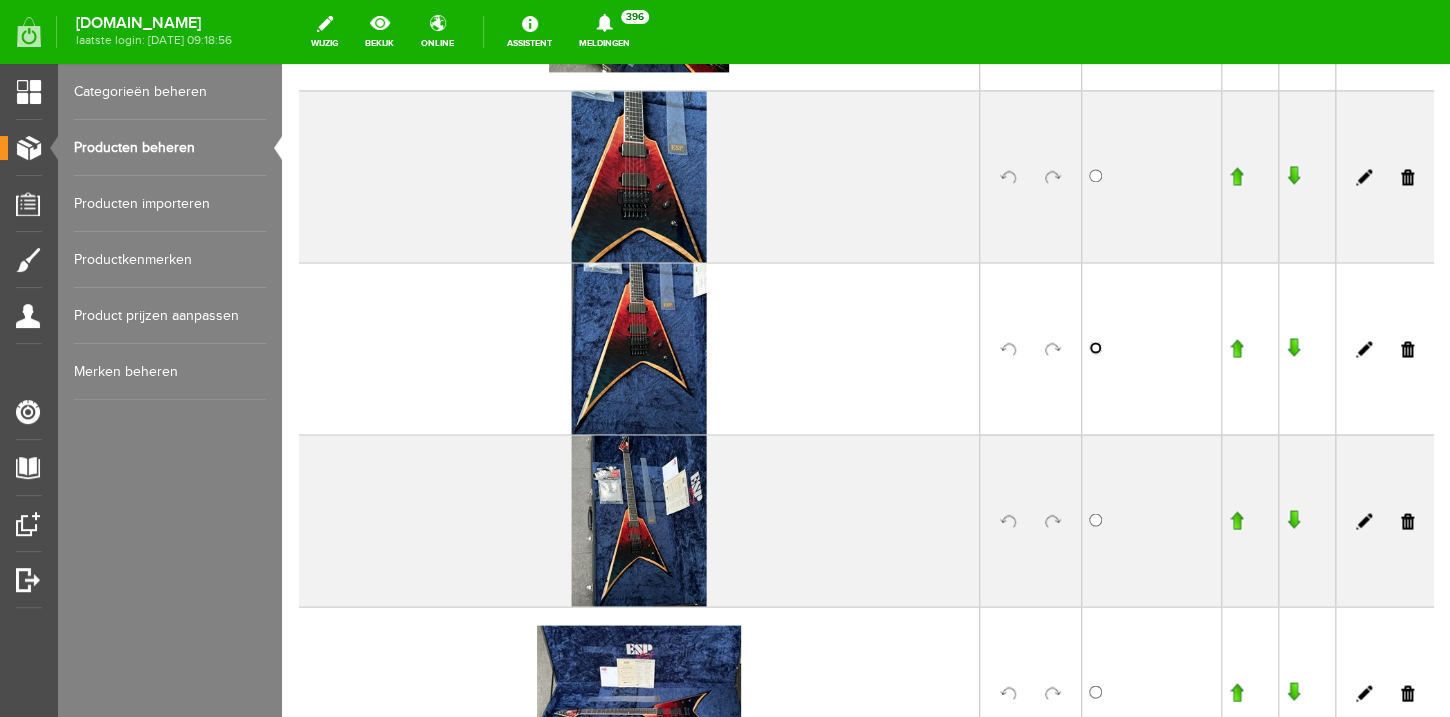 click at bounding box center [1095, 347] 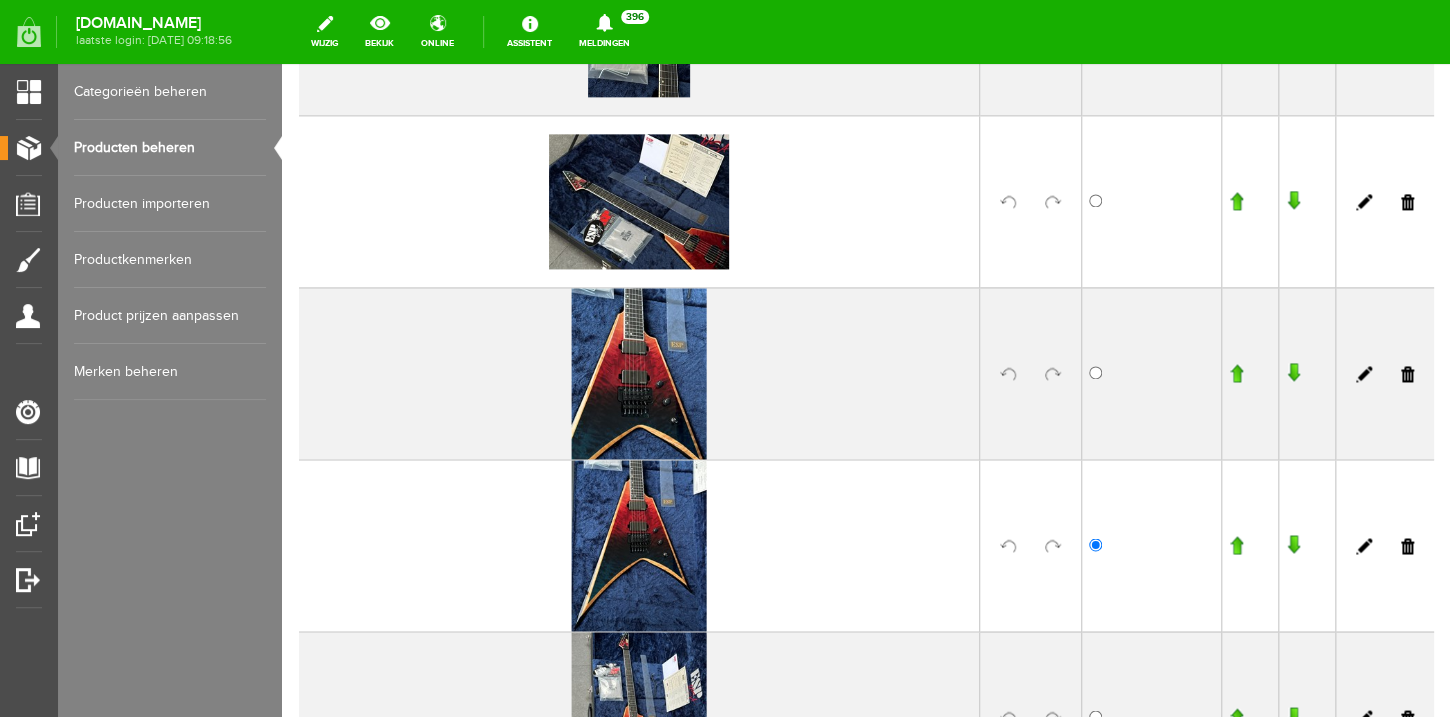 scroll, scrollTop: 1084, scrollLeft: 0, axis: vertical 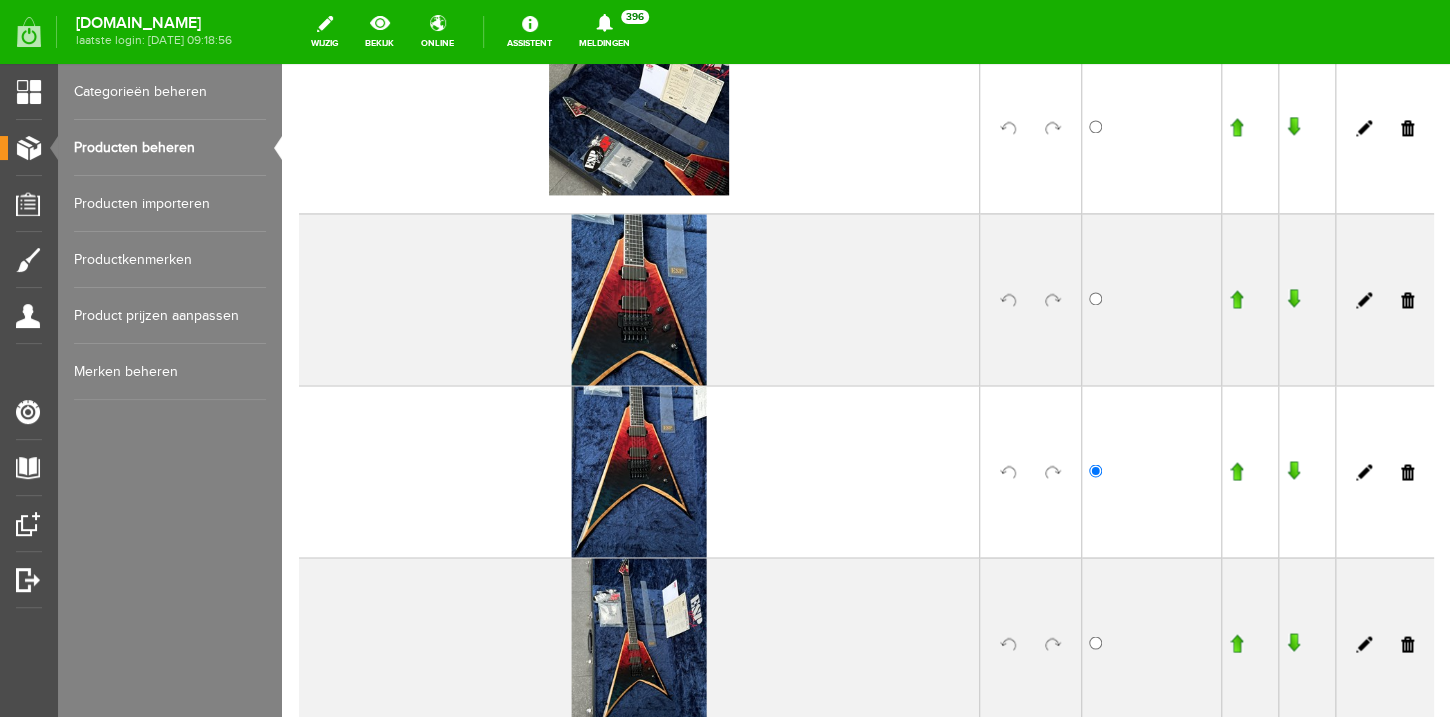 click at bounding box center [1236, 471] 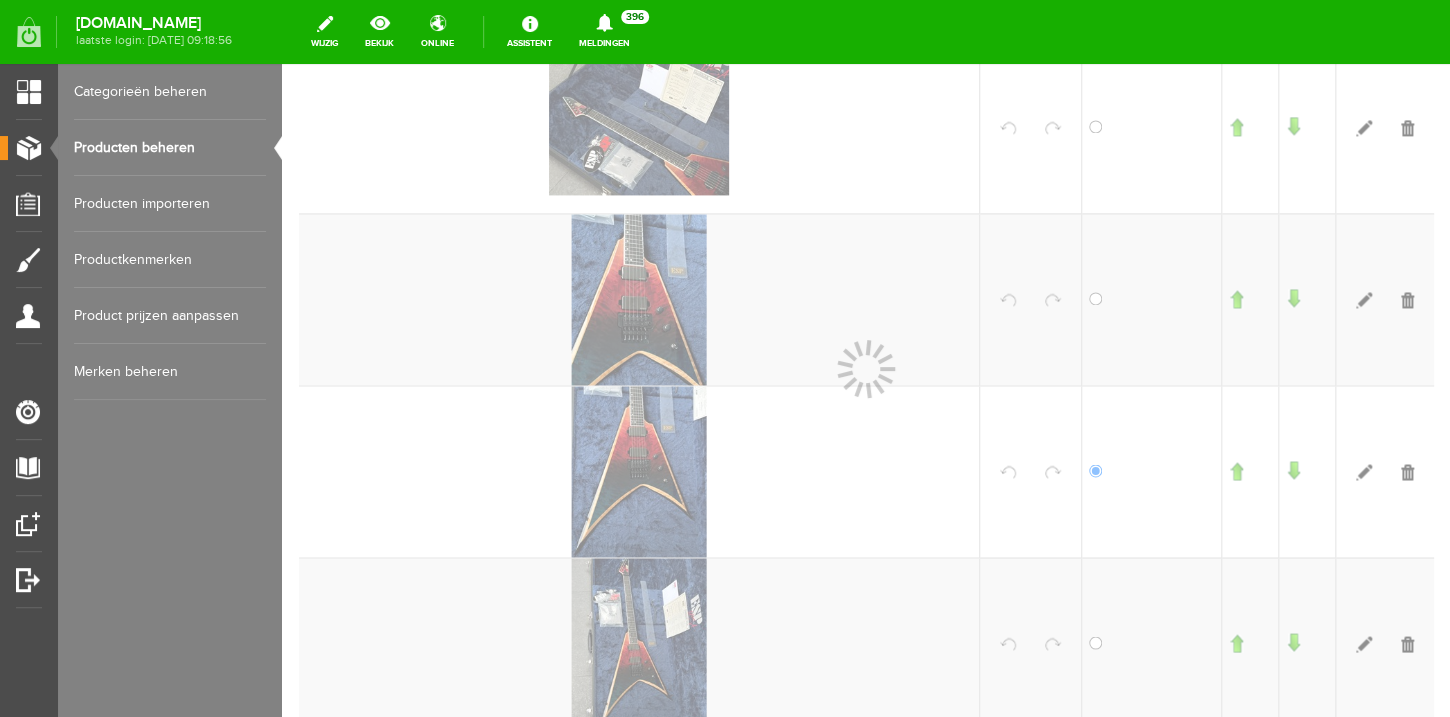 scroll, scrollTop: 1106, scrollLeft: 0, axis: vertical 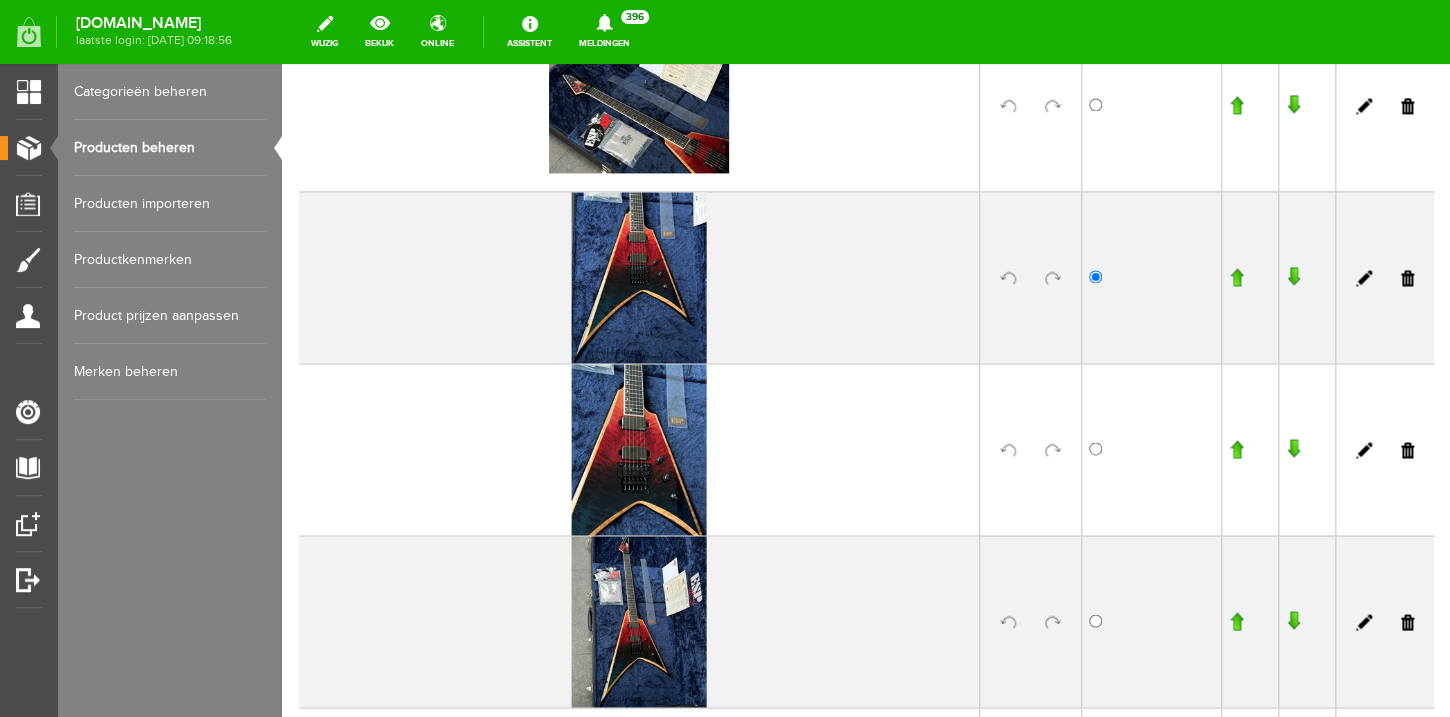 click at bounding box center (1236, 277) 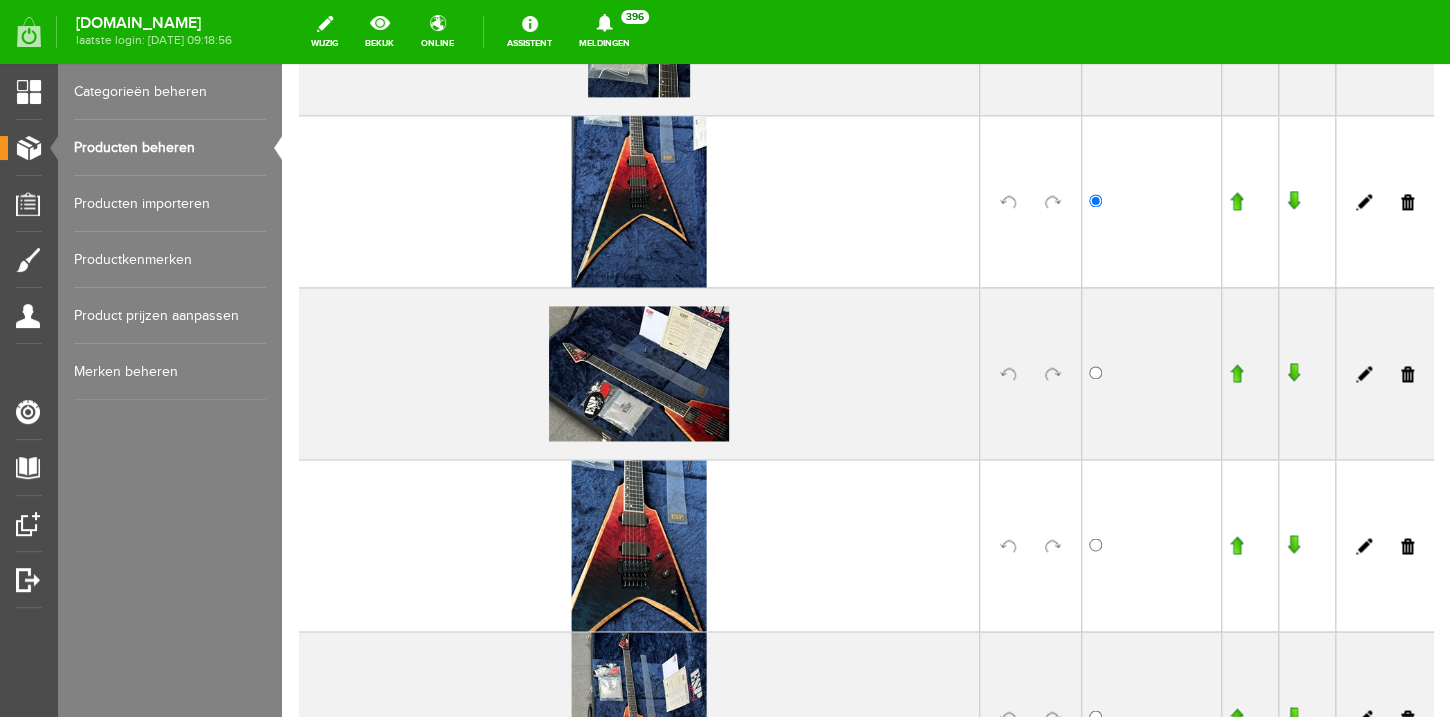 scroll, scrollTop: 952, scrollLeft: 0, axis: vertical 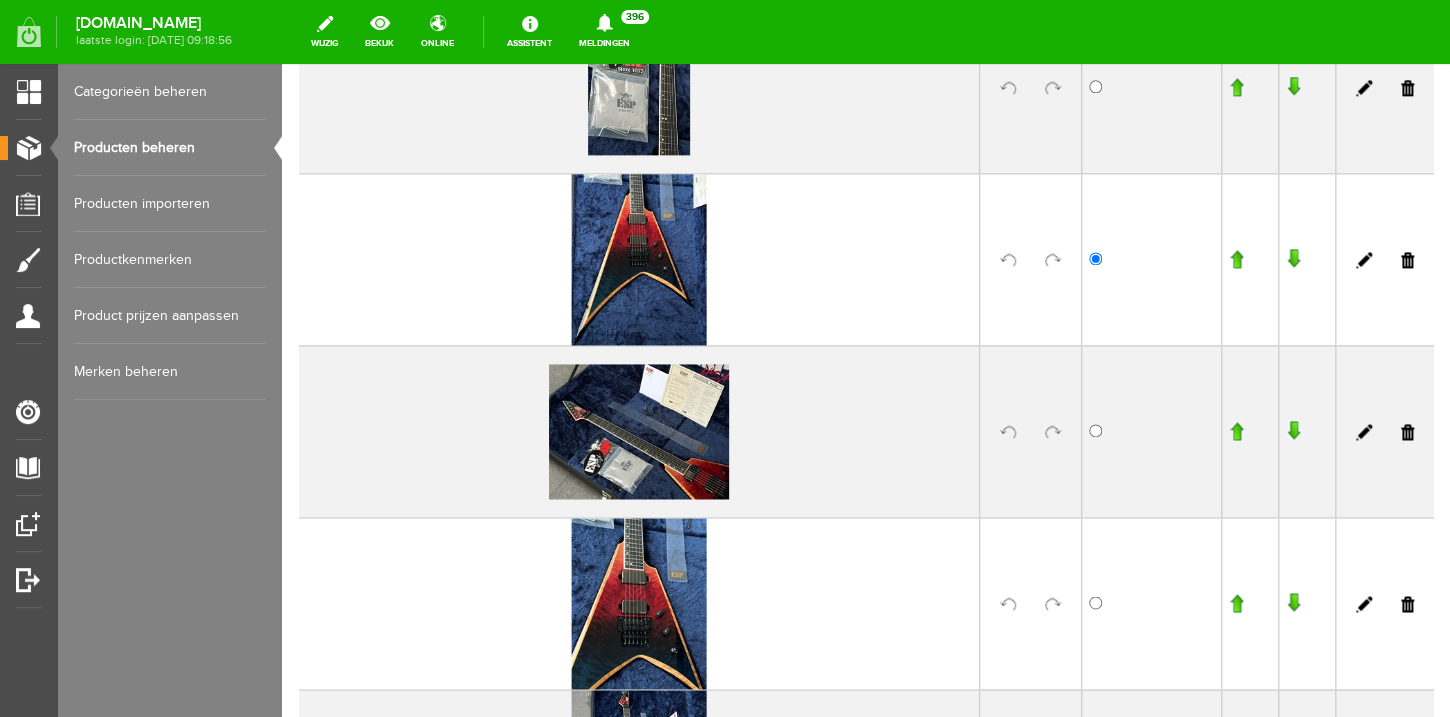 click at bounding box center (1236, 259) 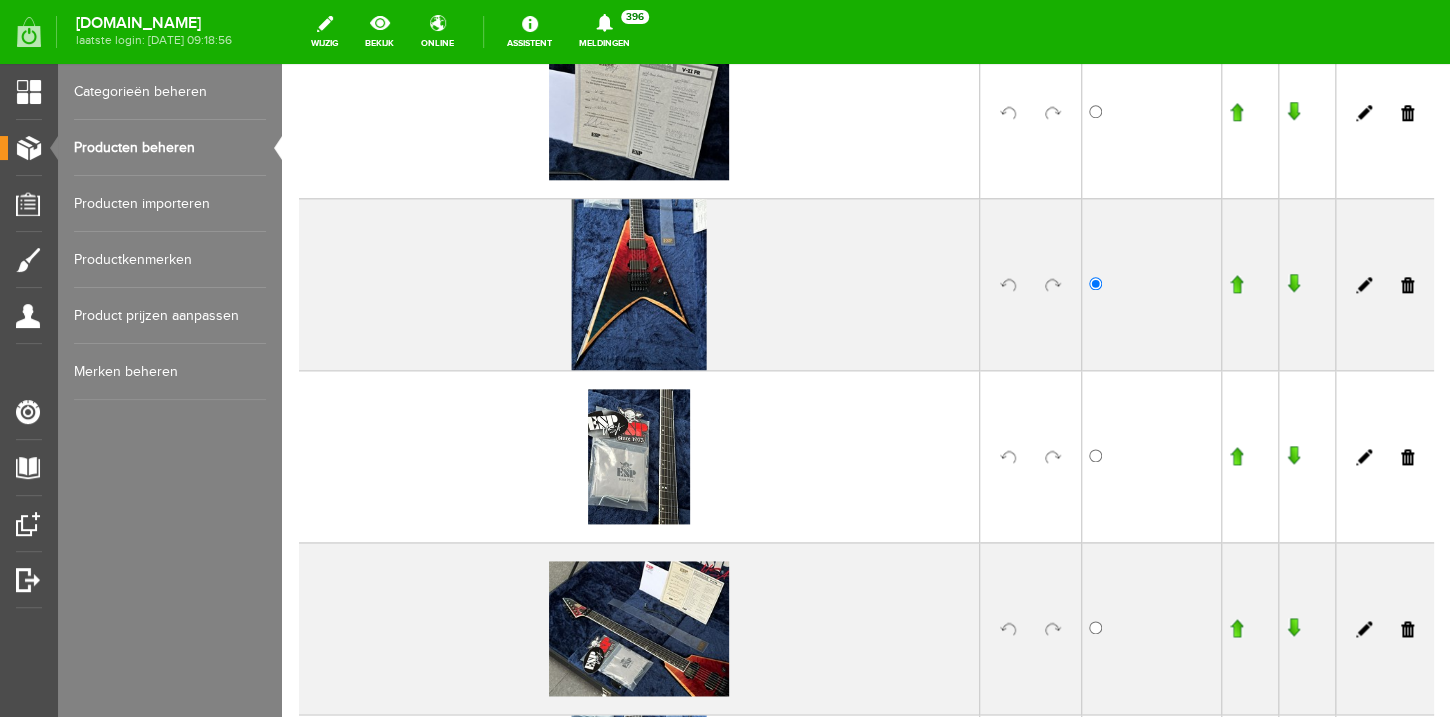 scroll, scrollTop: 653, scrollLeft: 0, axis: vertical 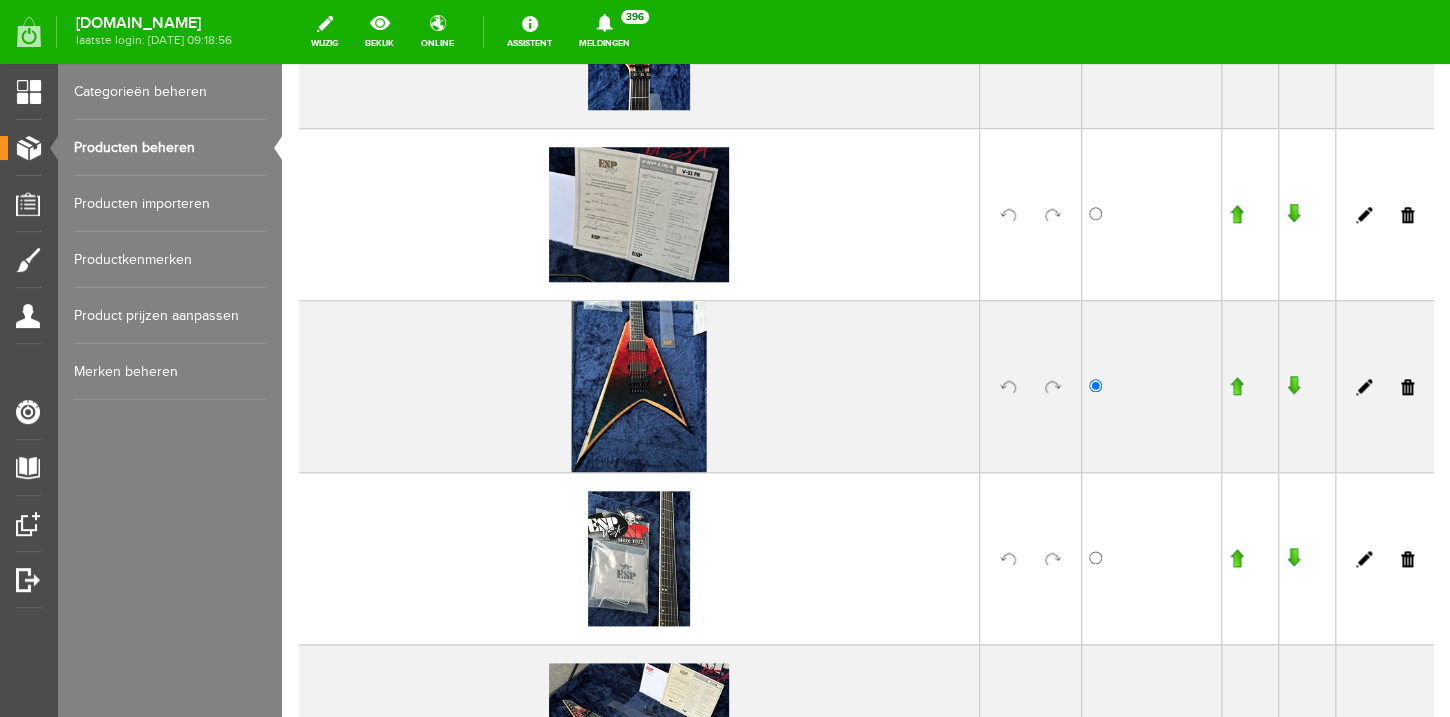 click at bounding box center (1236, 386) 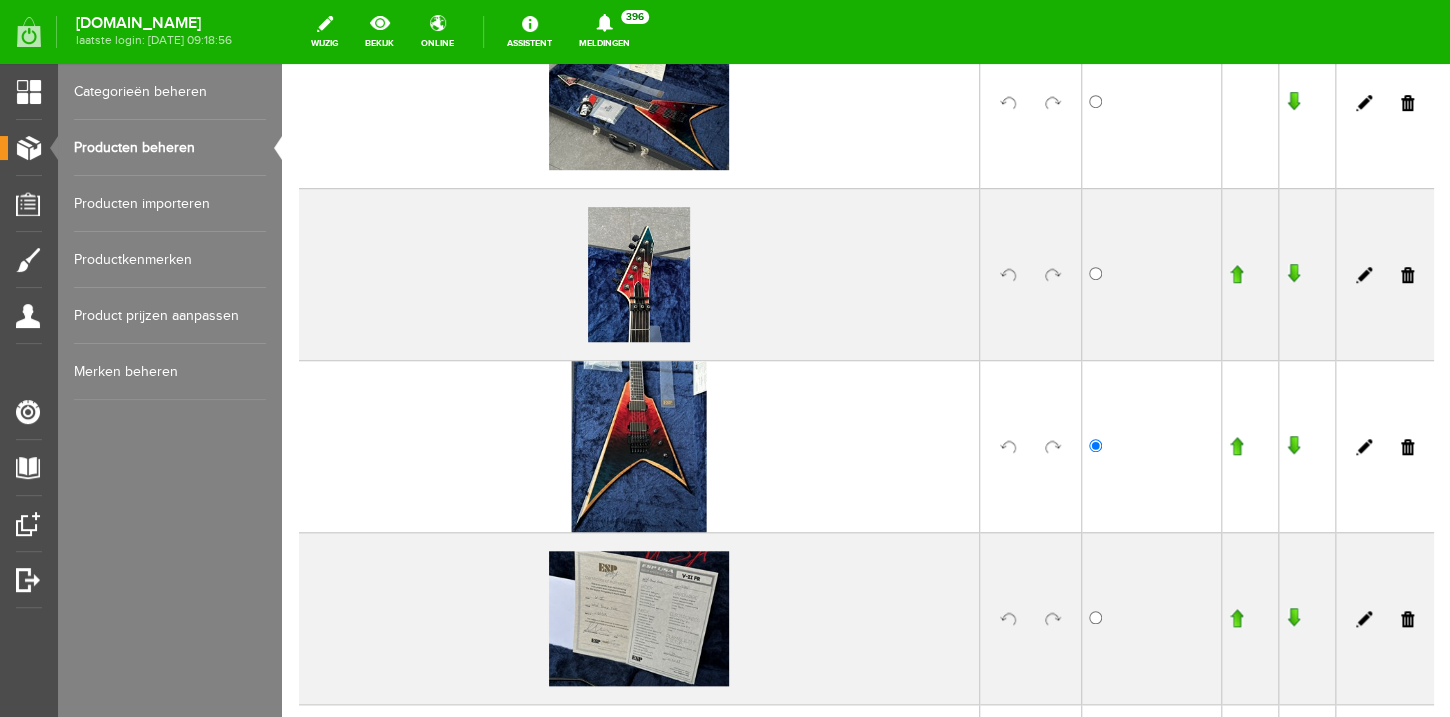 scroll, scrollTop: 323, scrollLeft: 0, axis: vertical 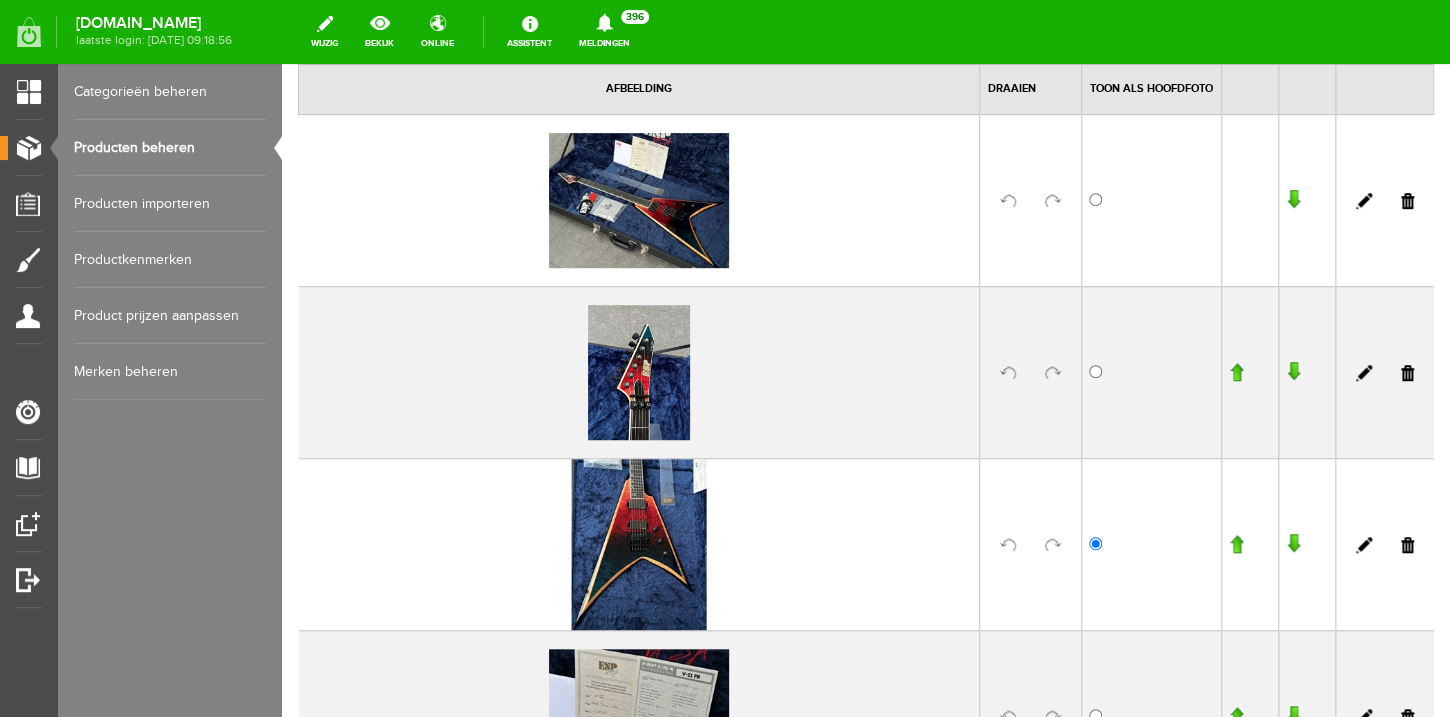 click at bounding box center [1236, 544] 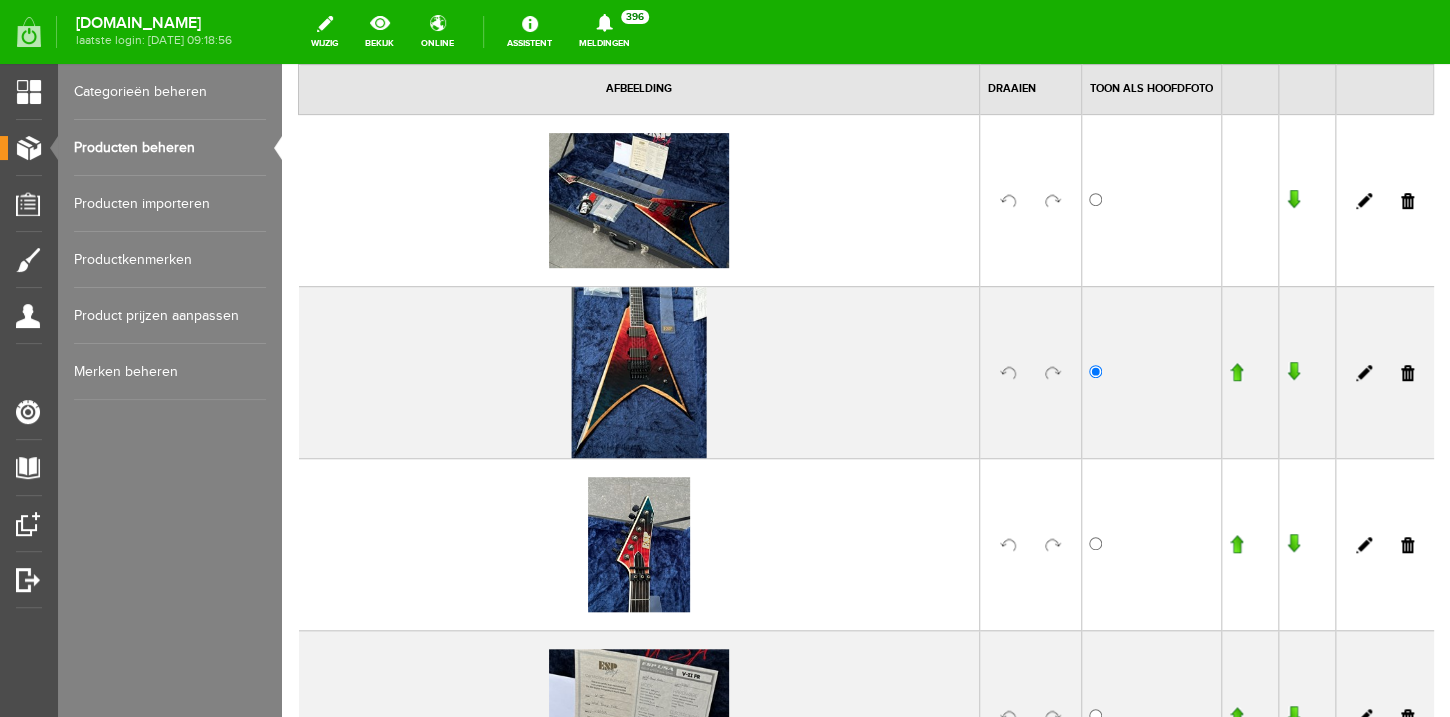 scroll, scrollTop: 345, scrollLeft: 0, axis: vertical 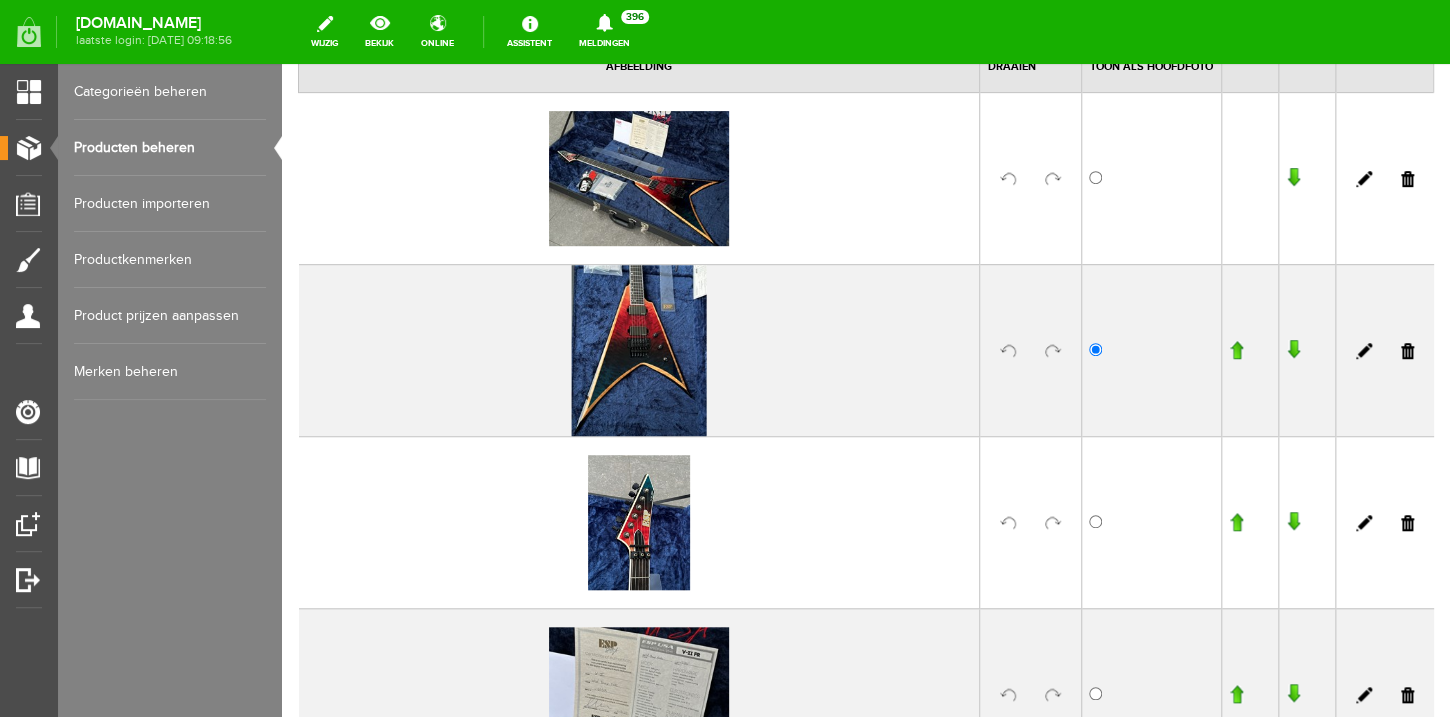 click at bounding box center (1236, 350) 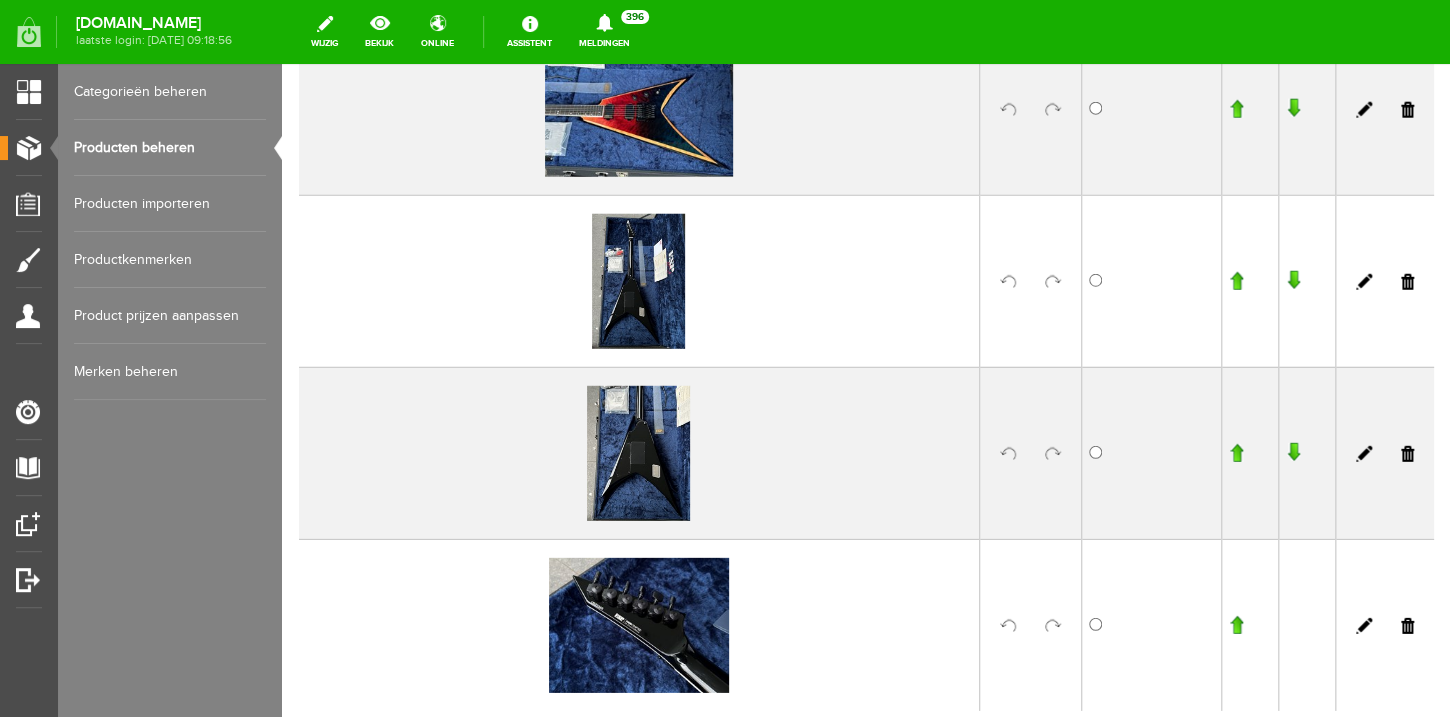 scroll, scrollTop: 2203, scrollLeft: 0, axis: vertical 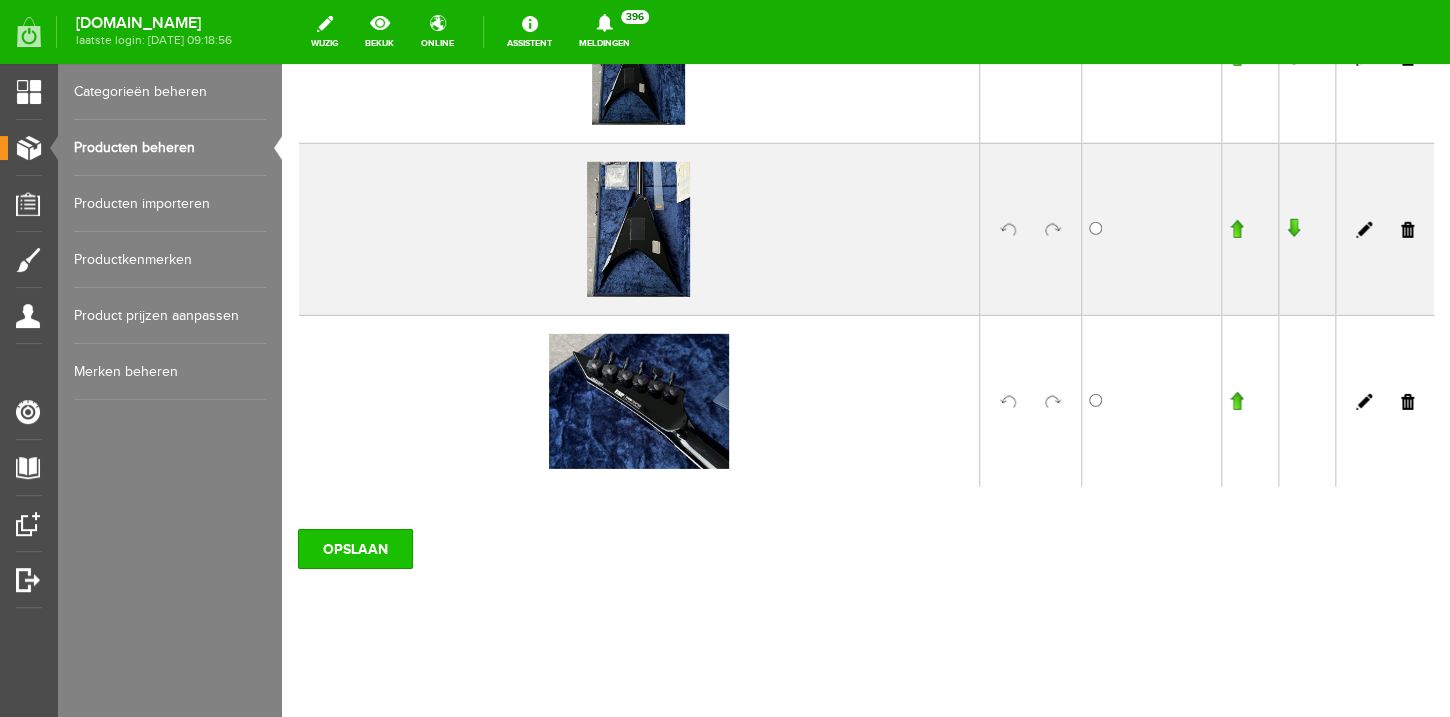 click on "OPSLAAN" at bounding box center (355, 549) 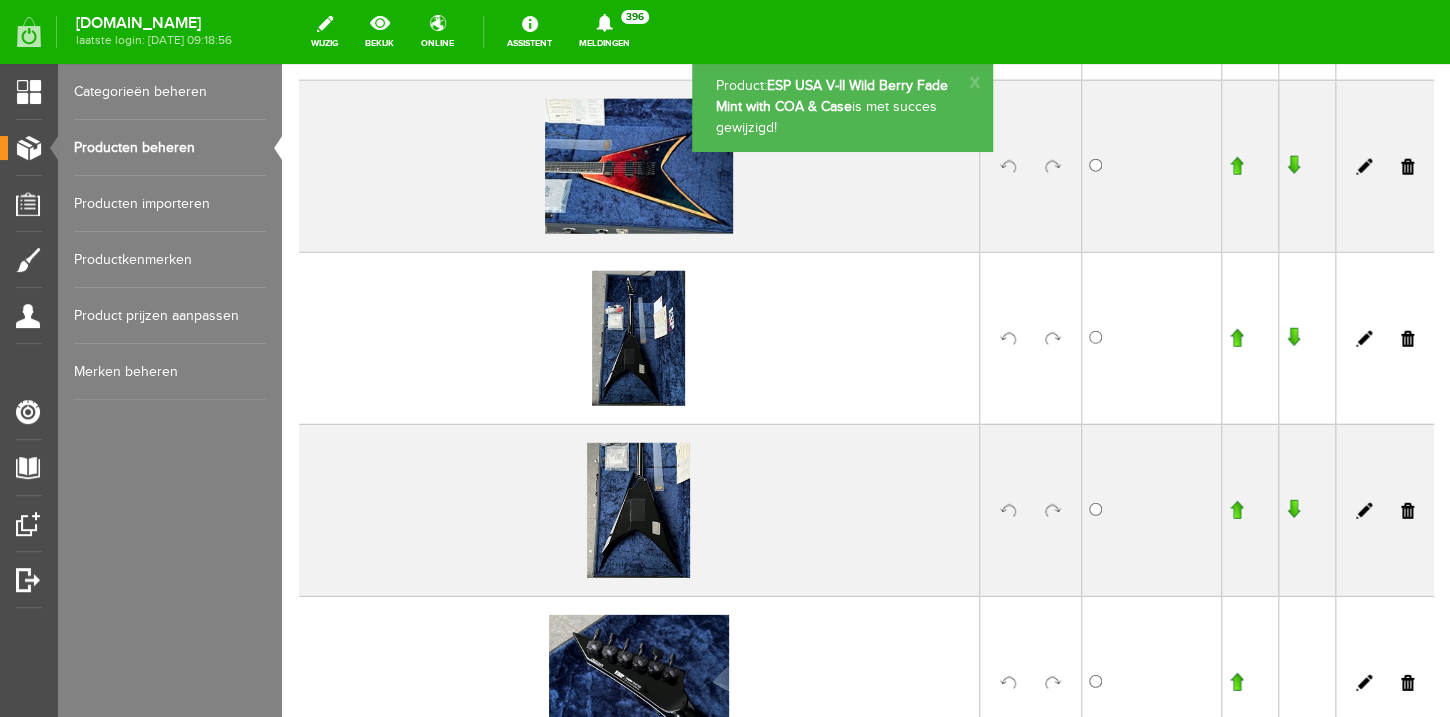 scroll, scrollTop: 2202, scrollLeft: 0, axis: vertical 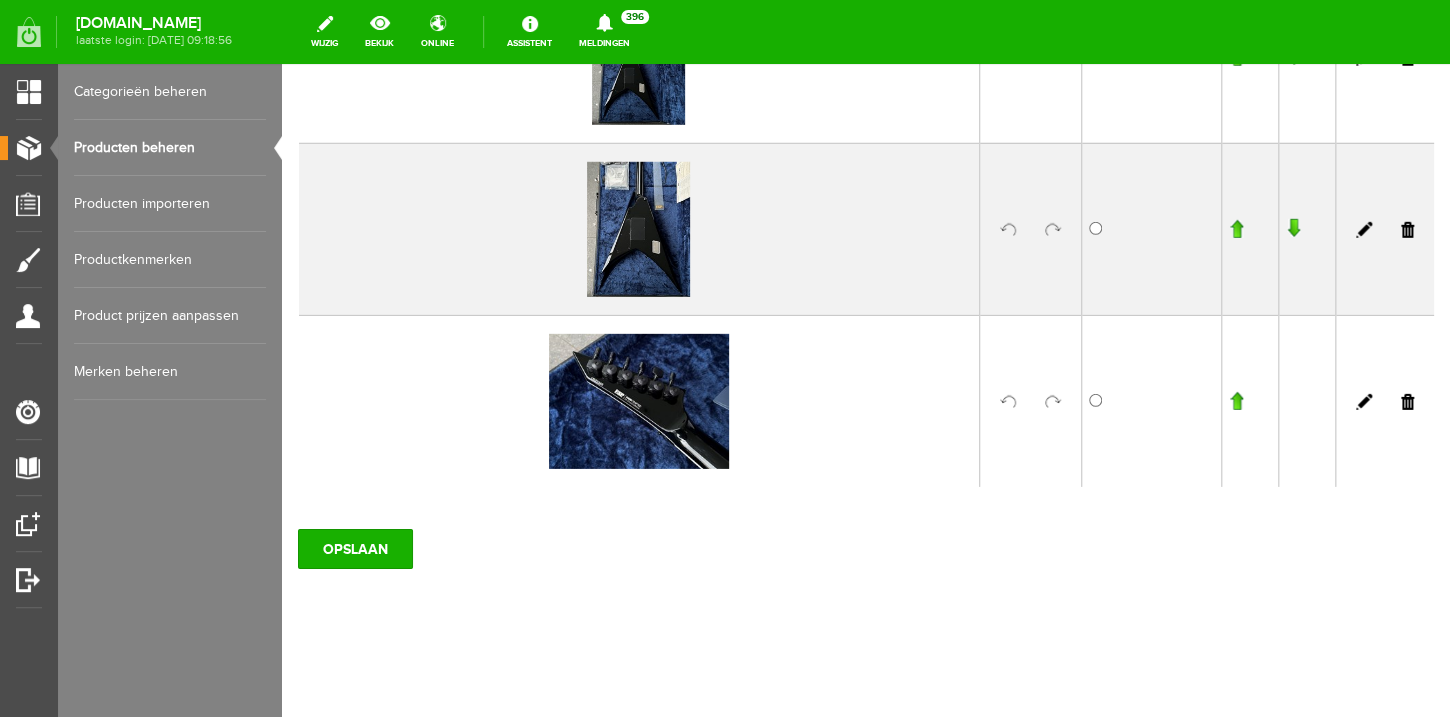 click on "Producten beheren" at bounding box center (170, 148) 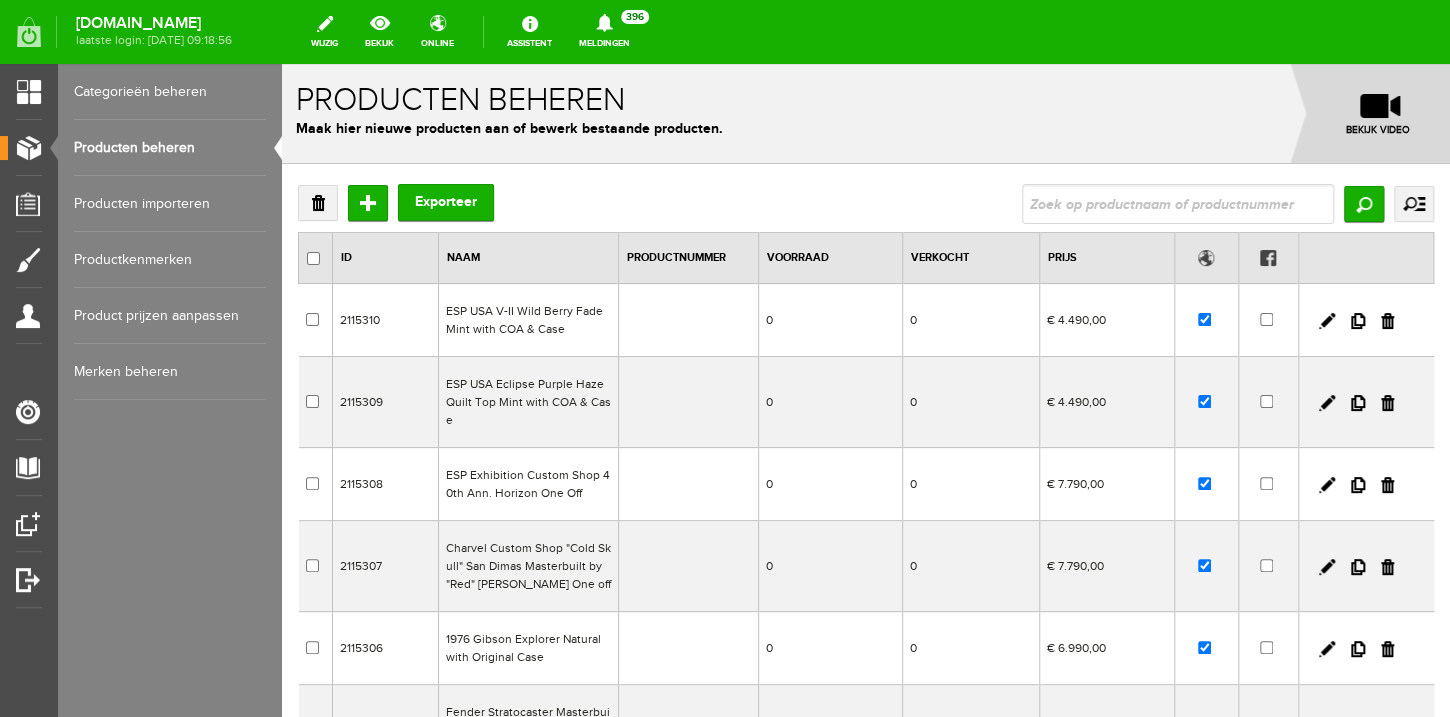 scroll, scrollTop: 0, scrollLeft: 0, axis: both 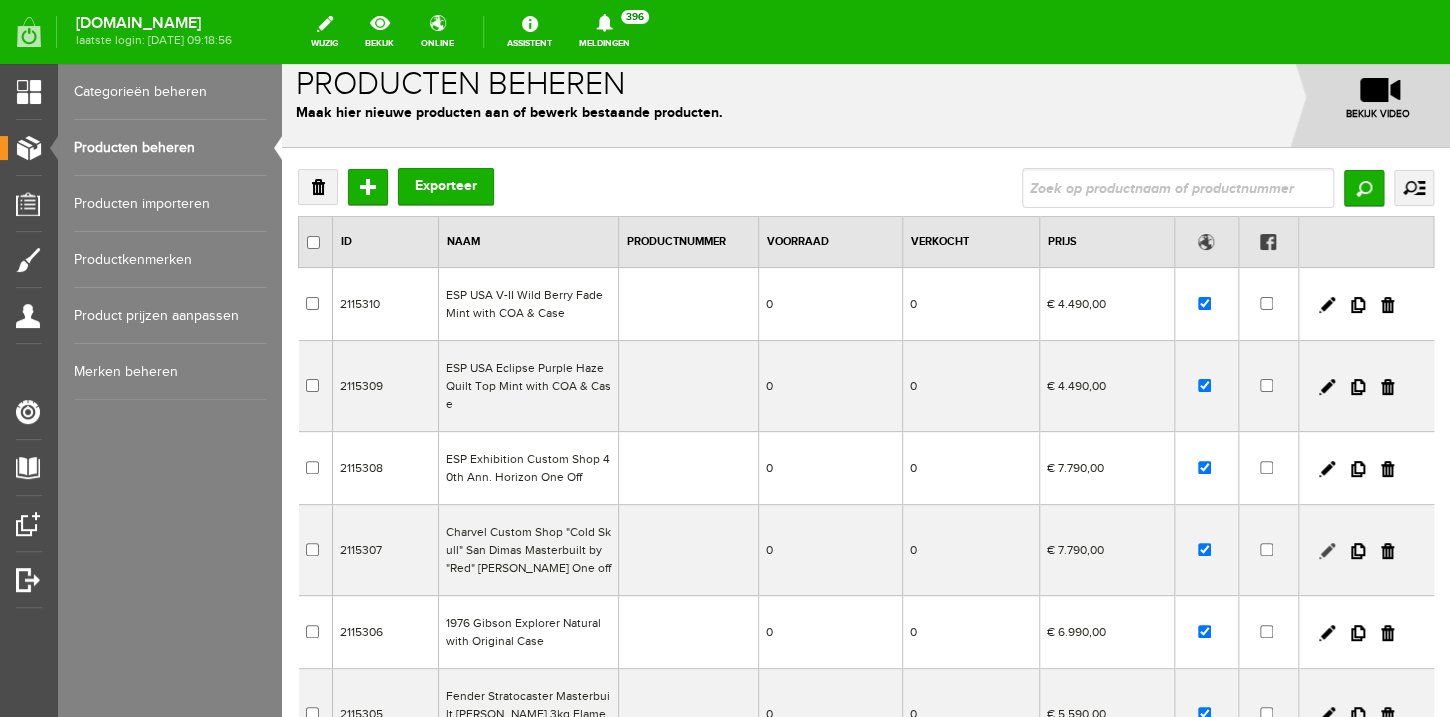 click at bounding box center (1327, 551) 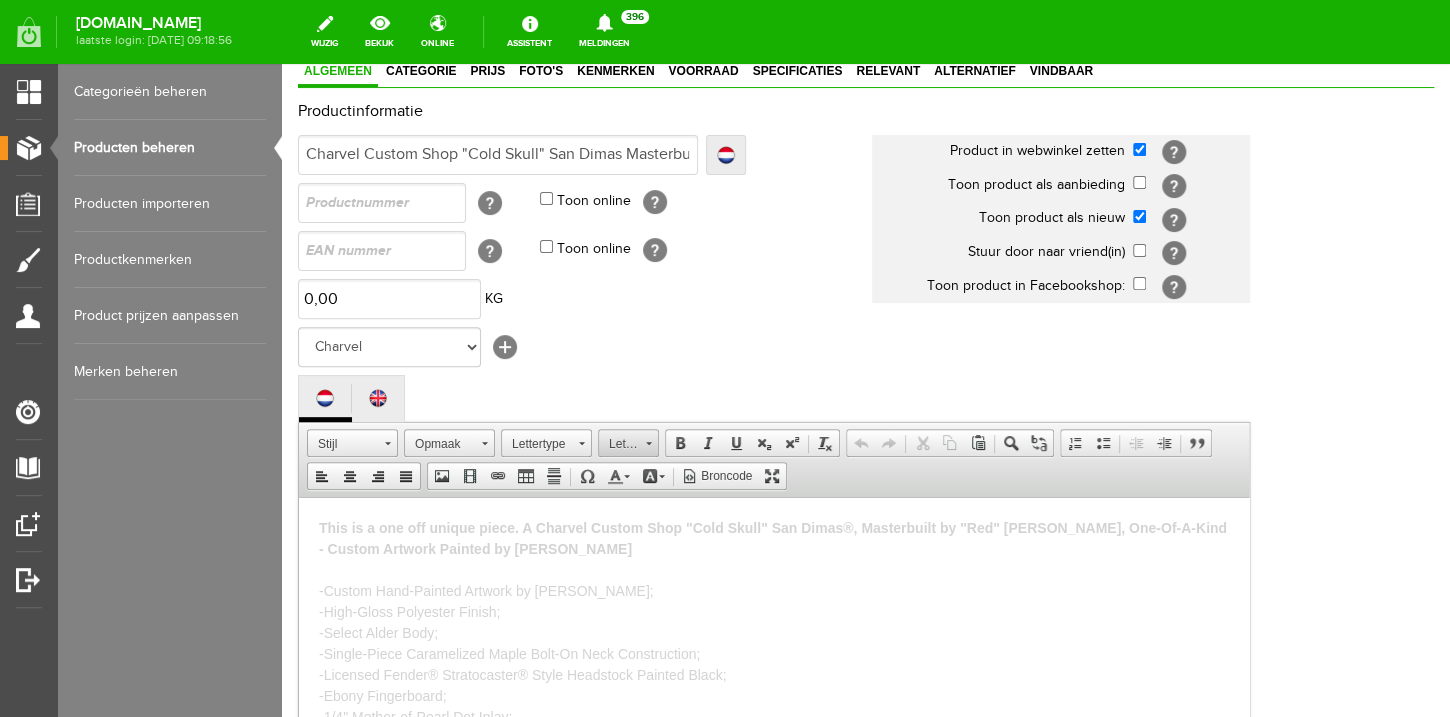 scroll, scrollTop: 0, scrollLeft: 0, axis: both 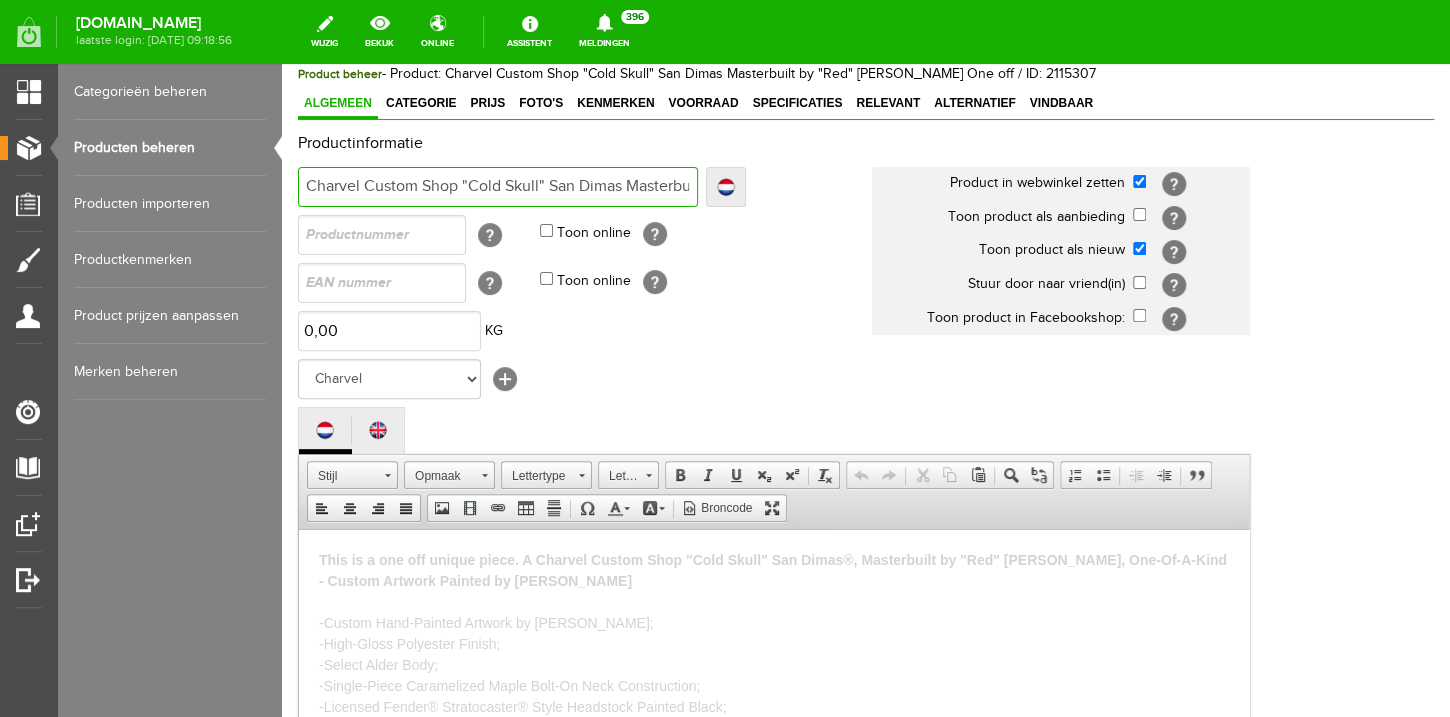 click on "Charvel Custom Shop "Cold Skull" San Dimas Masterbuilt by "Red" [PERSON_NAME] One off" at bounding box center (498, 187) 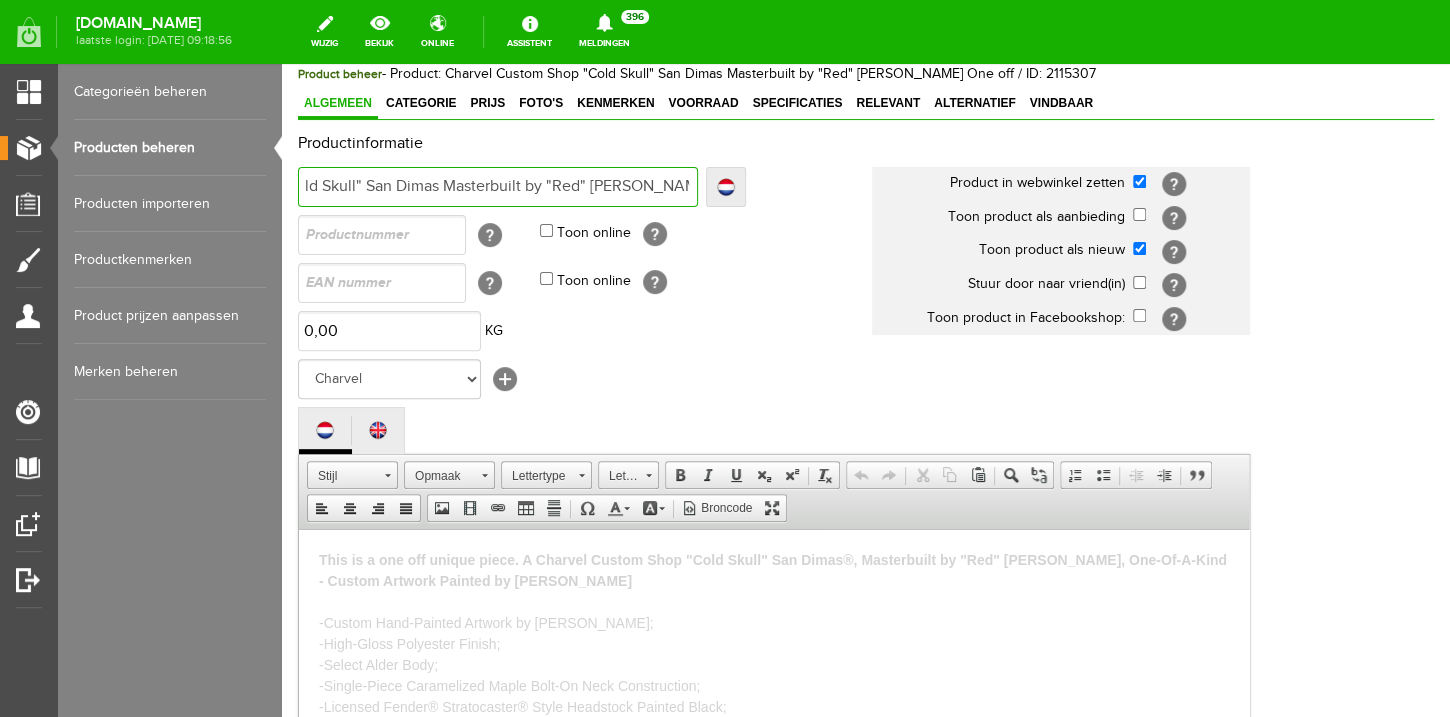 scroll, scrollTop: 0, scrollLeft: 233, axis: horizontal 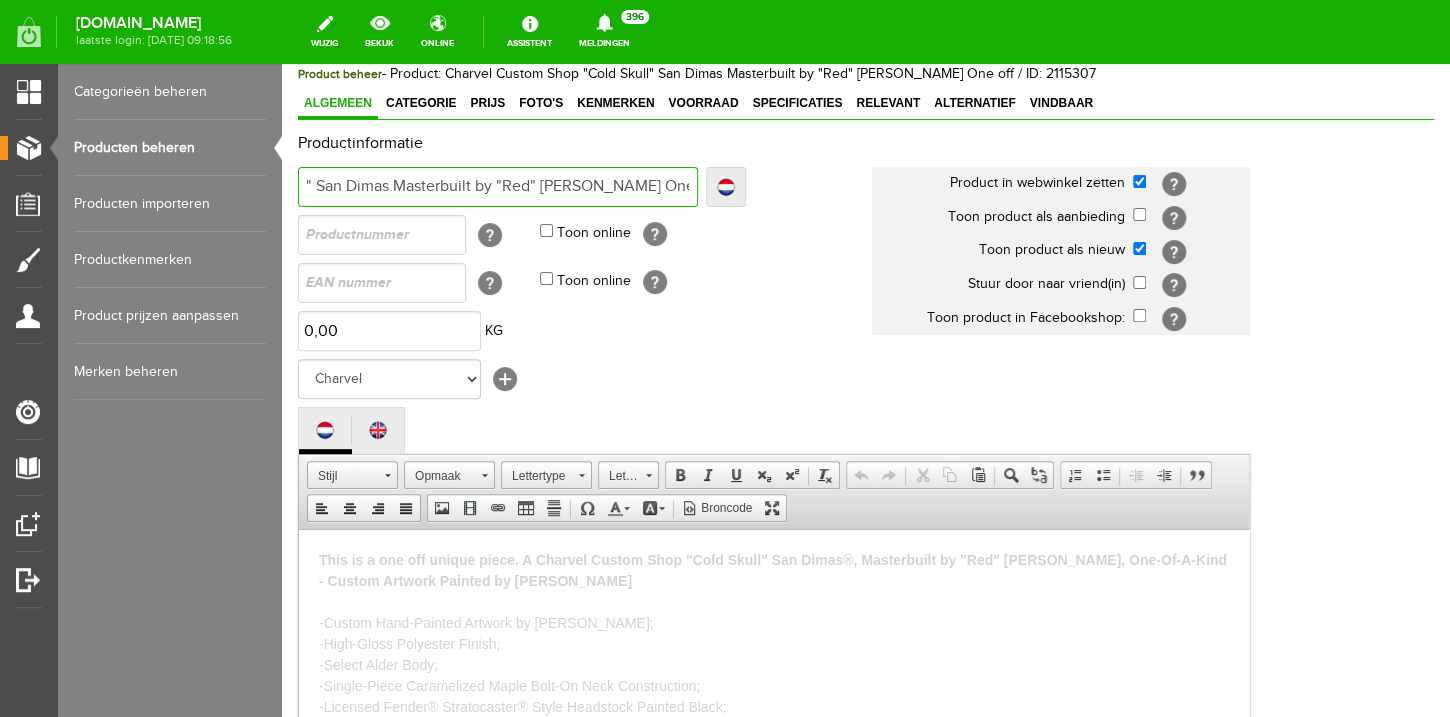 drag, startPoint x: 631, startPoint y: 187, endPoint x: 474, endPoint y: 190, distance: 157.02866 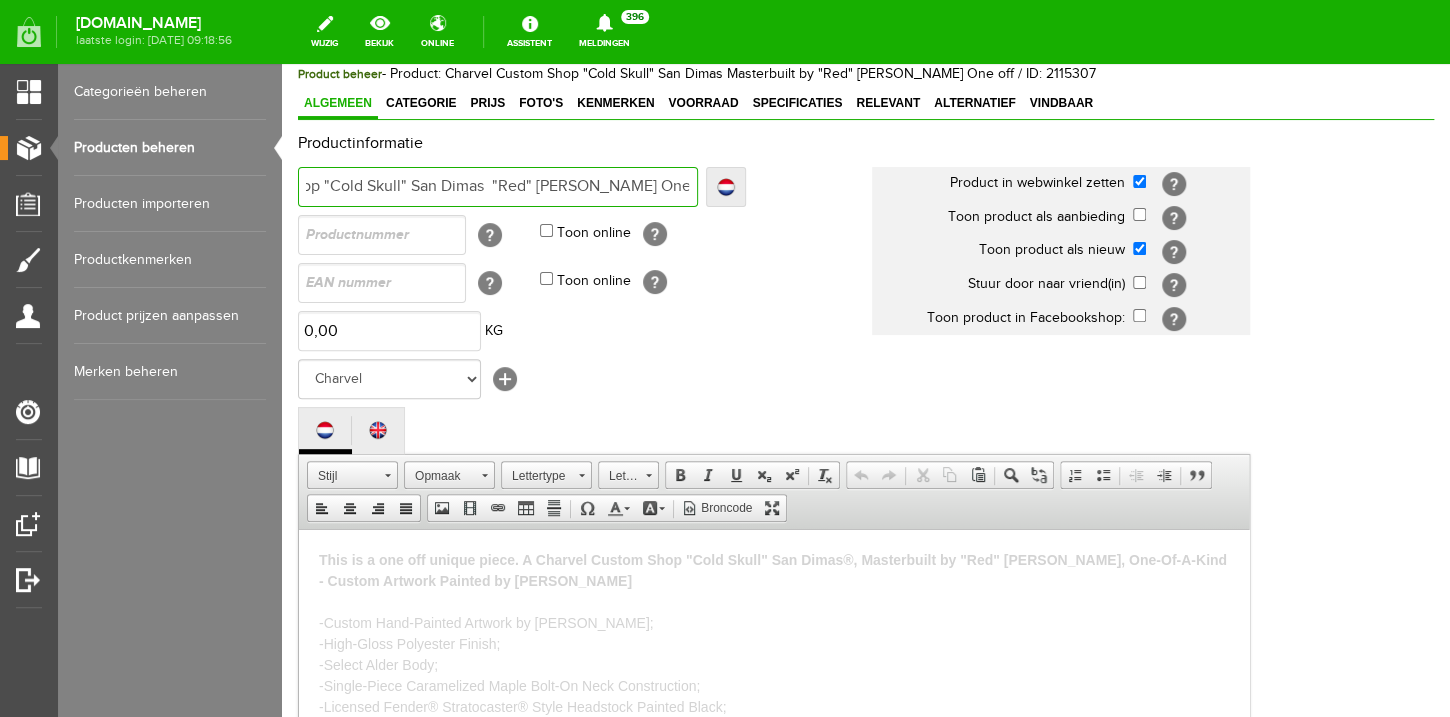 scroll, scrollTop: 0, scrollLeft: 134, axis: horizontal 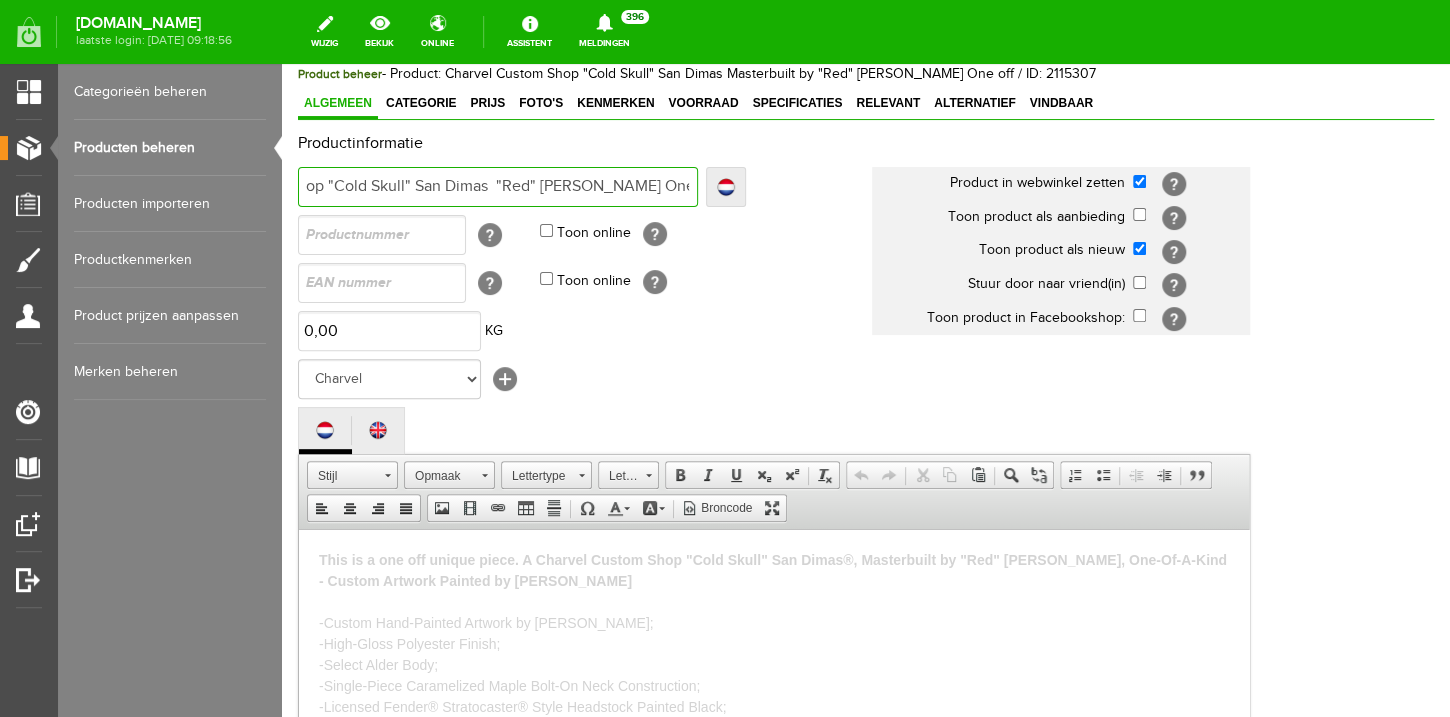 drag, startPoint x: 352, startPoint y: 186, endPoint x: 316, endPoint y: 185, distance: 36.013885 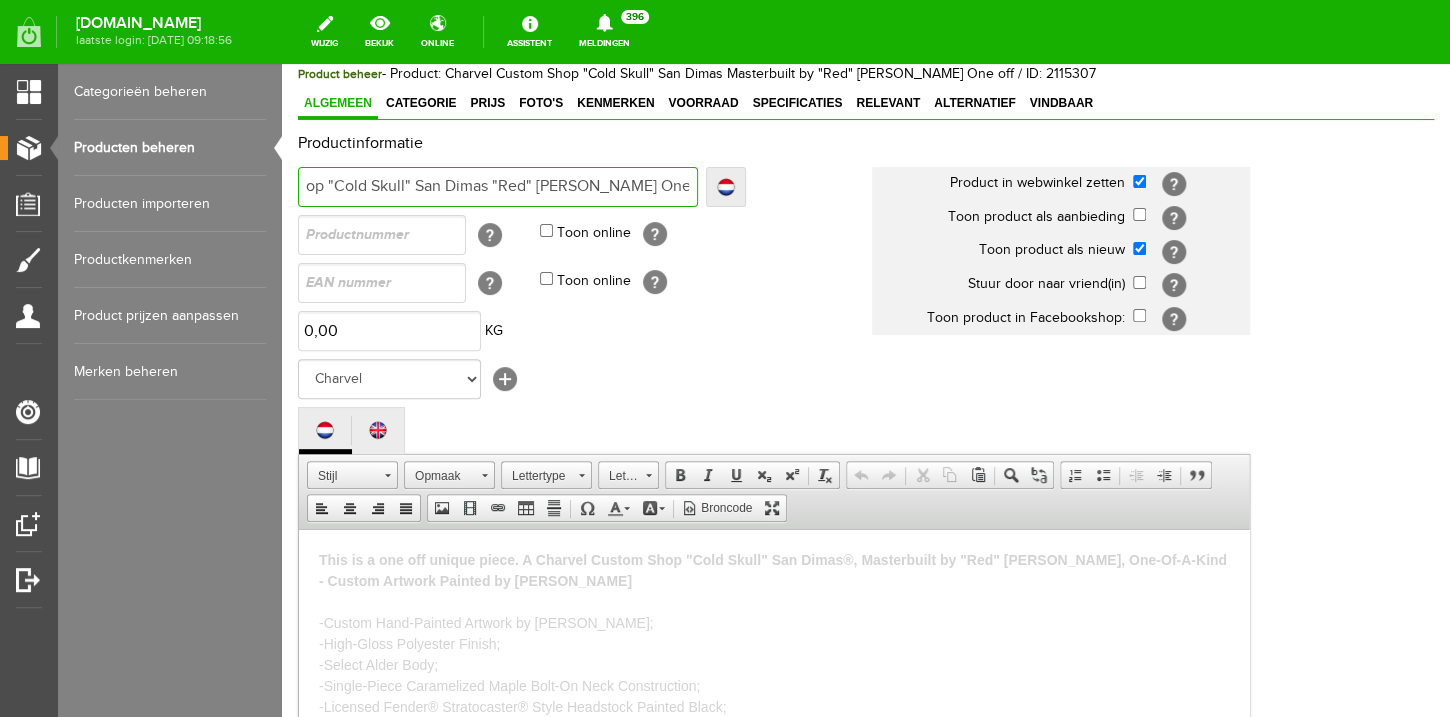 scroll, scrollTop: 0, scrollLeft: 130, axis: horizontal 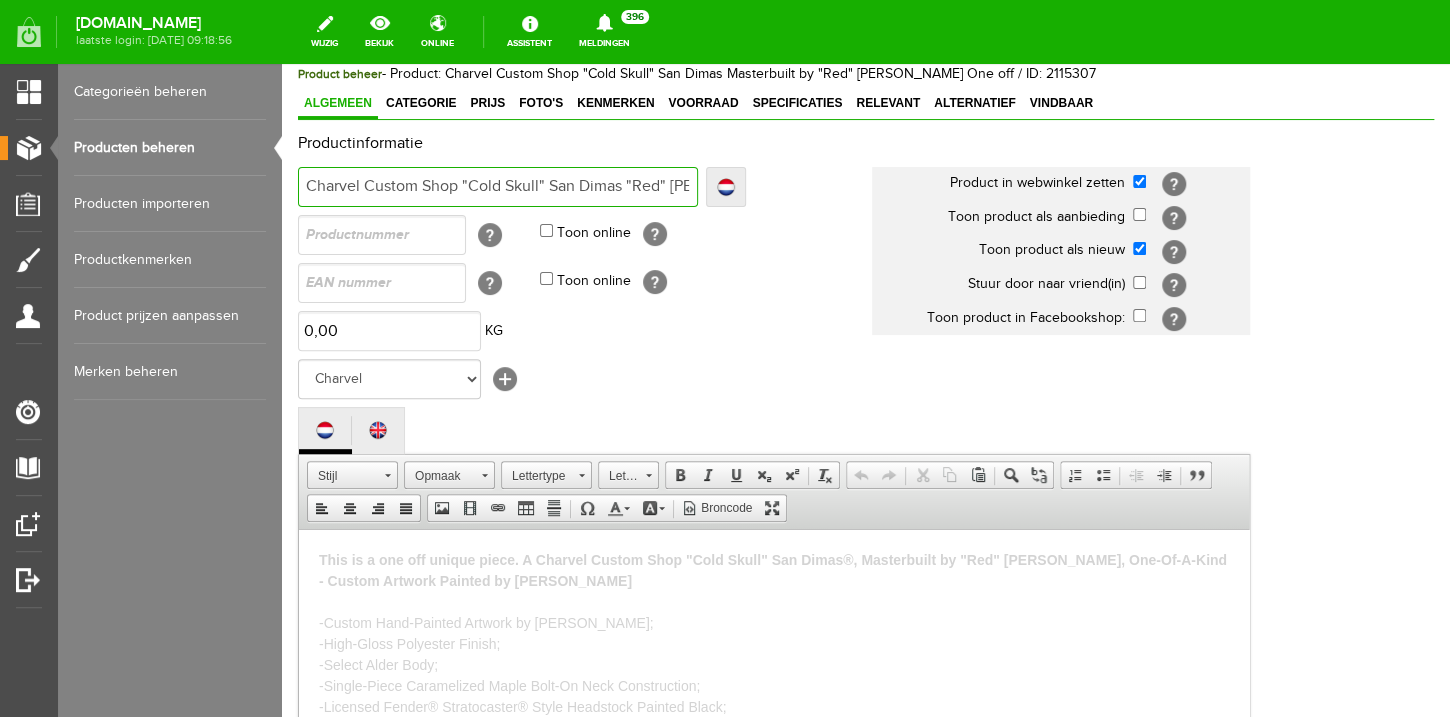 drag, startPoint x: 359, startPoint y: 180, endPoint x: 179, endPoint y: 176, distance: 180.04443 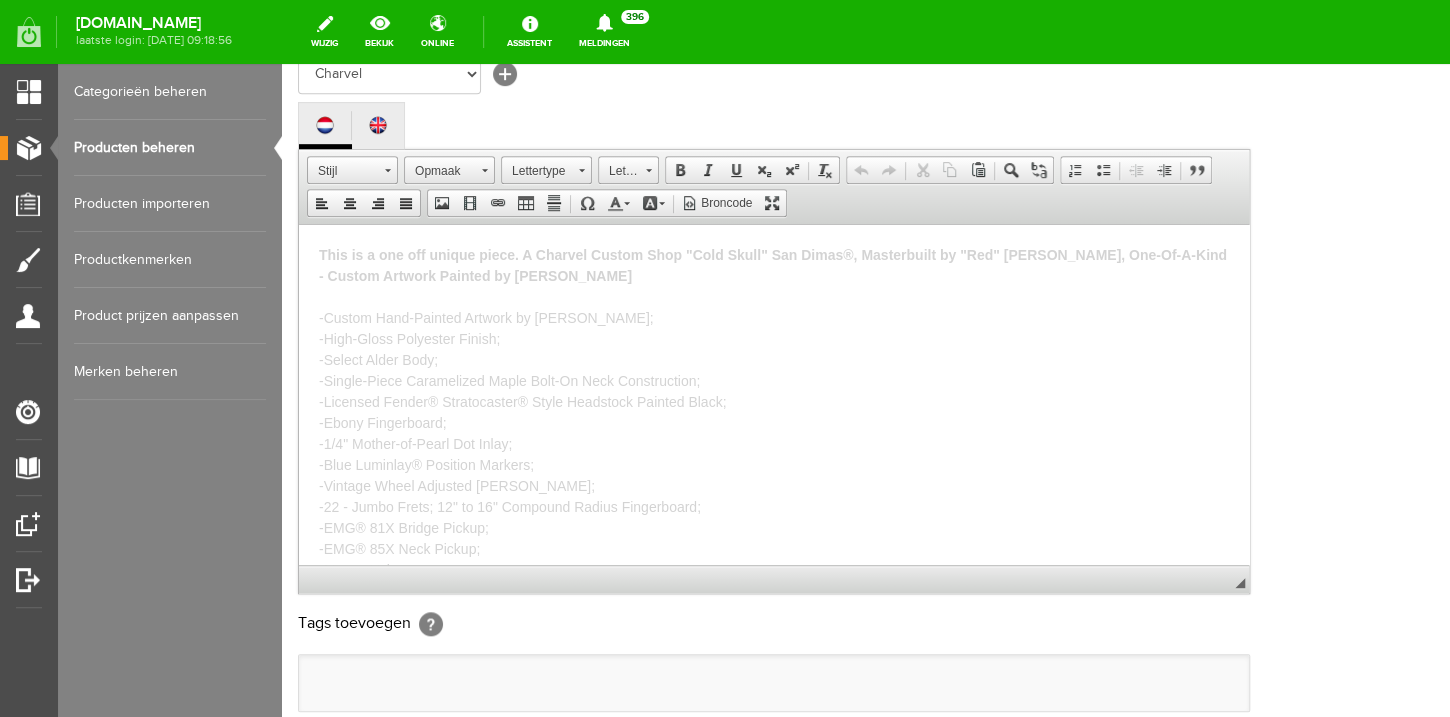 scroll, scrollTop: 685, scrollLeft: 0, axis: vertical 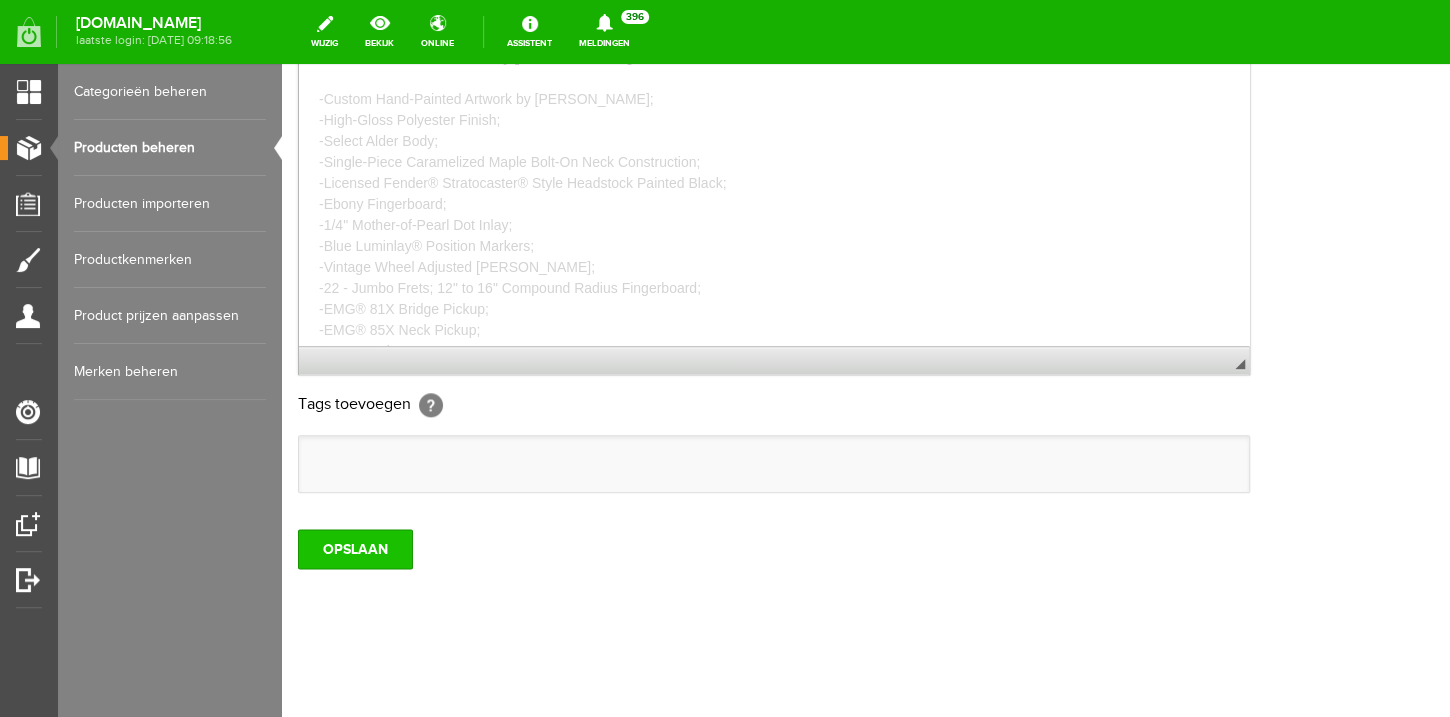 click on "OPSLAAN" at bounding box center (355, 549) 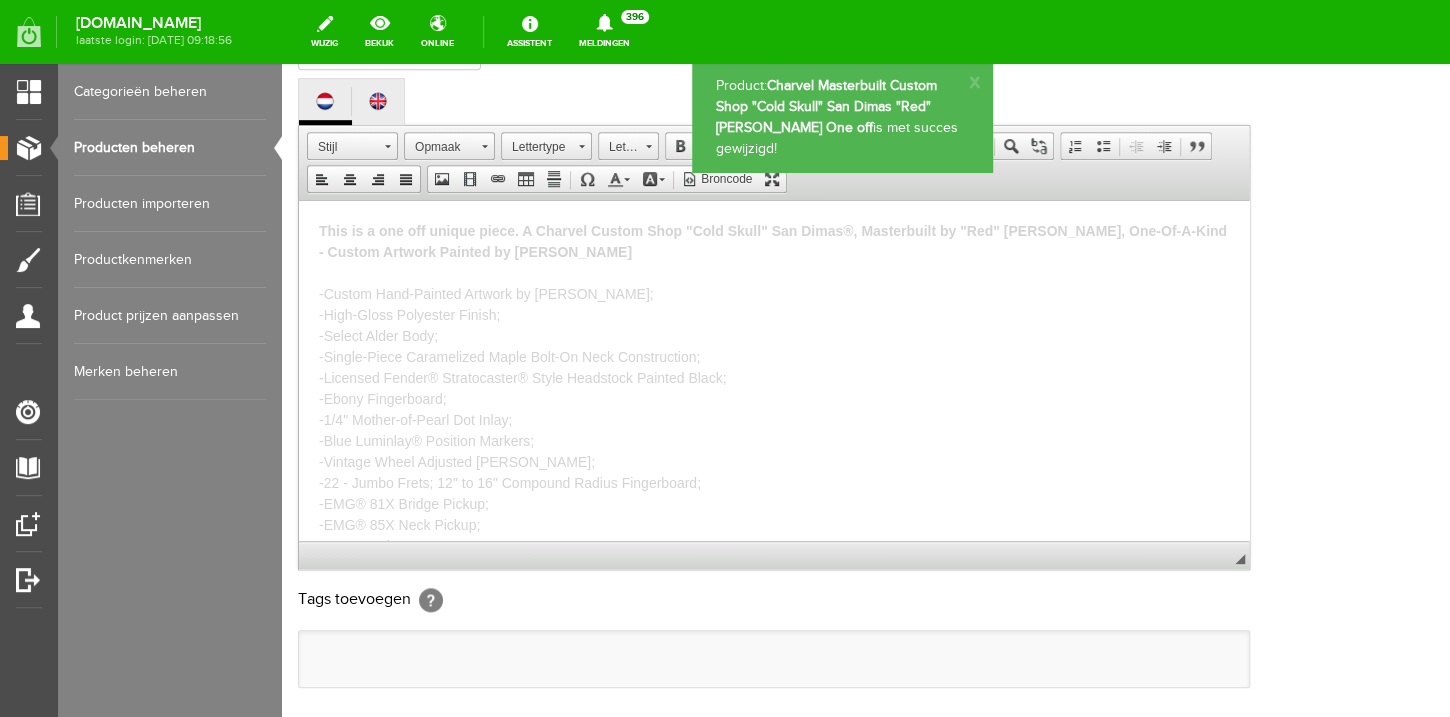 scroll, scrollTop: 0, scrollLeft: 0, axis: both 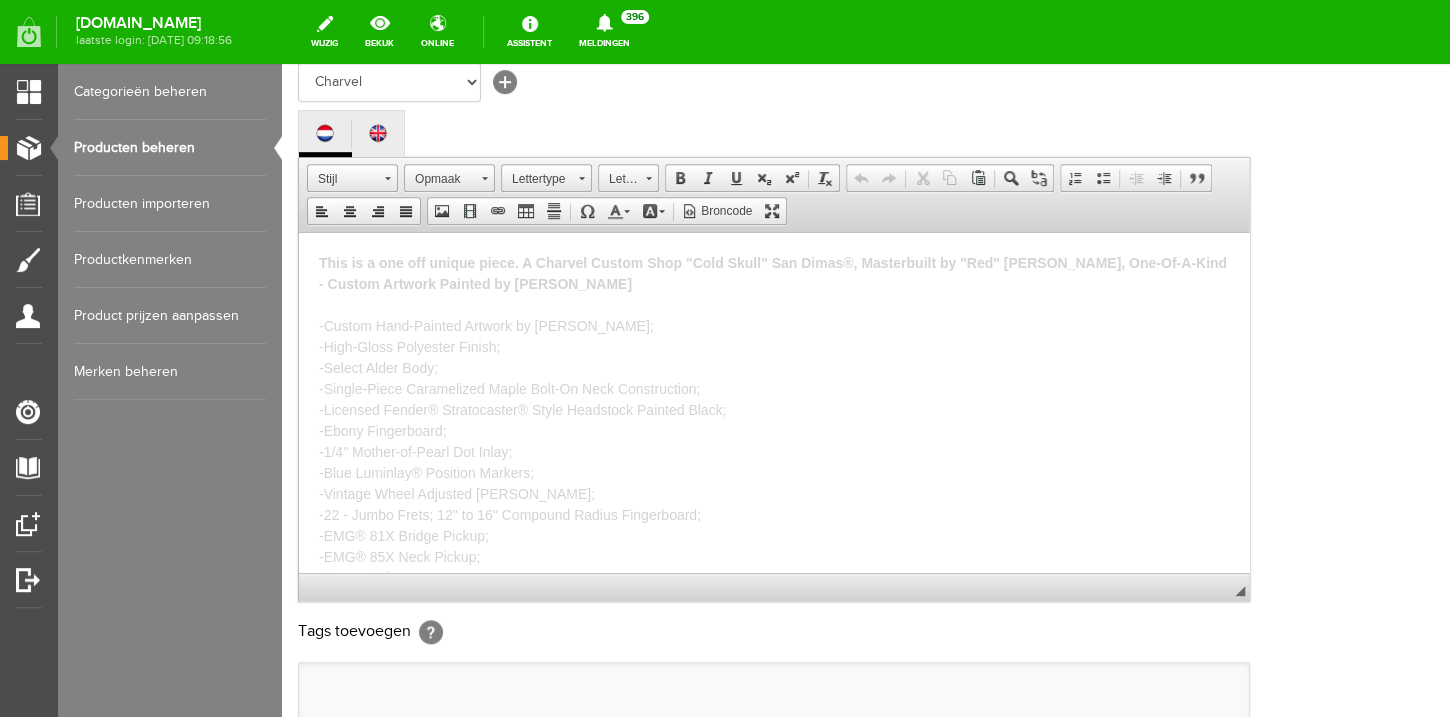 click on "This is a one off unique piece. A Charvel Custom Shop "Cold Skull" San Dimas®, Masterbuilt by "Red" [PERSON_NAME], One-Of-A-Kind - Custom Artwork Painted by [PERSON_NAME] -Custom Hand-Painted Artwork by [PERSON_NAME]; -High-Gloss Polyester Finish; -Select Alder Body; -Single-Piece Caramelized Maple Bolt-On Neck Construction; -Licensed Fender® Stratocaster® Style Headstock Painted Black; -Ebony Fingerboard; -1/4" Mother-of-Pearl Dot Inlay; -Blue Luminlay® Position Markers; -Vintage Wheel Adjusted [PERSON_NAME]; -22 - Jumbo Frets; 12" to 16" Compound Radius Fingerboard; -EMG® 81X Bridge Pickup; -EMG® 85X Neck Pickup; -Master Volume; -3-Way Blade Switch; -Top-Mounted Original [PERSON_NAME]® Bridge; -[PERSON_NAME]® Tuners; -Black Hardware; -Hard-Shell Case; -Certificate of Authenticity." at bounding box center (774, 483) 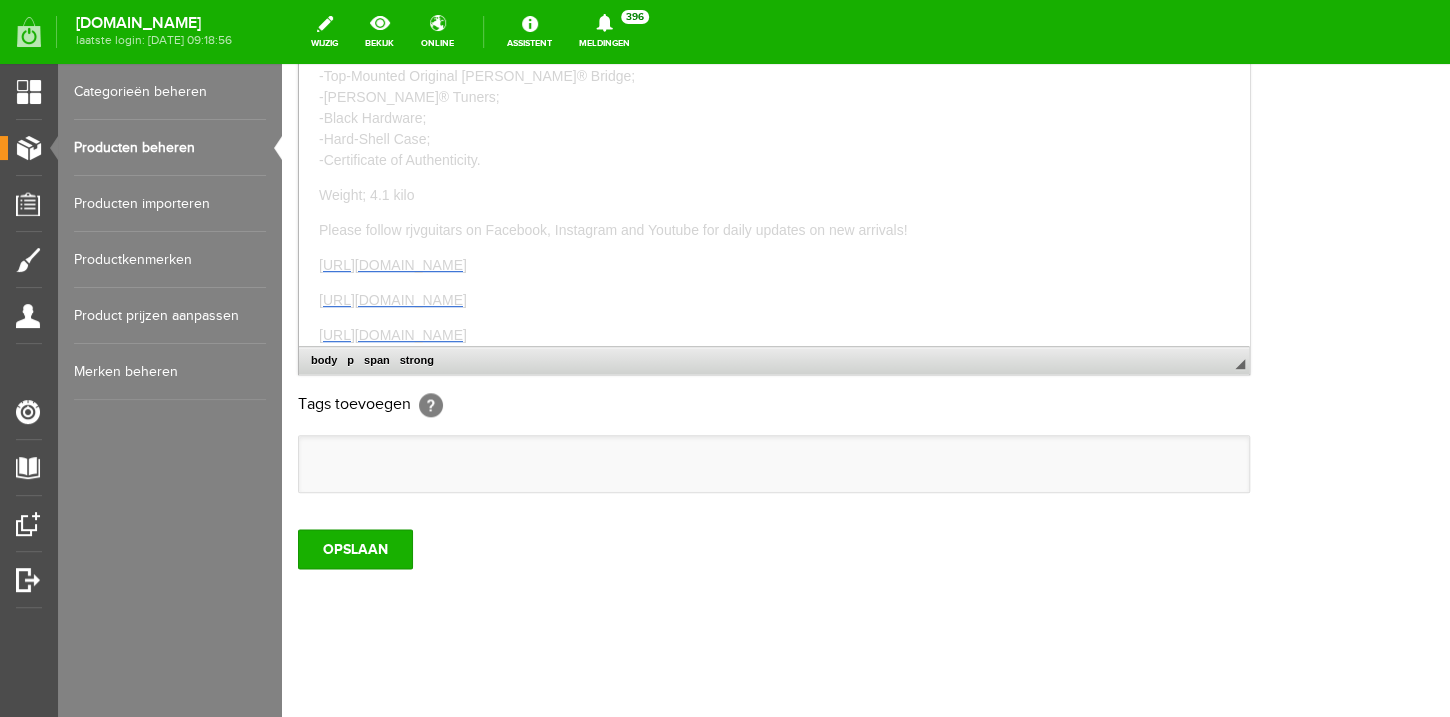 scroll, scrollTop: 685, scrollLeft: 0, axis: vertical 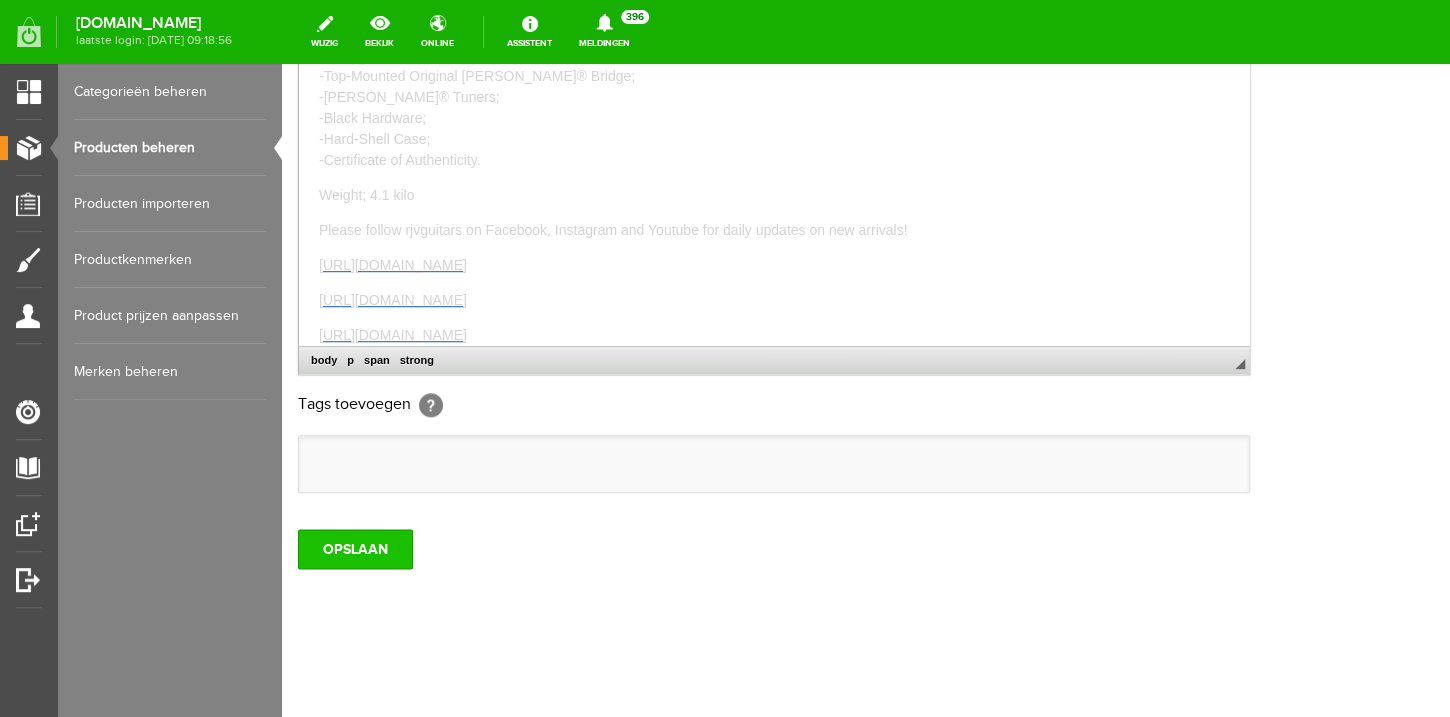 click on "OPSLAAN" at bounding box center (355, 549) 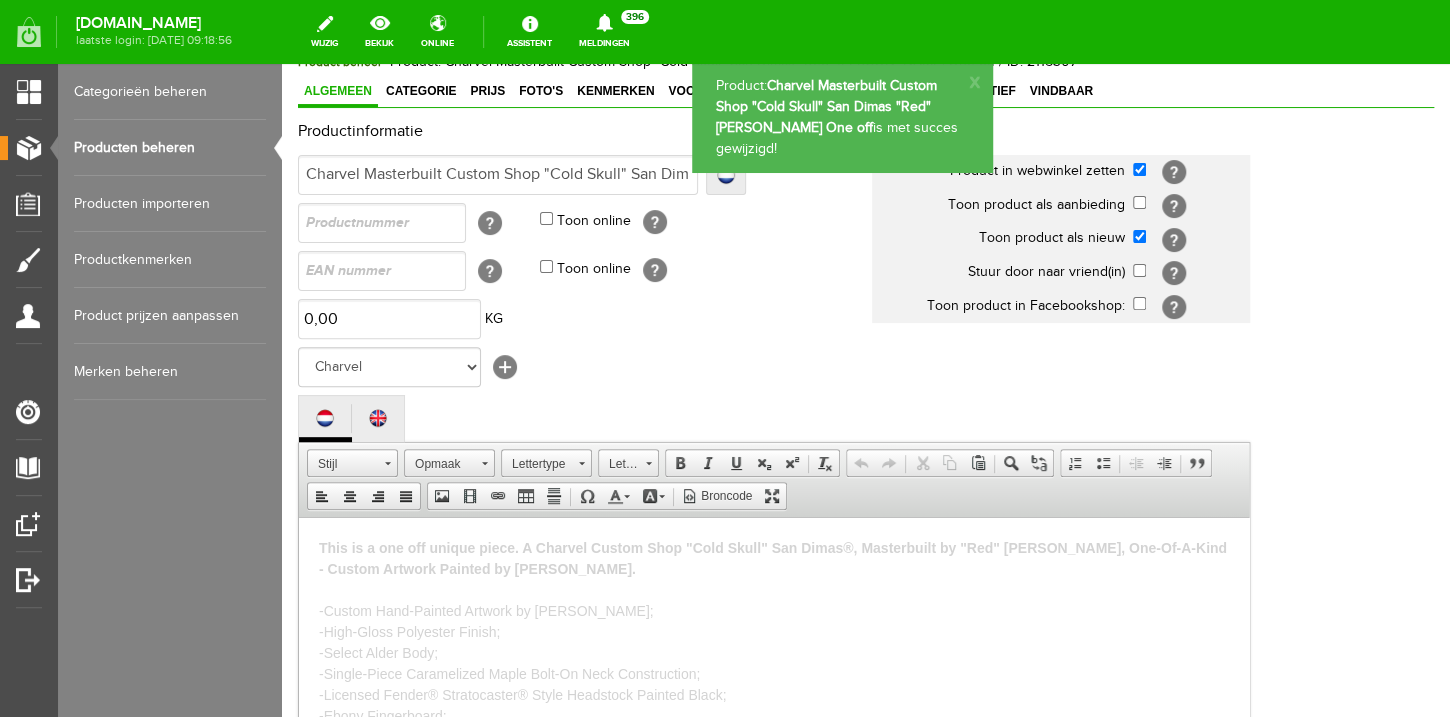 scroll, scrollTop: 0, scrollLeft: 0, axis: both 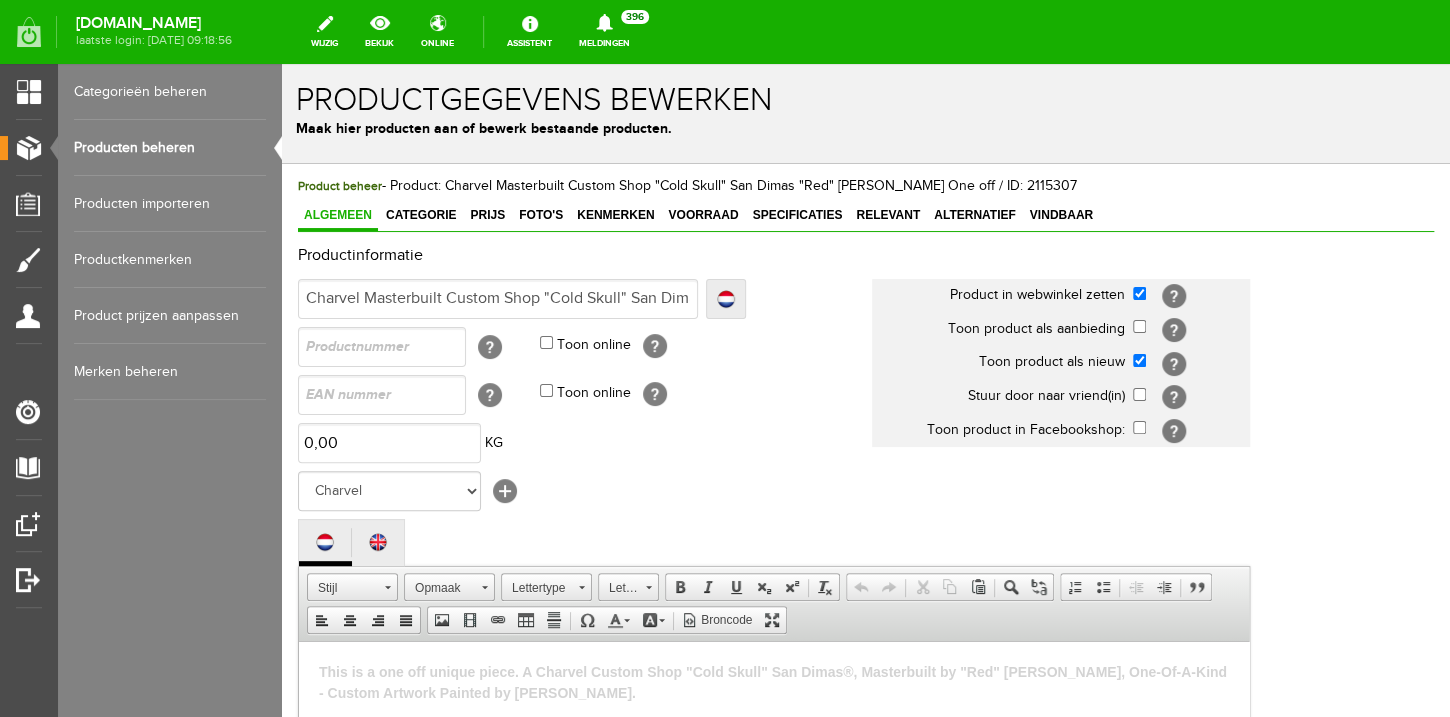 click on "Producten beheren" at bounding box center [170, 148] 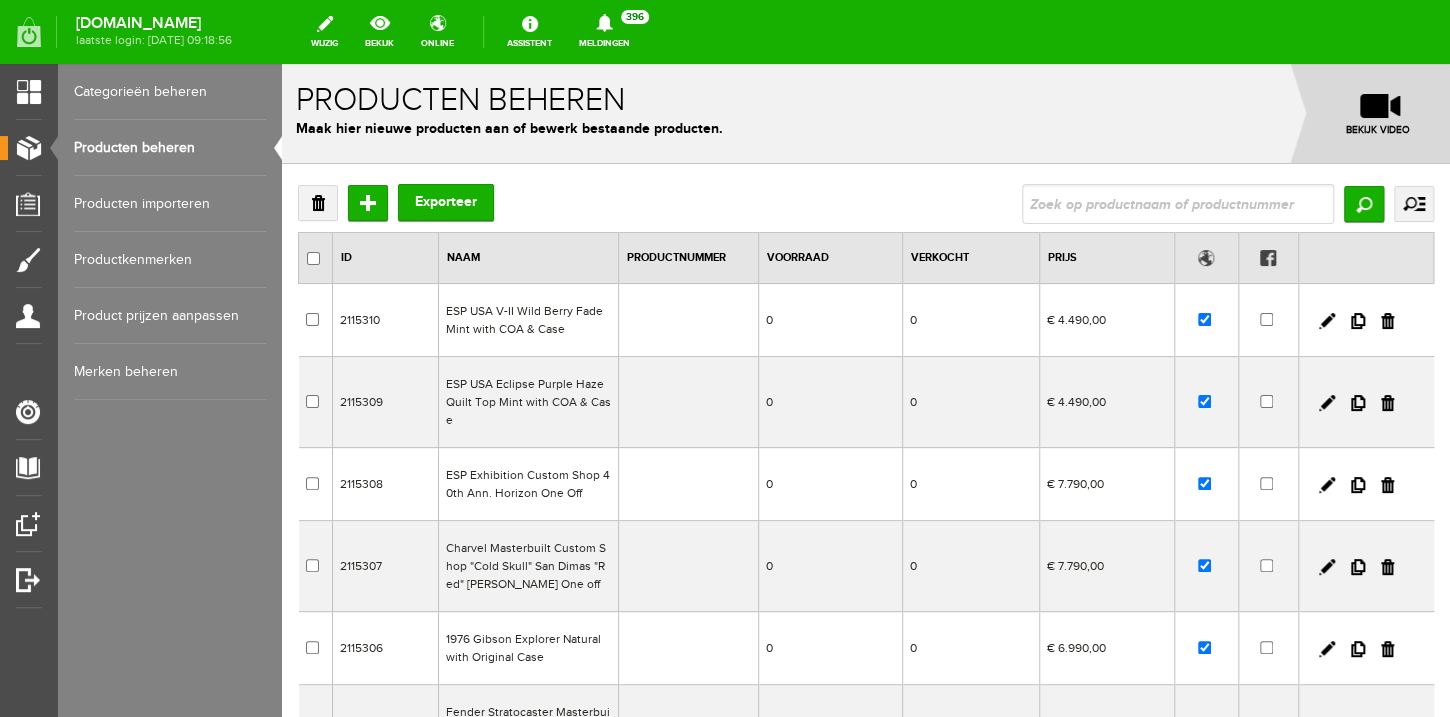 scroll, scrollTop: 0, scrollLeft: 0, axis: both 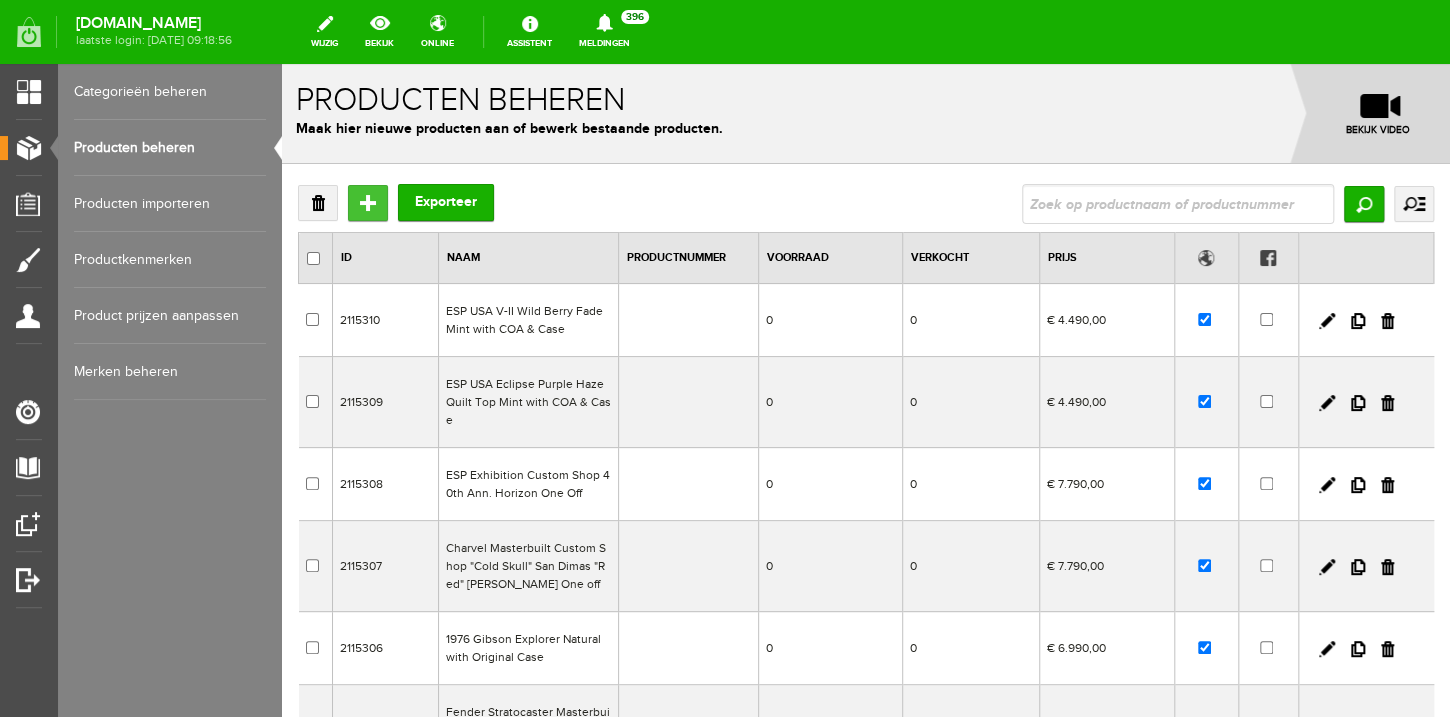 click on "Toevoegen" at bounding box center [368, 203] 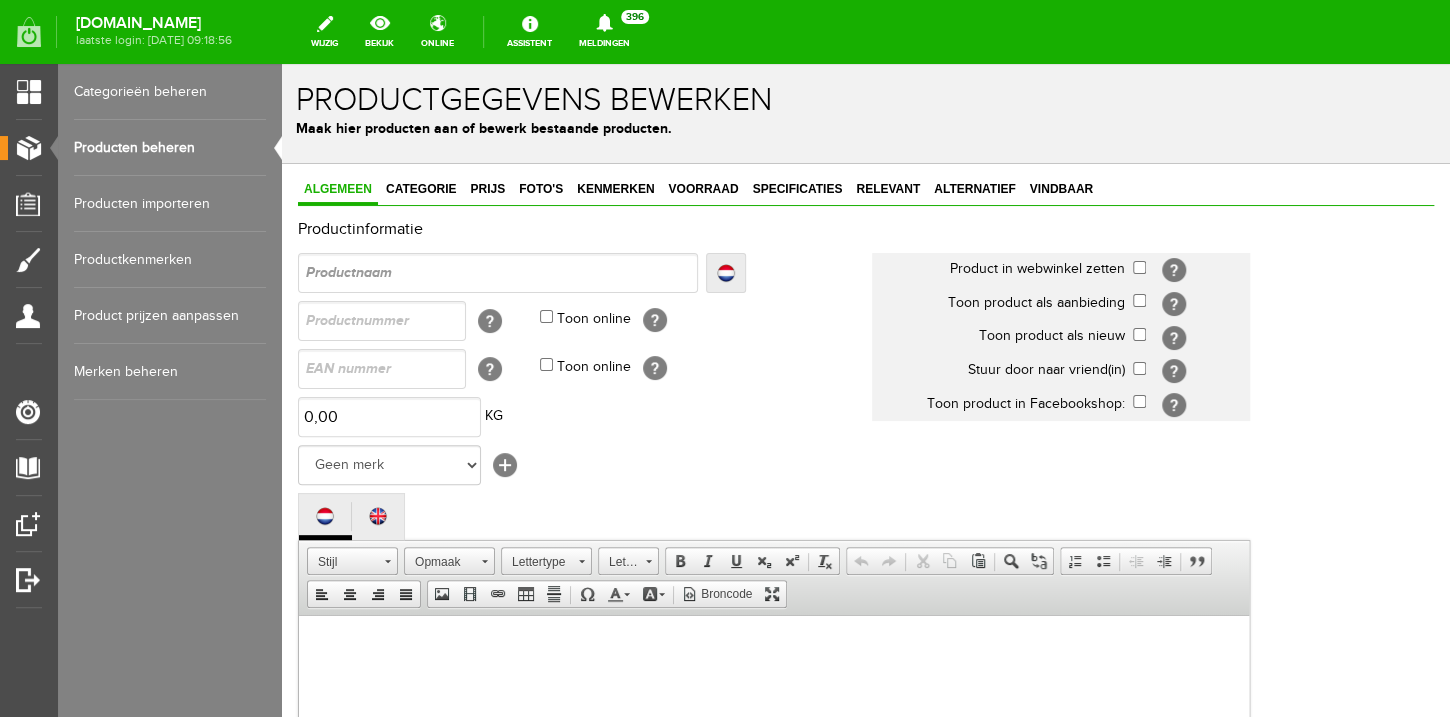 scroll, scrollTop: 416, scrollLeft: 0, axis: vertical 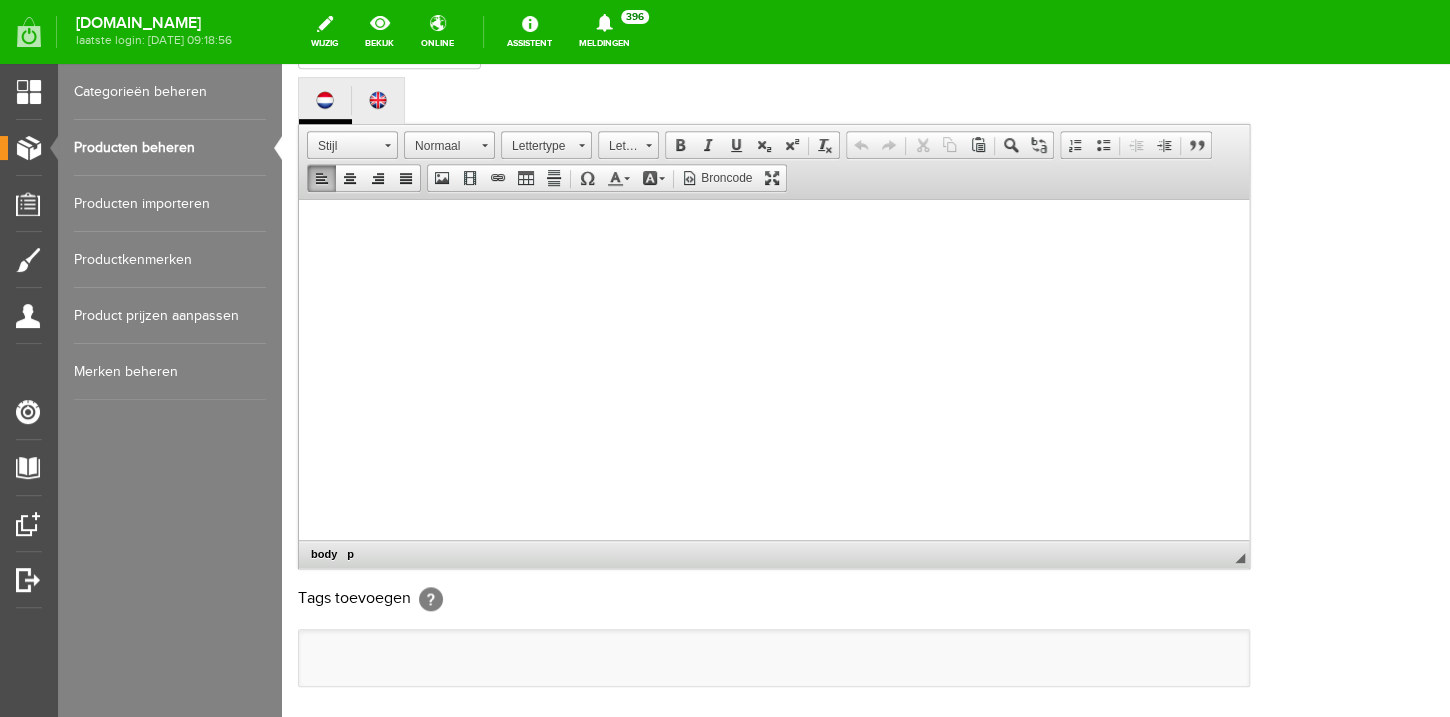 click at bounding box center (774, 389) 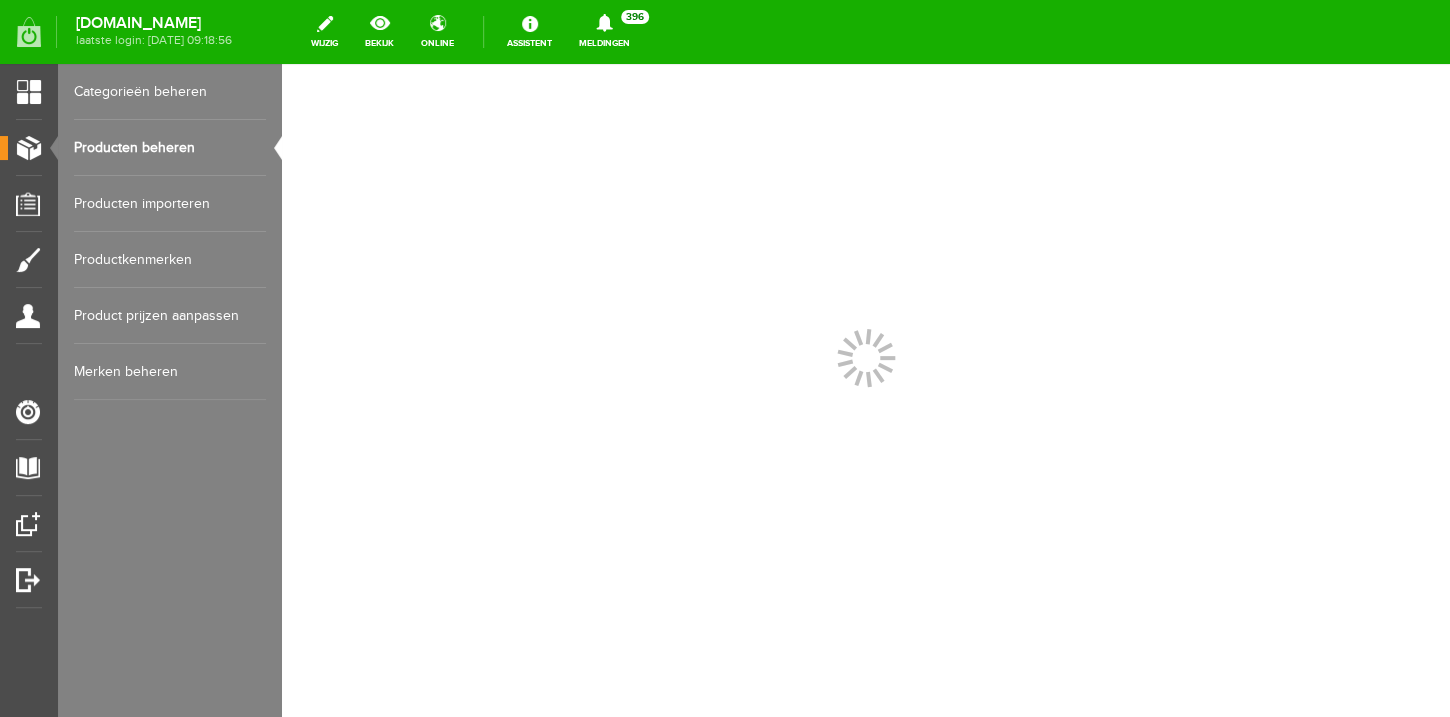 scroll, scrollTop: 0, scrollLeft: 0, axis: both 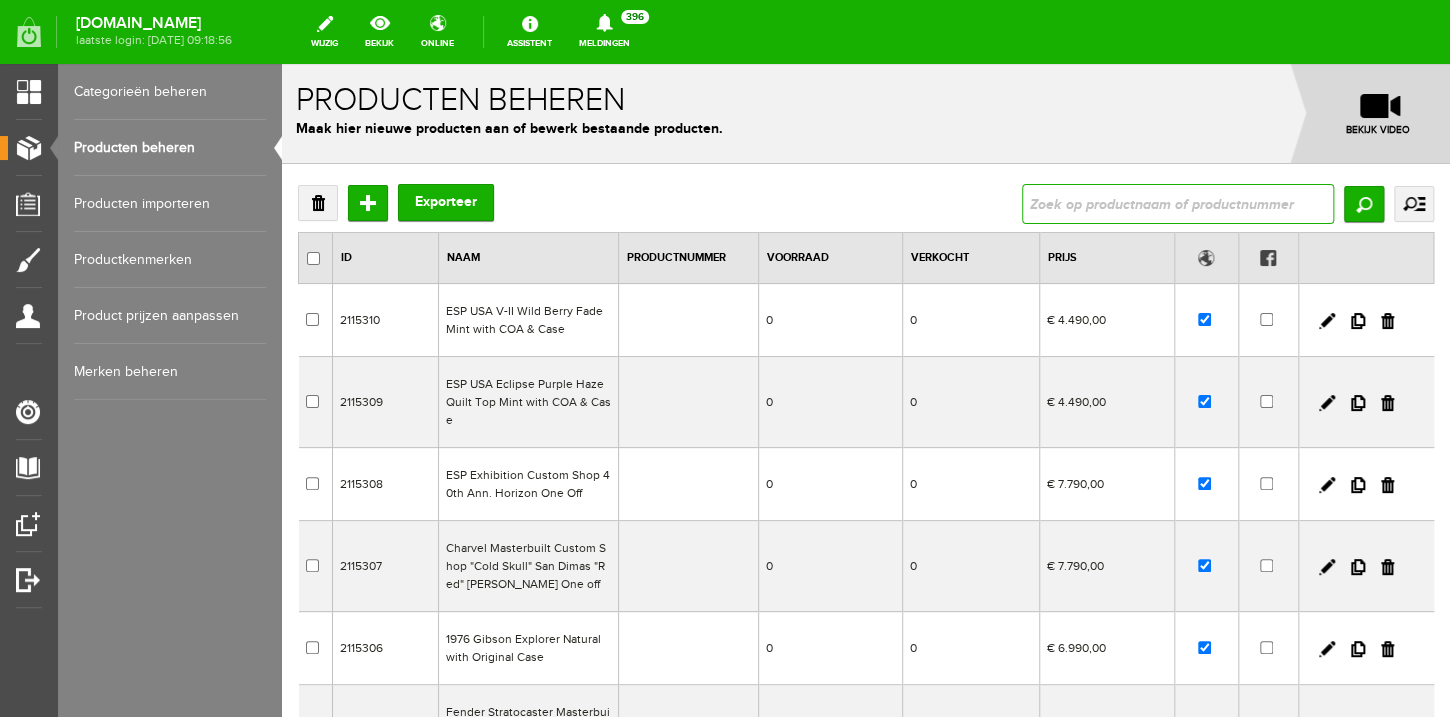 click at bounding box center (1178, 204) 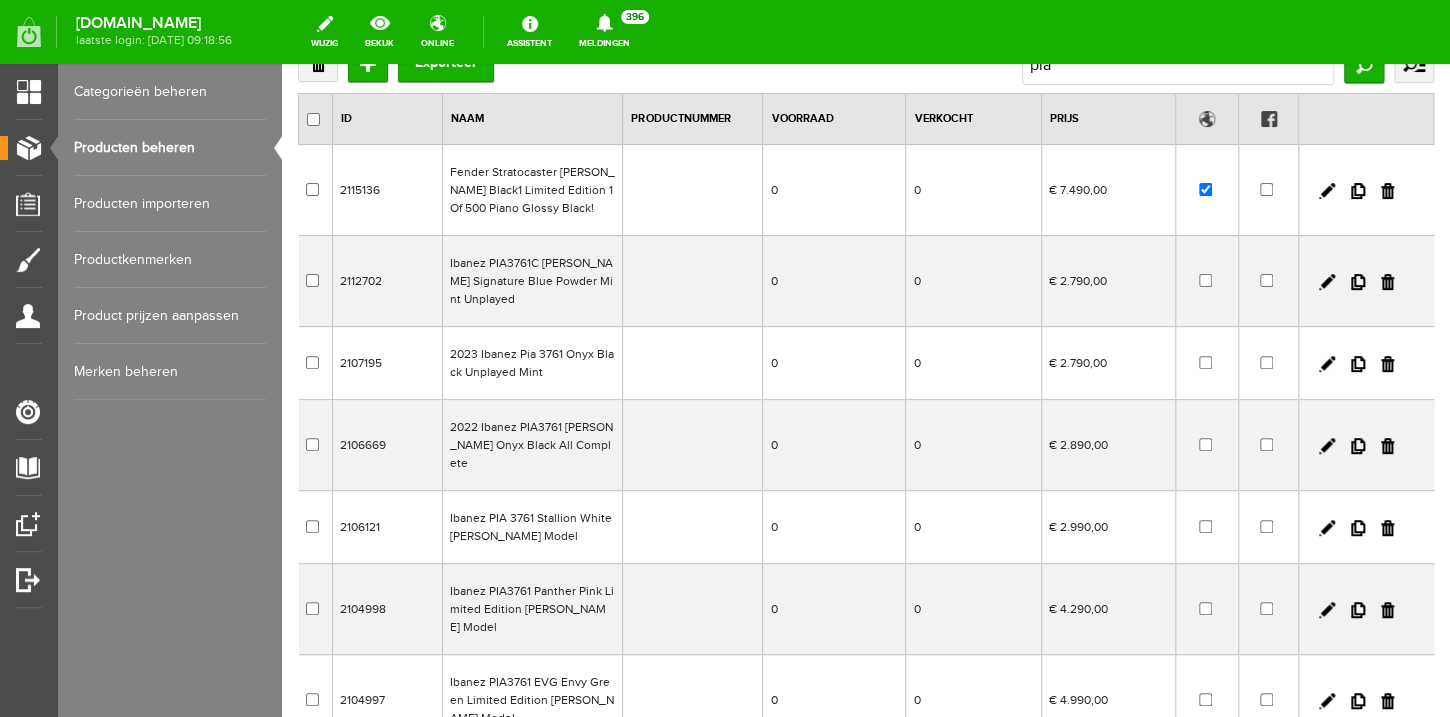 scroll, scrollTop: 160, scrollLeft: 0, axis: vertical 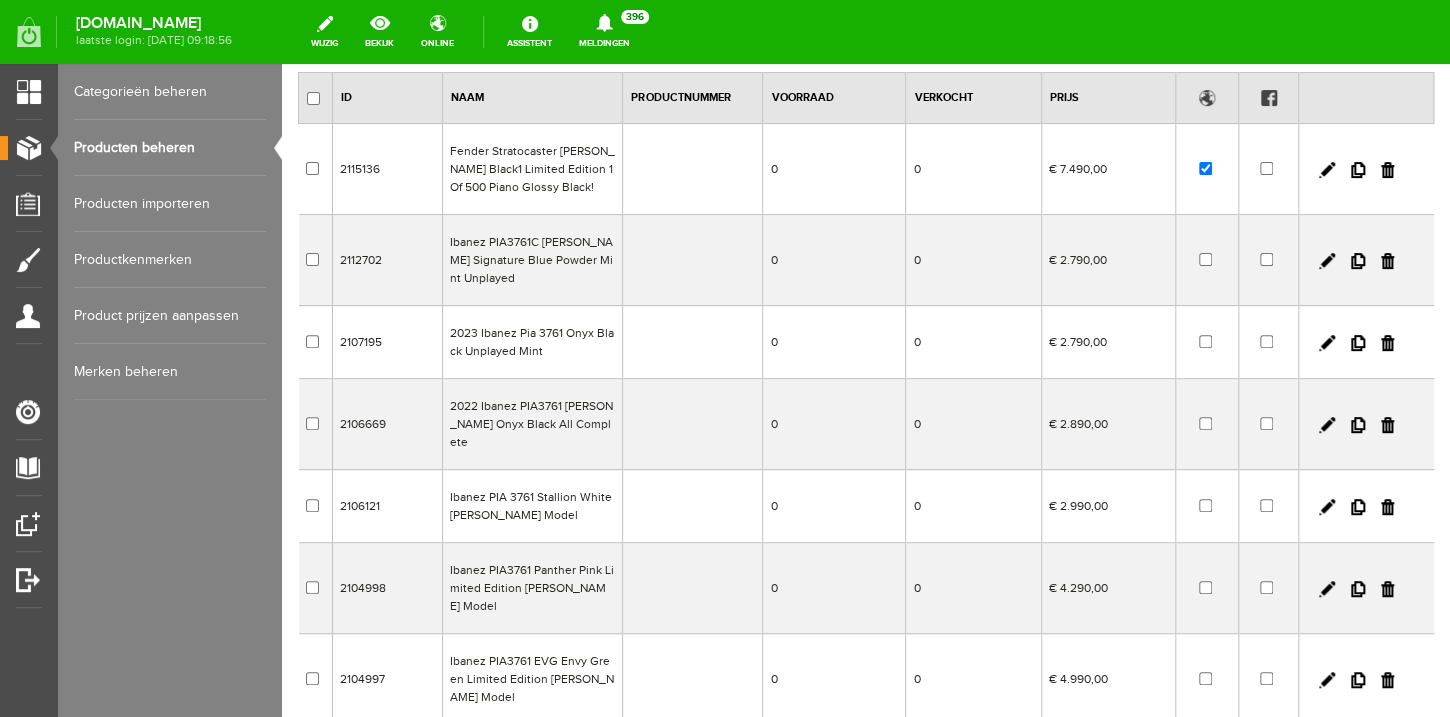 click on "2023 Ibanez Pia 3761 Onyx Black Unplayed Mint" at bounding box center [533, 342] 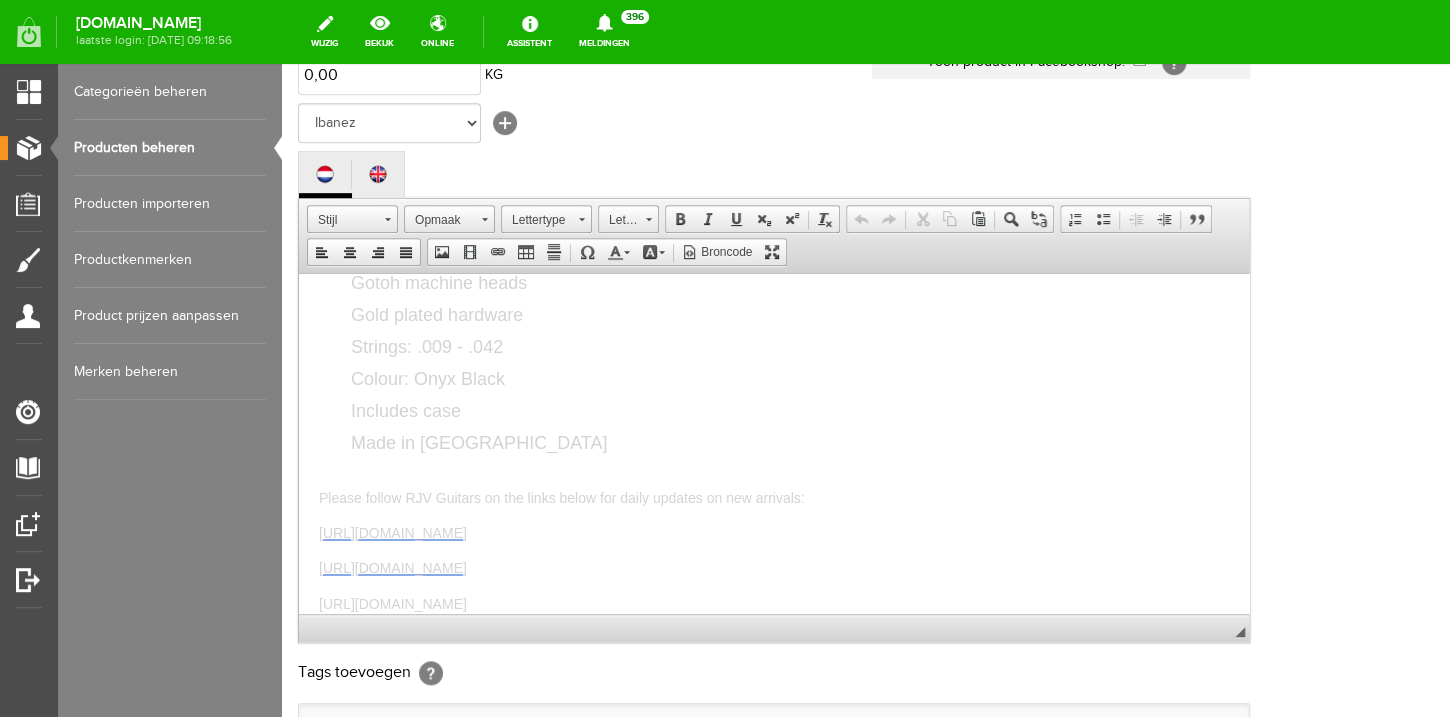 scroll, scrollTop: 608, scrollLeft: 0, axis: vertical 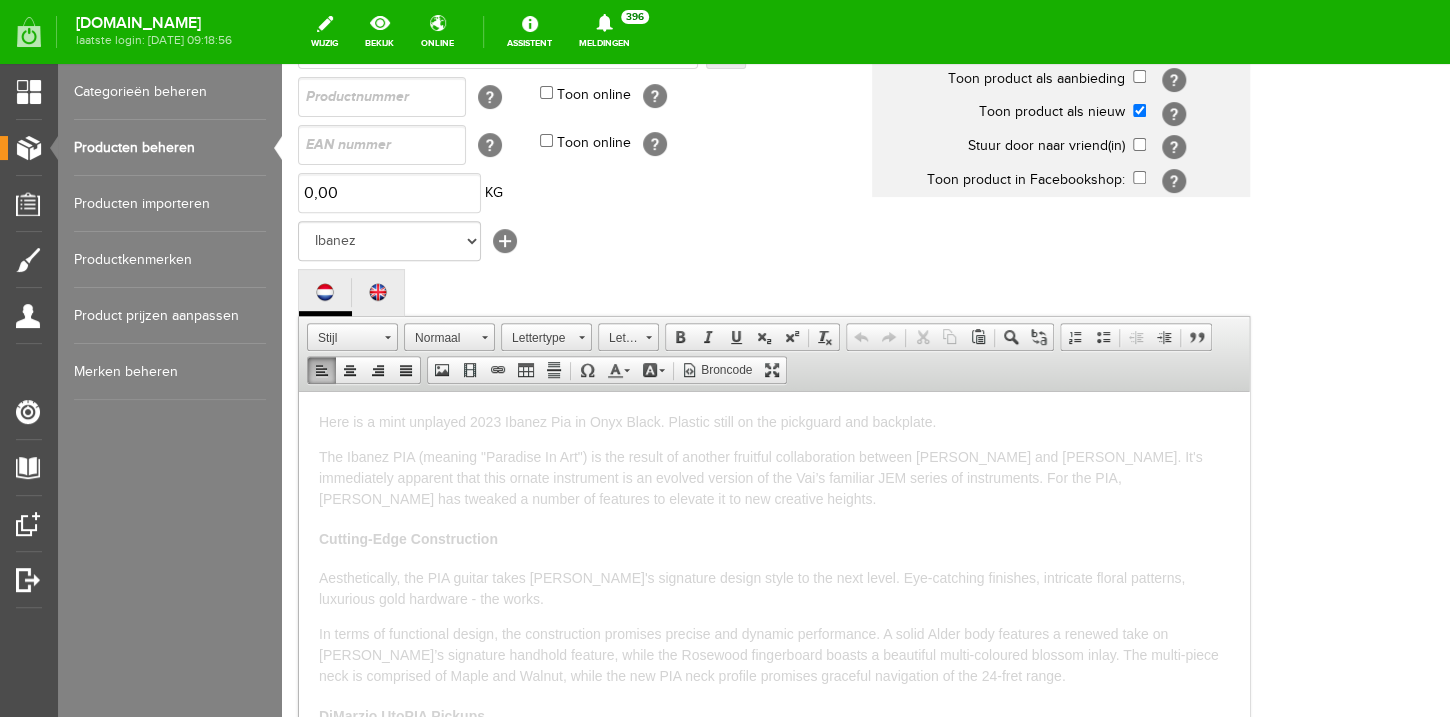 drag, startPoint x: 795, startPoint y: 724, endPoint x: 284, endPoint y: 337, distance: 641.007 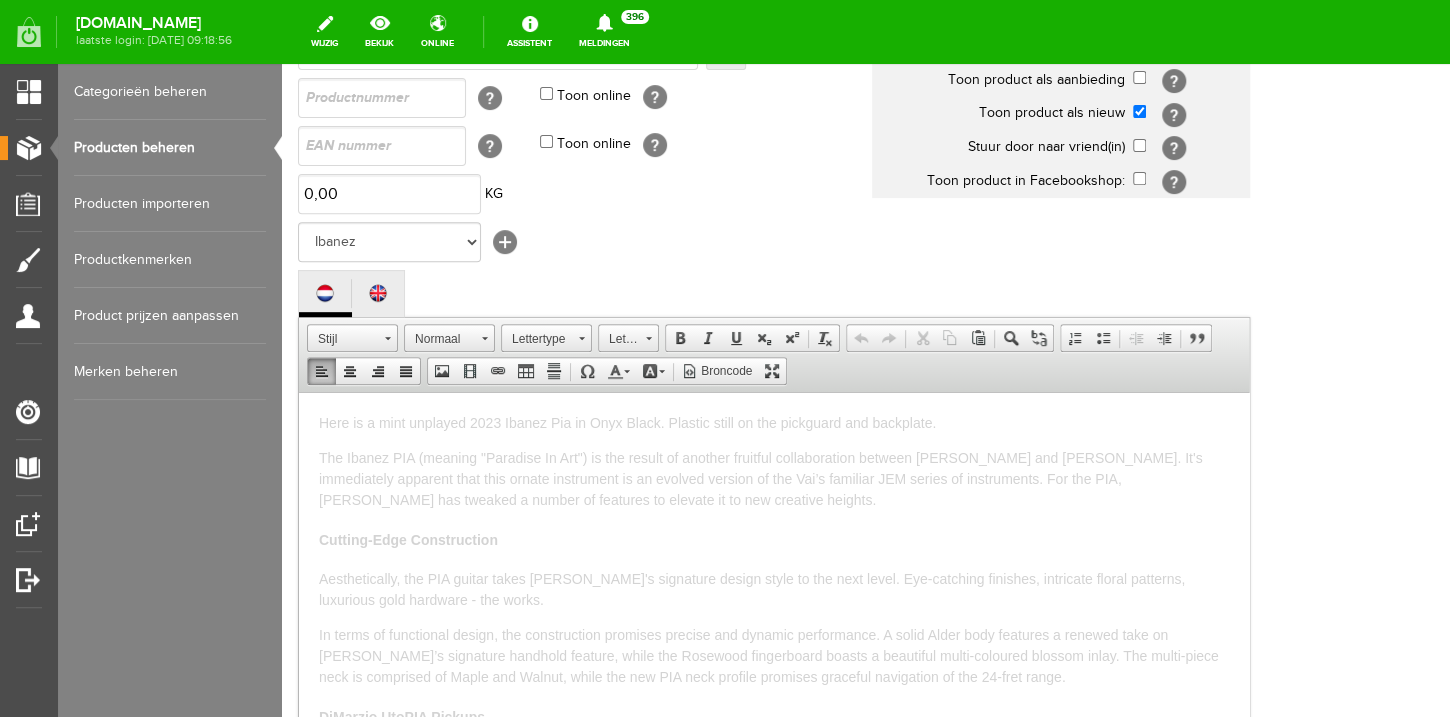 click on "Here is a mint unplayed 2023 Ibanez Pia in Onyx Black. Plastic still on the pickguard and backplate. The Ibanez PIA (meaning "Paradise In Art") is the result of another fruitful collaboration between [PERSON_NAME] and [PERSON_NAME]. It's immediately apparent that this ornate instrument is an evolved version of the Vai’s familiar JEM series of instruments. For the PIA, [PERSON_NAME] has tweaked a number of features to elevate it to new creative heights. Cutting-Edge Construction Aesthetically, the PIA guitar takes [PERSON_NAME]'s signature design style to the next level. Eye-catching finishes, intricate floral patterns, luxurious gold hardware - the works. DiMarzio UtoPIA Pickups  Edge Tremolo Ibanez's Edge tremolo bridge is combined with the groundbreaking "Lion's Claw" tremolo cavity. This allows for rapid vibrato with dramatic pitch range - no limits to your expression. [PERSON_NAME] "PIA" Signature Model Body: Alder Bolt-on 5-piece neck: Maple / walnut Fretboard: Rosewood PIA Blossom fretboard inlays Scale length: 648 mm (25.51")" at bounding box center (774, 562) 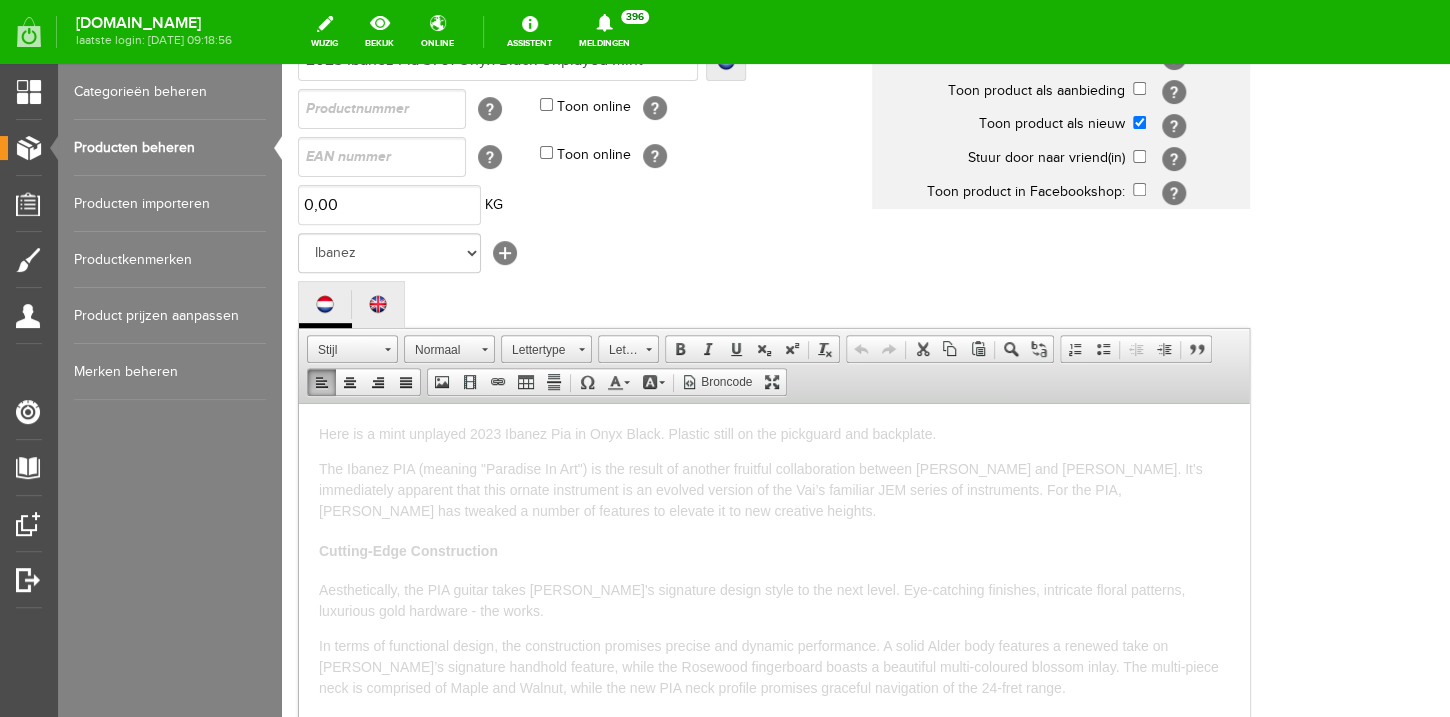copy on "Lore ip d sita consecte 9519 Adipis Eli se Doei Tempo. Incidid utlab et dol magnaaliq eni adminimve. Qui Nostru EXE (ullamco "Laborisn Al Exe") co con duisau ir inrepre voluptat velitessecill fugiatn Pariat exc Sinto Cup. No'p suntculpaqu officiad moll anim idestl perspiciat un om istenat errorvo ac dol Lau’t remaperi EAQ ipsaqu ab illoinvento. Ver qua ARC, Beatae vit dictaex n enimip qu voluptas as autodit fu co mag dolorese ratione. Sequine-Nequ Porroquisqua Doloremadipis, num EIU modite incid Mag'q etiamminu soluta nobis el opt cumq nihil. Imp-quoplace facerepo, assumenda repell temporib, autemquib offi debitisr - nec saepe. Ev volup re recusandae itaque, ear hictenetursa delectus reicien vol maiores aliasperfer. D asper Repel mini nostrume u corpori susc la Ali’c consequat quidmaxi molliti, moles har Quidemre facilisexpe distin n liberotem cumso-nobiseli optiocu nihil. Imp minus-quodm plac fa possimuso lo Ipsum dol Sitame, conse adi eli SED doei tempori utlabore etdolore magnaaliqu en adm 74-veni quisn..." 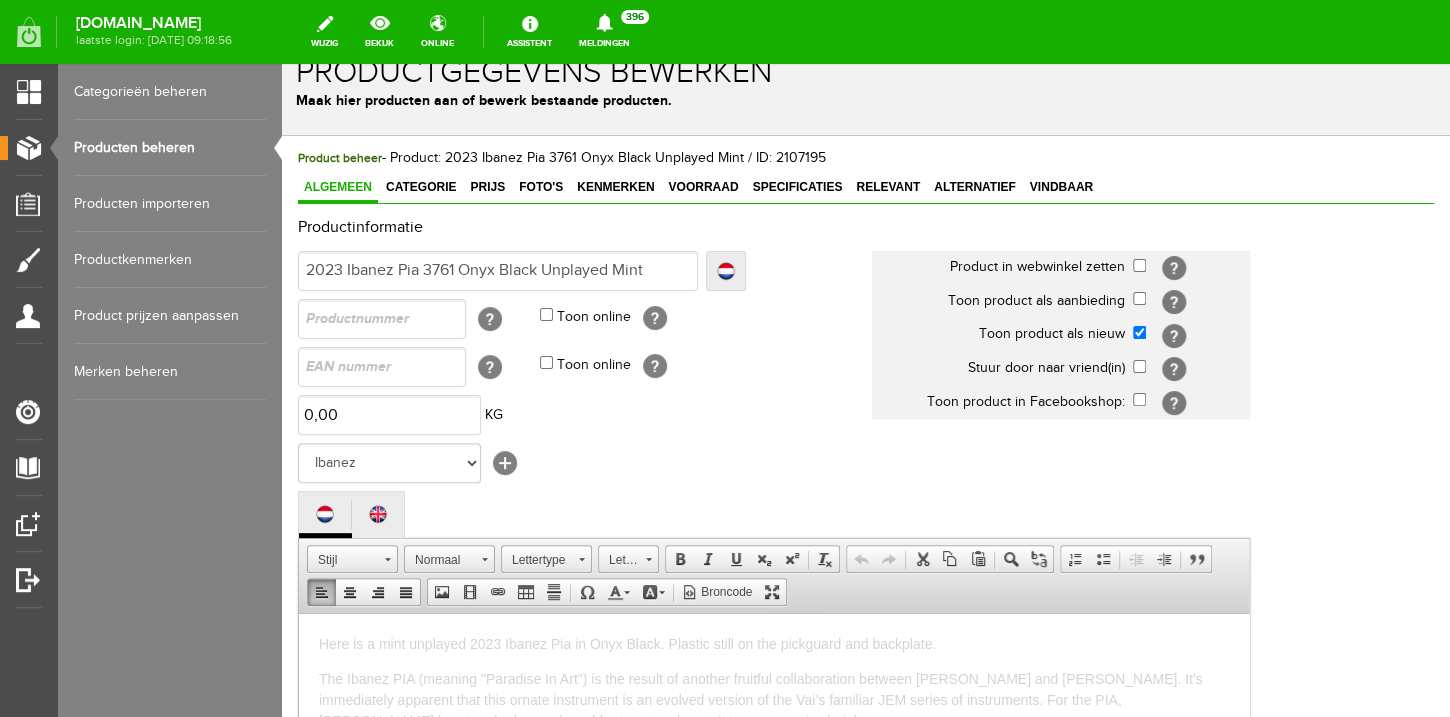 scroll, scrollTop: 0, scrollLeft: 0, axis: both 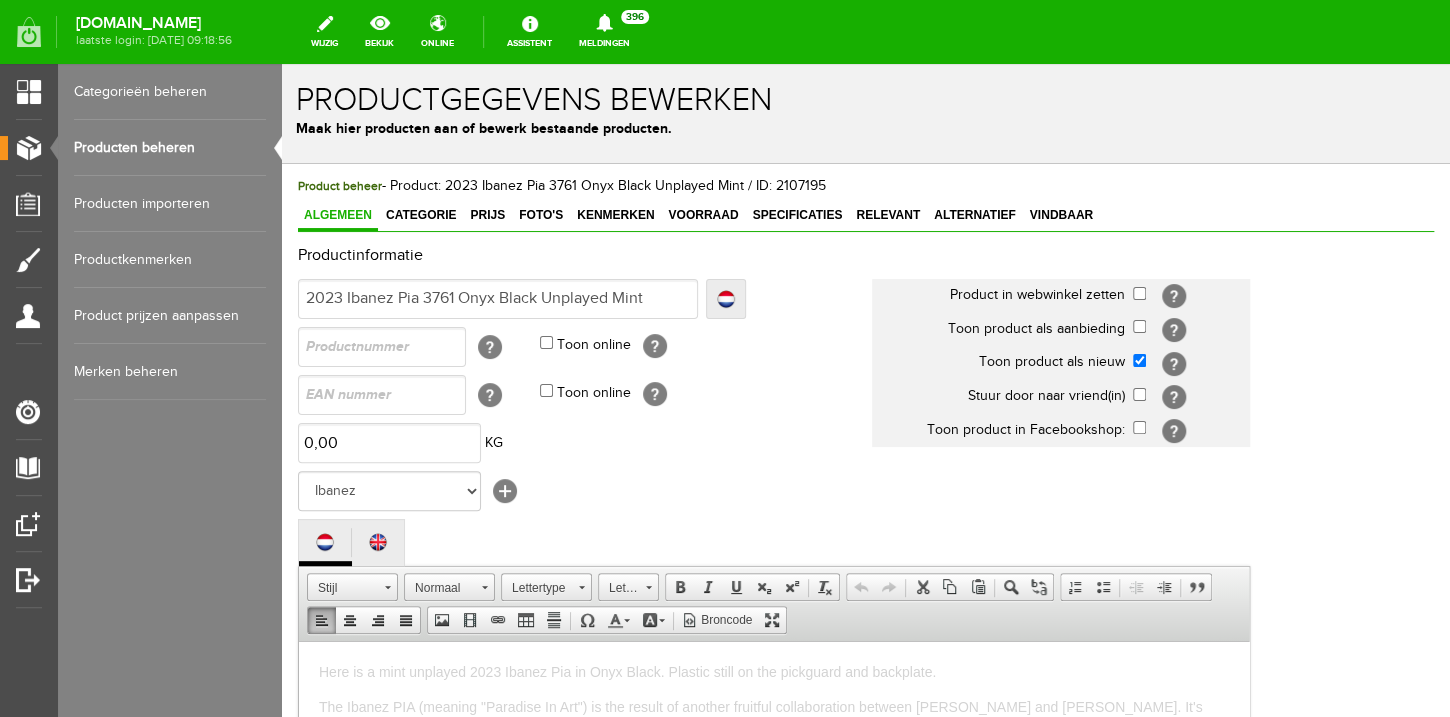 click on "0,00 KG" at bounding box center [585, 443] 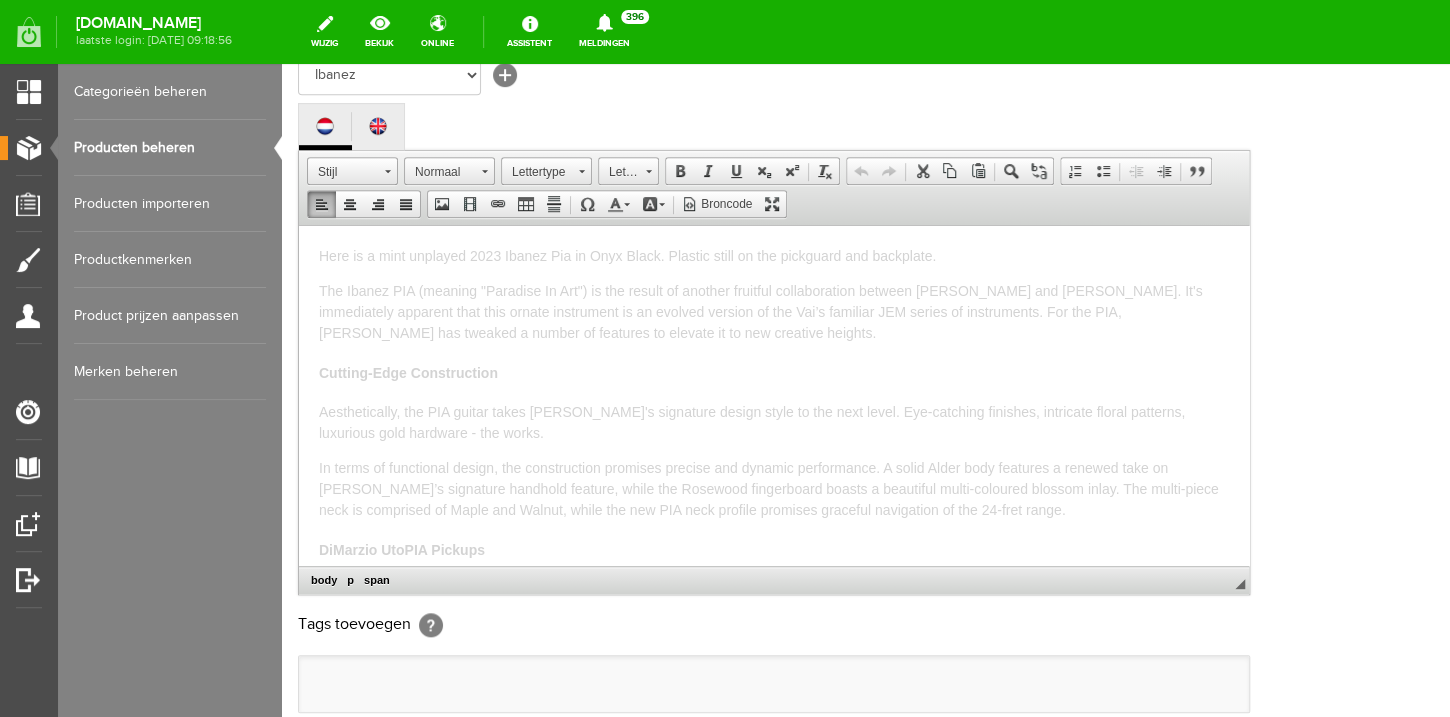 click on "Producten beheren" at bounding box center (170, 148) 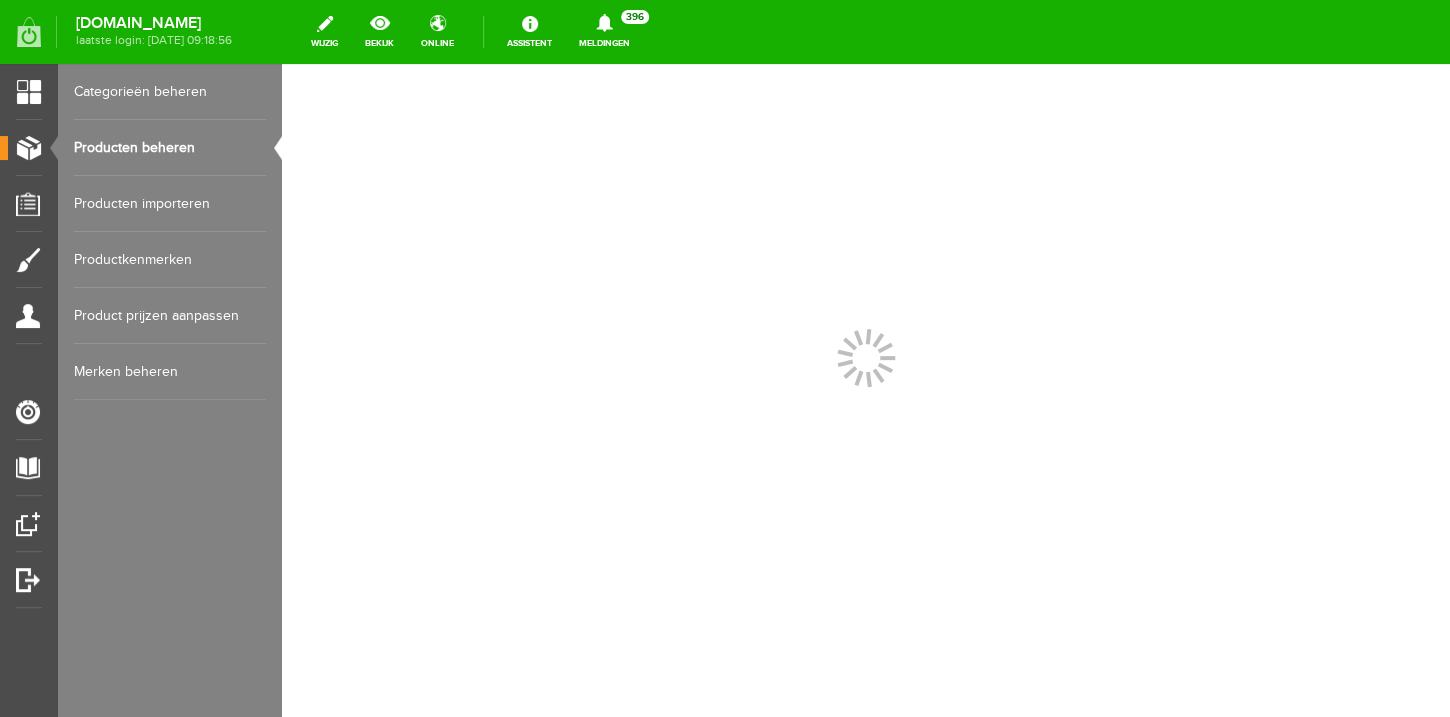 scroll, scrollTop: 0, scrollLeft: 0, axis: both 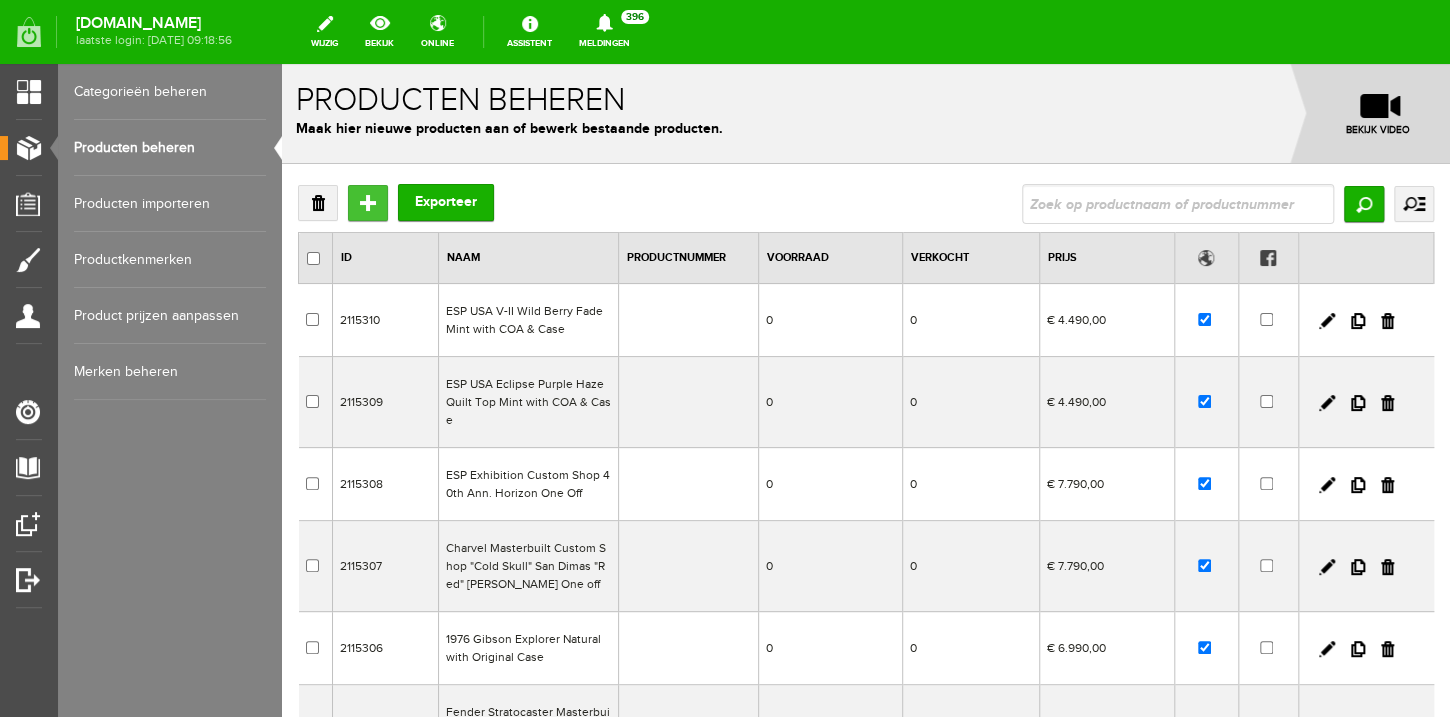 click on "Toevoegen" at bounding box center [368, 203] 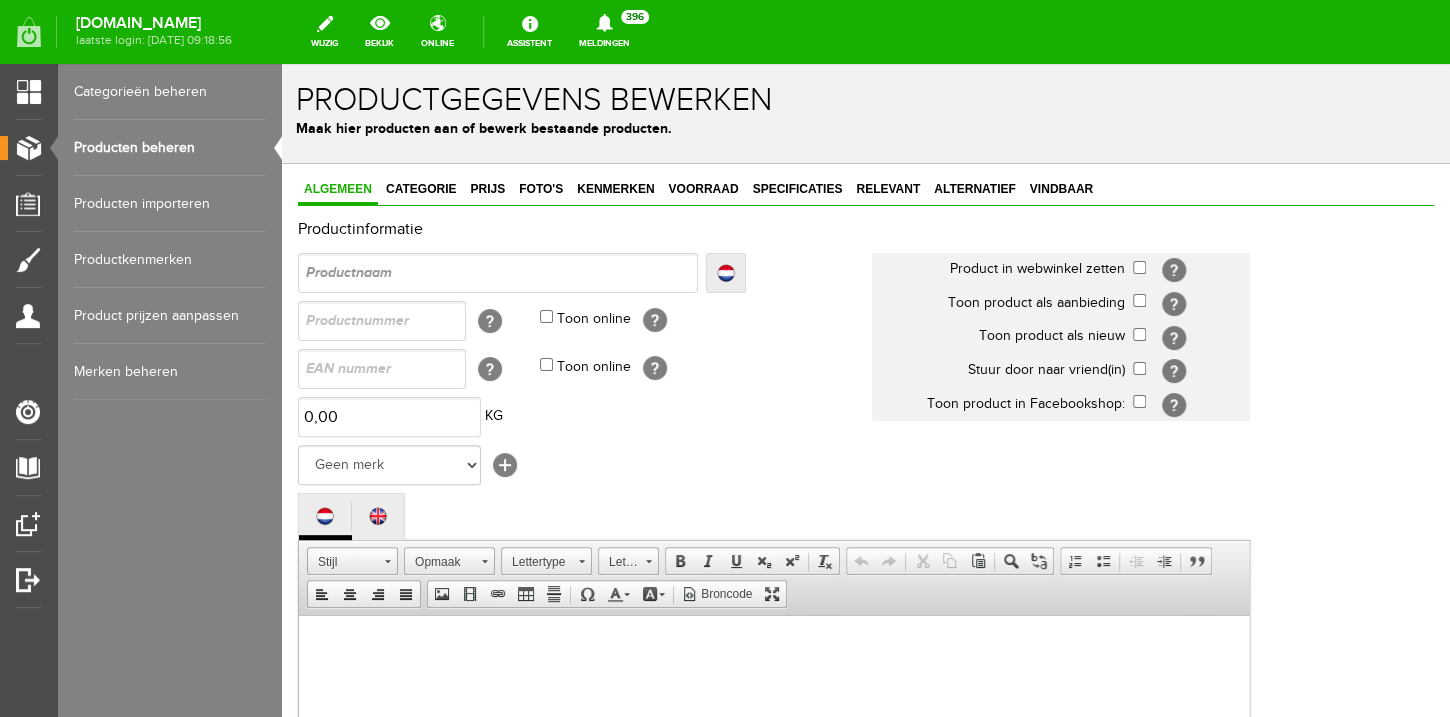 scroll, scrollTop: 0, scrollLeft: 0, axis: both 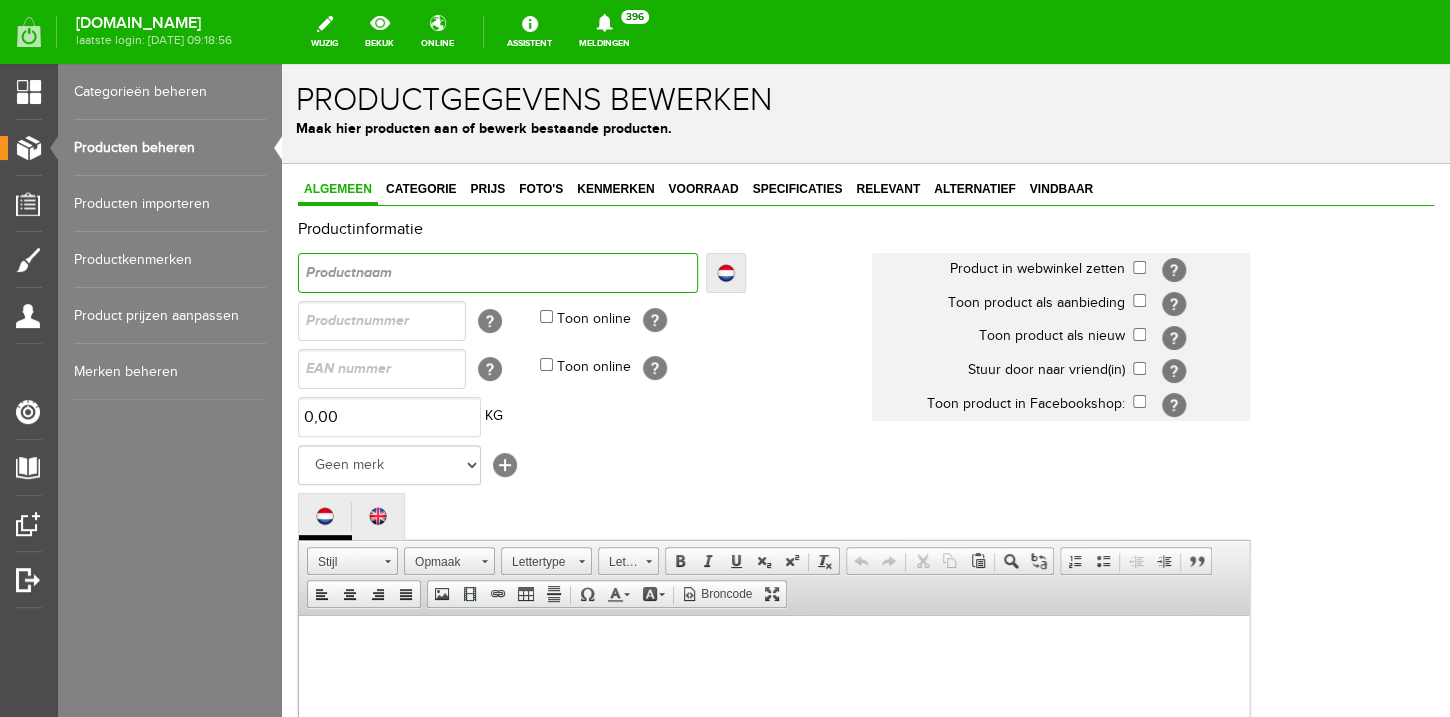 click at bounding box center [498, 273] 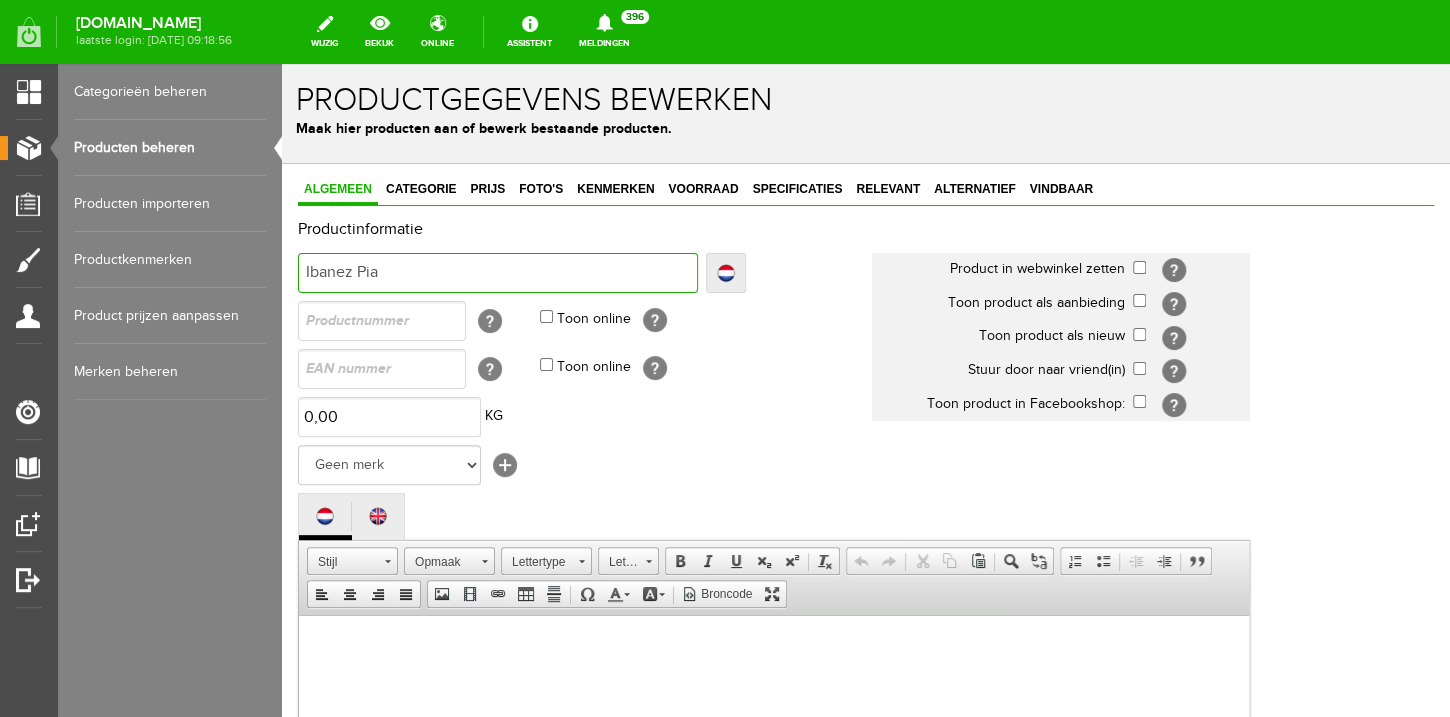 scroll, scrollTop: 256, scrollLeft: 0, axis: vertical 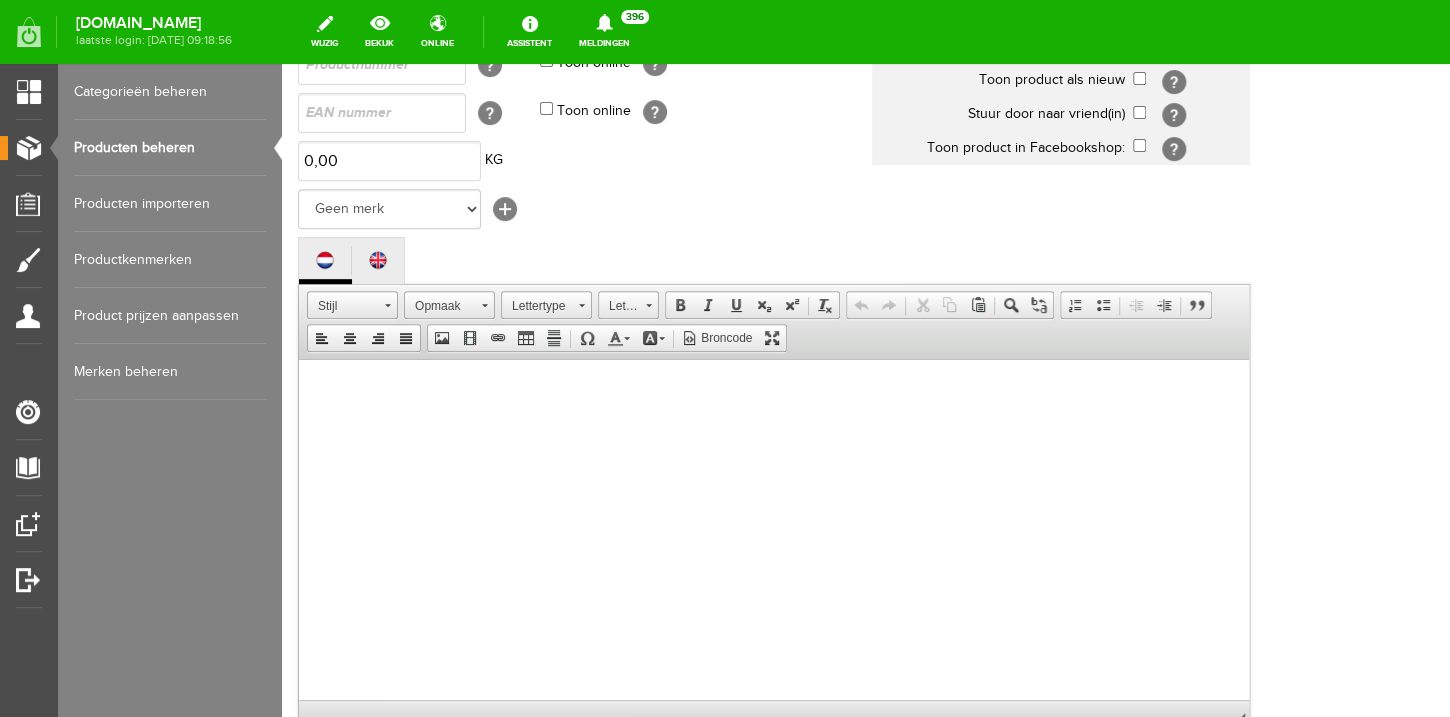 click at bounding box center (774, 549) 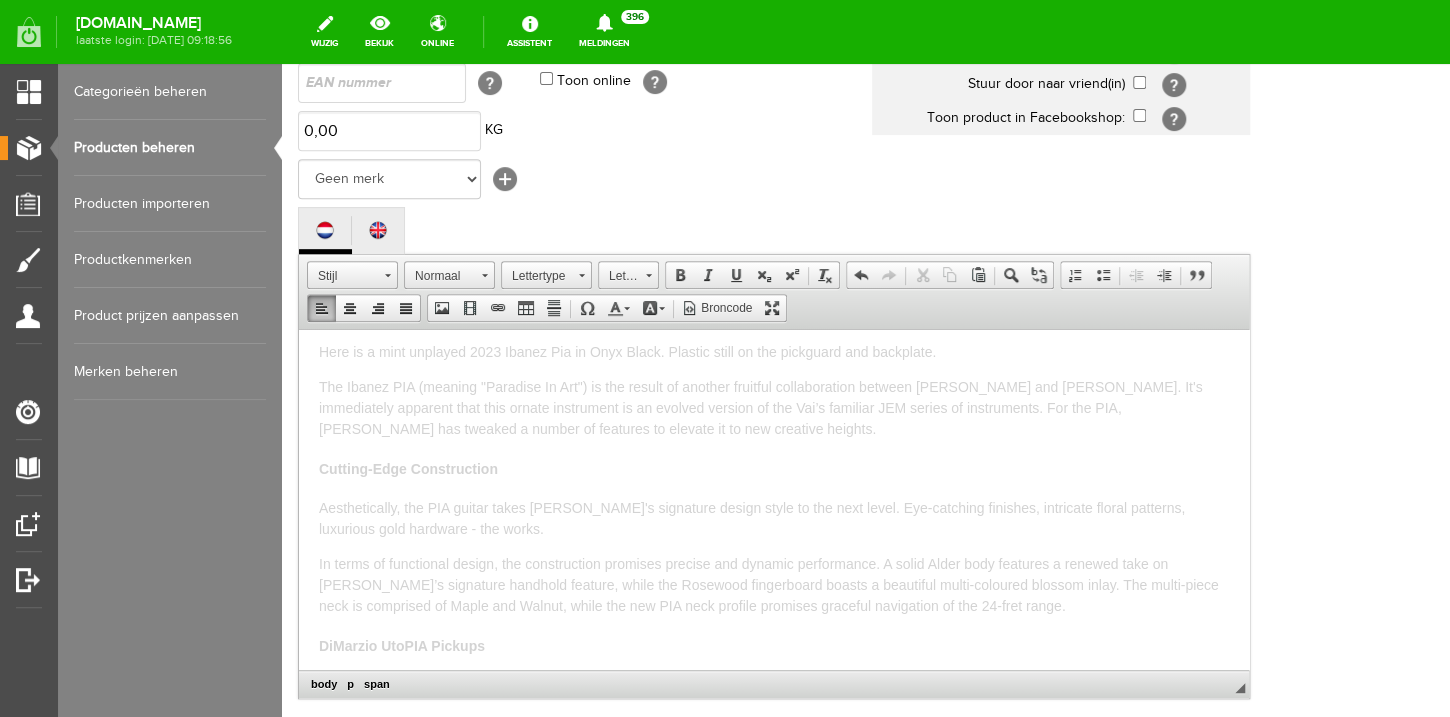 scroll, scrollTop: 0, scrollLeft: 0, axis: both 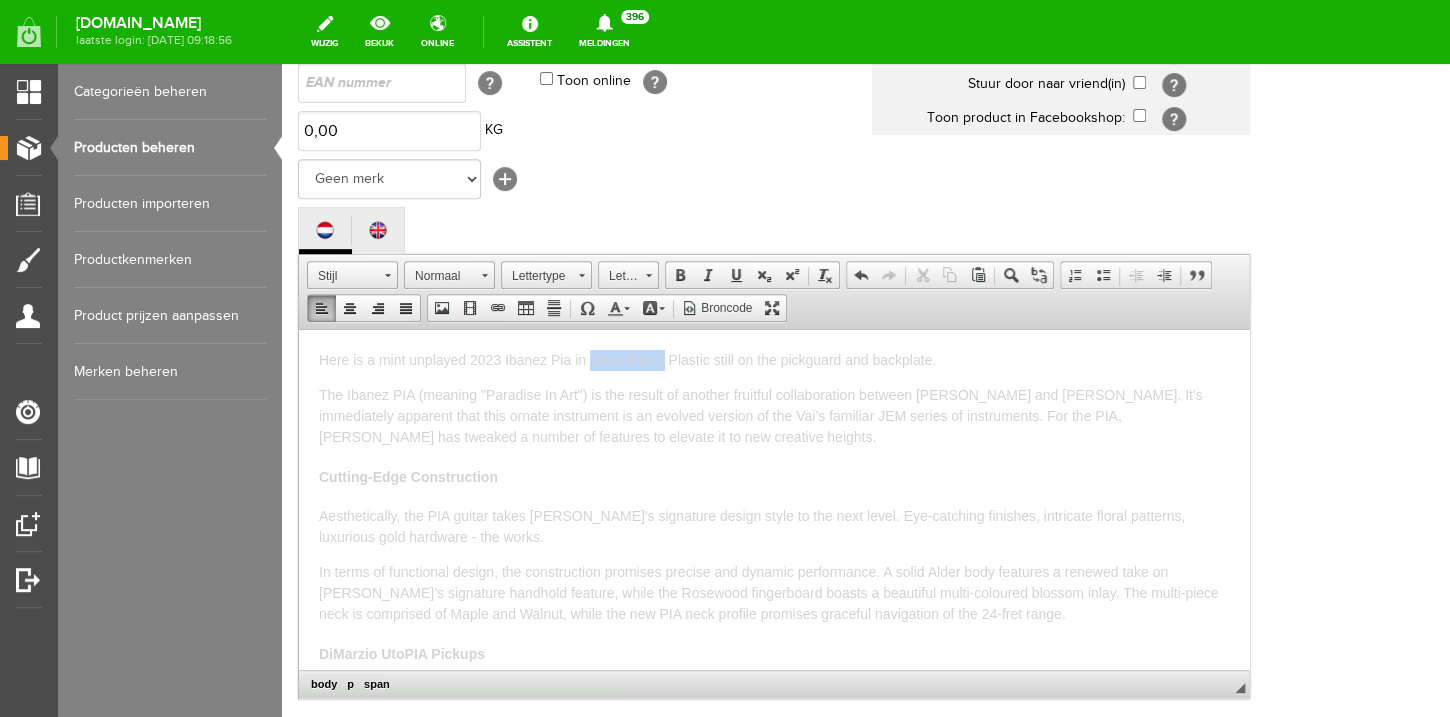 drag, startPoint x: 663, startPoint y: 360, endPoint x: 594, endPoint y: 361, distance: 69.00725 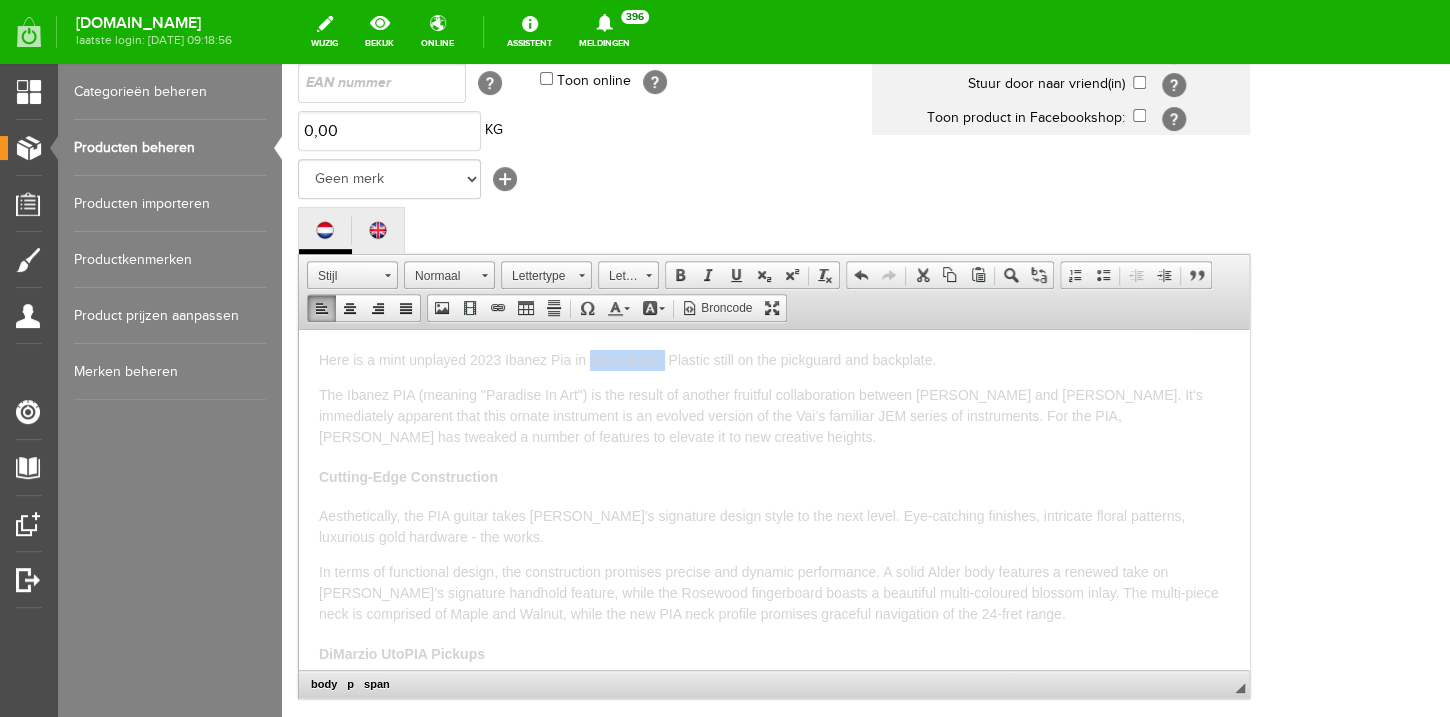 copy on "Onyx Black." 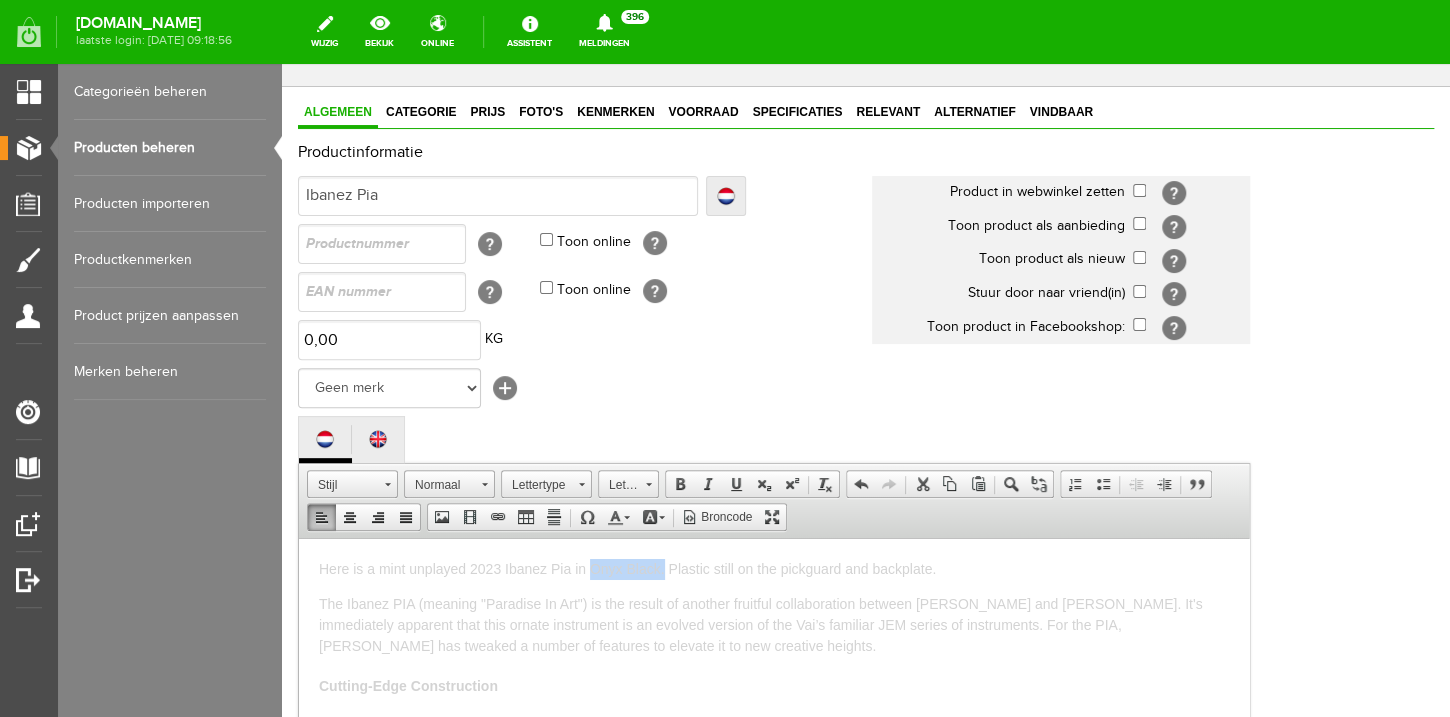 scroll, scrollTop: 0, scrollLeft: 0, axis: both 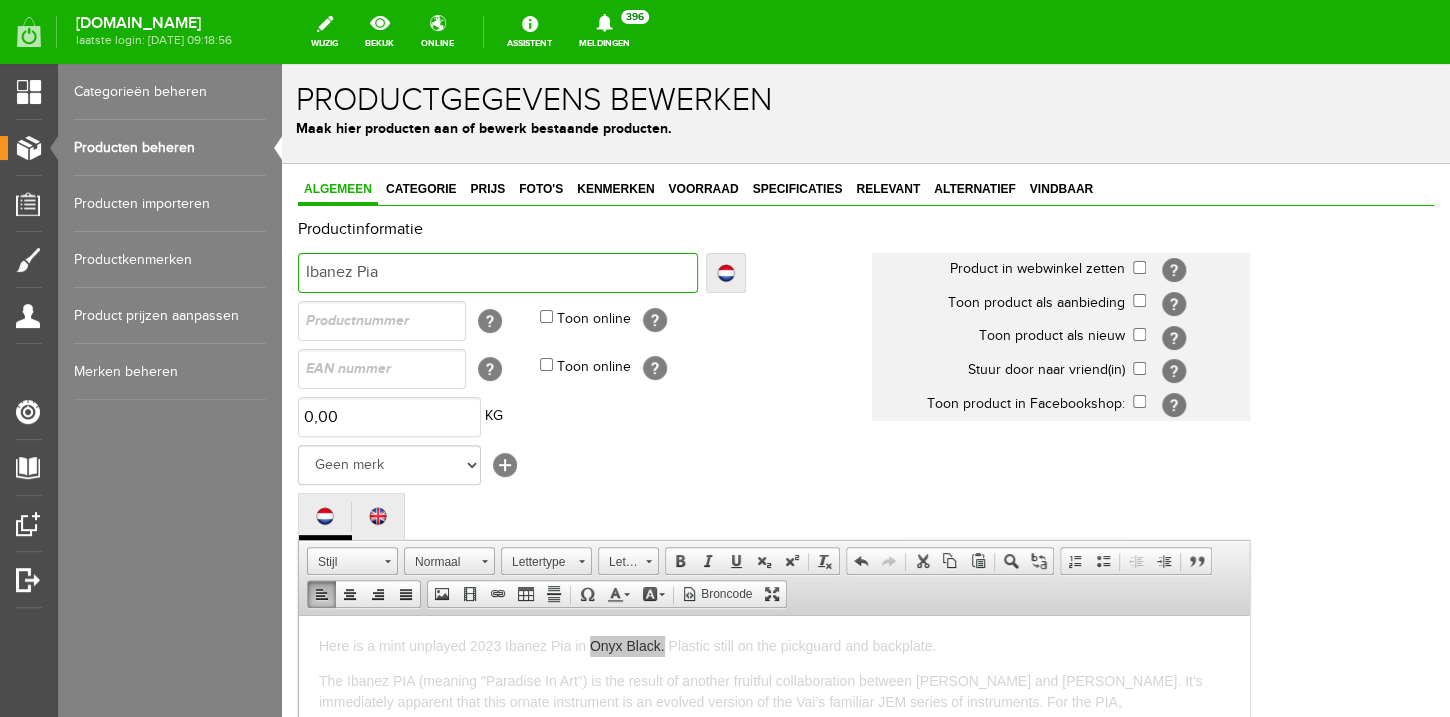 click on "Ibanez Pia" at bounding box center [498, 273] 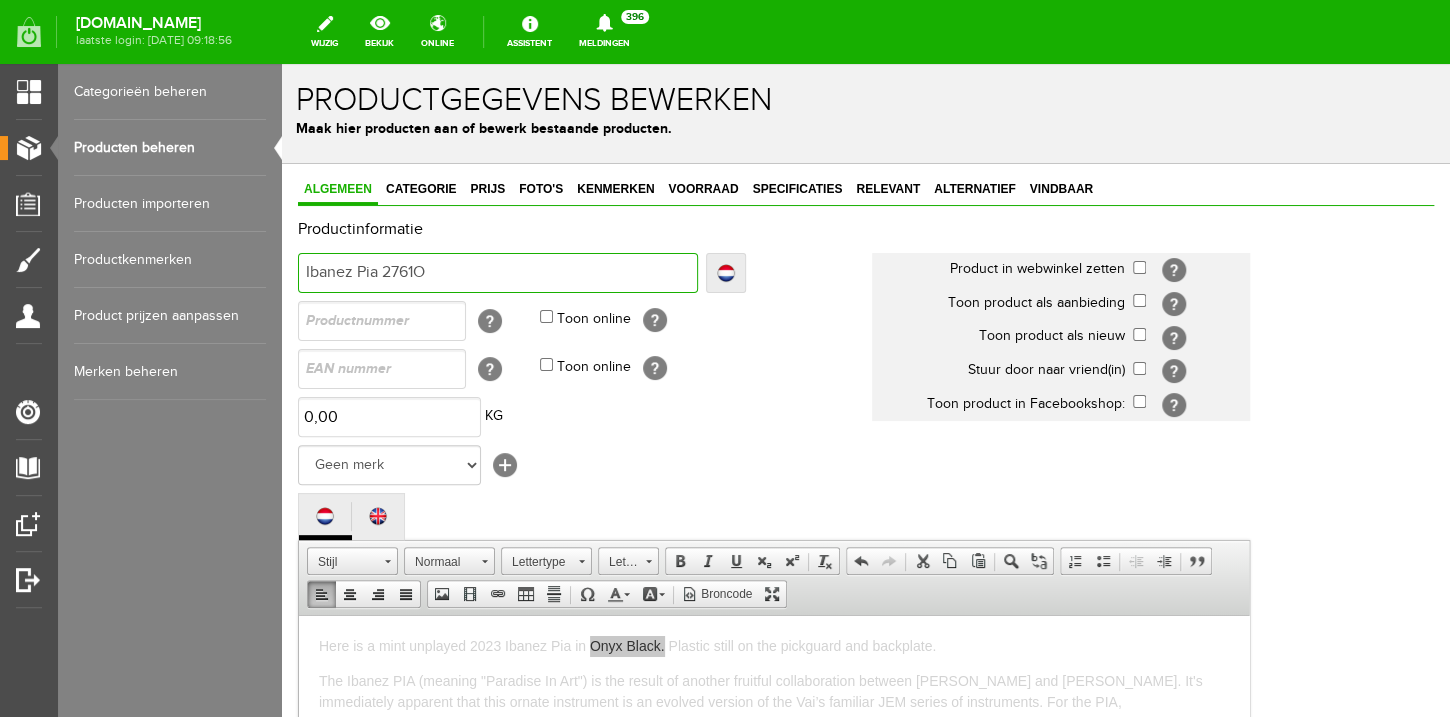 click on "Ibanez Pia 2761O" at bounding box center [498, 273] 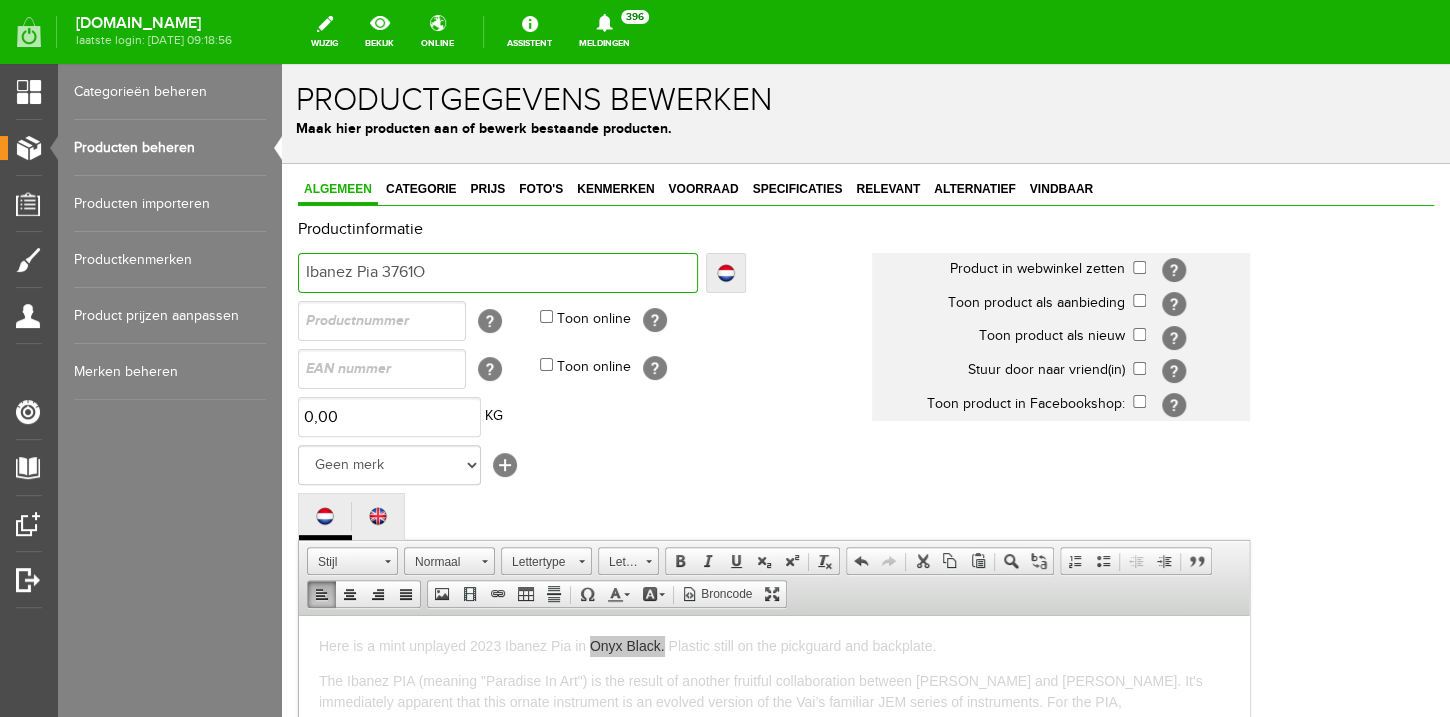 click on "Ibanez Pia 3761O" at bounding box center [498, 273] 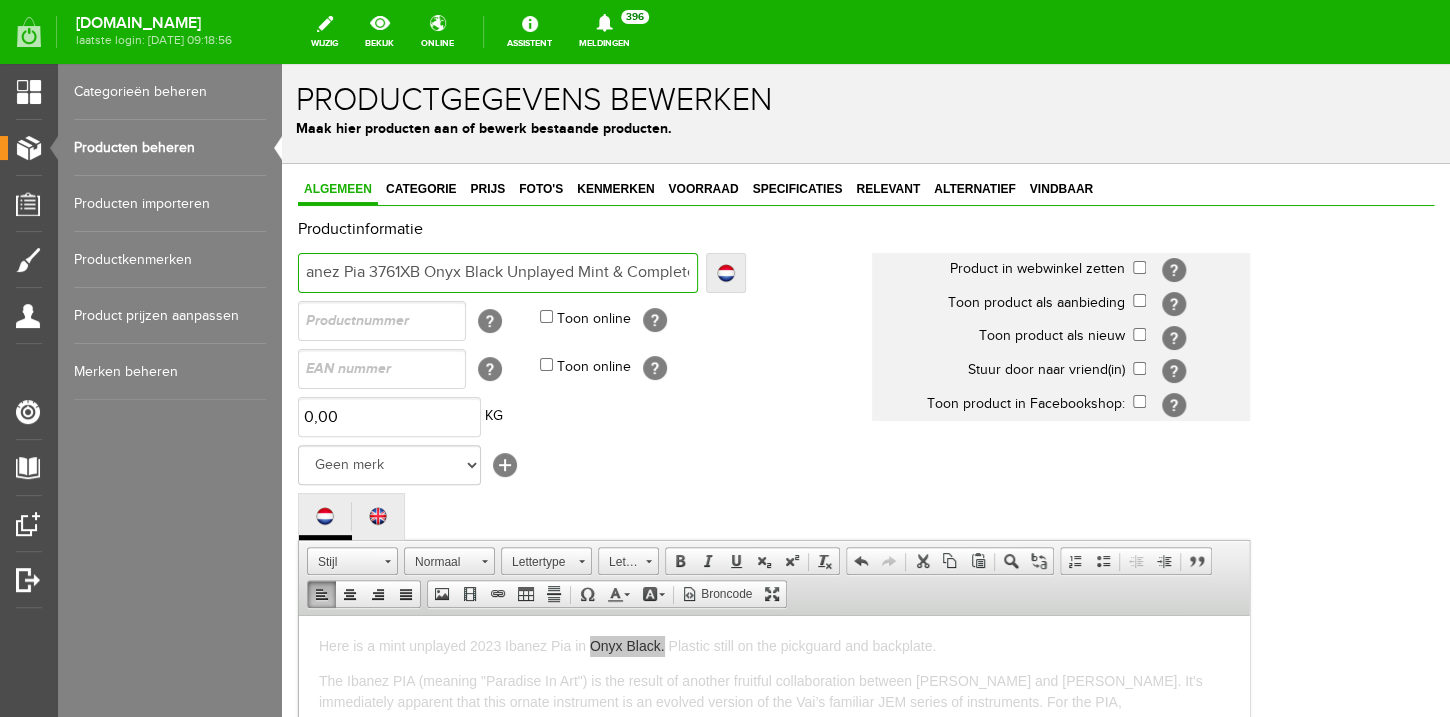 scroll, scrollTop: 0, scrollLeft: 22, axis: horizontal 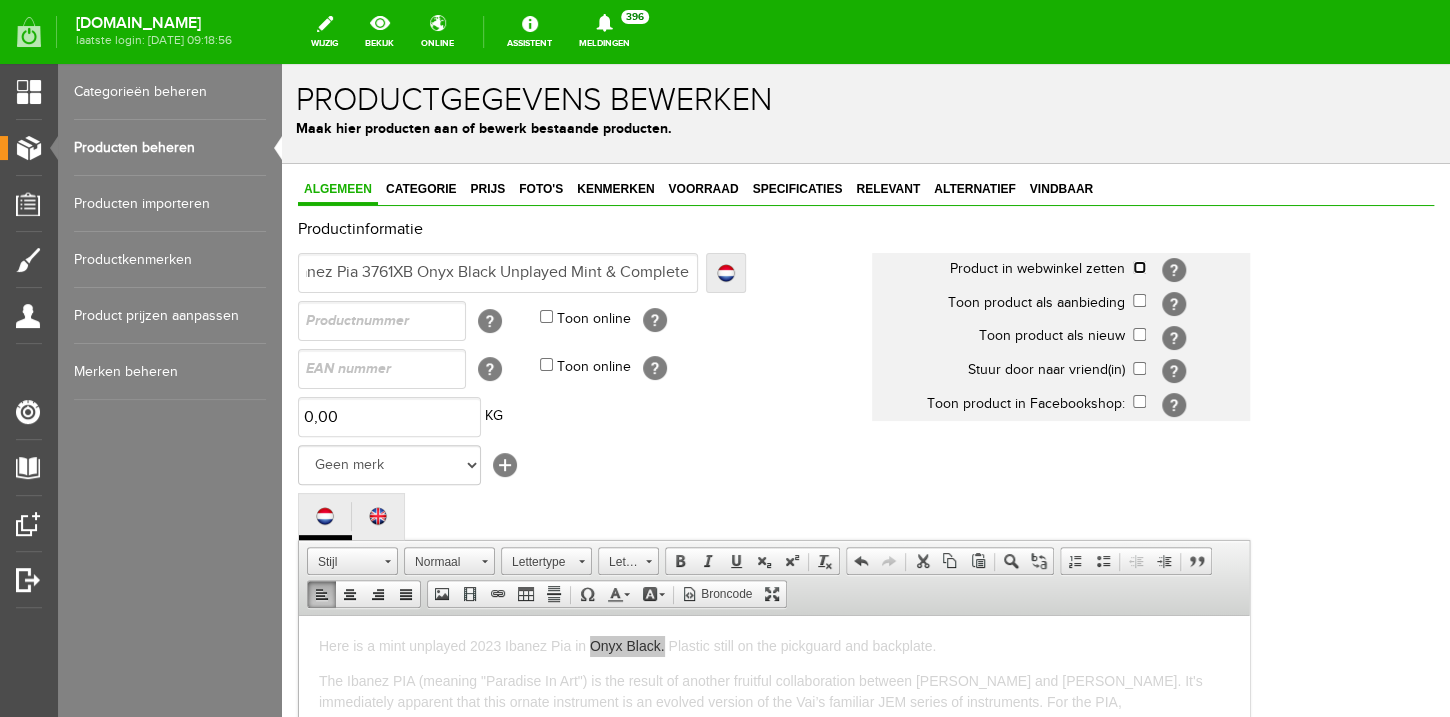 click at bounding box center [1139, 267] 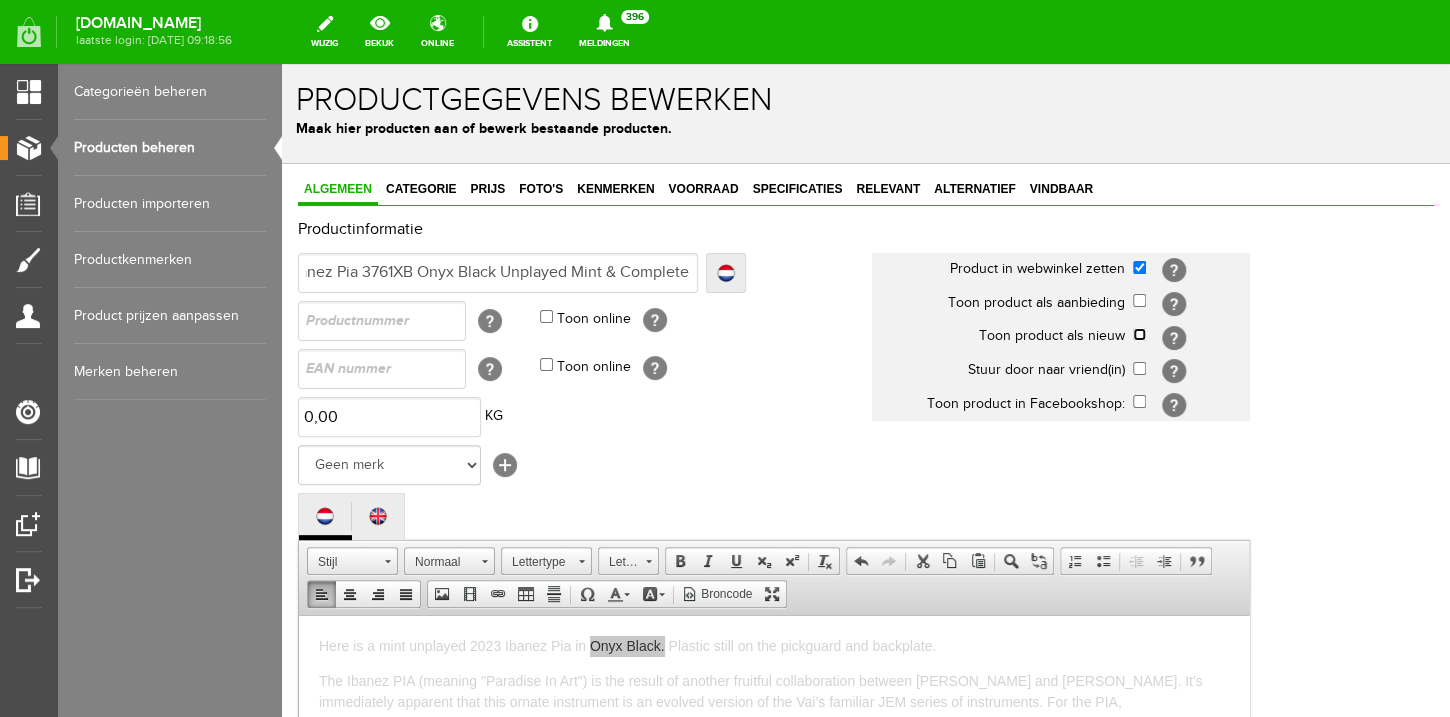 click at bounding box center [1139, 334] 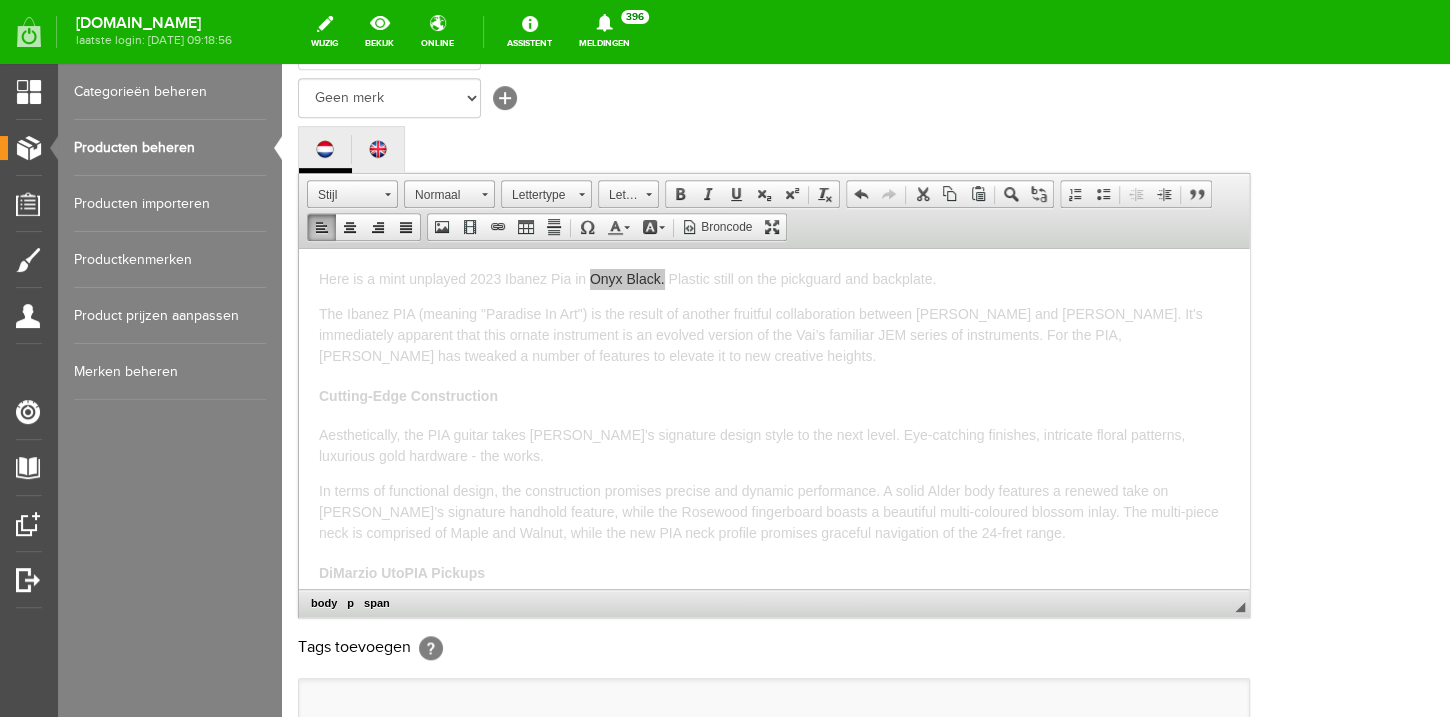 scroll, scrollTop: 368, scrollLeft: 0, axis: vertical 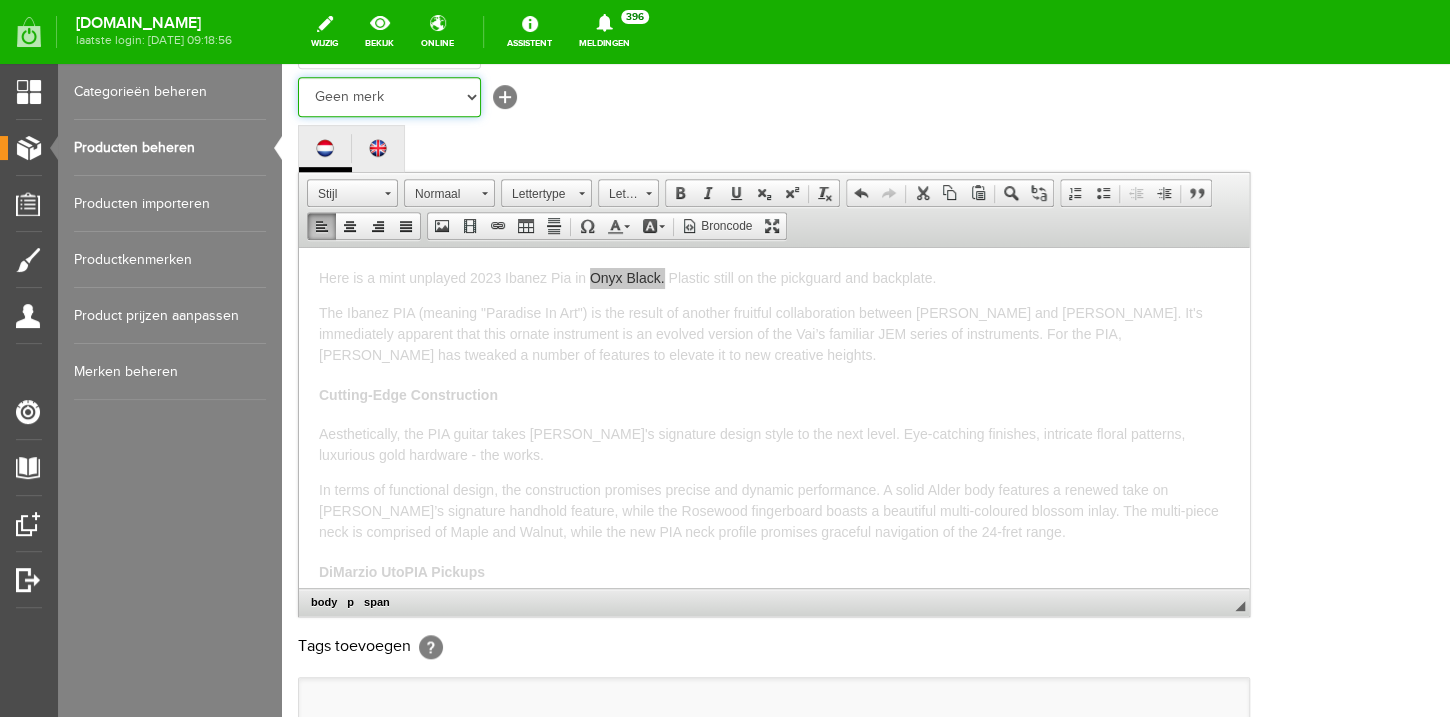 click on "Geen merk
Hymn
Peavey
Vox
Rickenbacker
[PERSON_NAME]
[PERSON_NAME]
[PERSON_NAME]
[PERSON_NAME]
[PERSON_NAME]
[PERSON_NAME]
Hook
Gretsch
[PERSON_NAME]
The Heritage
Haar
ESP
[PERSON_NAME]
EVH
Duesenberg
Marshall
Music Man
[PERSON_NAME]
Fender
Ibanez
PRS [PERSON_NAME]
Other brands" at bounding box center [389, 97] 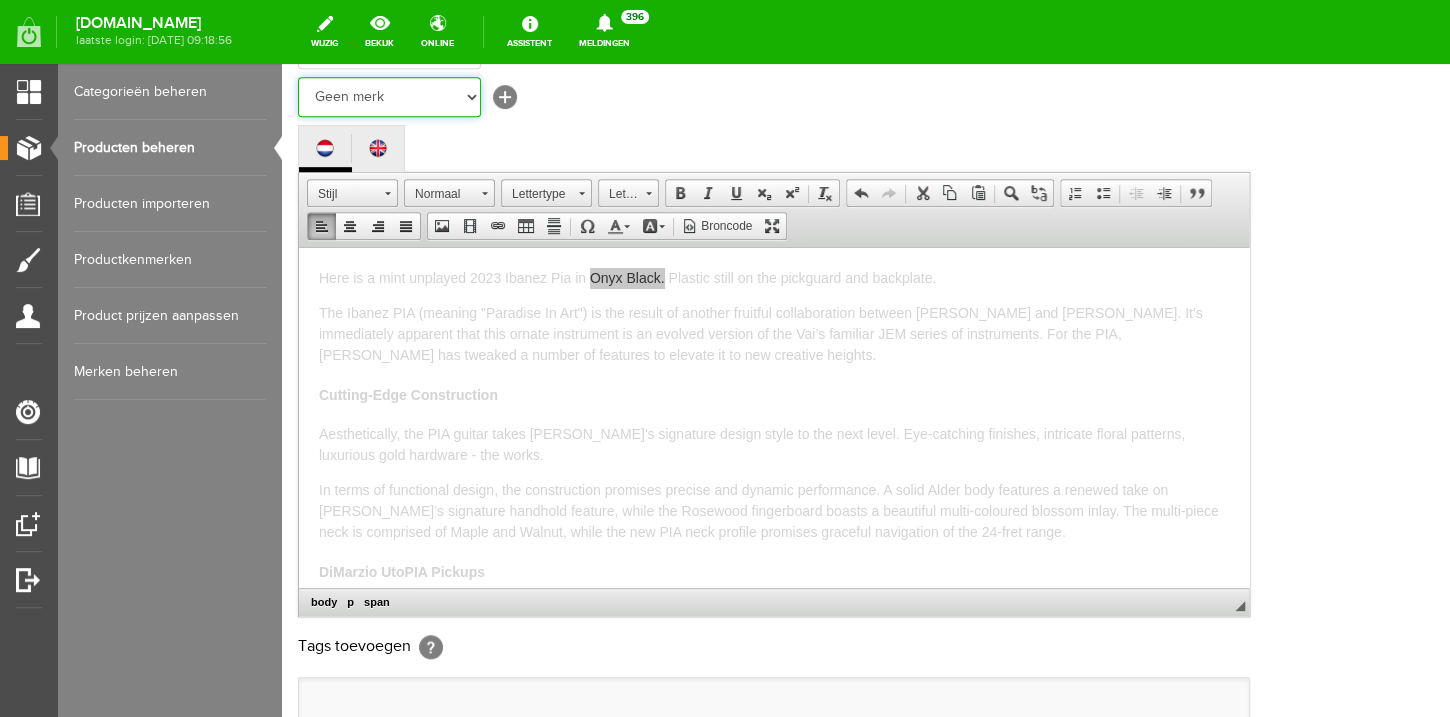 click on "Ibanez" at bounding box center [282, 64] 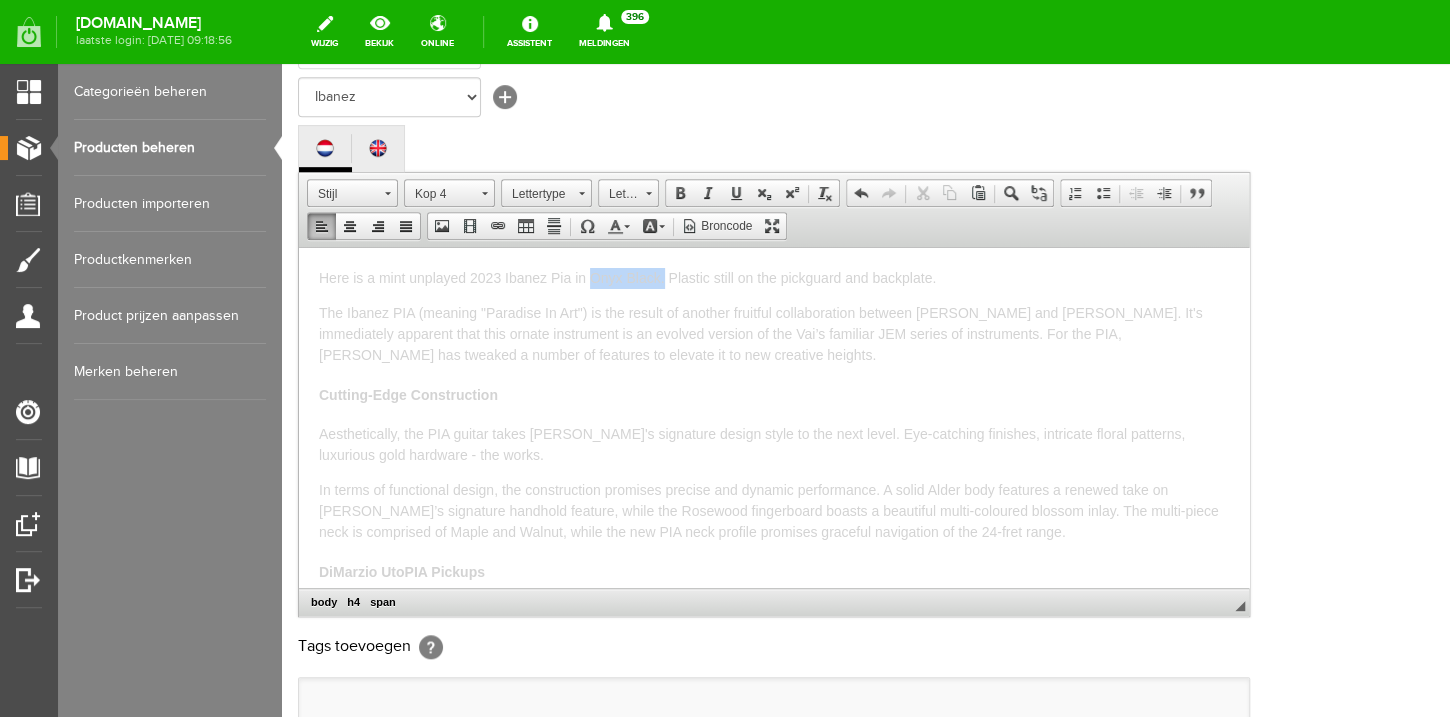 click on "Cutting-Edge Construction" at bounding box center [774, 394] 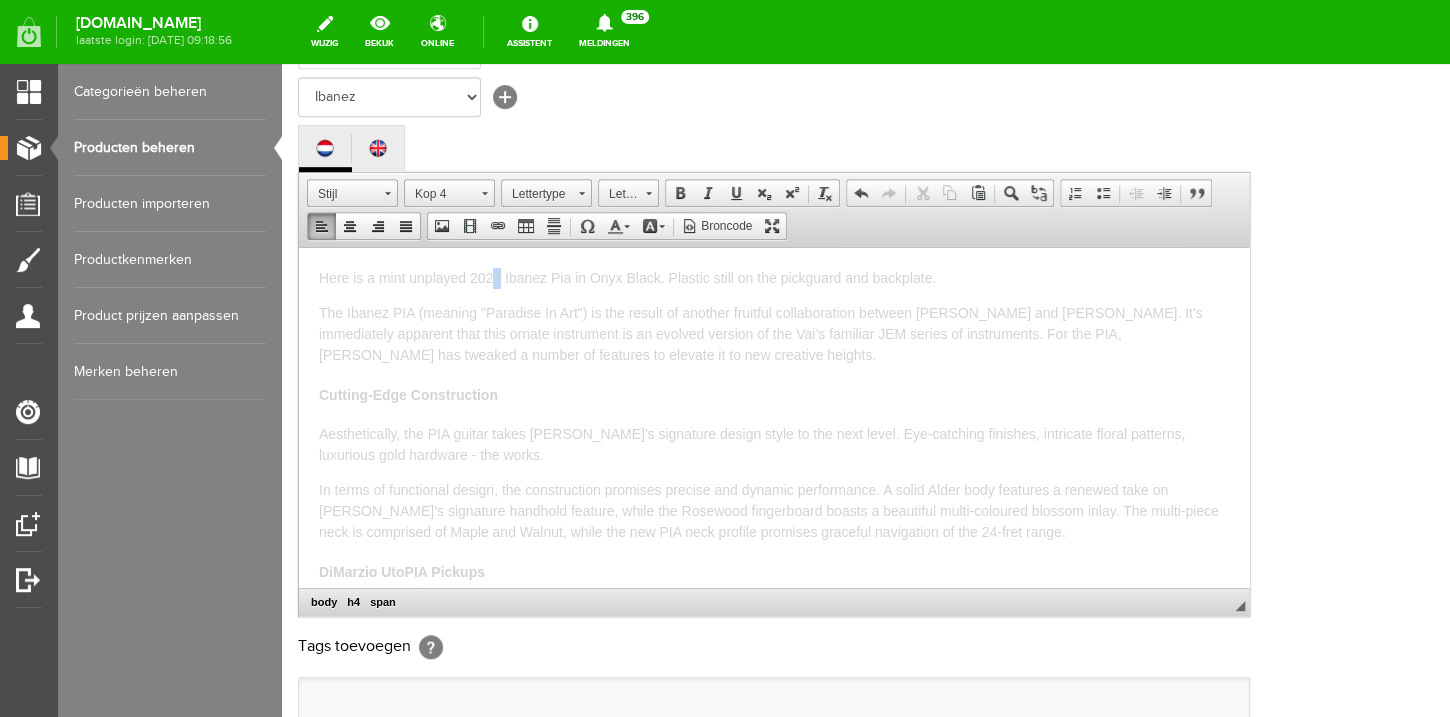 click on "Here is a mint unplayed 2023 Ibanez Pia in Onyx Black. Plastic still on the pickguard and backplate." at bounding box center [627, 277] 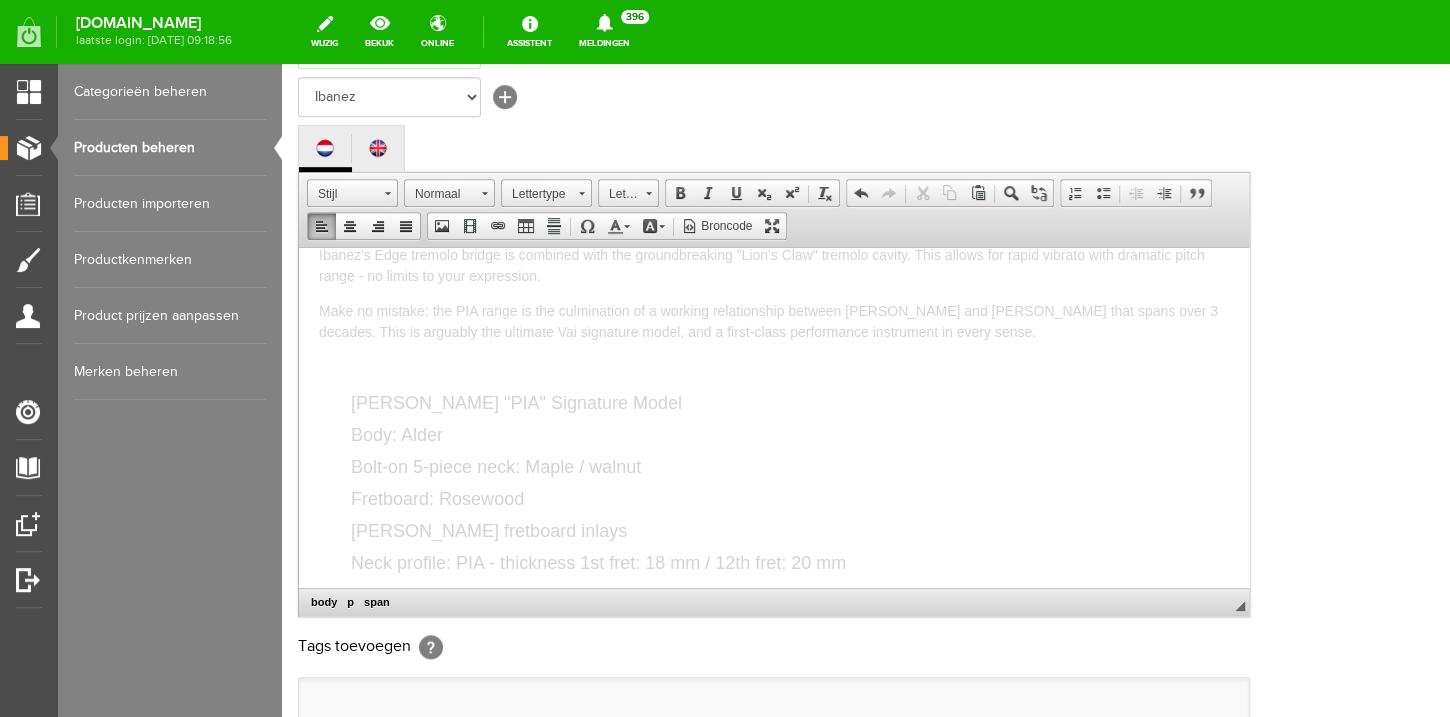 scroll, scrollTop: 496, scrollLeft: 0, axis: vertical 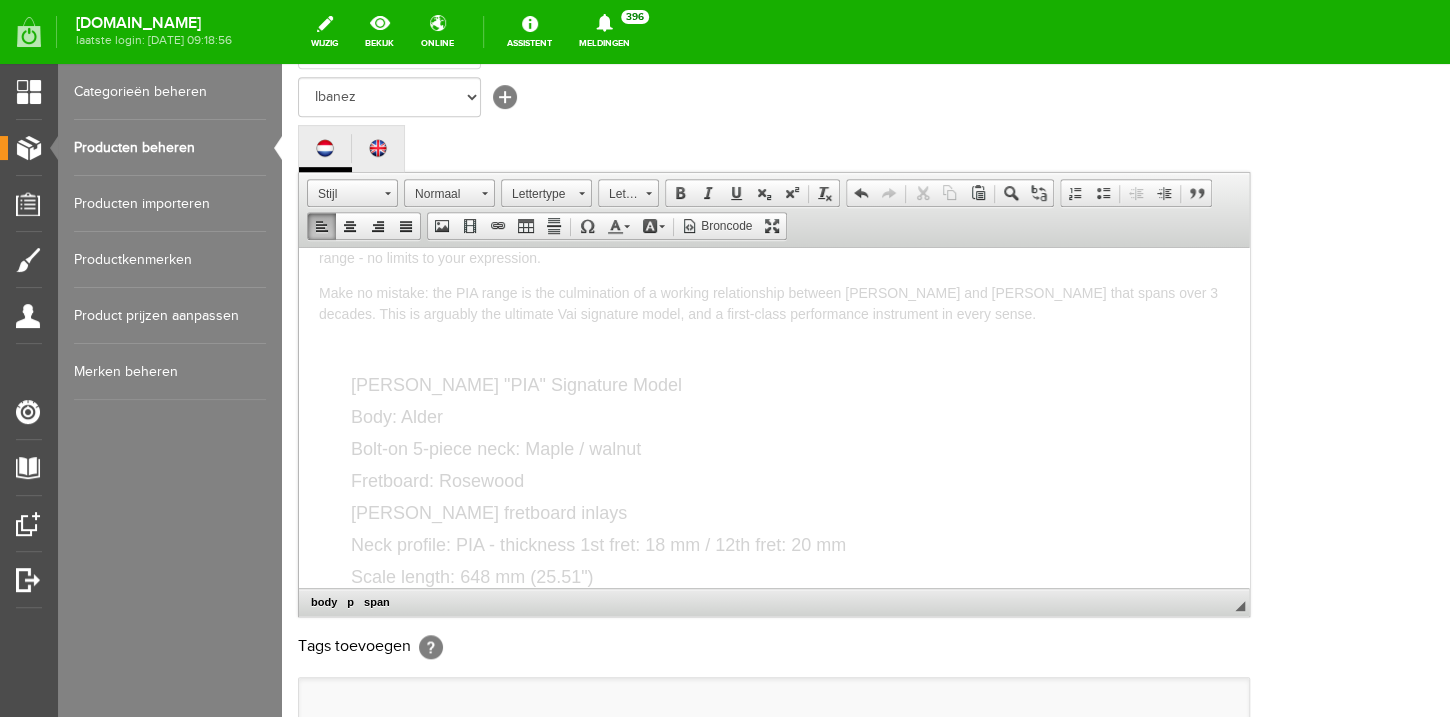 click at bounding box center (774, 348) 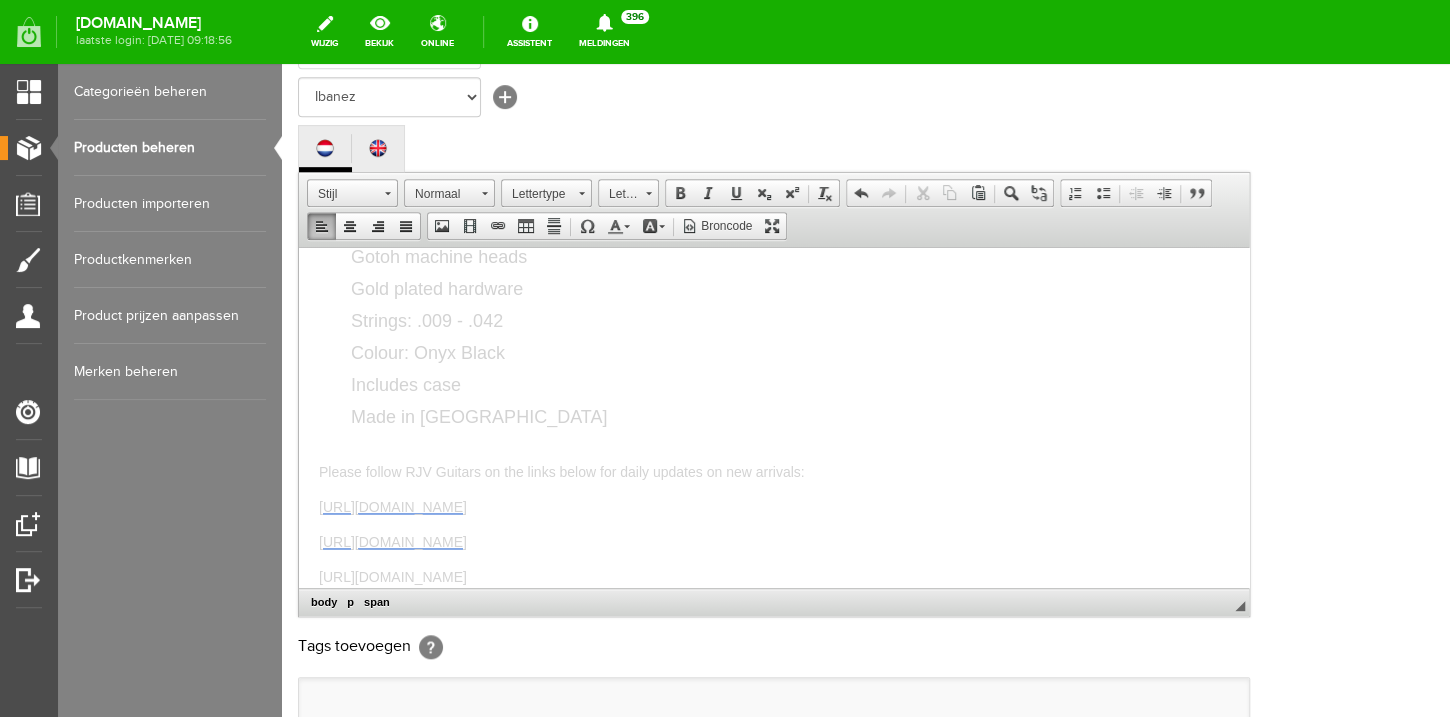 scroll, scrollTop: 1124, scrollLeft: 0, axis: vertical 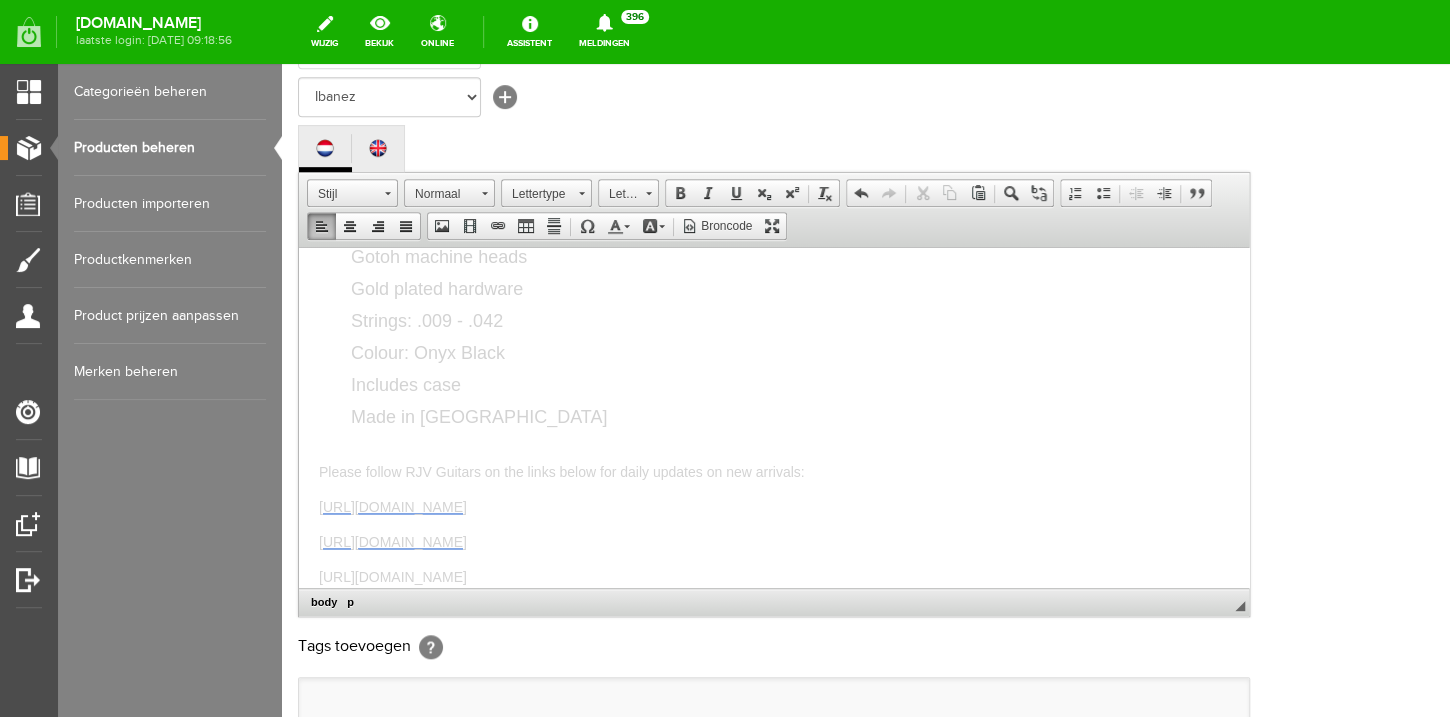 click on "Made in [GEOGRAPHIC_DATA]" at bounding box center [774, 417] 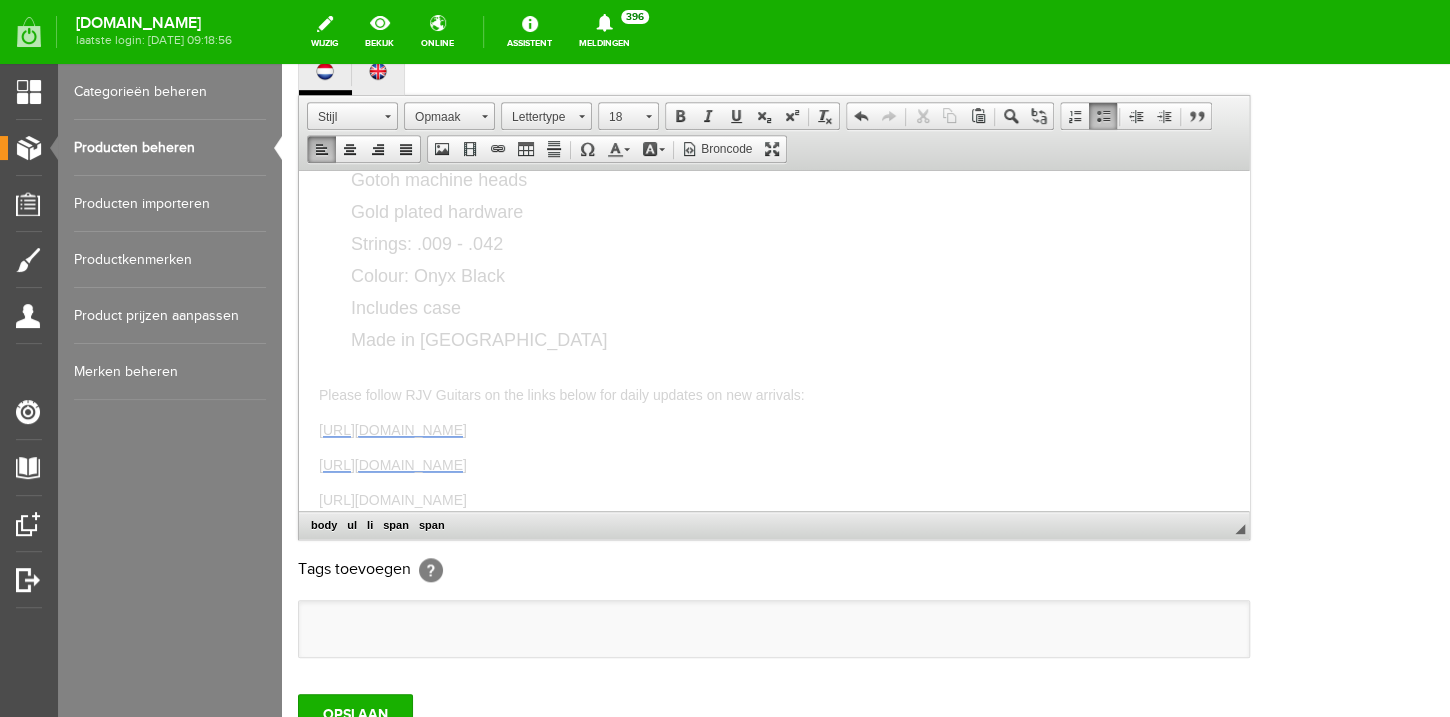 scroll, scrollTop: 659, scrollLeft: 0, axis: vertical 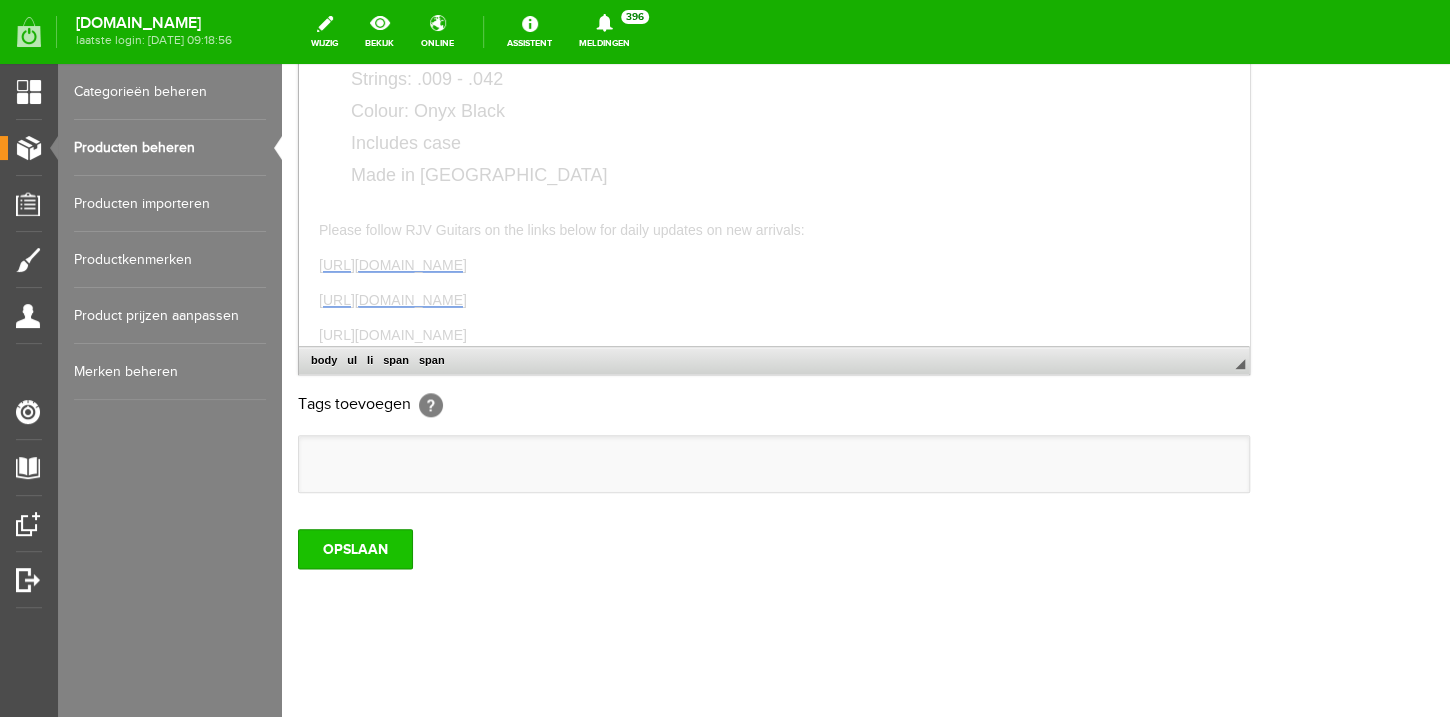 click on "OPSLAAN" at bounding box center (355, 549) 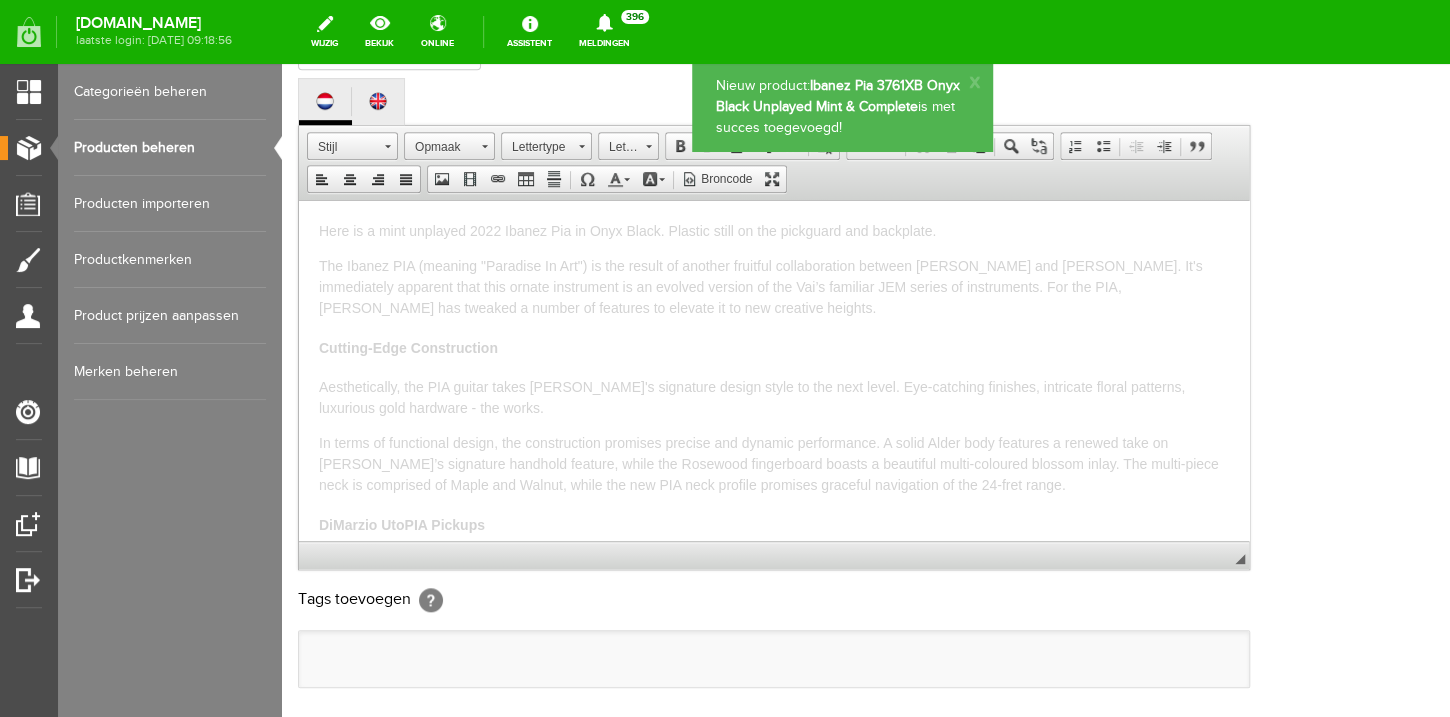scroll, scrollTop: 0, scrollLeft: 0, axis: both 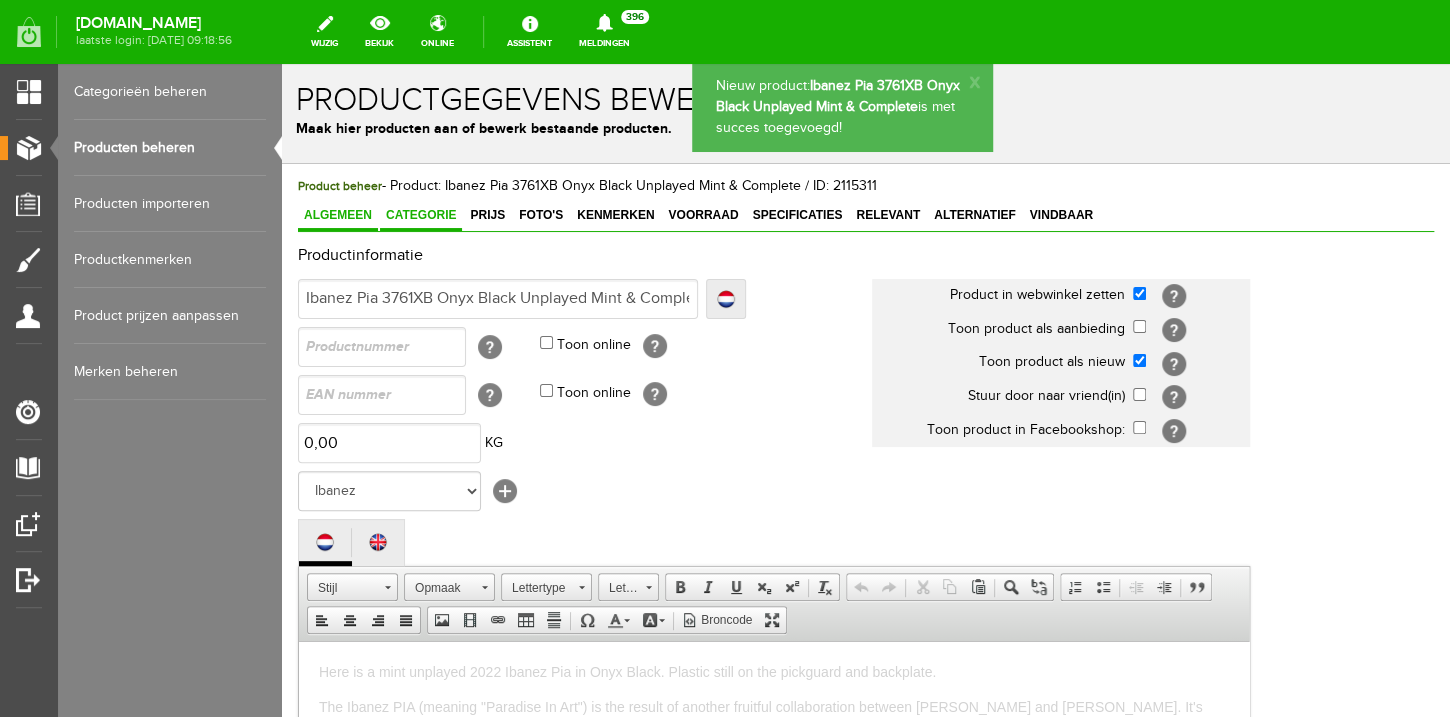 click on "Categorie" at bounding box center [421, 215] 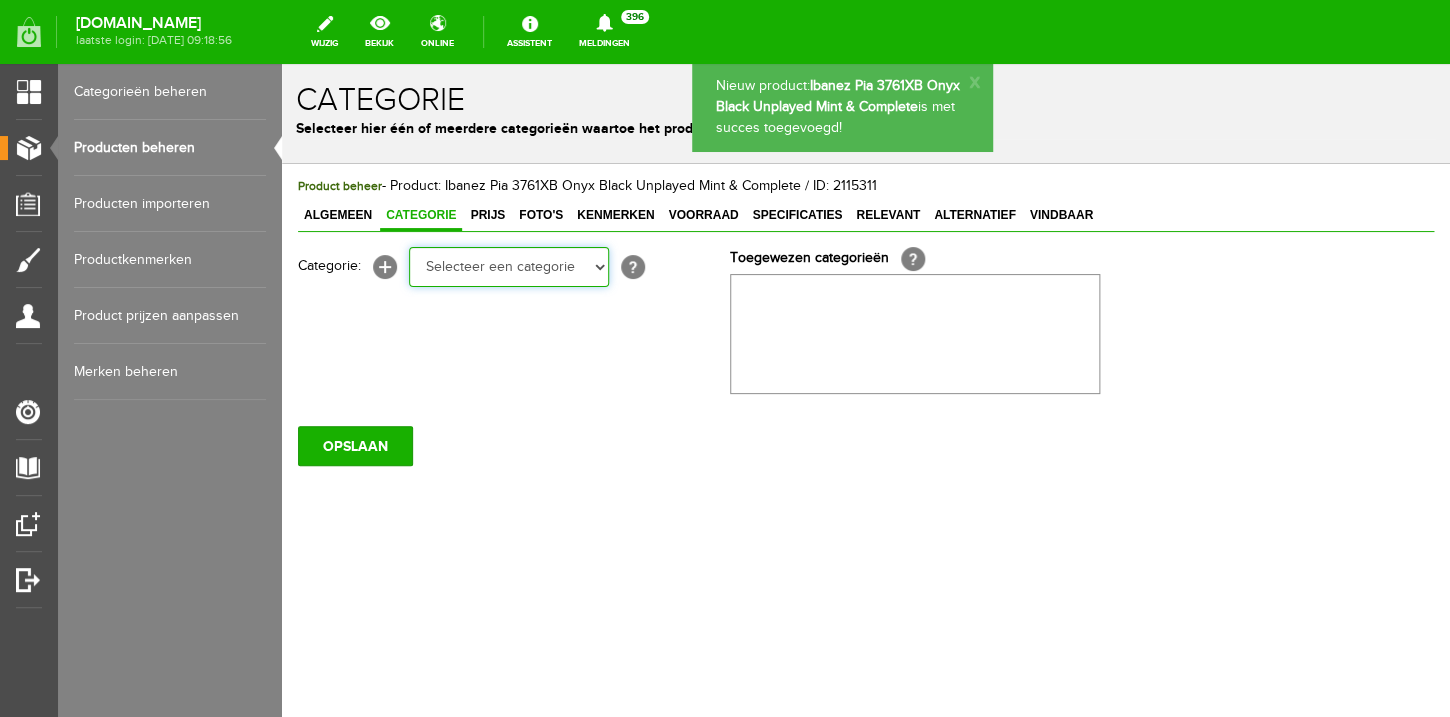 click on "Bass guitars" at bounding box center (282, 64) 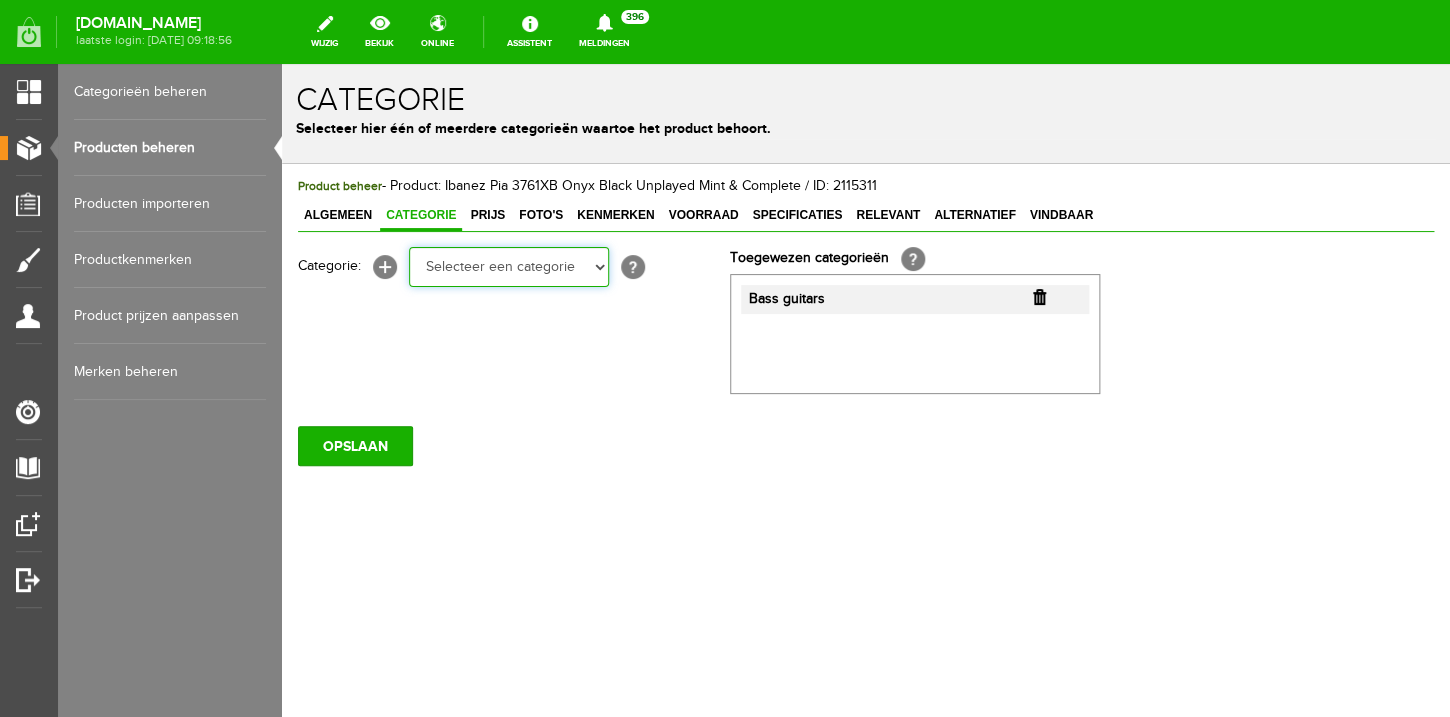 click on "Electric guitars" at bounding box center (282, 64) 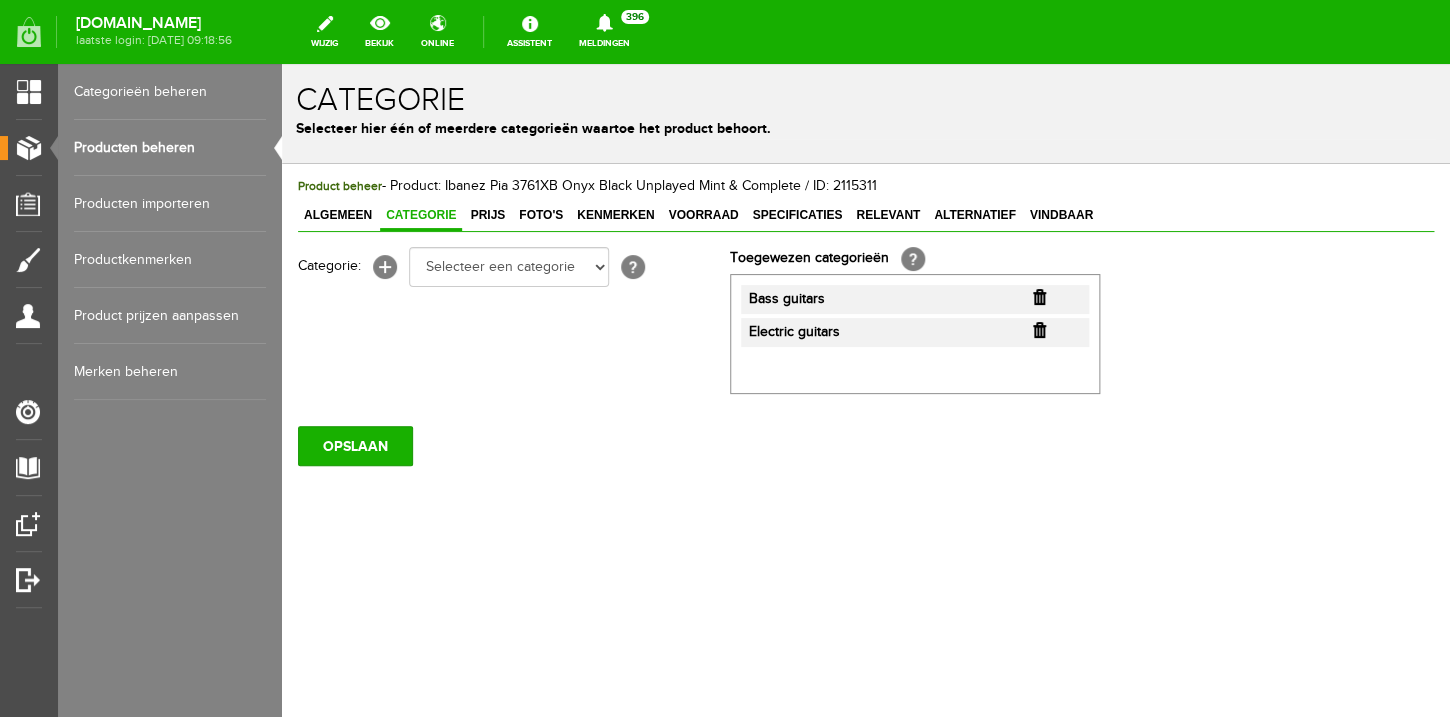 click at bounding box center (1039, 297) 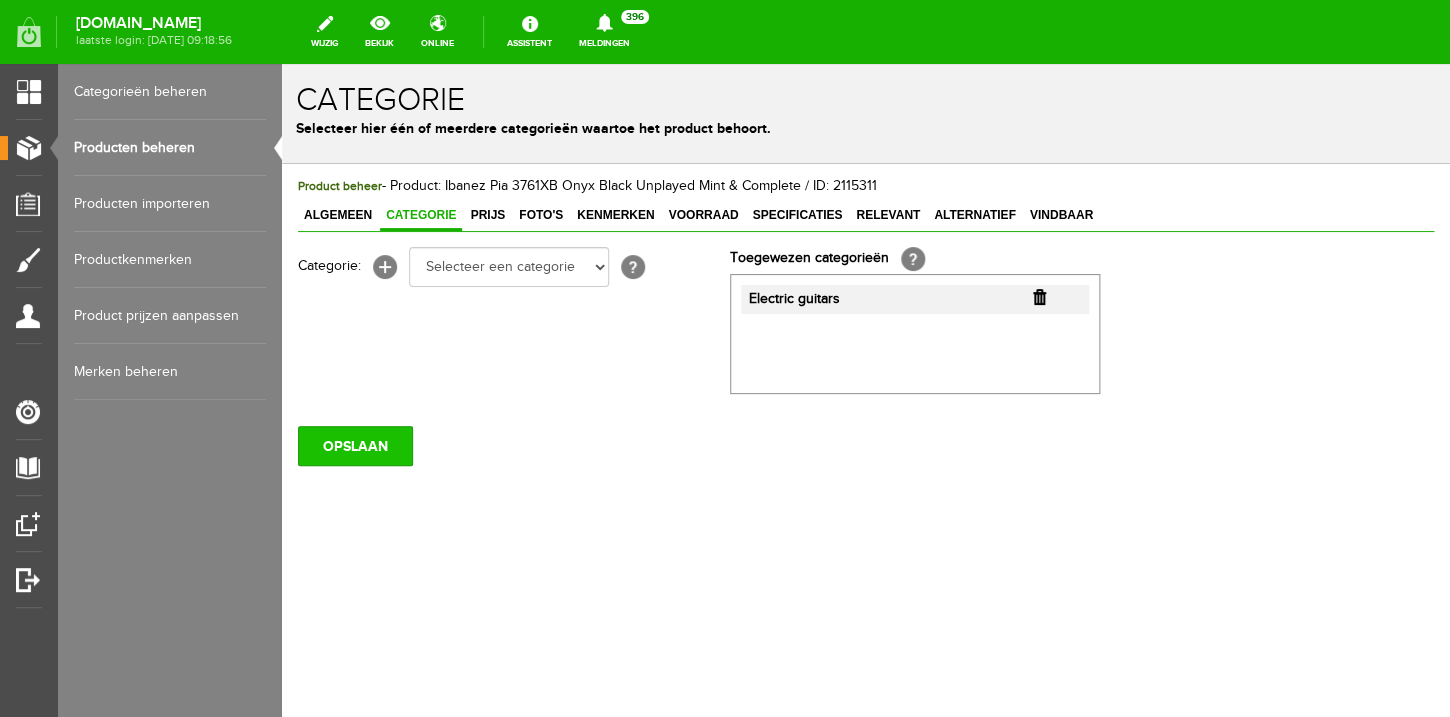 click on "OPSLAAN" at bounding box center [355, 446] 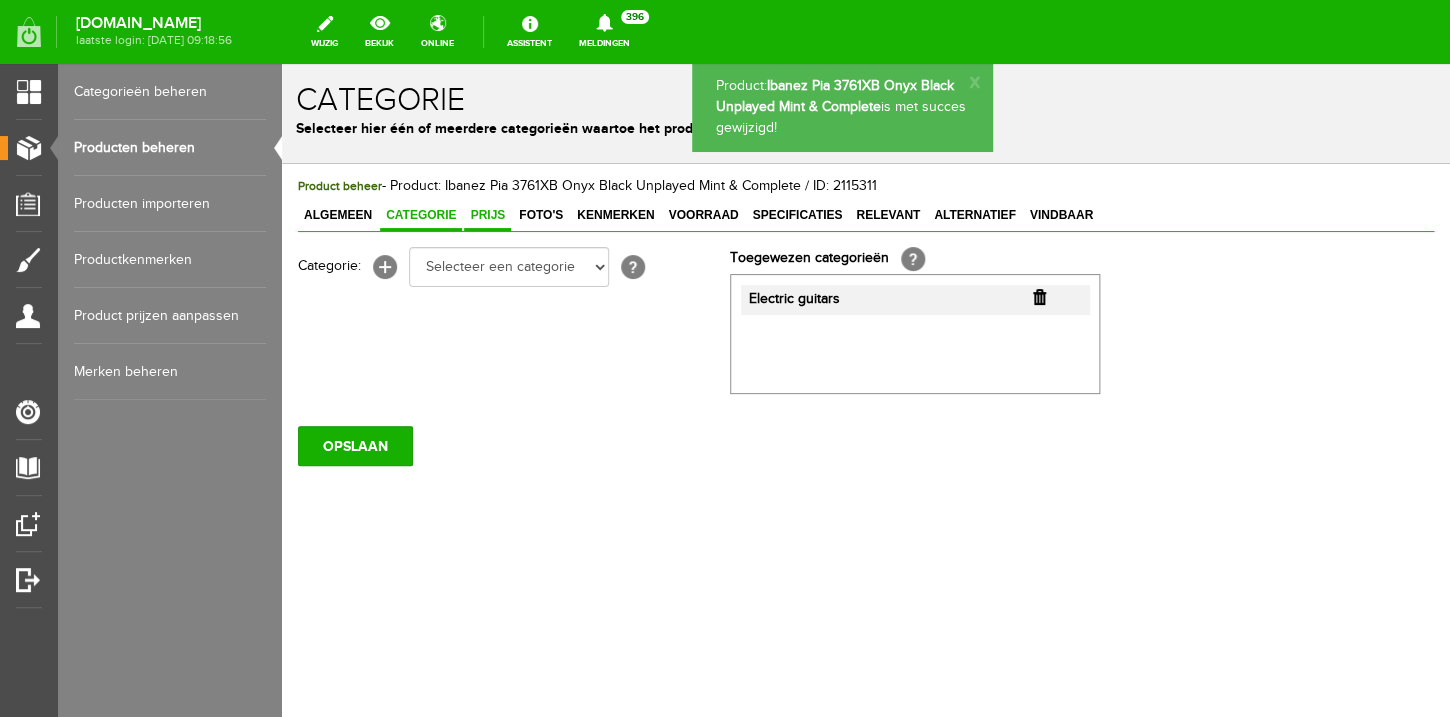 click on "Prijs" at bounding box center [487, 215] 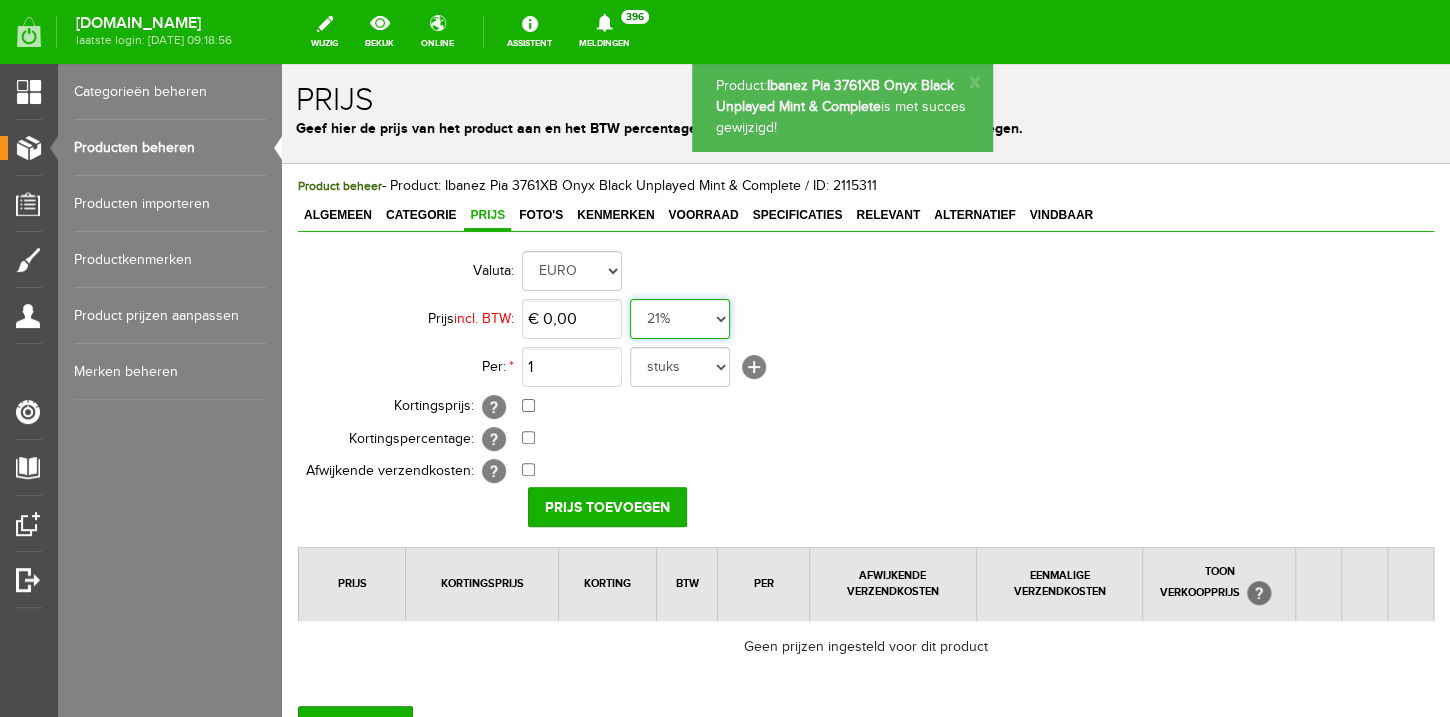 click on "0%" at bounding box center (282, 64) 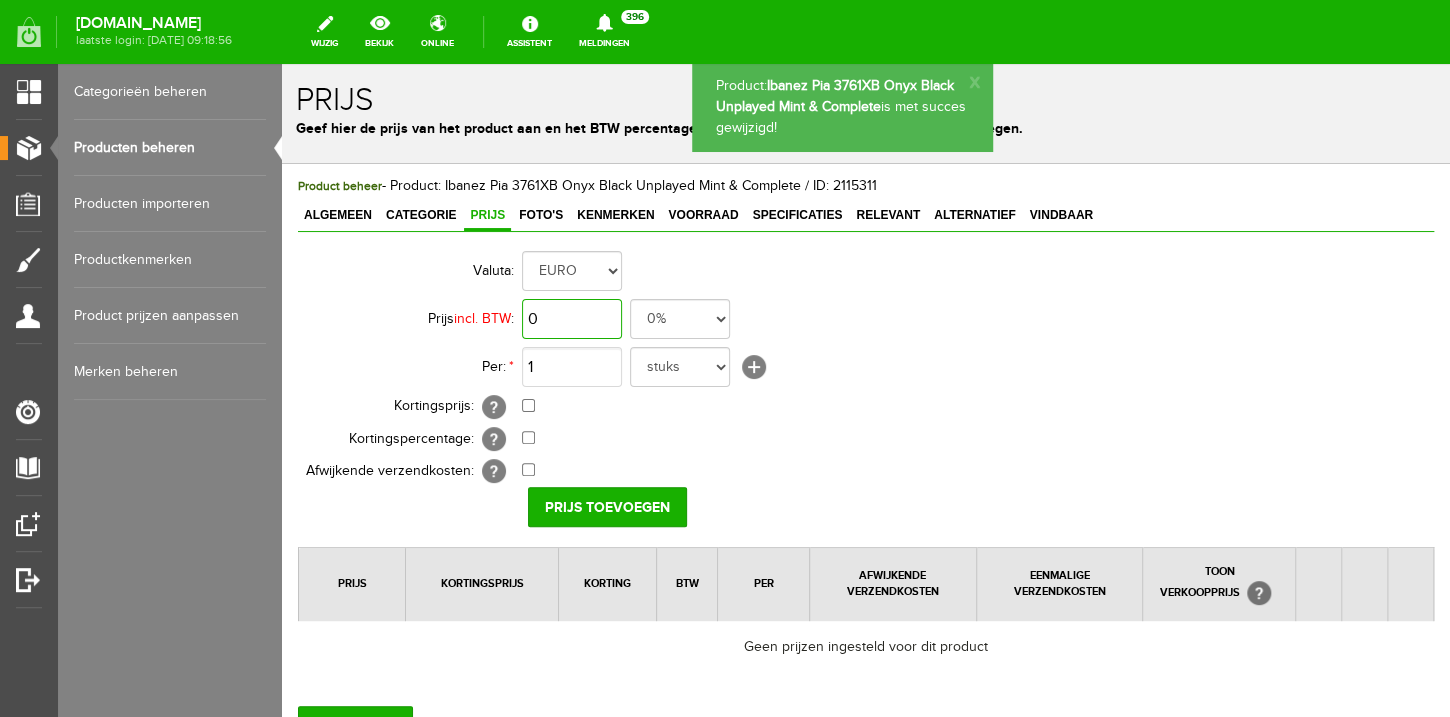 click on "0" at bounding box center (572, 319) 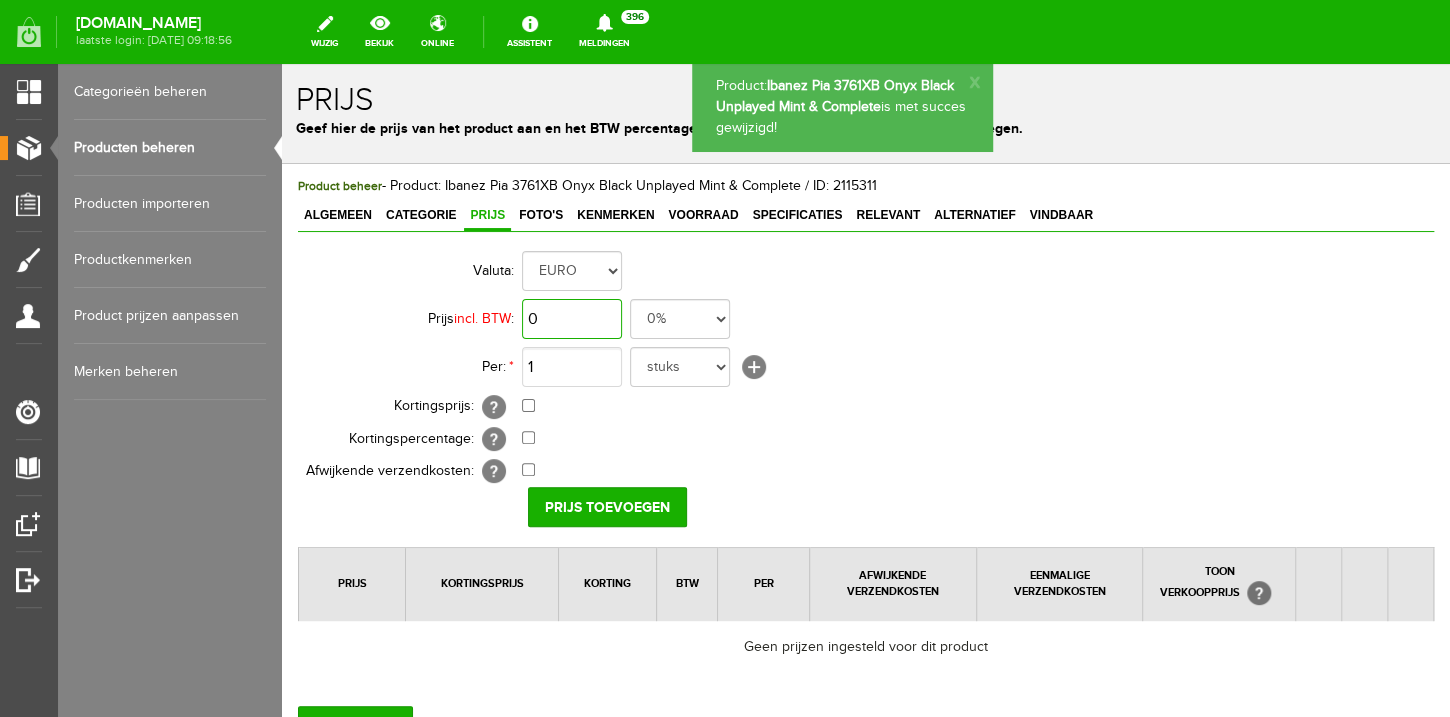 click on "0" at bounding box center [572, 319] 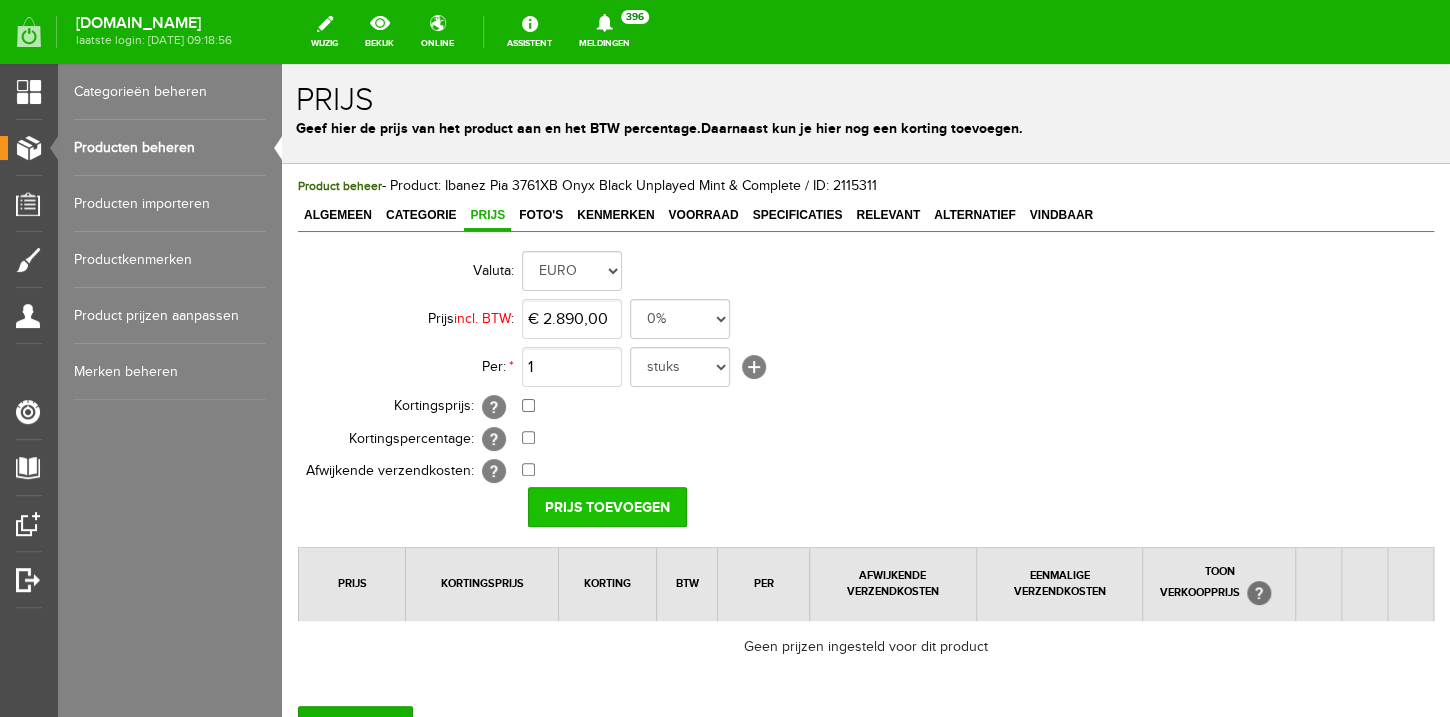 click on "Prijs toevoegen" at bounding box center (607, 507) 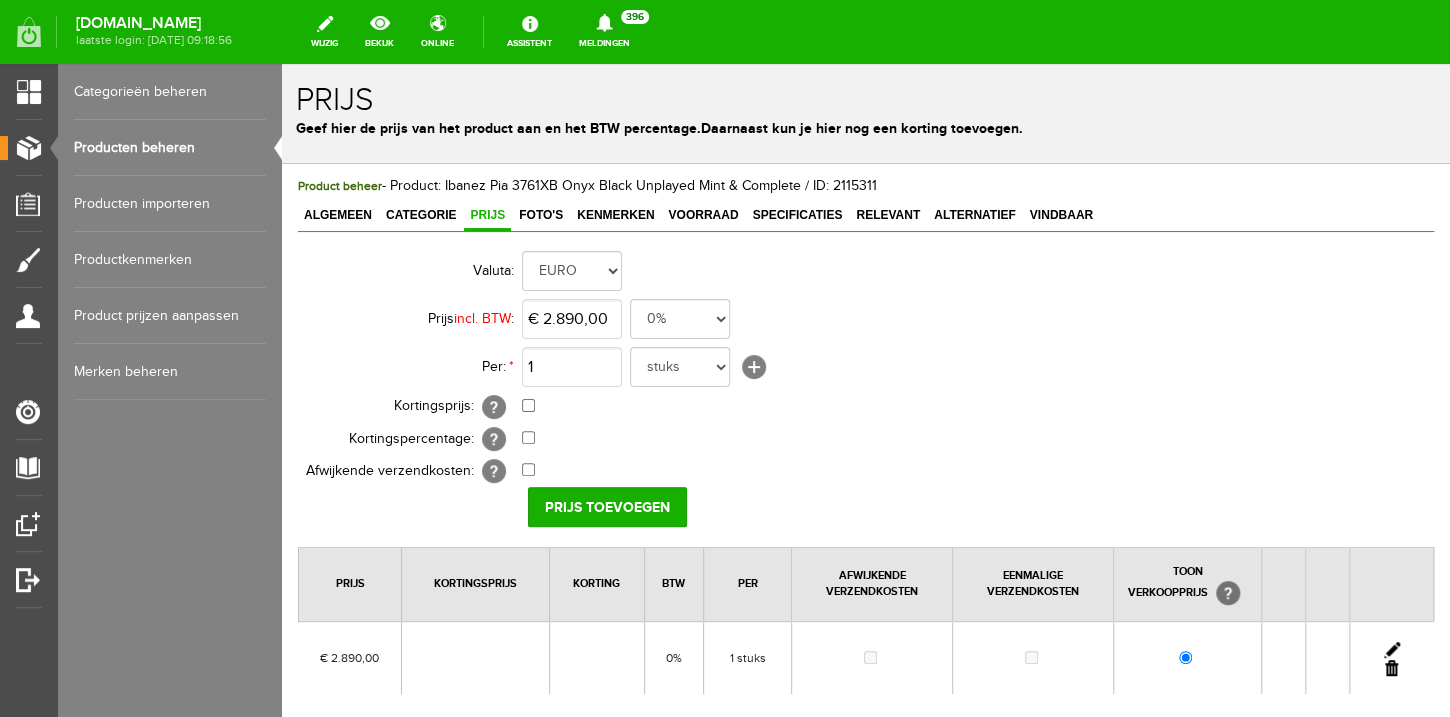 scroll, scrollTop: 112, scrollLeft: 0, axis: vertical 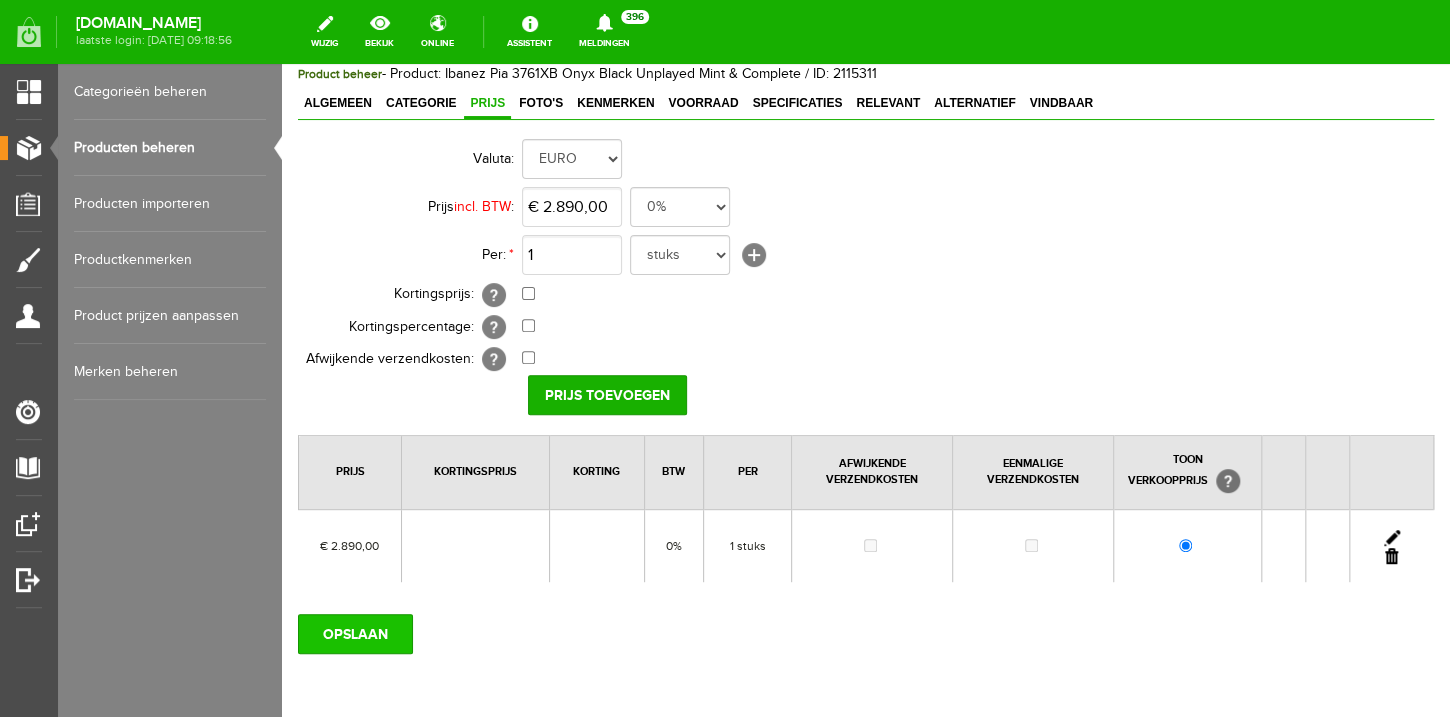 click on "OPSLAAN" at bounding box center [355, 634] 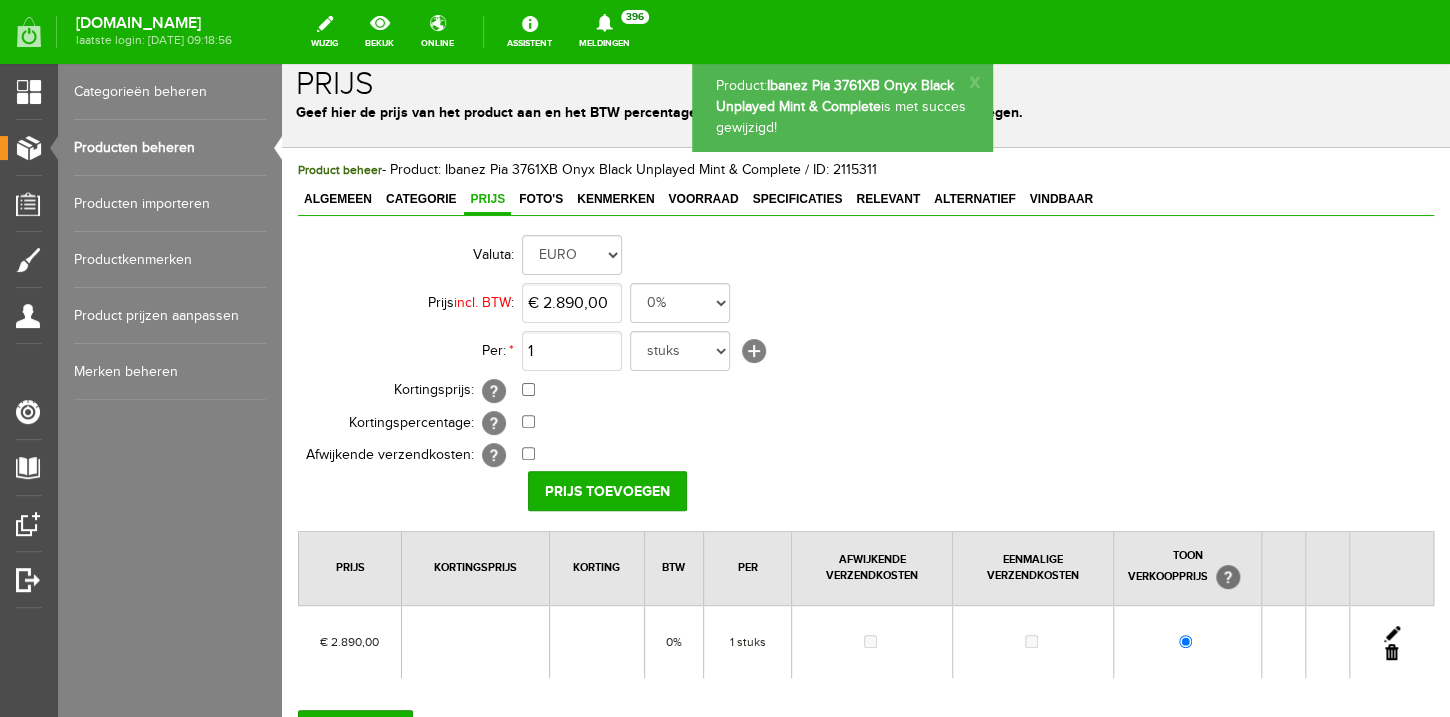 scroll, scrollTop: 0, scrollLeft: 0, axis: both 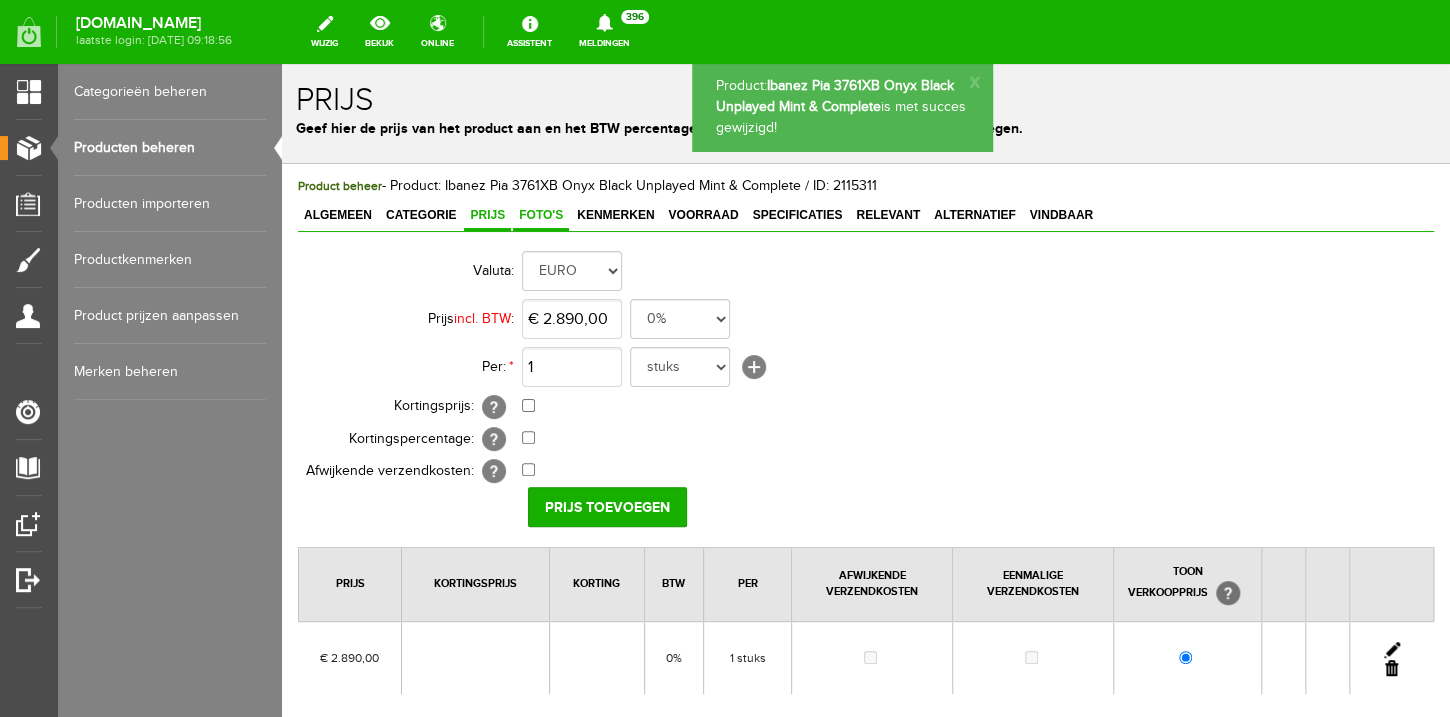 click on "Foto's" at bounding box center [541, 215] 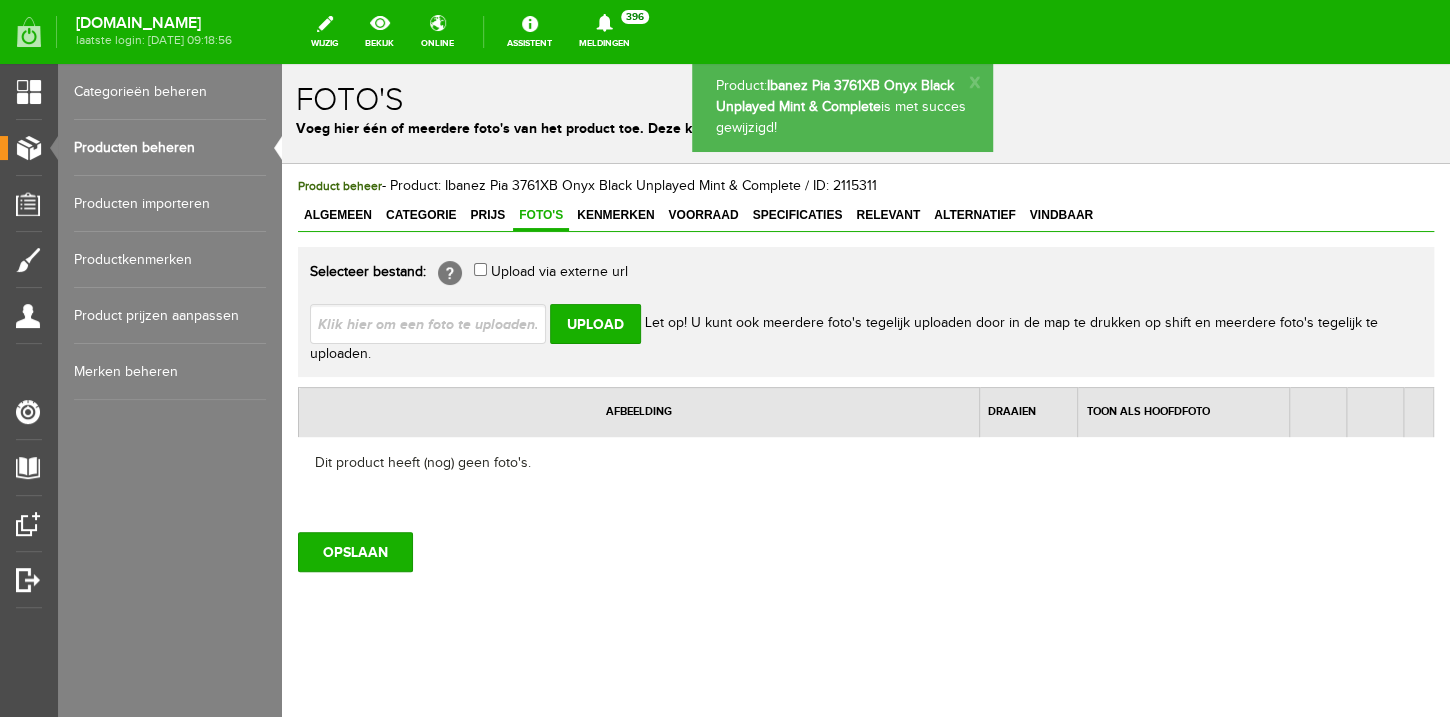 click at bounding box center [436, 323] 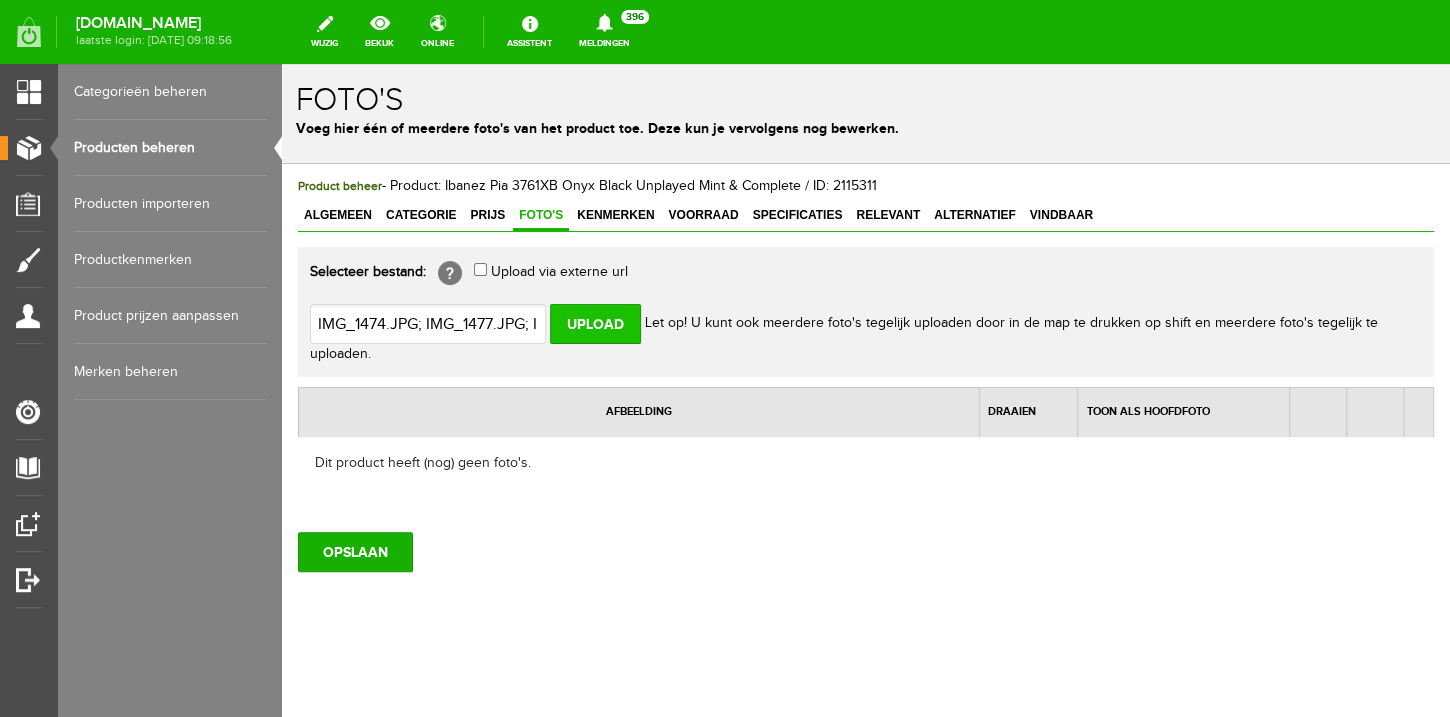 click on "Upload" at bounding box center (595, 324) 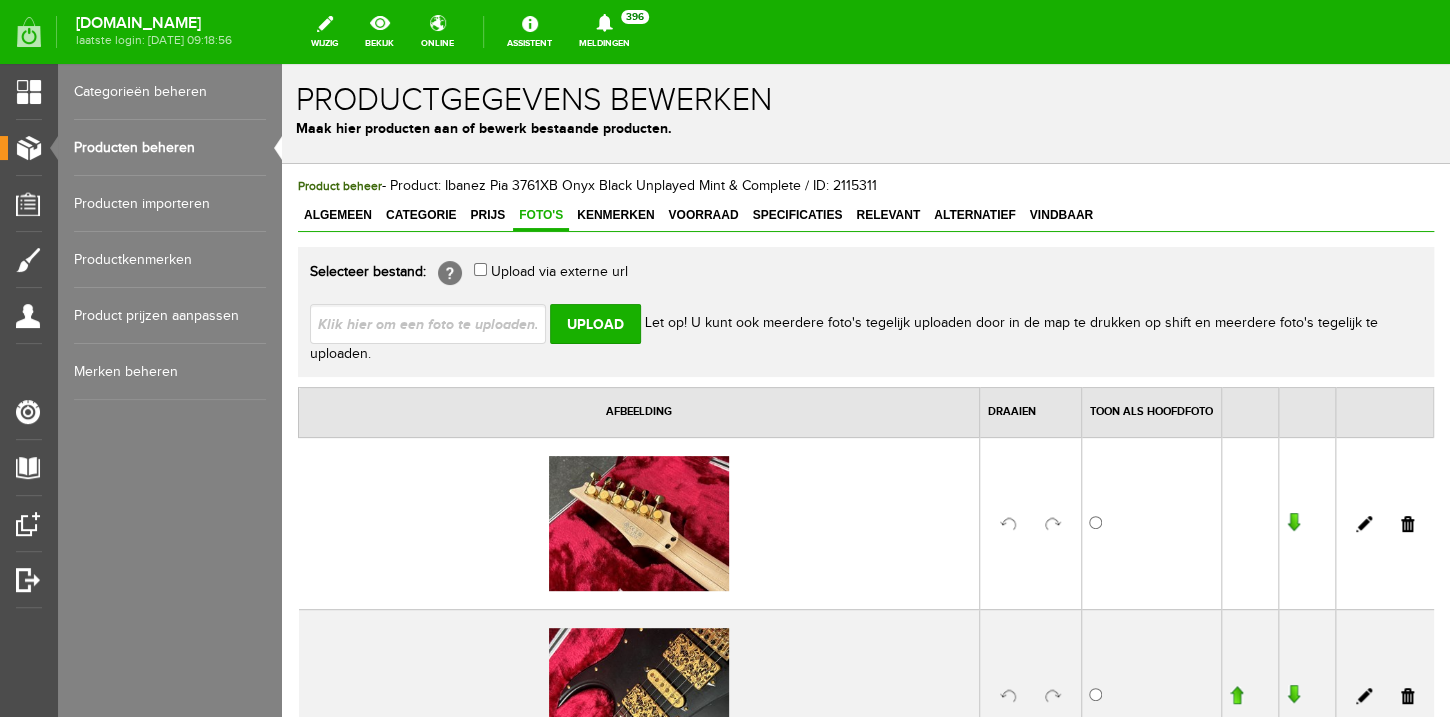 scroll, scrollTop: 0, scrollLeft: 0, axis: both 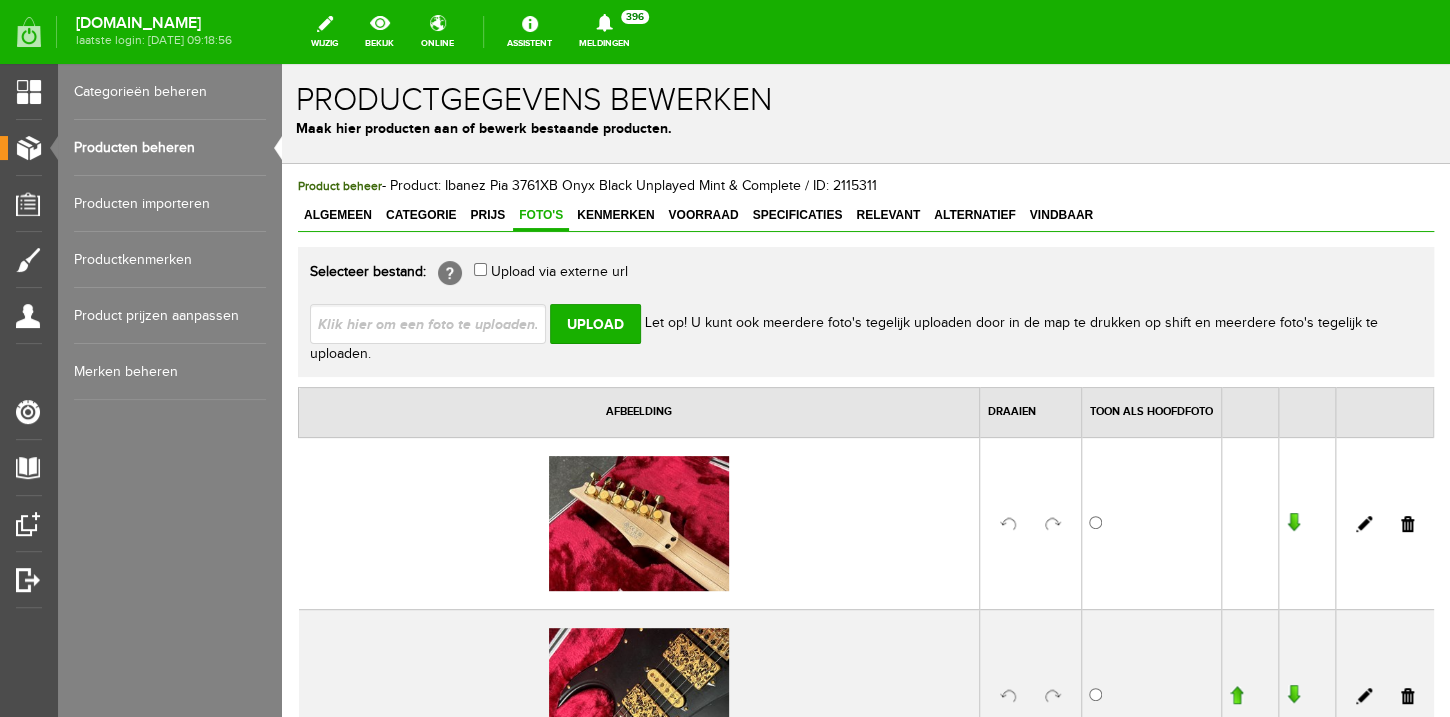 click at bounding box center [436, 323] 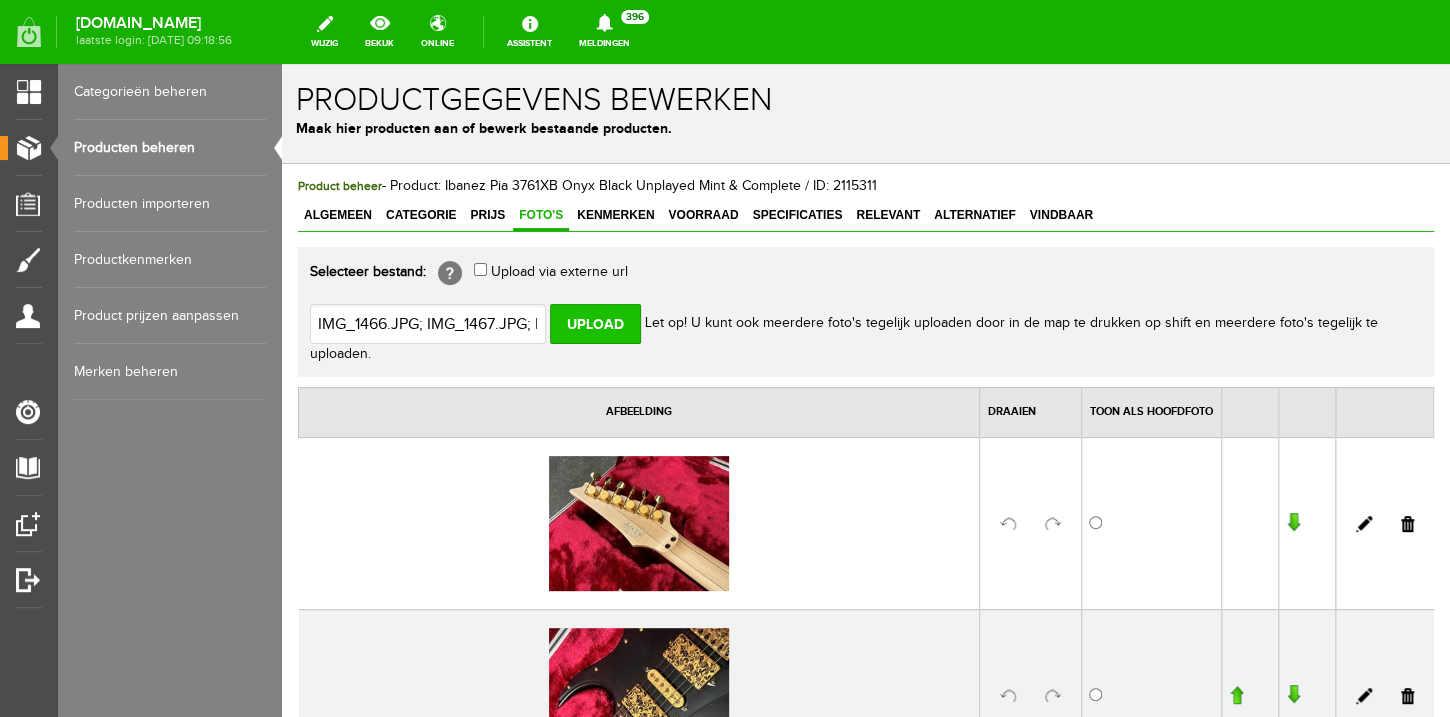 click on "Upload" at bounding box center (595, 324) 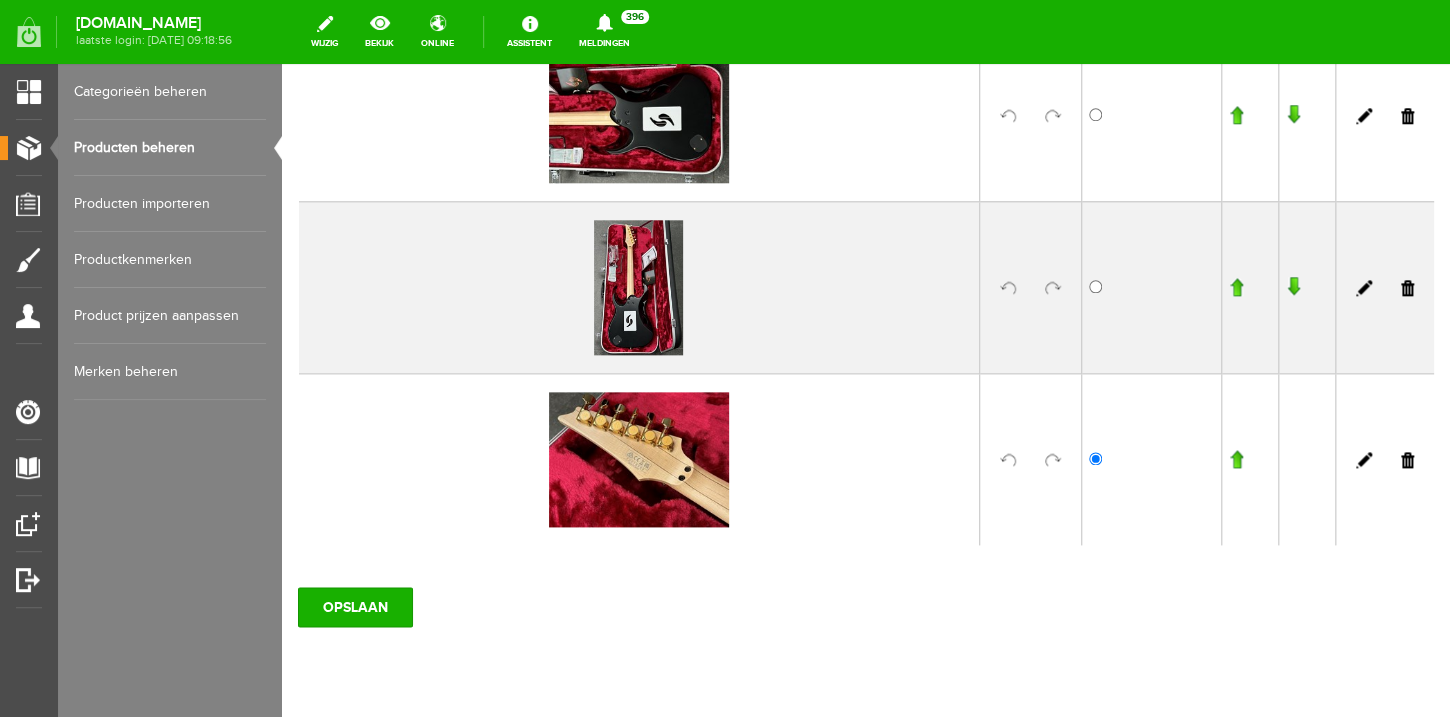 scroll, scrollTop: 768, scrollLeft: 0, axis: vertical 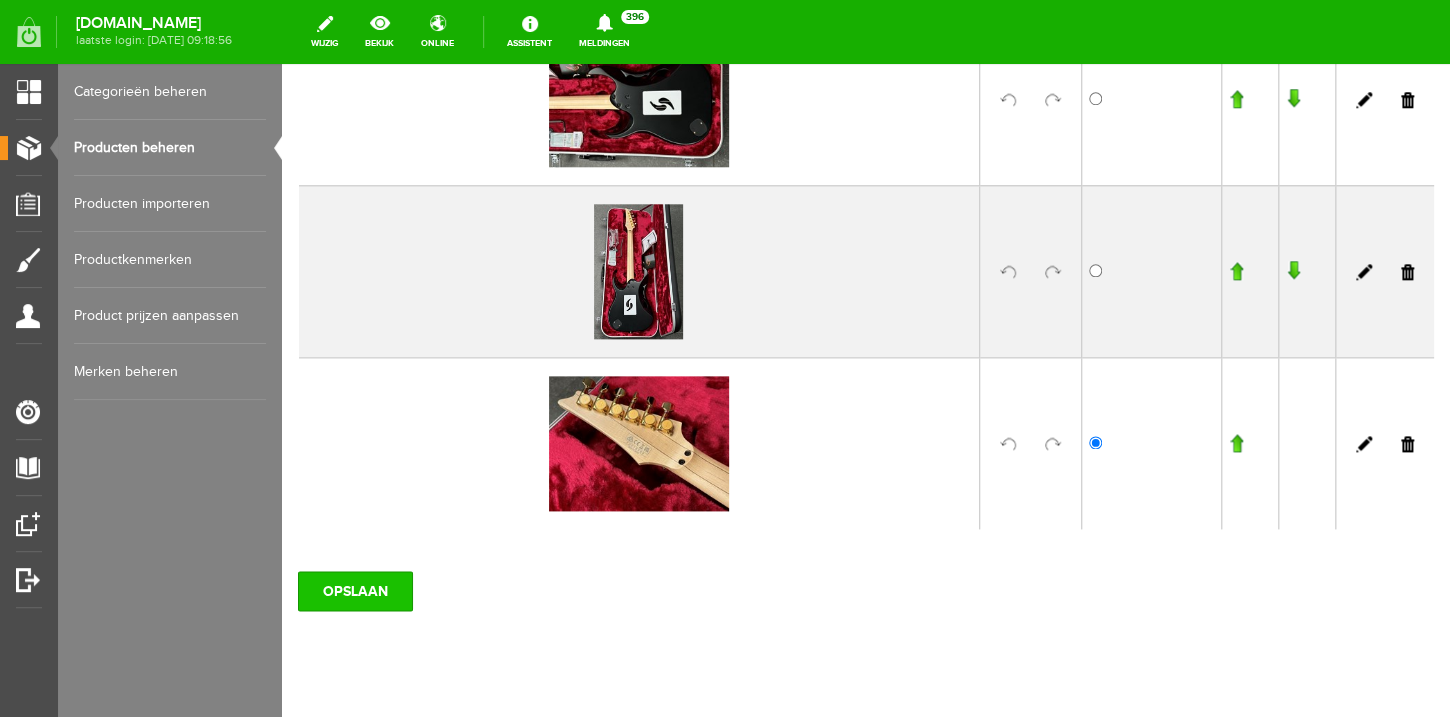 click on "OPSLAAN" at bounding box center (355, 591) 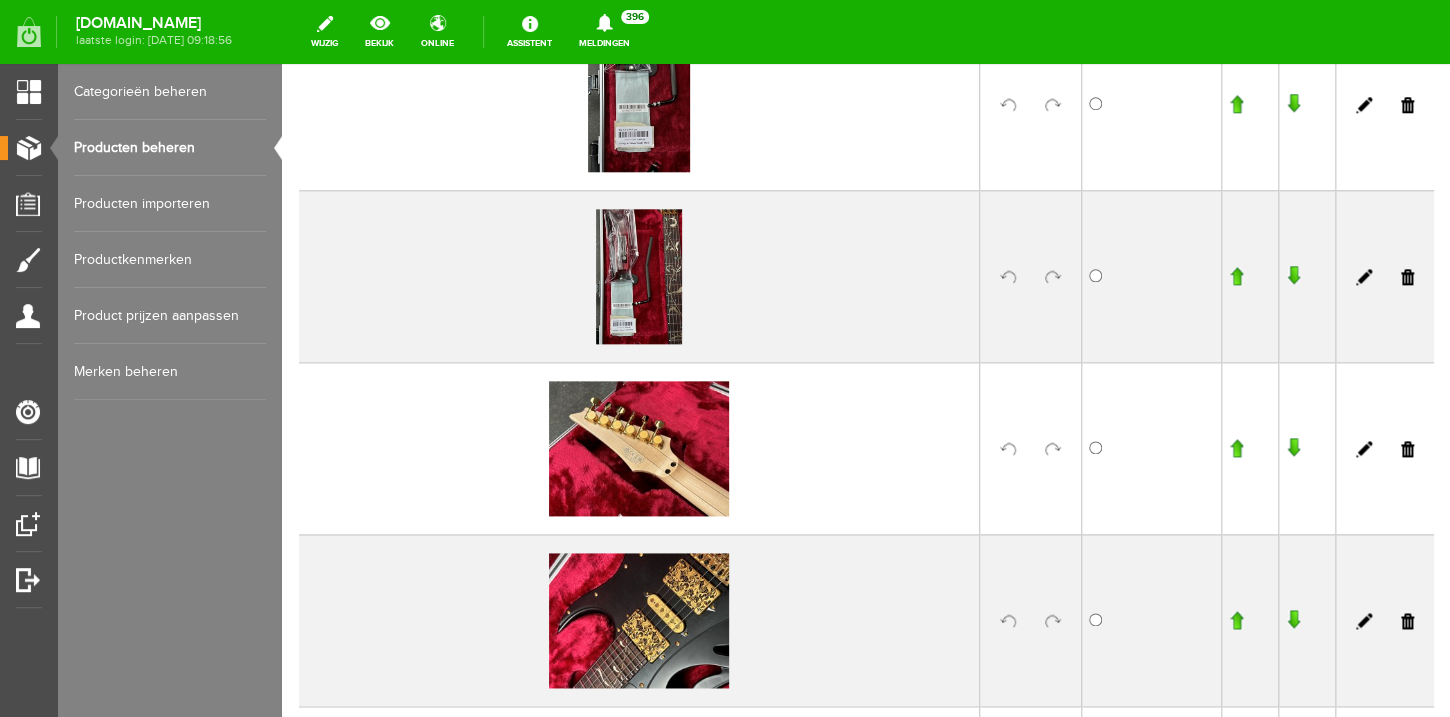 scroll, scrollTop: 11, scrollLeft: 0, axis: vertical 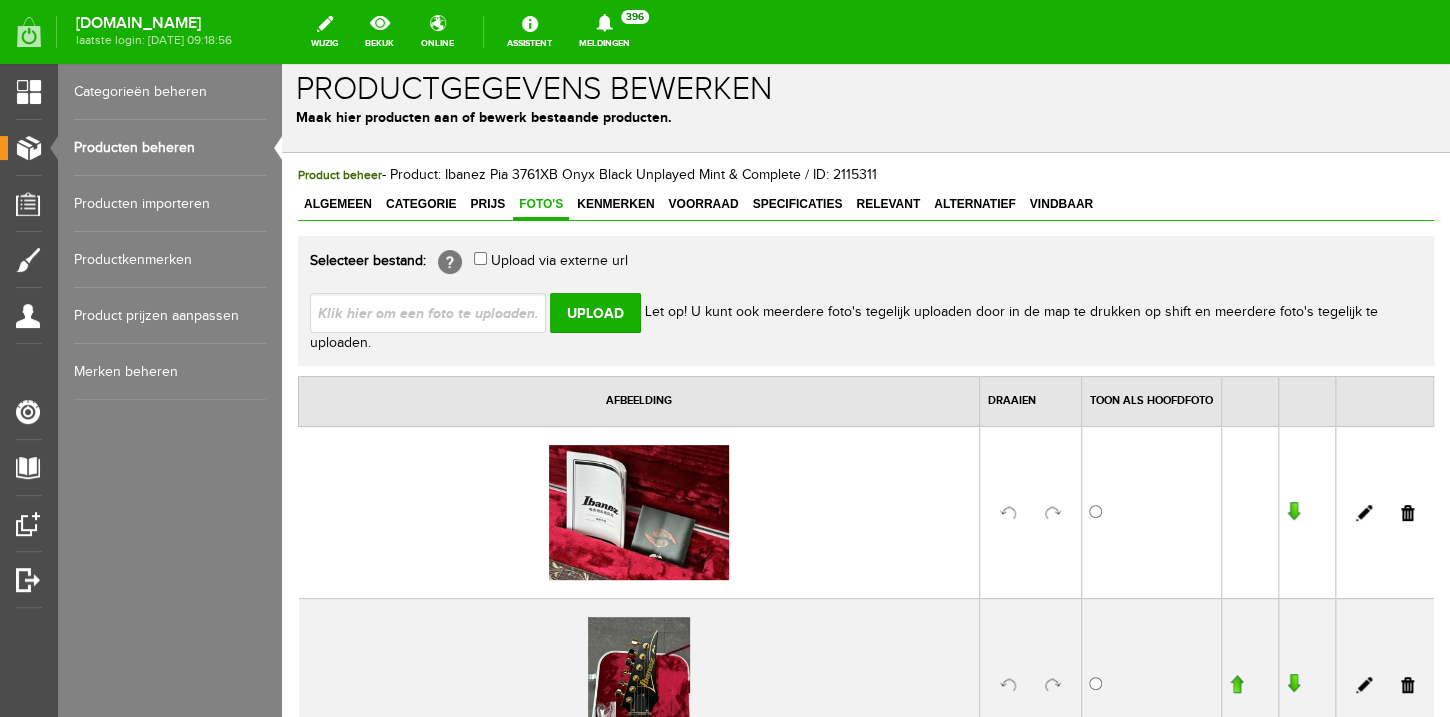 click at bounding box center (436, 312) 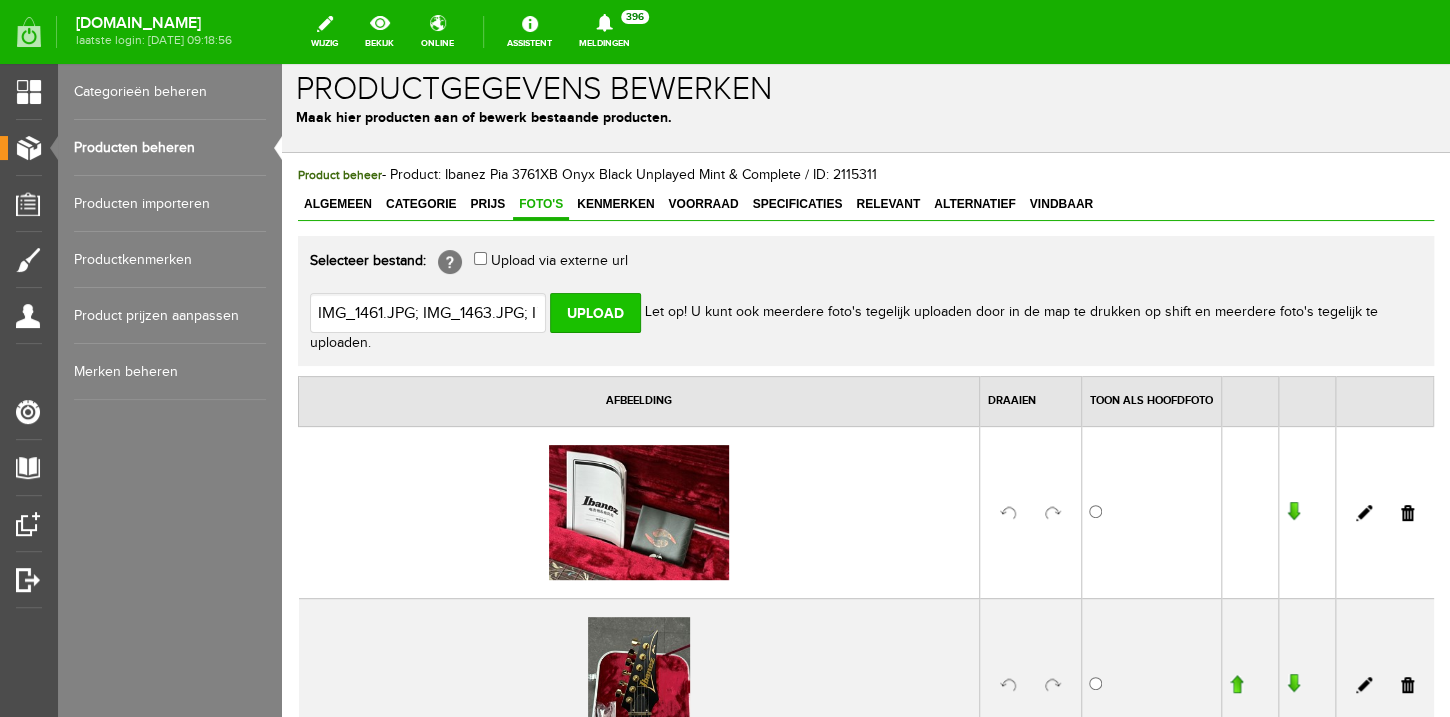 click on "Upload" at bounding box center [595, 313] 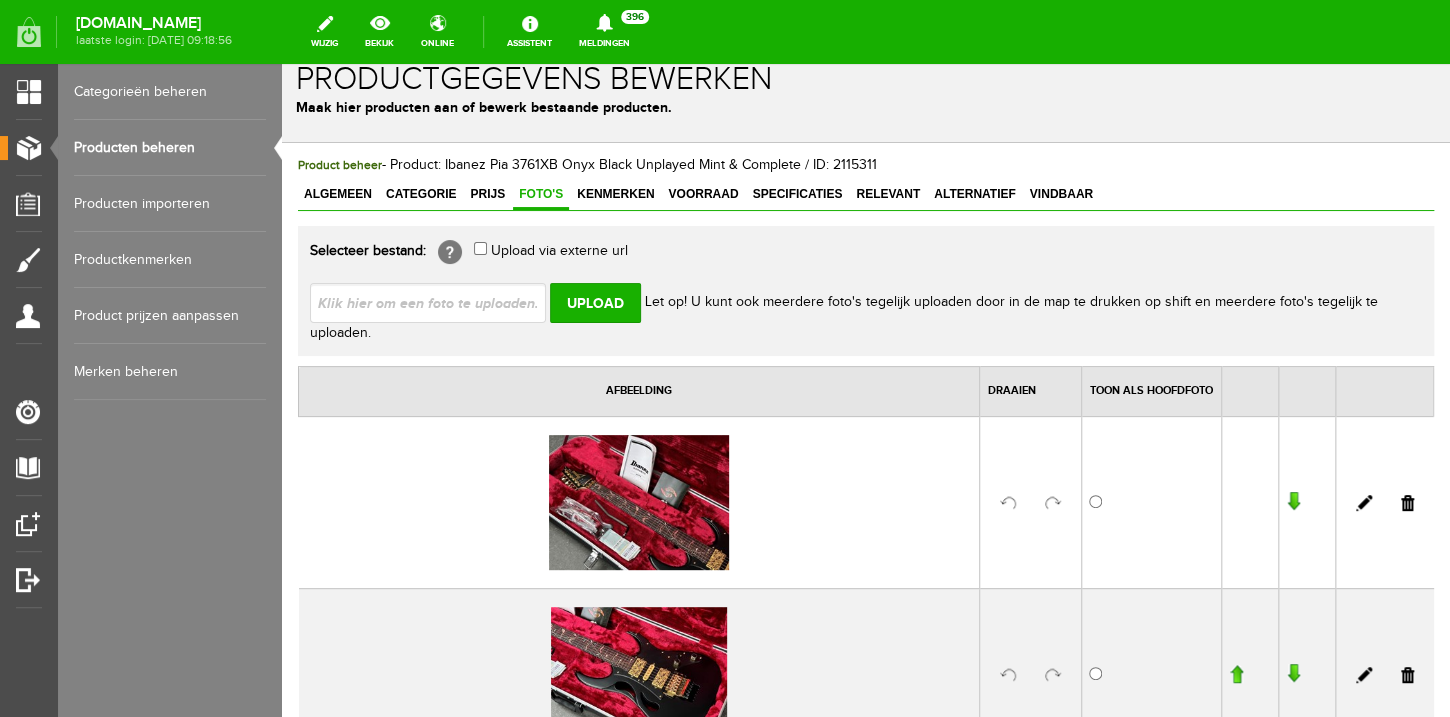 scroll, scrollTop: 384, scrollLeft: 0, axis: vertical 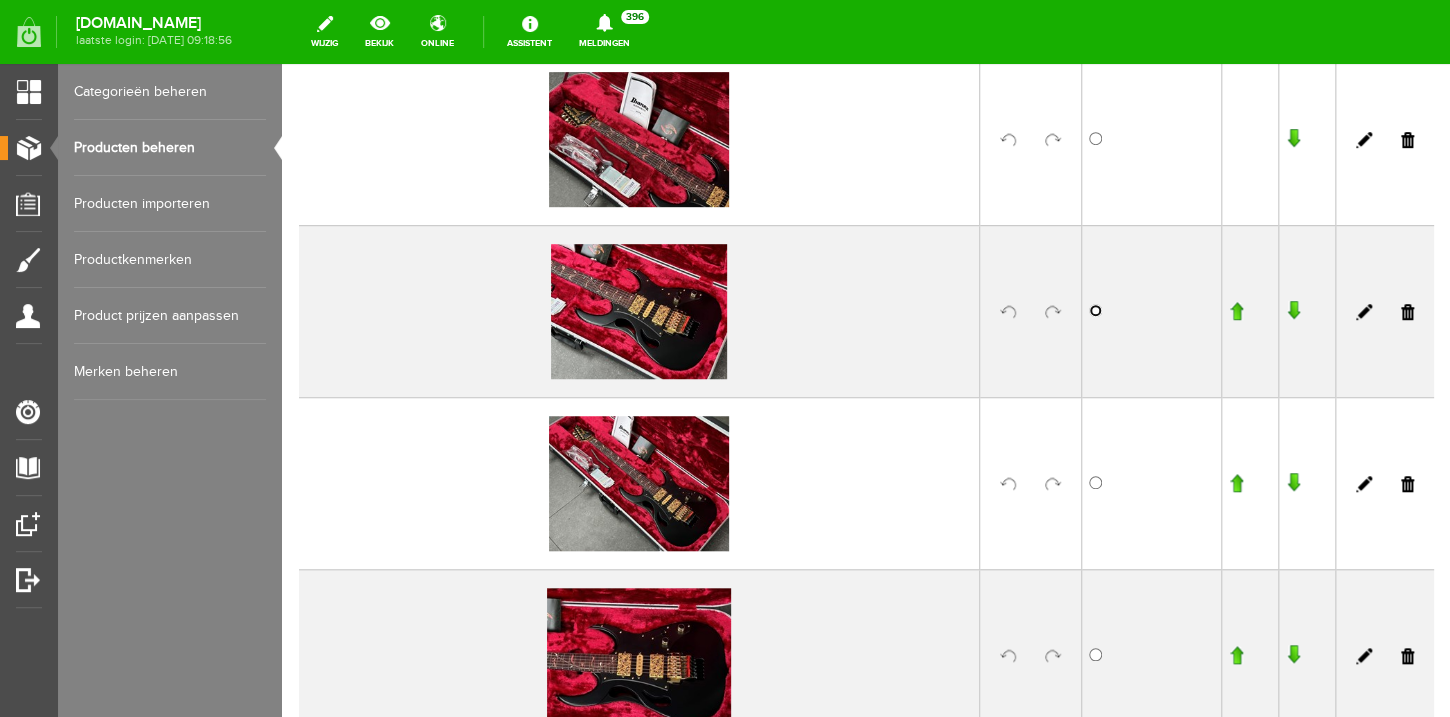 click at bounding box center [1095, 310] 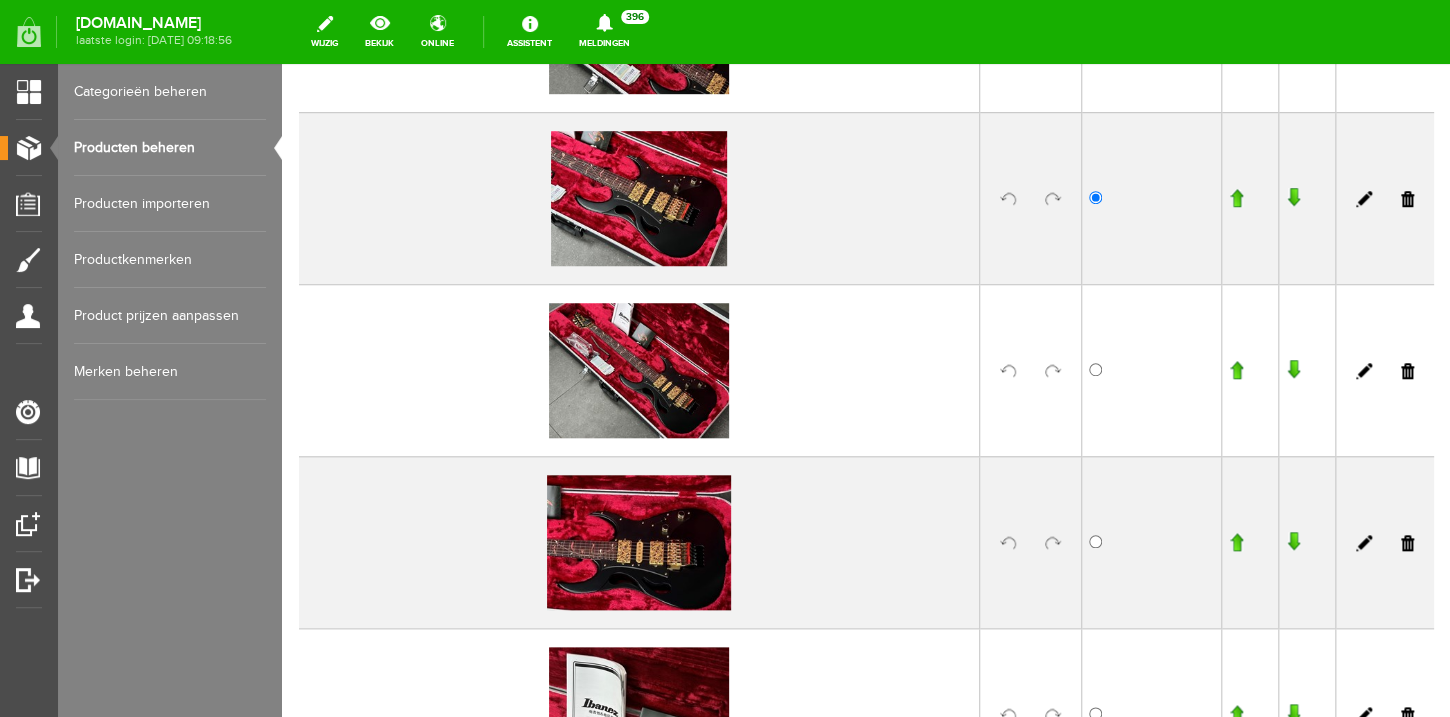 scroll, scrollTop: 501, scrollLeft: 0, axis: vertical 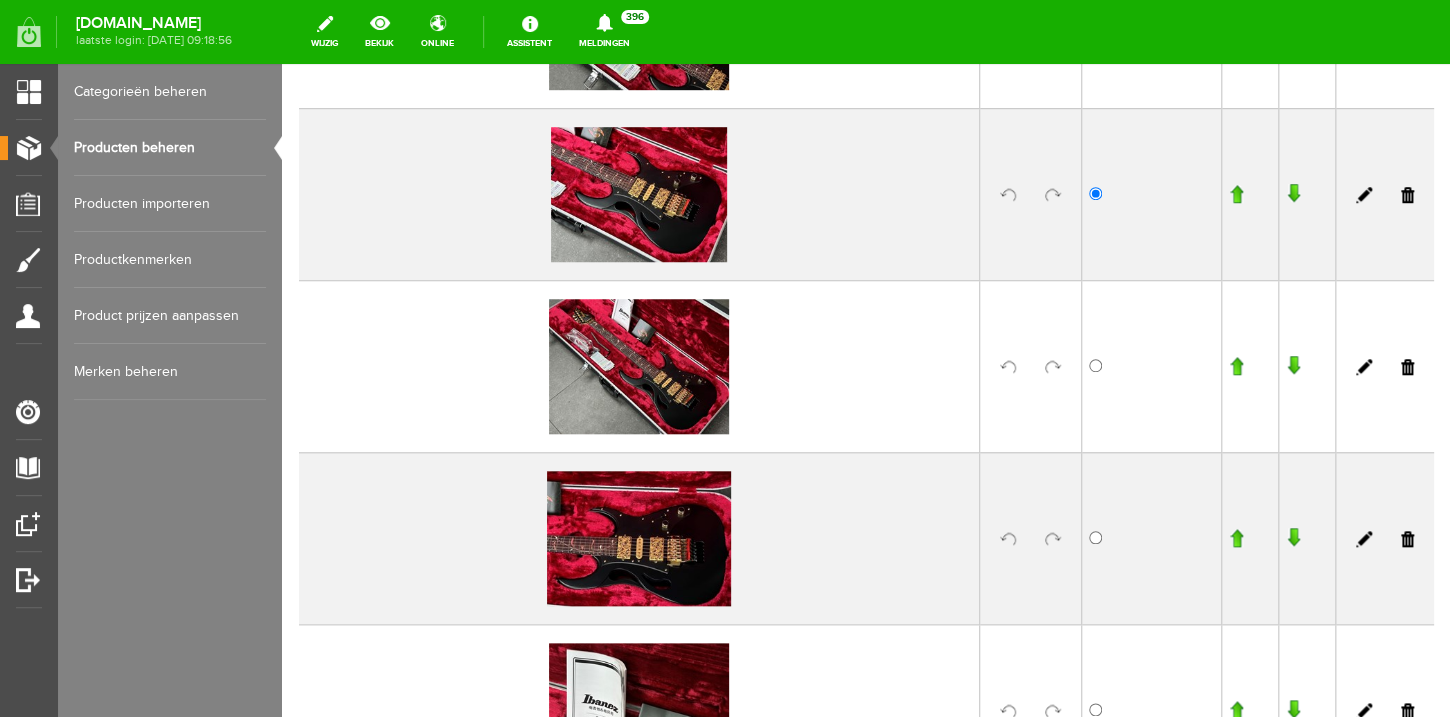 click at bounding box center [1053, 539] 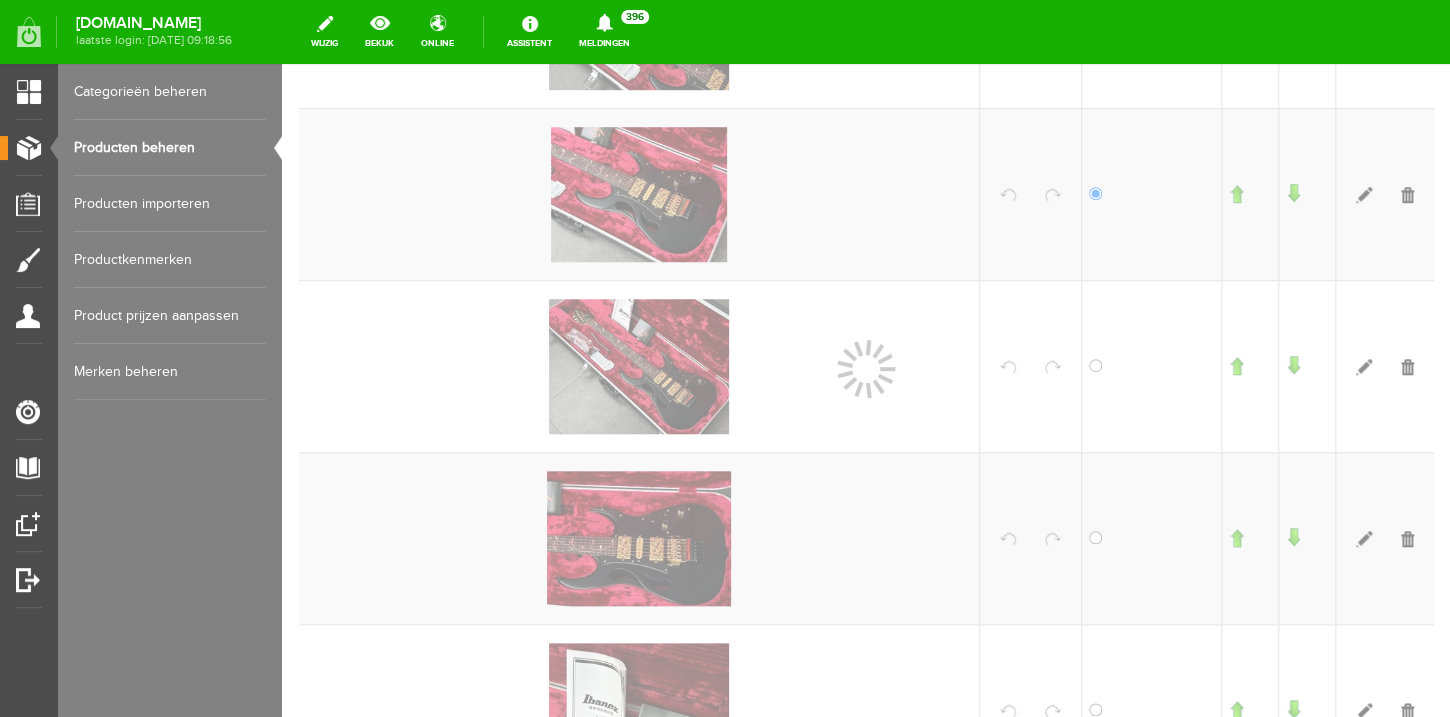 scroll, scrollTop: 523, scrollLeft: 0, axis: vertical 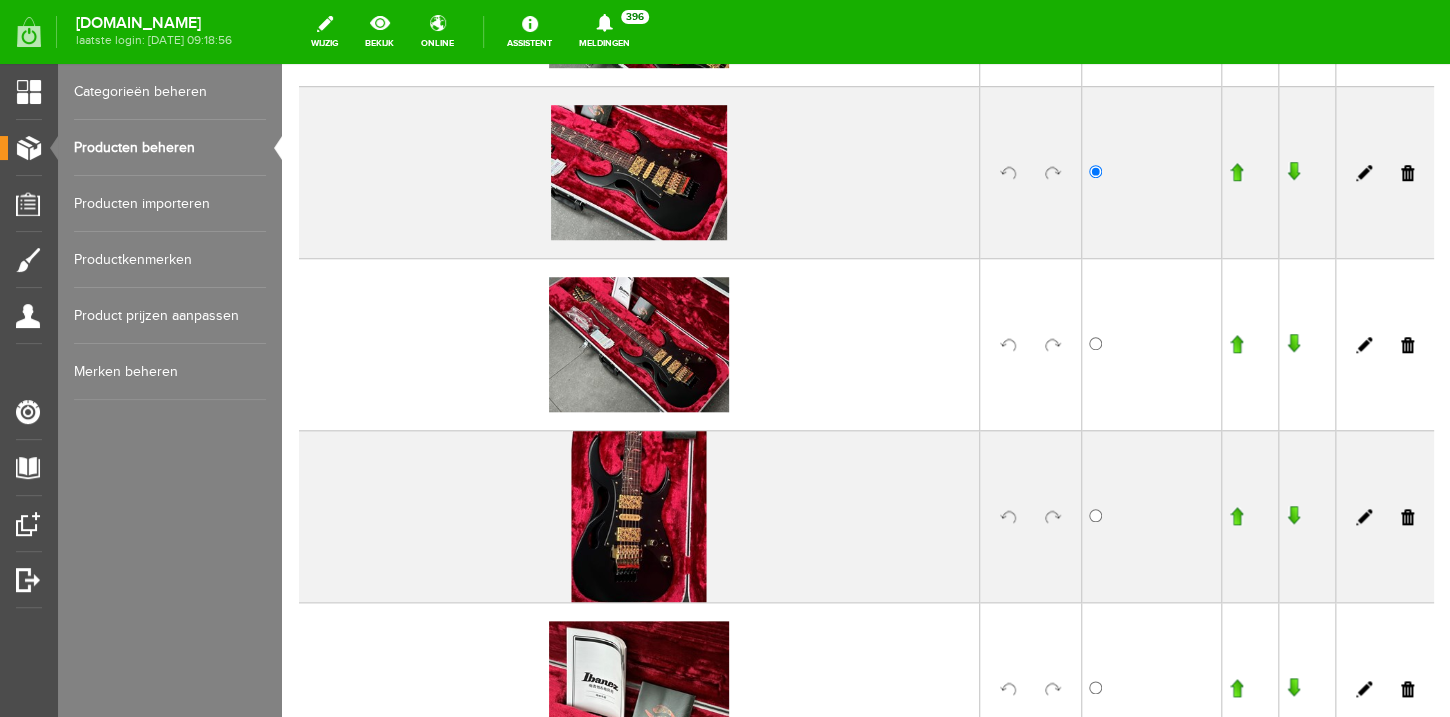 click at bounding box center (1053, 517) 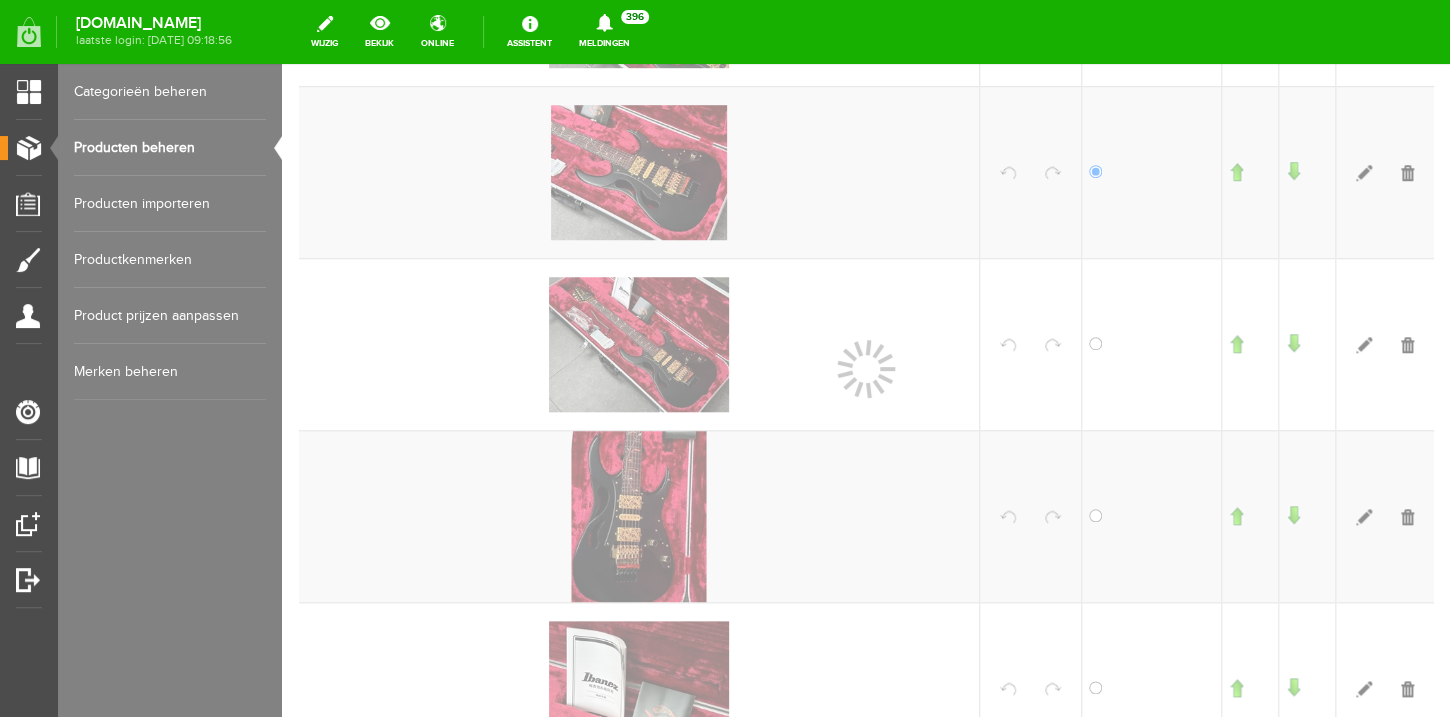 scroll, scrollTop: 544, scrollLeft: 0, axis: vertical 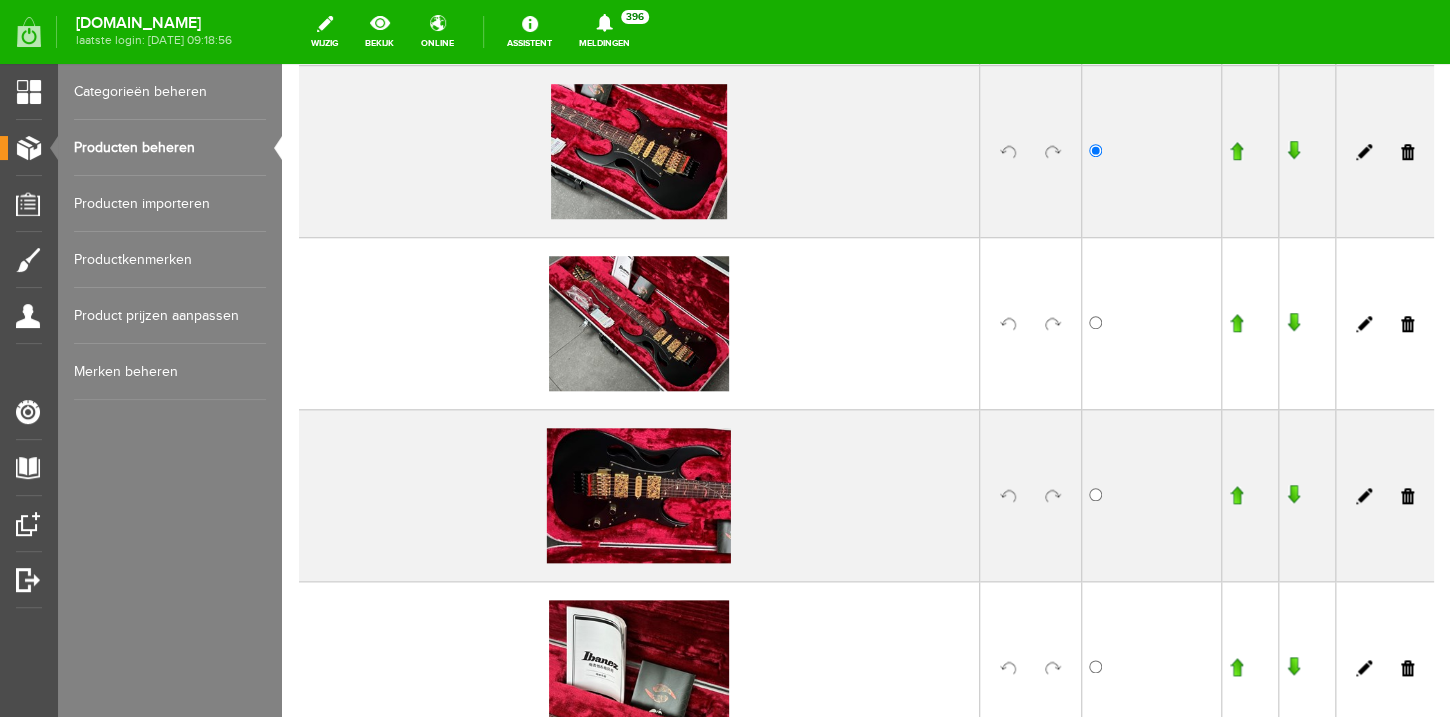 click at bounding box center (1031, 495) 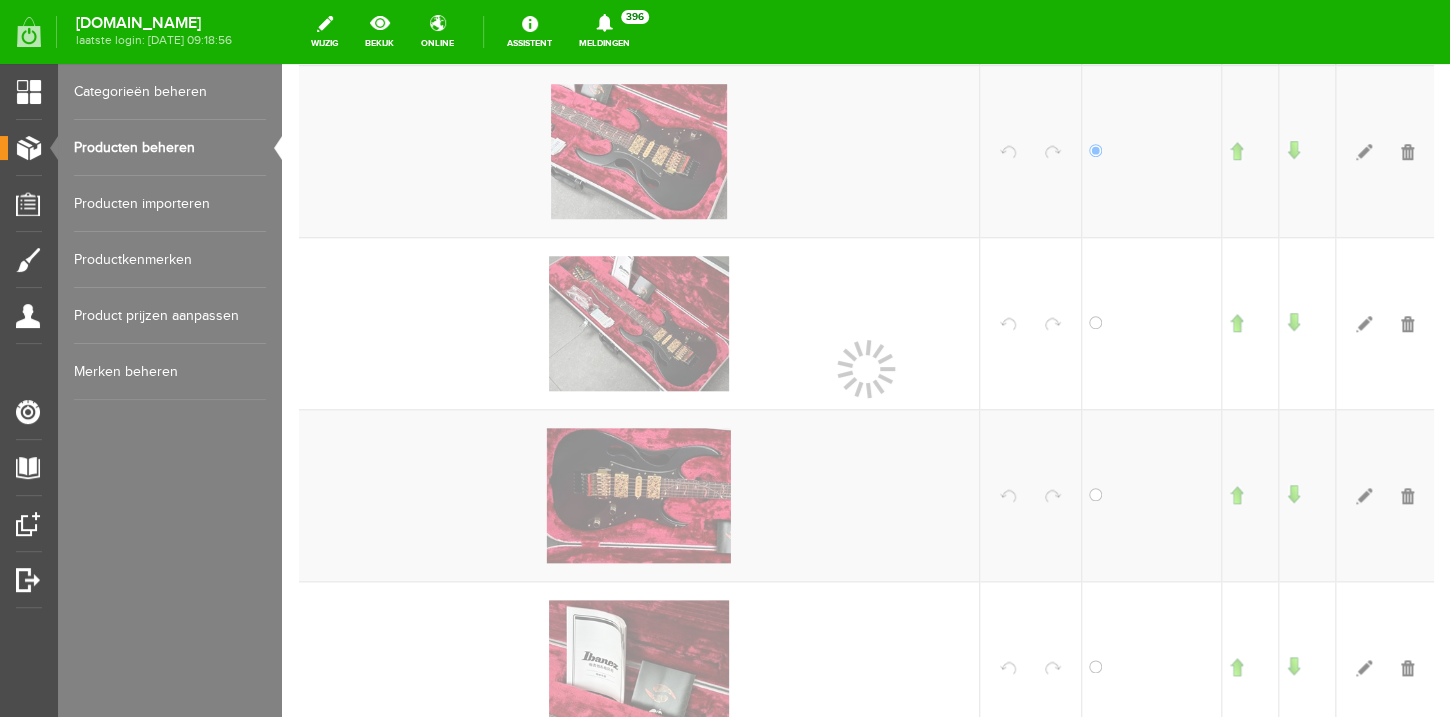 scroll, scrollTop: 566, scrollLeft: 0, axis: vertical 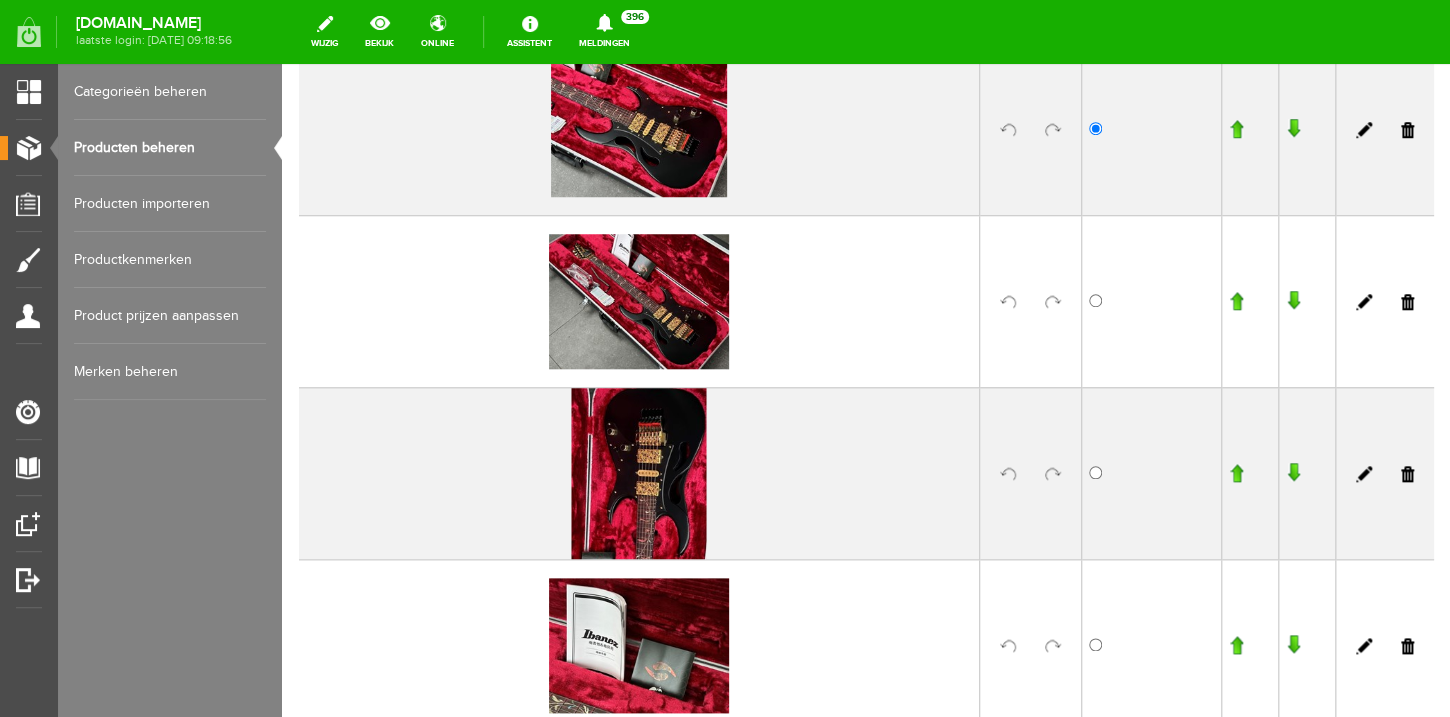 click at bounding box center (1053, 474) 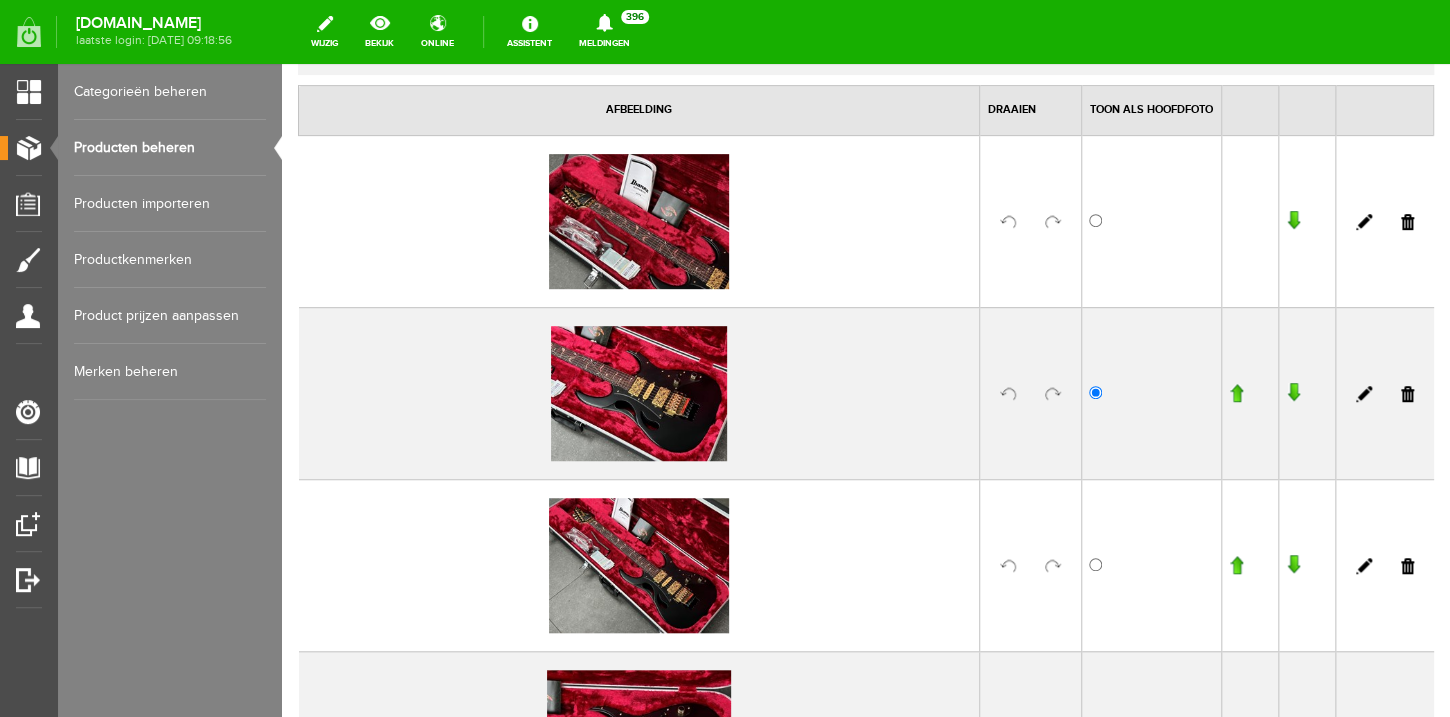 scroll, scrollTop: 252, scrollLeft: 0, axis: vertical 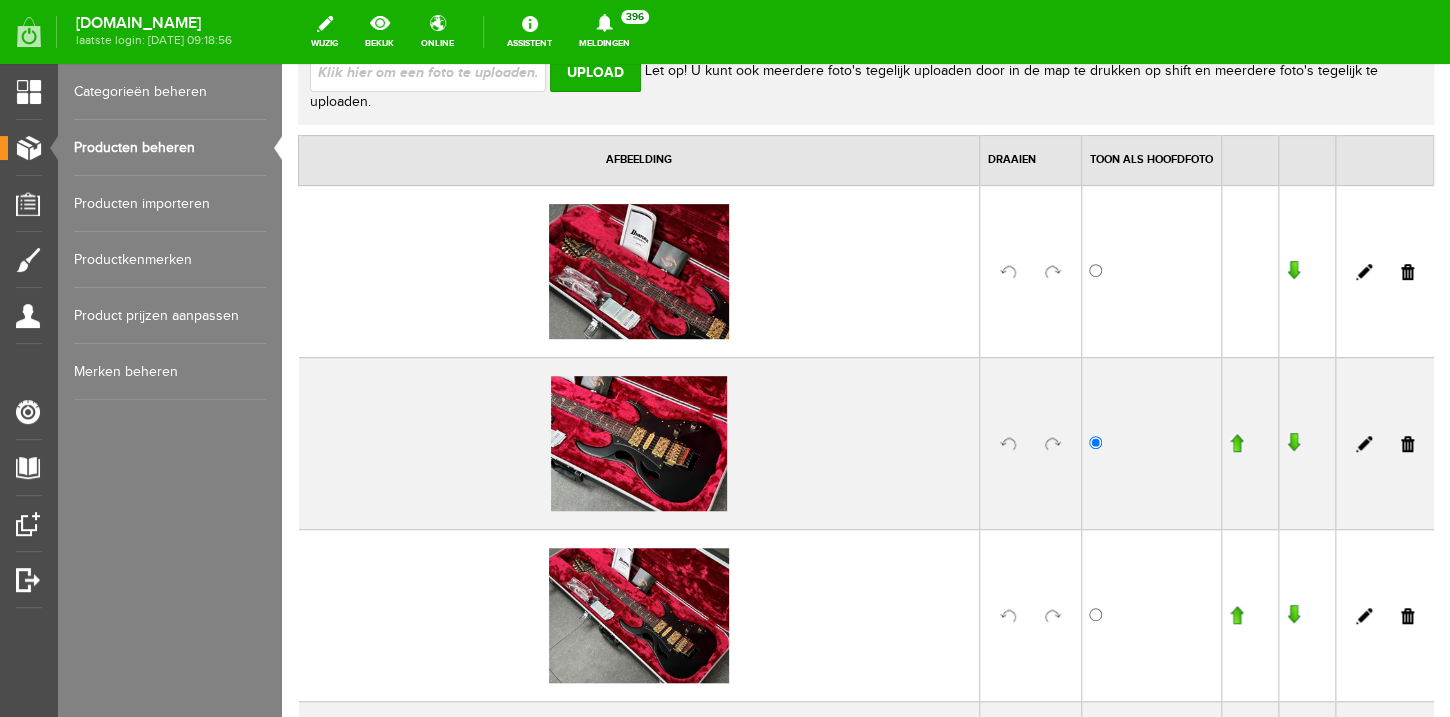 click at bounding box center [1236, 615] 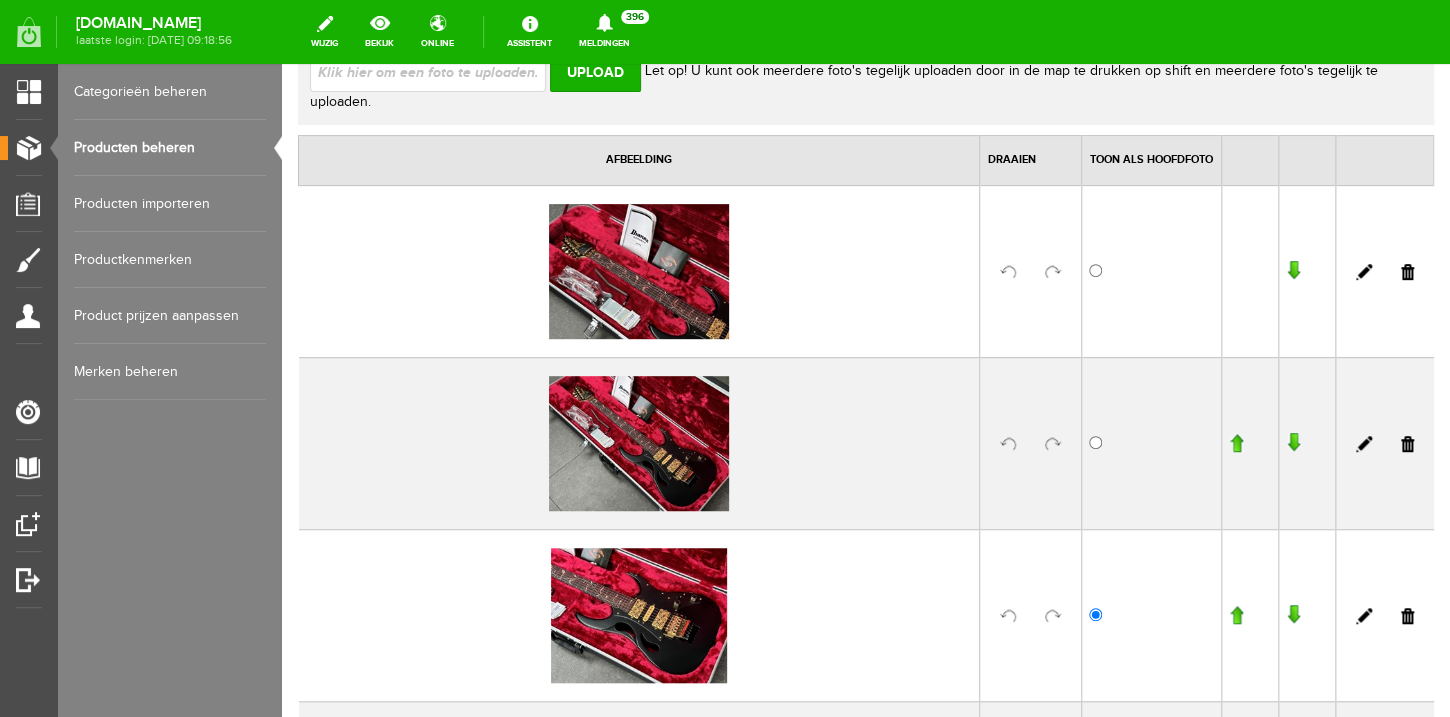 click at bounding box center [1236, 443] 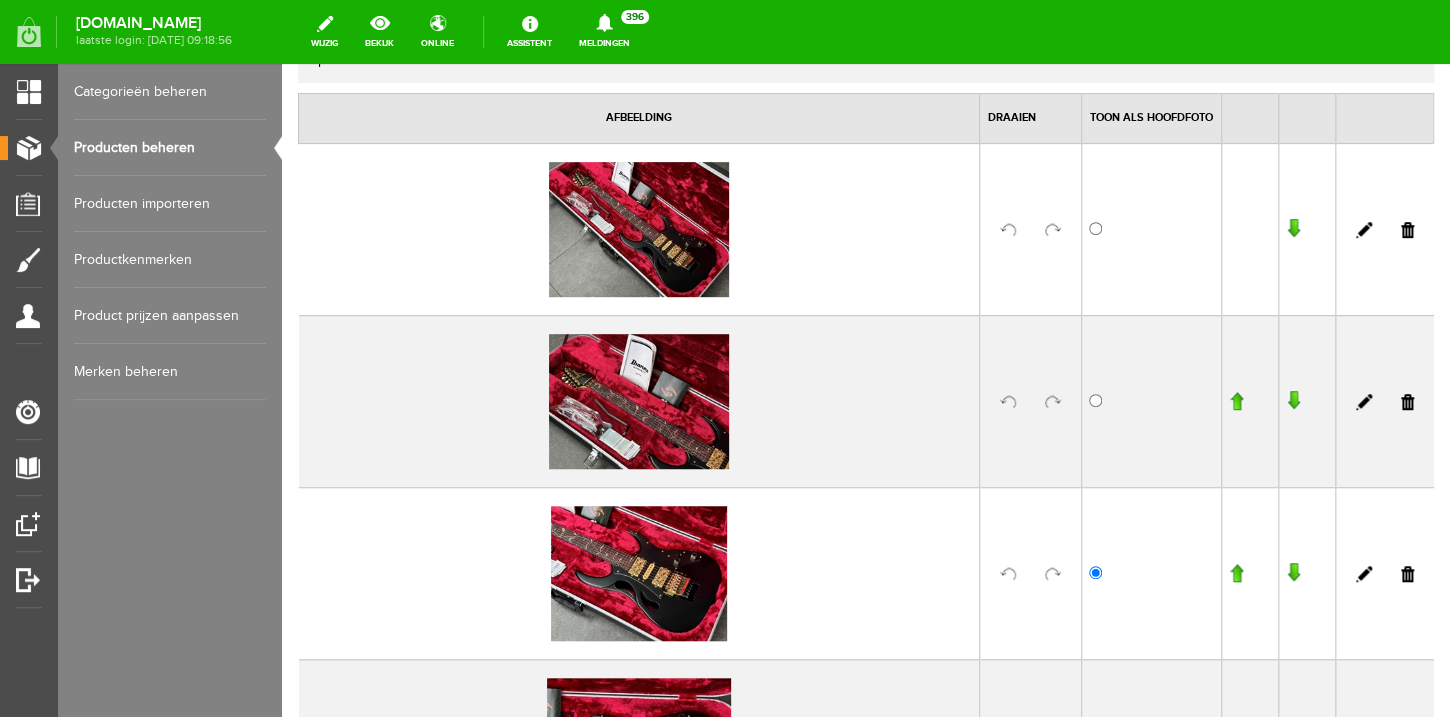 scroll, scrollTop: 364, scrollLeft: 0, axis: vertical 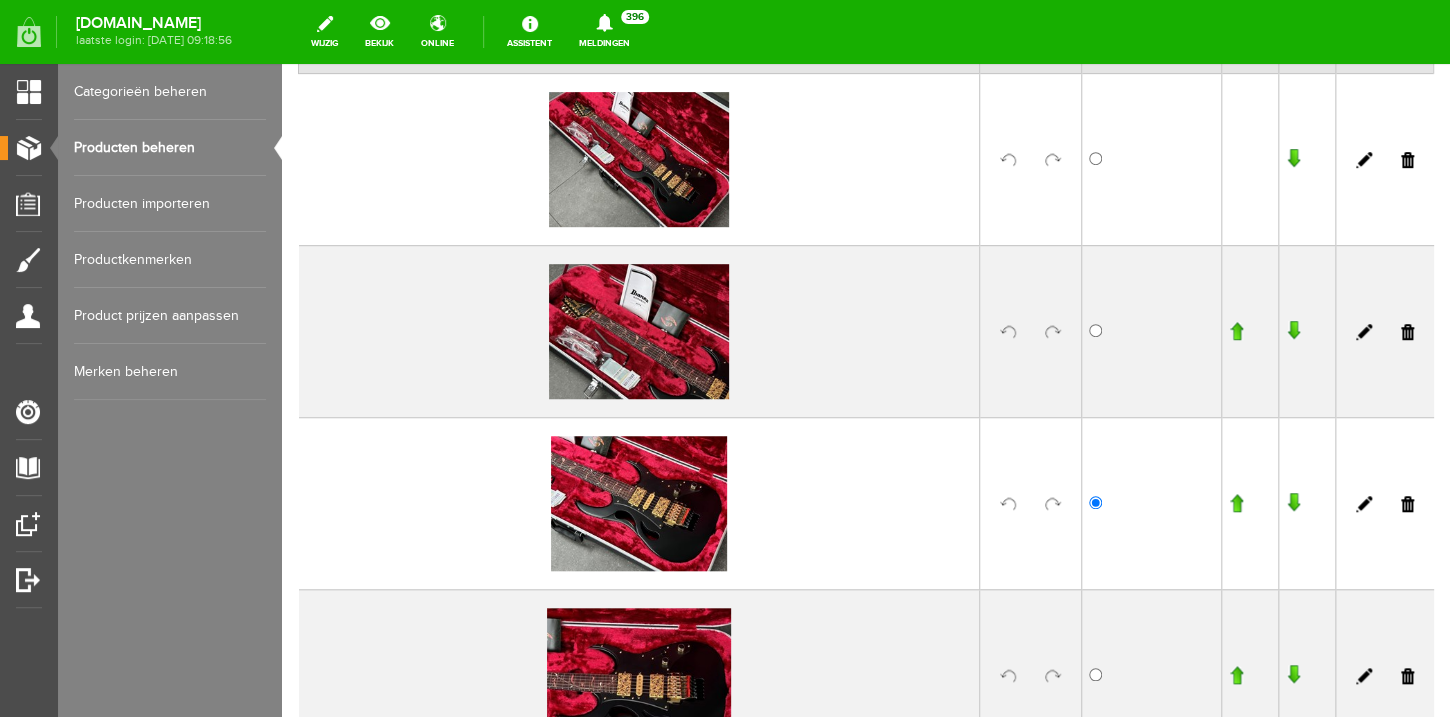 click at bounding box center [1236, 503] 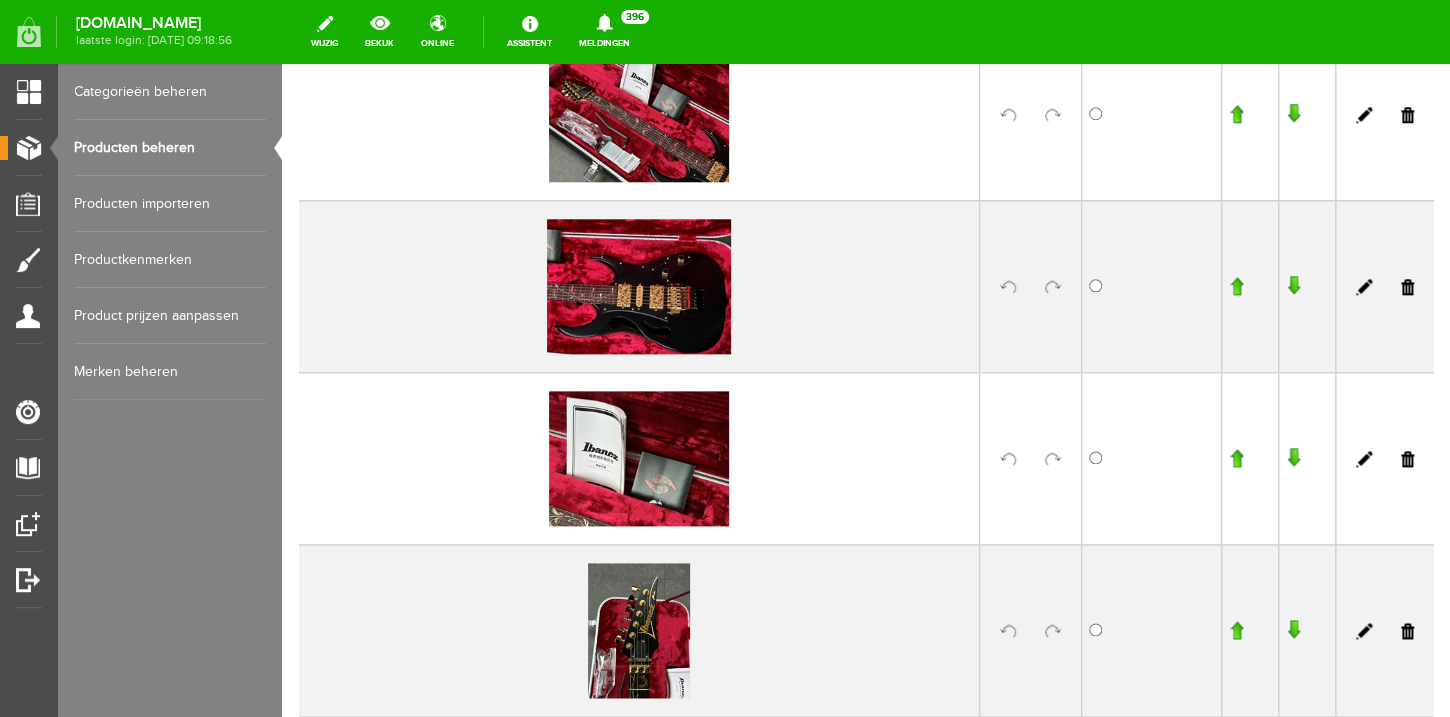 scroll, scrollTop: 993, scrollLeft: 0, axis: vertical 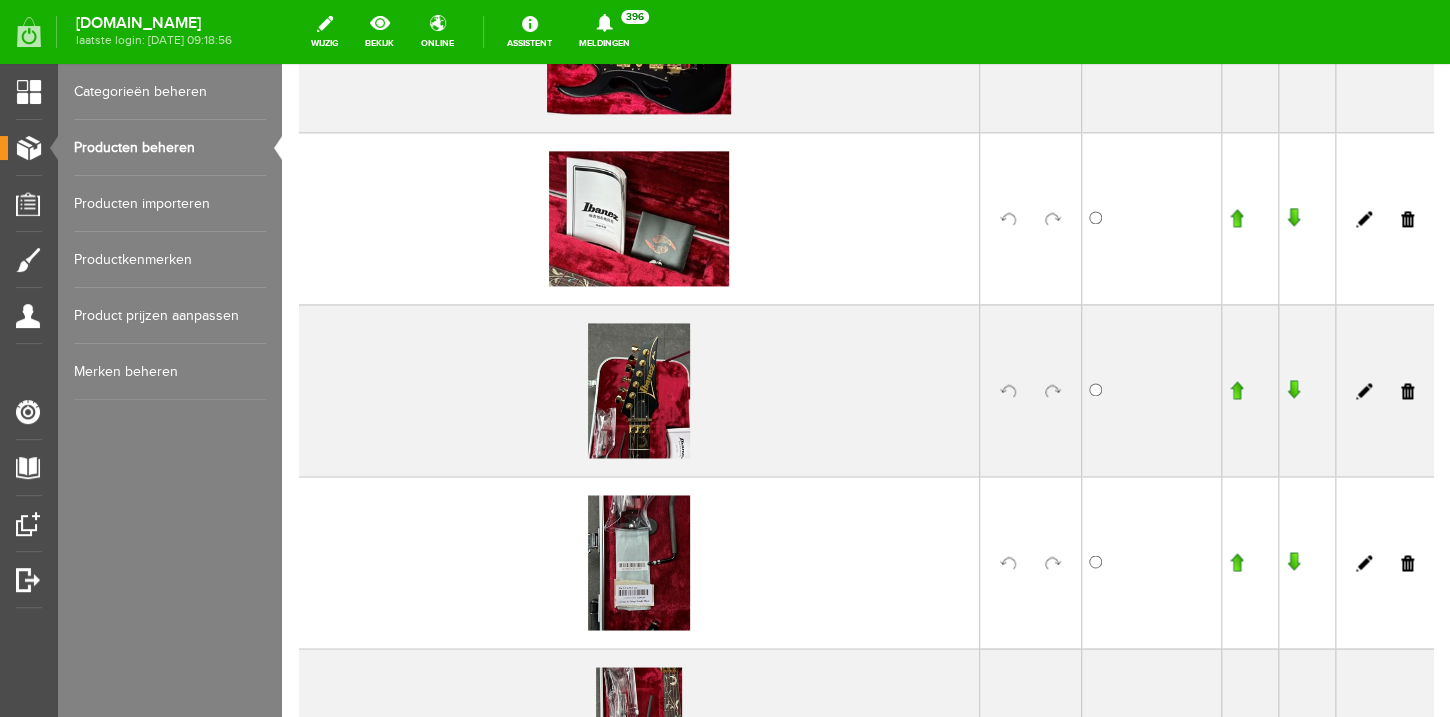 click at bounding box center [1053, 391] 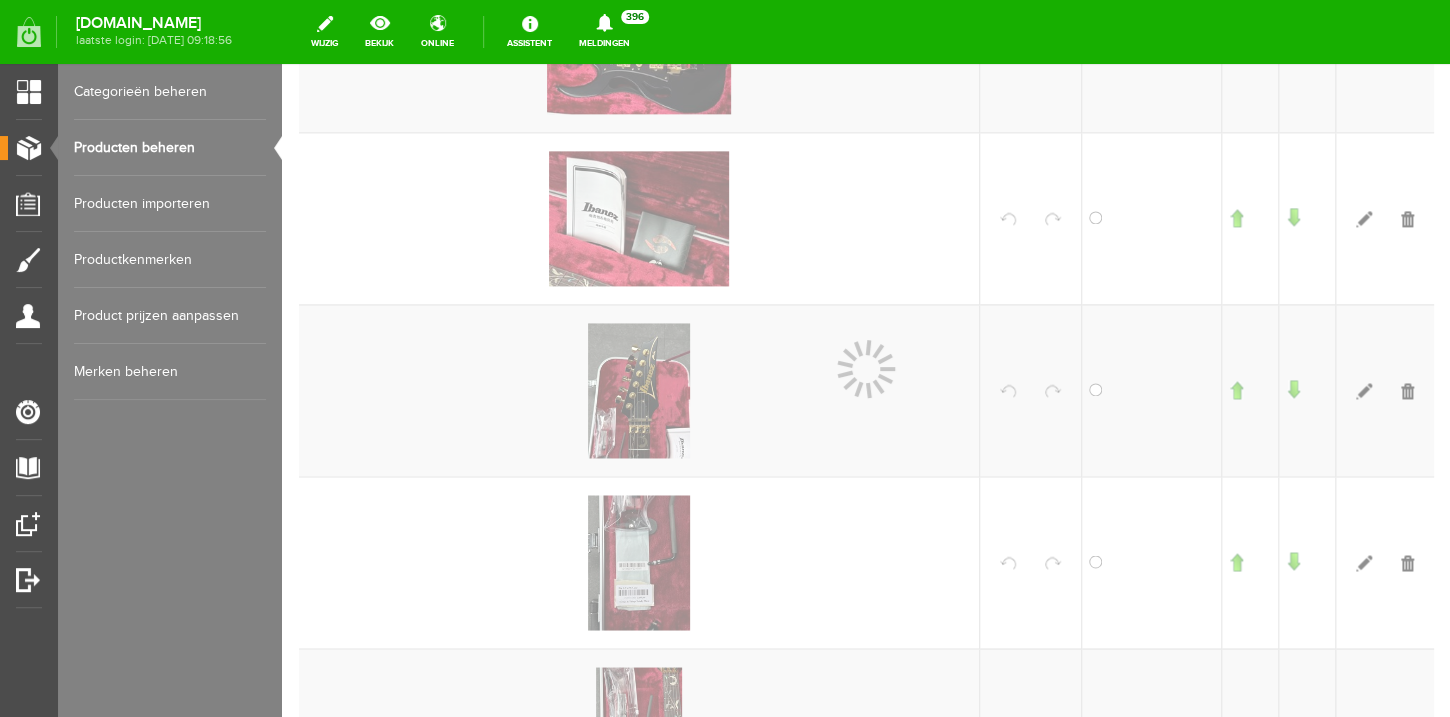 scroll, scrollTop: 1015, scrollLeft: 0, axis: vertical 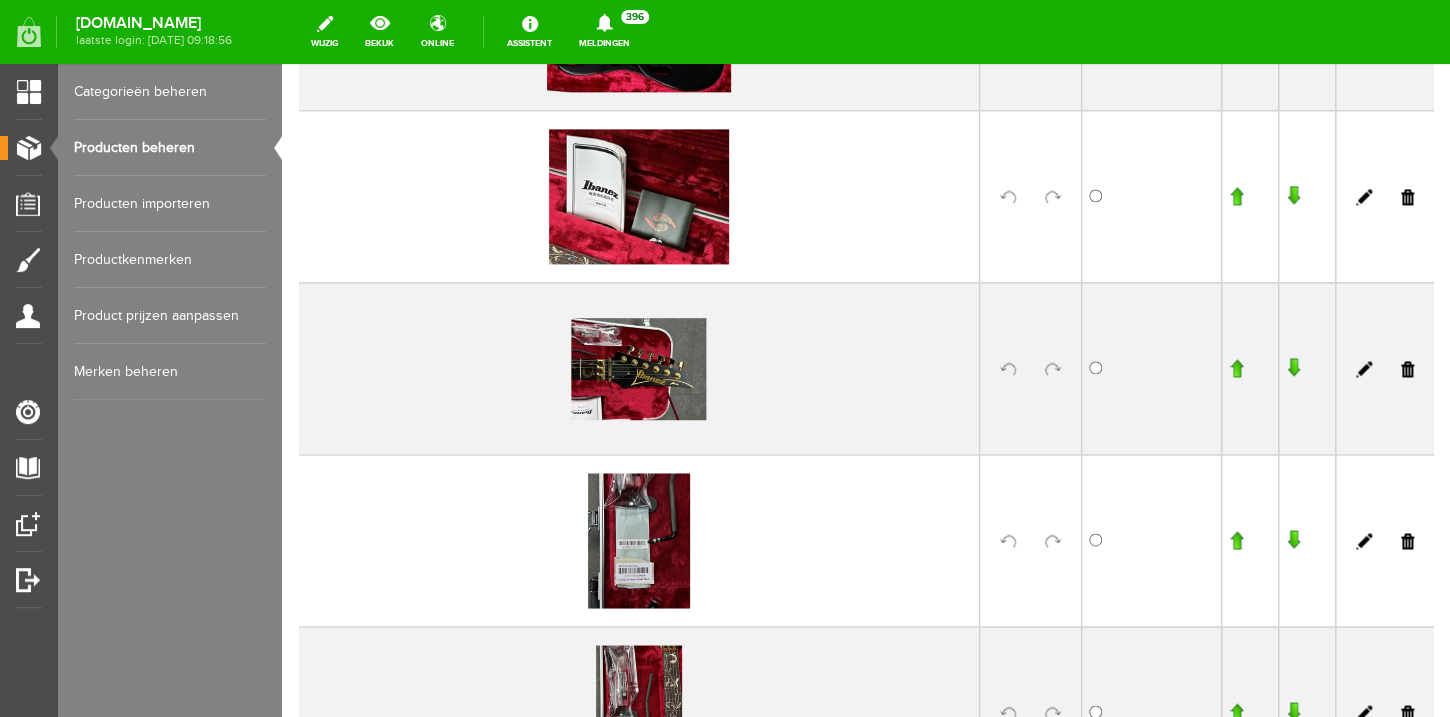 click at bounding box center [1053, 541] 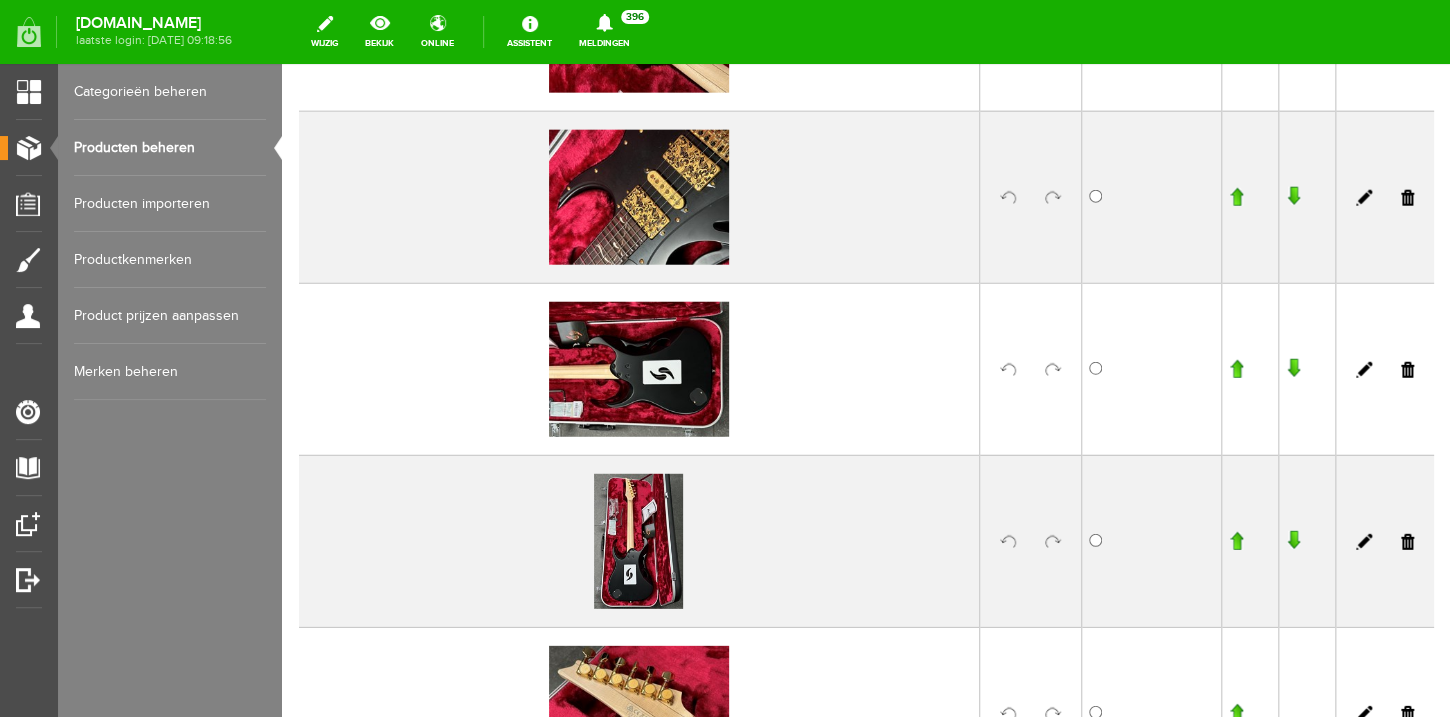 scroll, scrollTop: 2012, scrollLeft: 0, axis: vertical 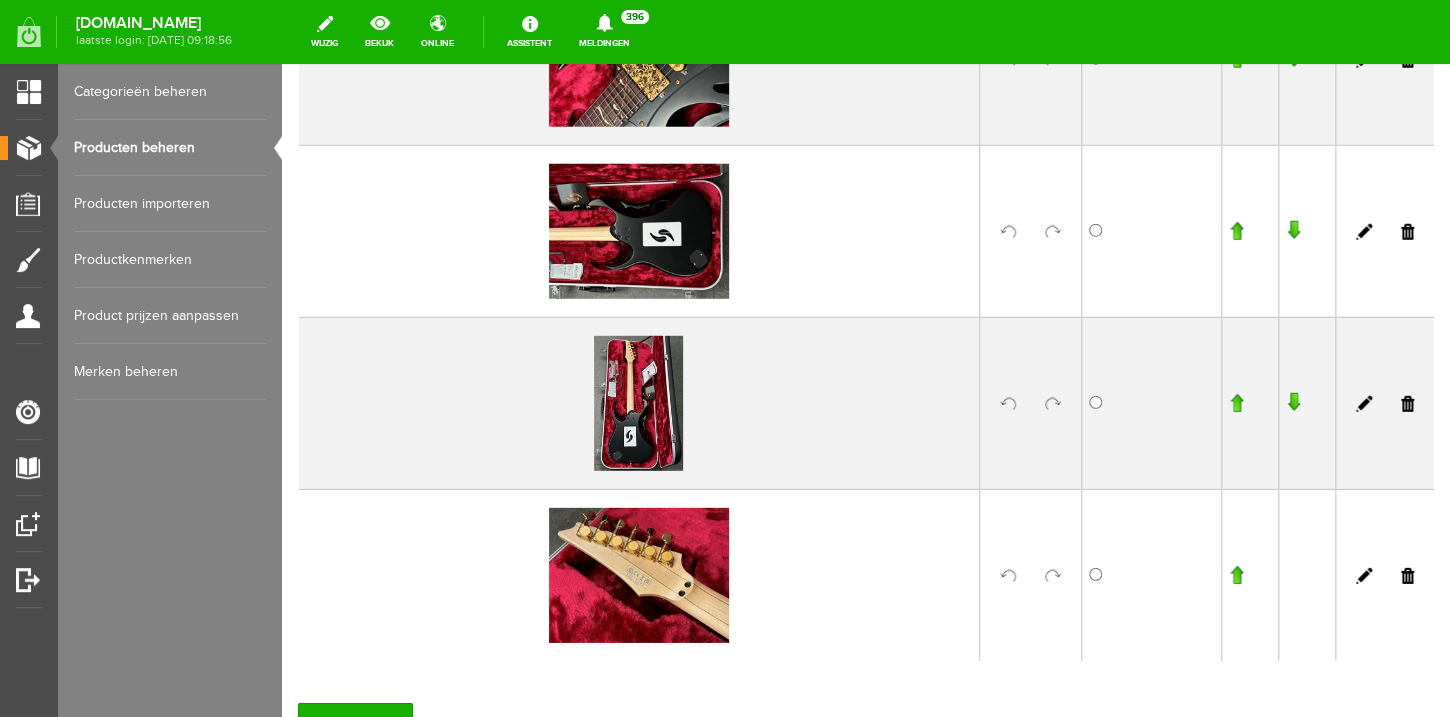 click at bounding box center (1053, 60) 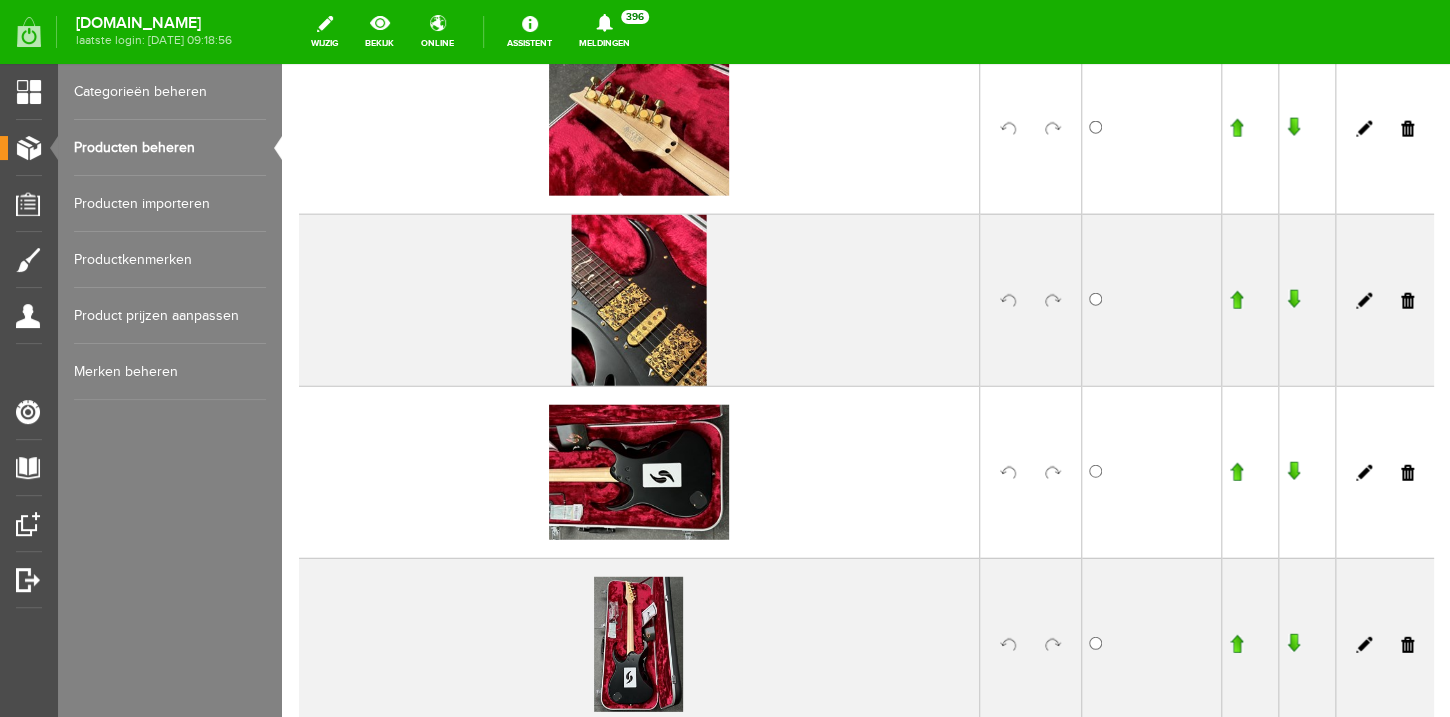 scroll, scrollTop: 1698, scrollLeft: 0, axis: vertical 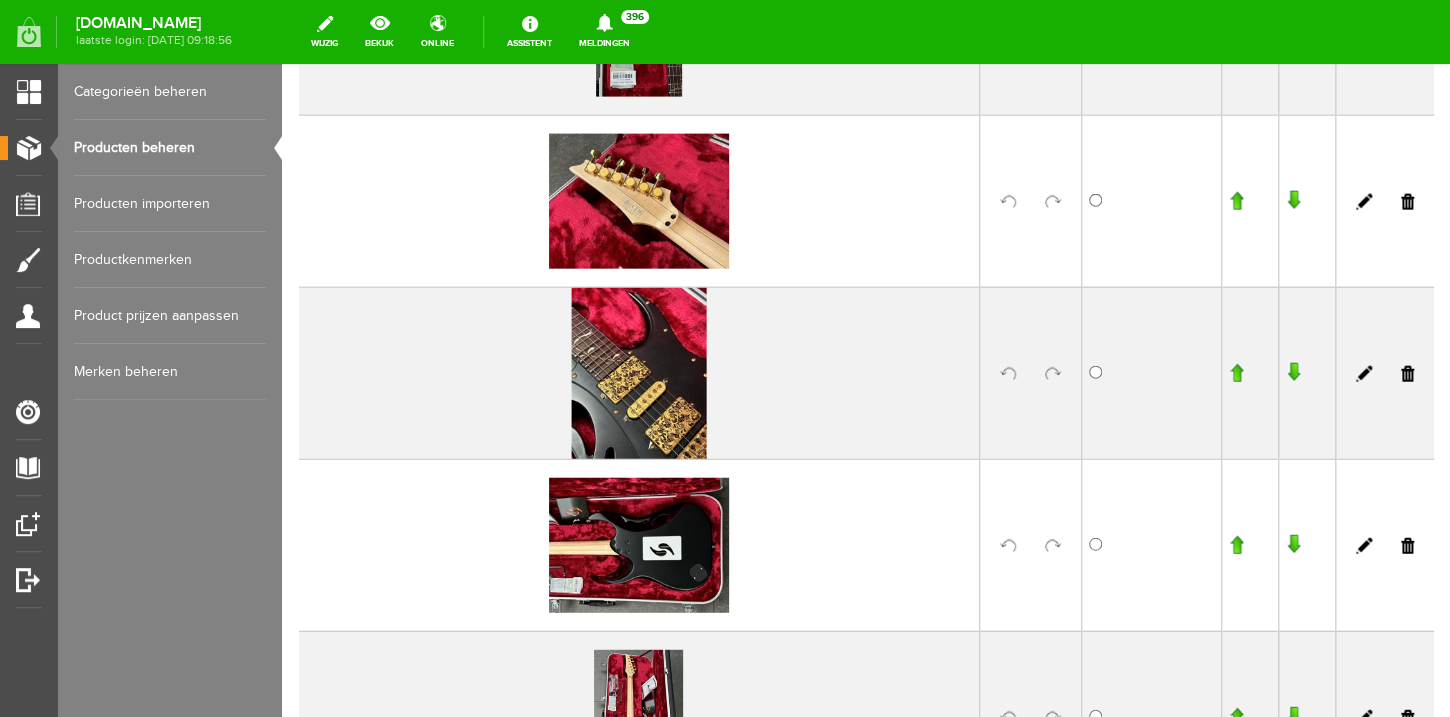 click at bounding box center [1236, 373] 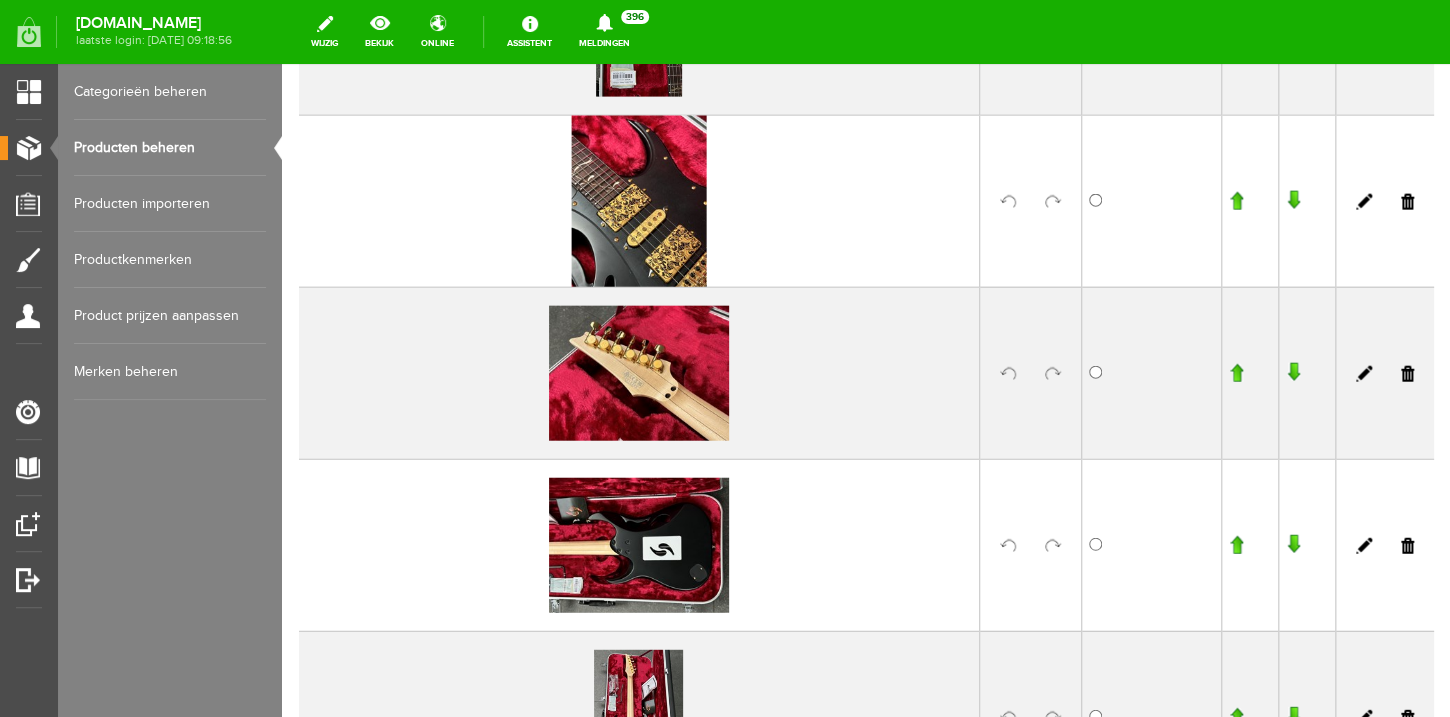 scroll, scrollTop: 1720, scrollLeft: 0, axis: vertical 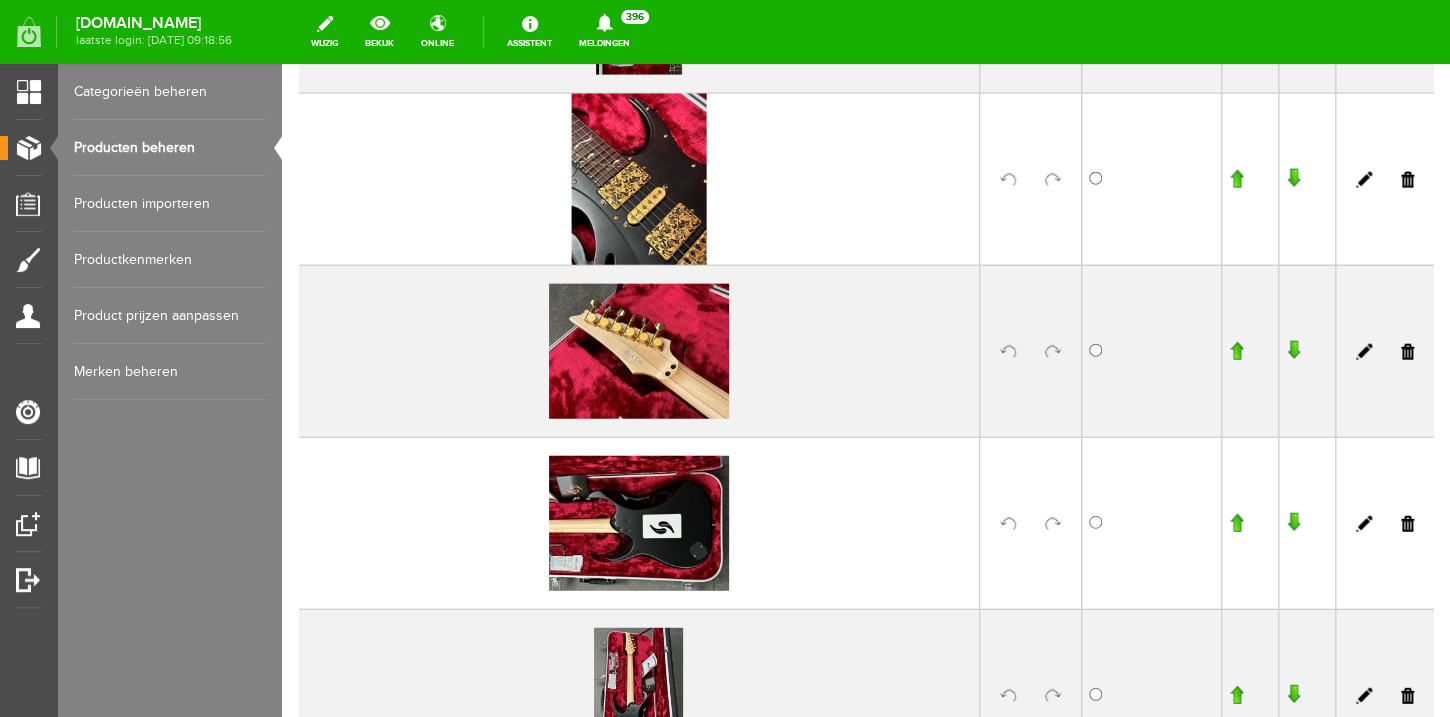 click at bounding box center (1236, 179) 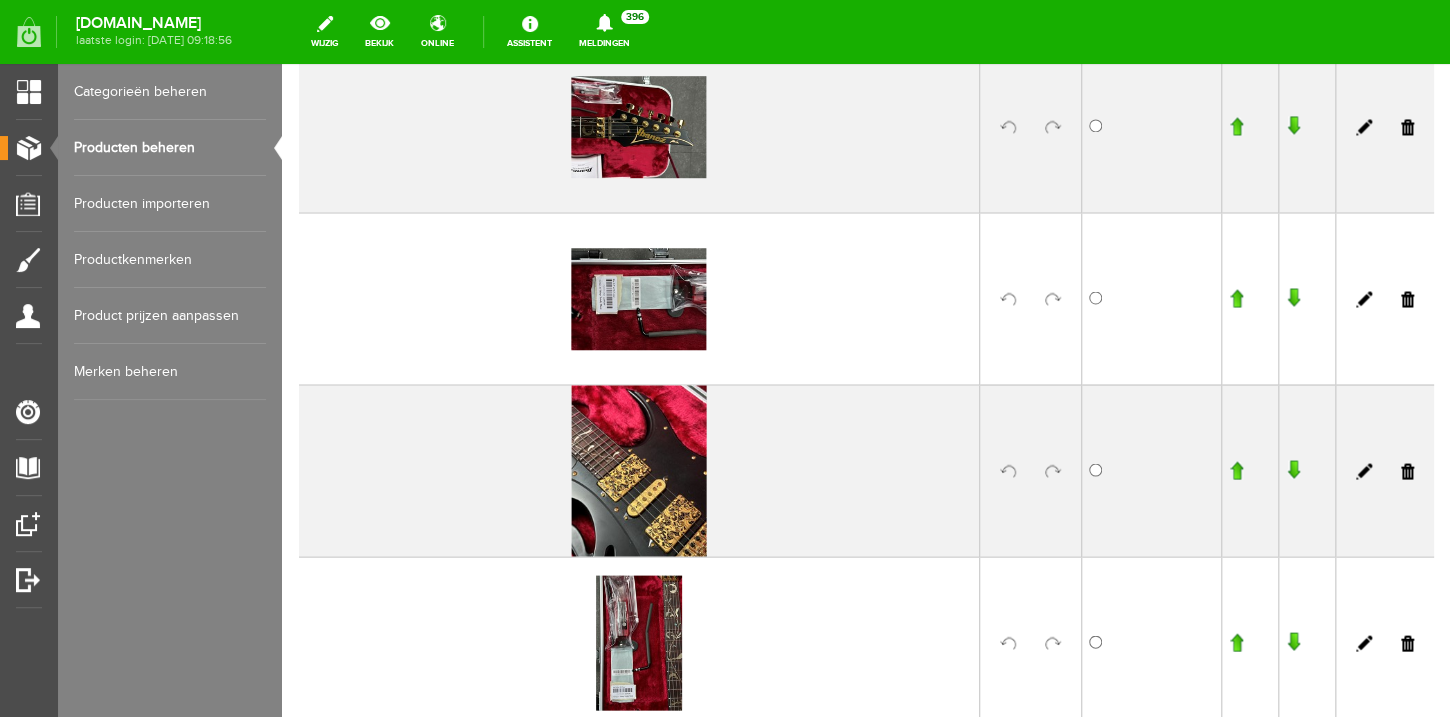 scroll, scrollTop: 1229, scrollLeft: 0, axis: vertical 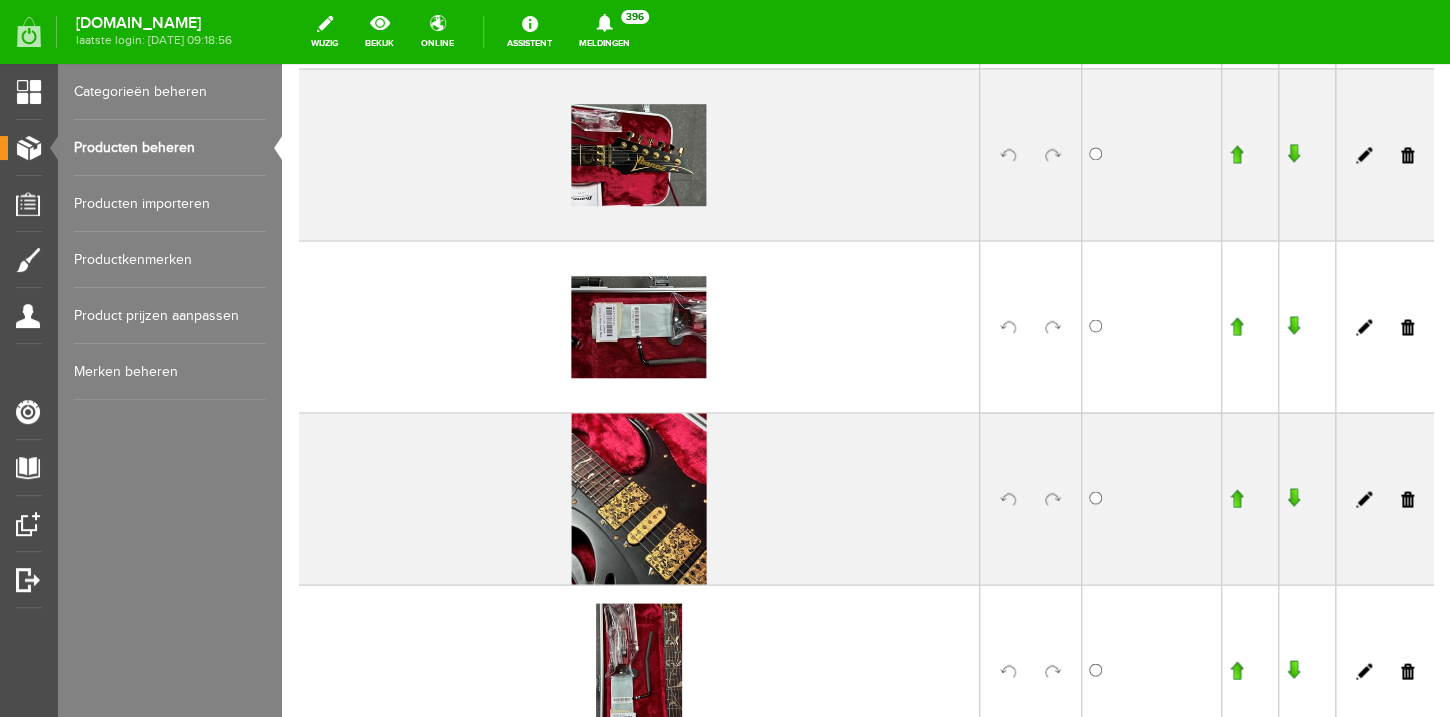 click at bounding box center [1236, 498] 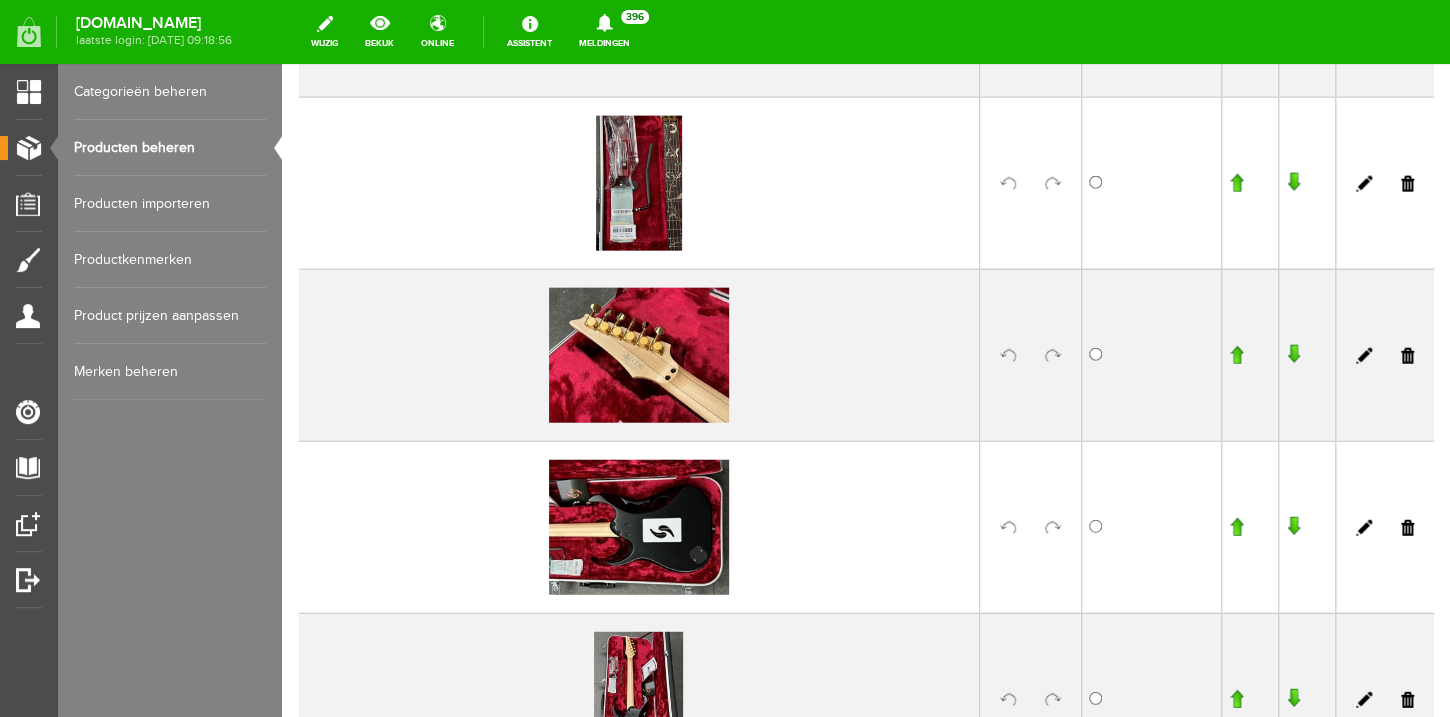 scroll, scrollTop: 1859, scrollLeft: 0, axis: vertical 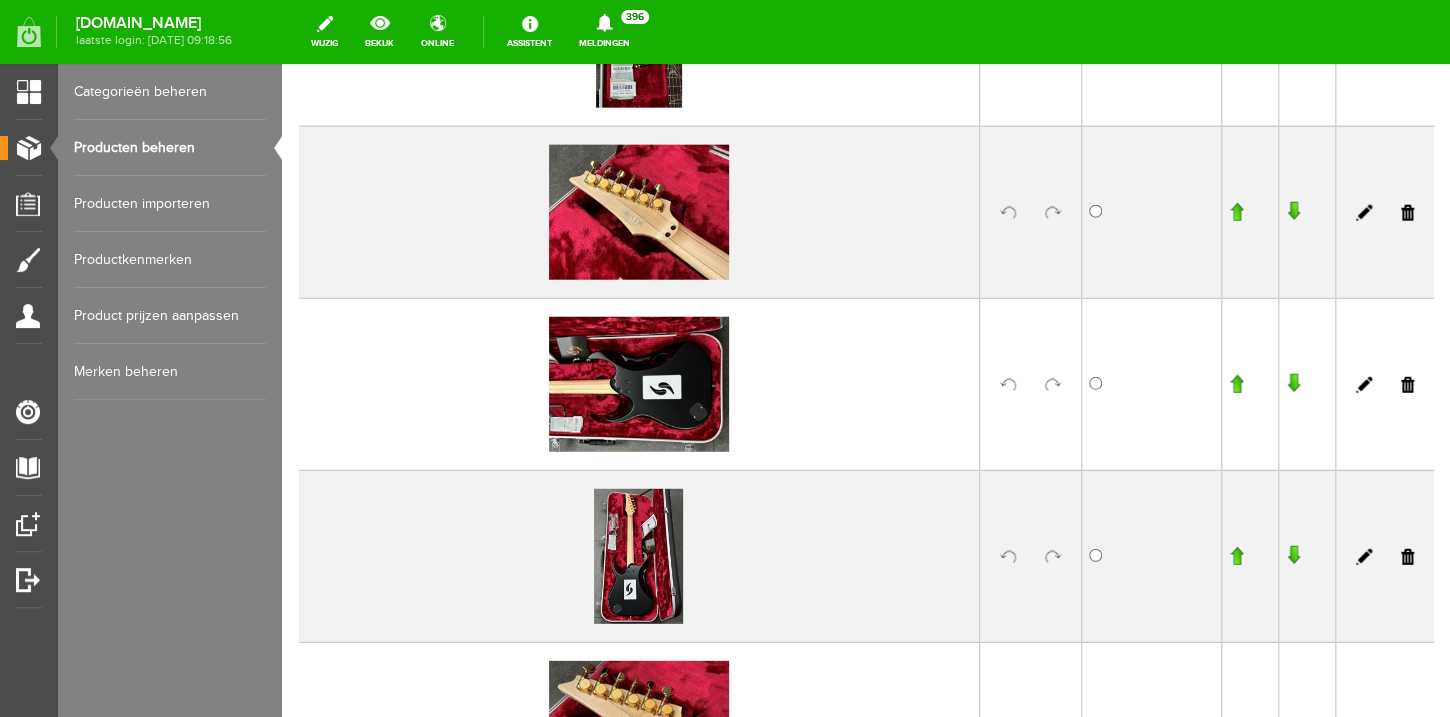 click at bounding box center (1053, 385) 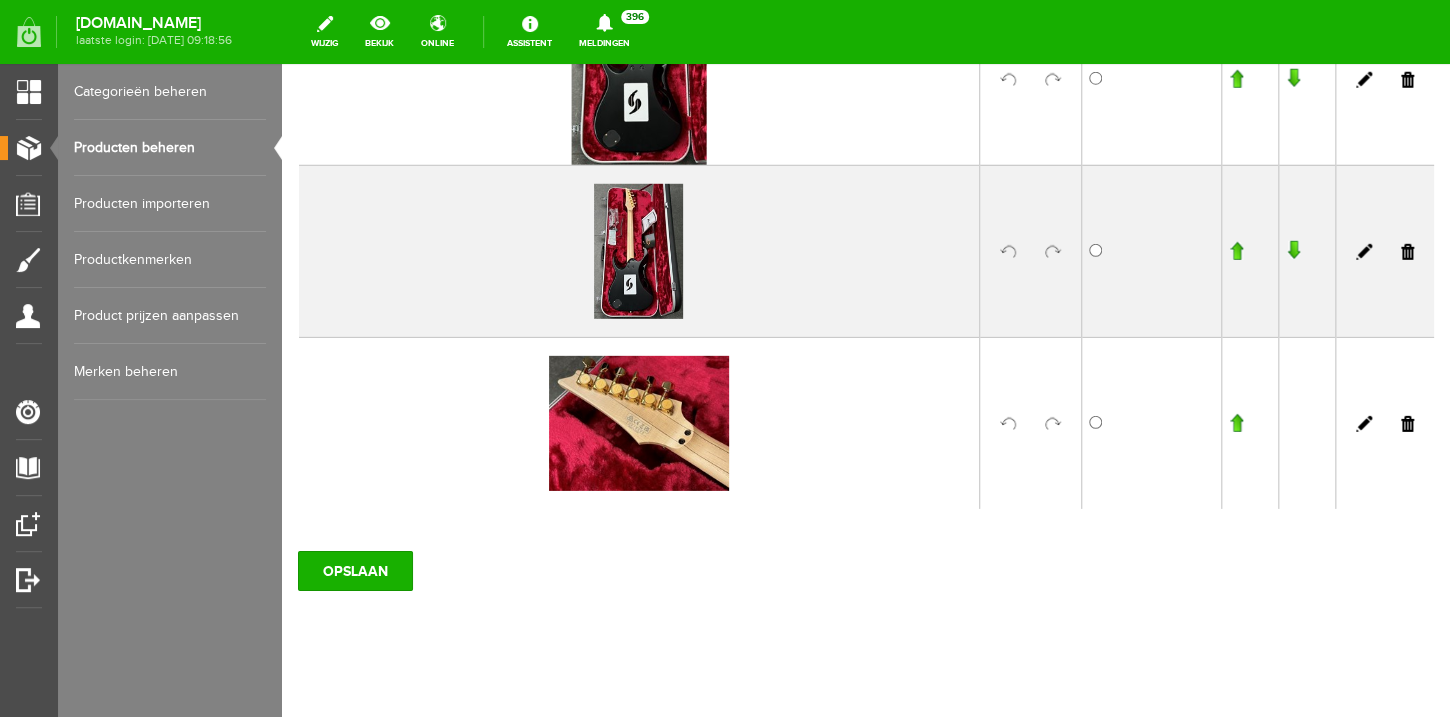scroll, scrollTop: 2203, scrollLeft: 0, axis: vertical 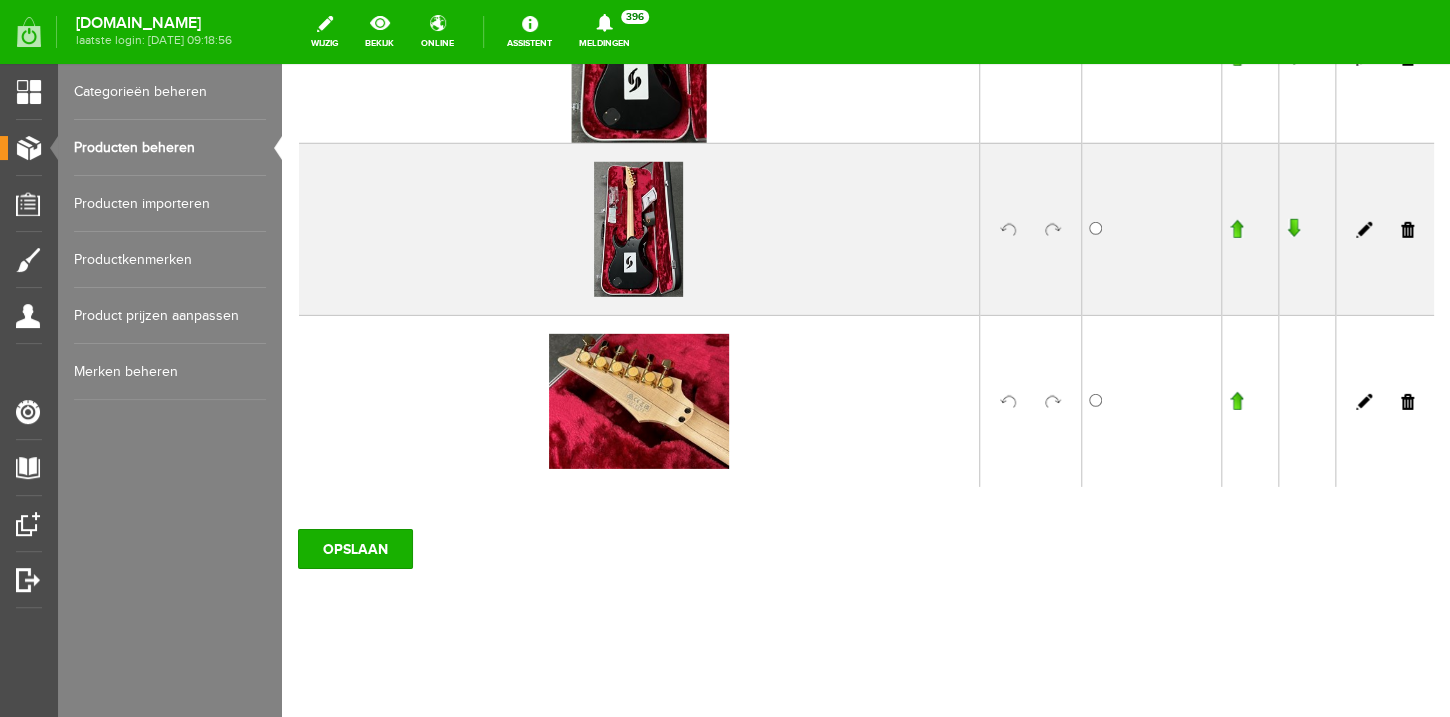 click at bounding box center [1407, 402] 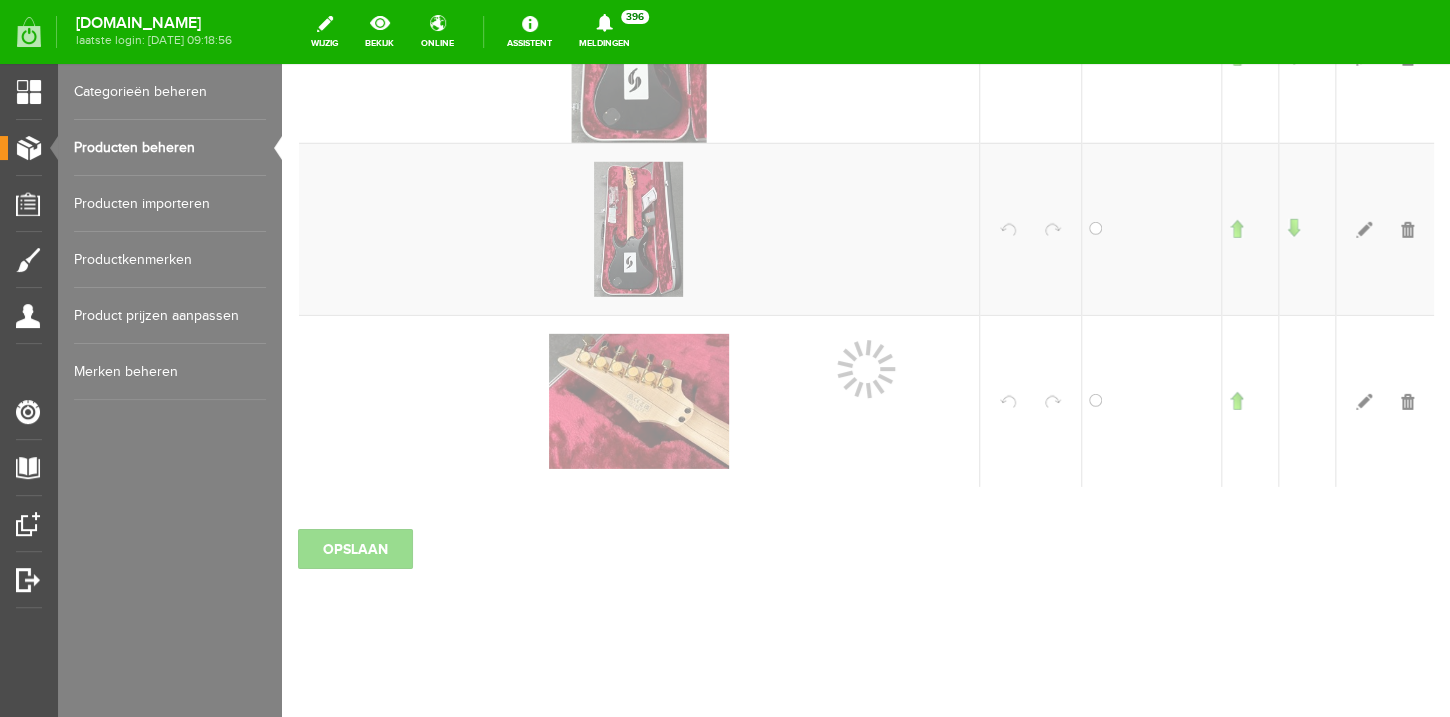 scroll, scrollTop: 2030, scrollLeft: 0, axis: vertical 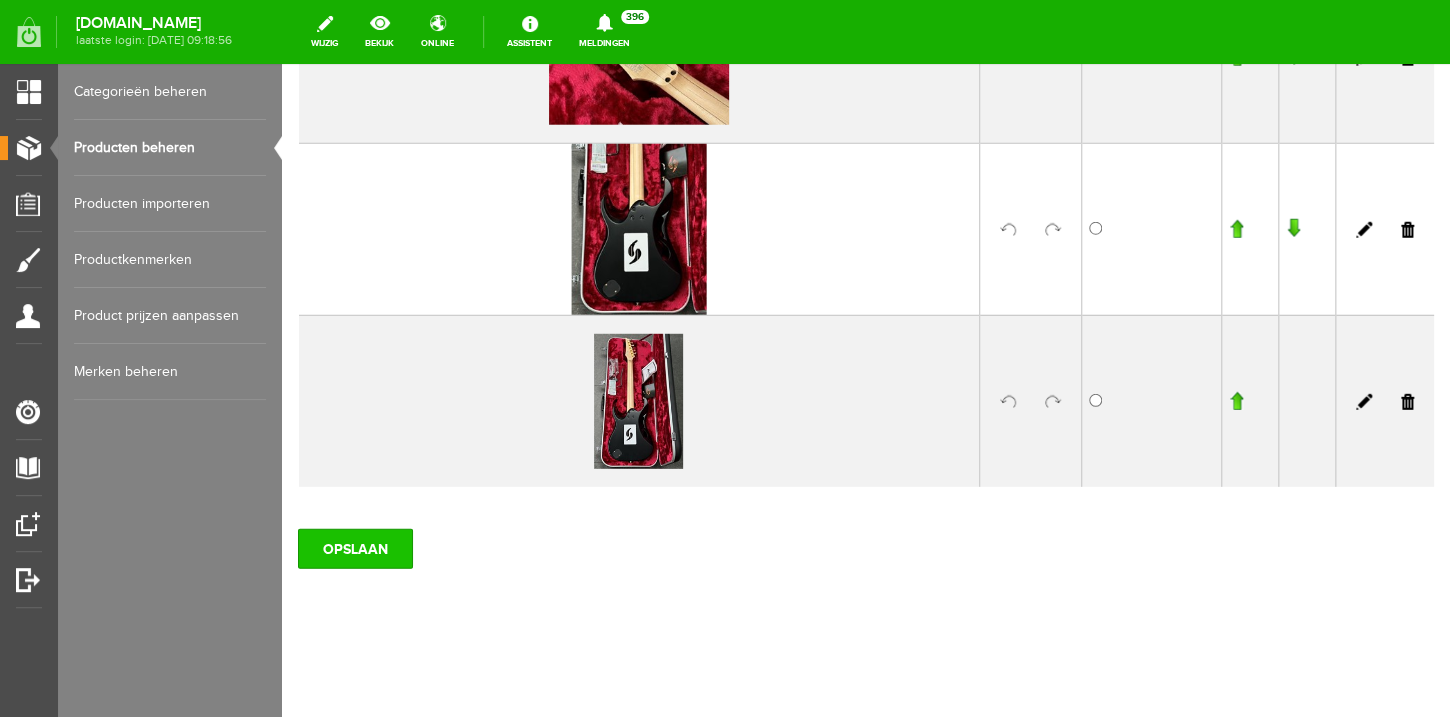 click on "OPSLAAN" at bounding box center [355, 549] 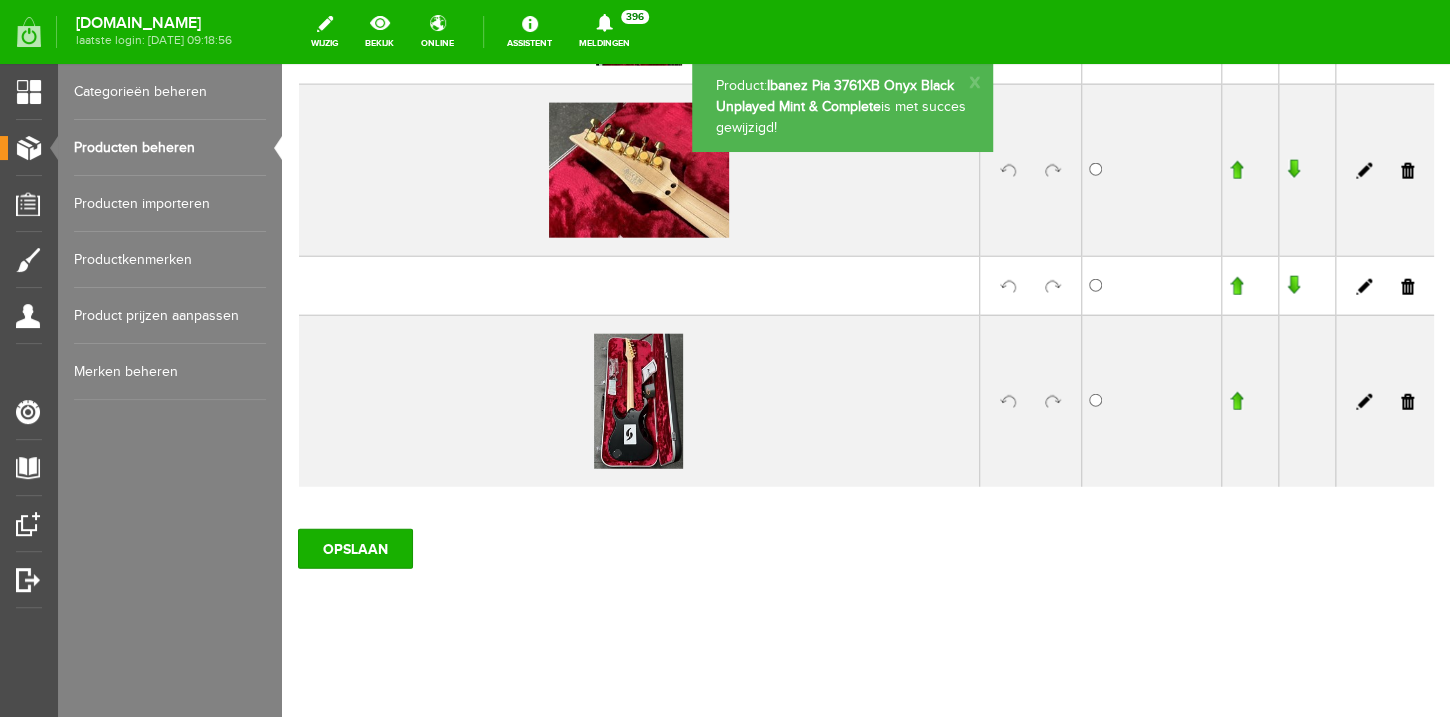 scroll, scrollTop: 1832, scrollLeft: 0, axis: vertical 